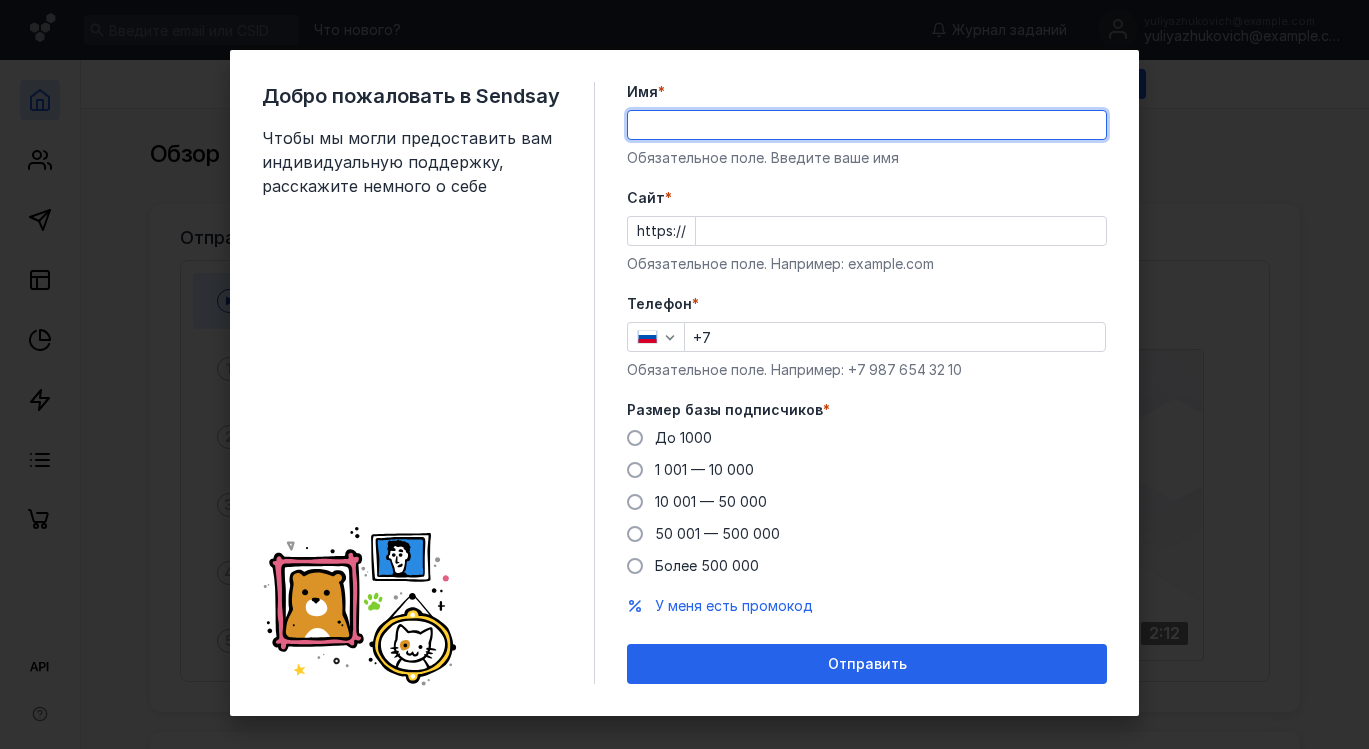 scroll, scrollTop: 0, scrollLeft: 0, axis: both 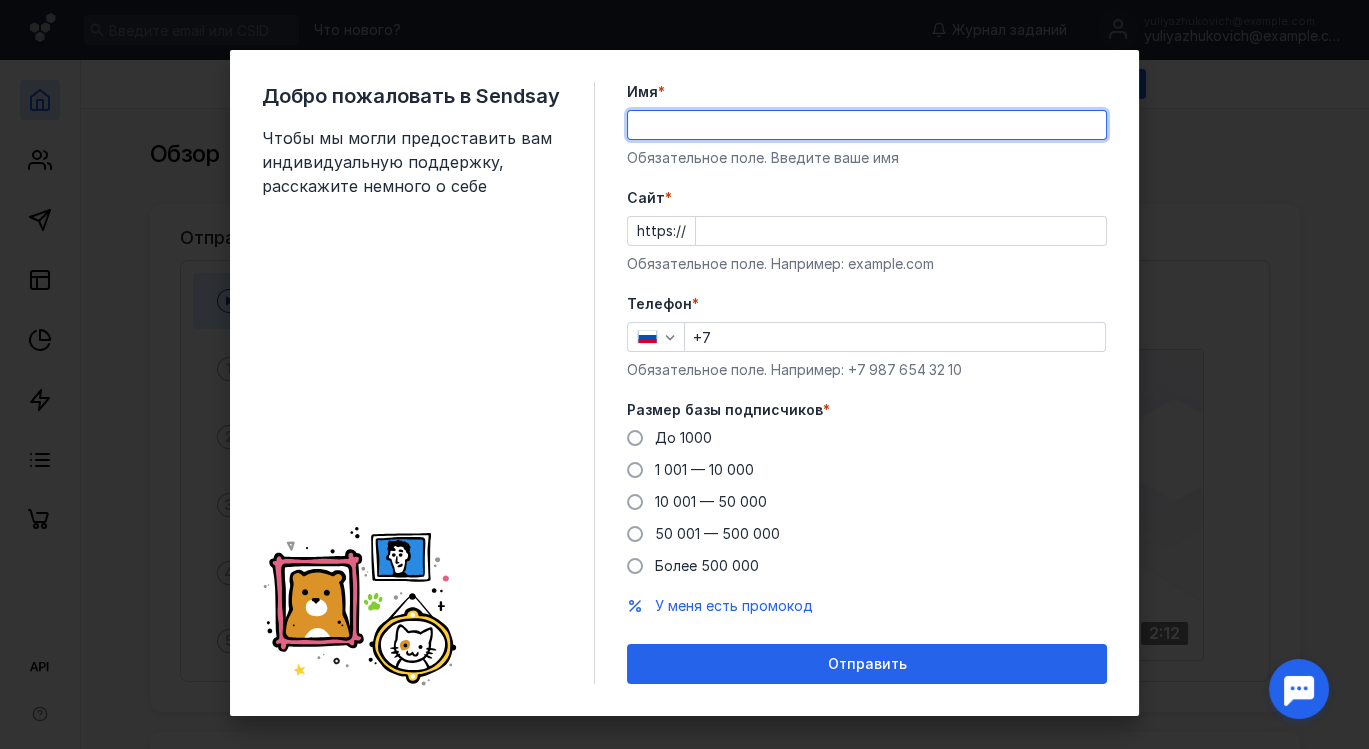 type on "[FIRST]" 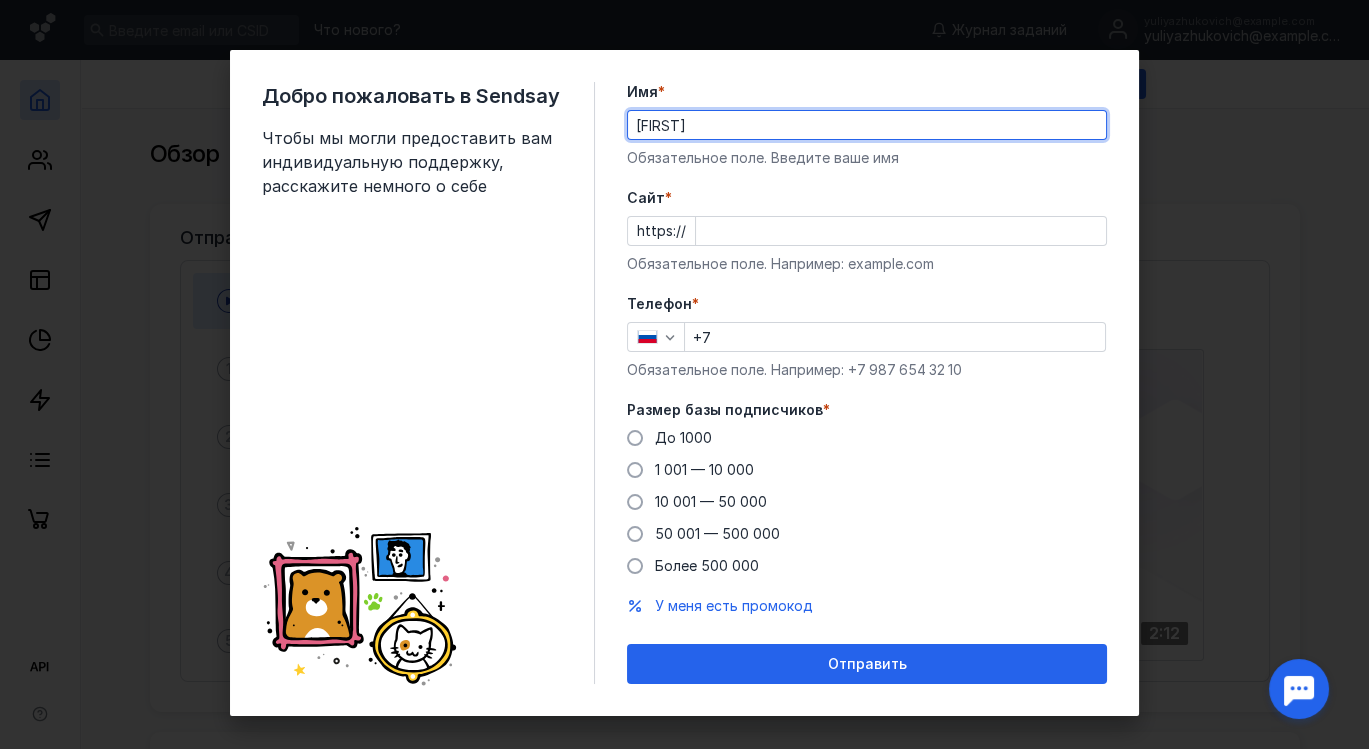 type on "elama.ru" 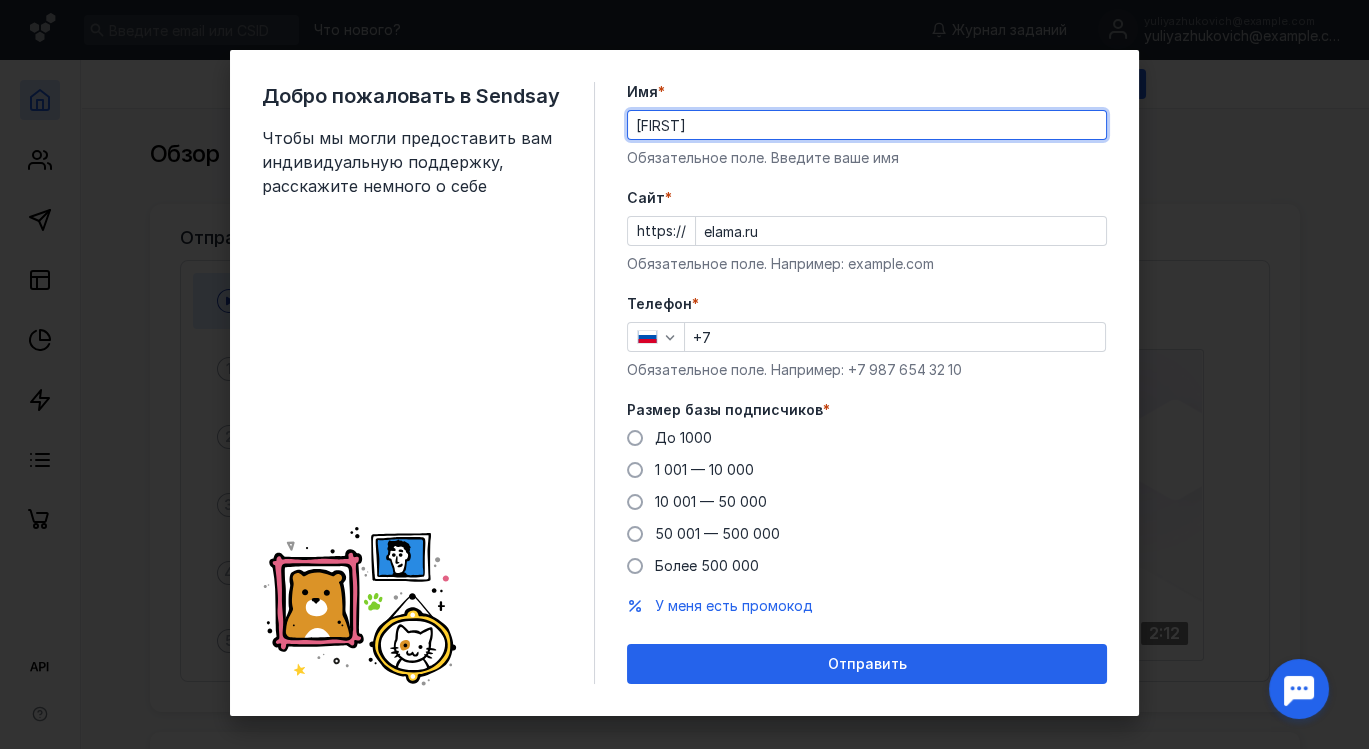 click on "+7" at bounding box center (895, 337) 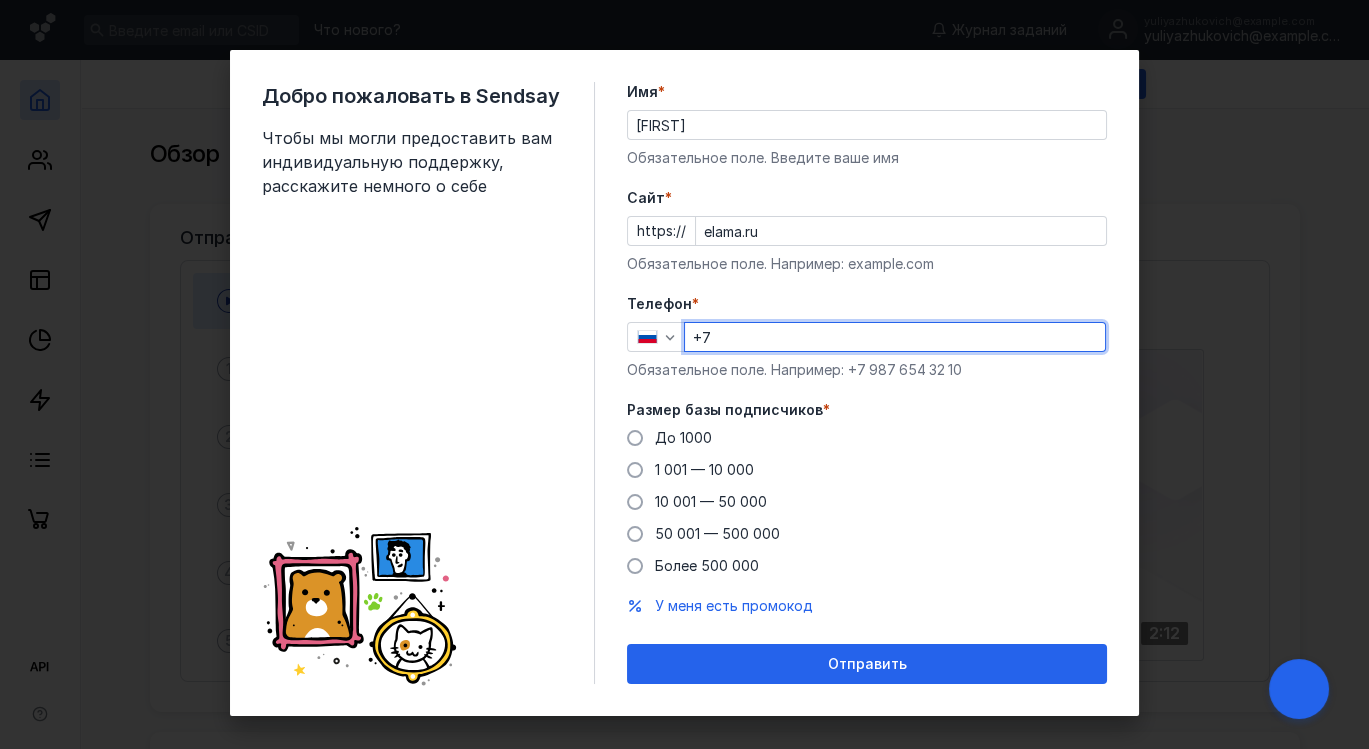 type on "+7 900 000-01-91" 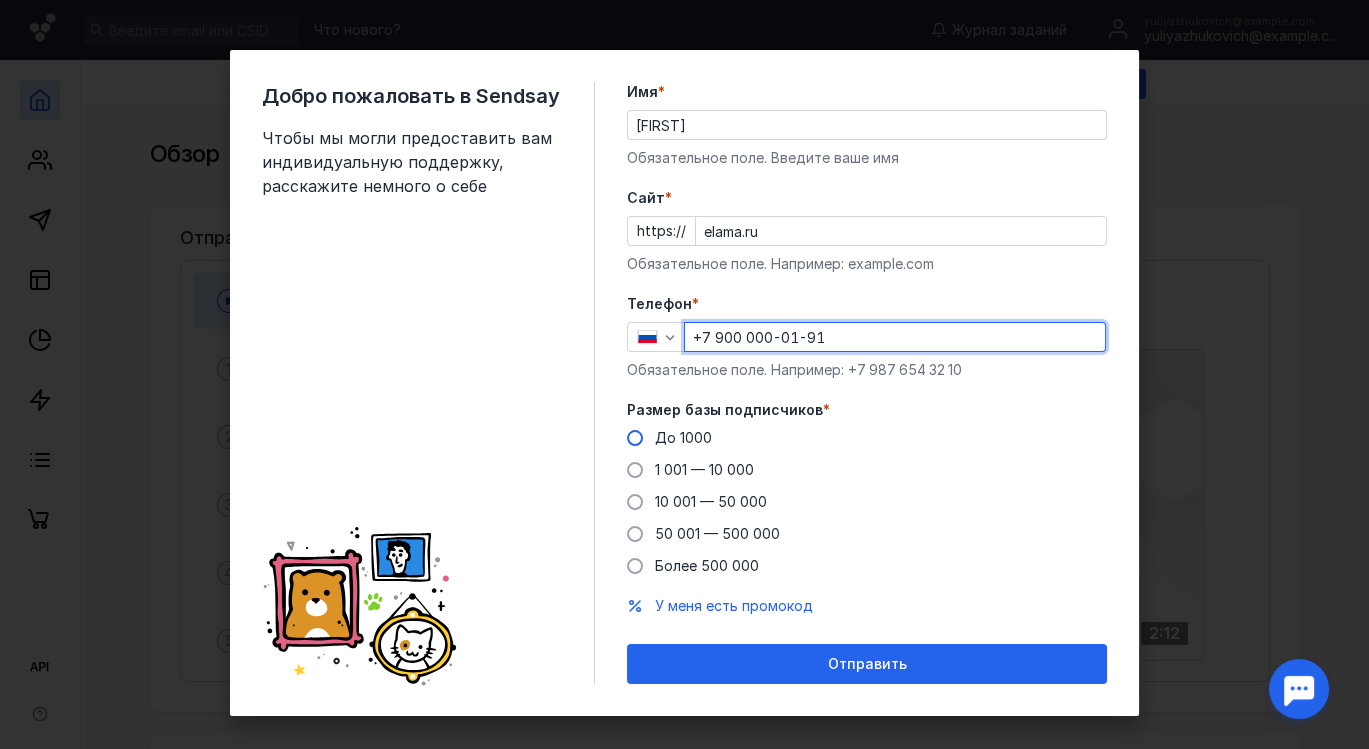 click on "До 1000" at bounding box center [683, 437] 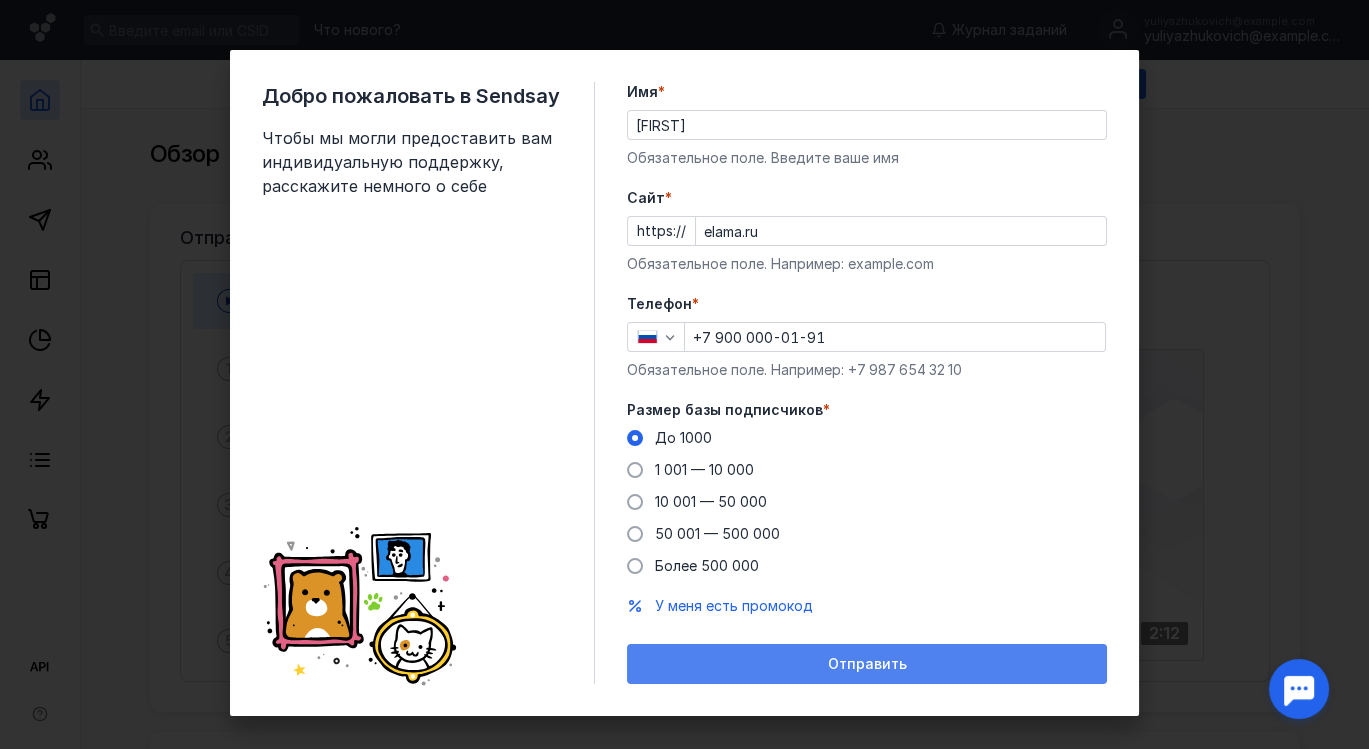 click on "Отправить" at bounding box center (867, 664) 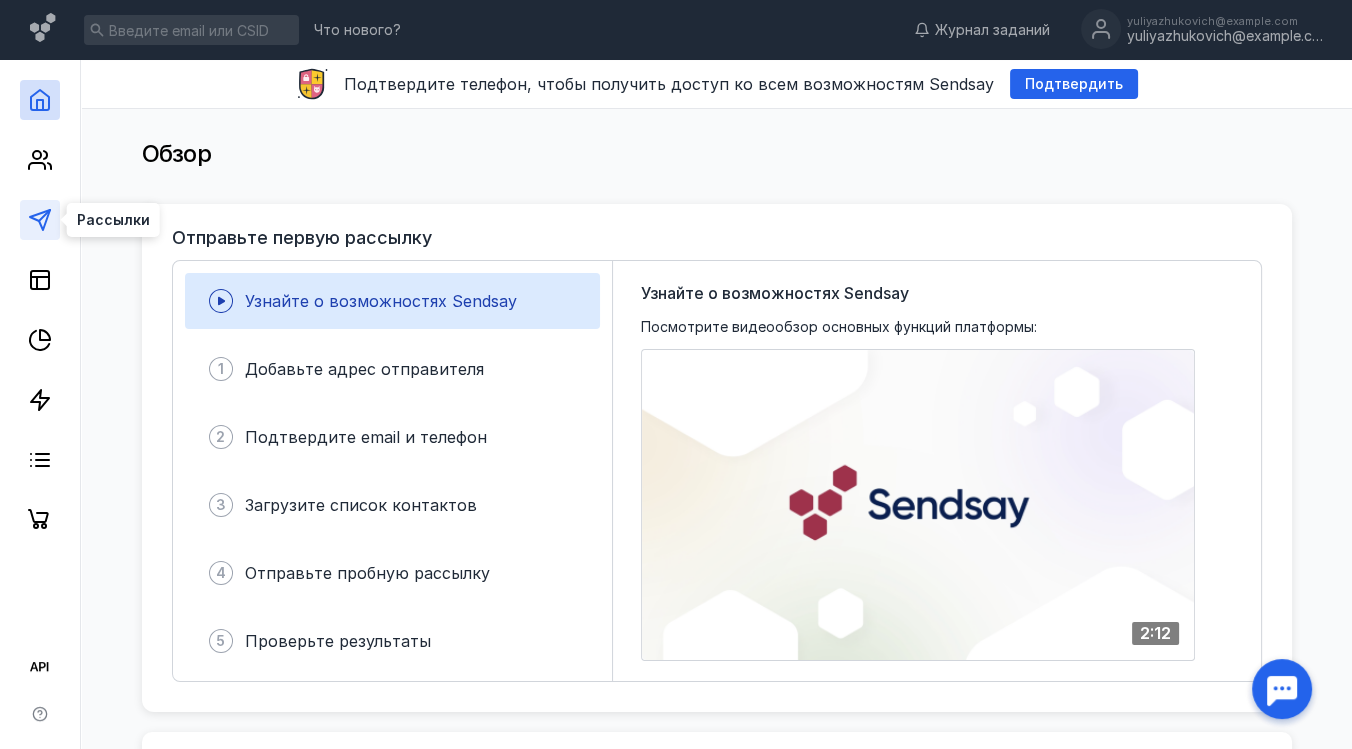click 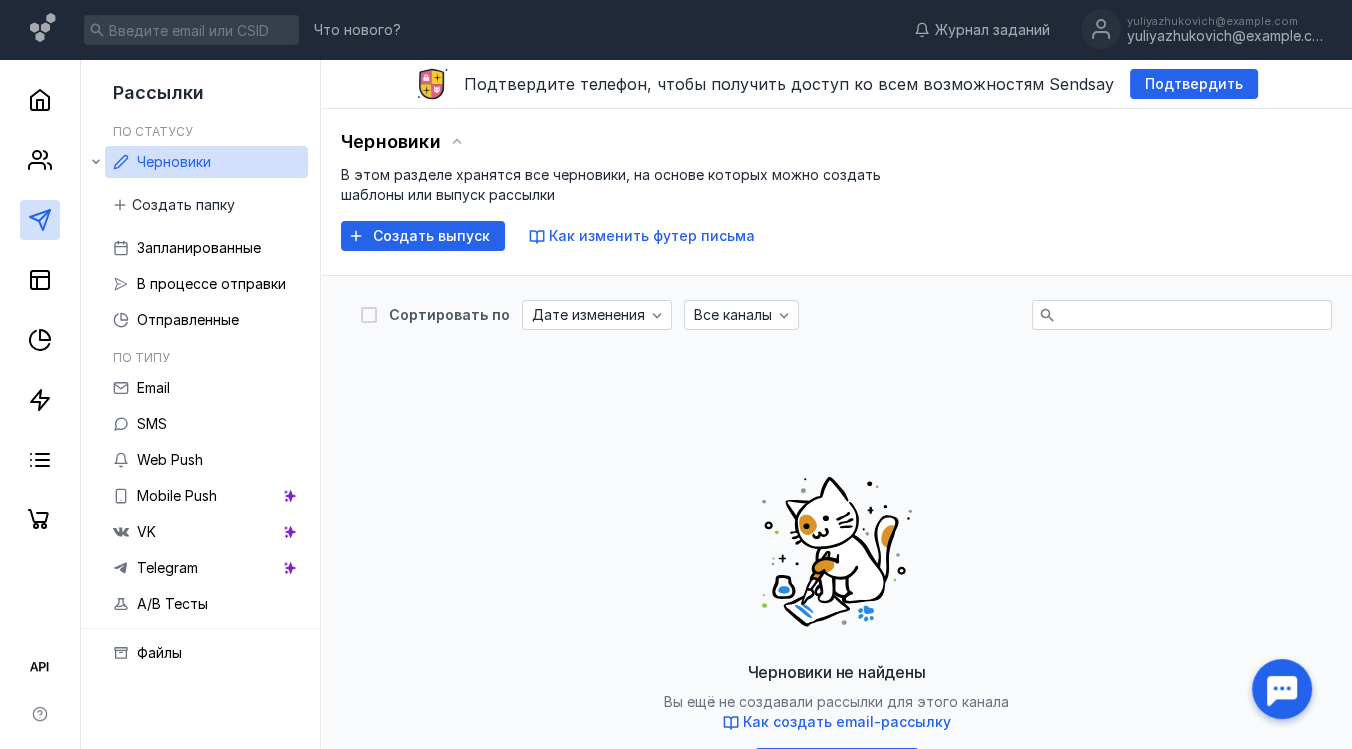click on "Черновики не найдены Вы ещё не создавали рассылки для этого канала   Как создать email-рассылку Создать выпуск" at bounding box center [836, 616] 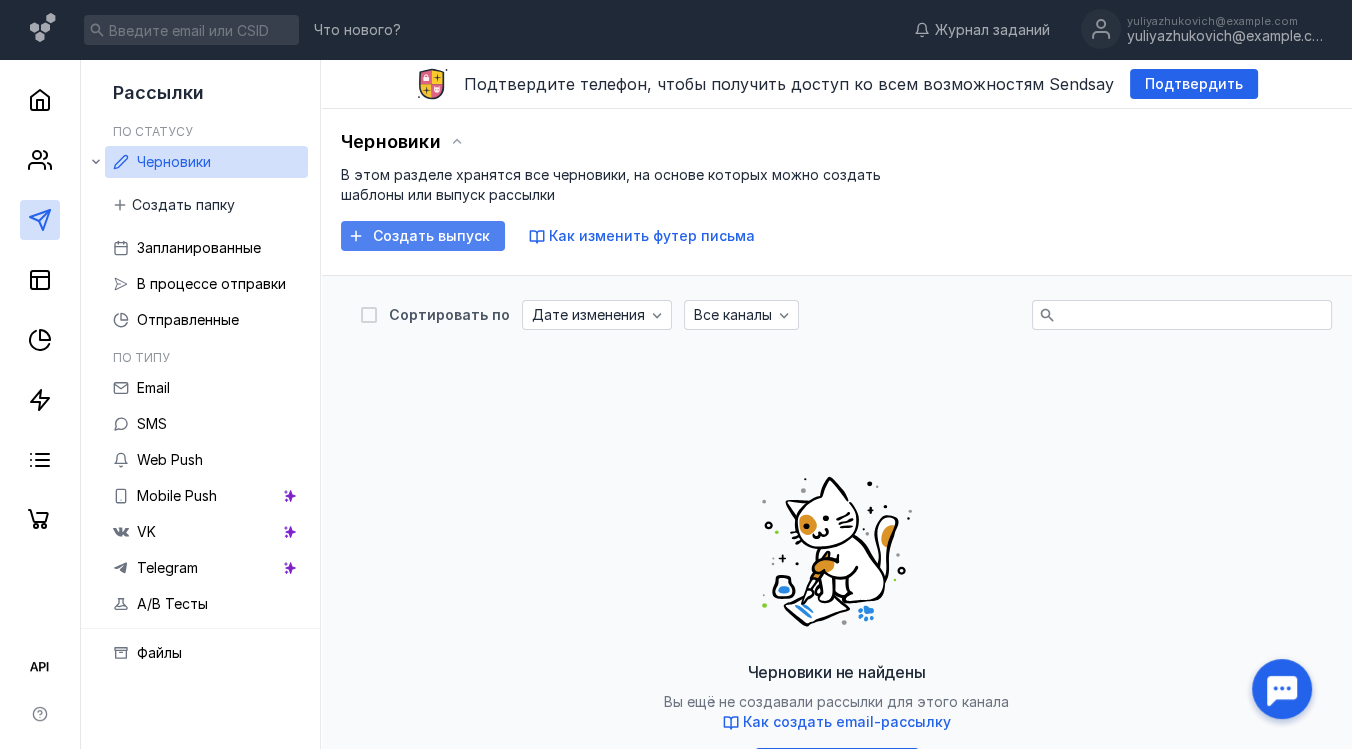 click on "Создать выпуск" at bounding box center (423, 236) 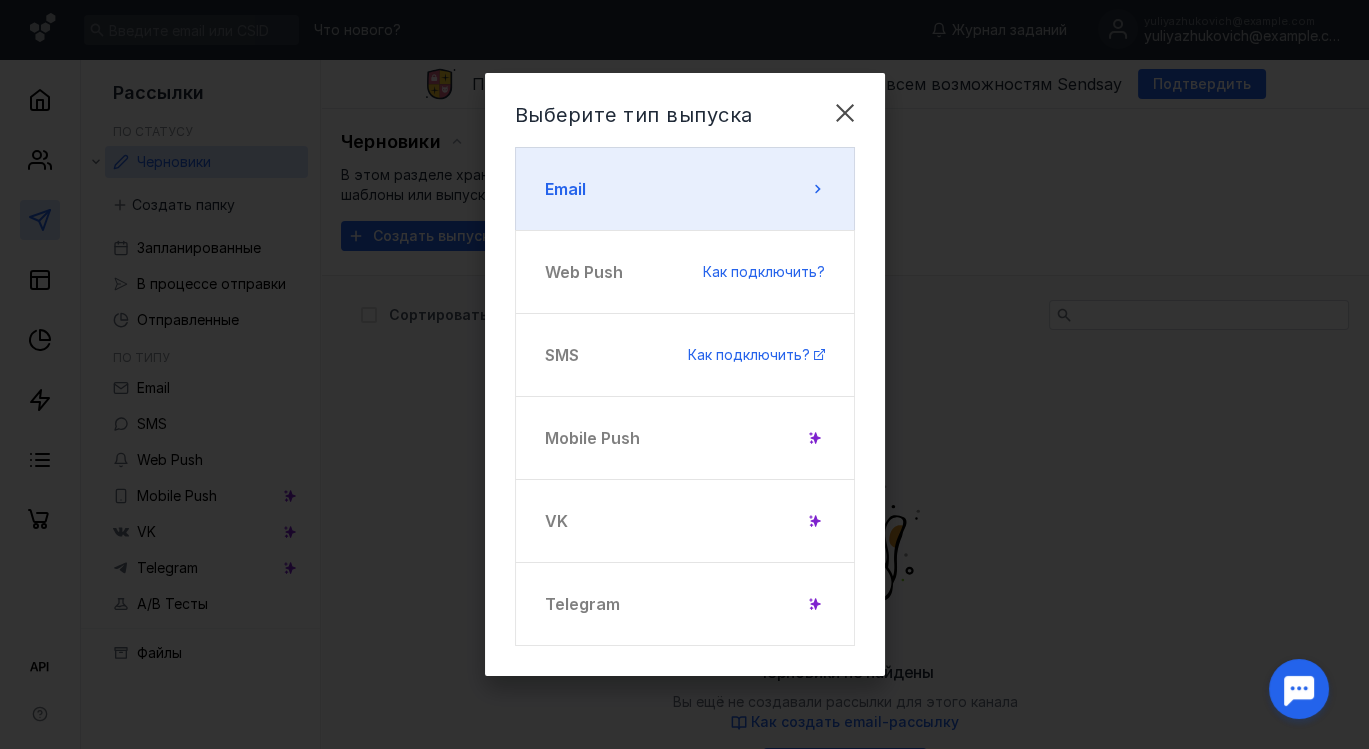 click on "Email" at bounding box center [685, 189] 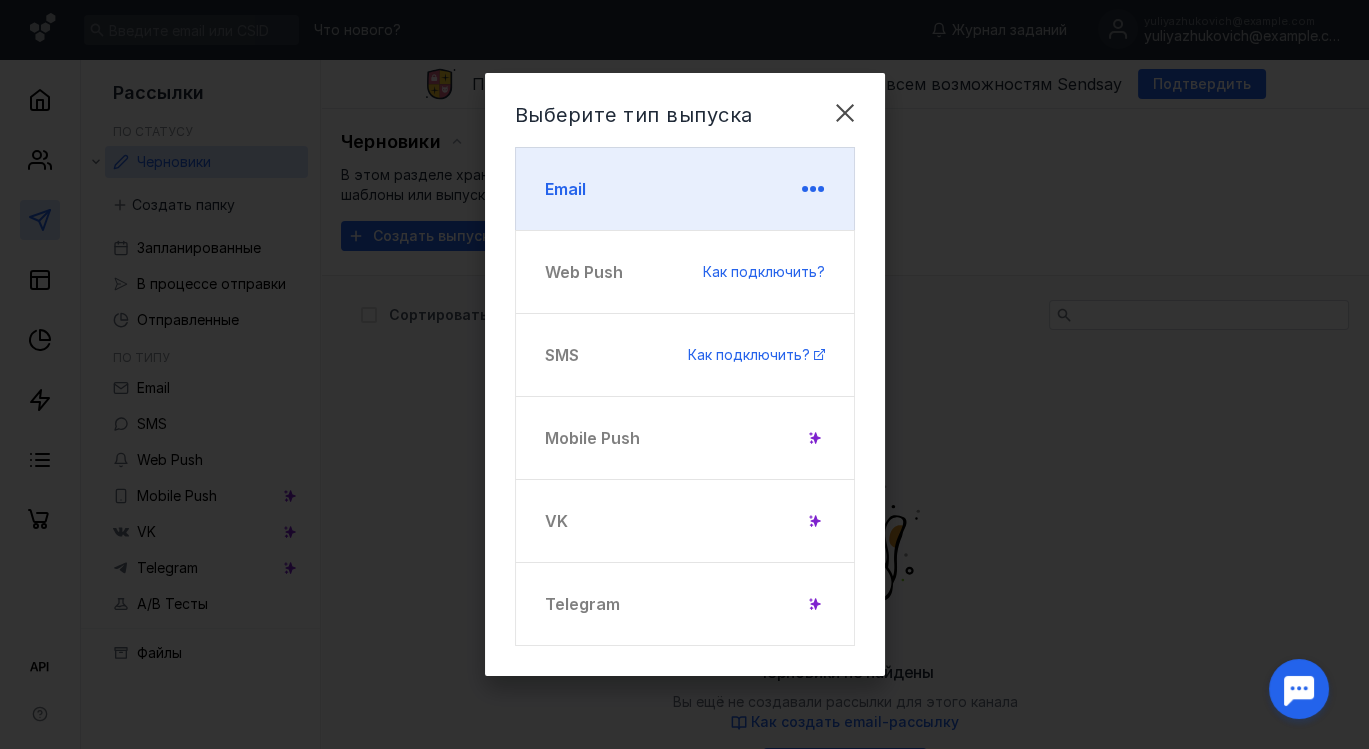click on "Email" at bounding box center (685, 189) 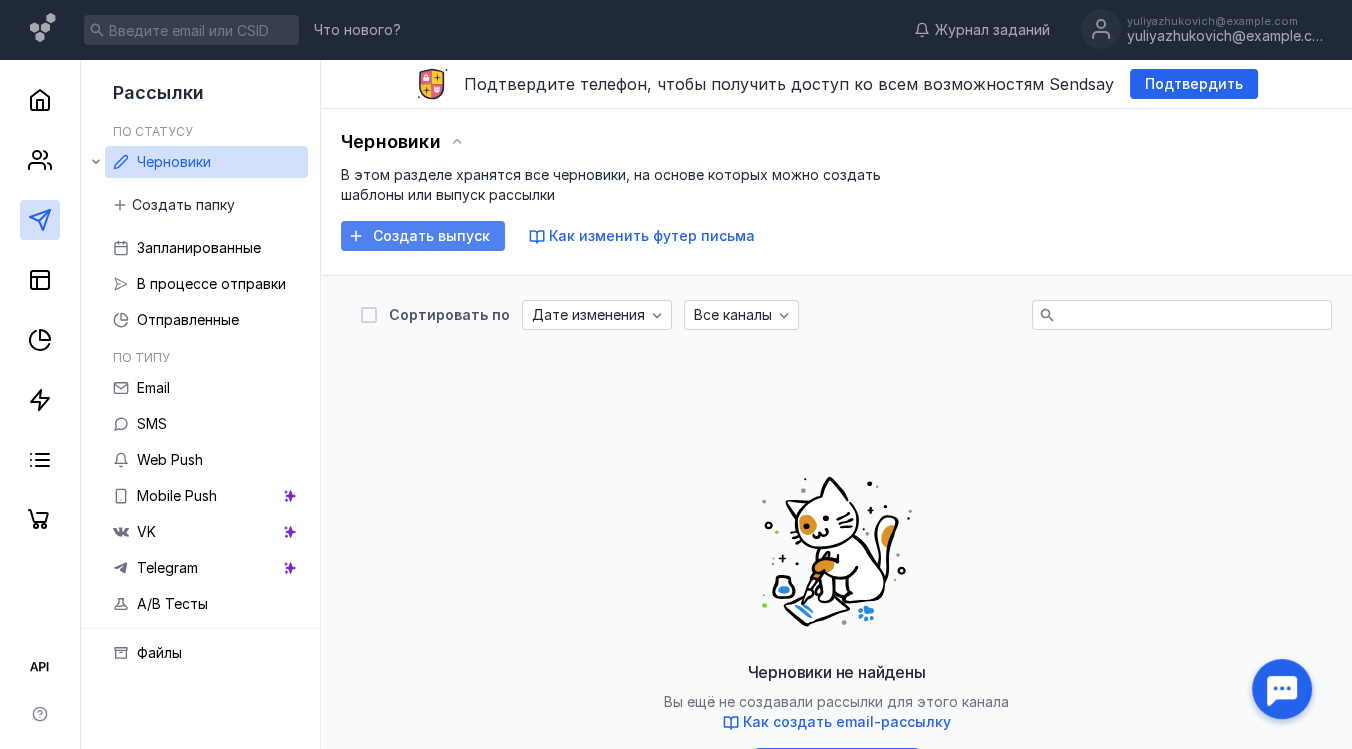 click on "Создать выпуск" at bounding box center (431, 236) 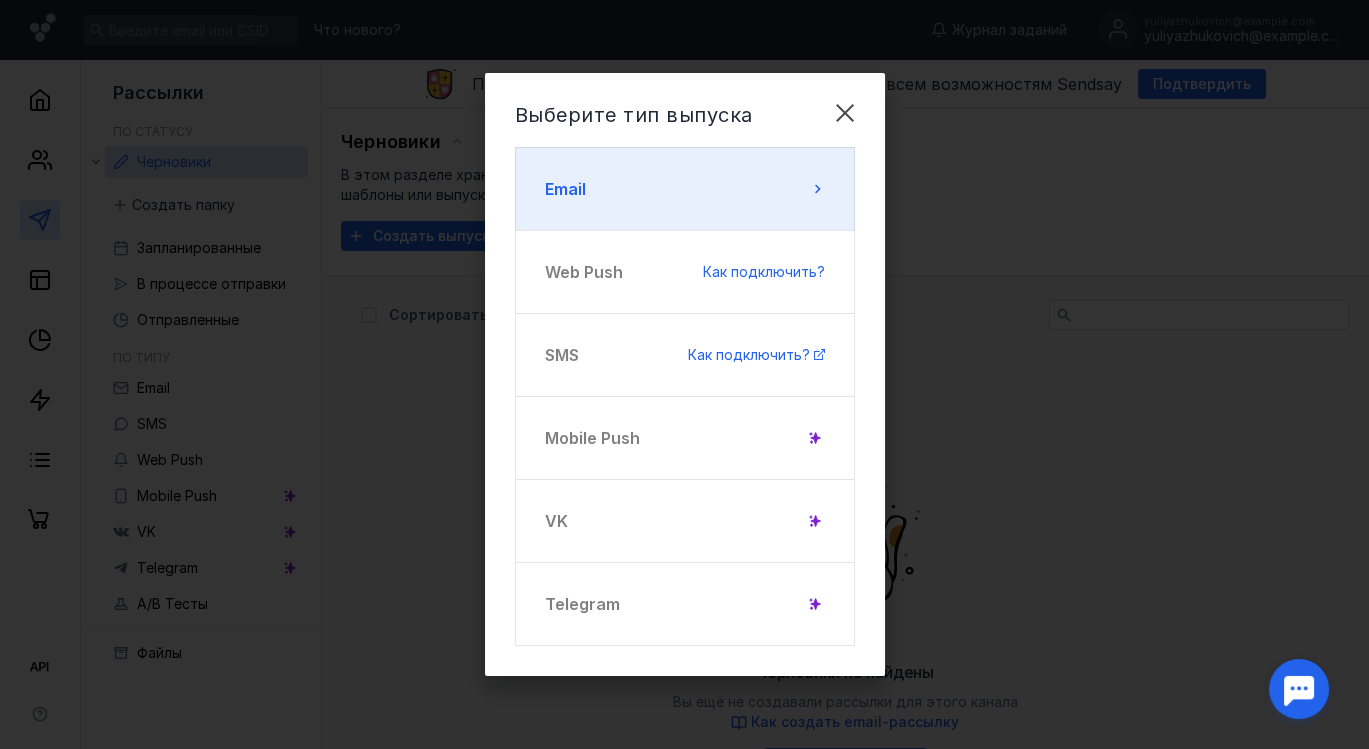 click on "Email" at bounding box center (685, 189) 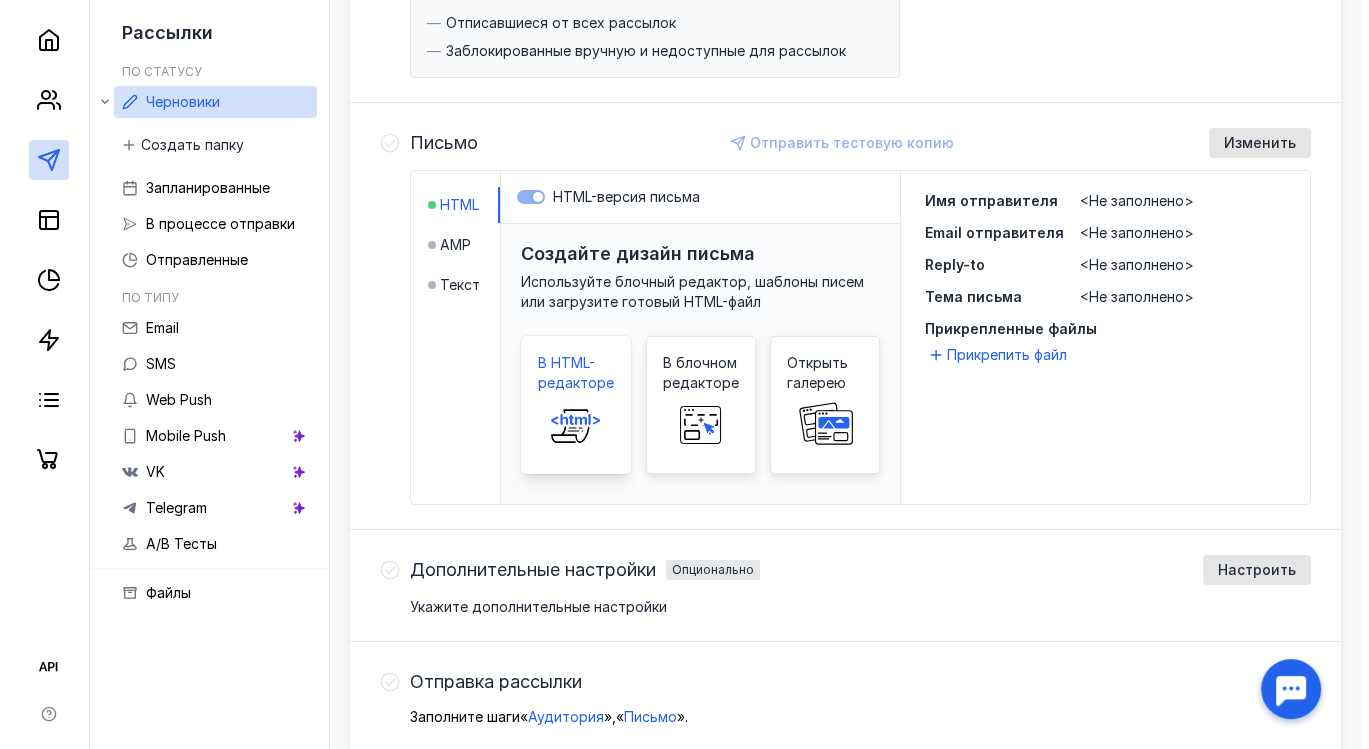 scroll, scrollTop: 405, scrollLeft: 0, axis: vertical 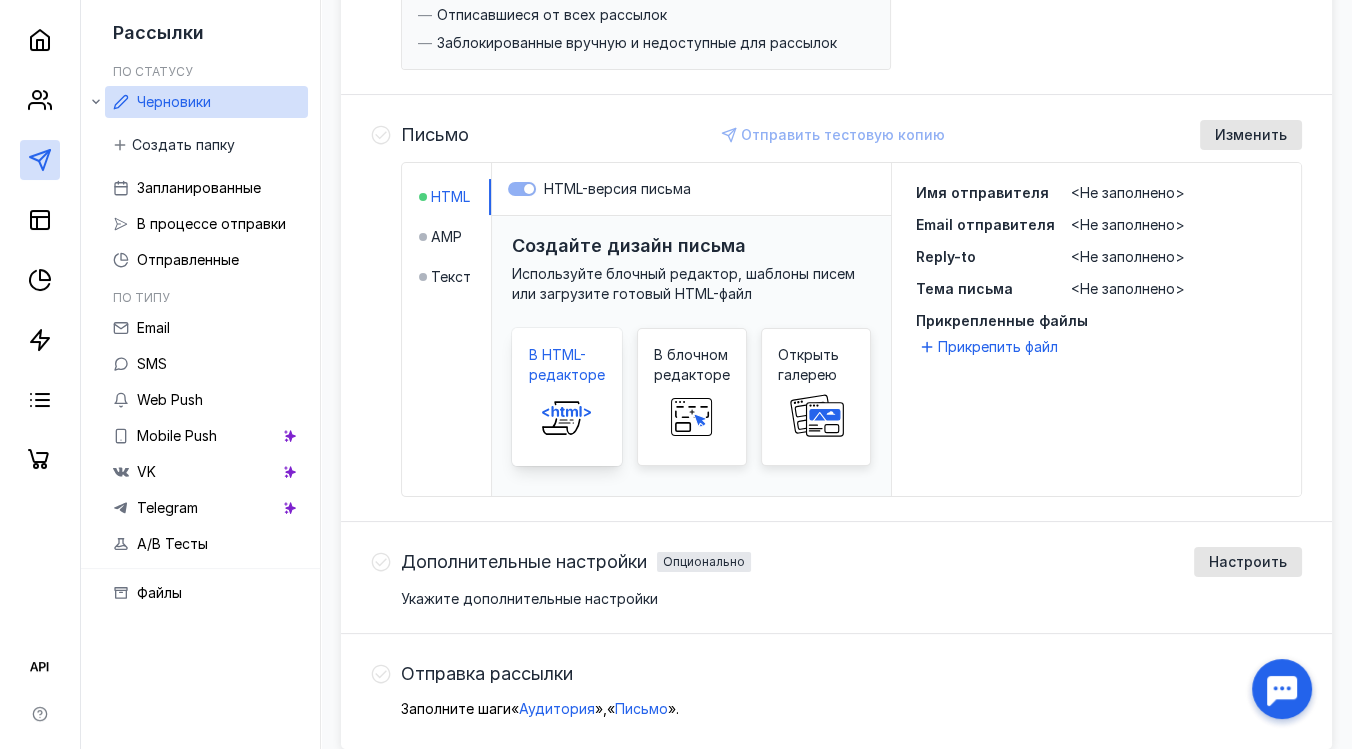 click on "В HTML-редакторе" at bounding box center (567, 397) 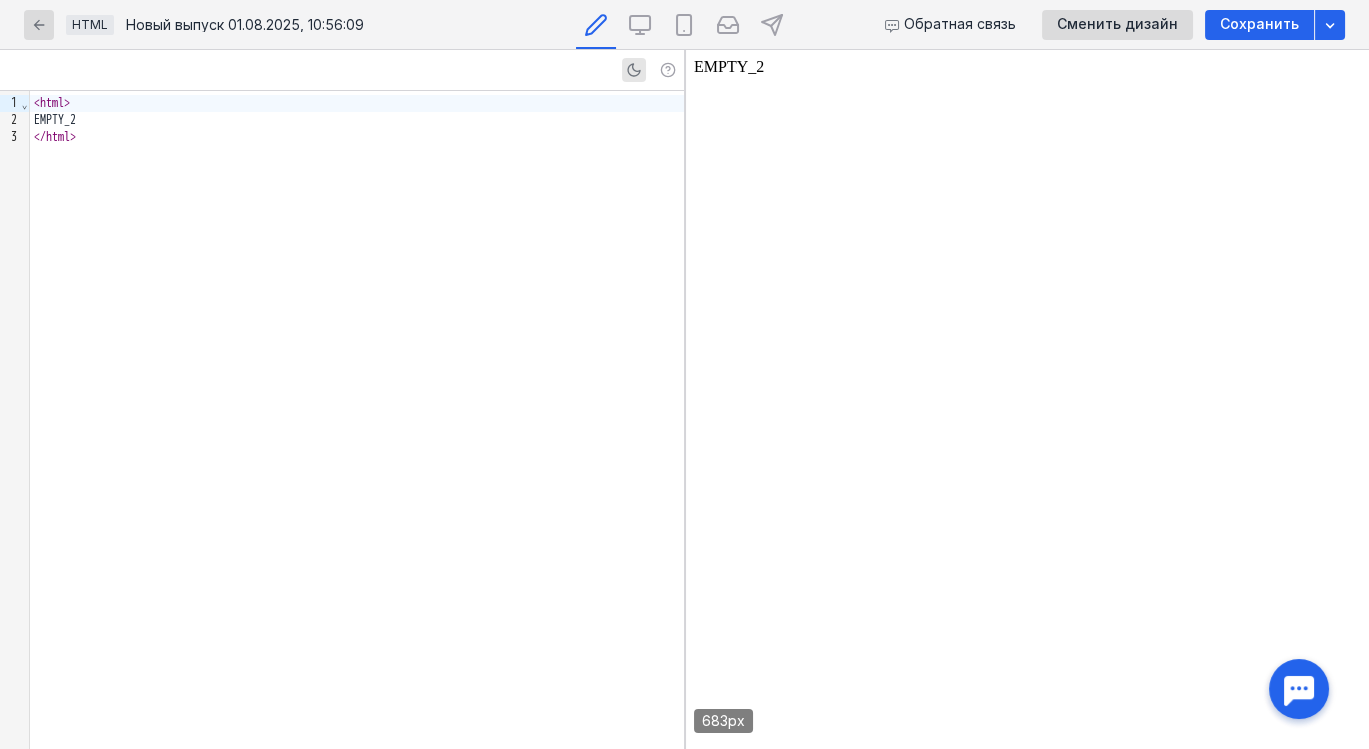 scroll, scrollTop: 0, scrollLeft: 0, axis: both 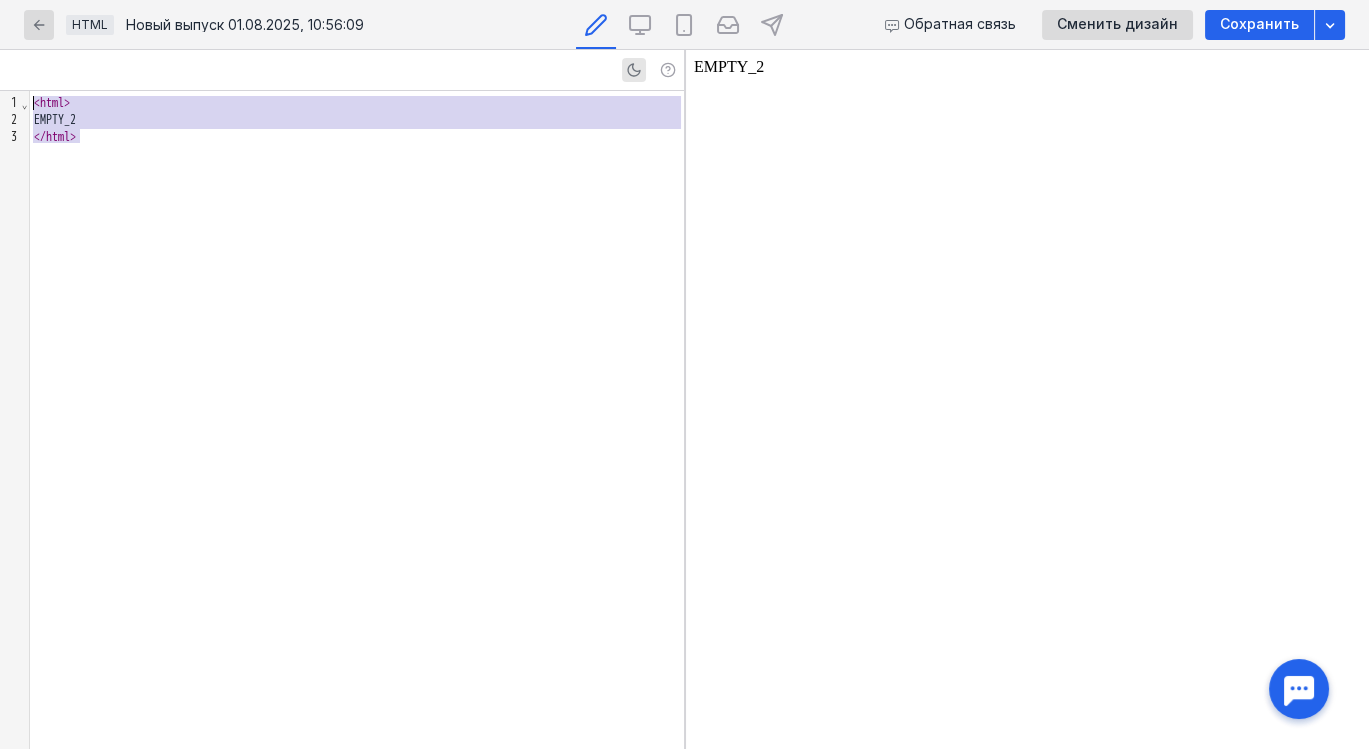 drag, startPoint x: 238, startPoint y: 248, endPoint x: 8, endPoint y: 65, distance: 293.92004 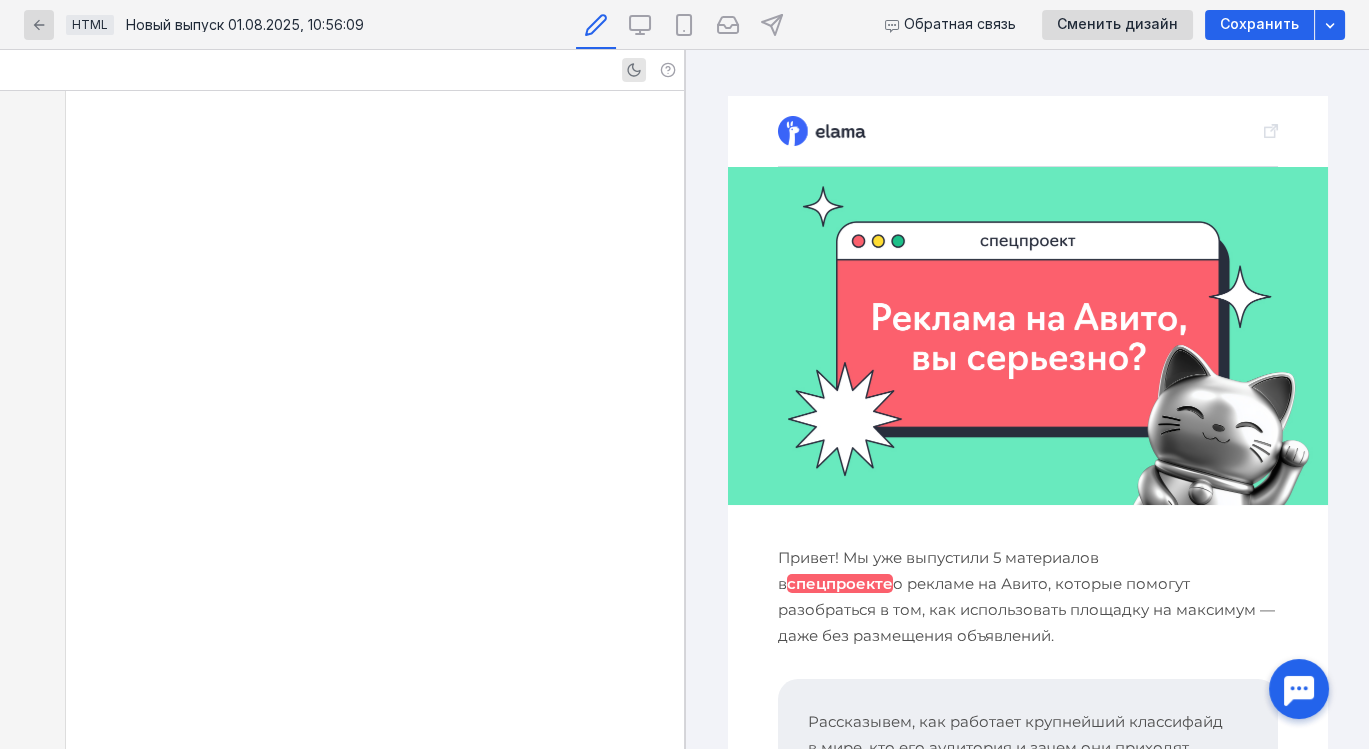 scroll, scrollTop: 21735, scrollLeft: 0, axis: vertical 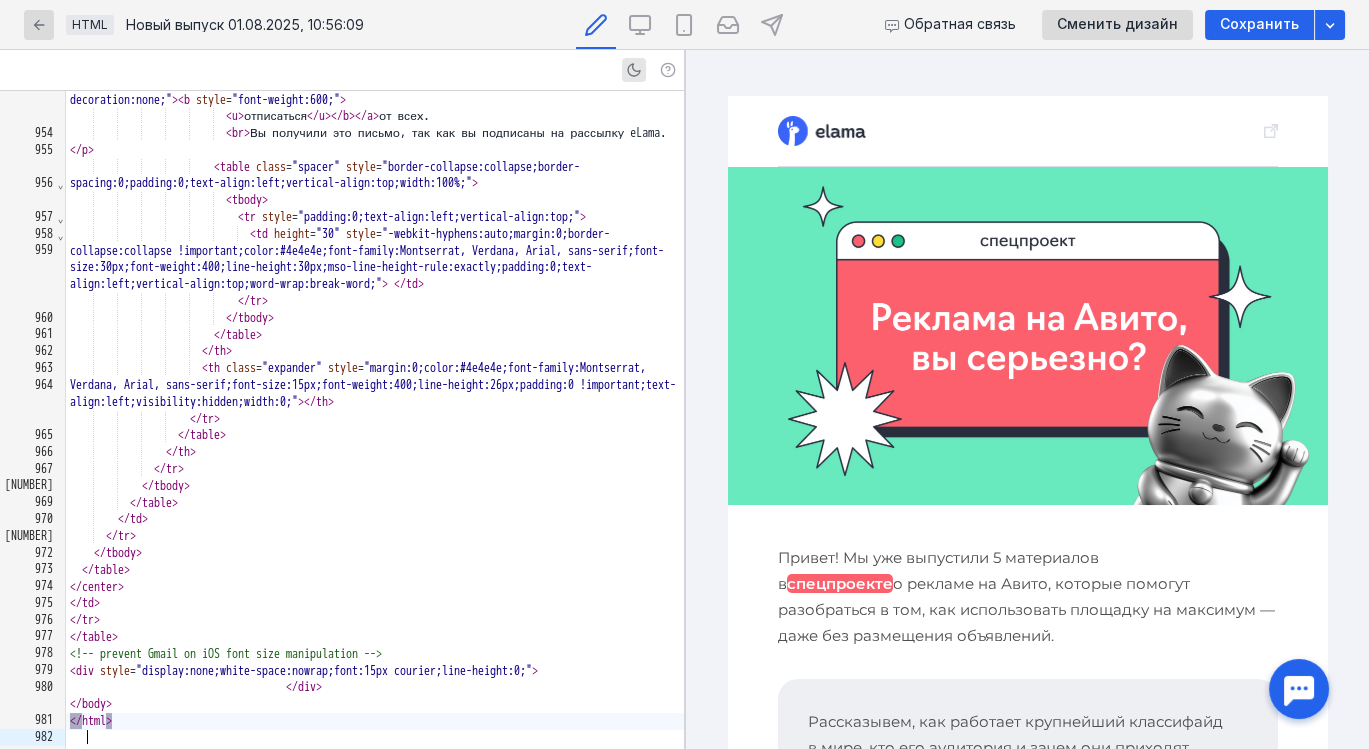 click at bounding box center [1027, 336] 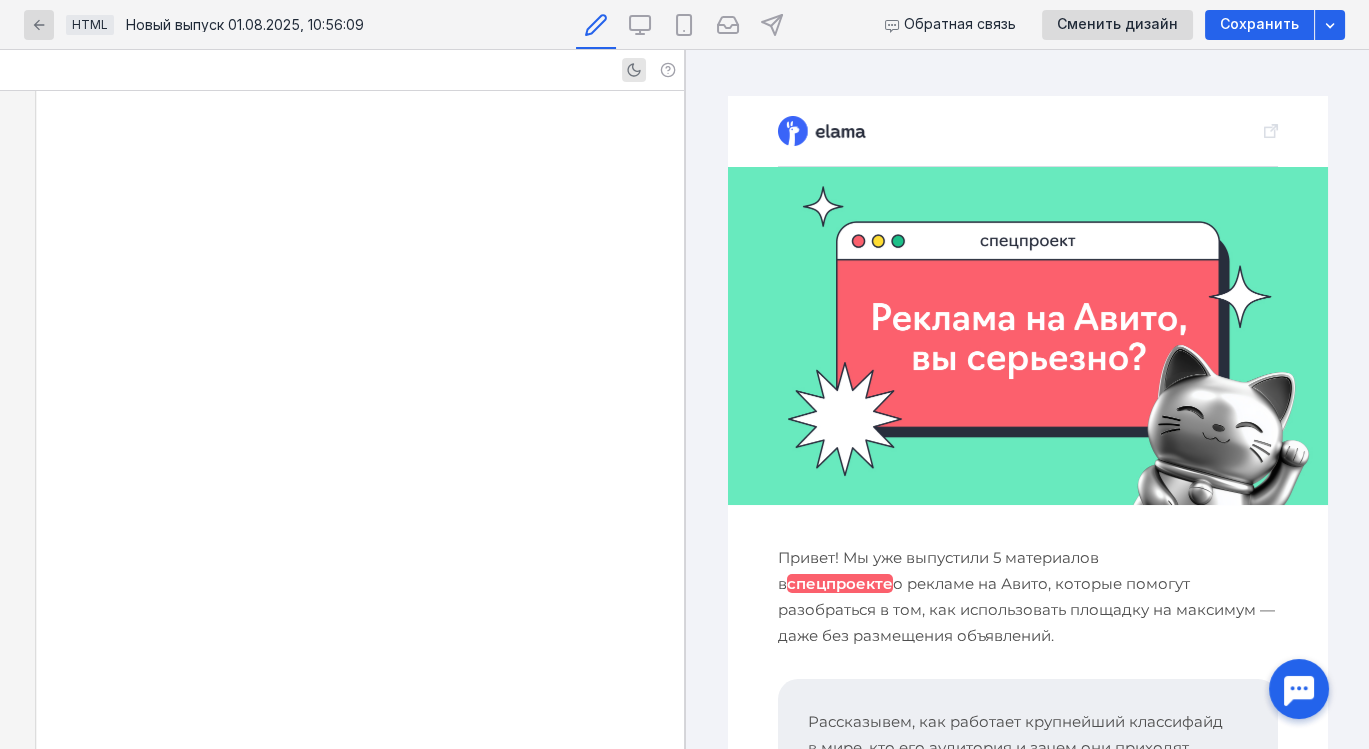 scroll, scrollTop: 7222, scrollLeft: 0, axis: vertical 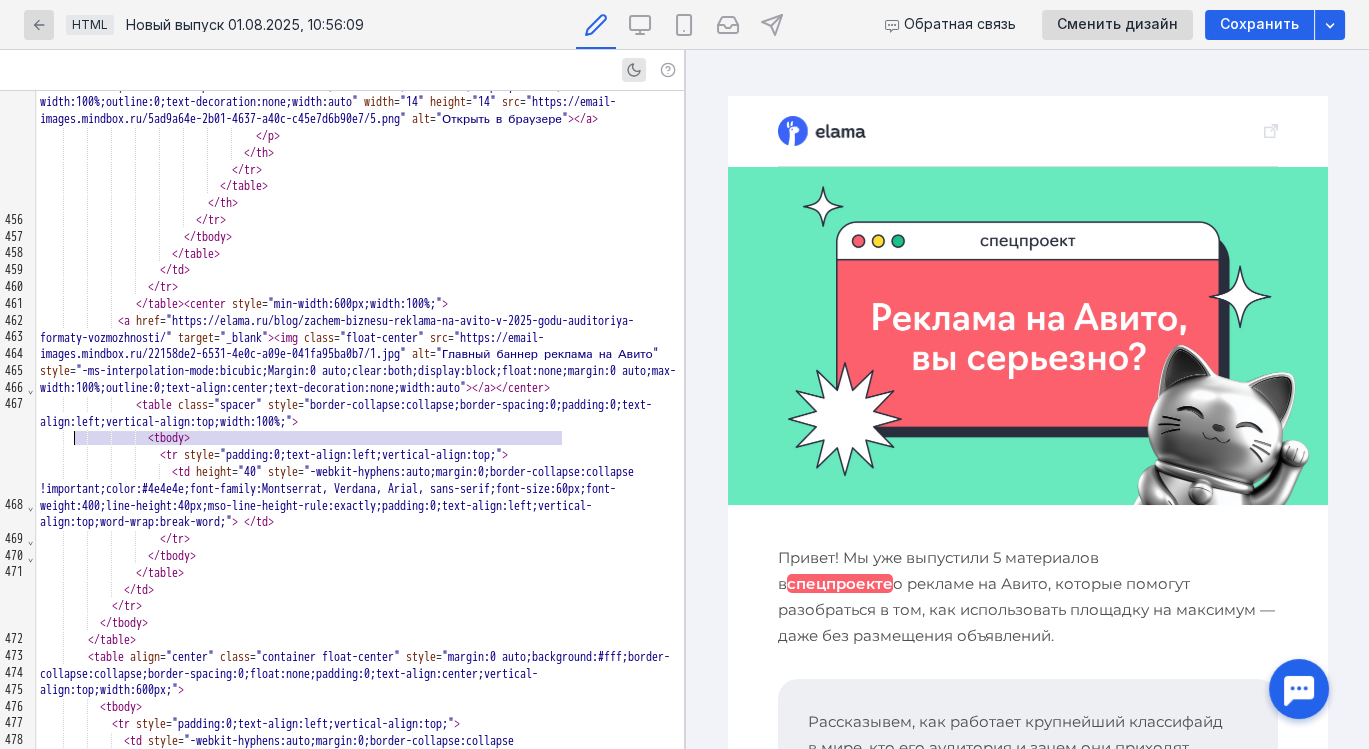 drag, startPoint x: 560, startPoint y: 439, endPoint x: 74, endPoint y: 445, distance: 486.03705 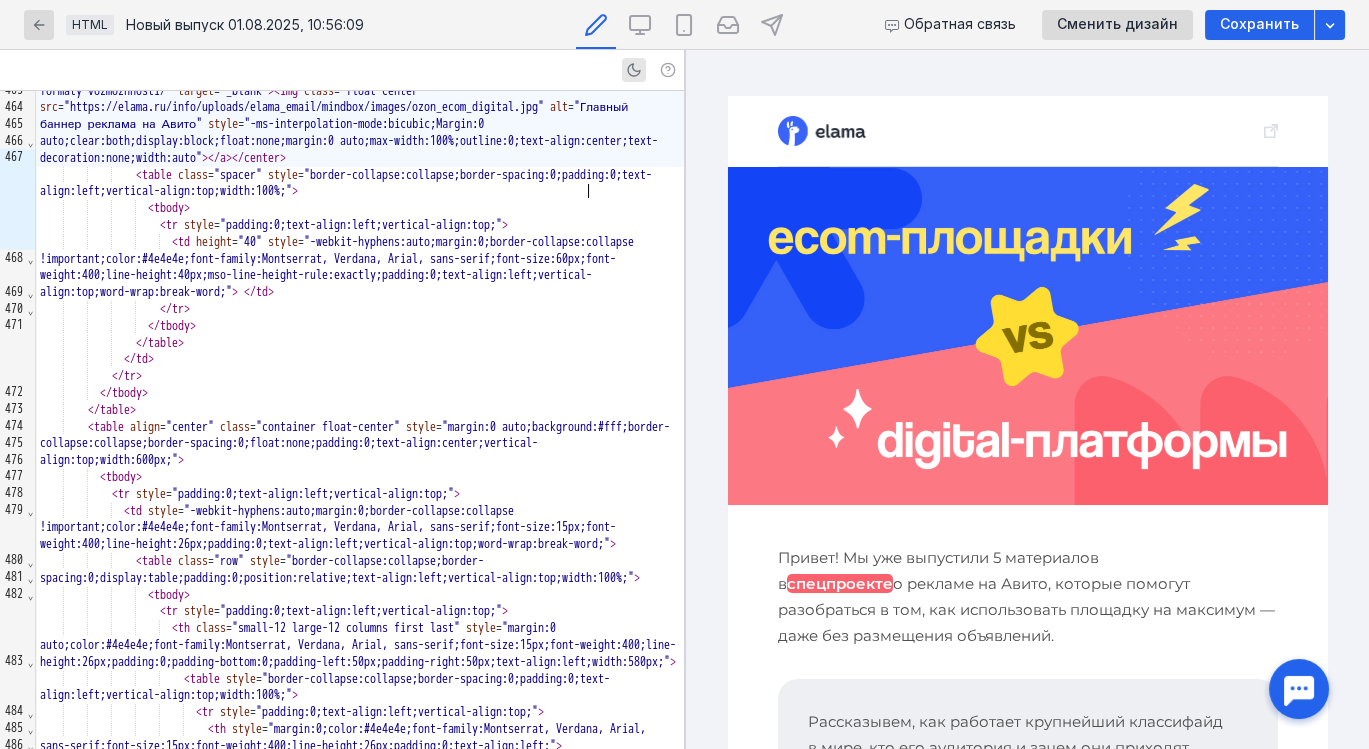 scroll, scrollTop: 7455, scrollLeft: 0, axis: vertical 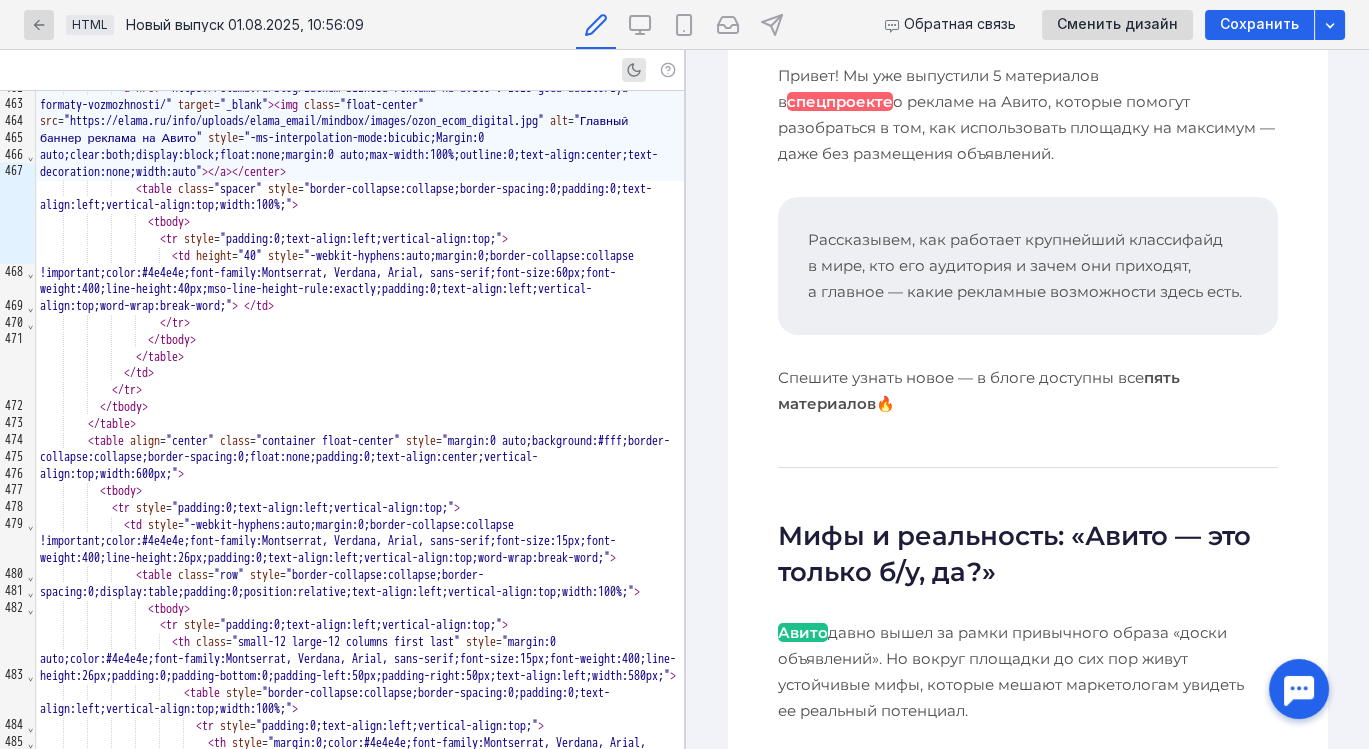 click at bounding box center [1027, 442] 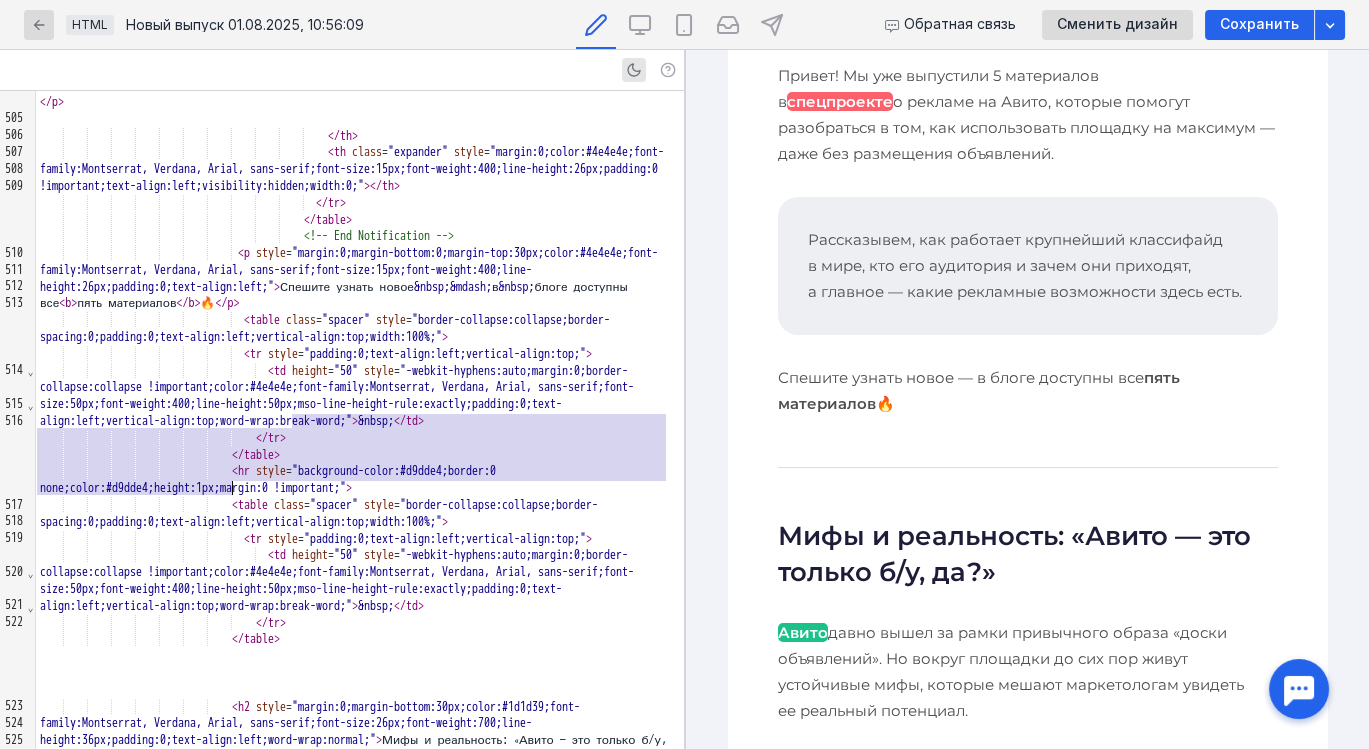 click on "пять материалов" at bounding box center (978, 390) 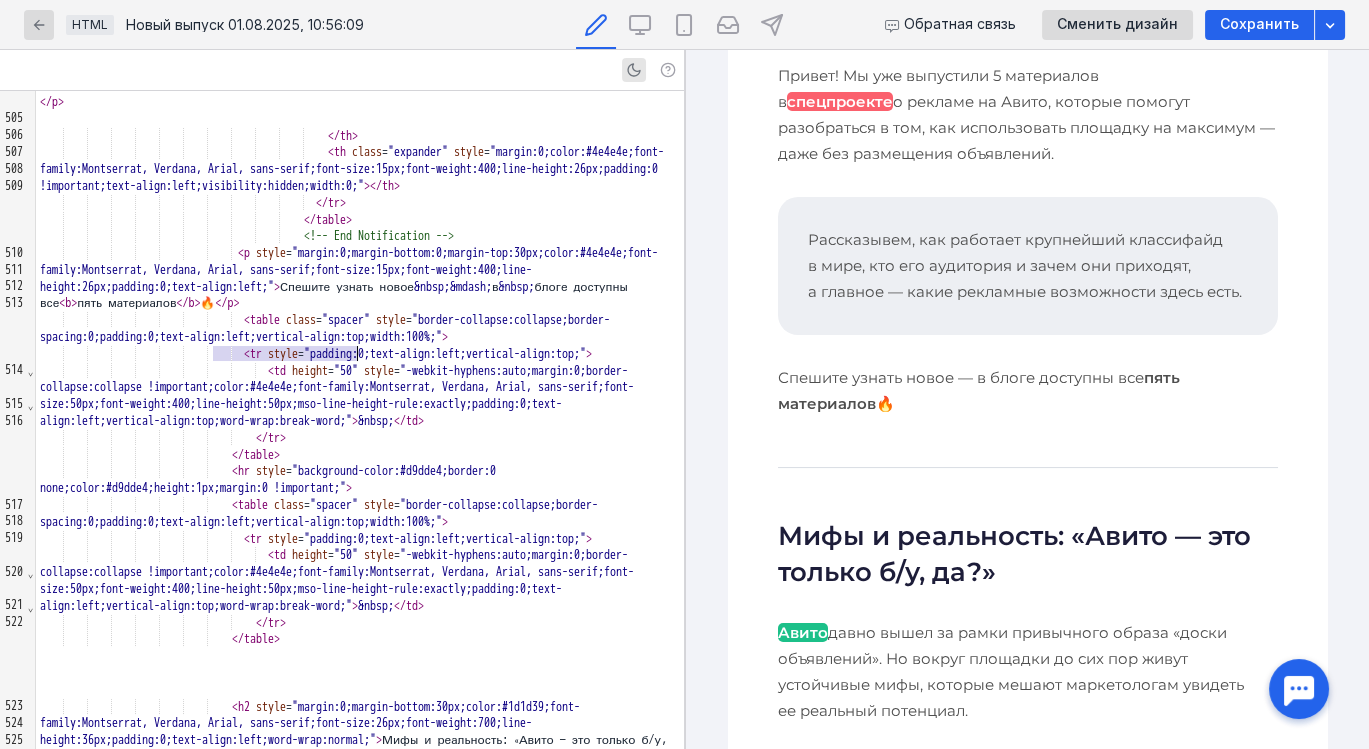 scroll, scrollTop: 8751, scrollLeft: 0, axis: vertical 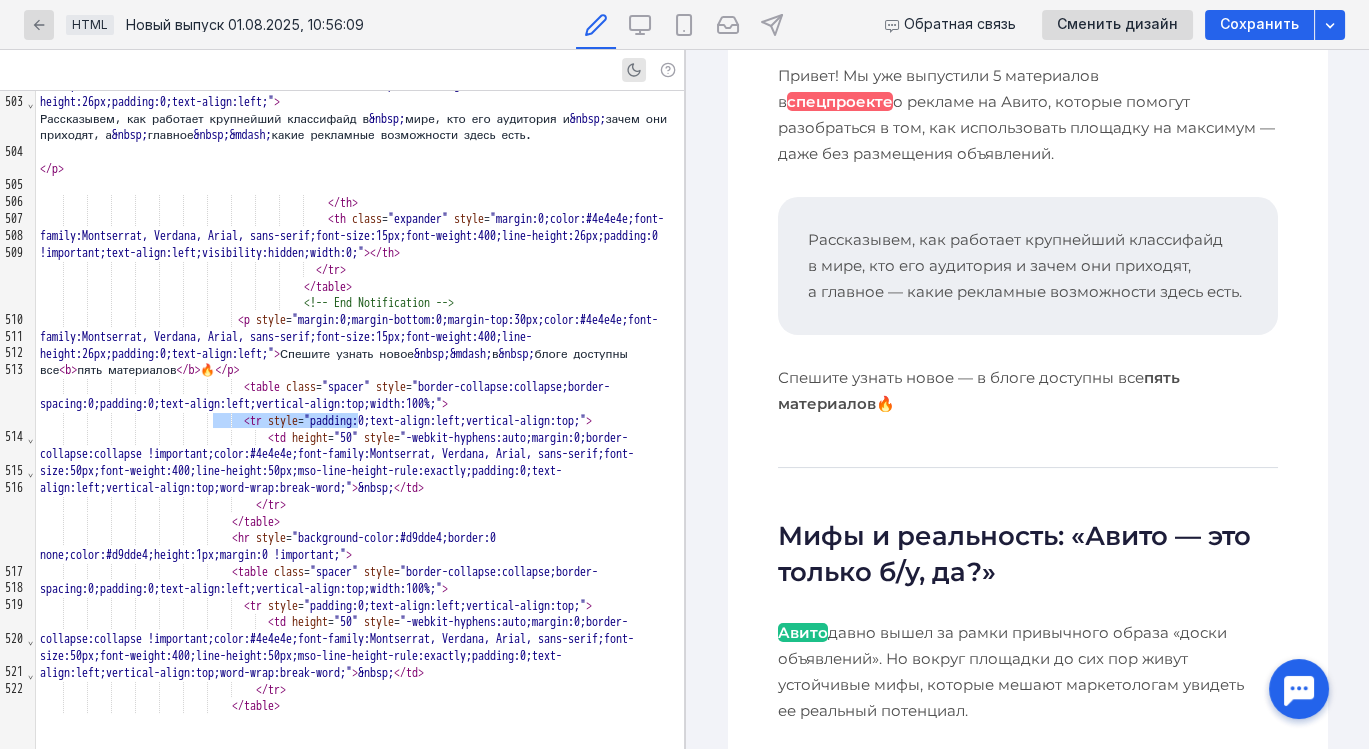 click at bounding box center (1027, 442) 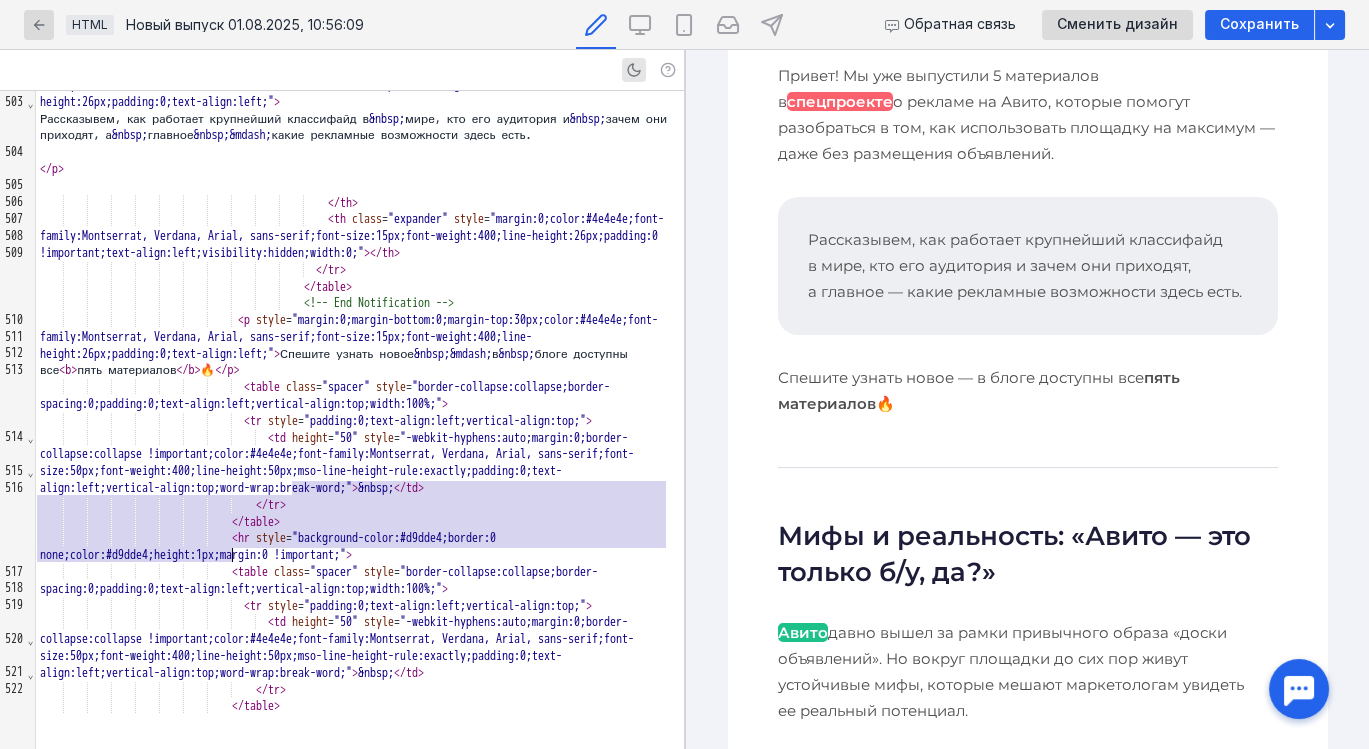 scroll, scrollTop: 8818, scrollLeft: 0, axis: vertical 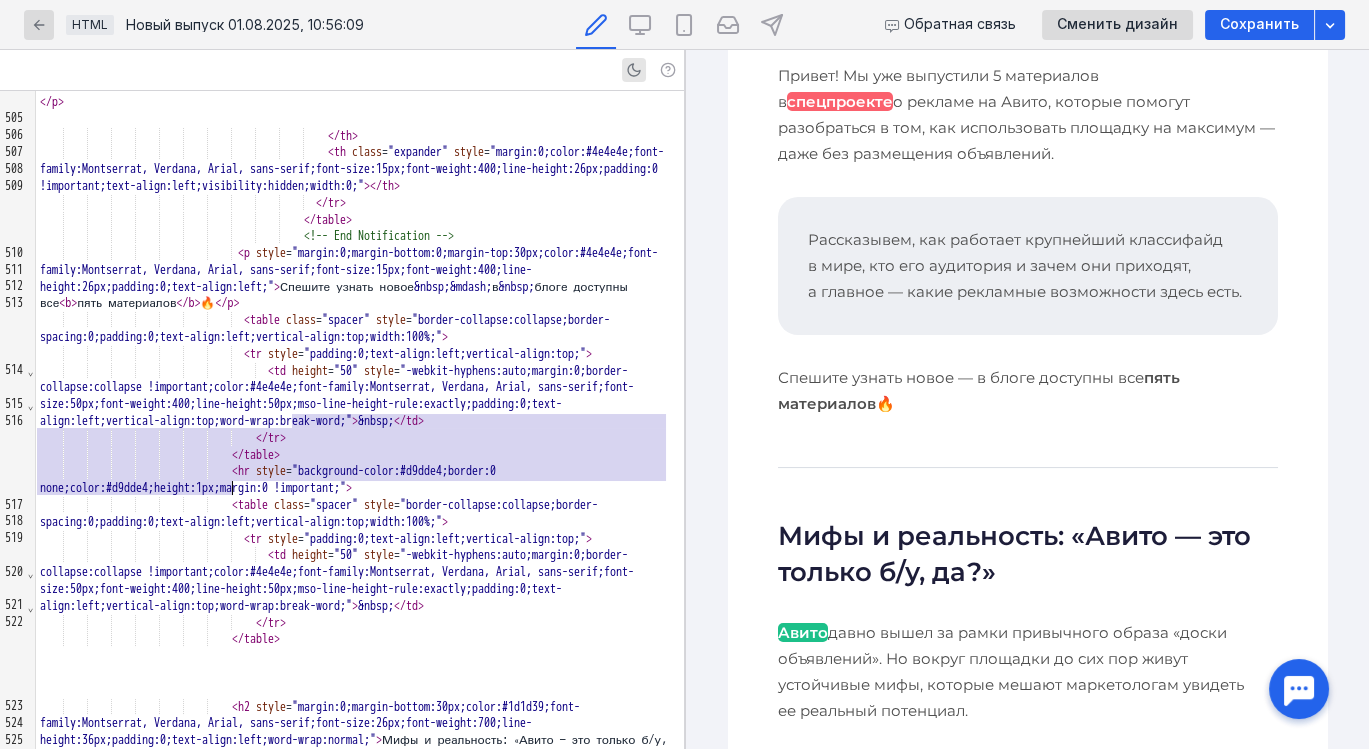 click on "Спешите узнать новое — в блоге доступны все пять материалов 🔥" at bounding box center [1027, 391] 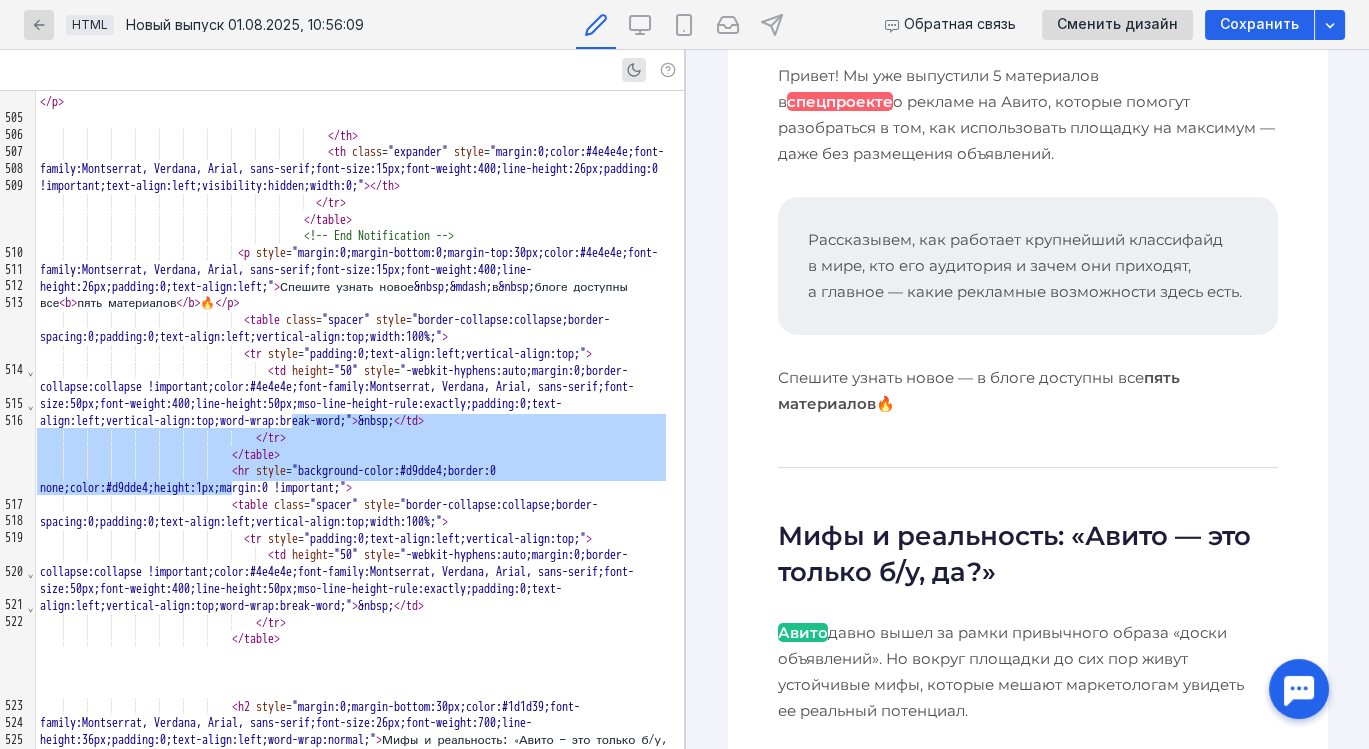 click on "Спешите узнать новое — в блоге доступны все пять материалов 🔥" at bounding box center (1027, 391) 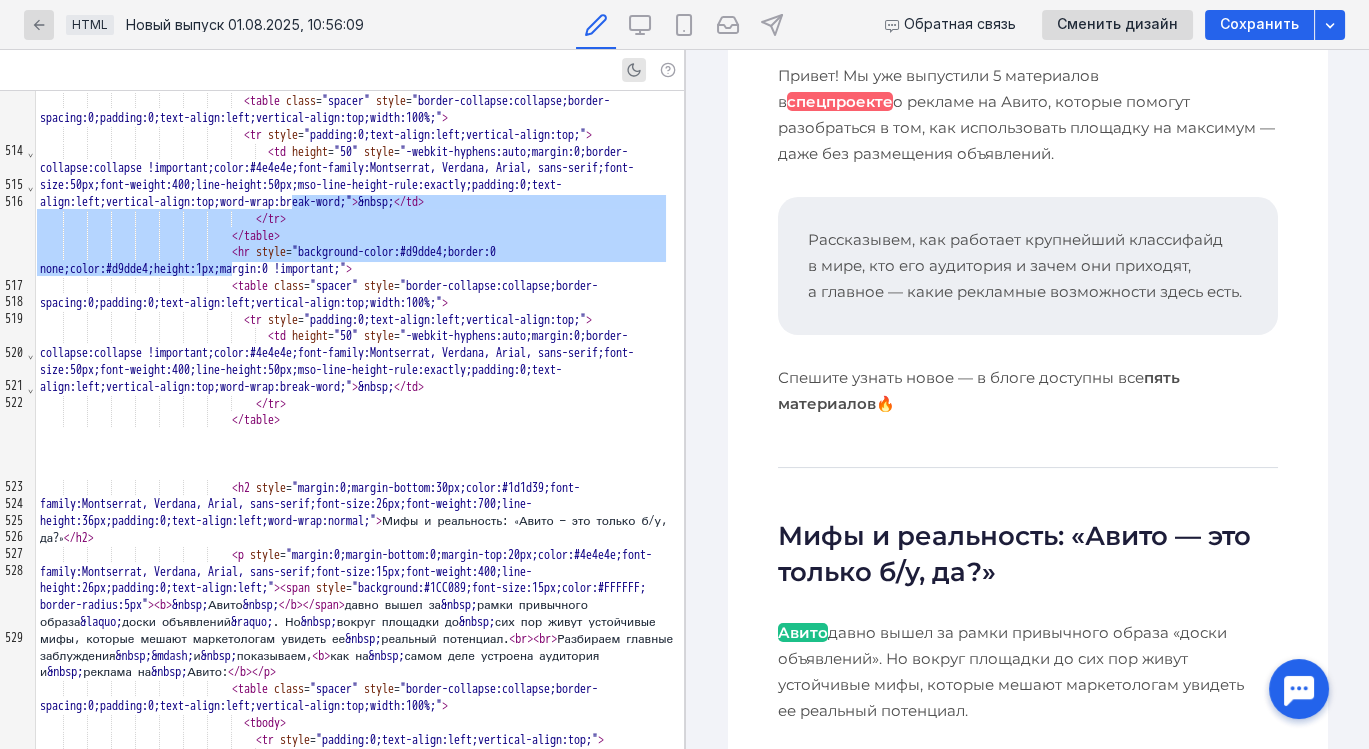 scroll, scrollTop: 9040, scrollLeft: 0, axis: vertical 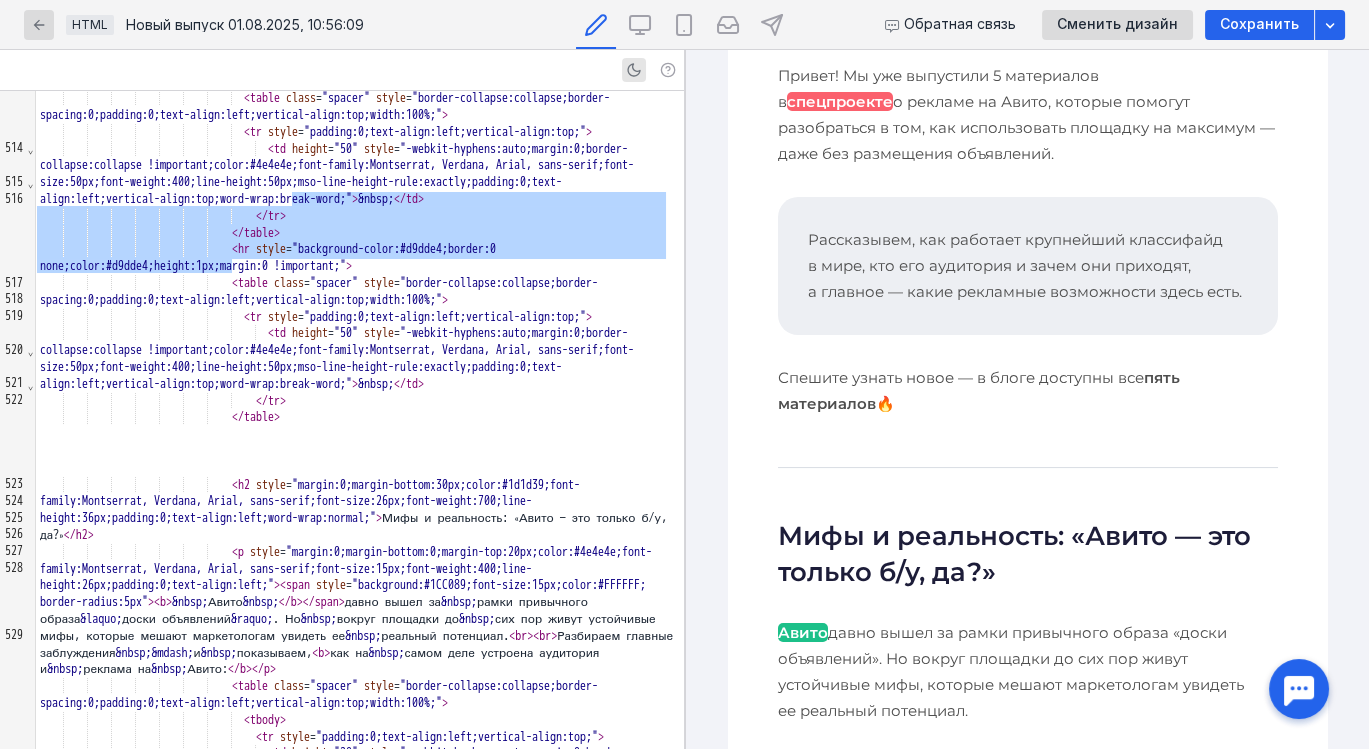click at bounding box center (360, 434) 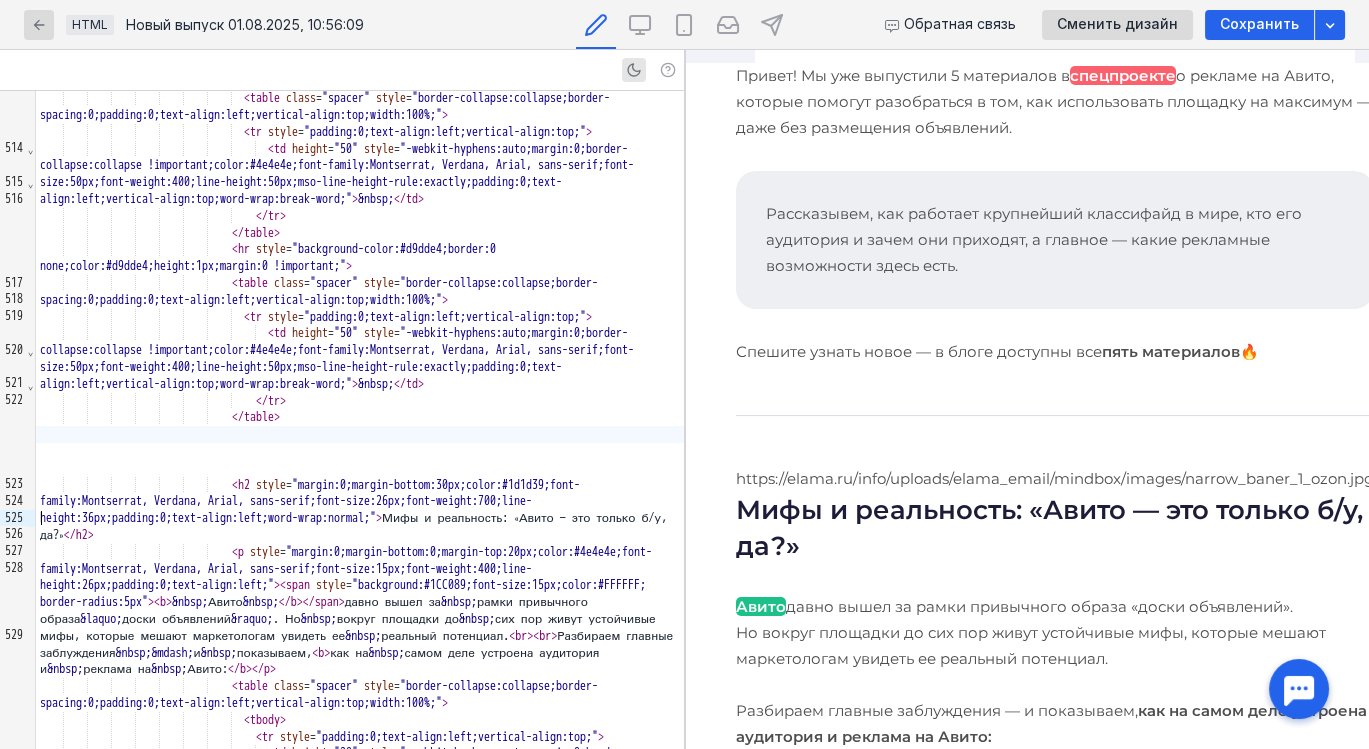 scroll, scrollTop: 482, scrollLeft: 0, axis: vertical 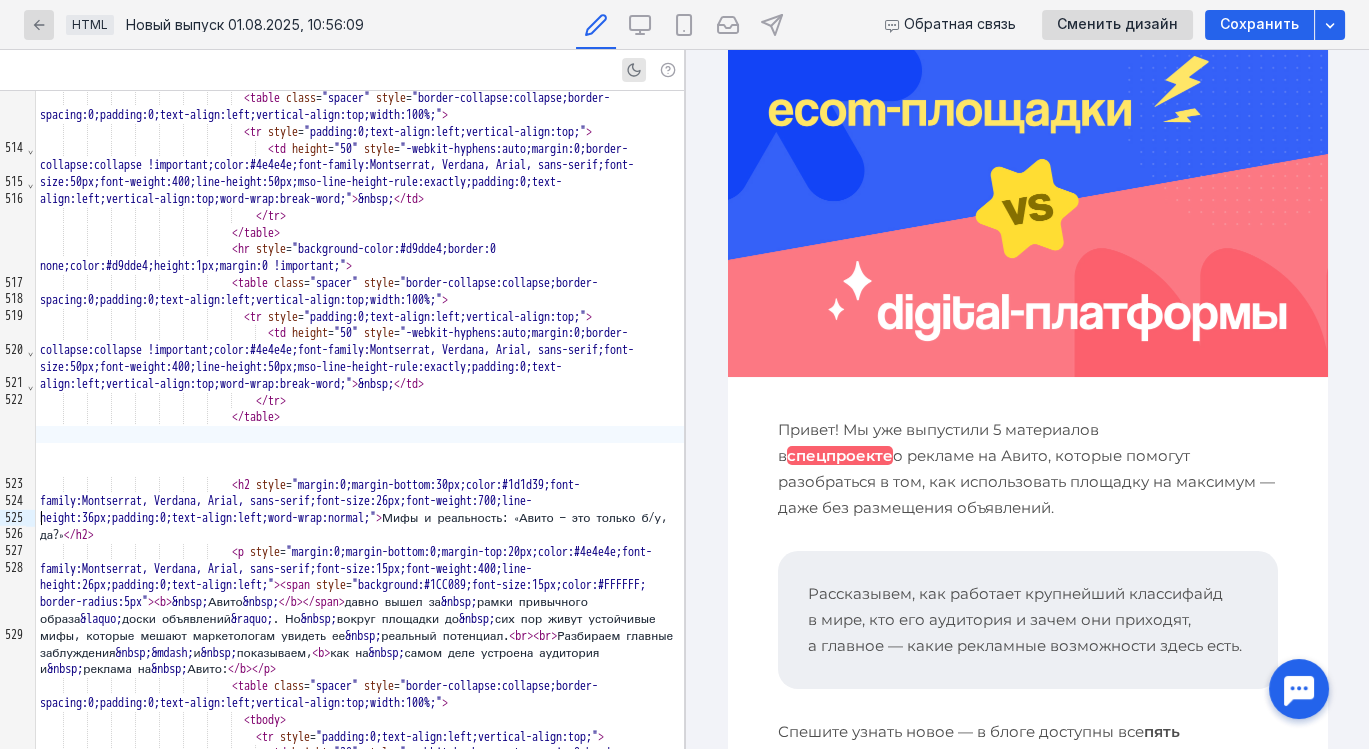 click at bounding box center [1027, 208] 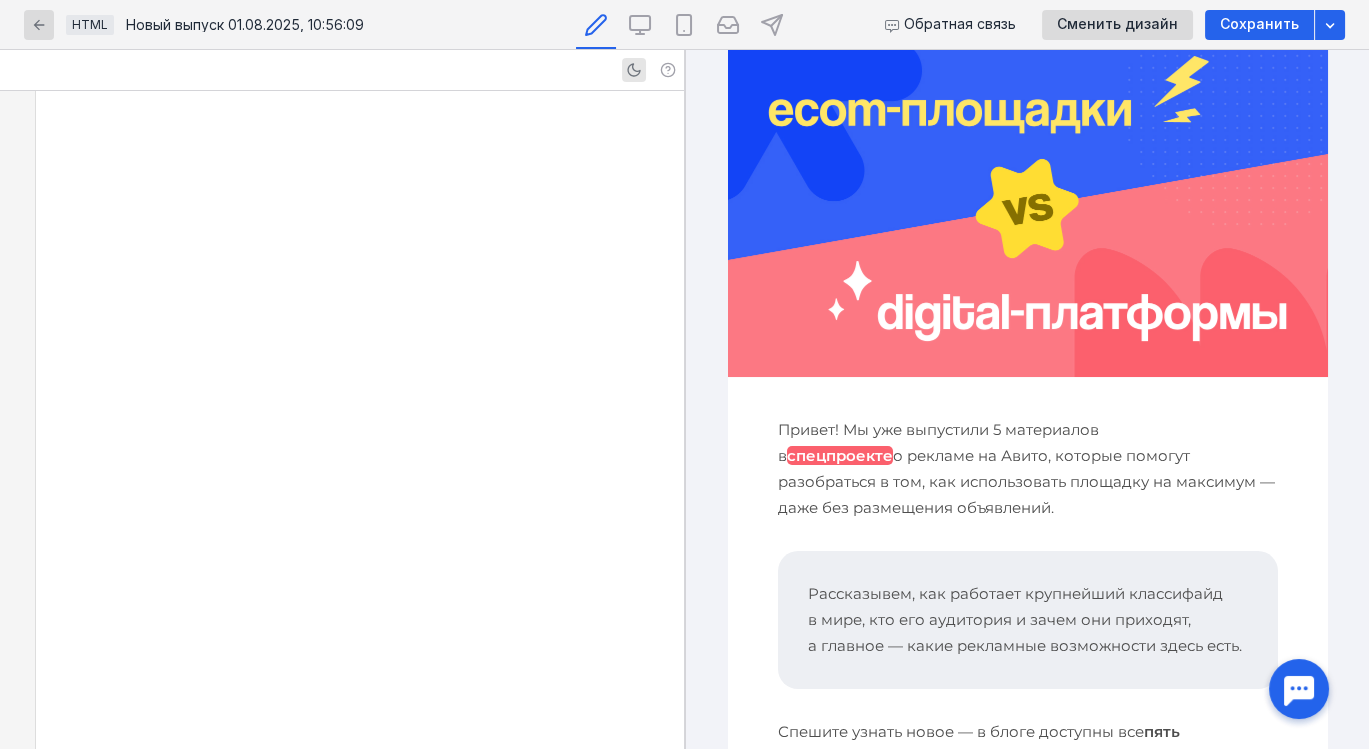 scroll, scrollTop: 7222, scrollLeft: 0, axis: vertical 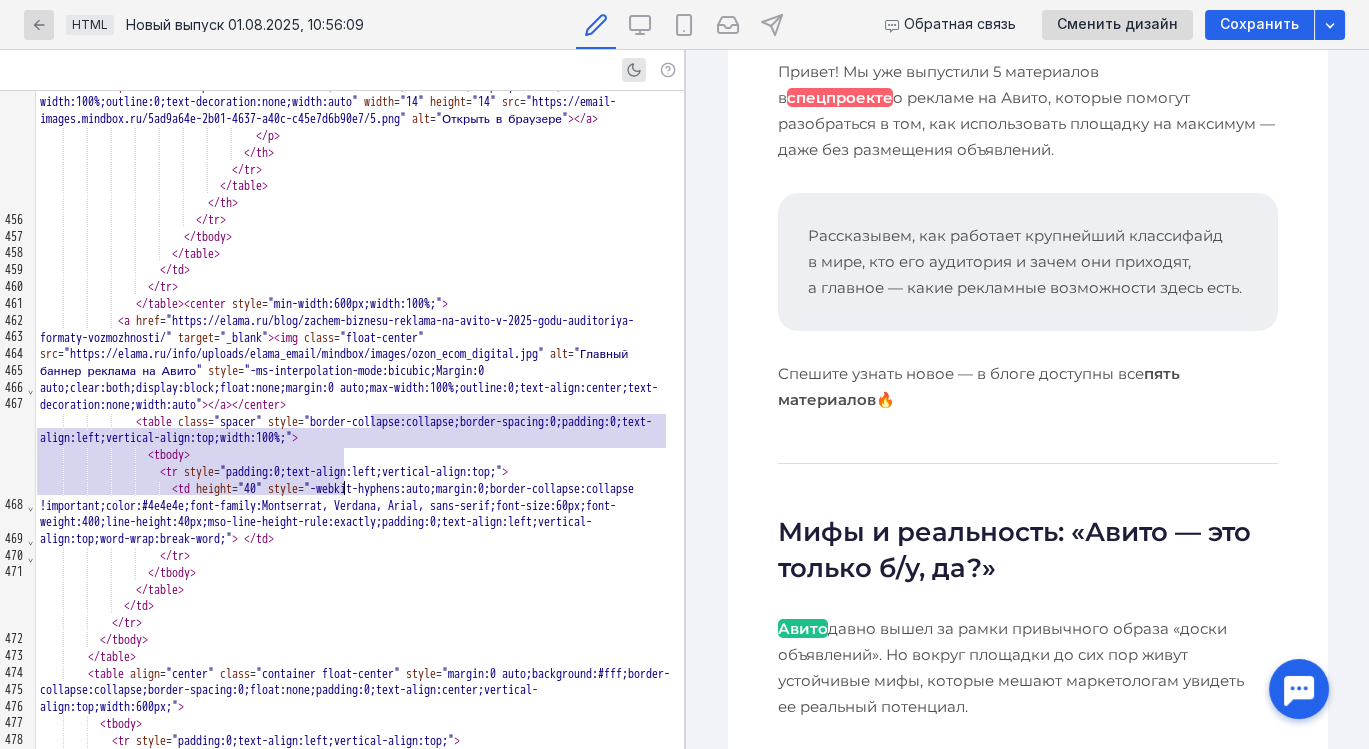 click on "пять материалов" at bounding box center (978, 386) 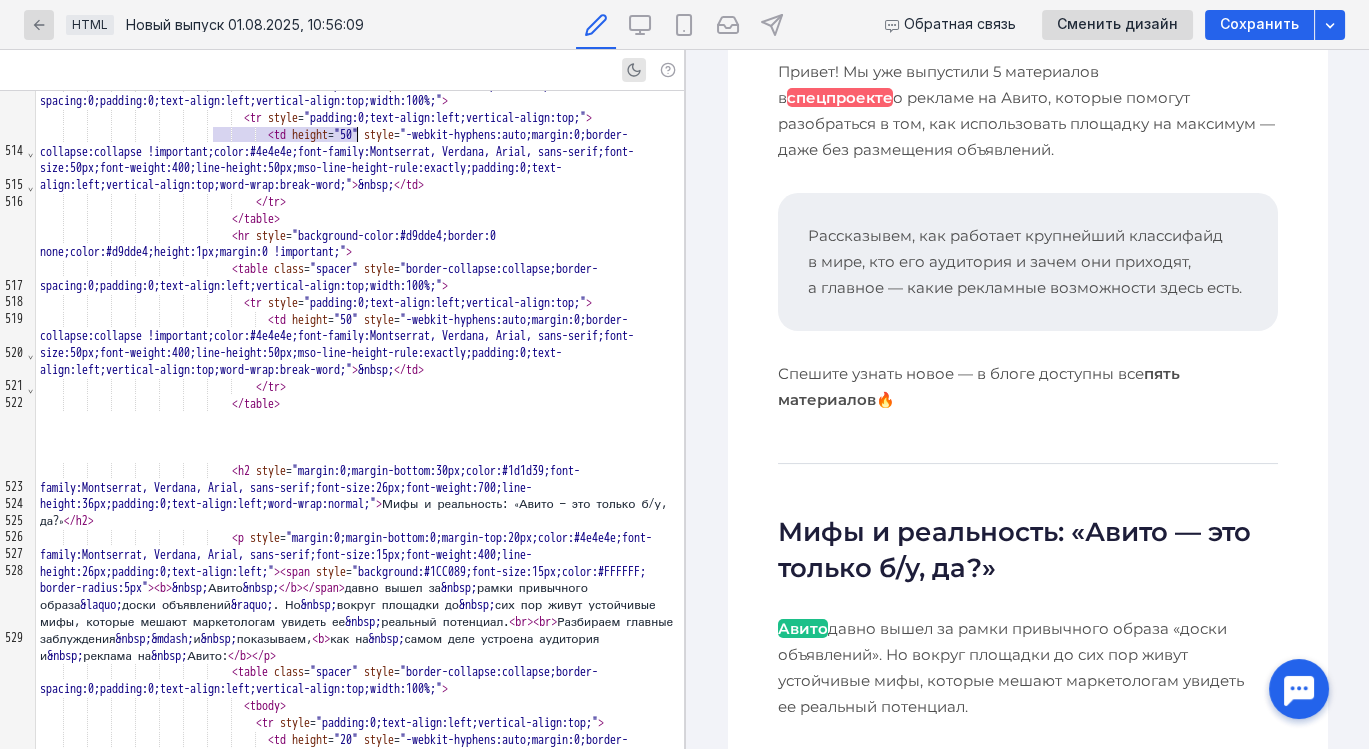 scroll, scrollTop: 9048, scrollLeft: 0, axis: vertical 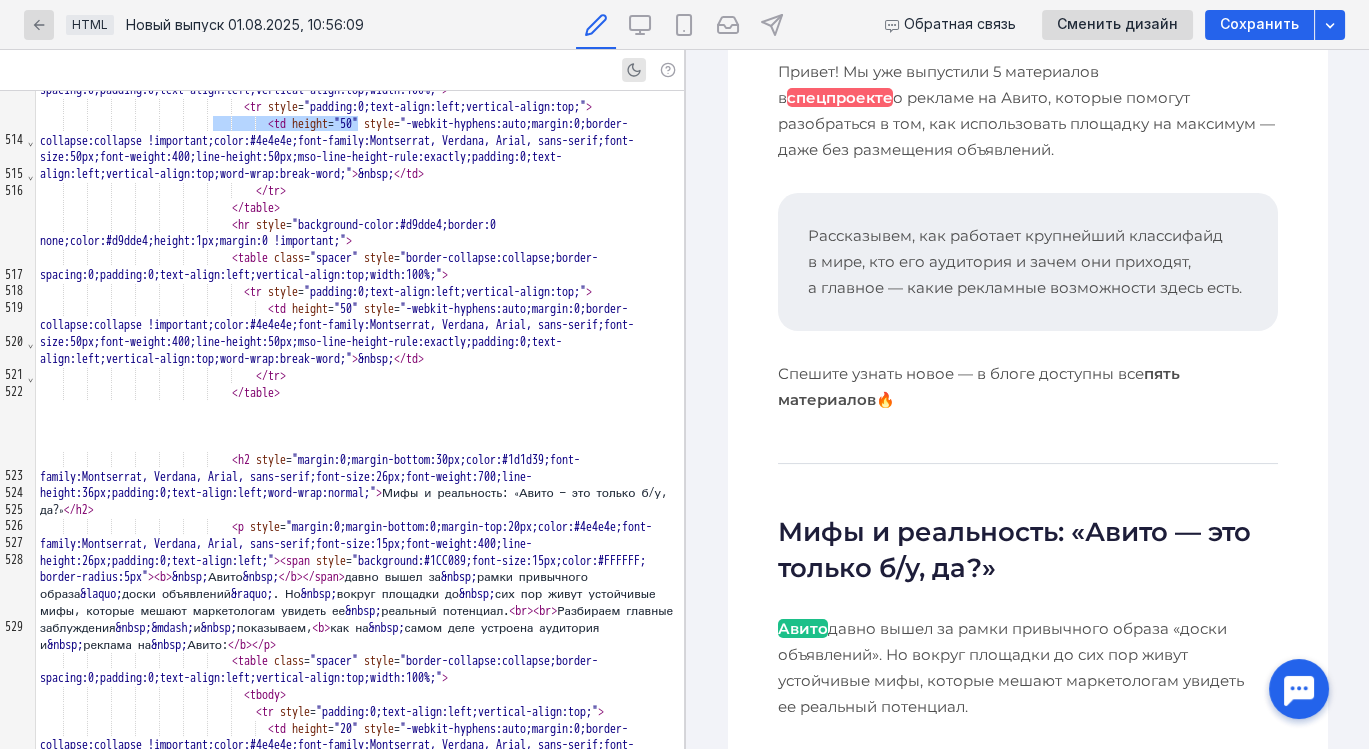click on "› ⌄ ⌄ ⌄ ⌄ ⌄ ⌄ ⌄ ⌄ ⌄ ⌄ ⌄ ⌄ ⌄ ⌄ ⌄ ⌄" at bounding box center [30, 2408] 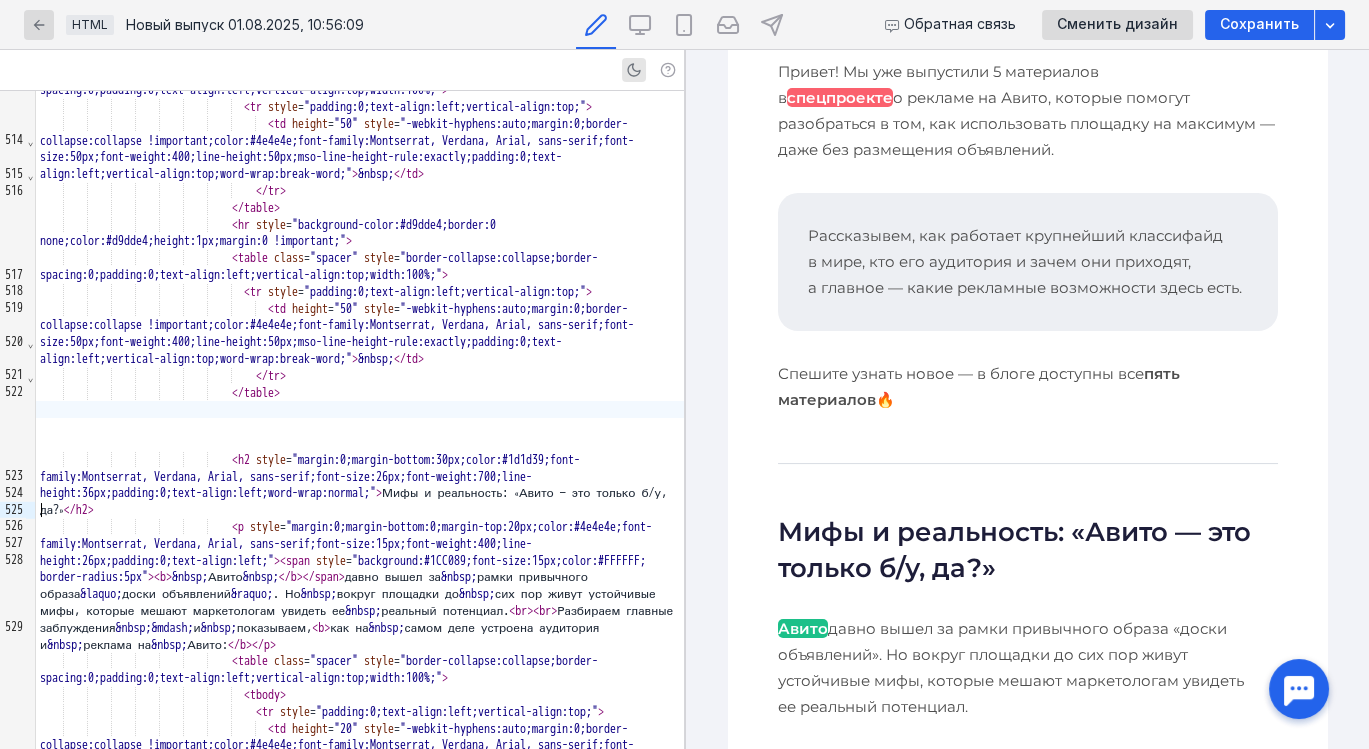 click at bounding box center [360, 409] 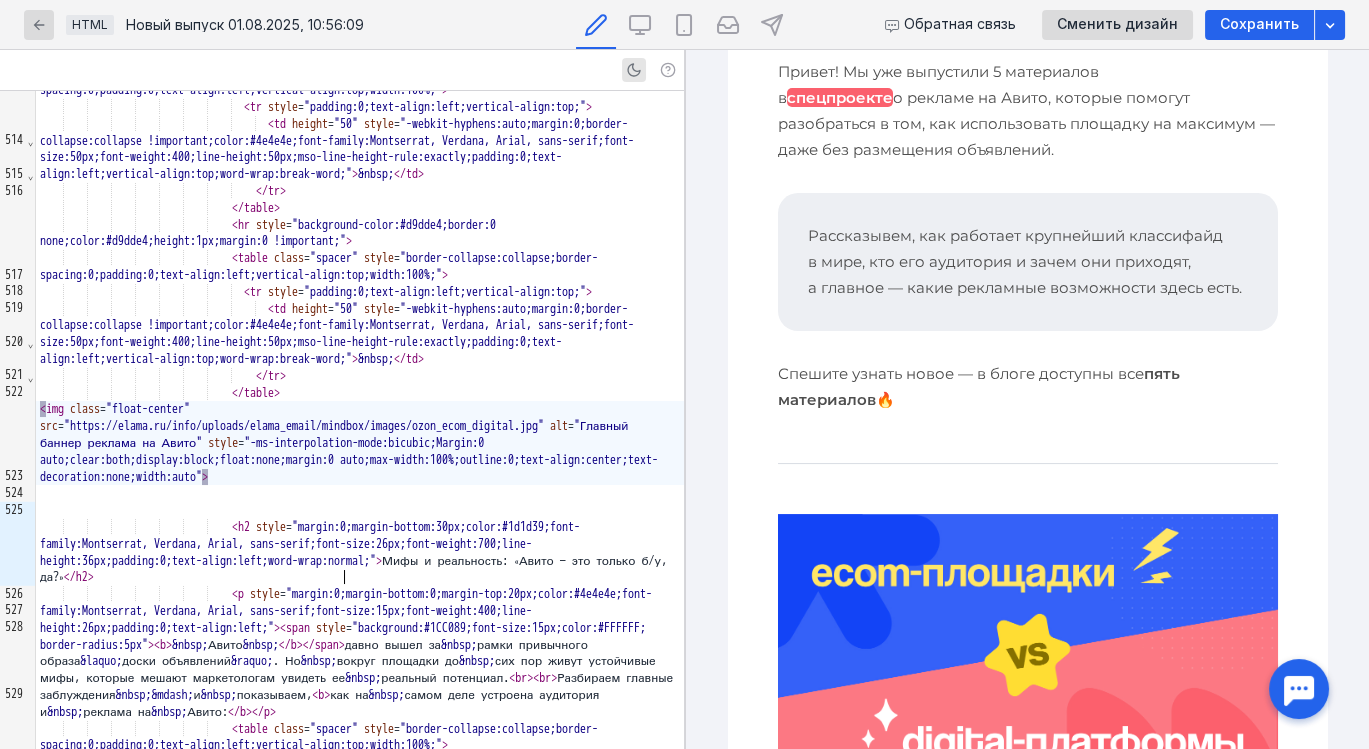 scroll, scrollTop: 486, scrollLeft: 0, axis: vertical 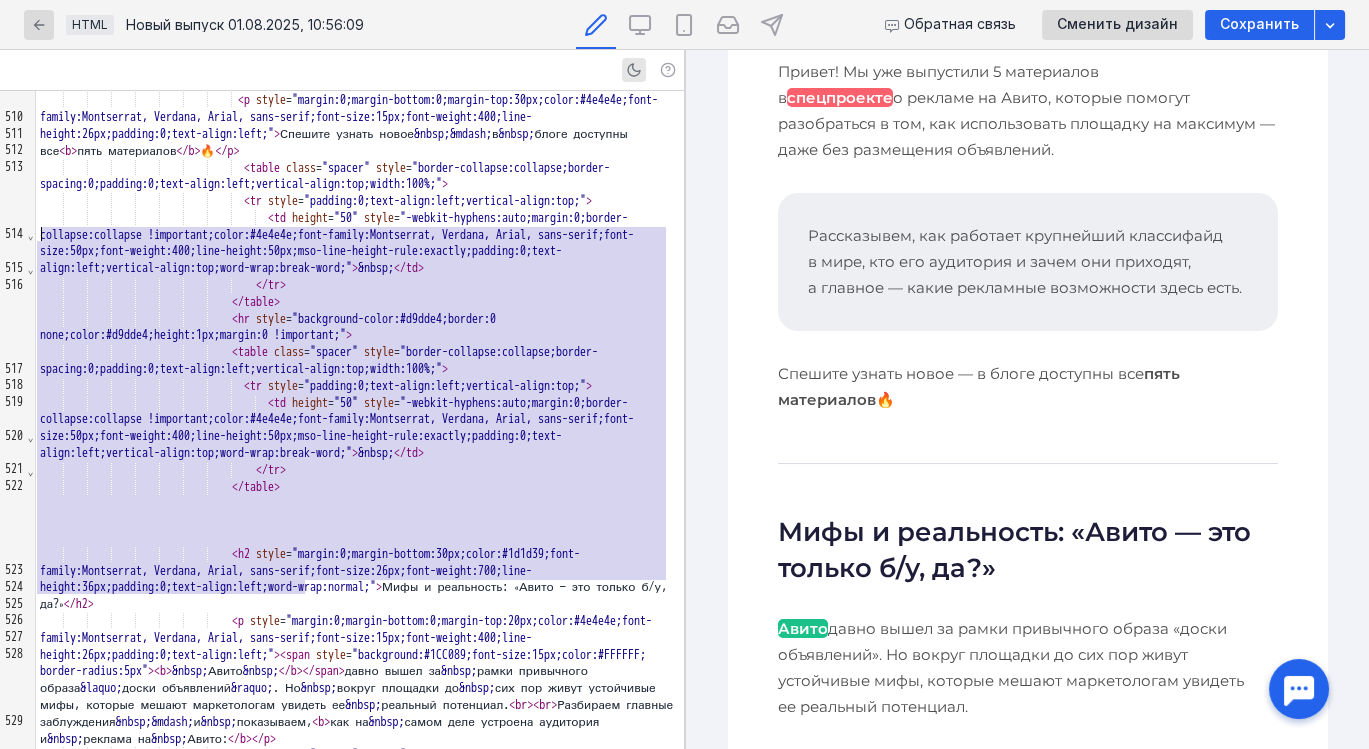 drag, startPoint x: 340, startPoint y: 585, endPoint x: 5, endPoint y: 231, distance: 487.38177 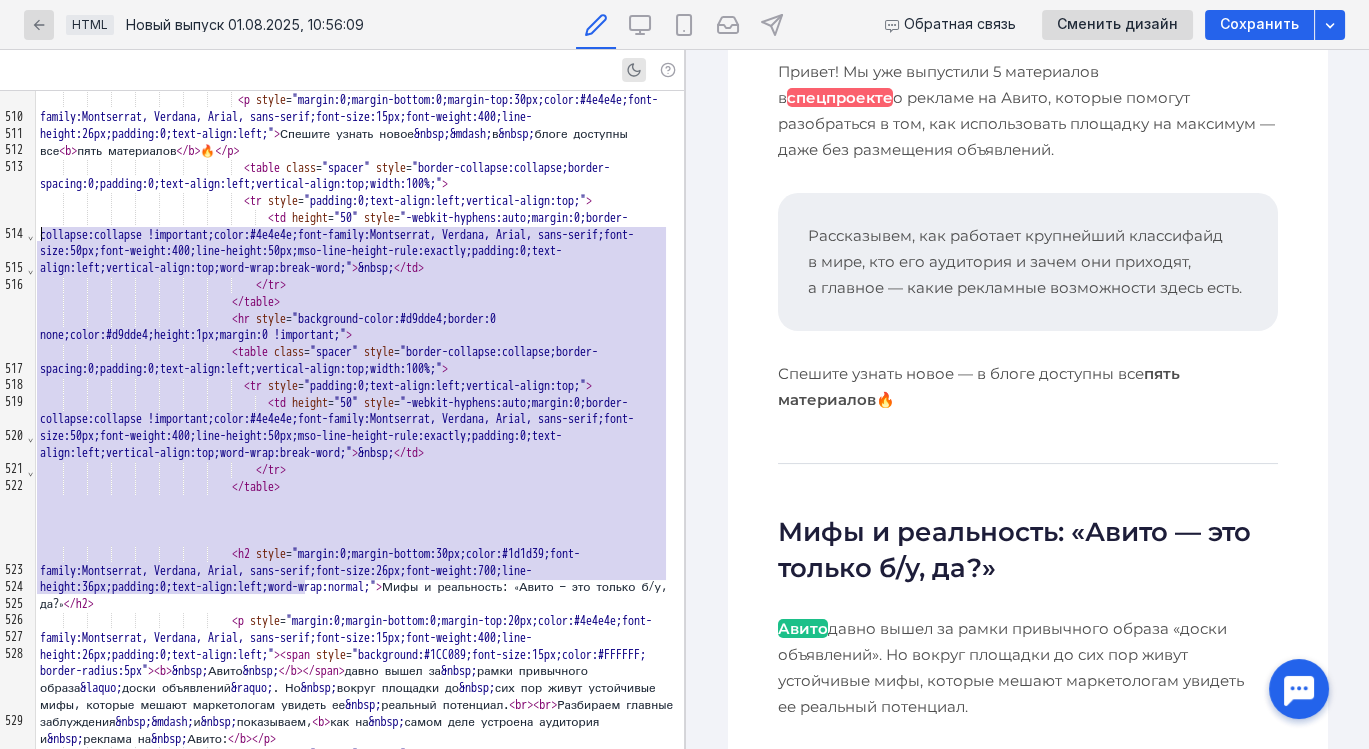 click on "</h3>
< html >     EMPTY_2 </ html>" at bounding box center [342, 420] 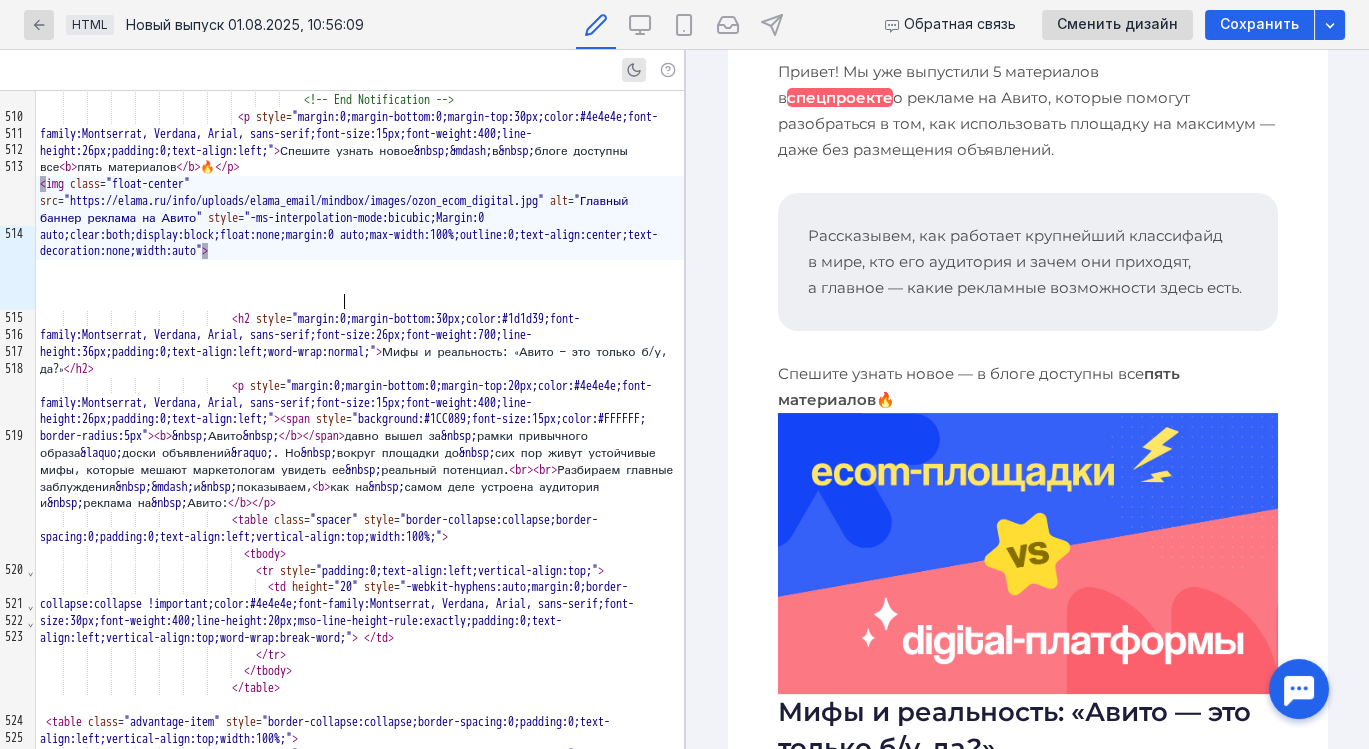 scroll, scrollTop: 486, scrollLeft: 0, axis: vertical 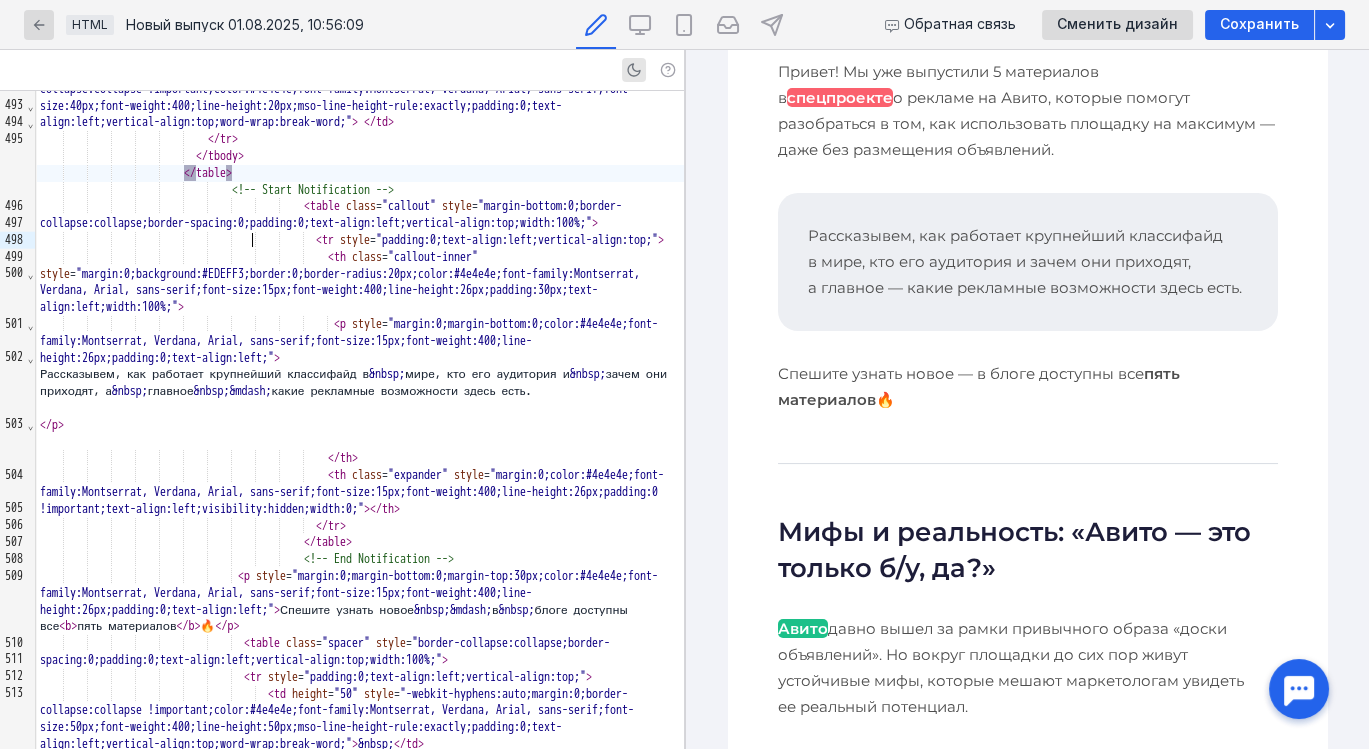 click on "</ table >" at bounding box center (360, 173) 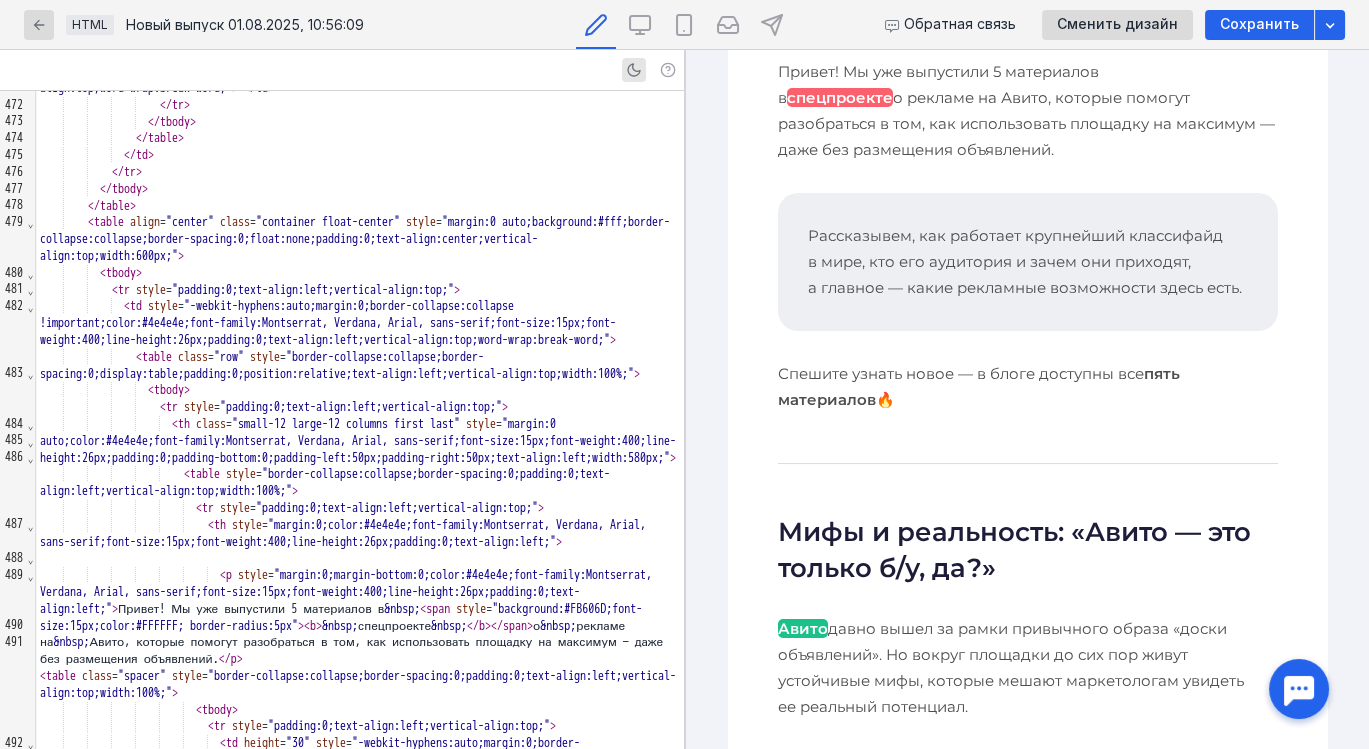 scroll, scrollTop: 7756, scrollLeft: 0, axis: vertical 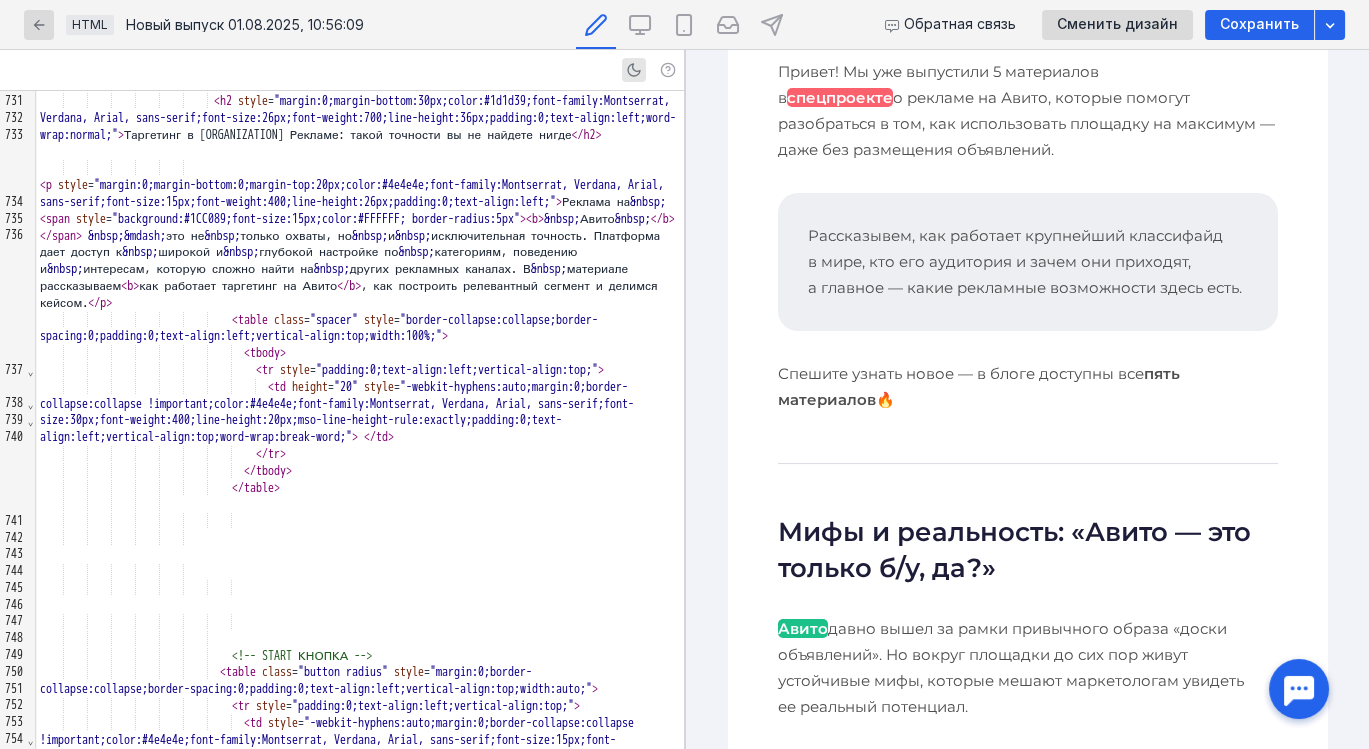 click at bounding box center (360, 504) 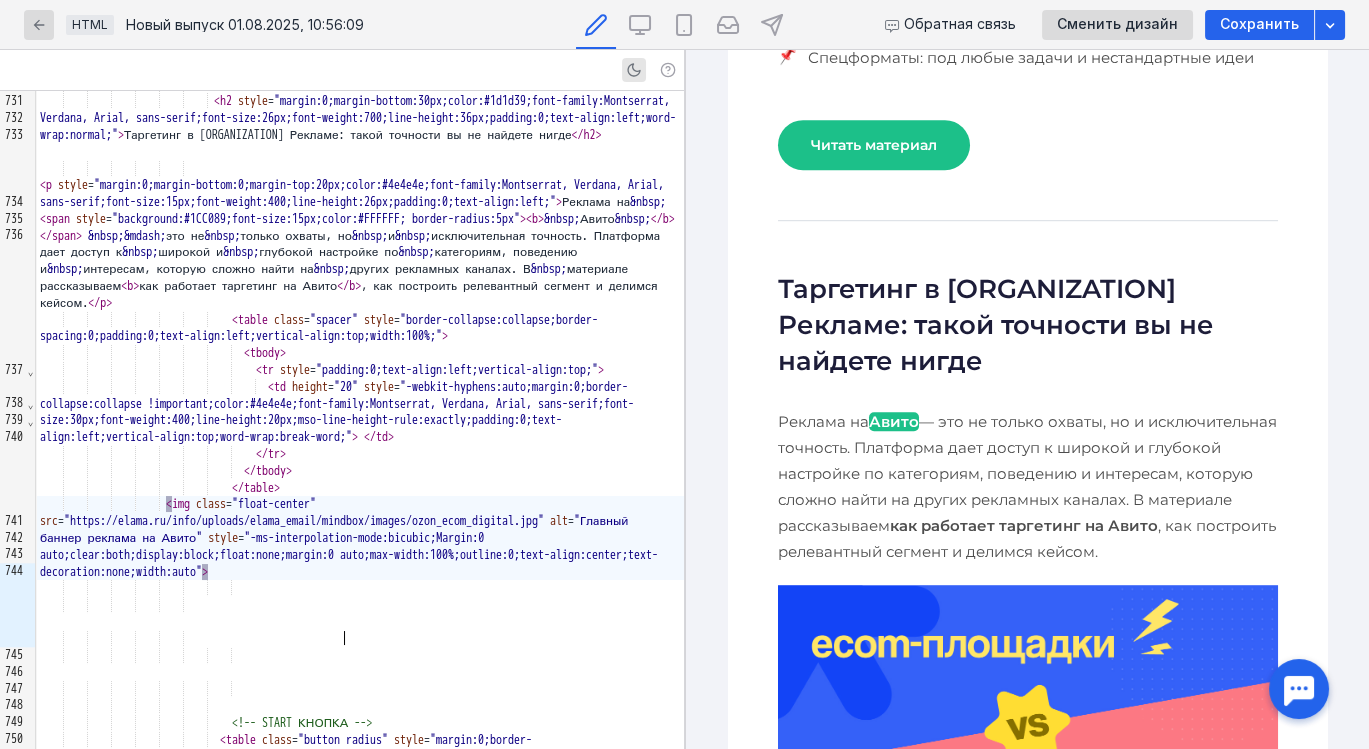 scroll, scrollTop: 2115, scrollLeft: 0, axis: vertical 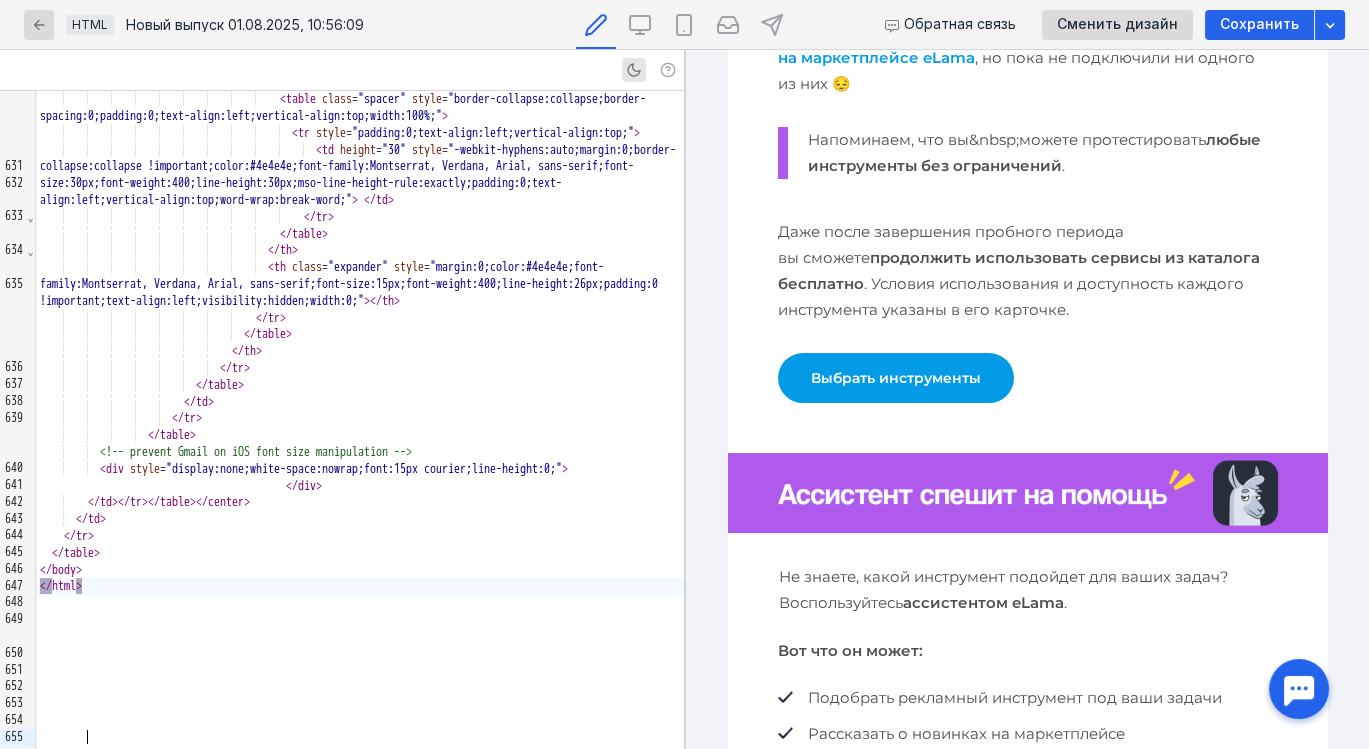 click at bounding box center [1027, 493] 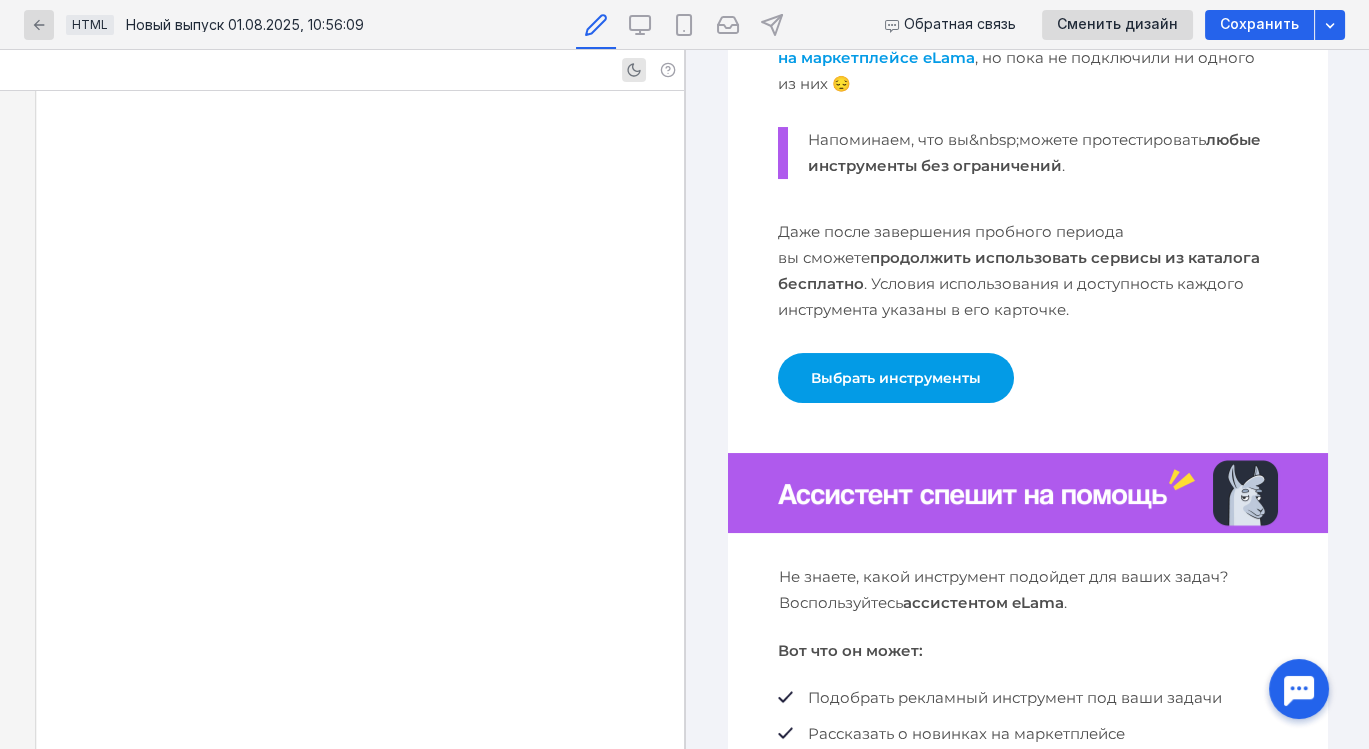 scroll, scrollTop: 8751, scrollLeft: 0, axis: vertical 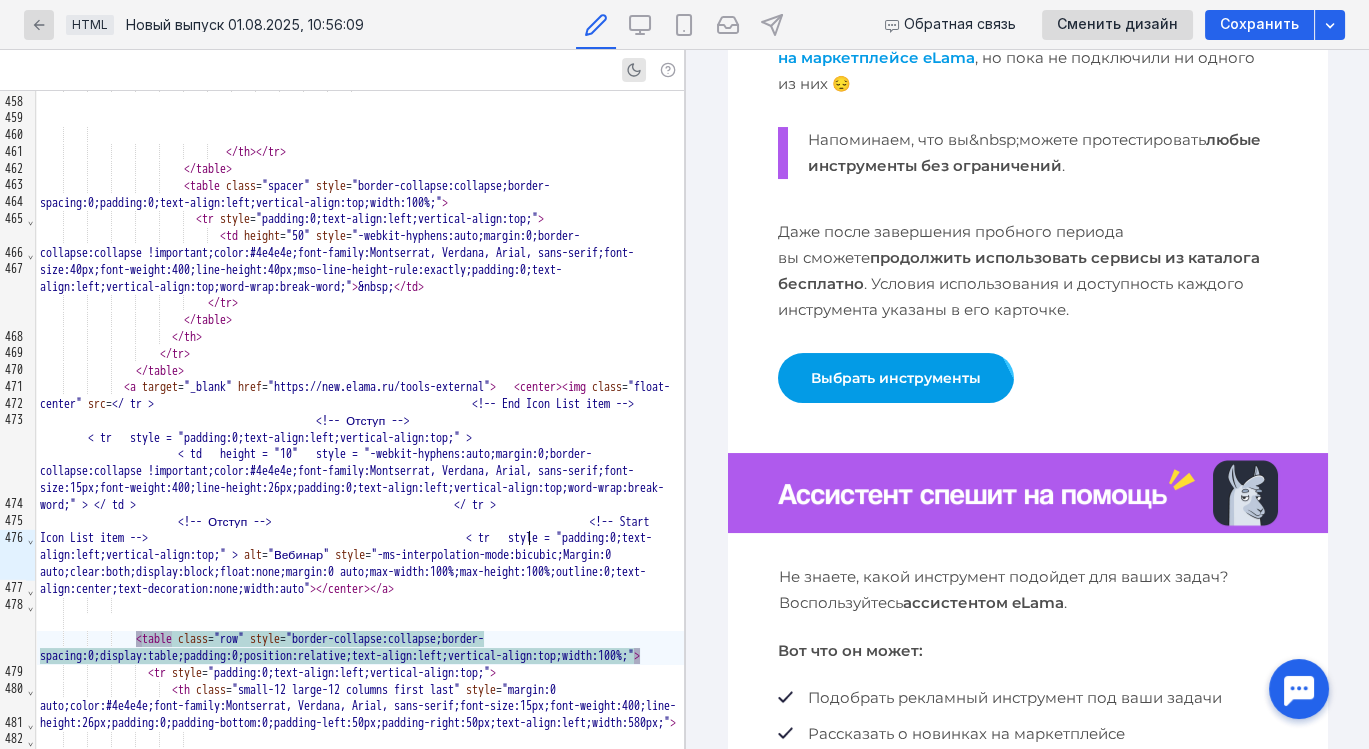 click on "< table   class = "row"   style = "border-collapse:collapse;border-spacing:0;display:table;padding:0;position:relative;text-align:left;vertical-align:top;width:100%;" >" at bounding box center (360, 648) 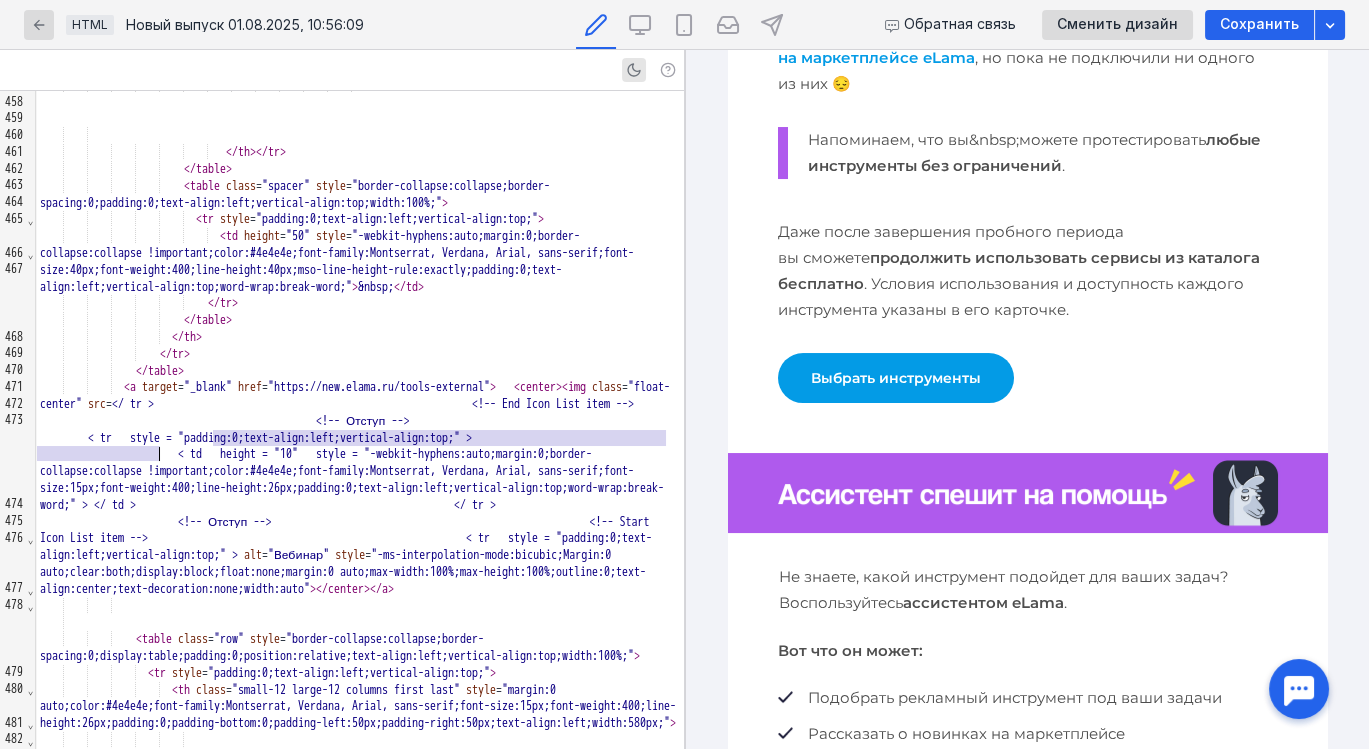 drag, startPoint x: 213, startPoint y: 441, endPoint x: 162, endPoint y: 456, distance: 53.160137 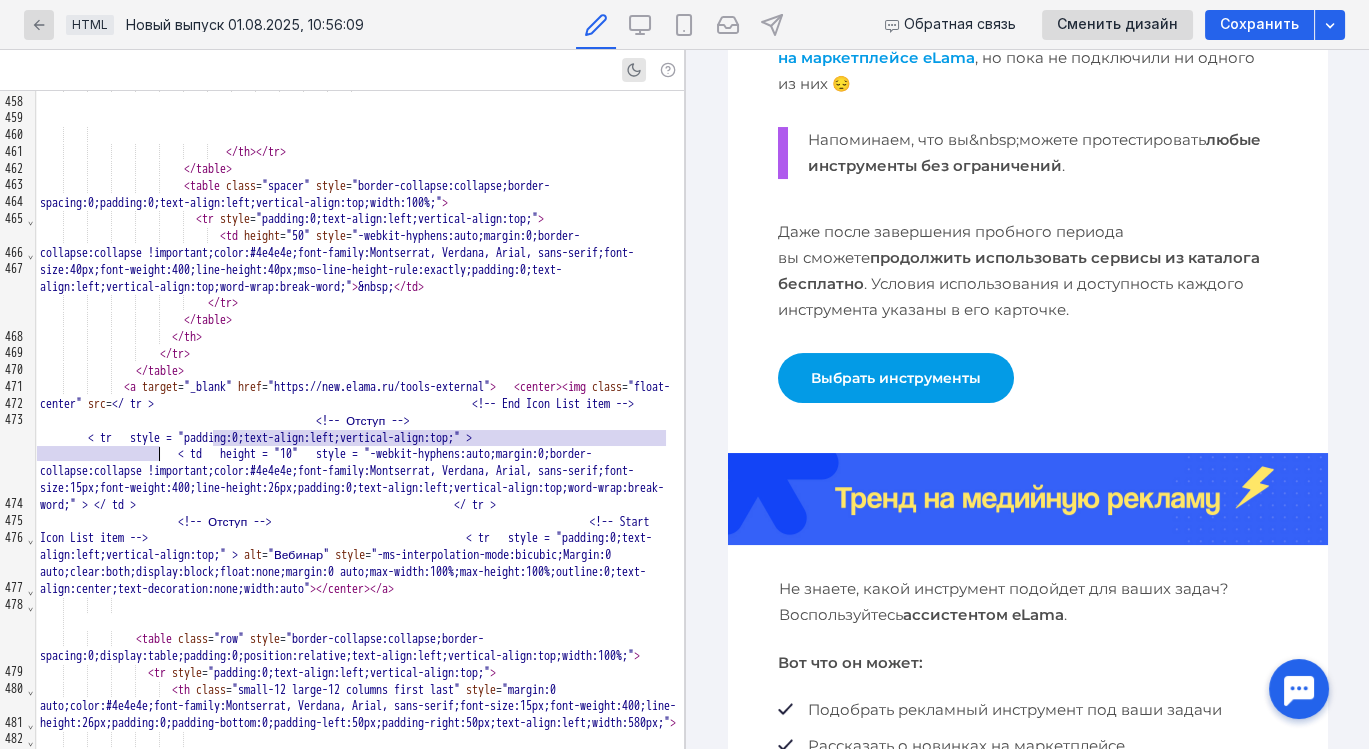 scroll, scrollTop: 334, scrollLeft: 0, axis: vertical 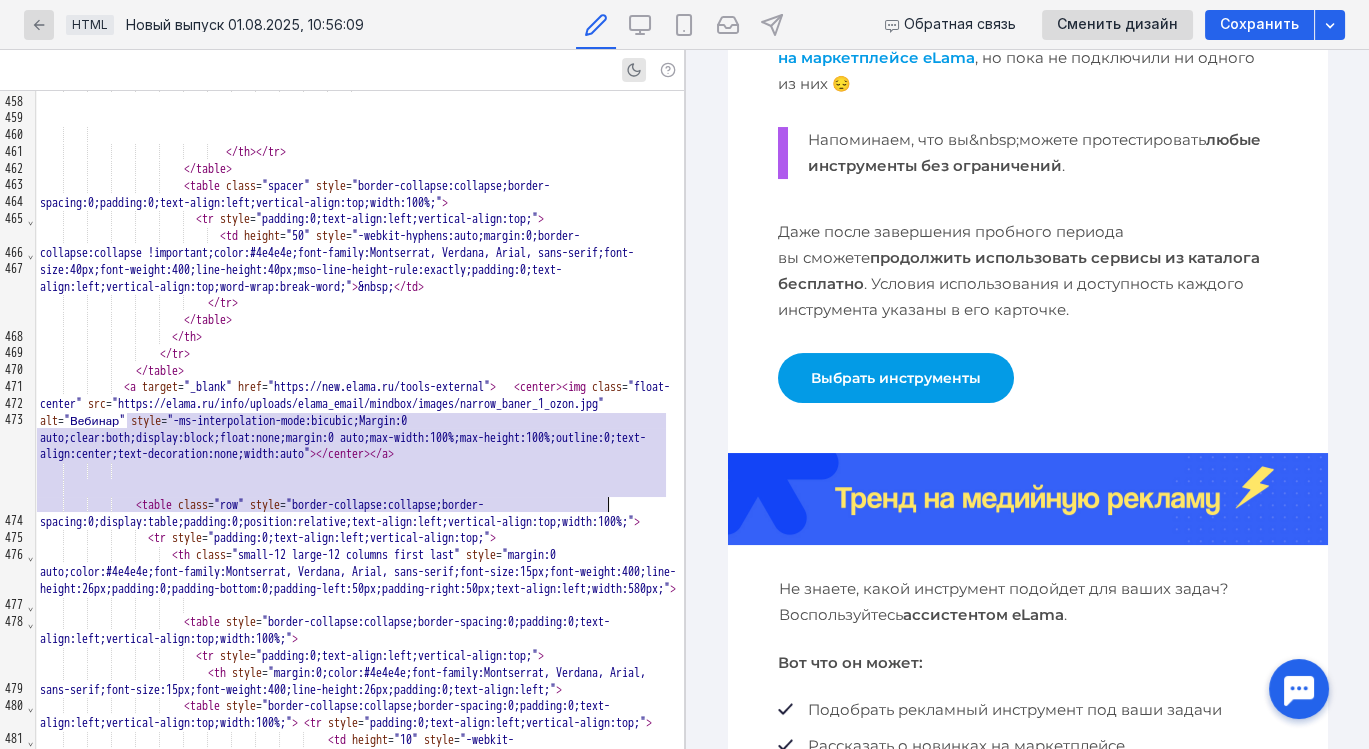 drag, startPoint x: 297, startPoint y: 430, endPoint x: 607, endPoint y: 504, distance: 318.7099 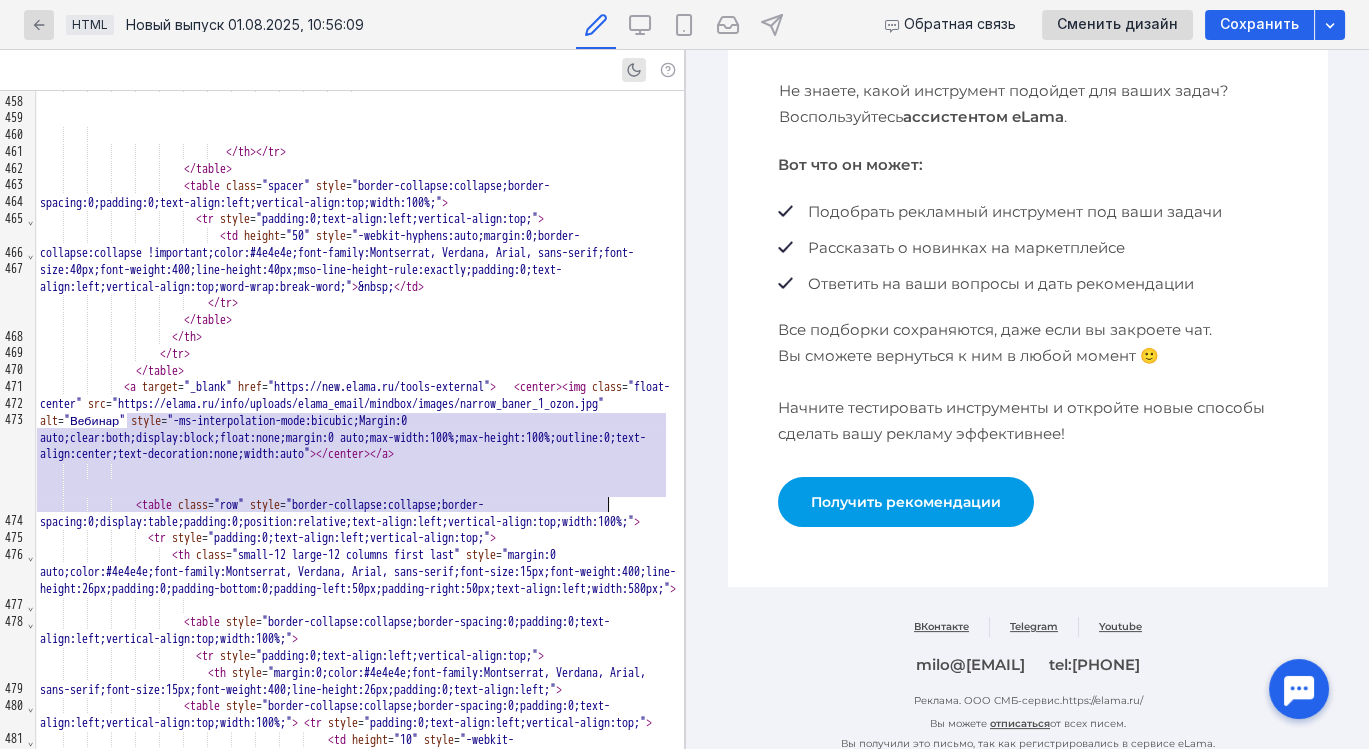 scroll, scrollTop: 835, scrollLeft: 0, axis: vertical 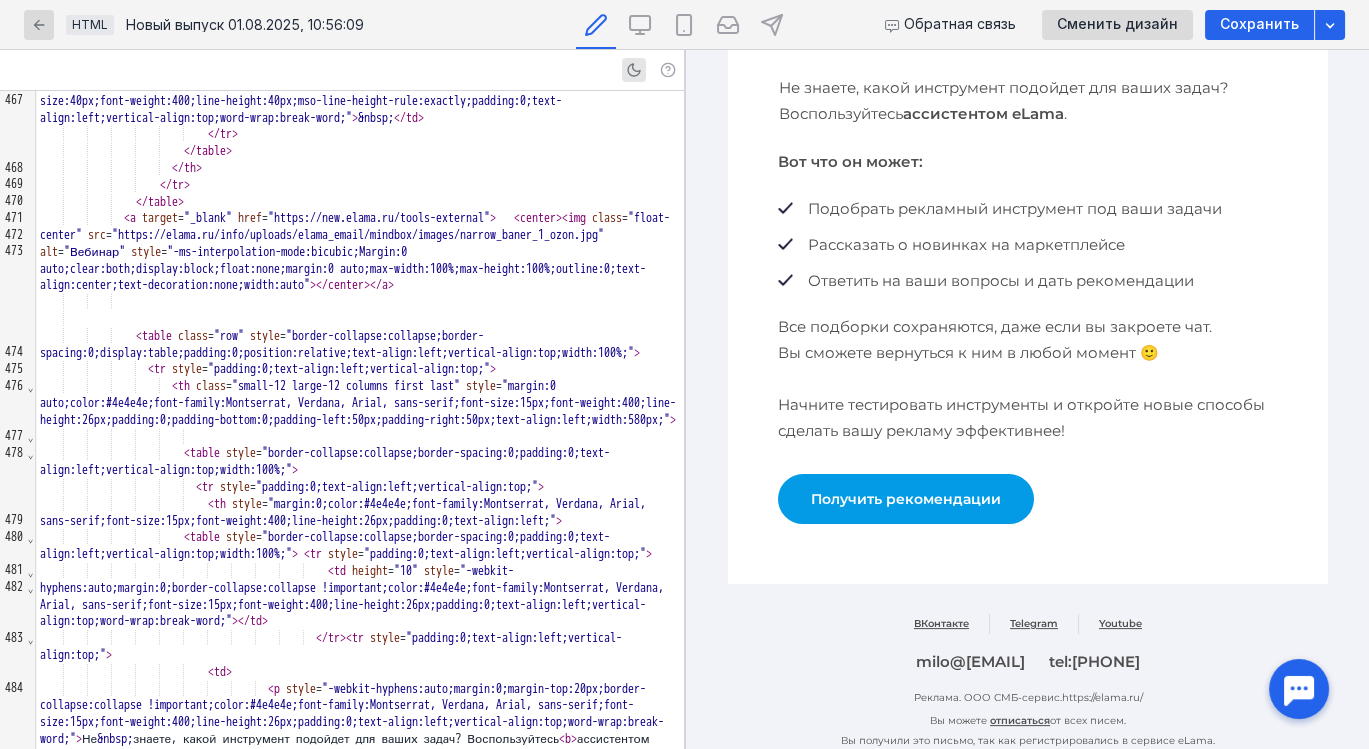 click on "Получить рекомендации" at bounding box center [905, 499] 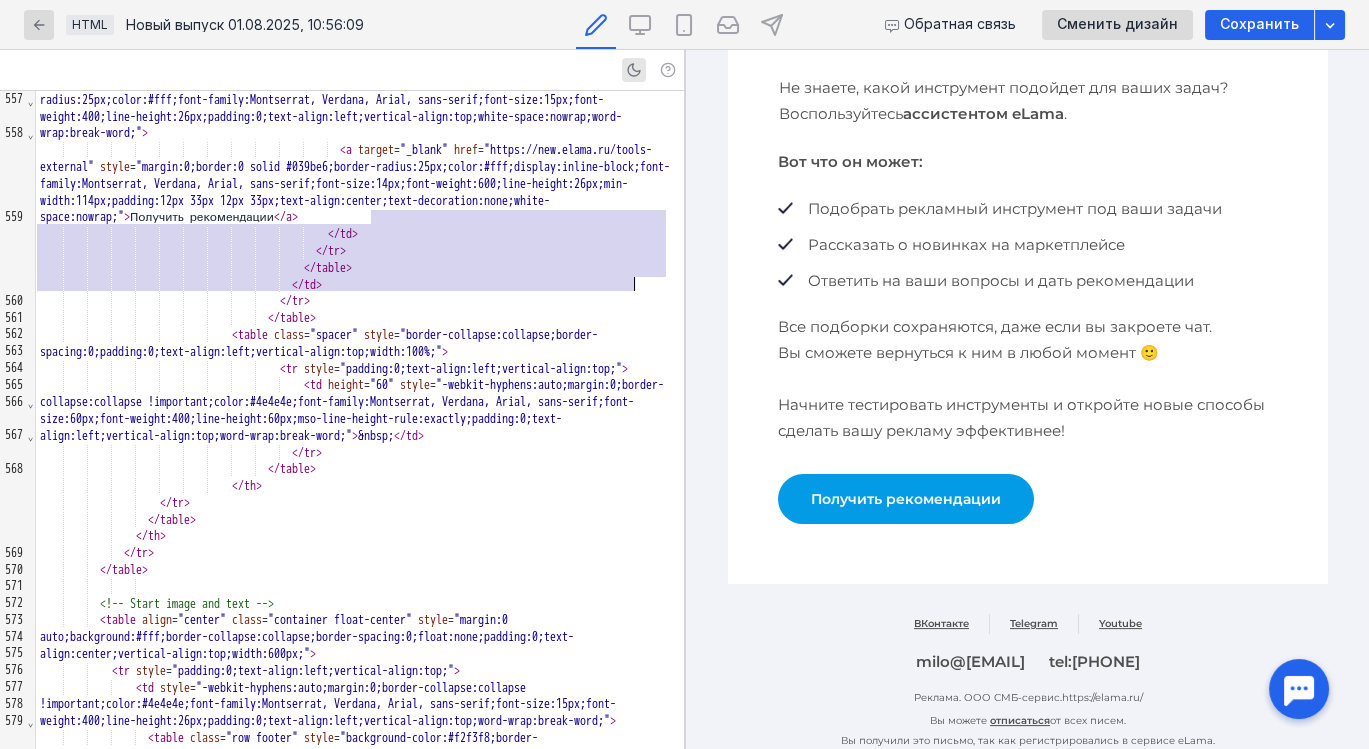scroll, scrollTop: 12021, scrollLeft: 0, axis: vertical 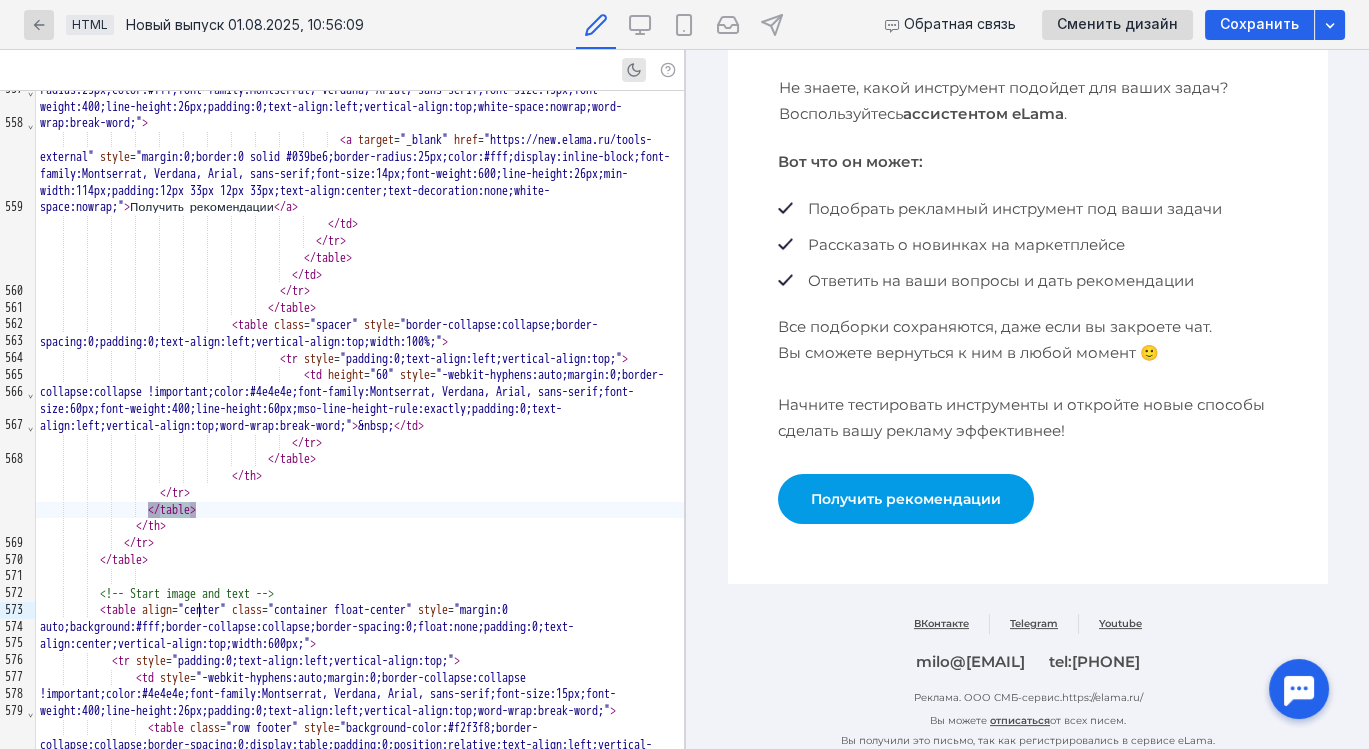 click on "</ table >" at bounding box center (360, 510) 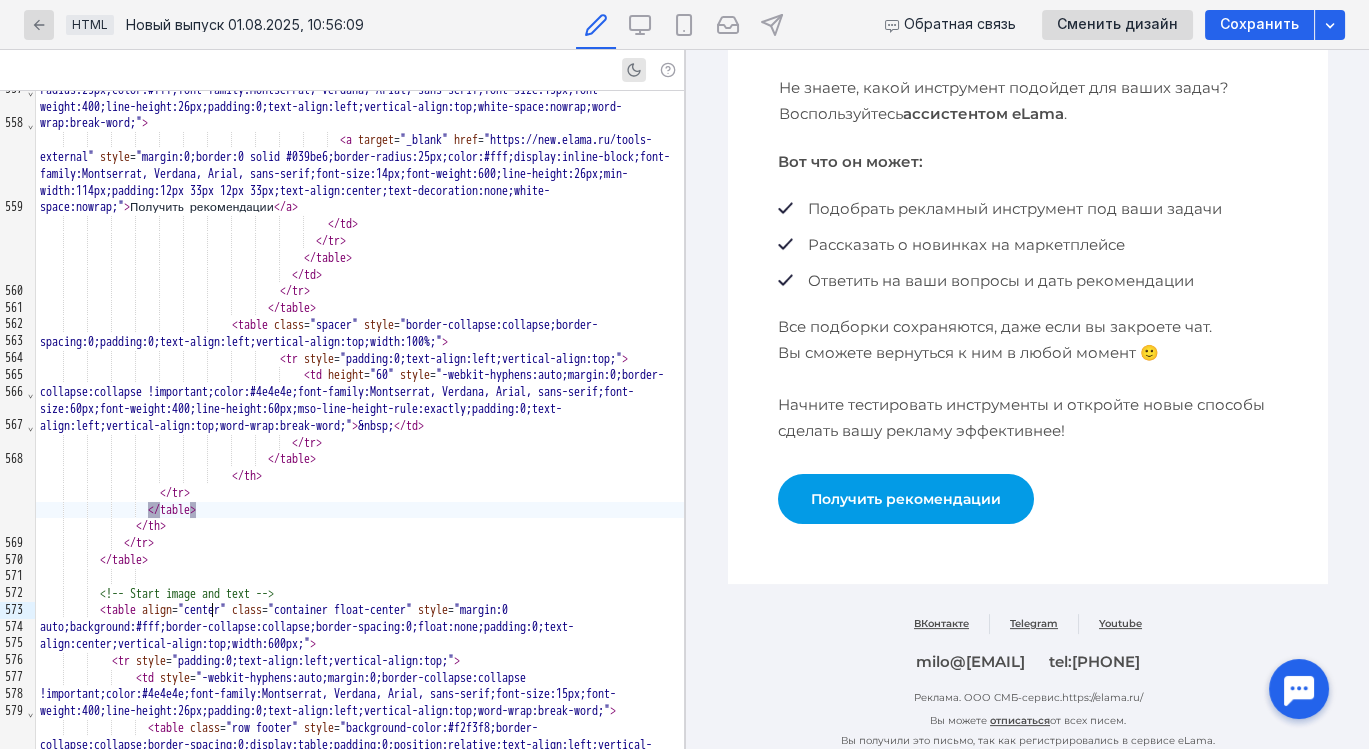 type 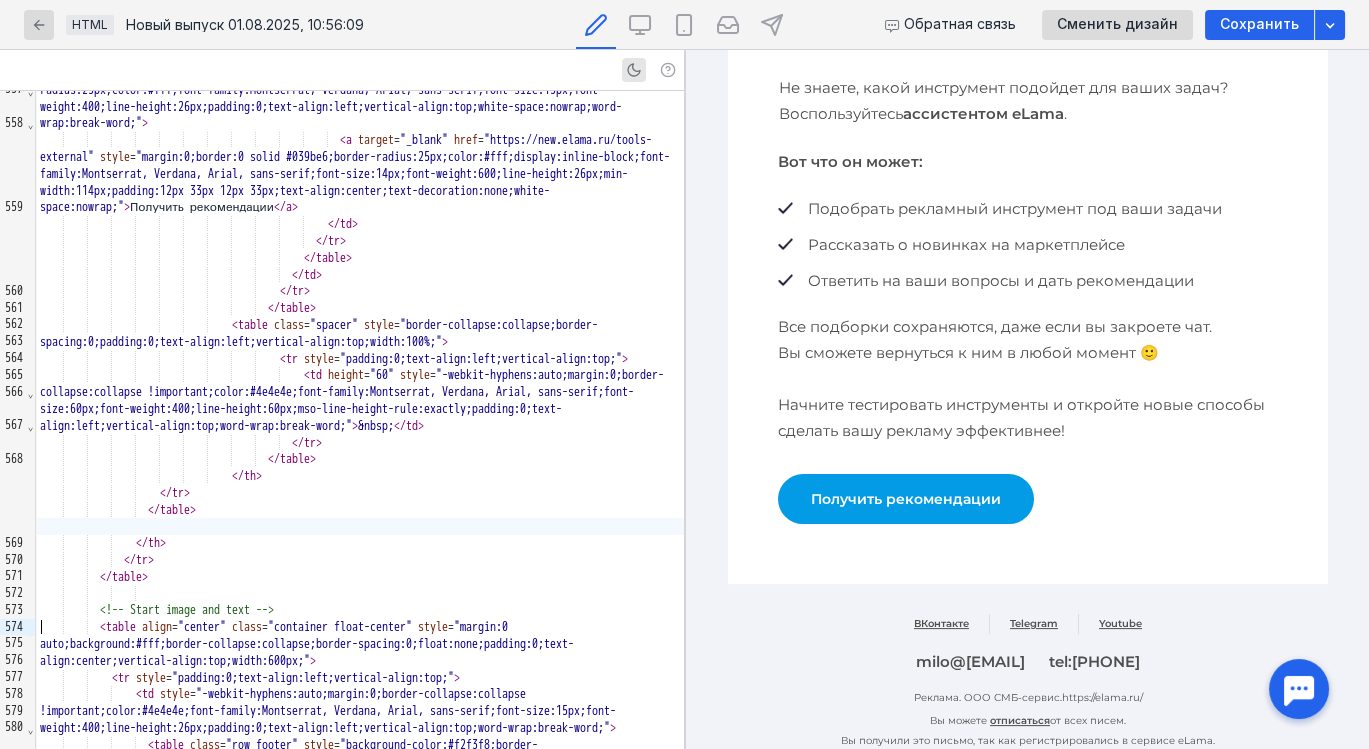 scroll, scrollTop: 835, scrollLeft: 0, axis: vertical 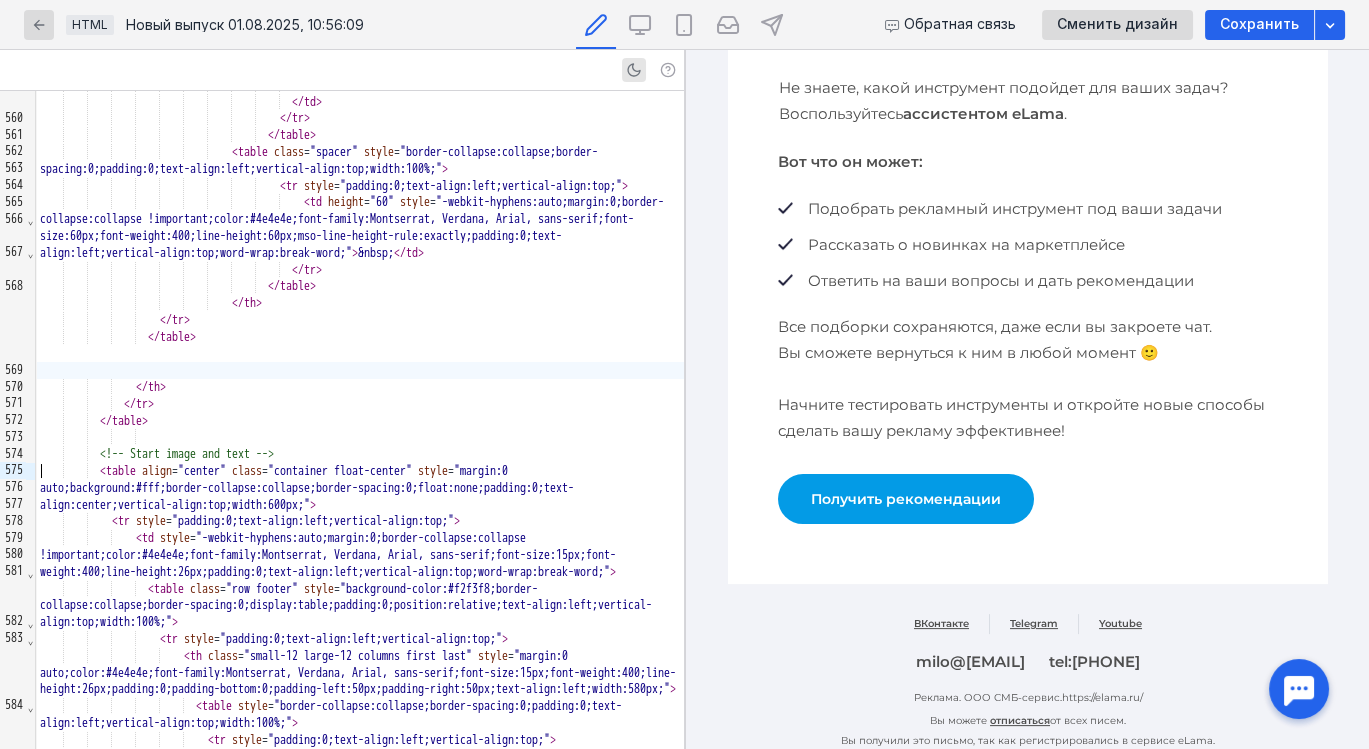 click at bounding box center [360, 437] 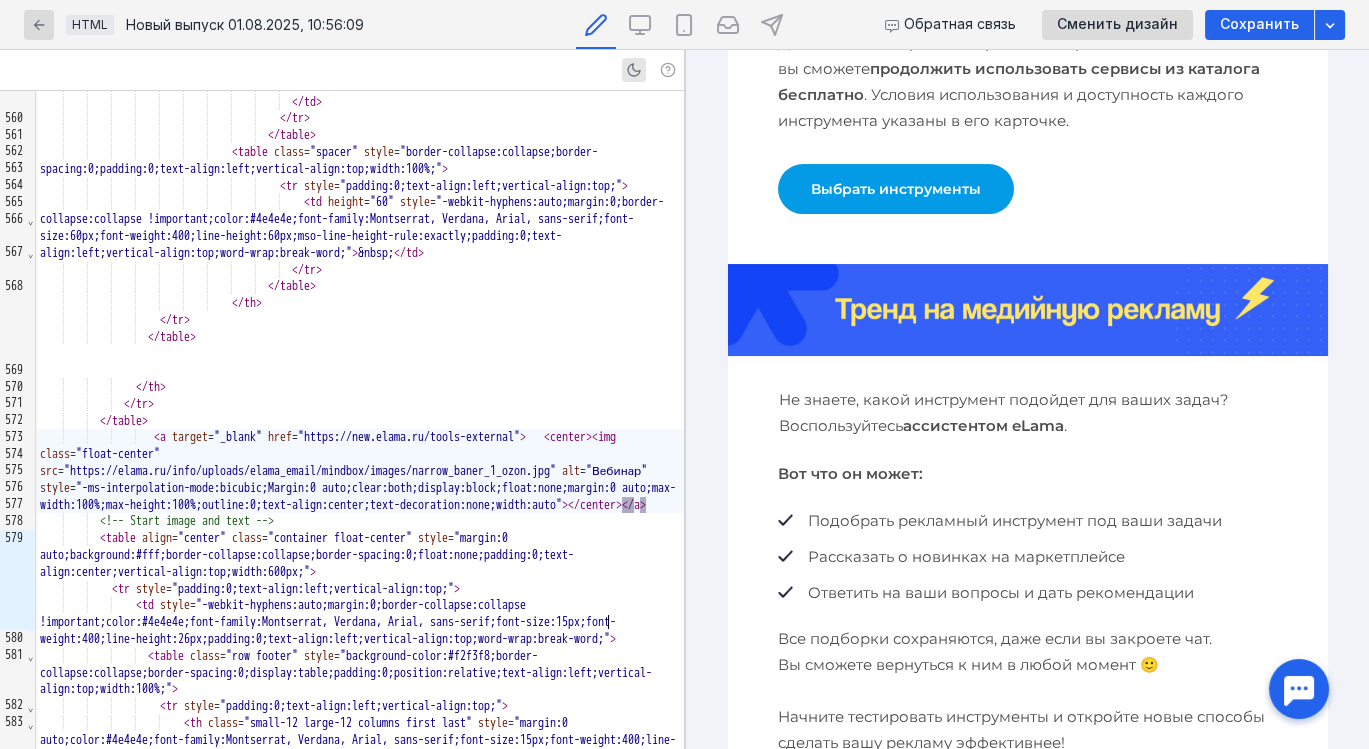 scroll, scrollTop: 522, scrollLeft: 0, axis: vertical 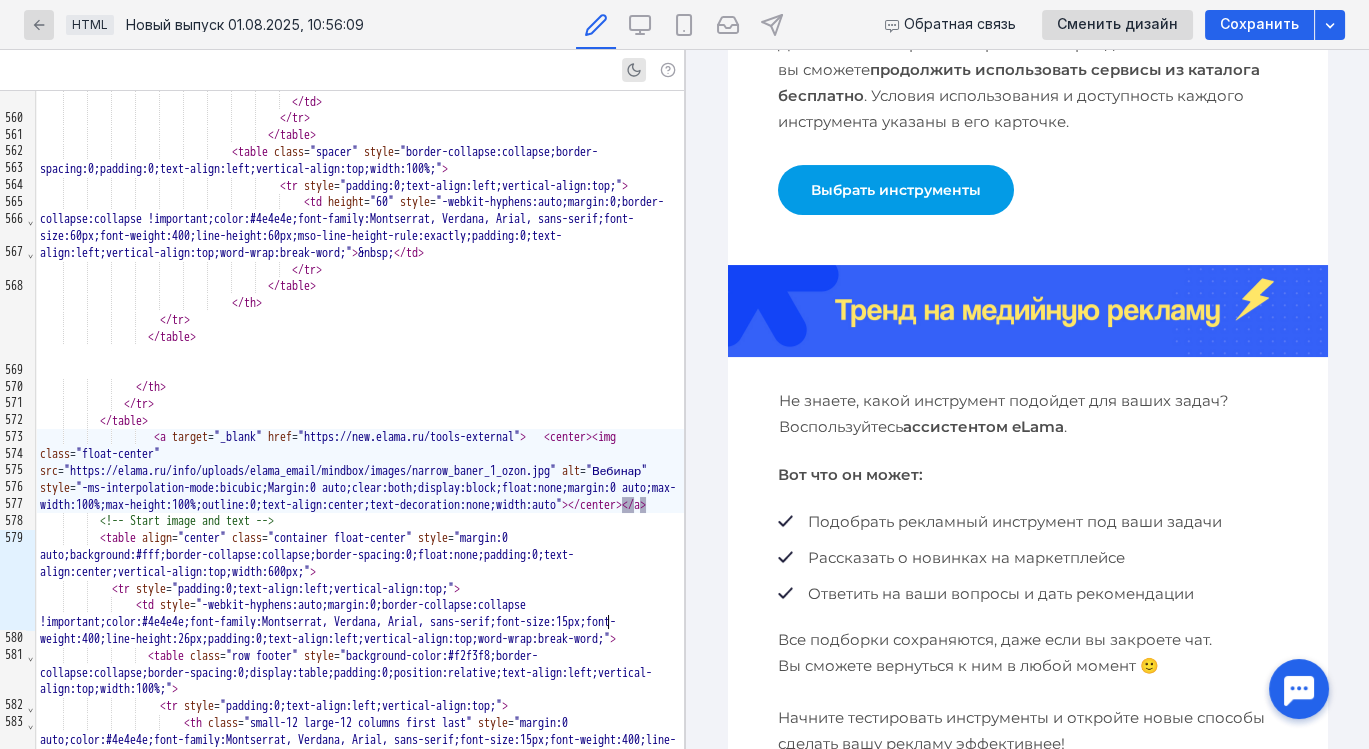 click on "Не&nbsp;знаете, какой инструмент подойдет для ваших задач? Воспользуйтесь  ассистентом eLama ." at bounding box center [1027, 414] 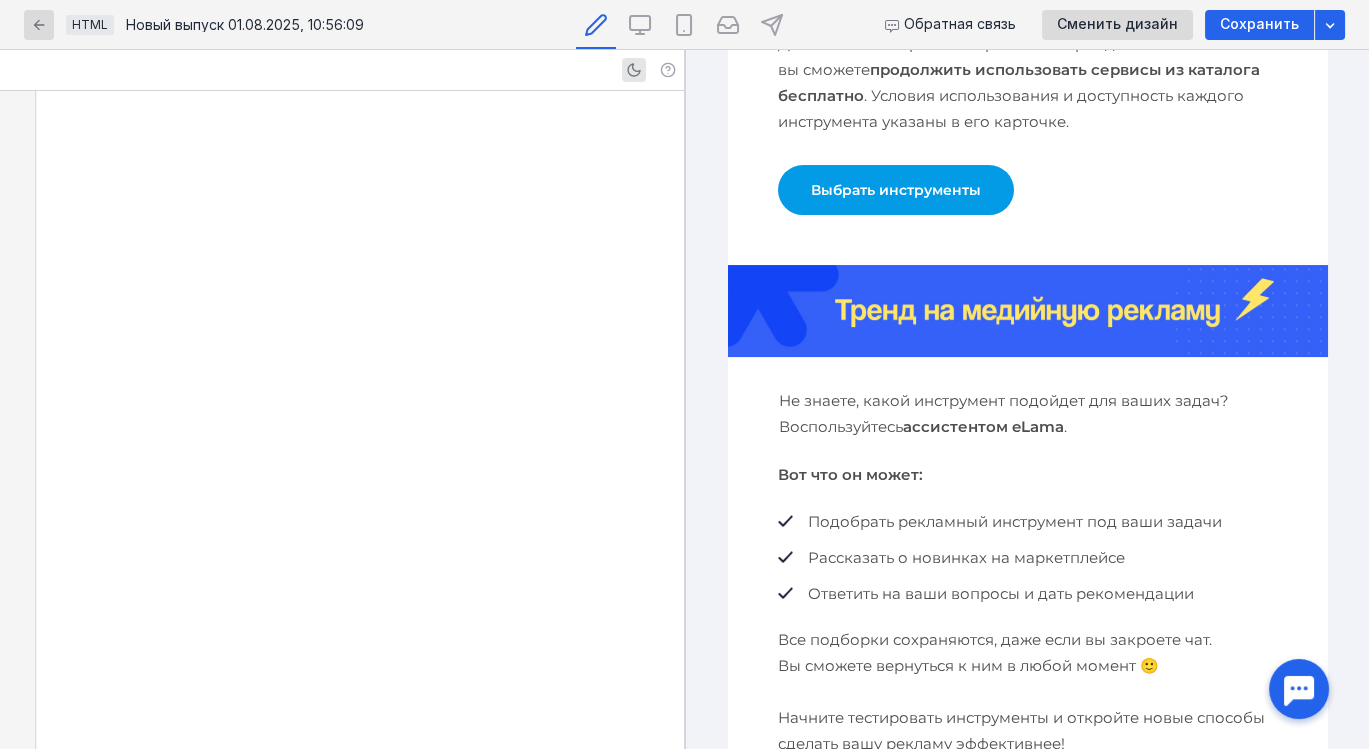 scroll, scrollTop: 9305, scrollLeft: 0, axis: vertical 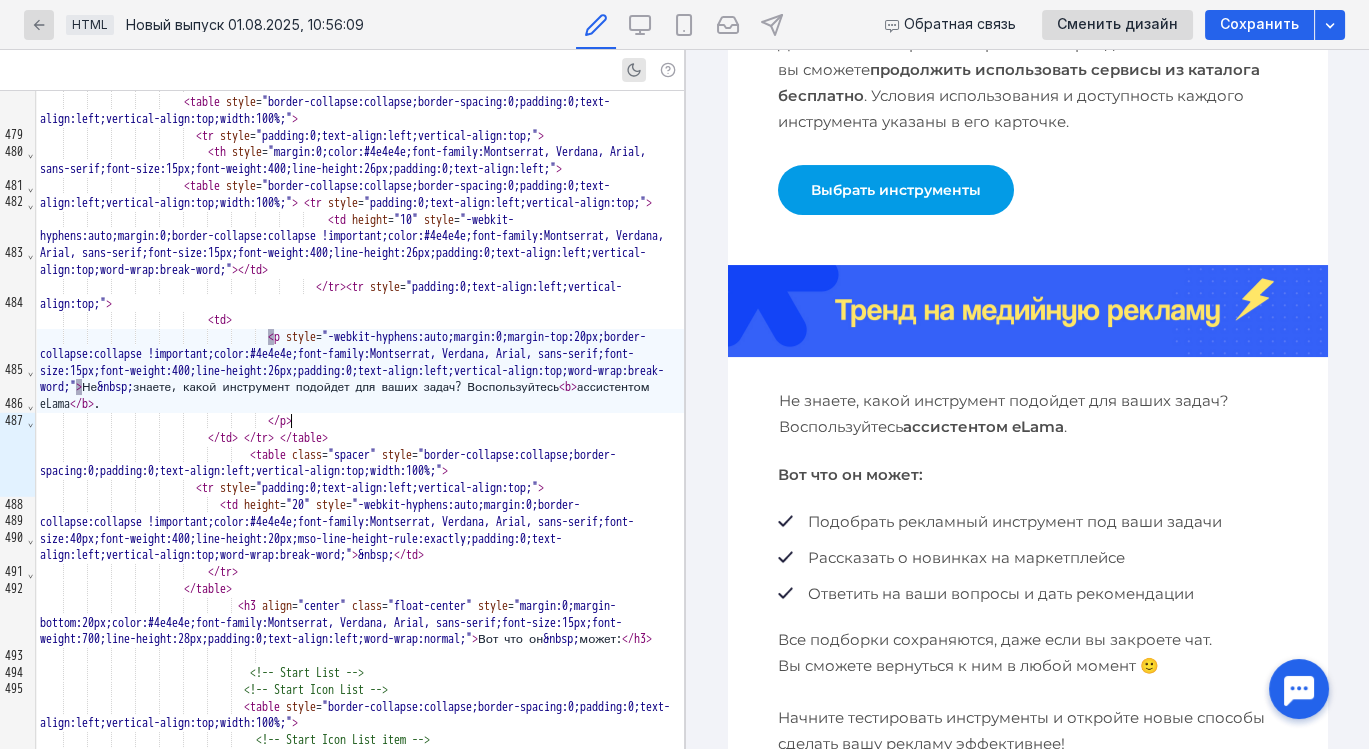 click on "Не знаете, какой инструмент подойдет для ваших задач? Воспользуйтесь ассистентом eLama." at bounding box center [360, 371] 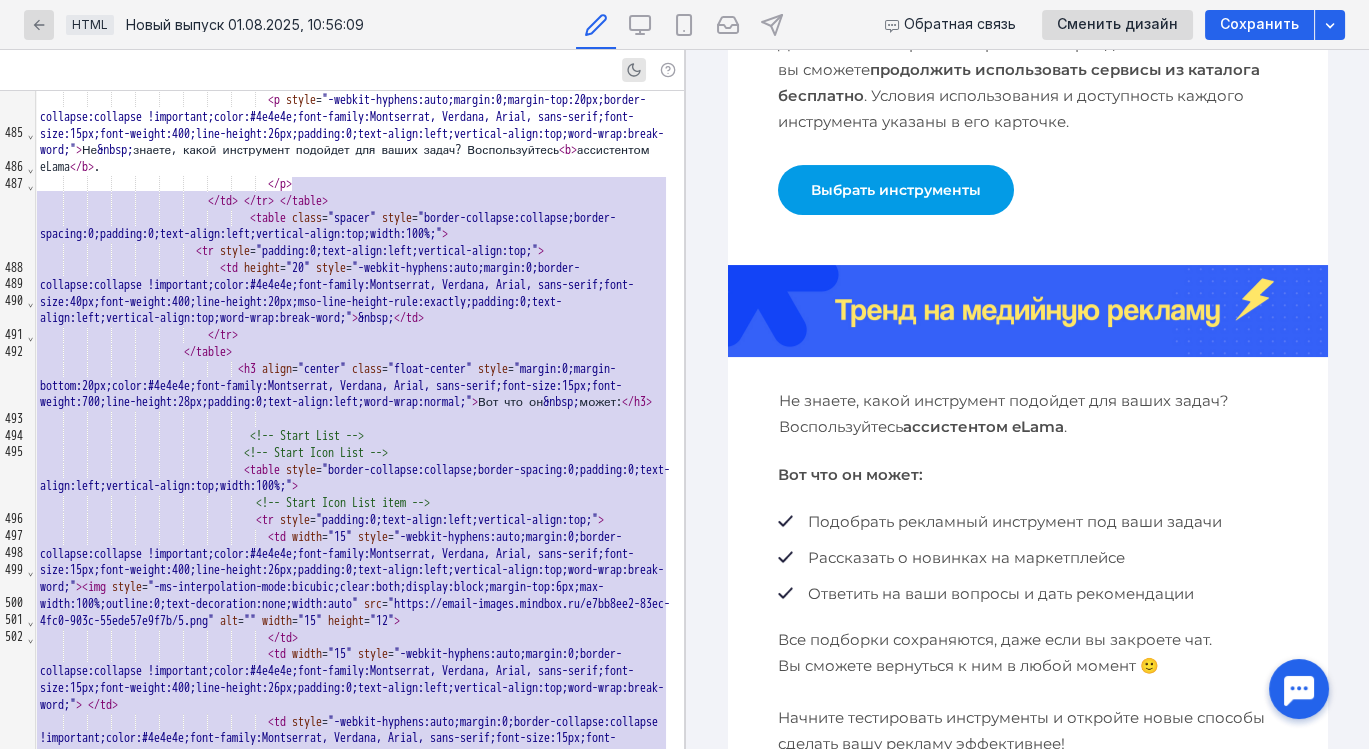 scroll, scrollTop: 9677, scrollLeft: 0, axis: vertical 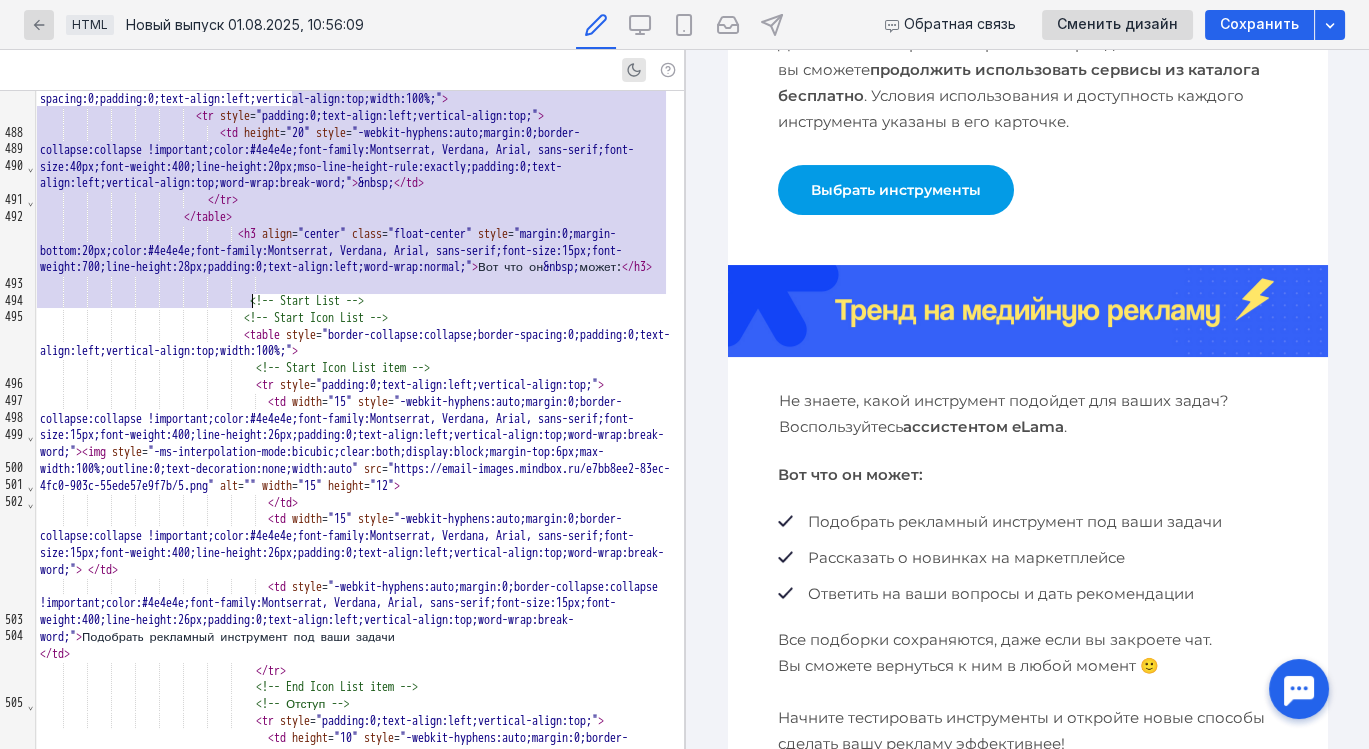 drag, startPoint x: 294, startPoint y: 427, endPoint x: 318, endPoint y: 300, distance: 129.24782 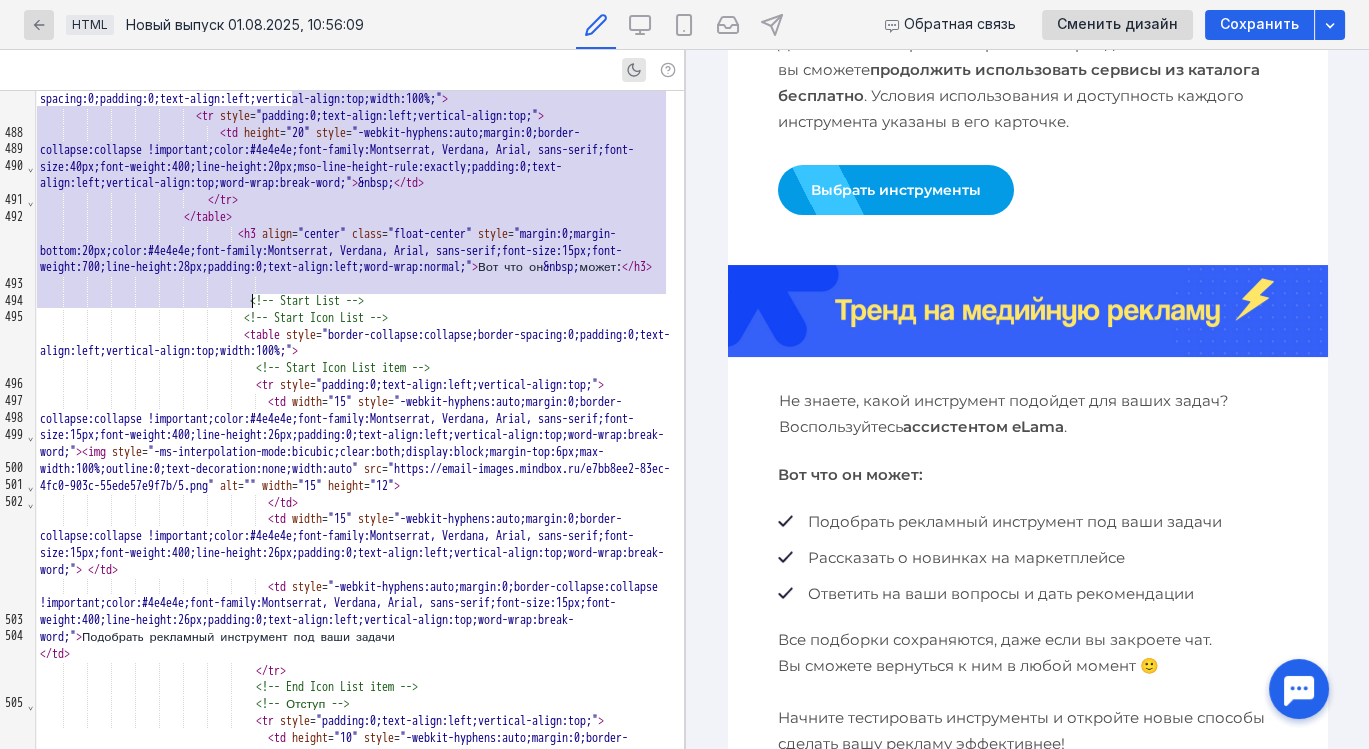 click on "</ th > </ tr >                                   </ table >                                   < table   class = "spacer"   style = "border-collapse:collapse;border-spacing:0;padding:0;text-align:left;vertical-align:top;width:100%;" >                                       < tr   style = "padding:0;text-align:left;vertical-align:top;" >                                             < td   height = "50"   style = "-webkit-hyphens:auto;margin:0;border-collapse:collapse !important;color:#4e4e4e;font-family:Montserrat, Verdana, Arial, sans-serif;font-size:40px;font-weight:400;line-height:40px;mso-line-height-rule:exactly;padding:0;text-align:left;vertical-align:top;word-wrap:break-word;" > &nbsp; </ td >                                         </ tr >                                   </ table >                                 </ th >                             </ tr >                       </ table >                     < a   target = "_blank"   href = >     < center > < img   class" at bounding box center [360, -1924] 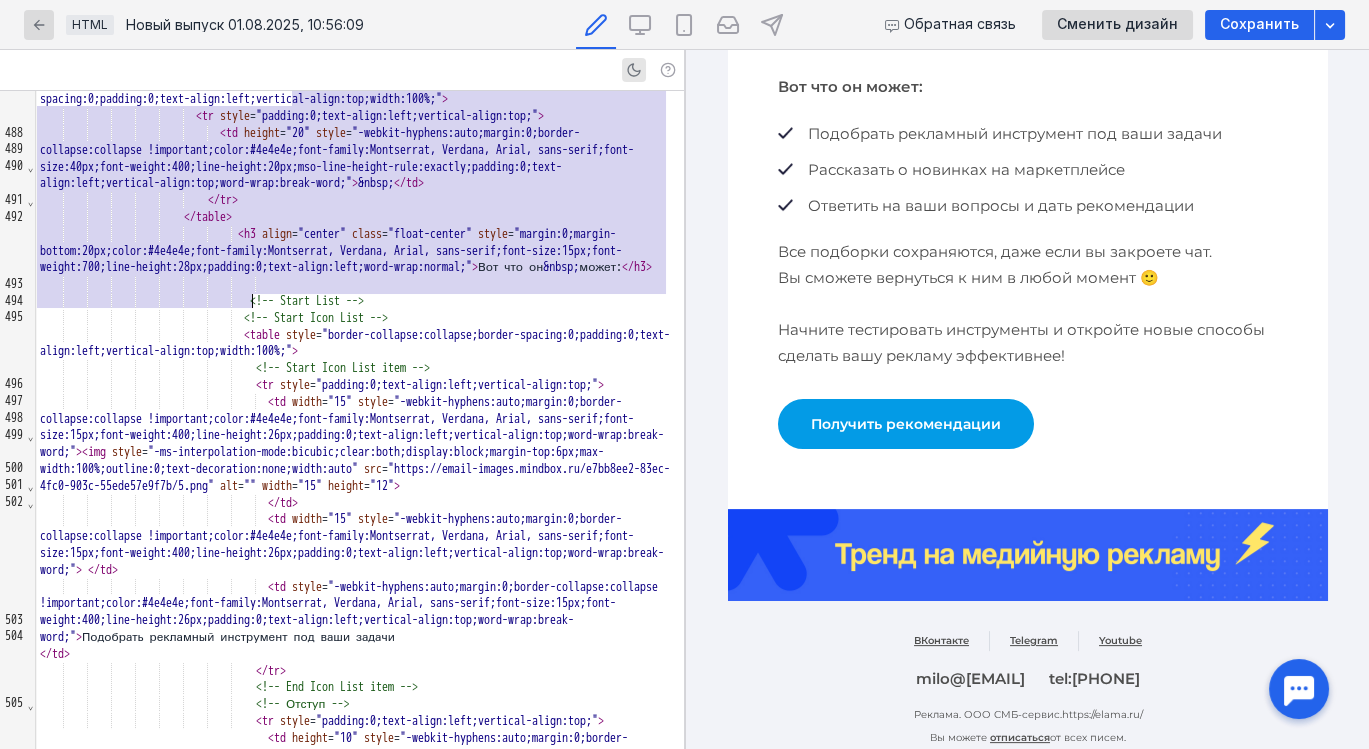 scroll, scrollTop: 957, scrollLeft: 0, axis: vertical 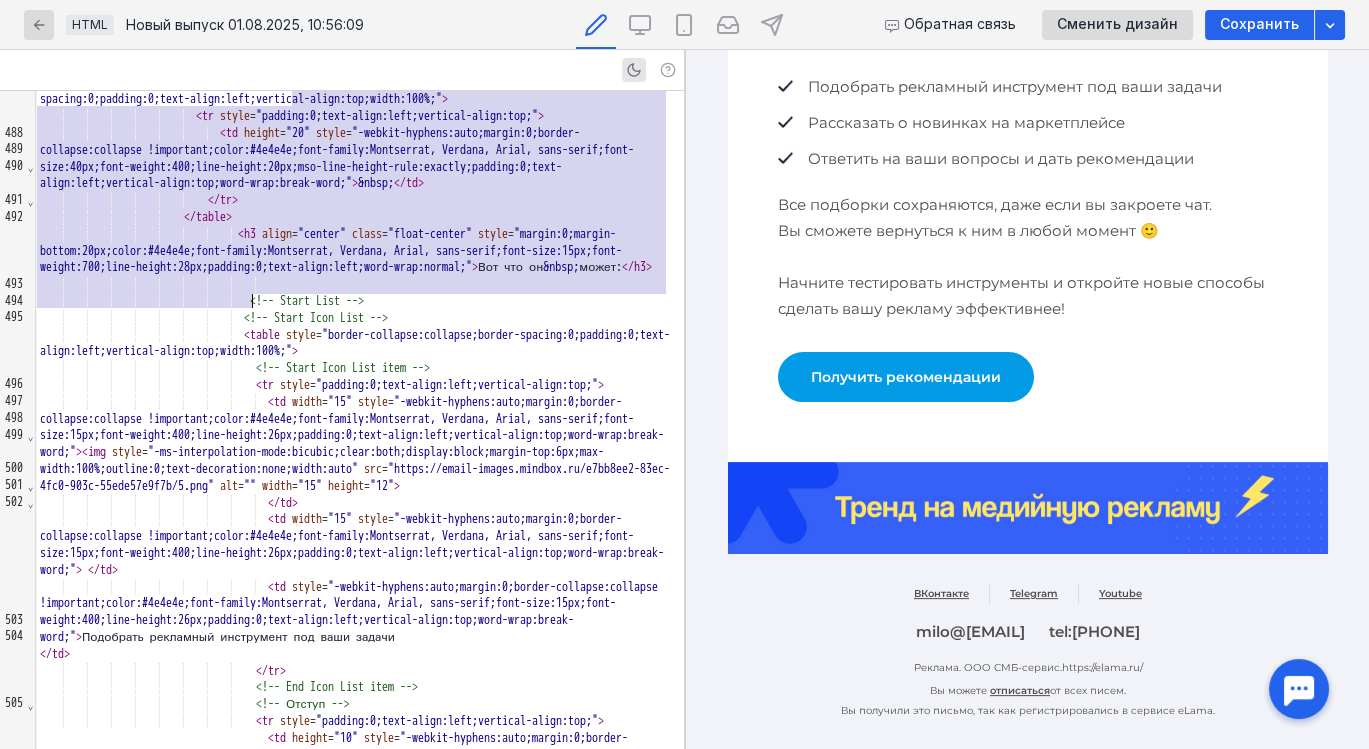 click at bounding box center [1027, 508] 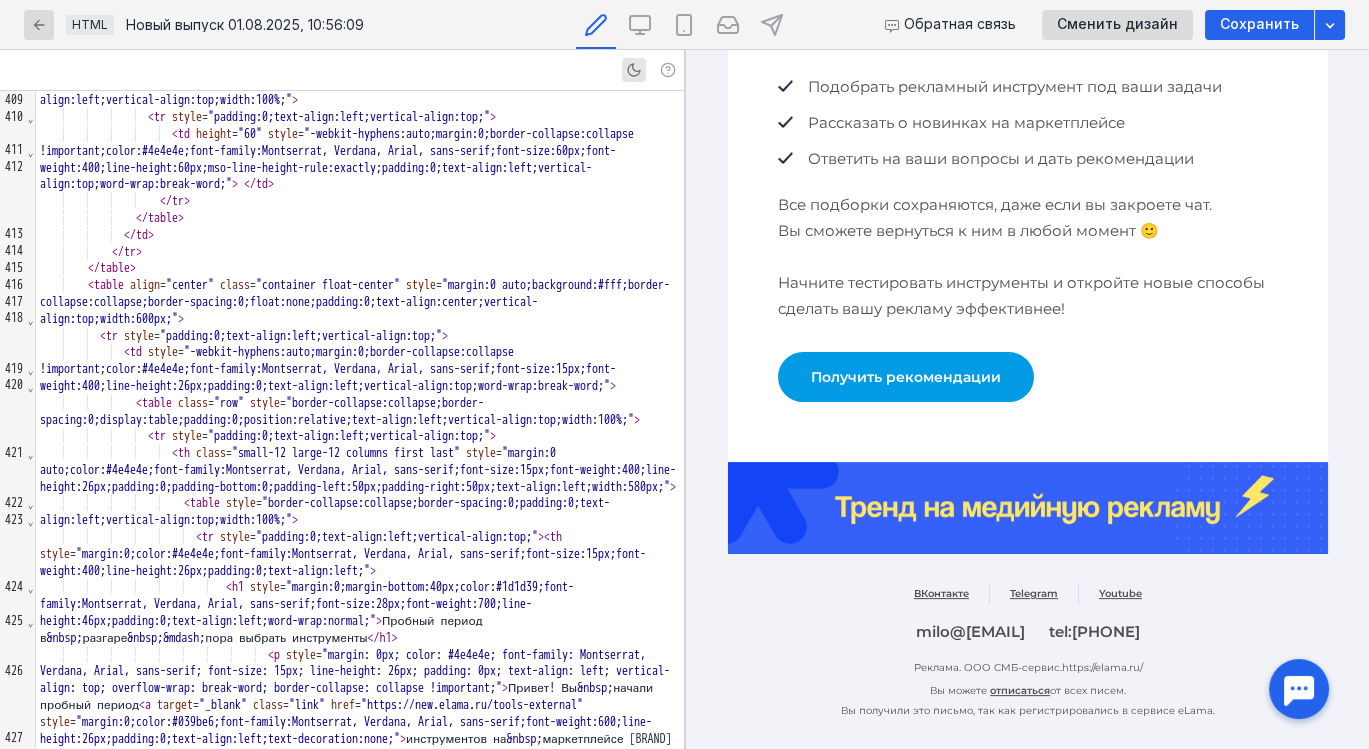 scroll, scrollTop: 7071, scrollLeft: 0, axis: vertical 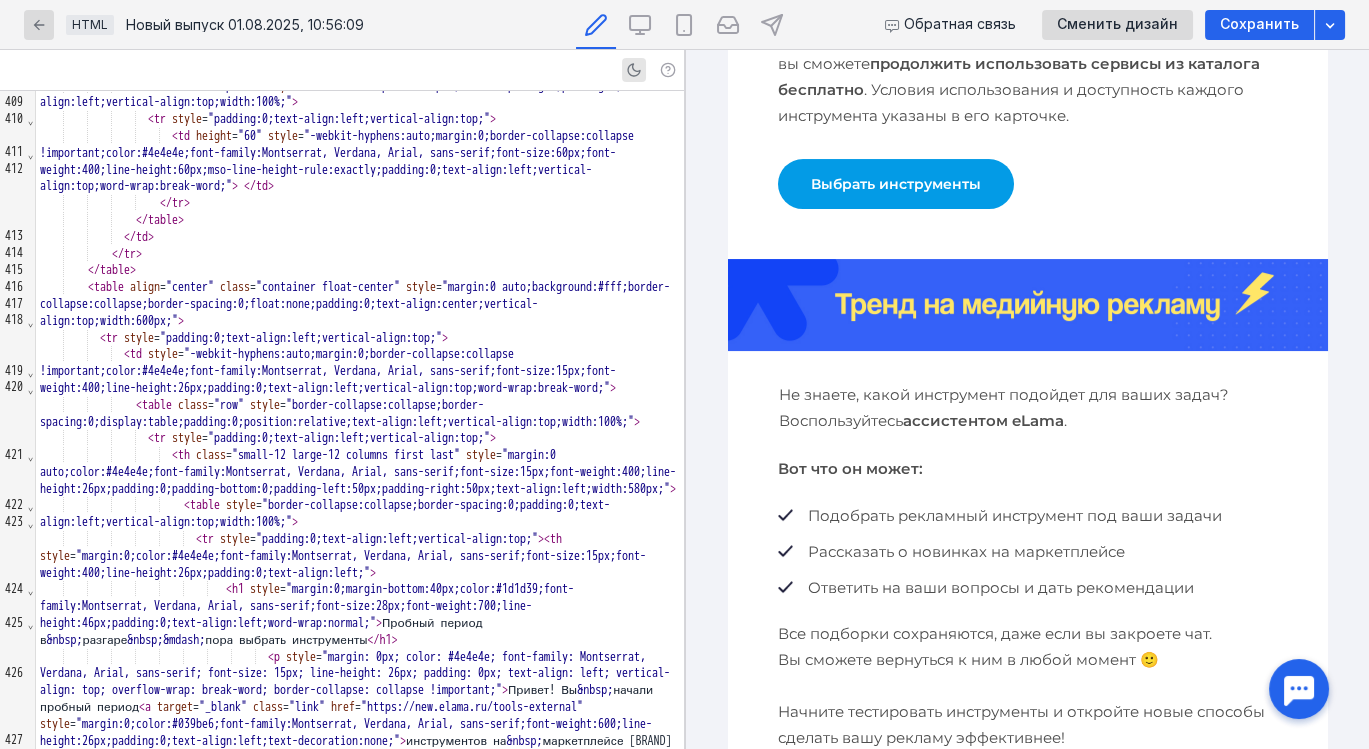 click on "Выбрать инструменты" at bounding box center [895, 184] 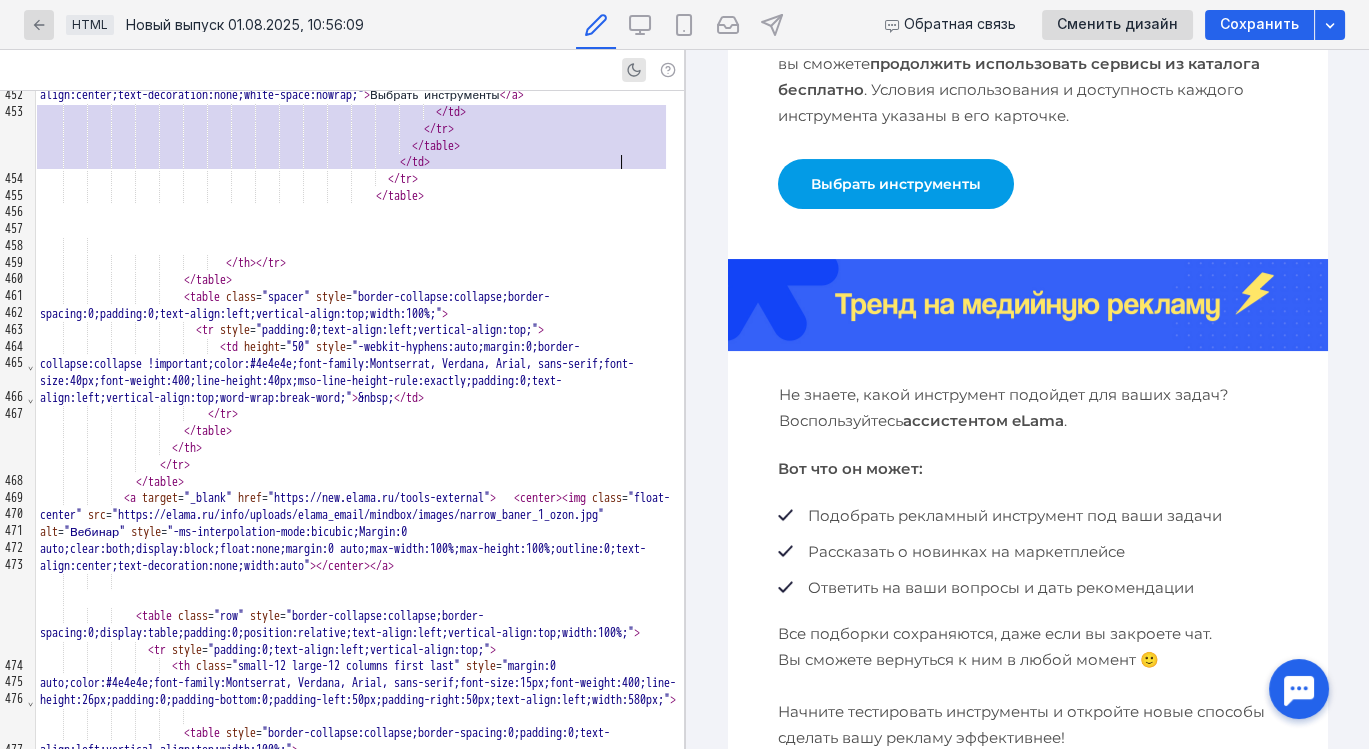 scroll, scrollTop: 8733, scrollLeft: 0, axis: vertical 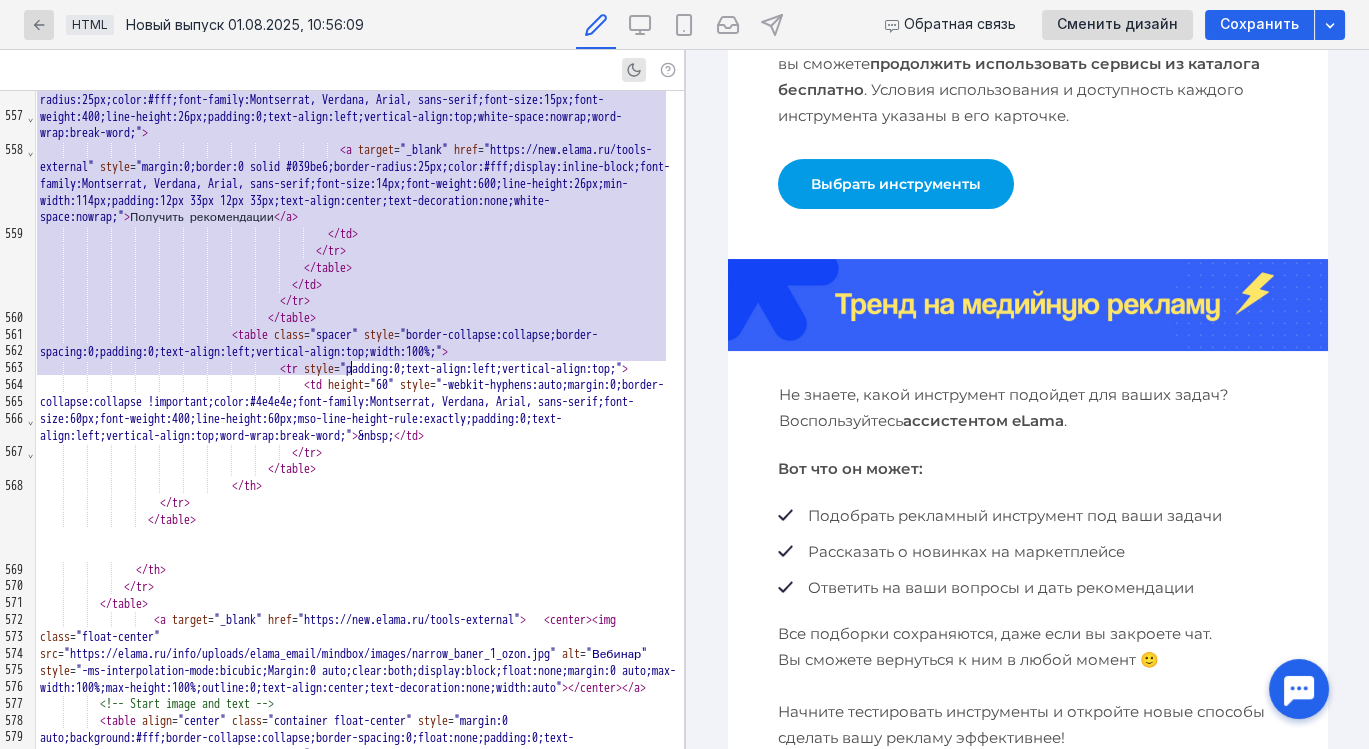 drag, startPoint x: 142, startPoint y: 552, endPoint x: 492, endPoint y: 375, distance: 392.2104 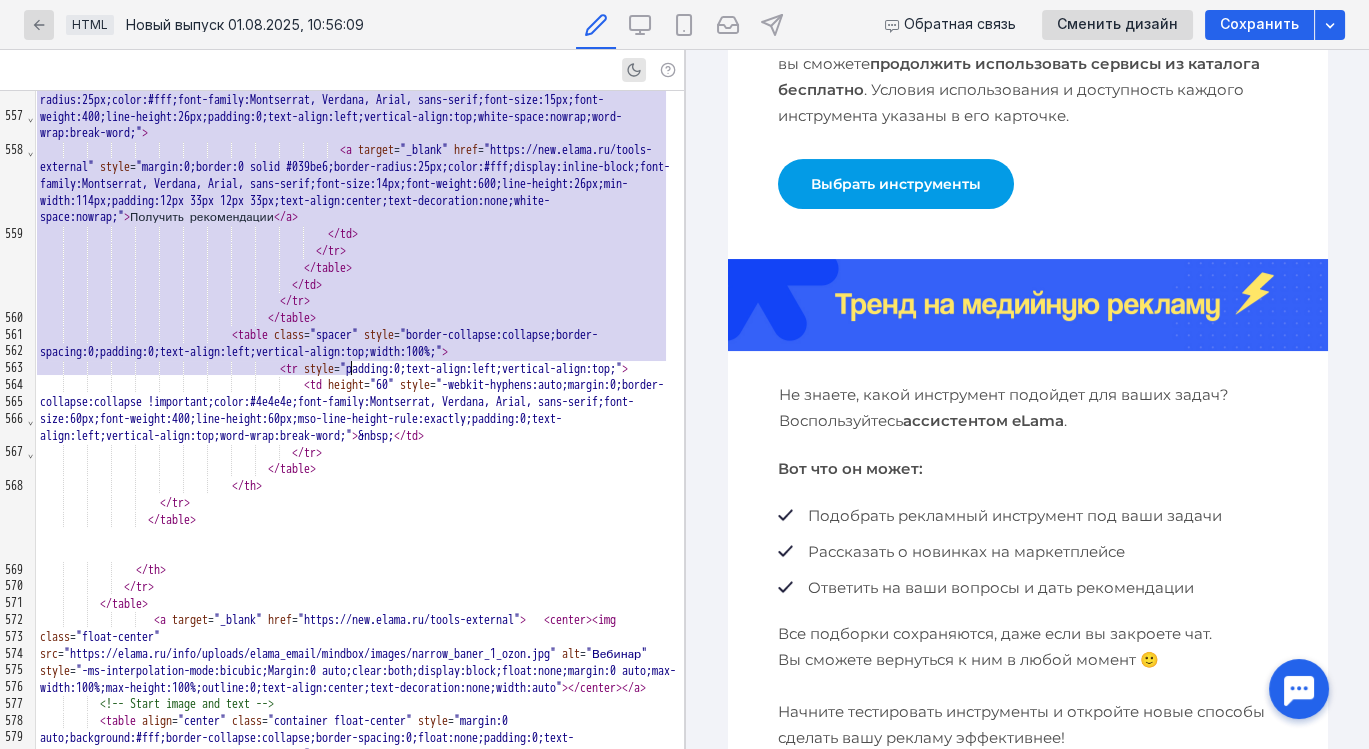 click on "<table class="row" style="border-collapse:collapse;border-spacing:0;display:table;padding:0;position:relative;text-align:left;vertical-align:top;width:100%;">								 < p   style = "-webkit-hyphens:auto;margin:0;margin-top:20px;border-collapse:collapse !important;color:#4e4e4e;font-family:Montserrat, Verdana, Arial, sans-serif;font-size:15px;font-weight:400;line-height:26px;padding:0;text-align:left;vertical-align:top;word-wrap:break-word;" > Все подборки сохраняются, даже если вы &nbsp; закроете чат. Вы &nbsp; сможете вернуться к &nbsp; ним в &nbsp; любой момент 🙂 < br > < br >  Начните тестировать инструменты и &nbsp; открыть новые способы сделать вашу рекламу эффективнее!                                                          </ p >	 	 	 	 	 	 	 	    < !-- Start Spacer -->                                               < table   =" at bounding box center (360, -4325) 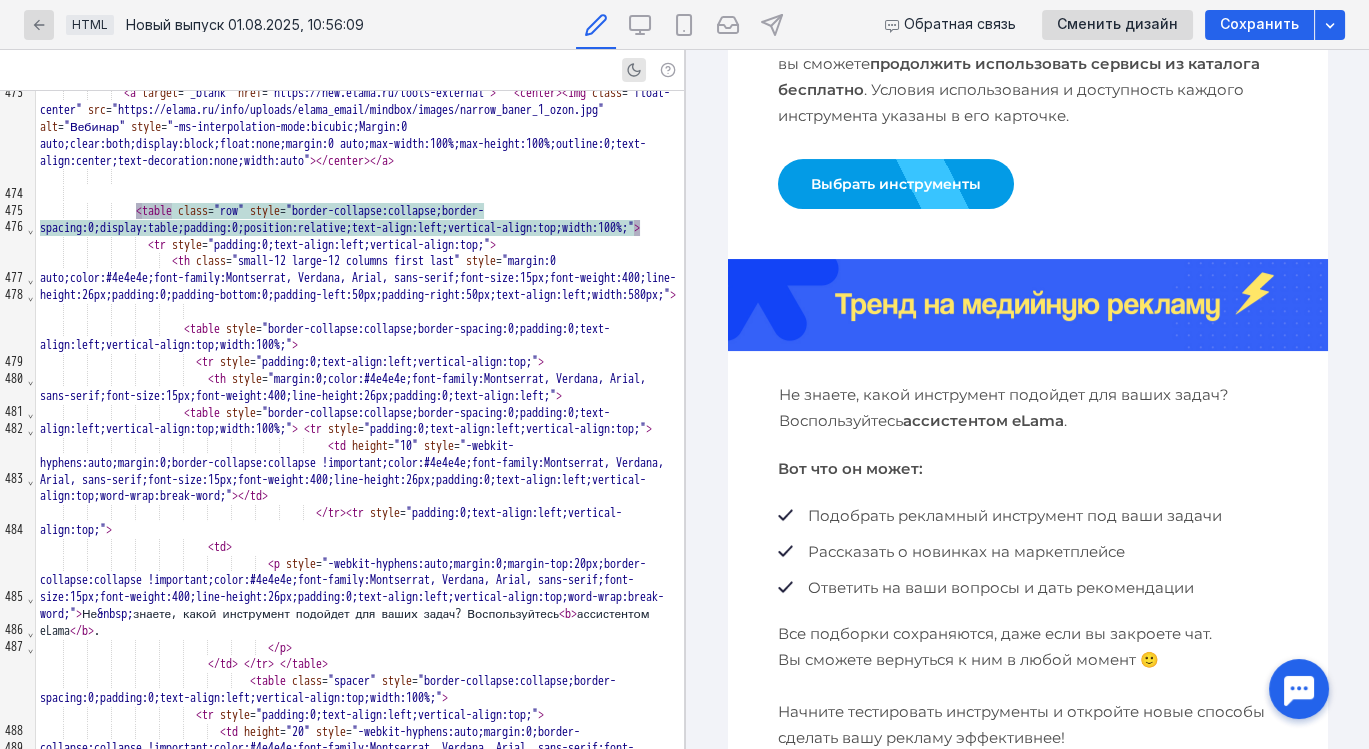 scroll, scrollTop: 9187, scrollLeft: 0, axis: vertical 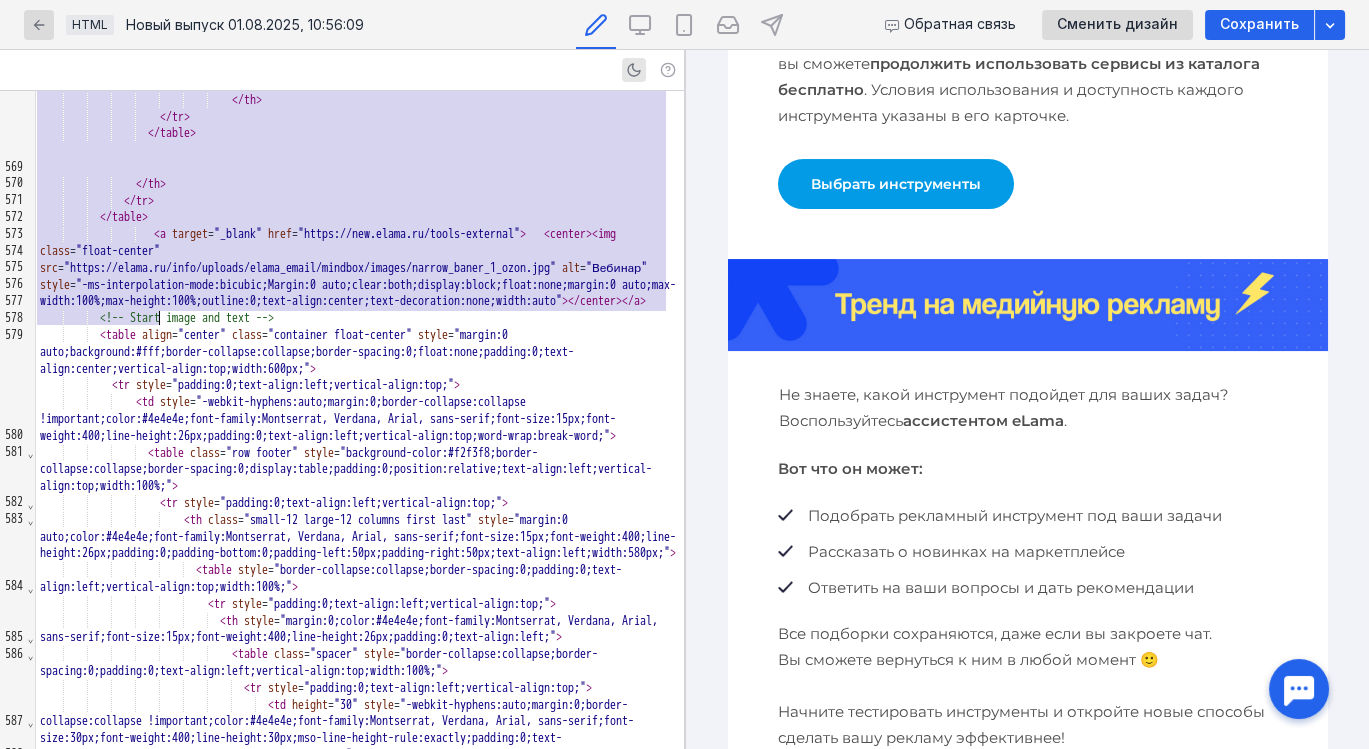drag, startPoint x: 146, startPoint y: 232, endPoint x: 507, endPoint y: 320, distance: 371.57098 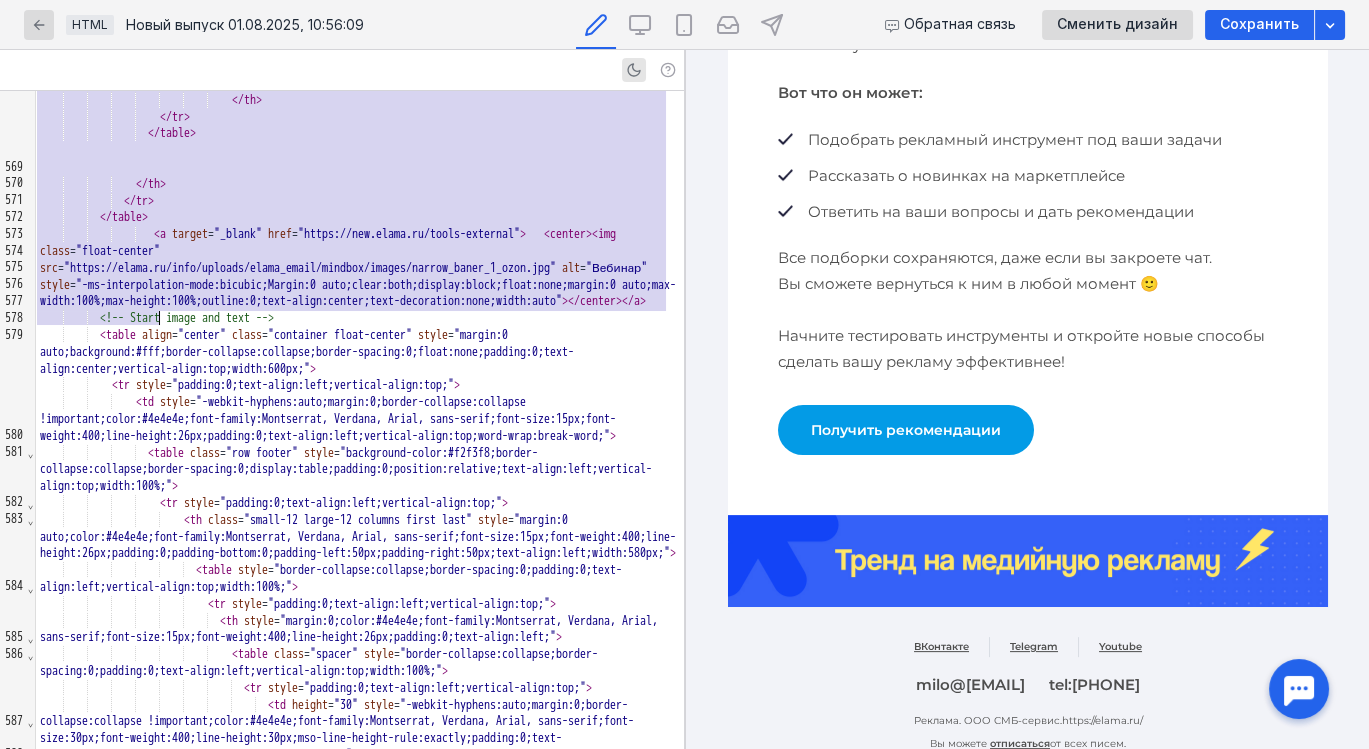 scroll, scrollTop: 903, scrollLeft: 0, axis: vertical 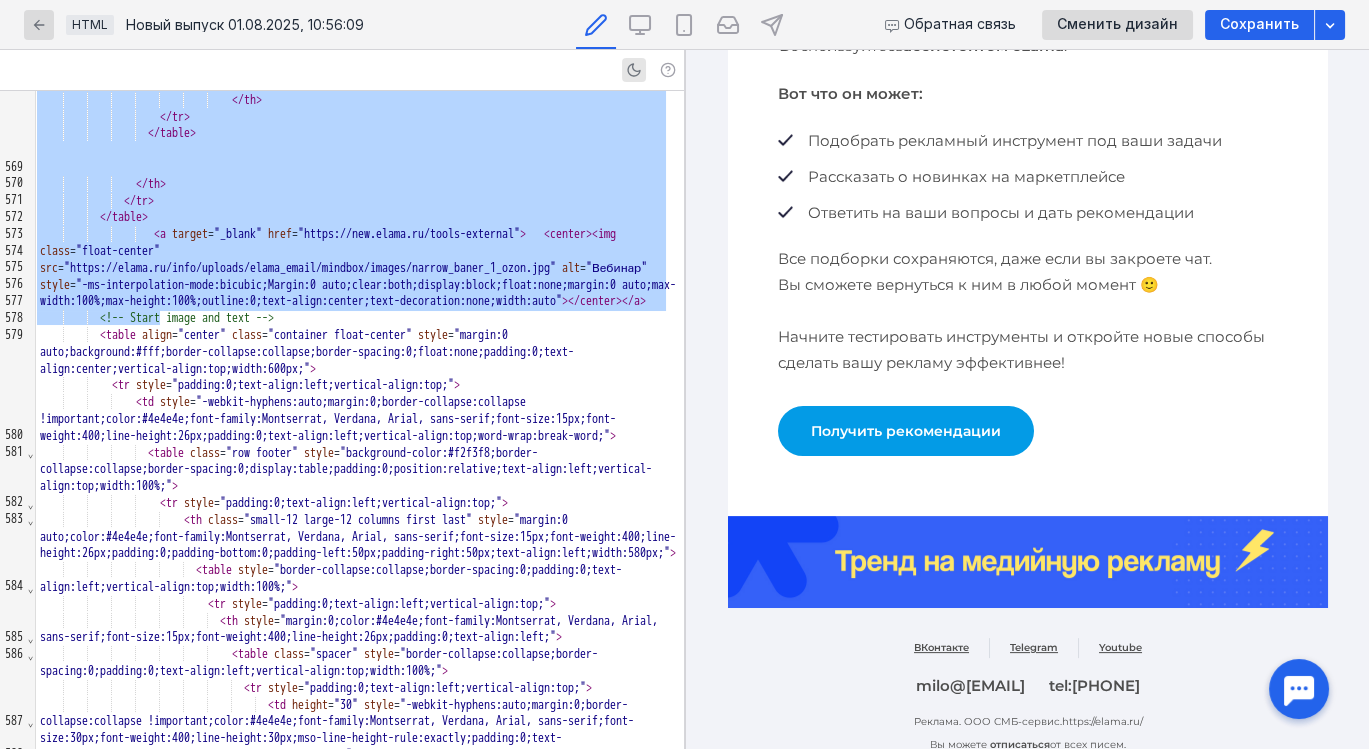 click at bounding box center [1027, 562] 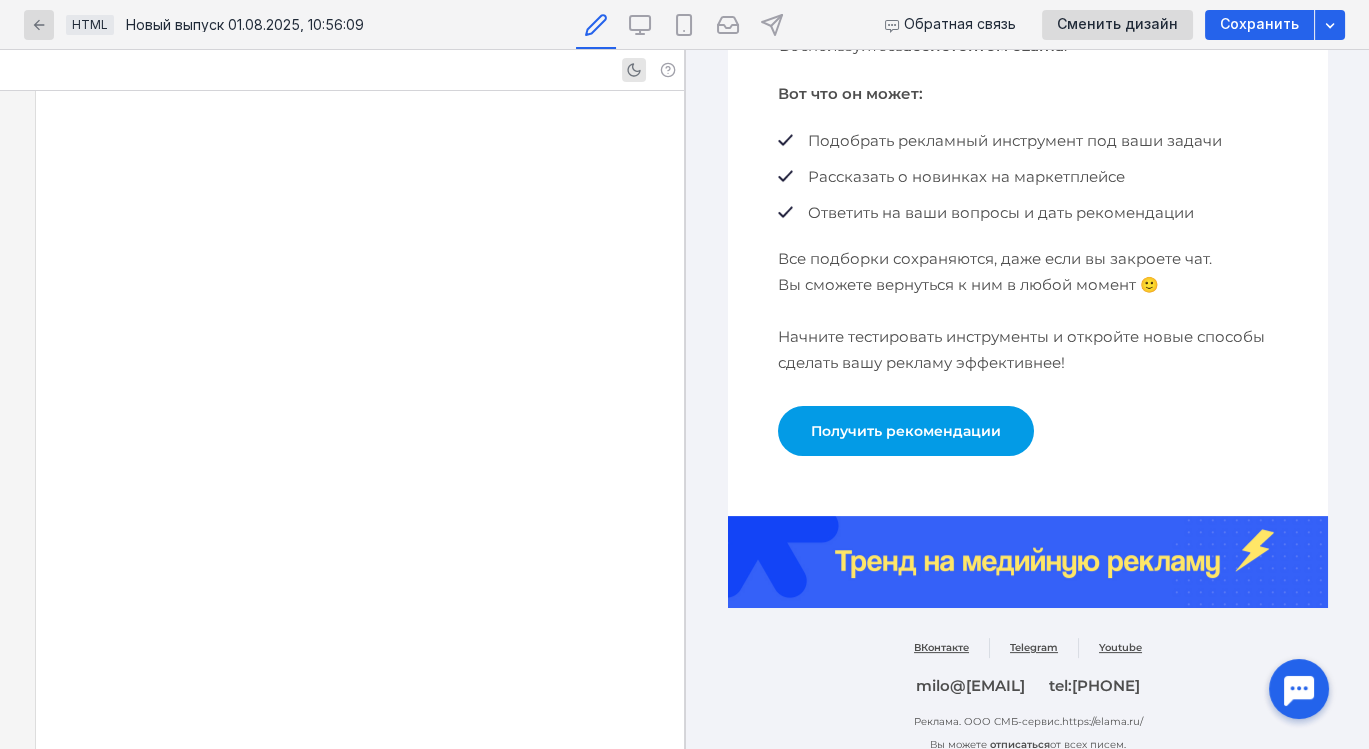 scroll, scrollTop: 8868, scrollLeft: 0, axis: vertical 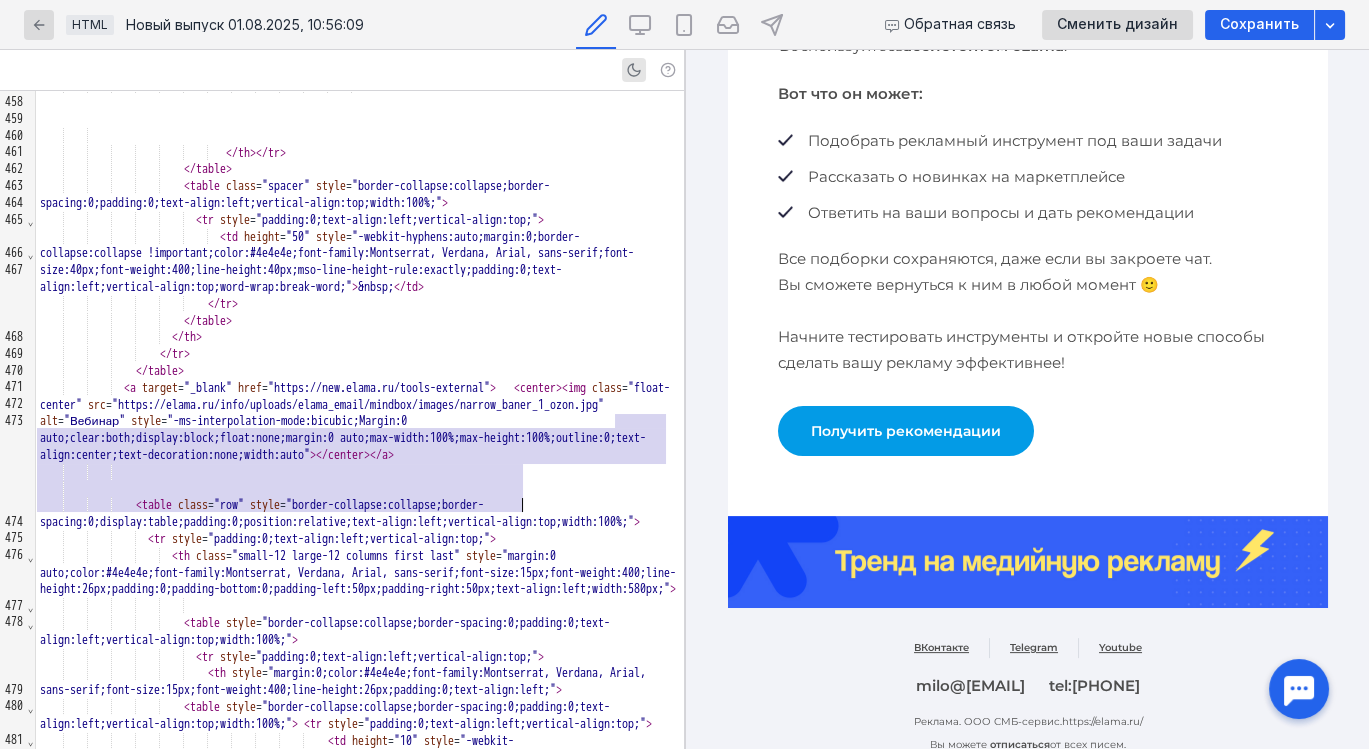 click on "Получить рекомендации" at bounding box center (905, 431) 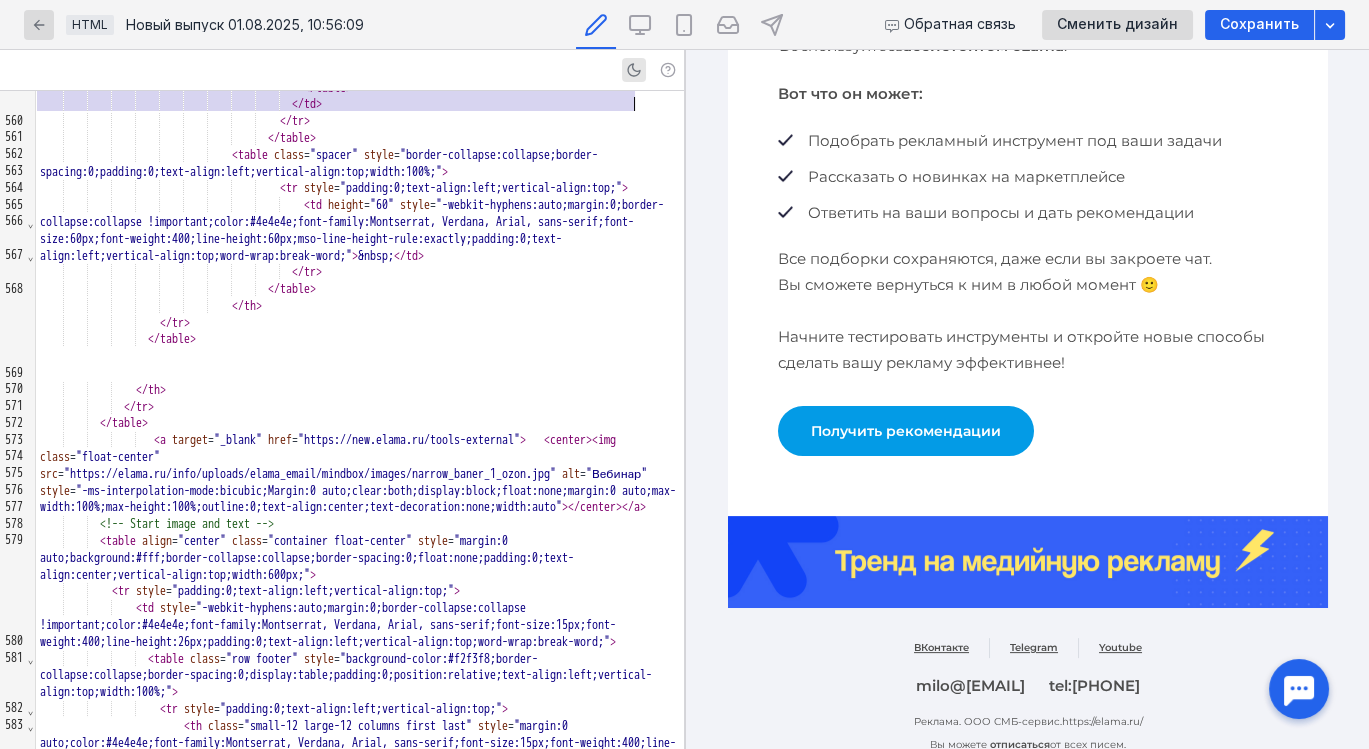 scroll, scrollTop: 12292, scrollLeft: 0, axis: vertical 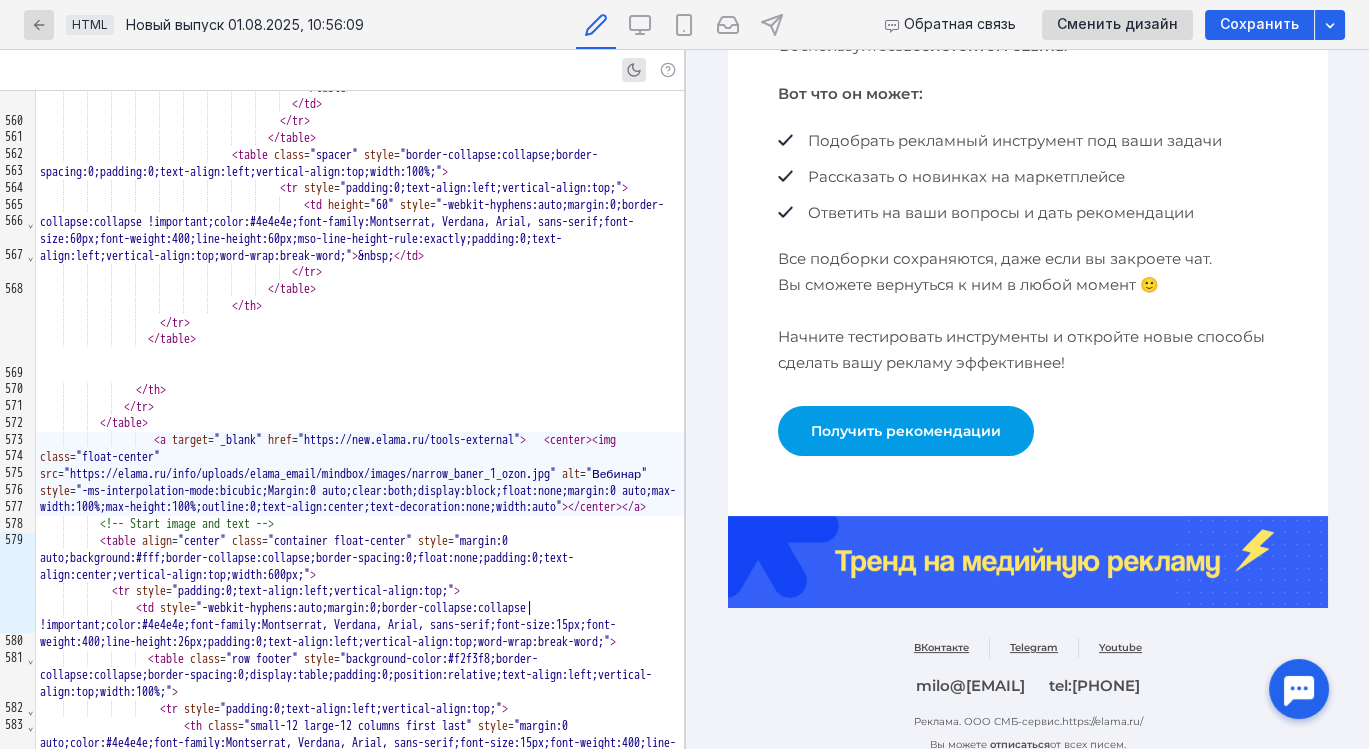 click on "< a   target = "_blank"   href = "https://new.elama.ru/tools-external" >     < center > < img   class = "float-center"   src = "https://elama.ru/info/uploads/elama_email/mindbox/images/narrow_baner_1_ozon.jpg"   alt = "Вебинар"   style = "-ms-interpolation-mode:bicubic;Margin:0 auto;clear:both;display:block;float:none;margin:0 auto;max-width:100%;max-height:100%;outline:0;text-align:center;text-decoration:none;width:auto" > </ center > </ a >" at bounding box center [360, 474] 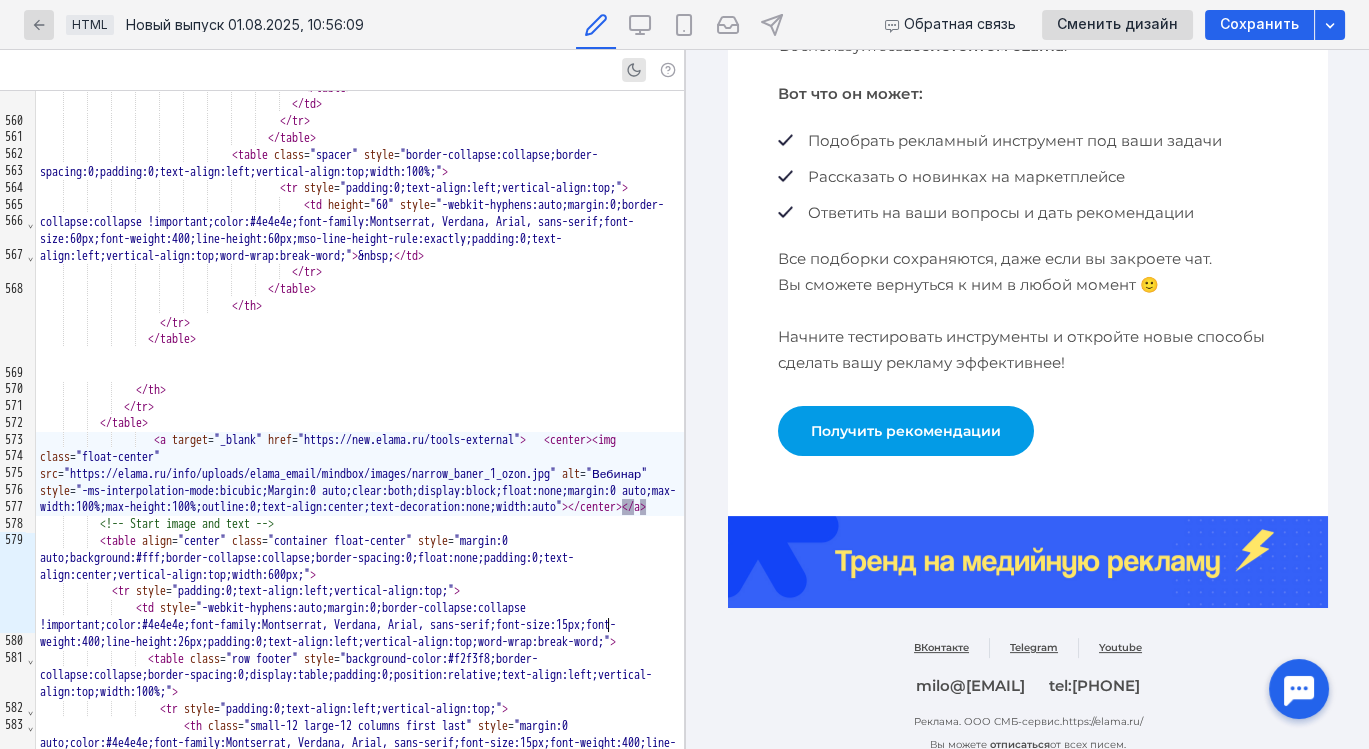 drag, startPoint x: 627, startPoint y: 617, endPoint x: 619, endPoint y: 630, distance: 15.264338 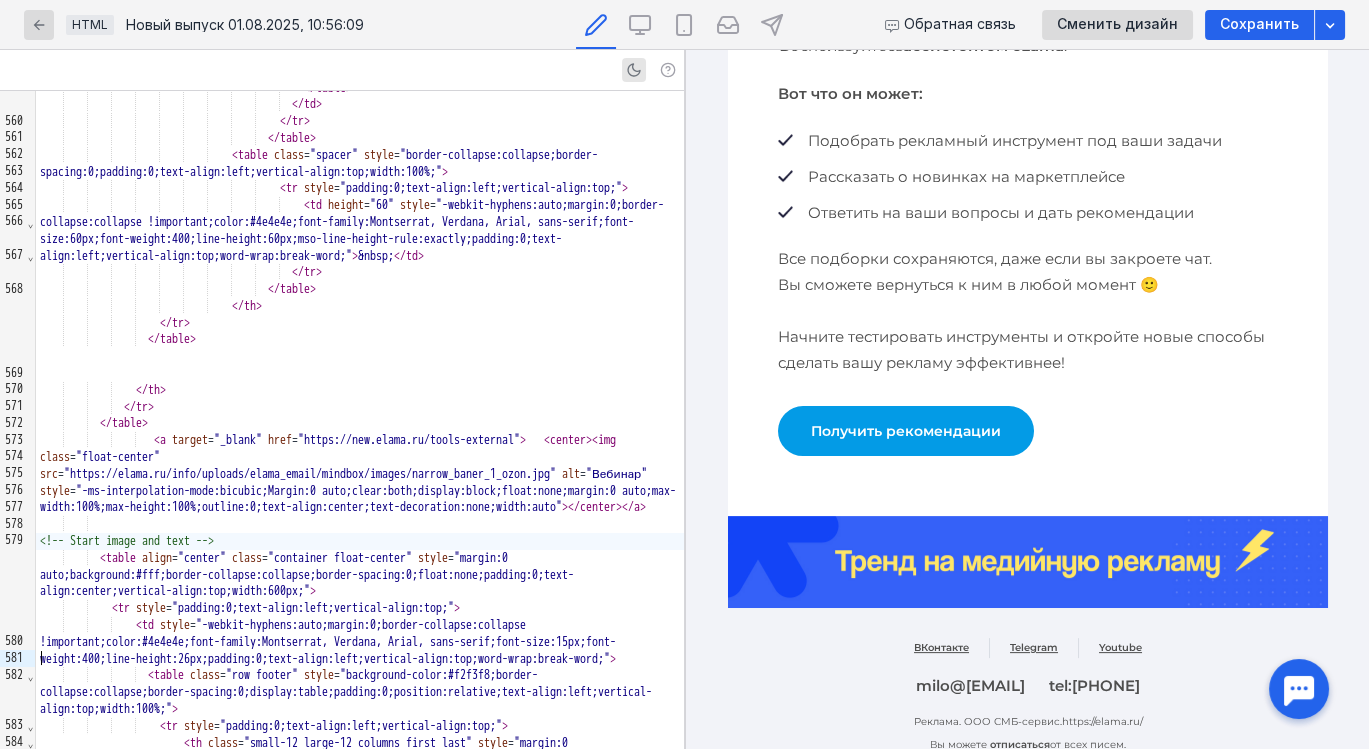 scroll, scrollTop: 0, scrollLeft: 0, axis: both 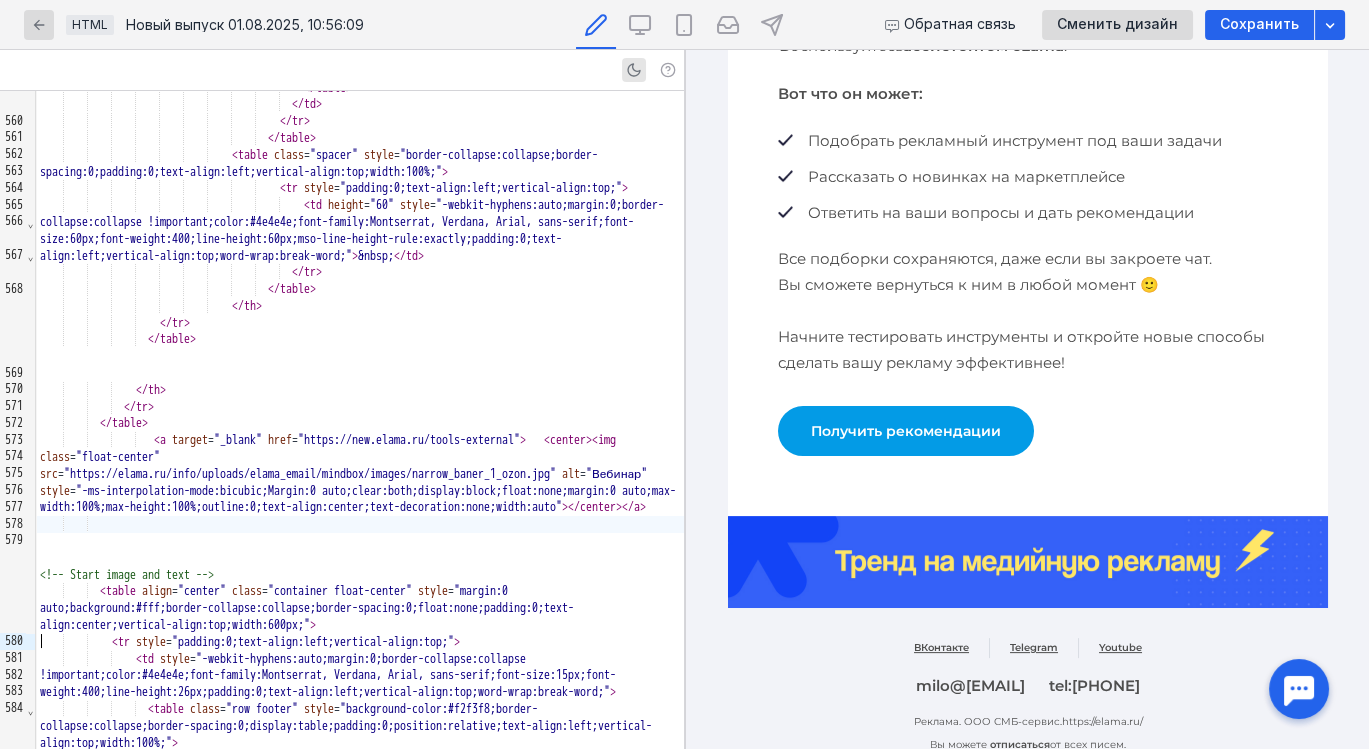 click at bounding box center (64, 524) 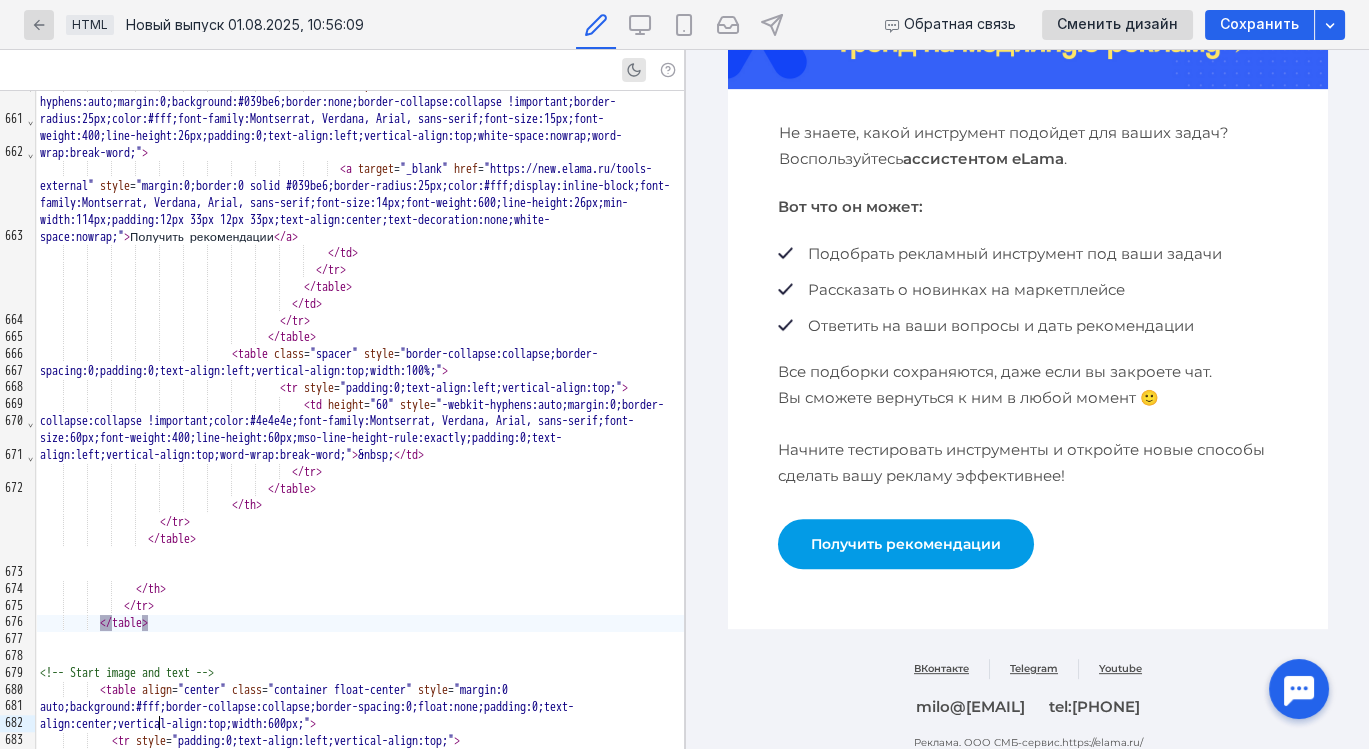 scroll, scrollTop: 1497, scrollLeft: 0, axis: vertical 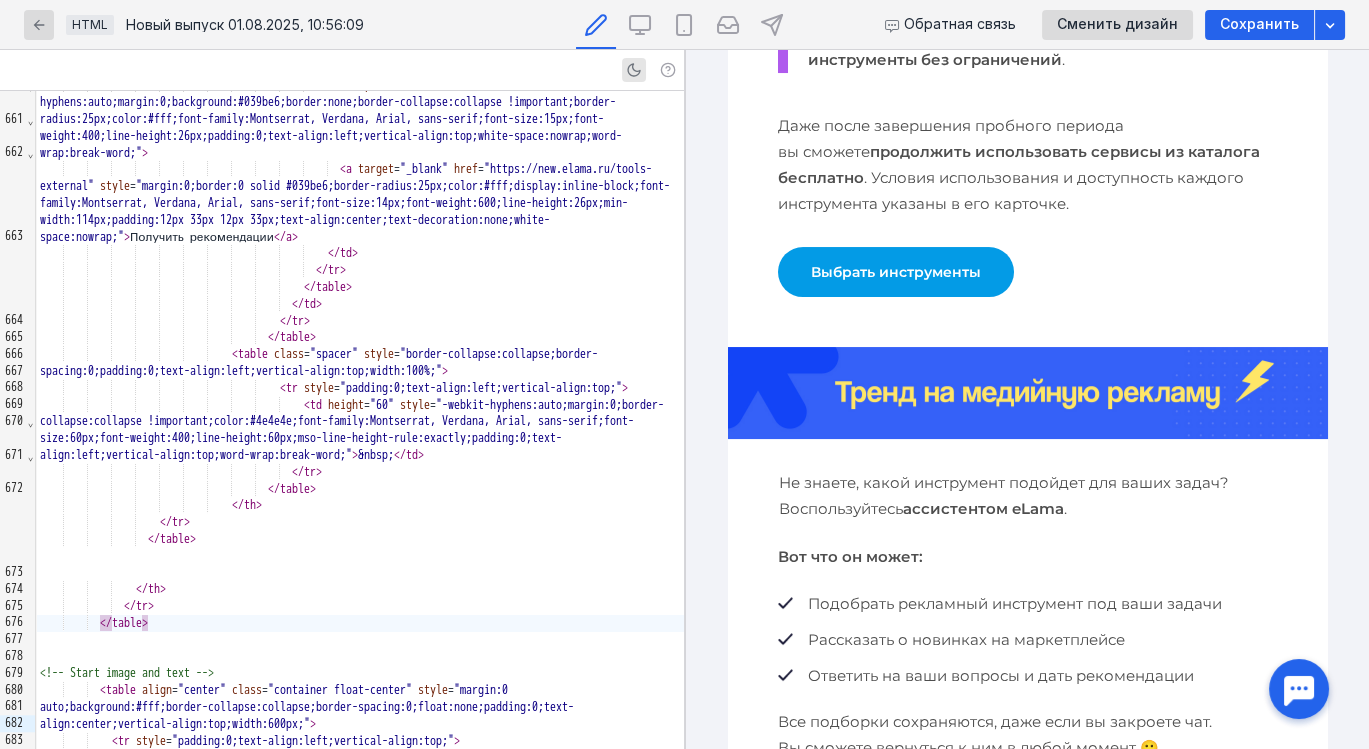 click on "Выбрать инструменты" at bounding box center [895, 272] 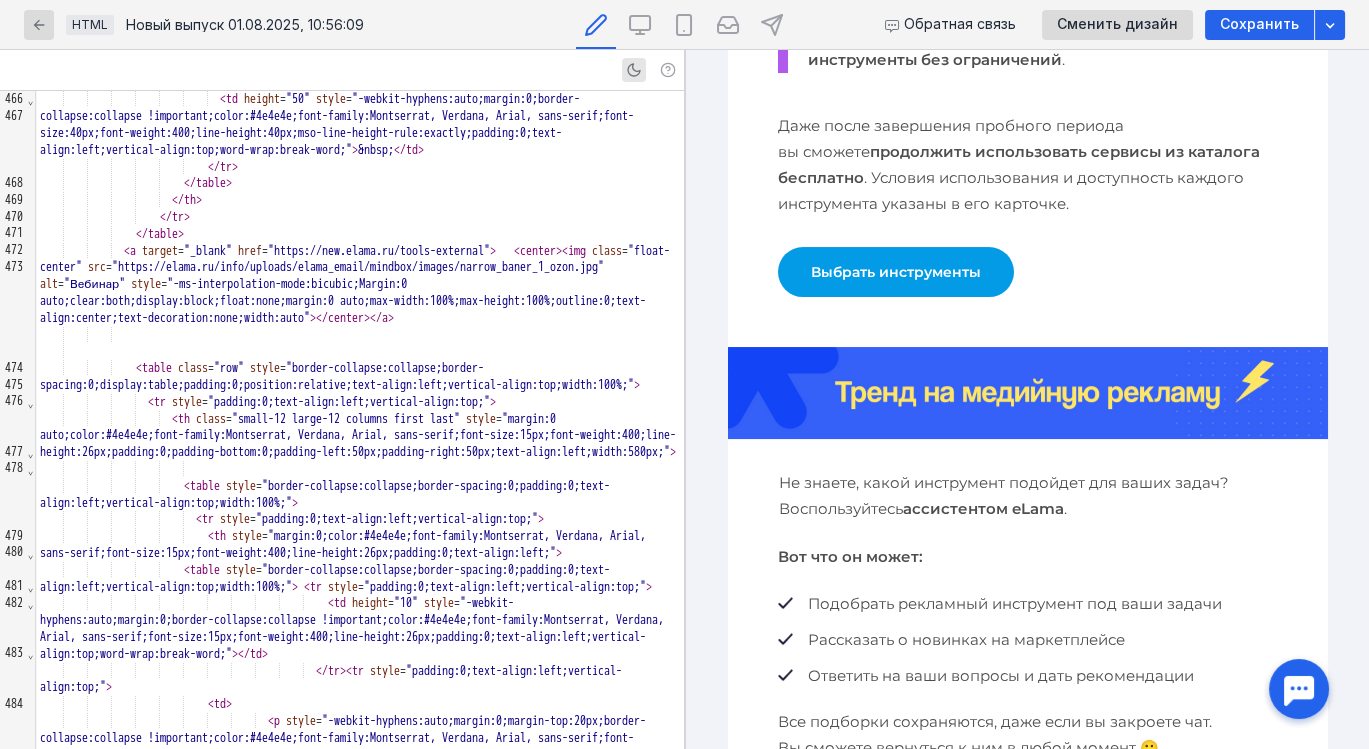 scroll, scrollTop: 9044, scrollLeft: 0, axis: vertical 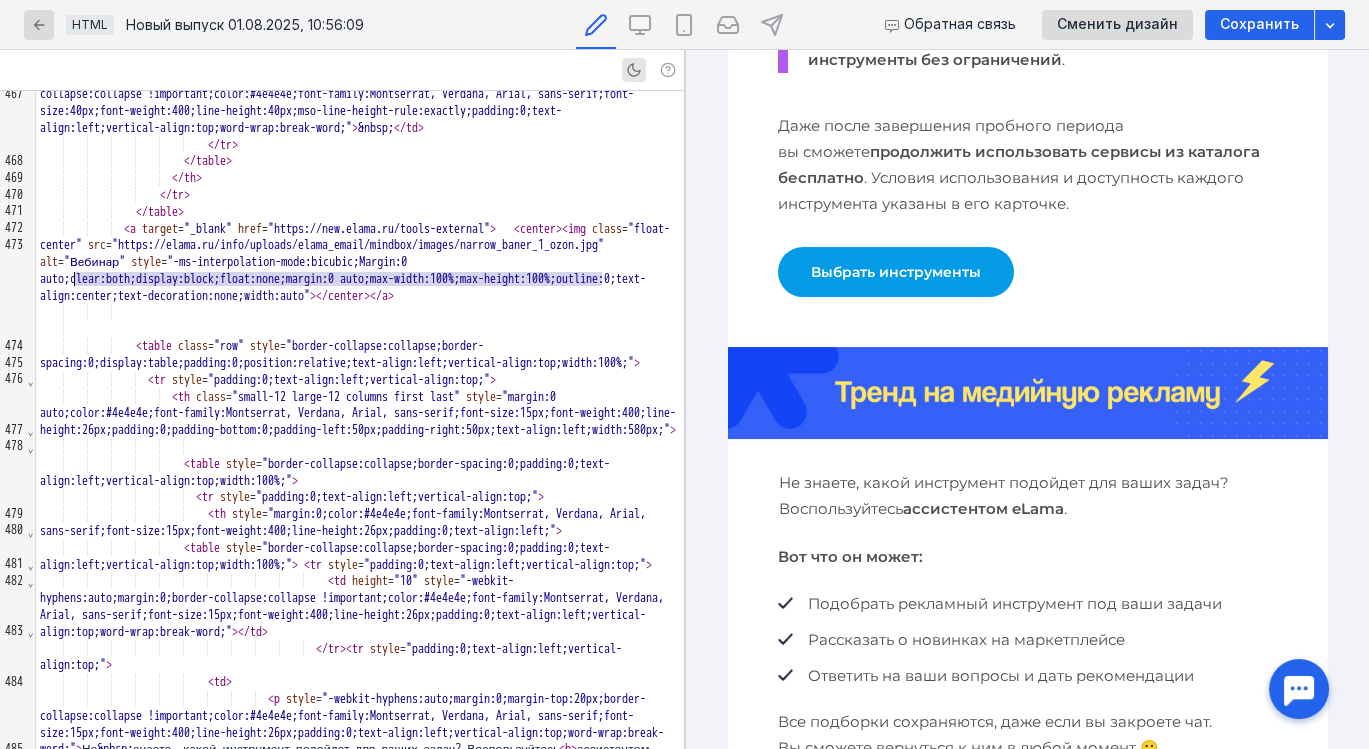 drag, startPoint x: 602, startPoint y: 282, endPoint x: 76, endPoint y: 276, distance: 526.03424 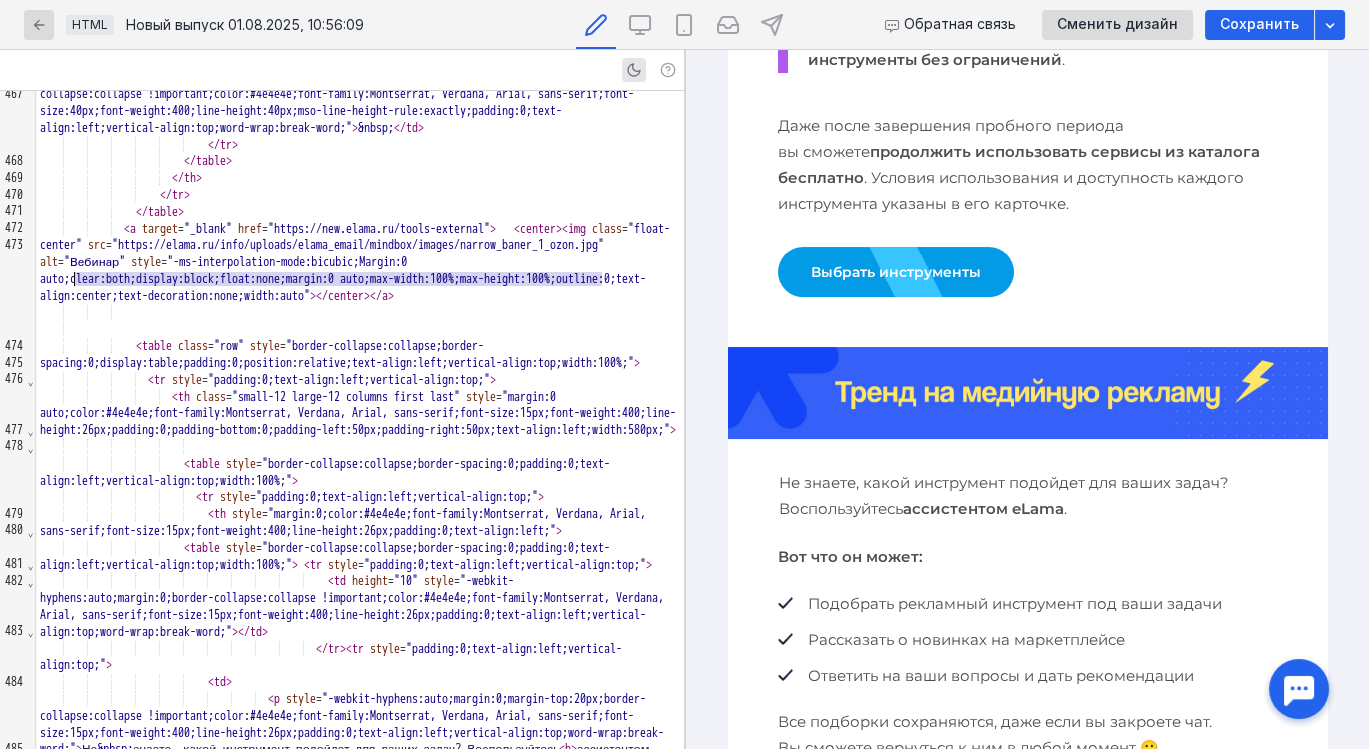 click on ""https://elama.ru/info/uploads/elama_email/mindbox/images/narrow_baner_1_ozon.jpg"" at bounding box center [358, 245] 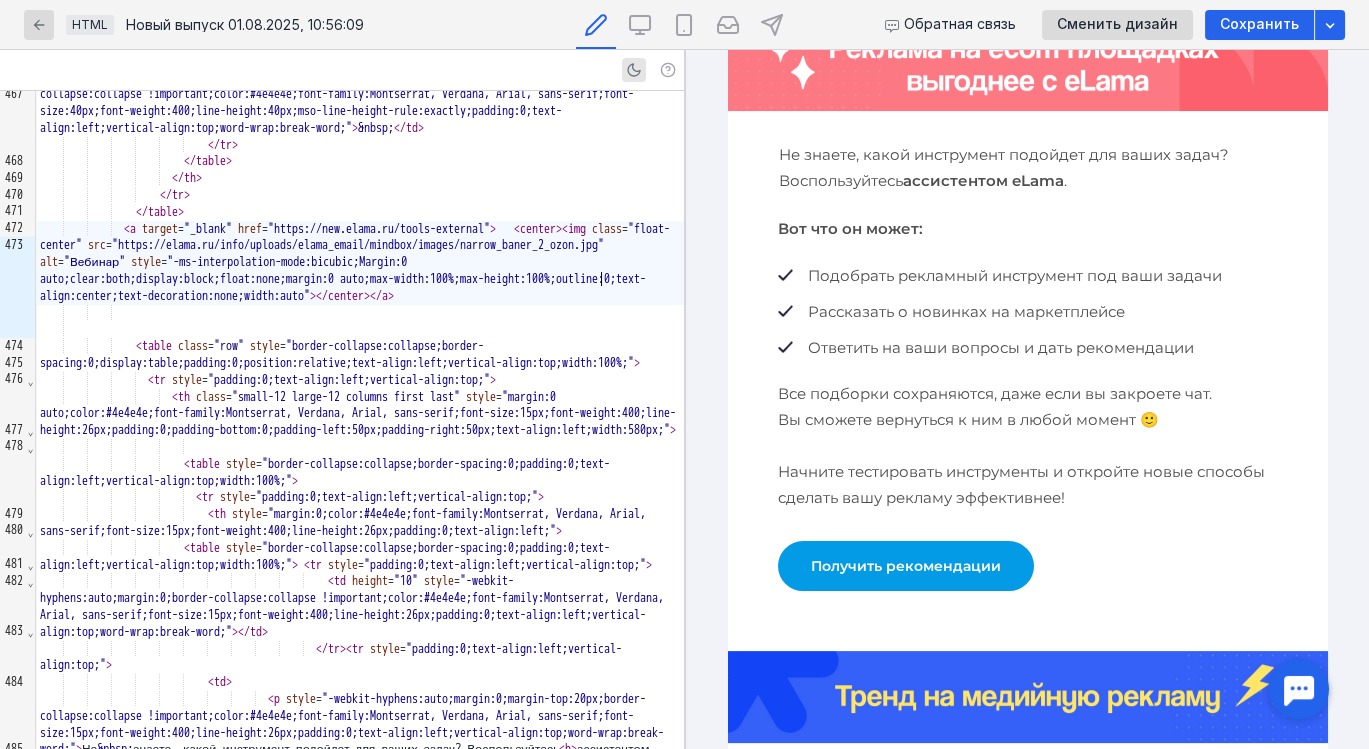 scroll, scrollTop: 955, scrollLeft: 0, axis: vertical 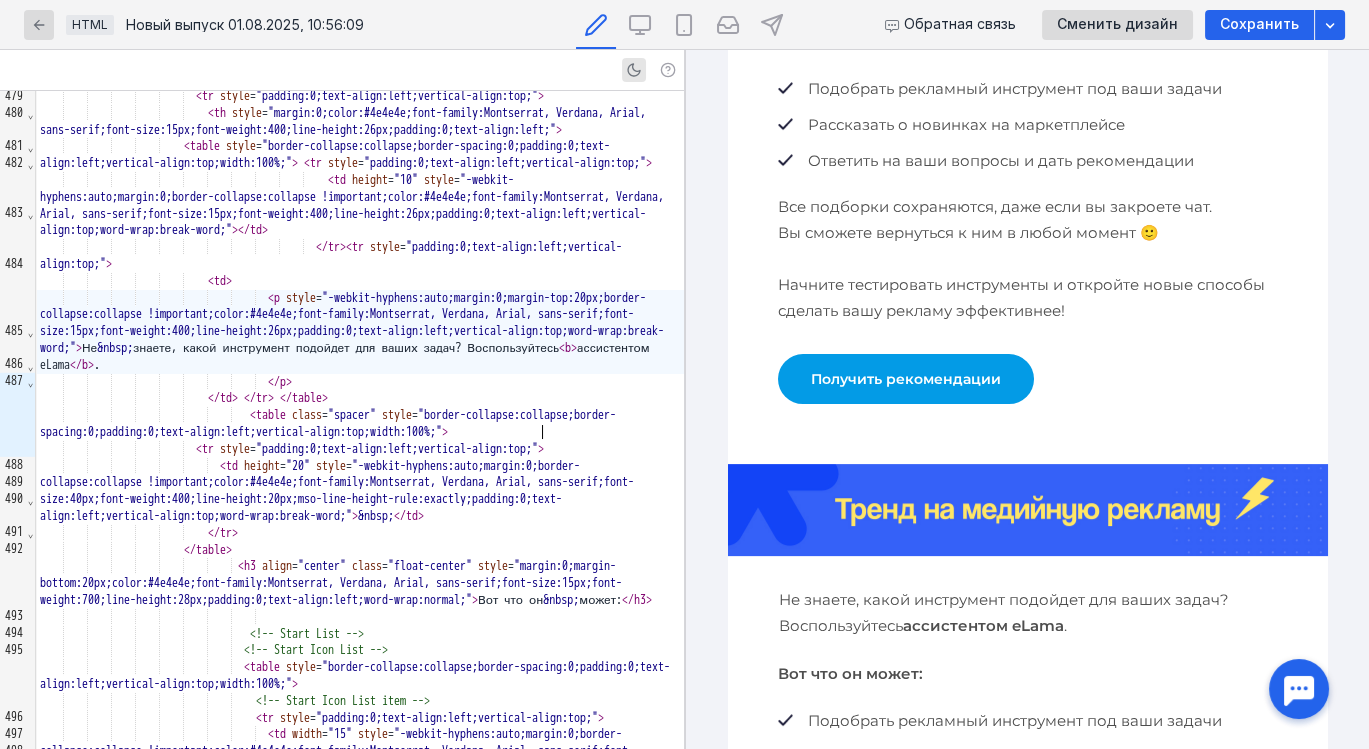 click on "Не знаете, какой инструмент подойдет для ваших задач? Воспользуйтесь ассистентом eLama." at bounding box center (360, 332) 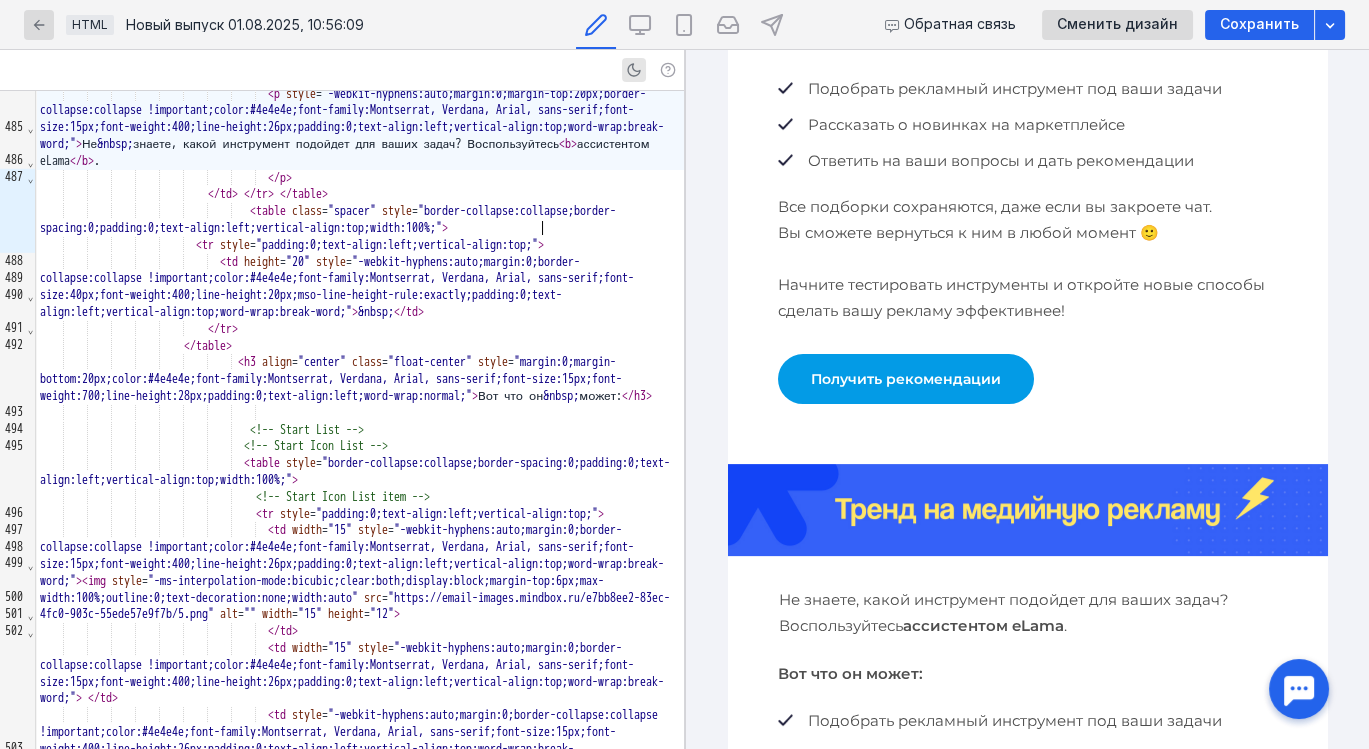 scroll, scrollTop: 9666, scrollLeft: 0, axis: vertical 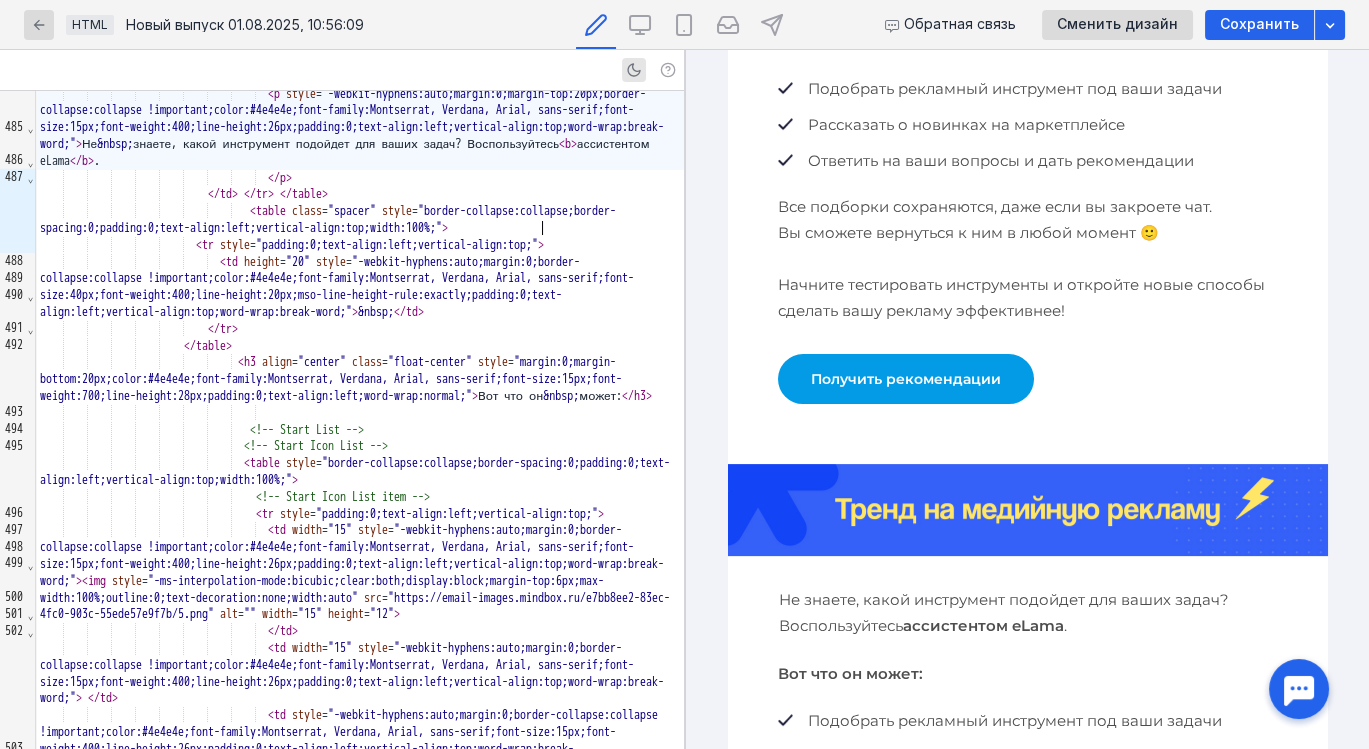 click on "Получить рекомендации" at bounding box center [905, 379] 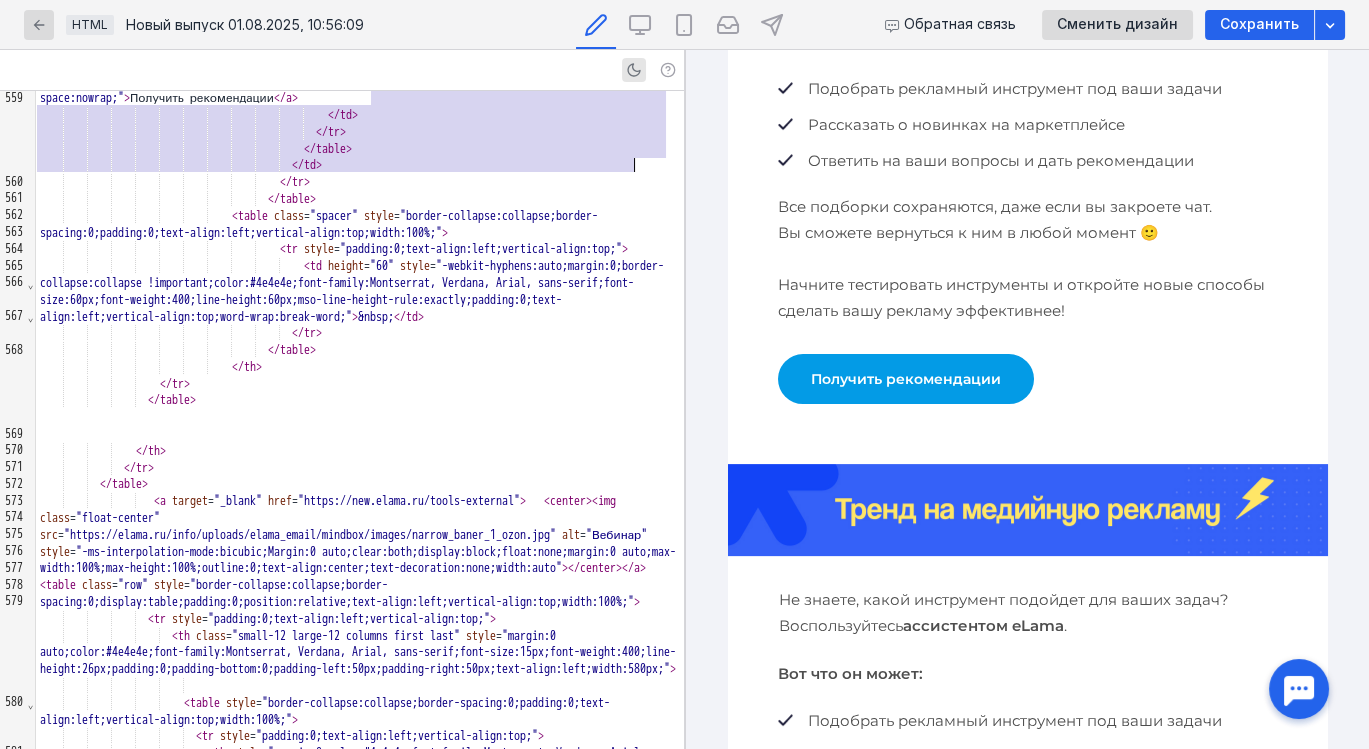 scroll, scrollTop: 12333, scrollLeft: 0, axis: vertical 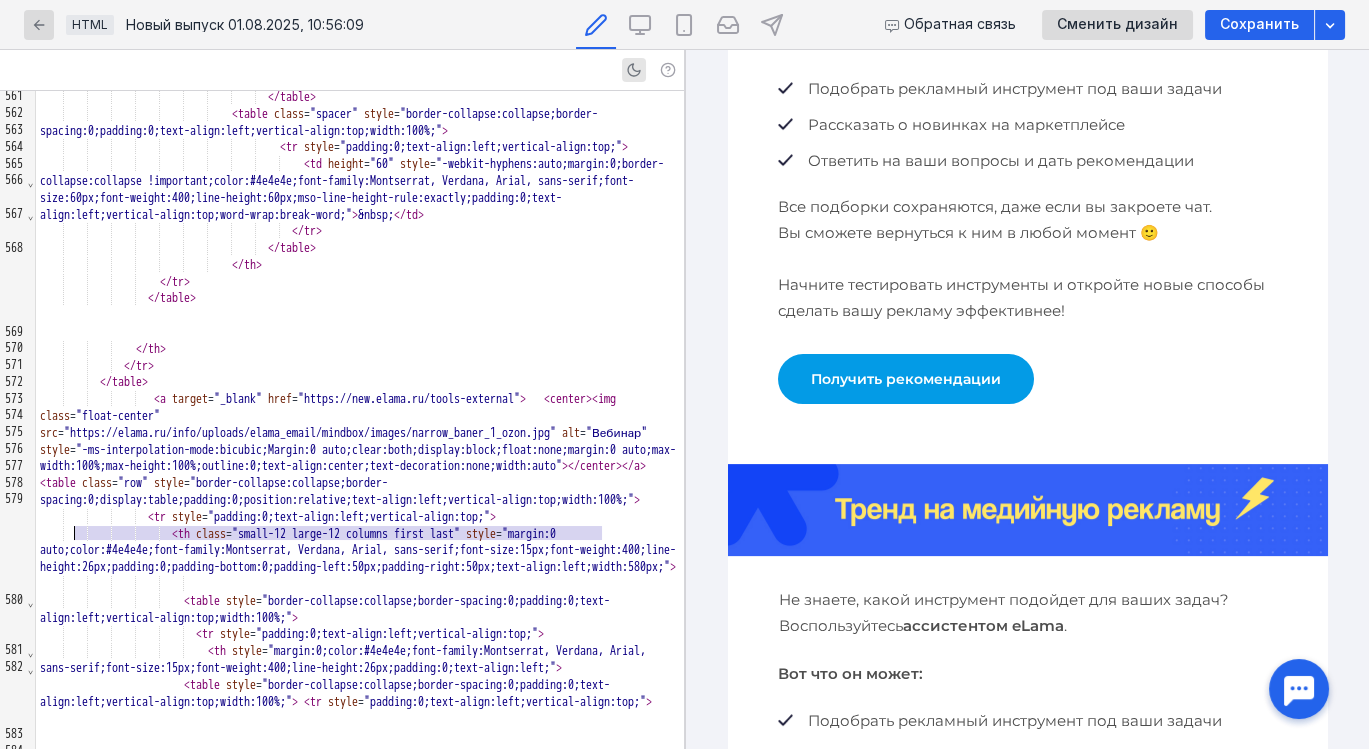 drag, startPoint x: 605, startPoint y: 537, endPoint x: 73, endPoint y: 533, distance: 532.015 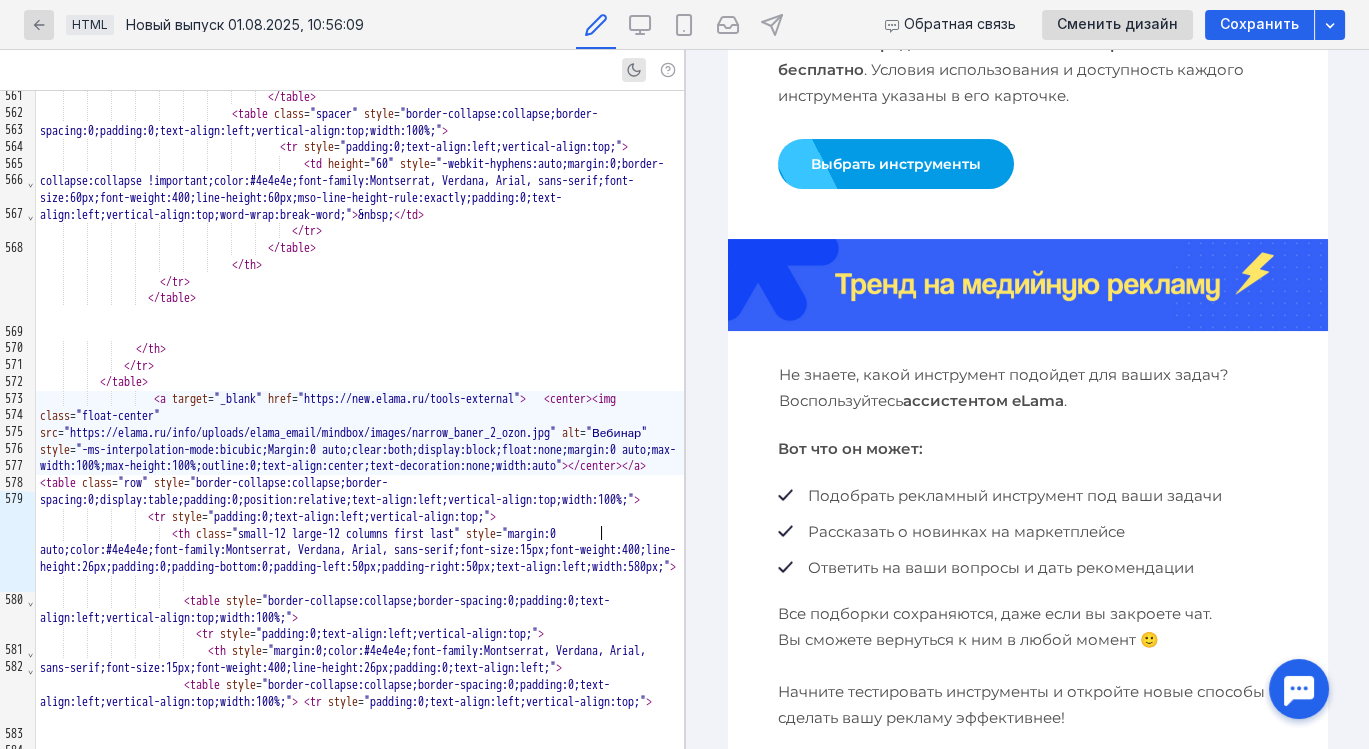 scroll, scrollTop: 252, scrollLeft: 0, axis: vertical 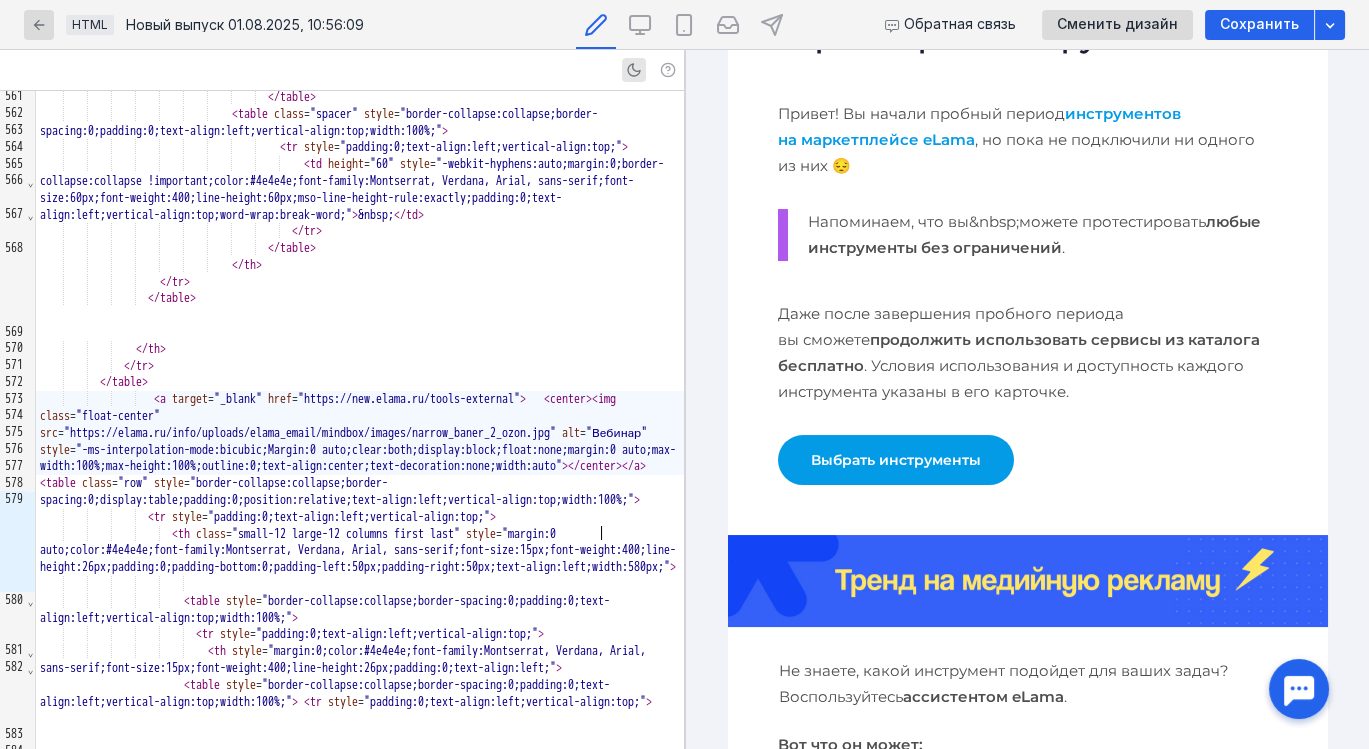 click at bounding box center [1027, 581] 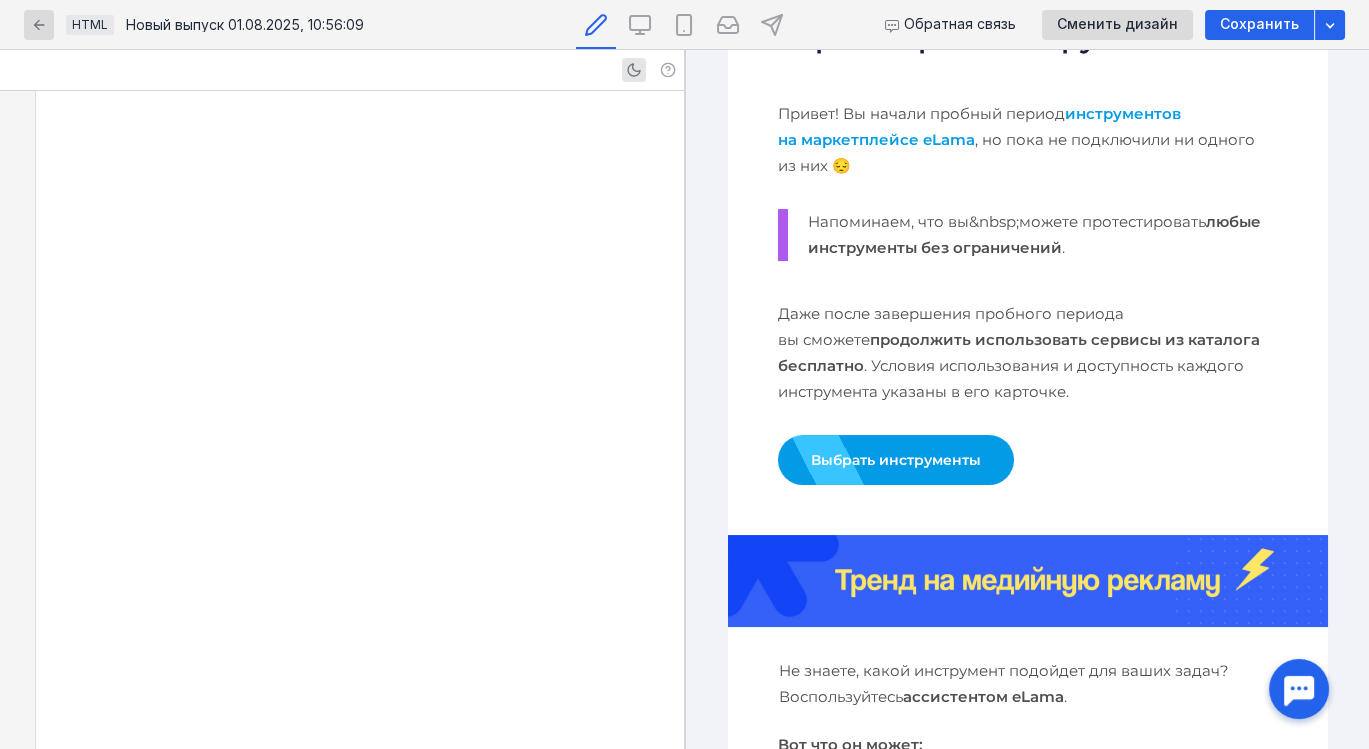 scroll, scrollTop: 8868, scrollLeft: 0, axis: vertical 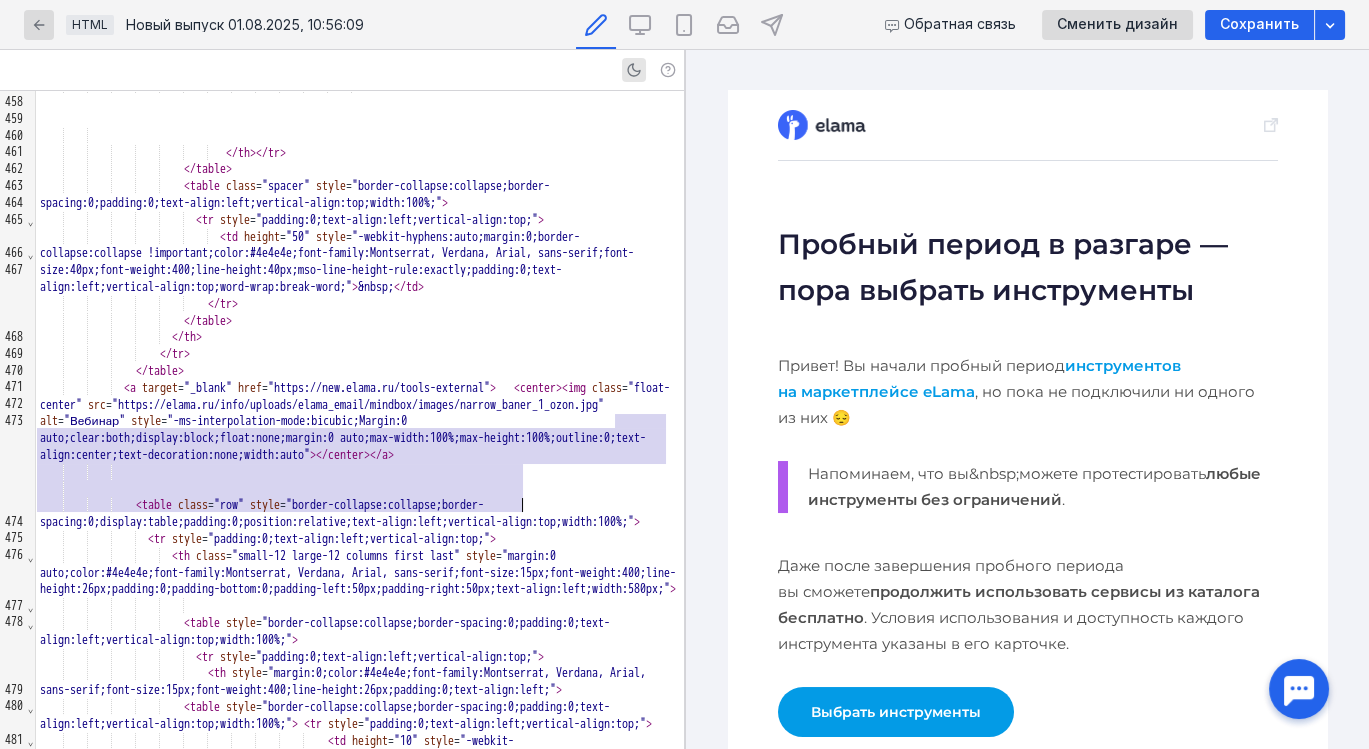 click at bounding box center [1027, 125] 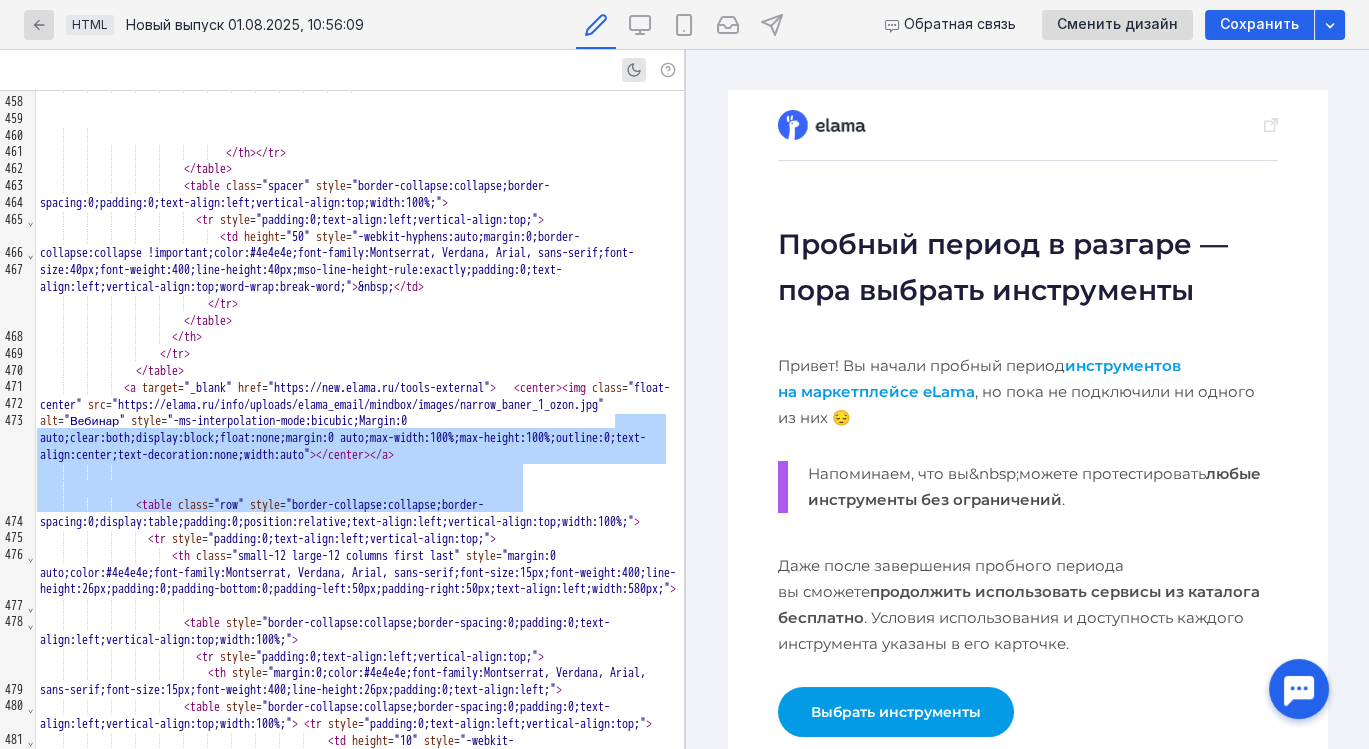 click at bounding box center (1270, 125) 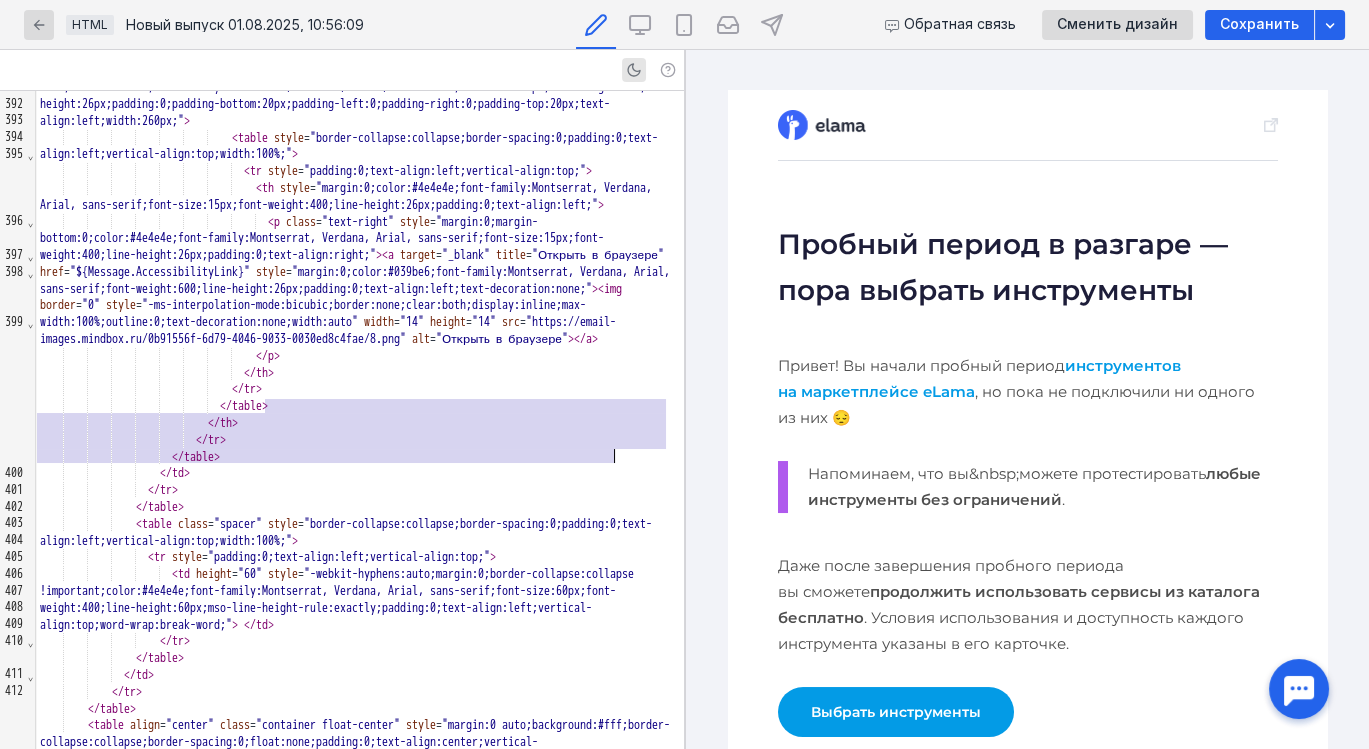 scroll, scrollTop: 6617, scrollLeft: 0, axis: vertical 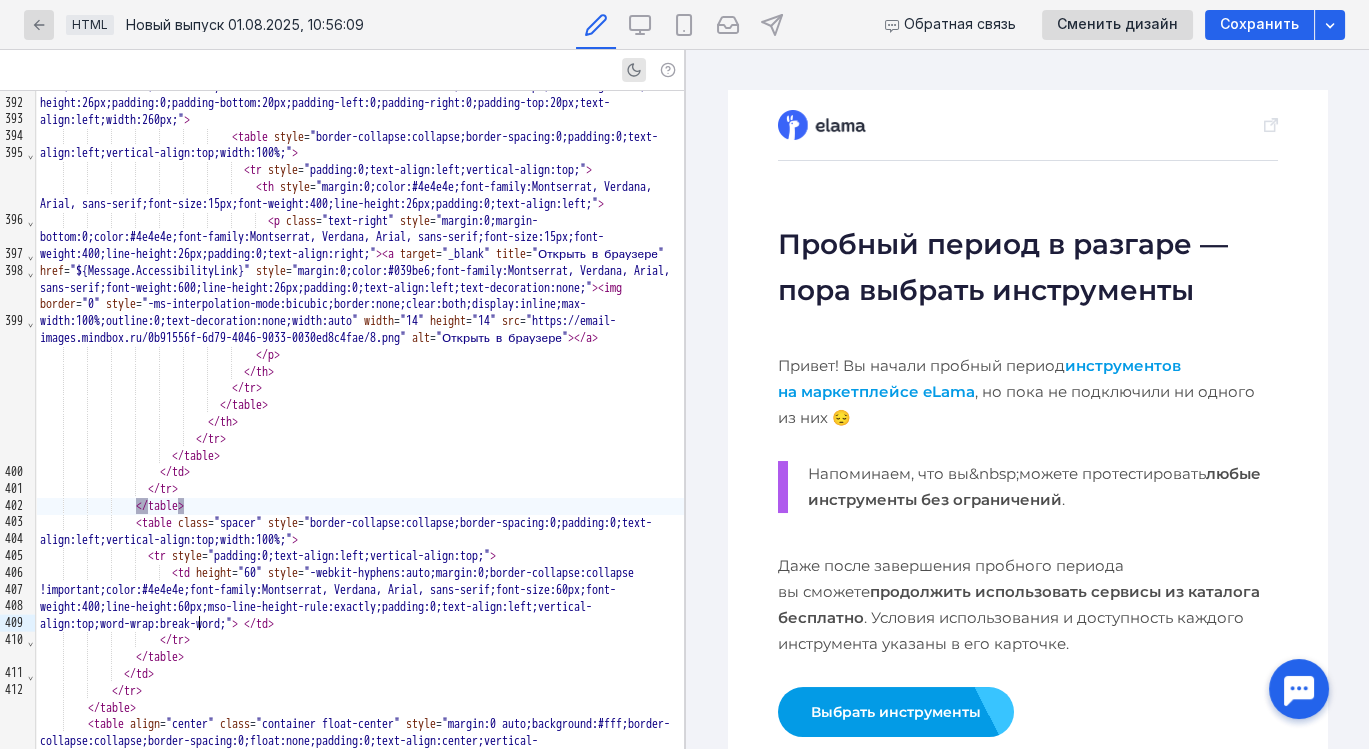 click on "</ table >" at bounding box center (360, 506) 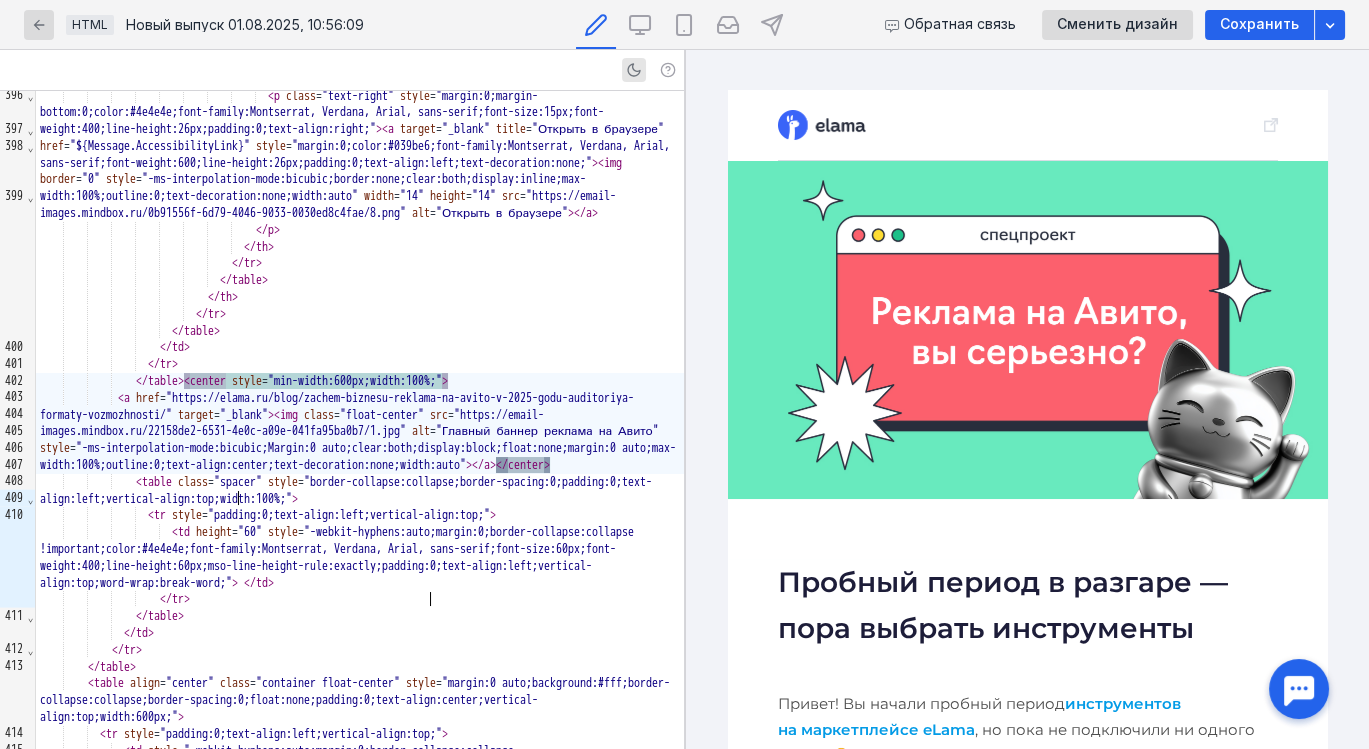 scroll, scrollTop: 6749, scrollLeft: 0, axis: vertical 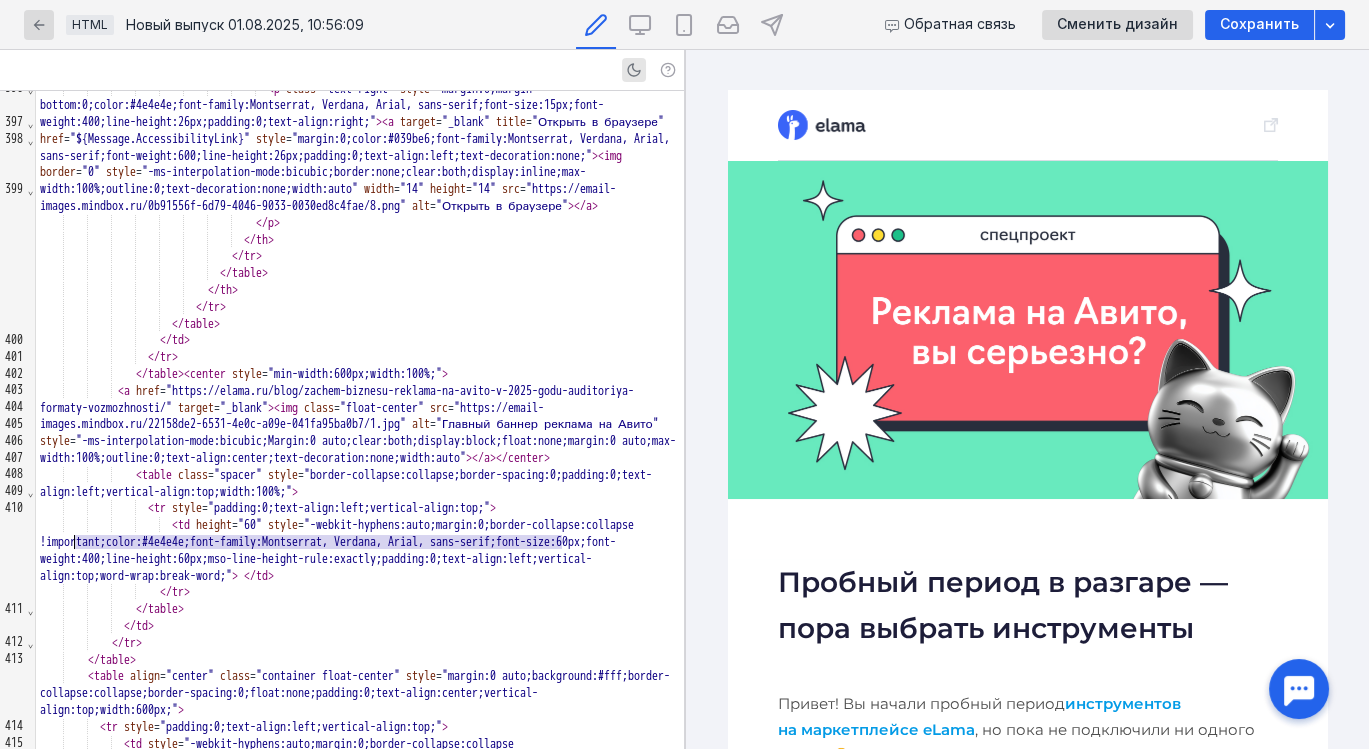drag, startPoint x: 560, startPoint y: 541, endPoint x: 73, endPoint y: 536, distance: 487.02567 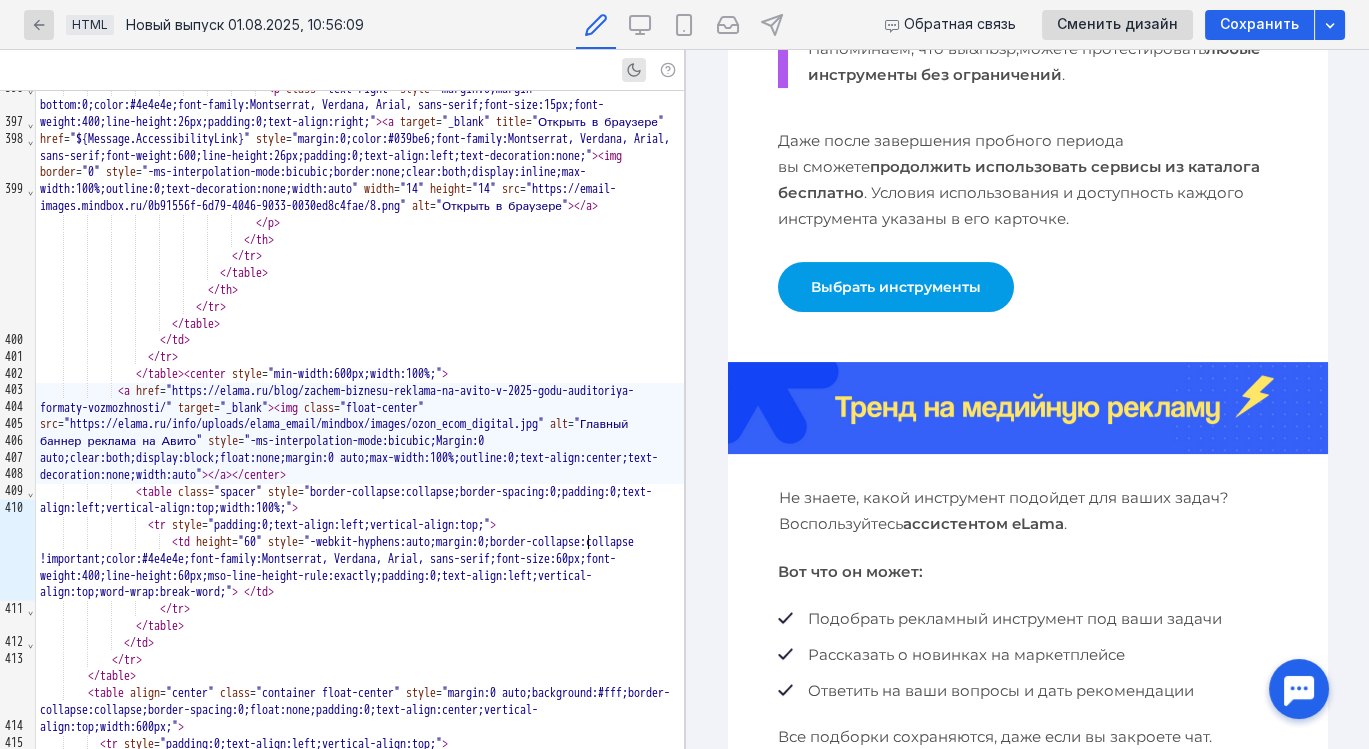 scroll, scrollTop: 764, scrollLeft: 0, axis: vertical 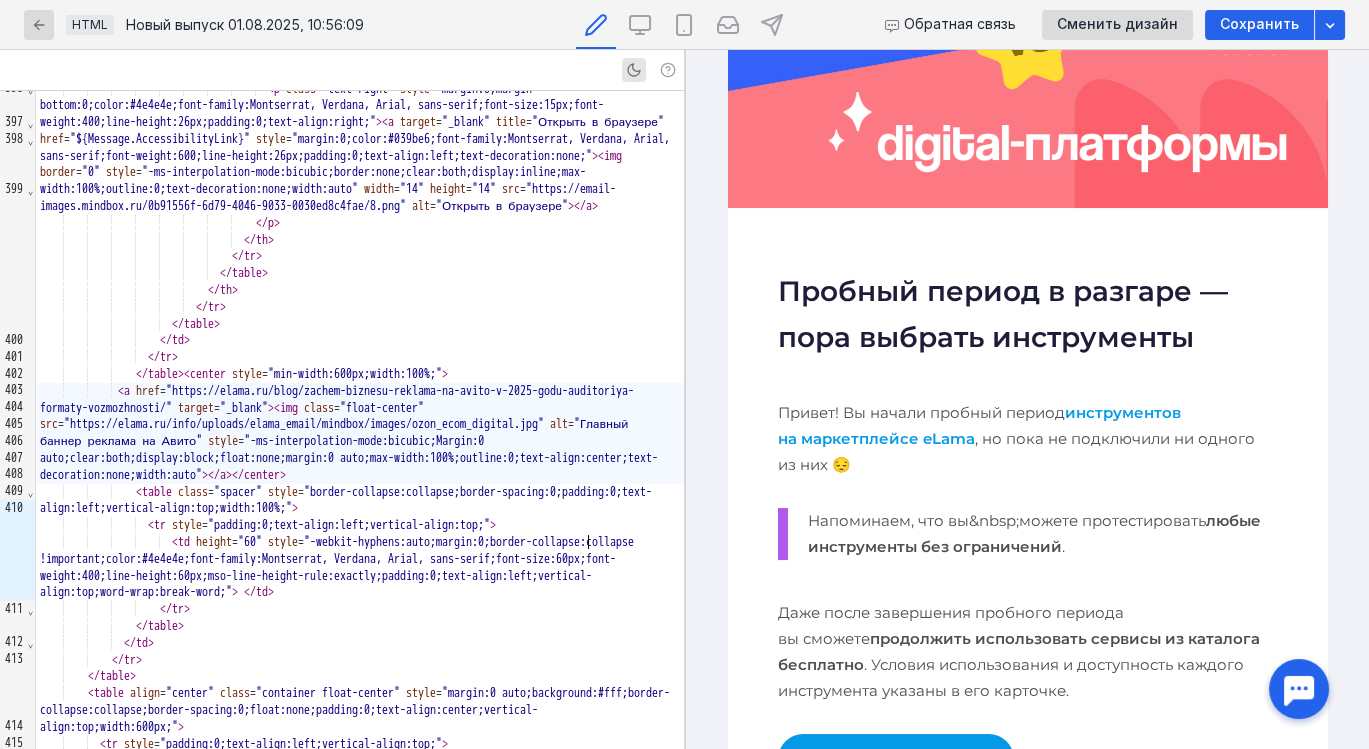 click on "Пробный период в разгаре — пора выбрать инструменты" at bounding box center [1027, 314] 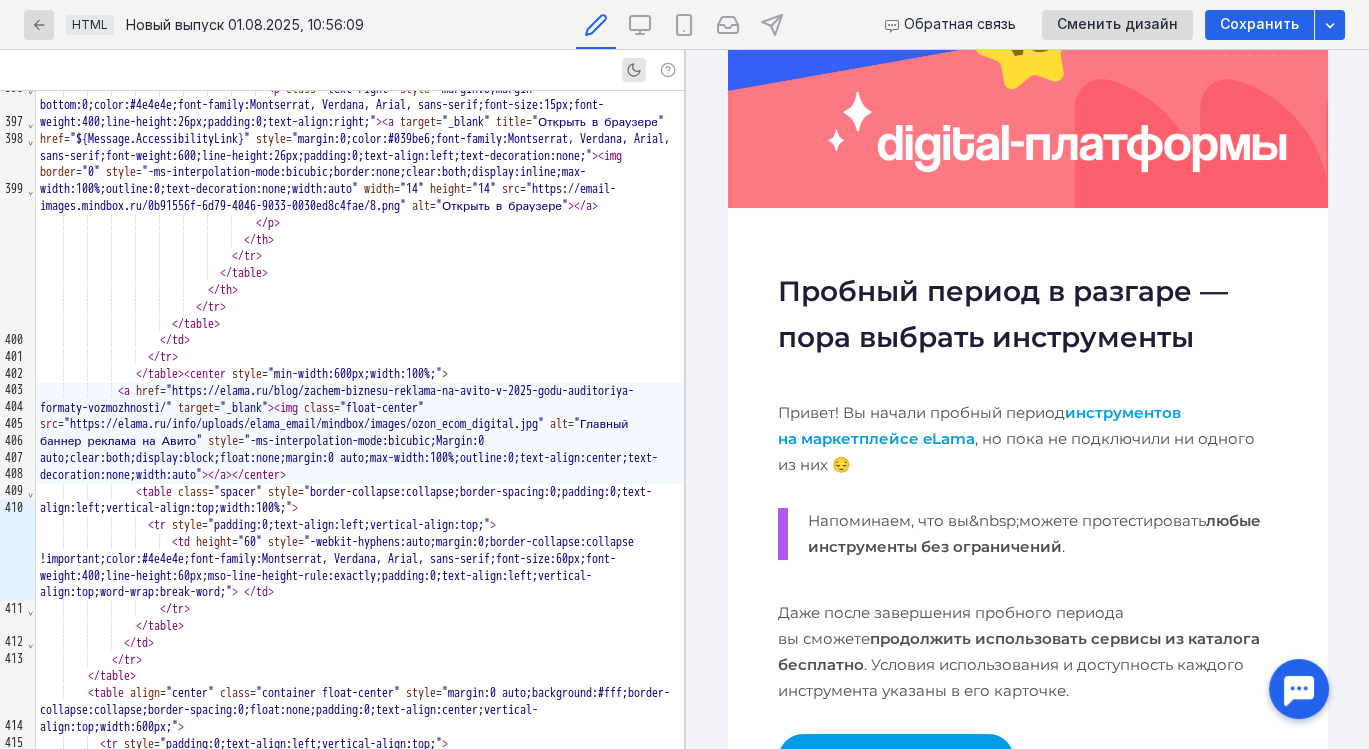 click on "Пробный период в разгаре — пора выбрать инструменты" at bounding box center [1027, 314] 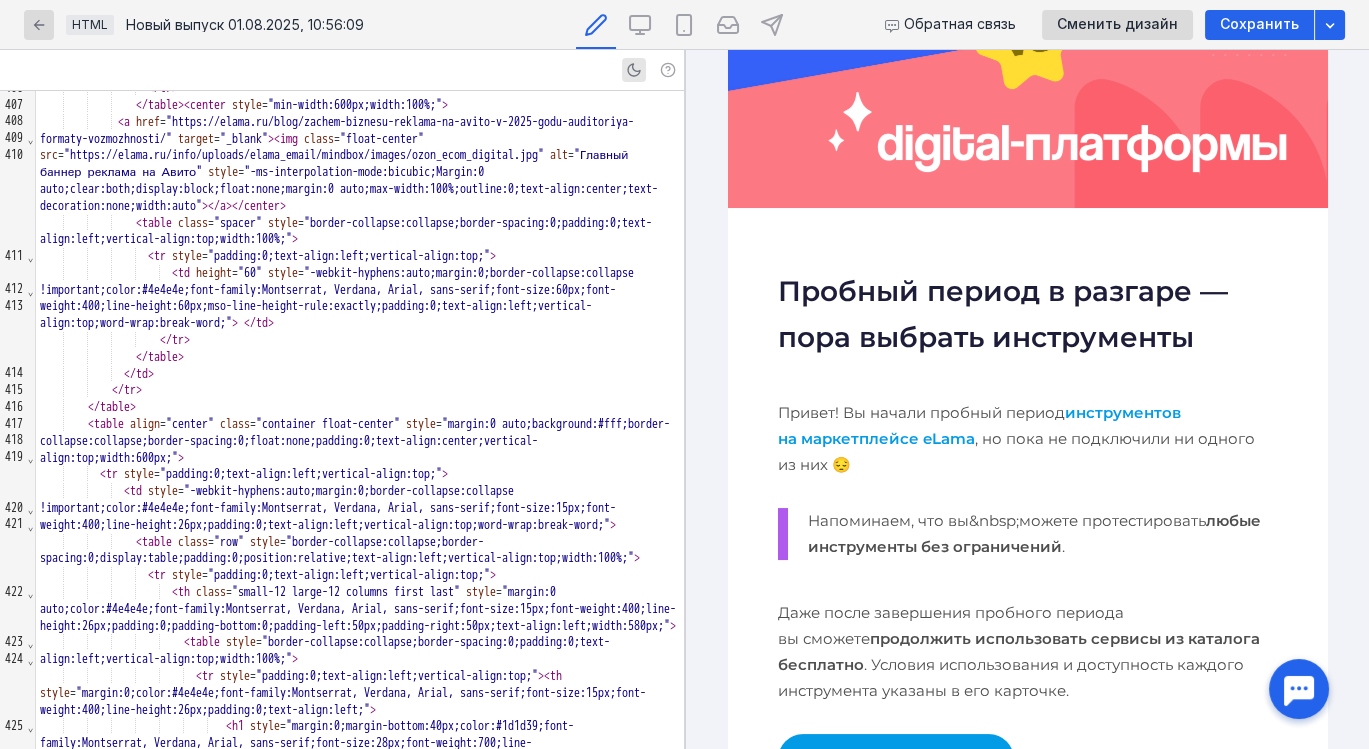 scroll, scrollTop: 7047, scrollLeft: 0, axis: vertical 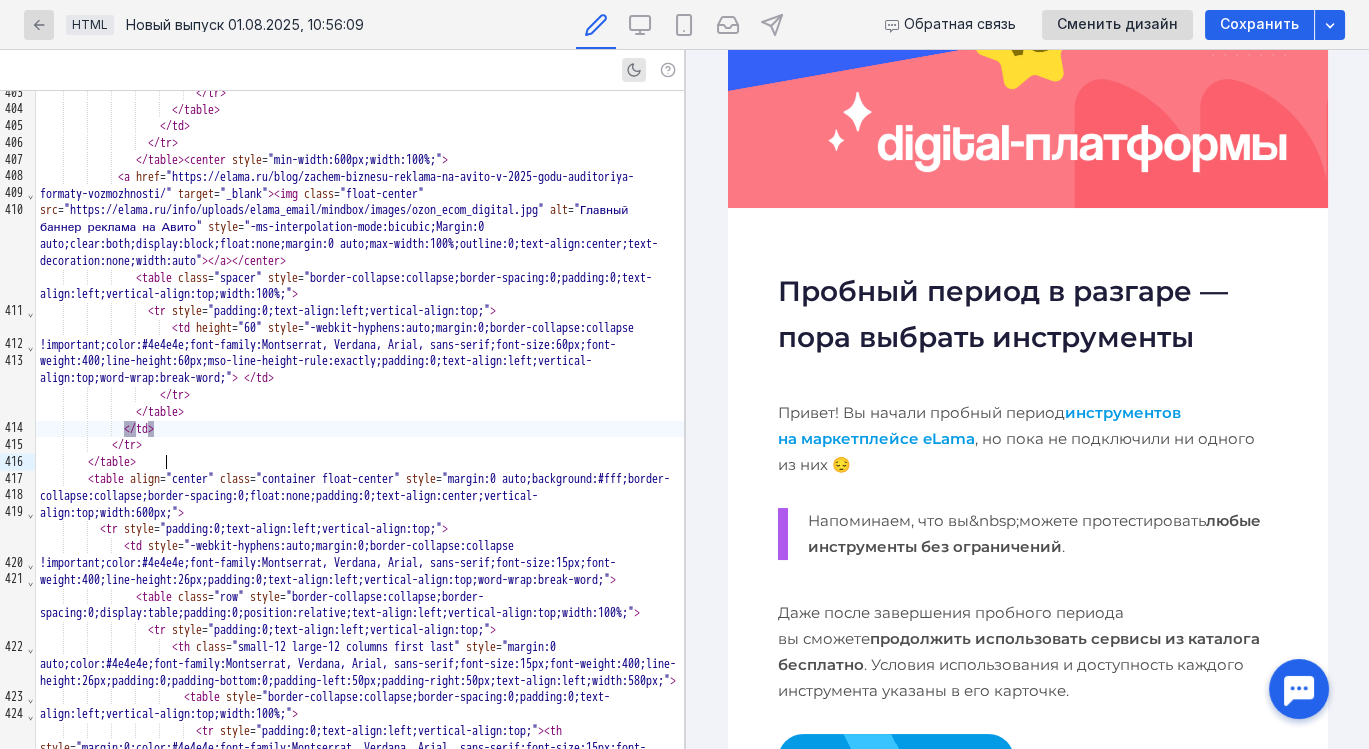 drag, startPoint x: 447, startPoint y: 355, endPoint x: 446, endPoint y: 465, distance: 110.00455 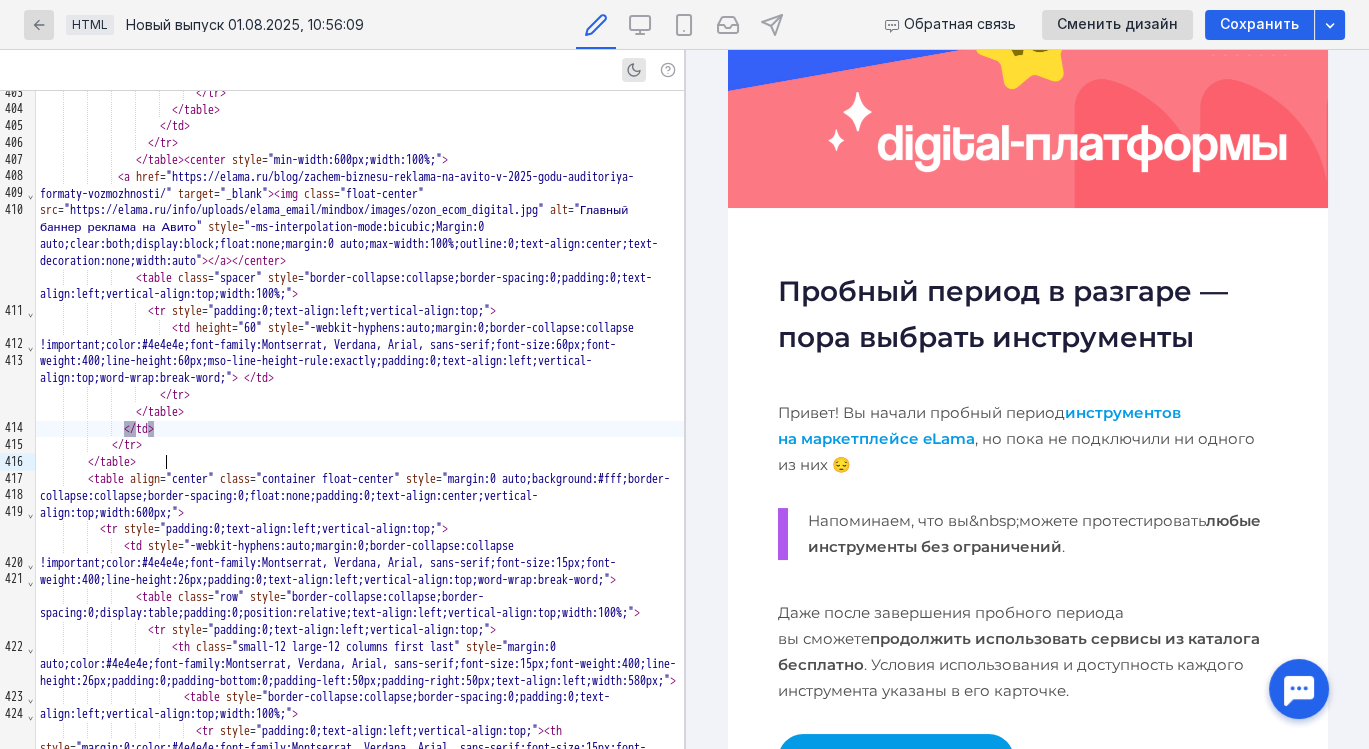 click on "</ td >" at bounding box center [360, 429] 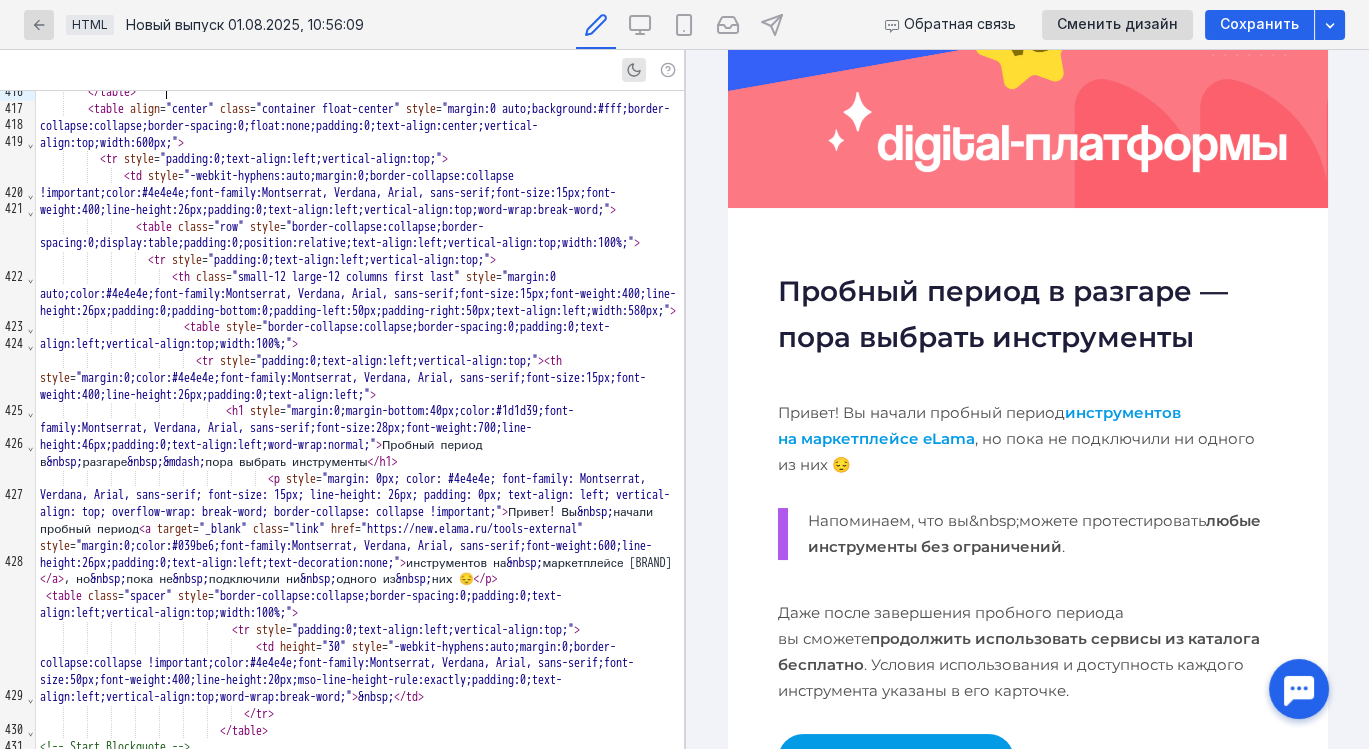 scroll, scrollTop: 7418, scrollLeft: 0, axis: vertical 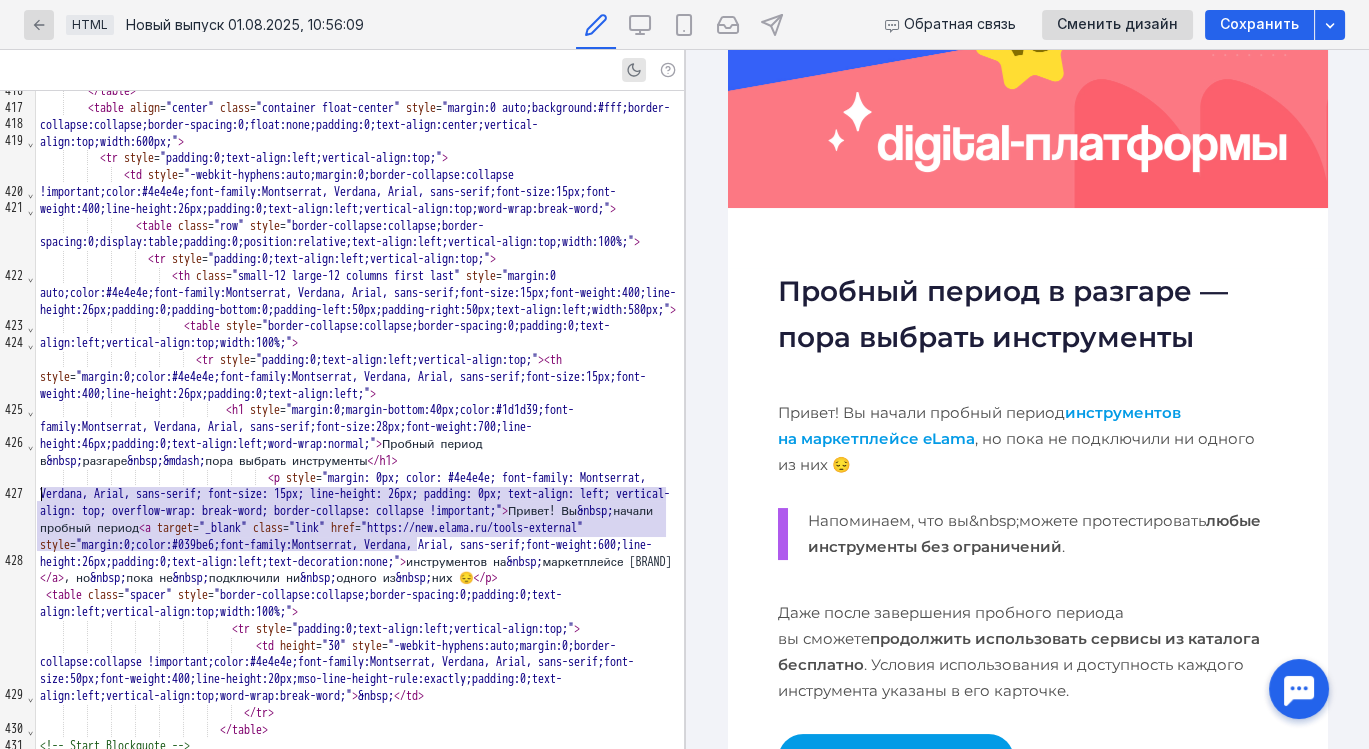 drag, startPoint x: 438, startPoint y: 544, endPoint x: 22, endPoint y: 493, distance: 419.11453 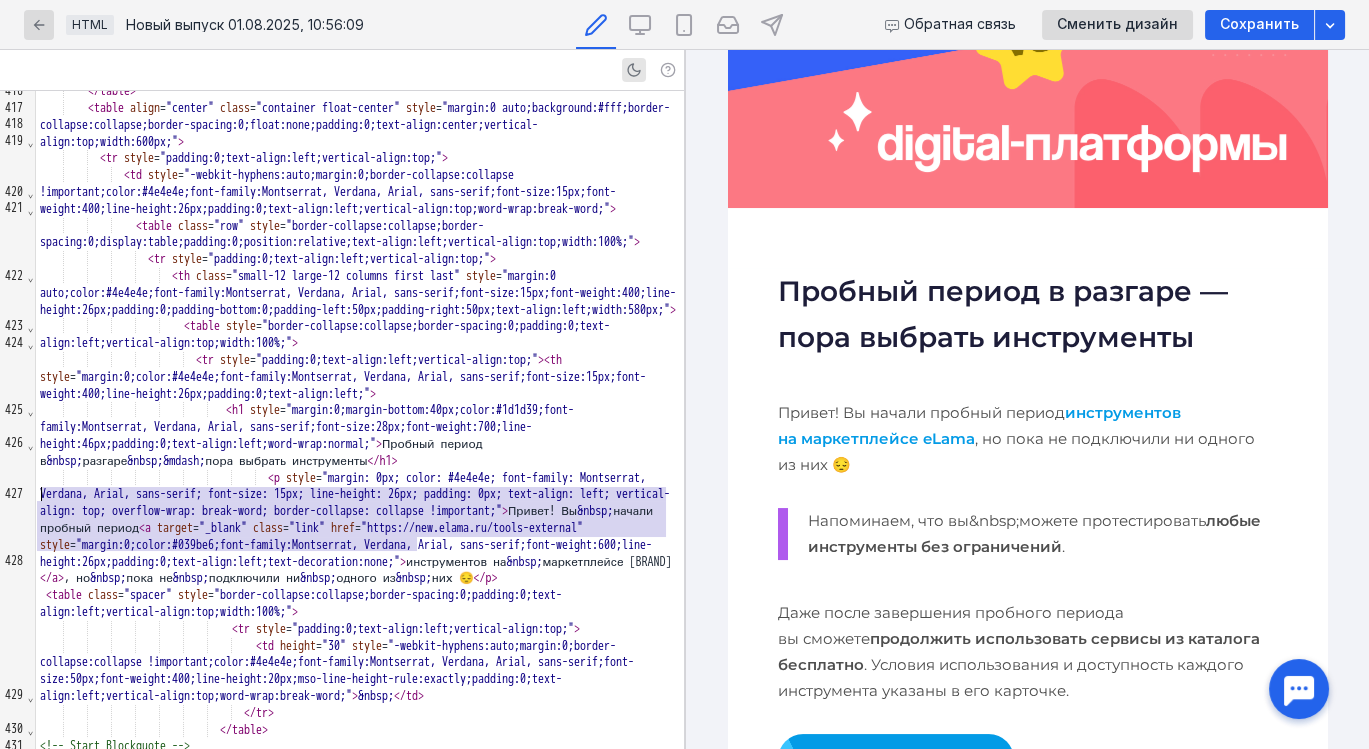 click on "999 391 392 393 394 395 396 397 398 399 400 401 402 403 404 405 406 407 408 409 410 411 412 413 414 415 416 417 418 419 420 421 422 423 424 425 426 427 428 429 430 431 432 433 434 435 › ⌄ ⌄ ⌄ ⌄ ⌄ ⌄ ⌄ ⌄ ⌄ ⌄ ⌄ ⌄ ⌄ ⌄ ⌄ ⌄ ⌄ ⌄ ⌄                                      </ th >                                                   </ tr >                                               </ table >                                             </ th >                                             < th   class = "small-2 large-5 columns last"   valign = "middle"   style = "margin:0 auto;color:#4e4e4e;font-family:Montserrat, Verdana, Arial, sans-serif;font-size:15px;font-weight:400;line-height:26px;padding:0;padding-bottom:20px;padding-left:0;padding-right:0;padding-top:20px;text-align:left;width:260px;" >                                               < table   style = "border-collapse:collapse;border-spacing:0;padding:0;text-align:left;vertical-align:top;width:100%;" >" at bounding box center (342, 420) 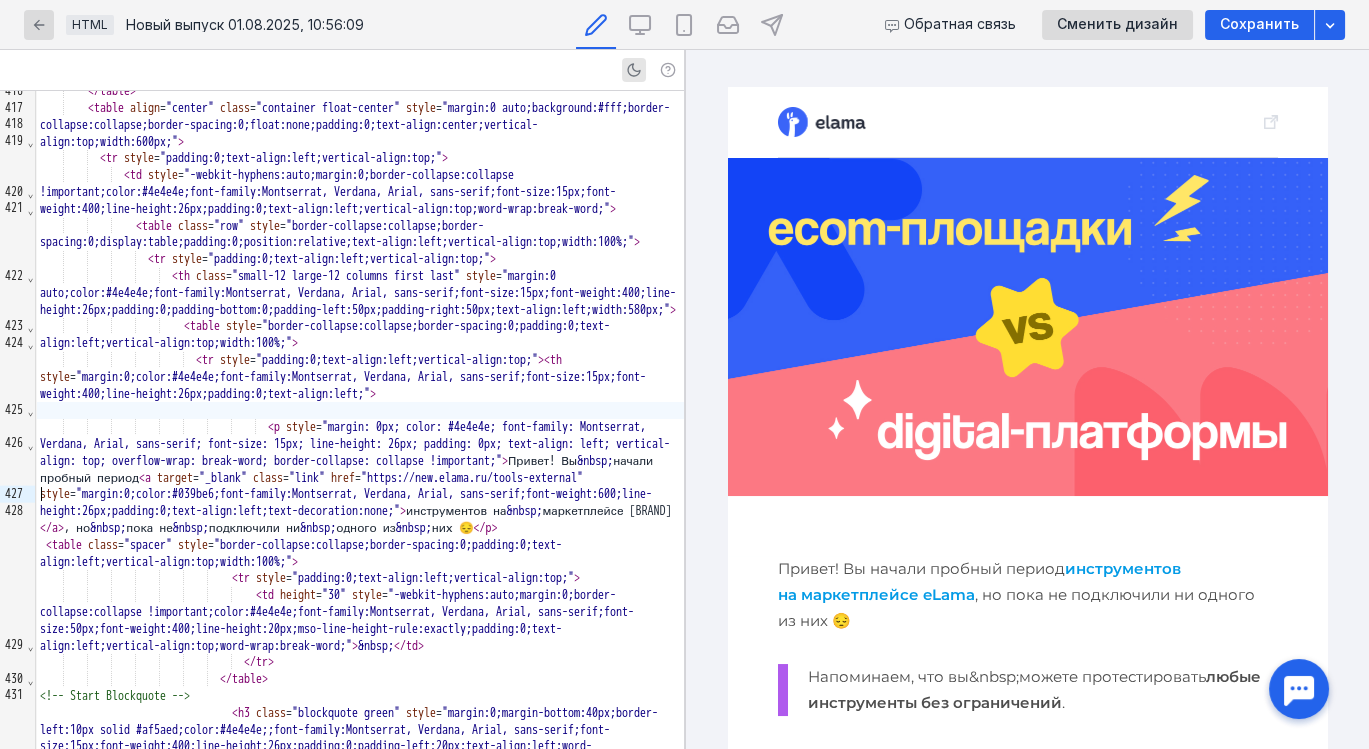 scroll, scrollTop: 8, scrollLeft: 0, axis: vertical 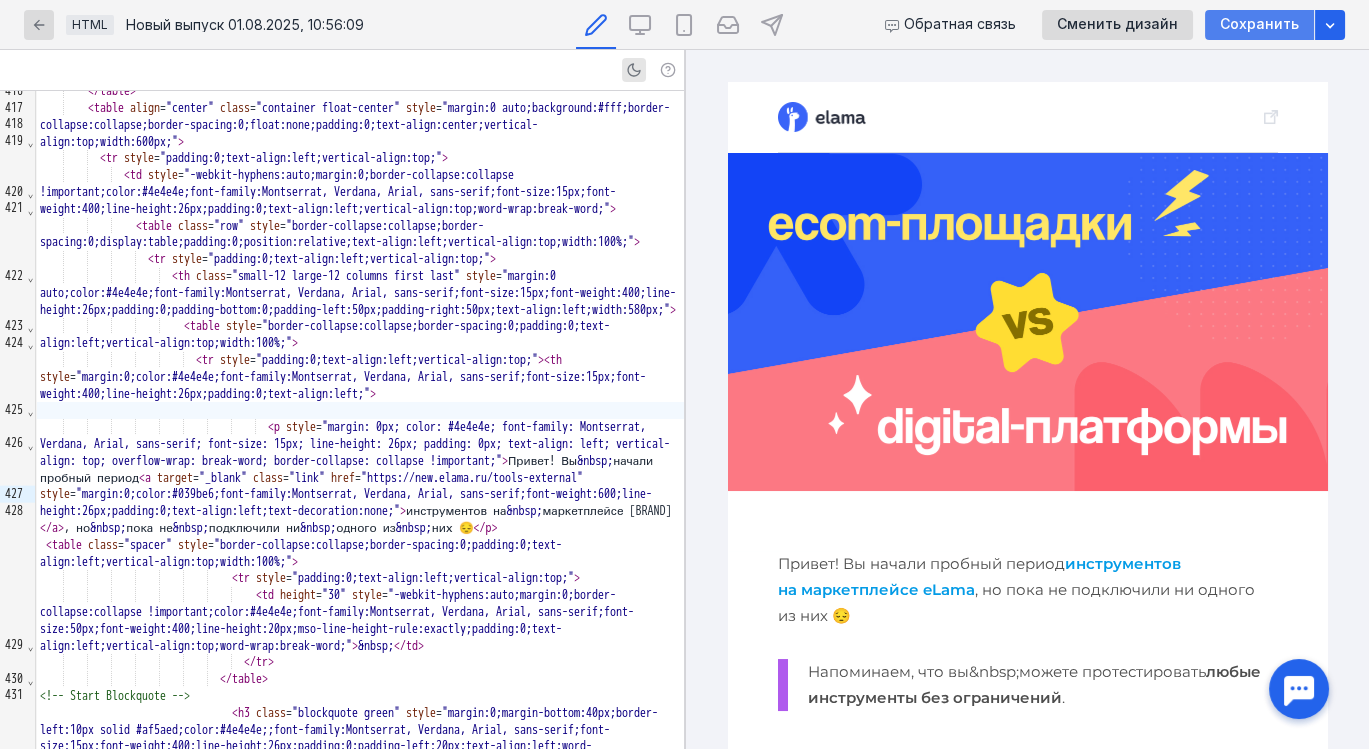click on "Сохранить" at bounding box center (1259, 24) 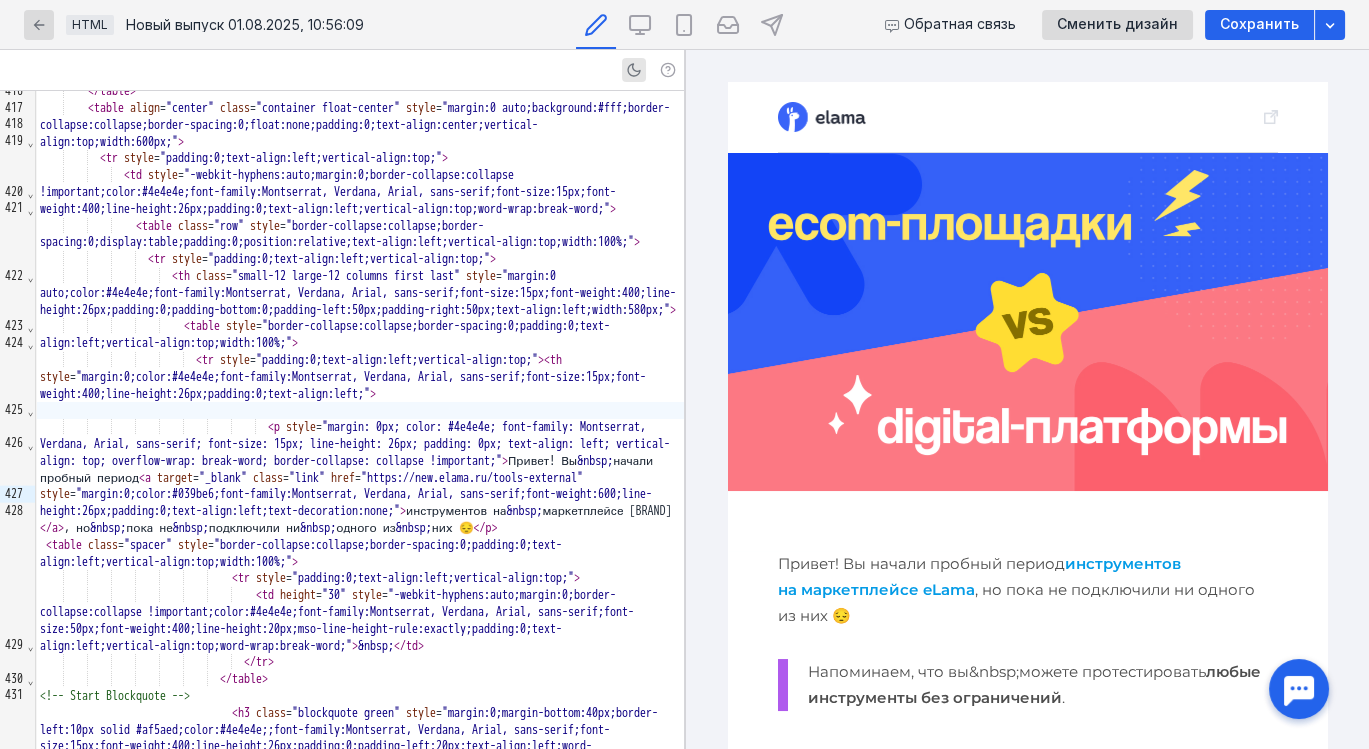 click at bounding box center [1027, 322] 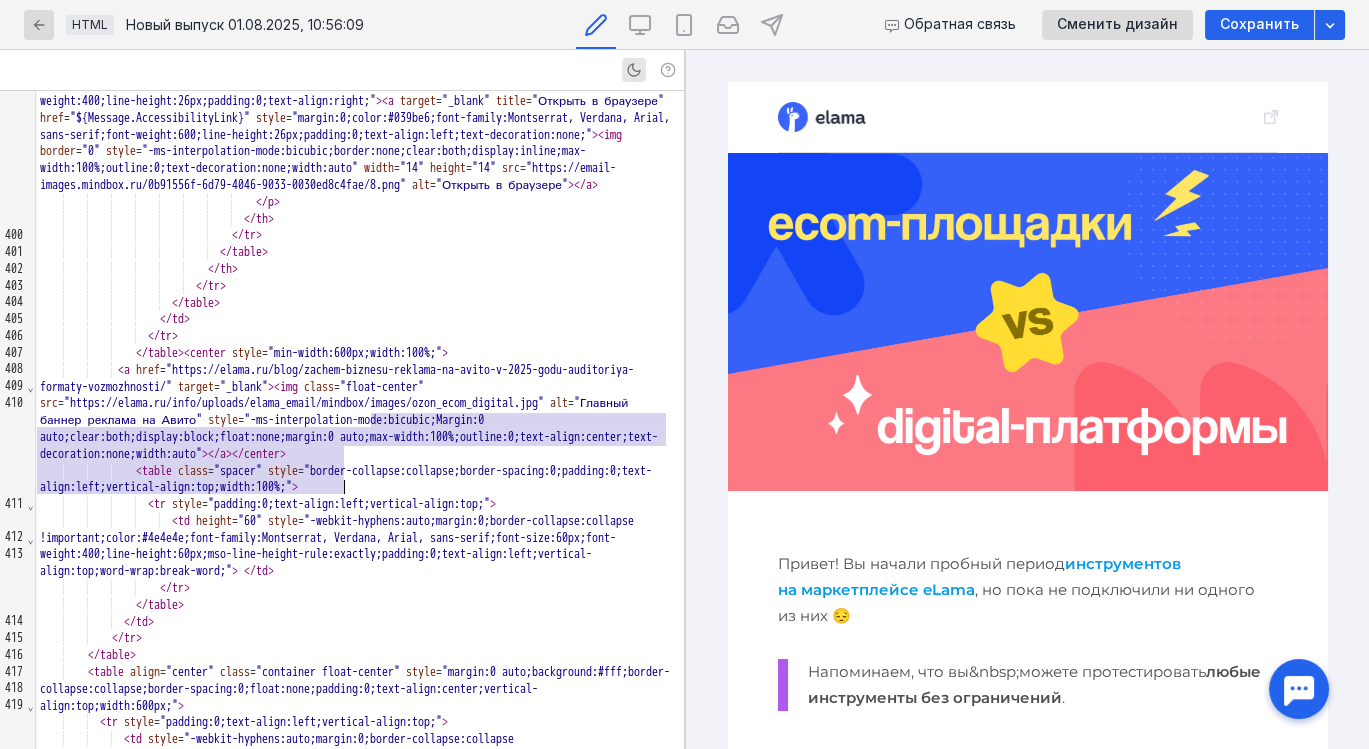 click on ""https://elama.ru/info/uploads/elama_email/mindbox/images/ozon_ecom_digital.jpg"" at bounding box center [304, 403] 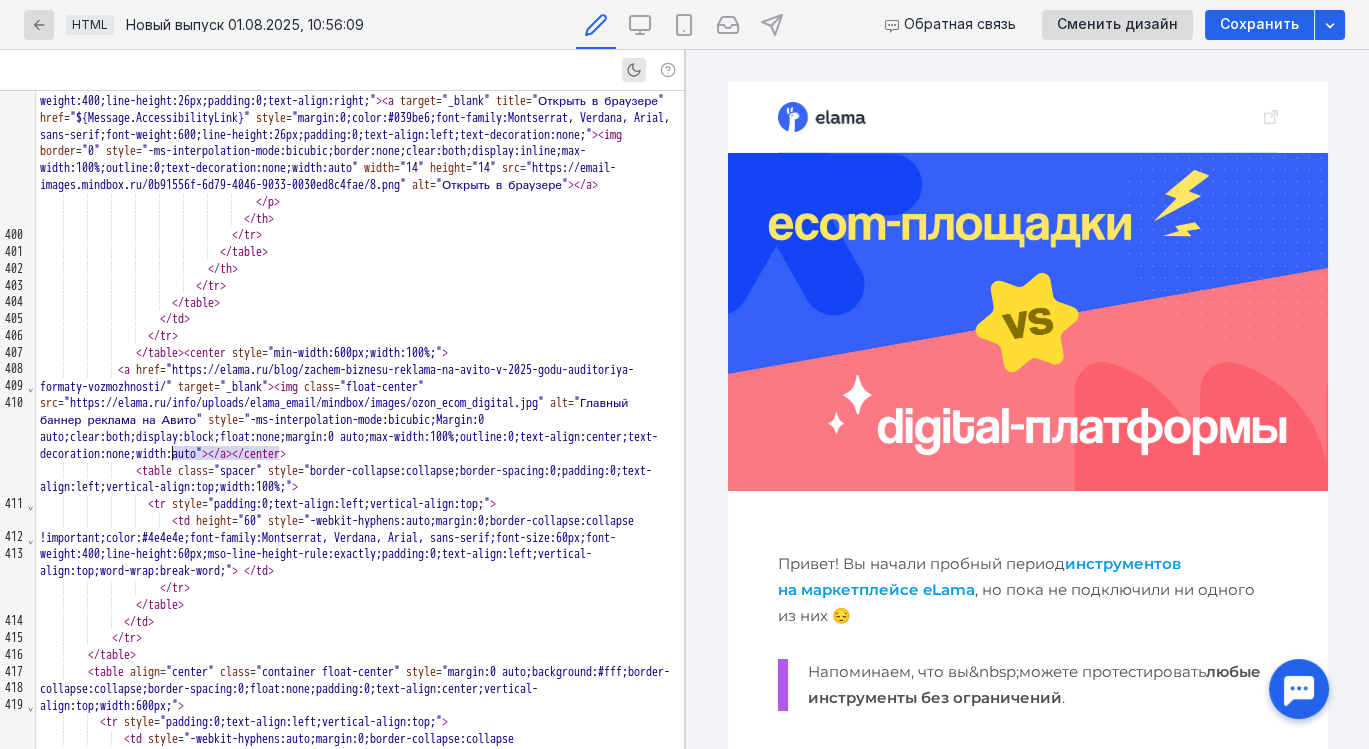 drag, startPoint x: 279, startPoint y: 453, endPoint x: 172, endPoint y: 458, distance: 107.11676 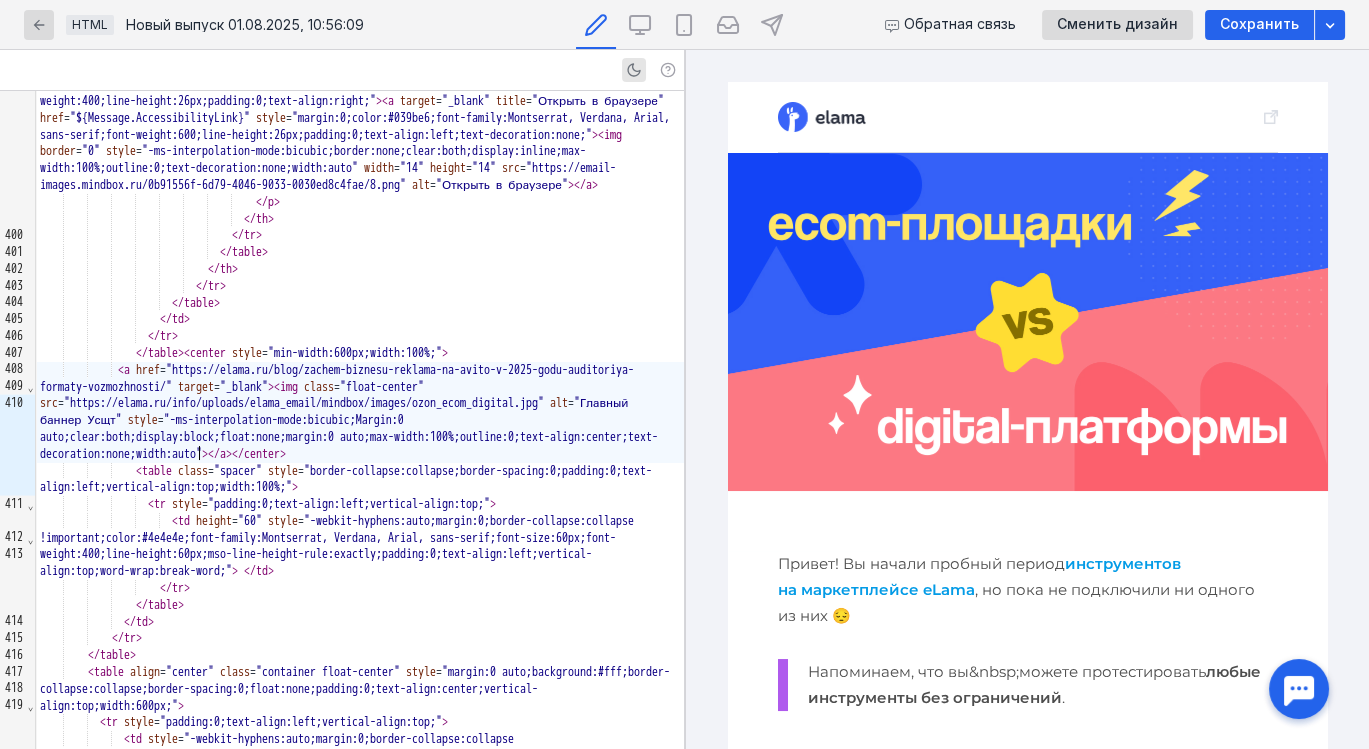 scroll, scrollTop: 8, scrollLeft: 0, axis: vertical 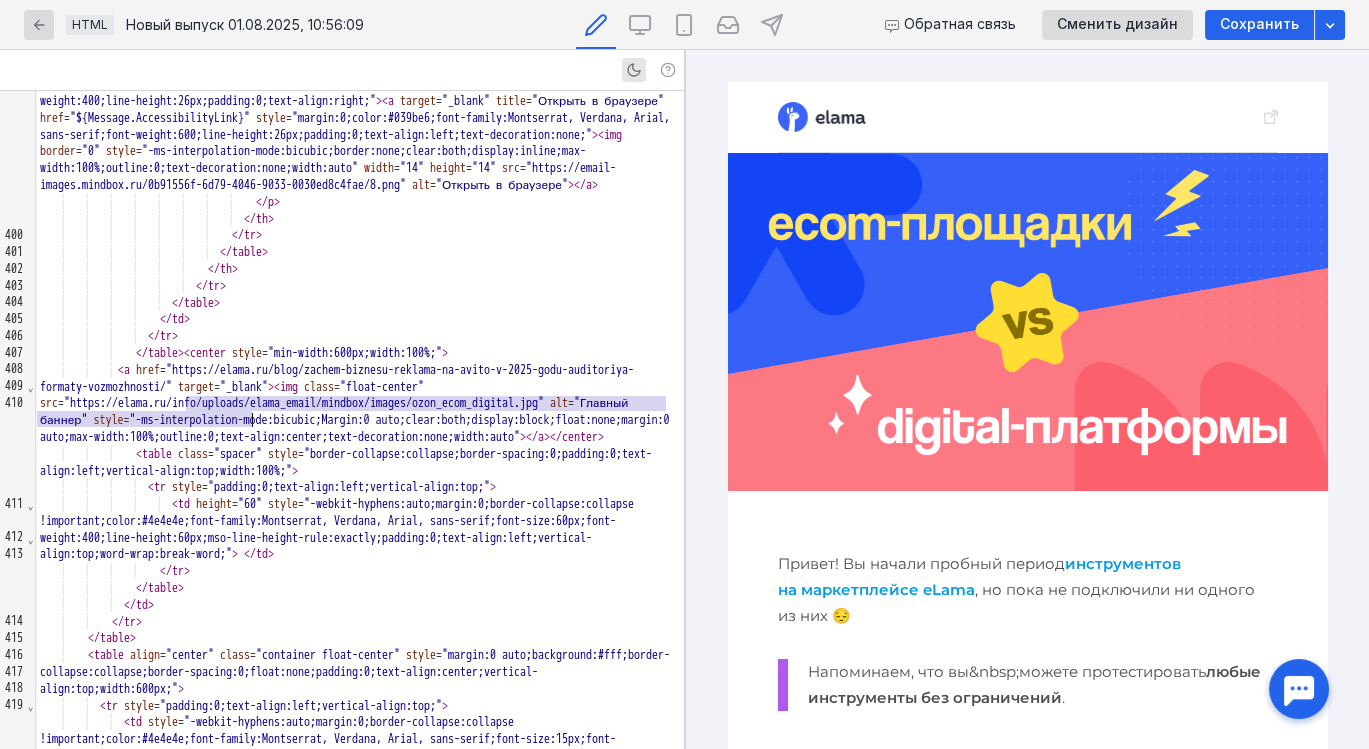 drag, startPoint x: 188, startPoint y: 400, endPoint x: 251, endPoint y: 422, distance: 66.730804 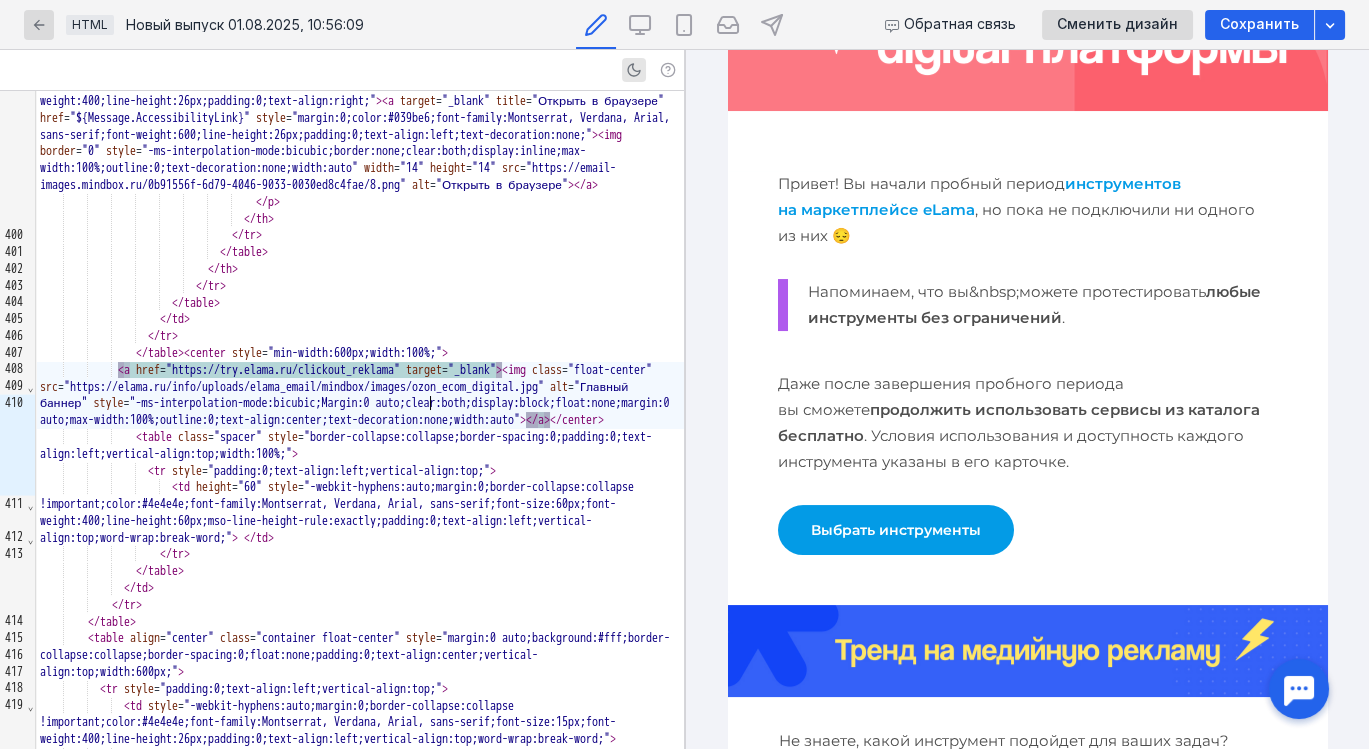 scroll, scrollTop: 392, scrollLeft: 0, axis: vertical 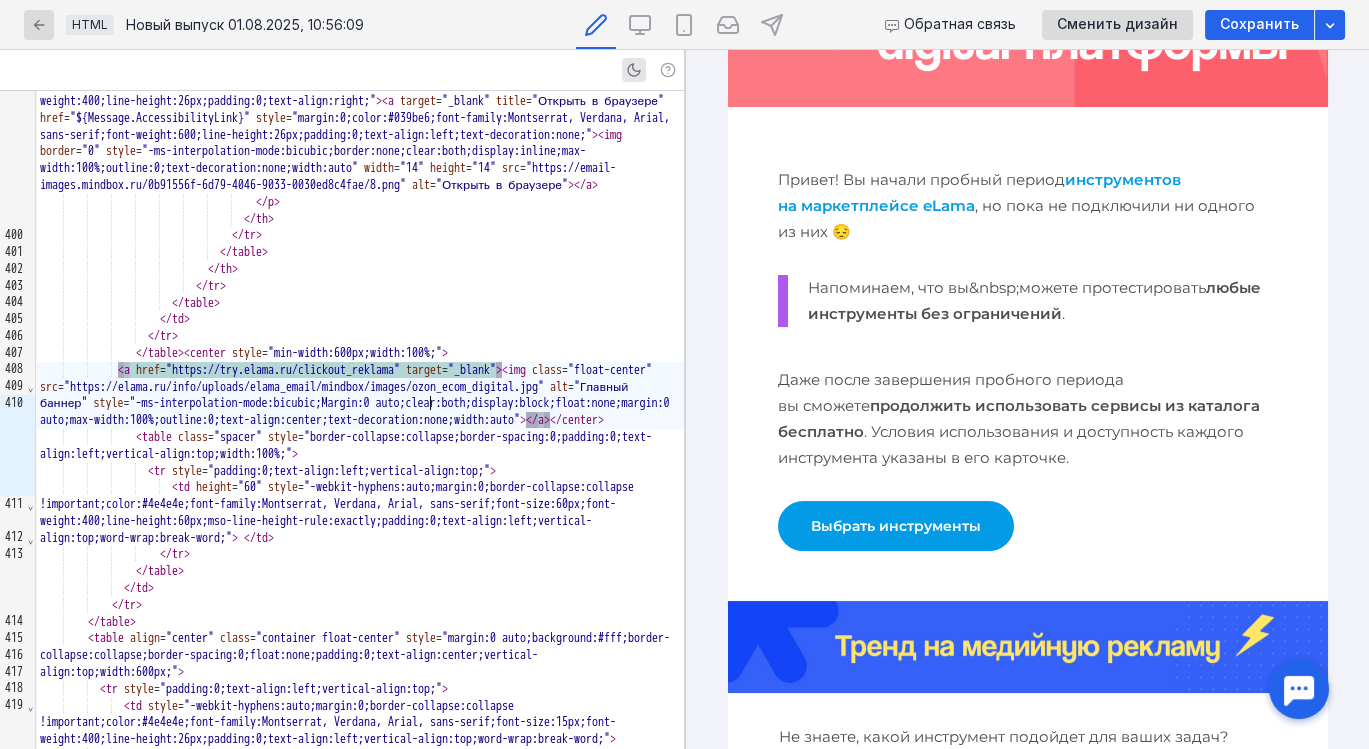 click at bounding box center [1027, 647] 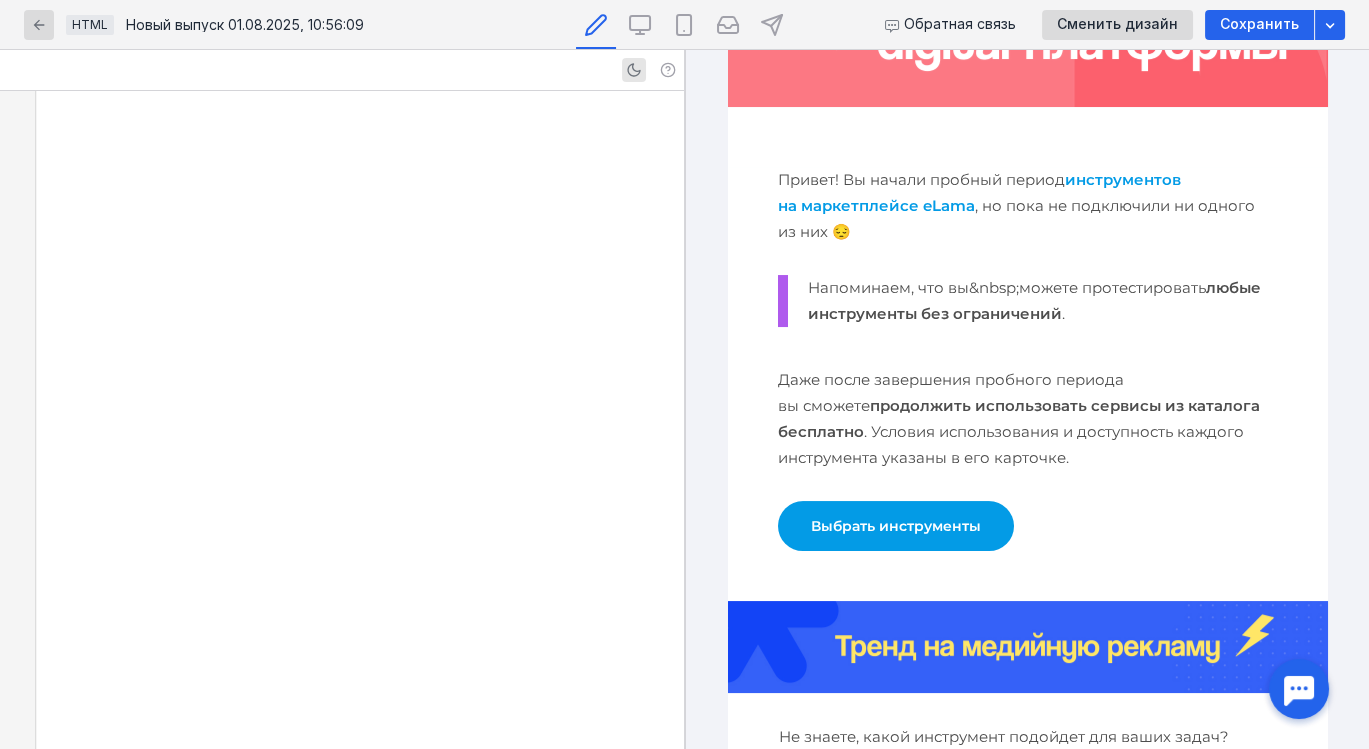 scroll, scrollTop: 8986, scrollLeft: 0, axis: vertical 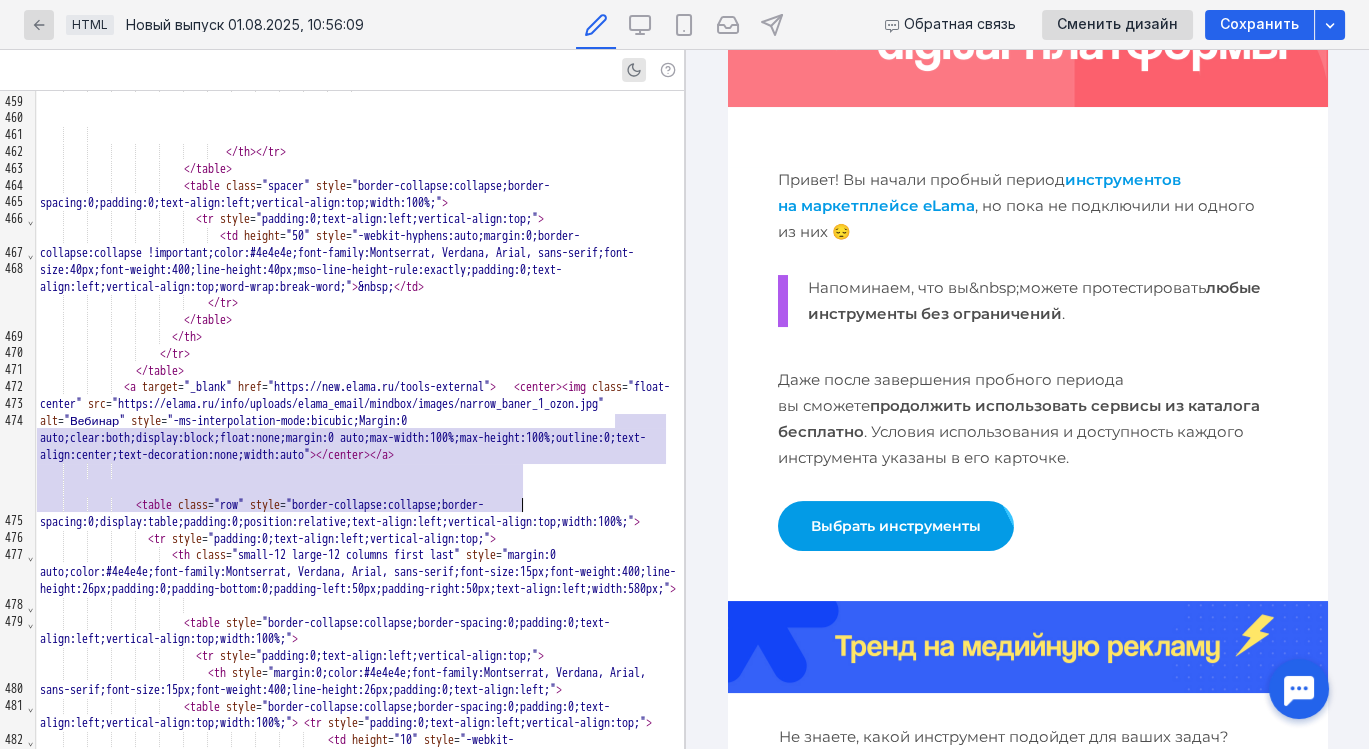 click at bounding box center [360, 488] 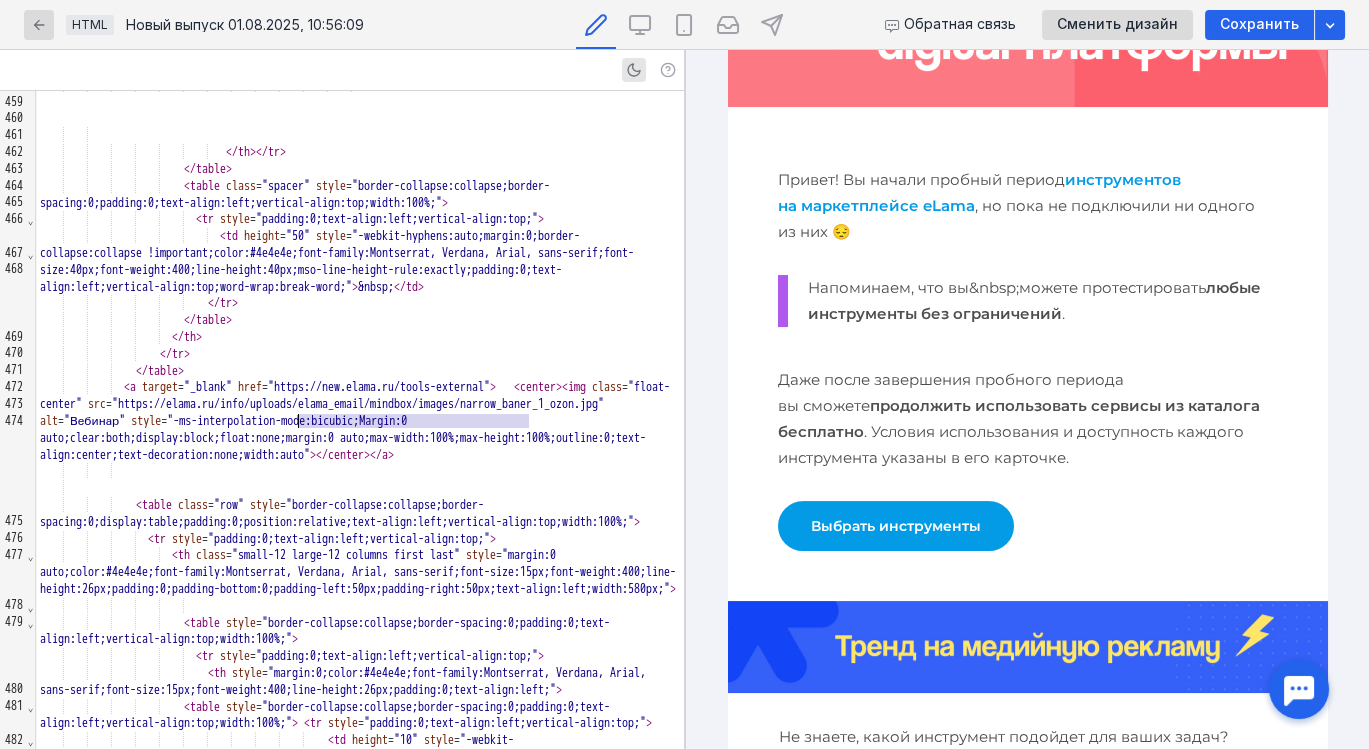 drag, startPoint x: 530, startPoint y: 423, endPoint x: 298, endPoint y: 421, distance: 232.00862 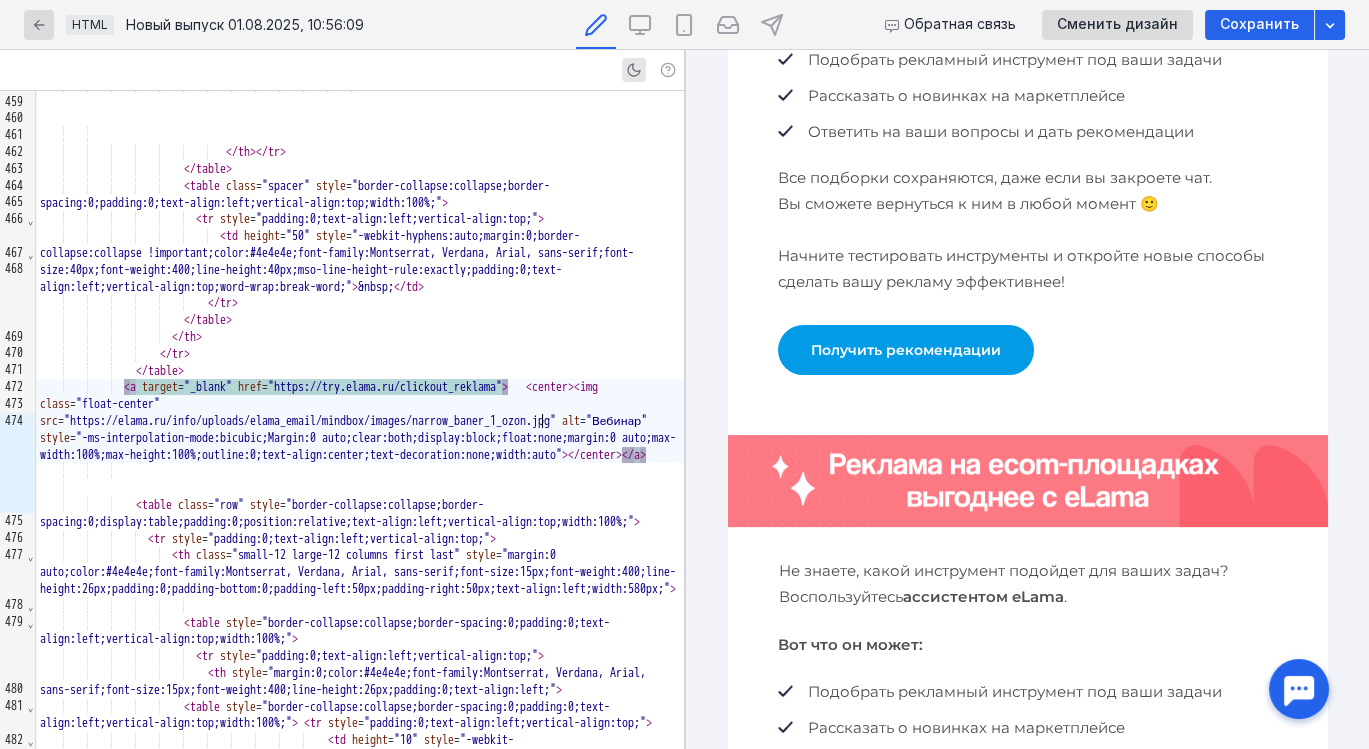 scroll, scrollTop: 1211, scrollLeft: 0, axis: vertical 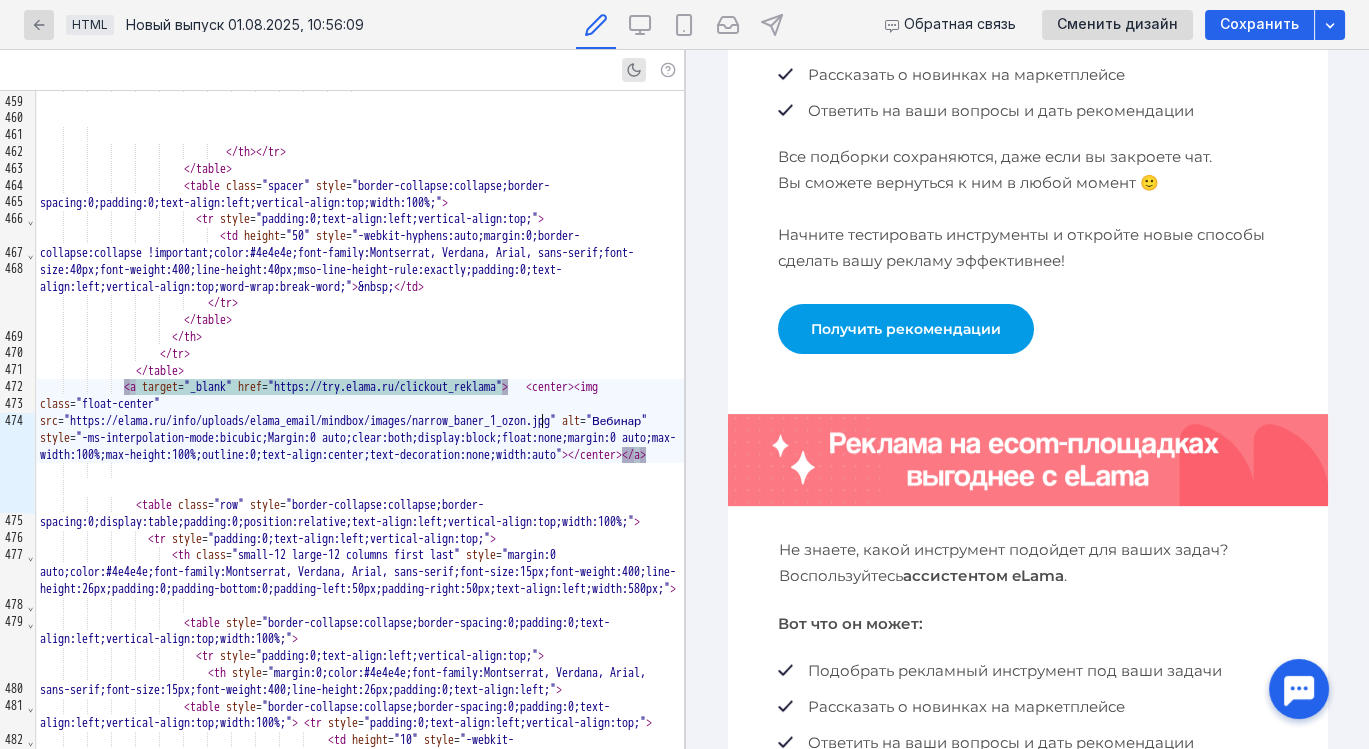 click at bounding box center [1027, 460] 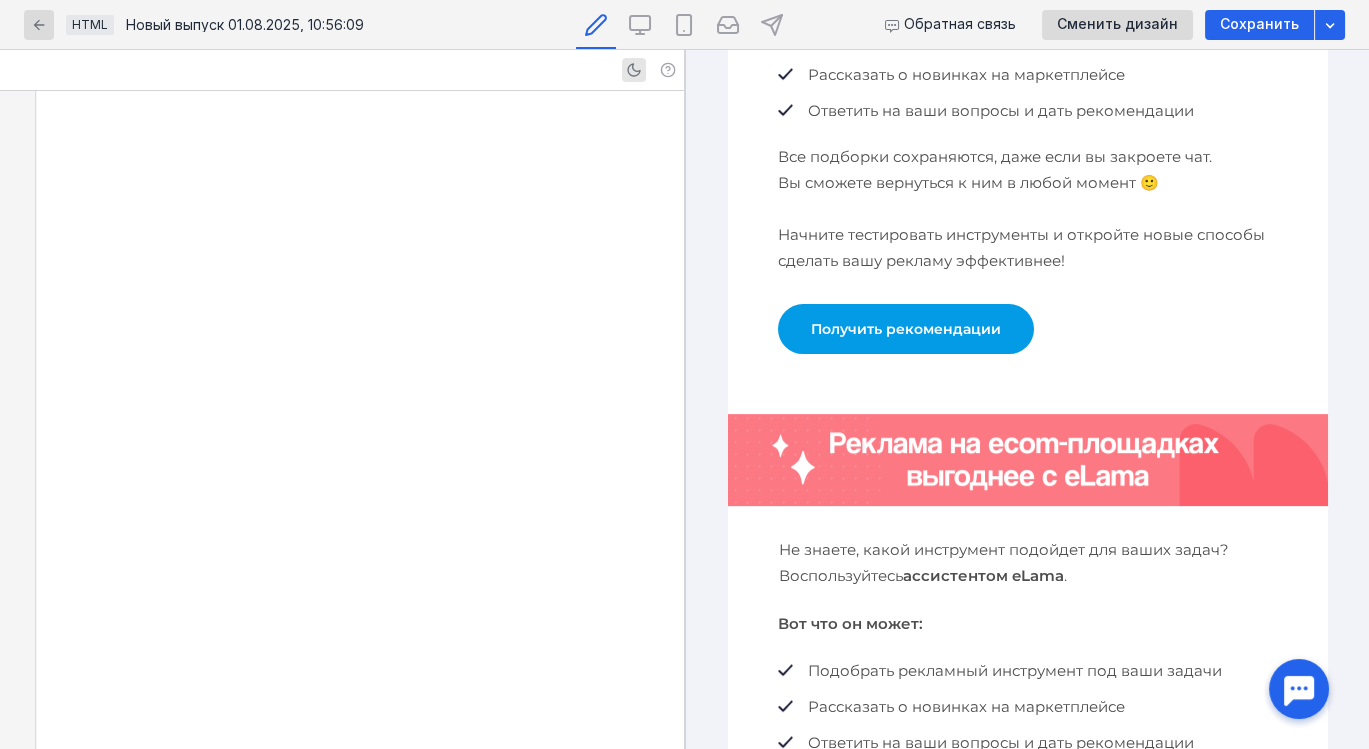 scroll, scrollTop: 12530, scrollLeft: 0, axis: vertical 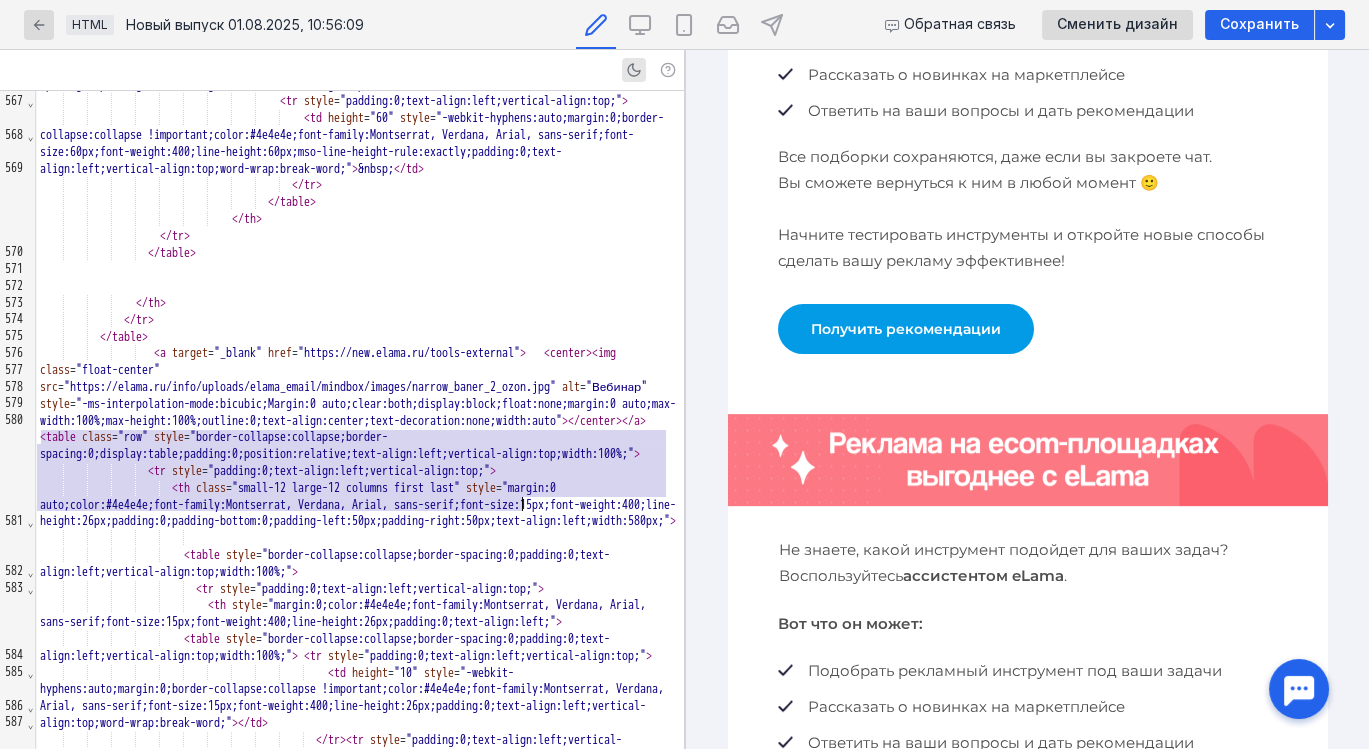 click on "< a   target = "_blank"   href = "https://new.elama.ru/tools-external" >     < center > < img   class = "float-center"   src = "https://elama.ru/info/uploads/elama_email/mindbox/images/narrow_baner_2_ozon.jpg"   alt = "Вебинар"   style = "-ms-interpolation-mode:bicubic;Margin:0 auto;clear:both;display:block;float:none;margin:0 auto;max-width:100%;max-height:100%;outline:0;text-align:center;text-decoration:none;width:auto" > </ center > </ a >" at bounding box center (360, 387) 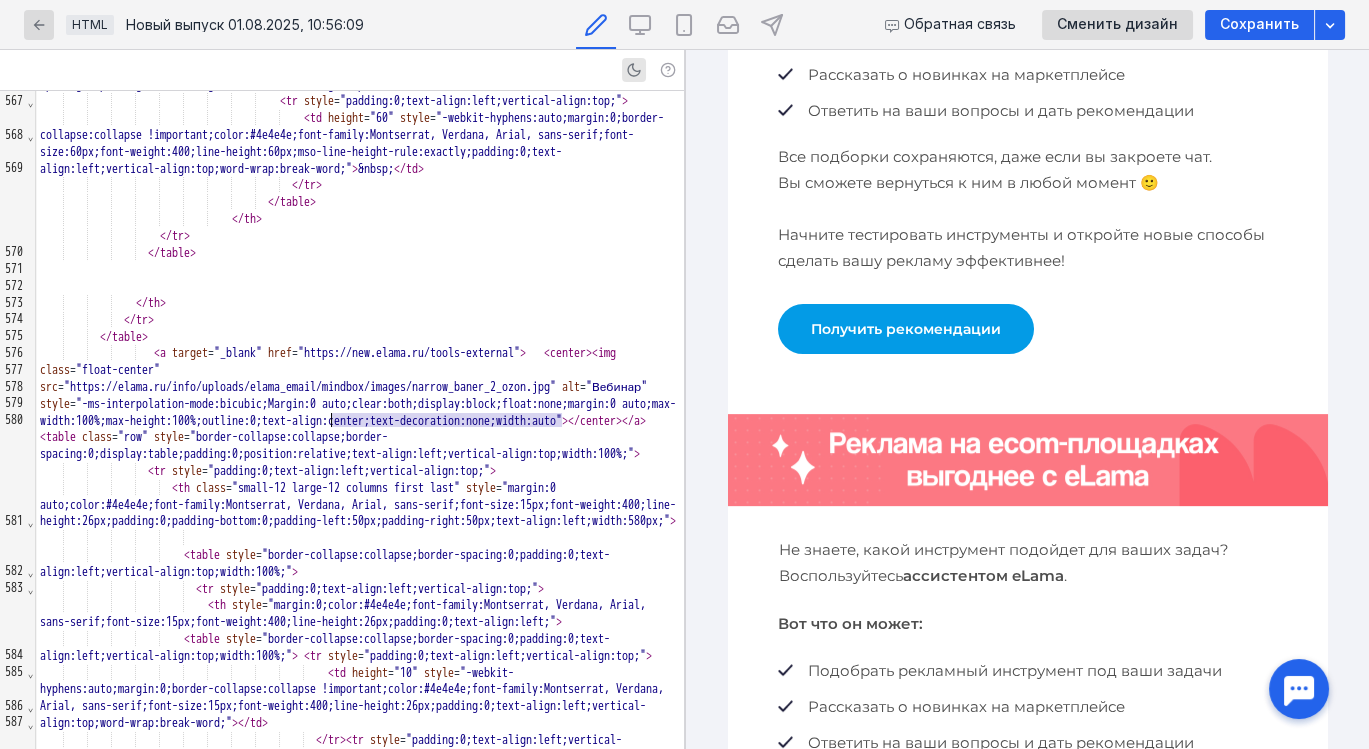drag, startPoint x: 562, startPoint y: 420, endPoint x: 330, endPoint y: 420, distance: 232 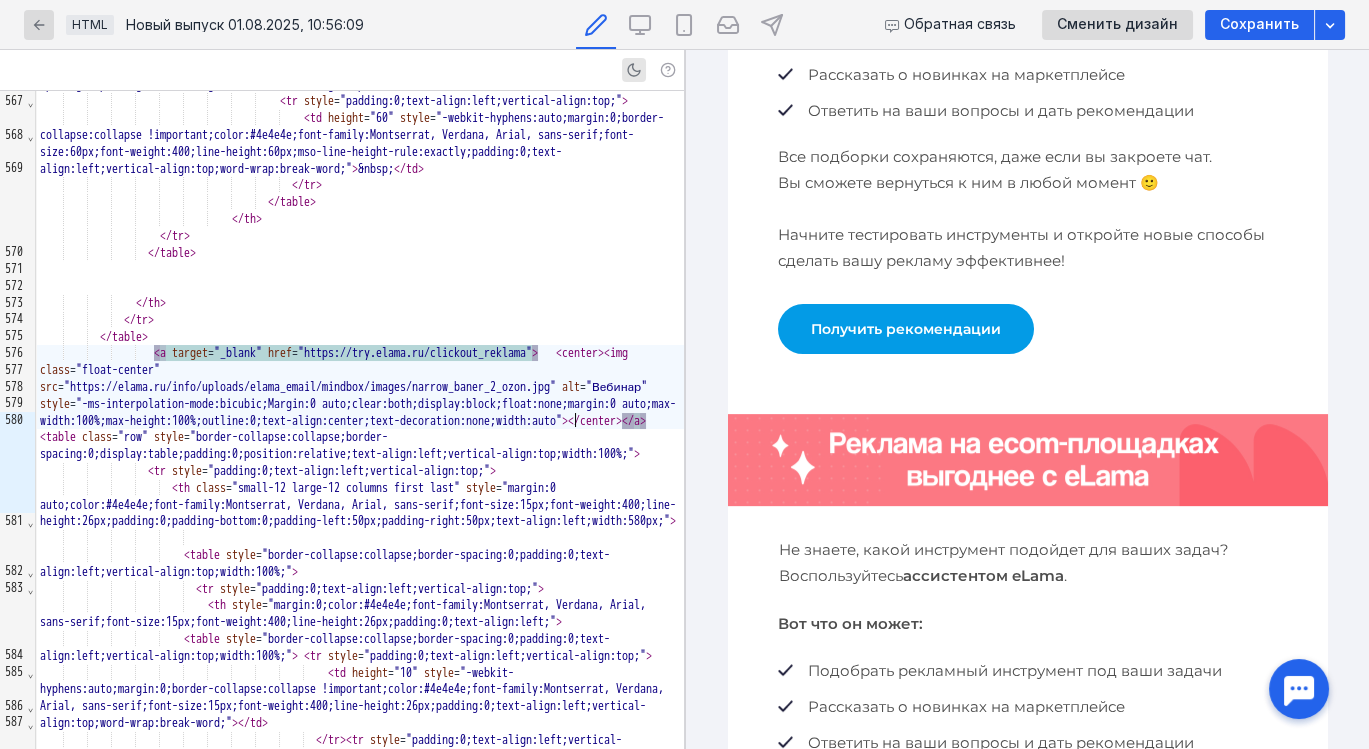 scroll, scrollTop: 1211, scrollLeft: 0, axis: vertical 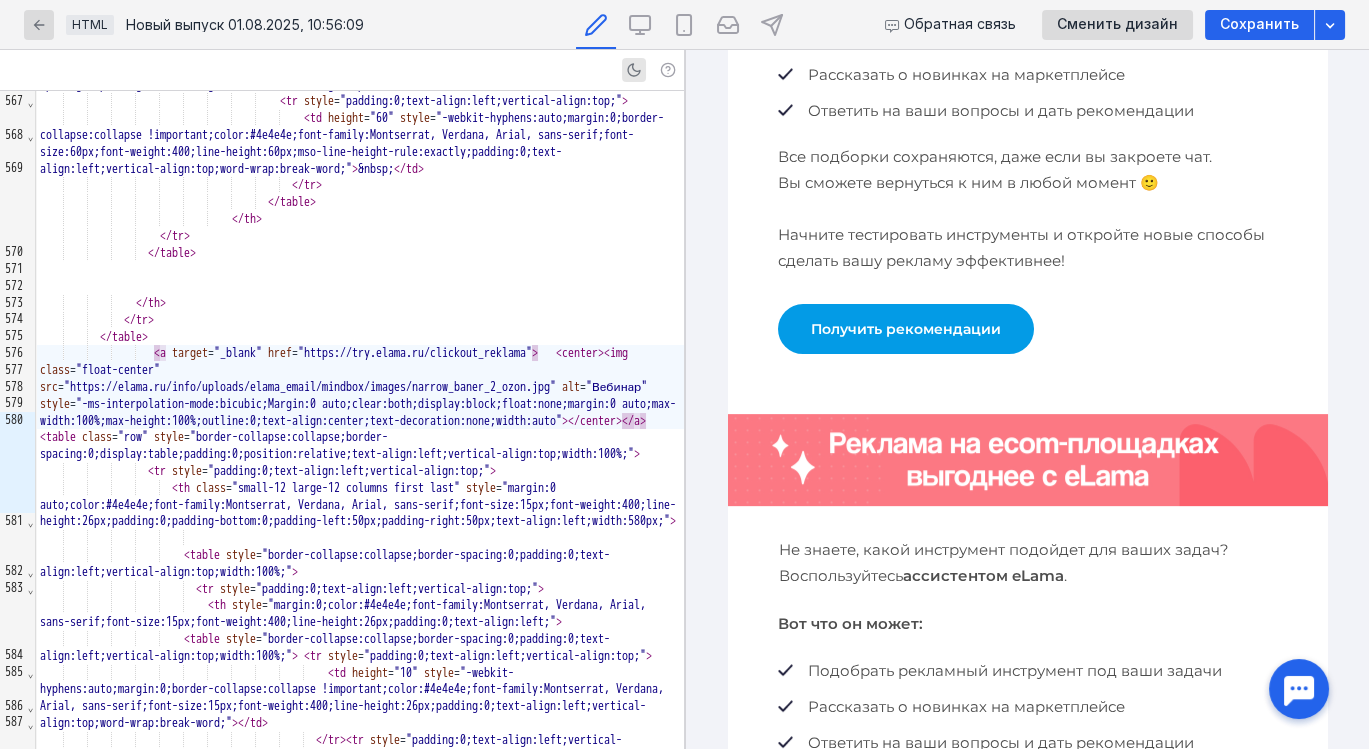click on "Получить рекомендации" at bounding box center [905, 329] 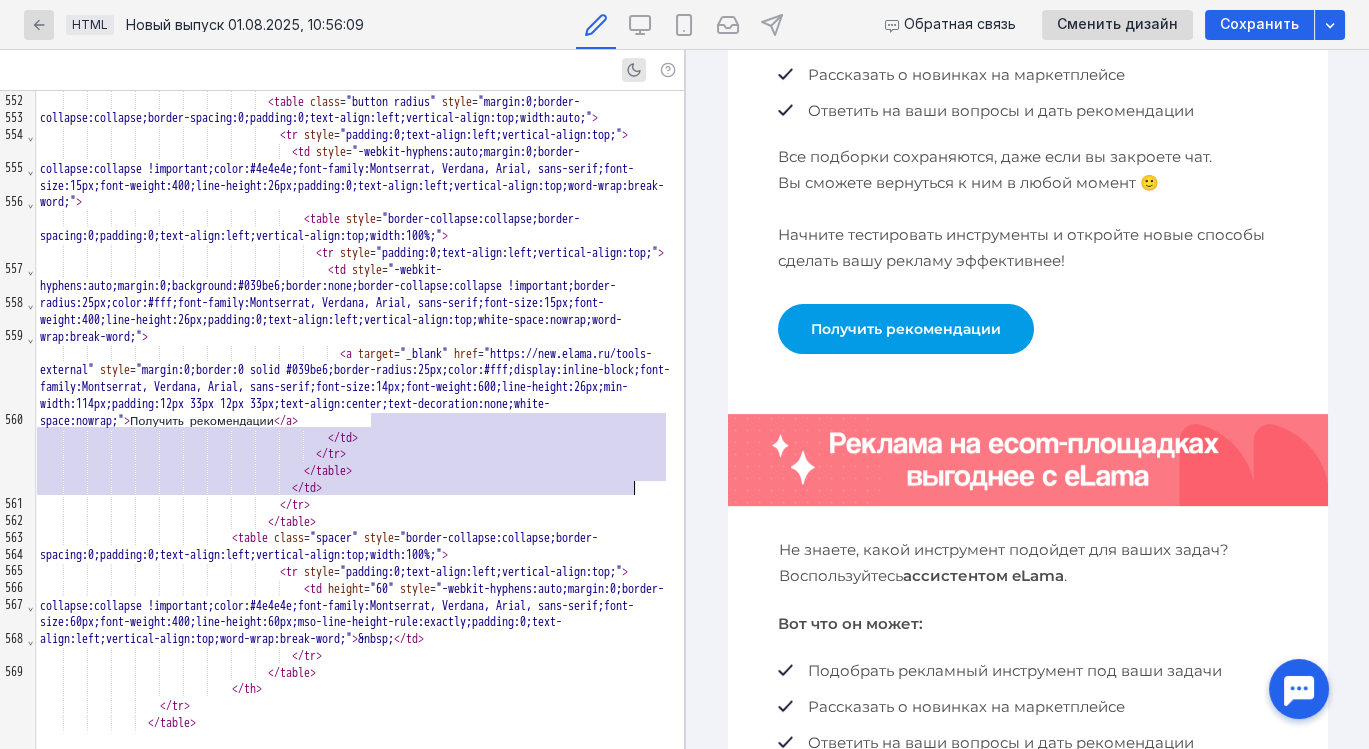 click on "</ td >" at bounding box center (360, 488) 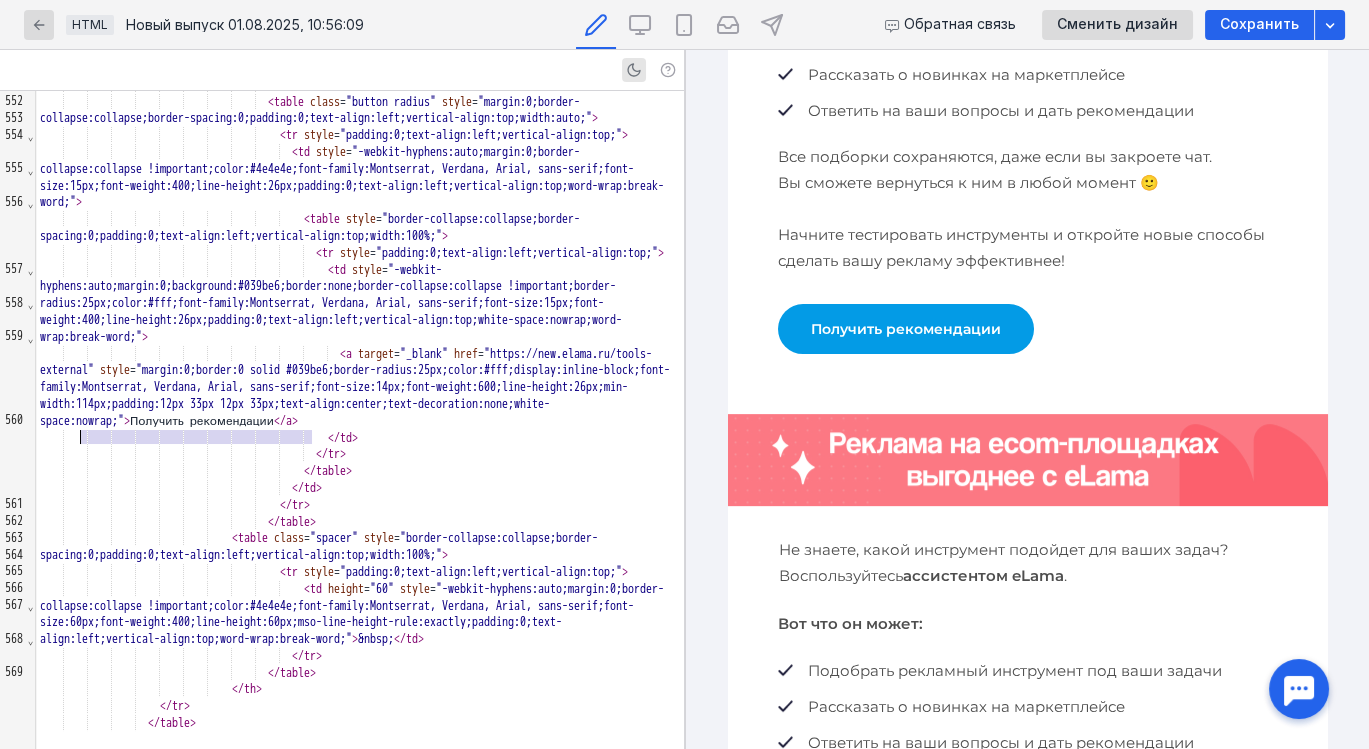 drag, startPoint x: 311, startPoint y: 435, endPoint x: 81, endPoint y: 441, distance: 230.07825 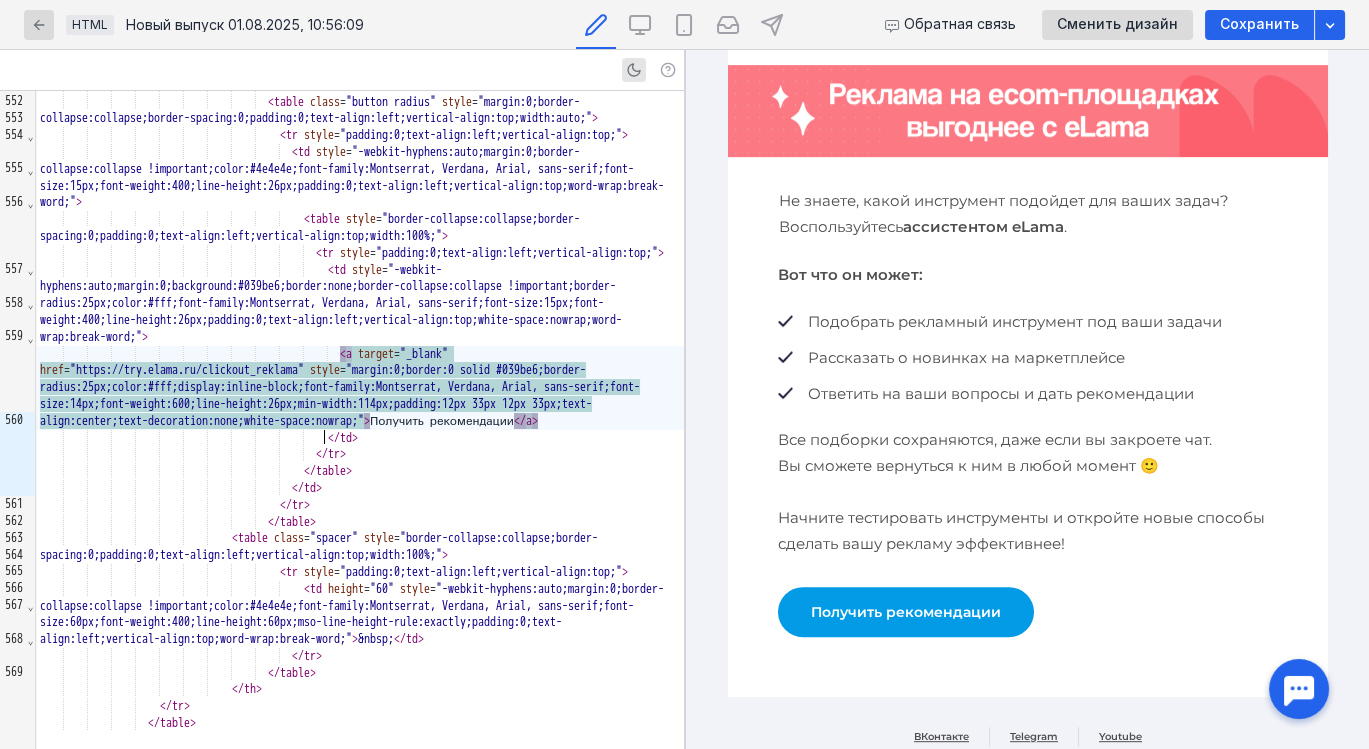 scroll, scrollTop: 1602, scrollLeft: 0, axis: vertical 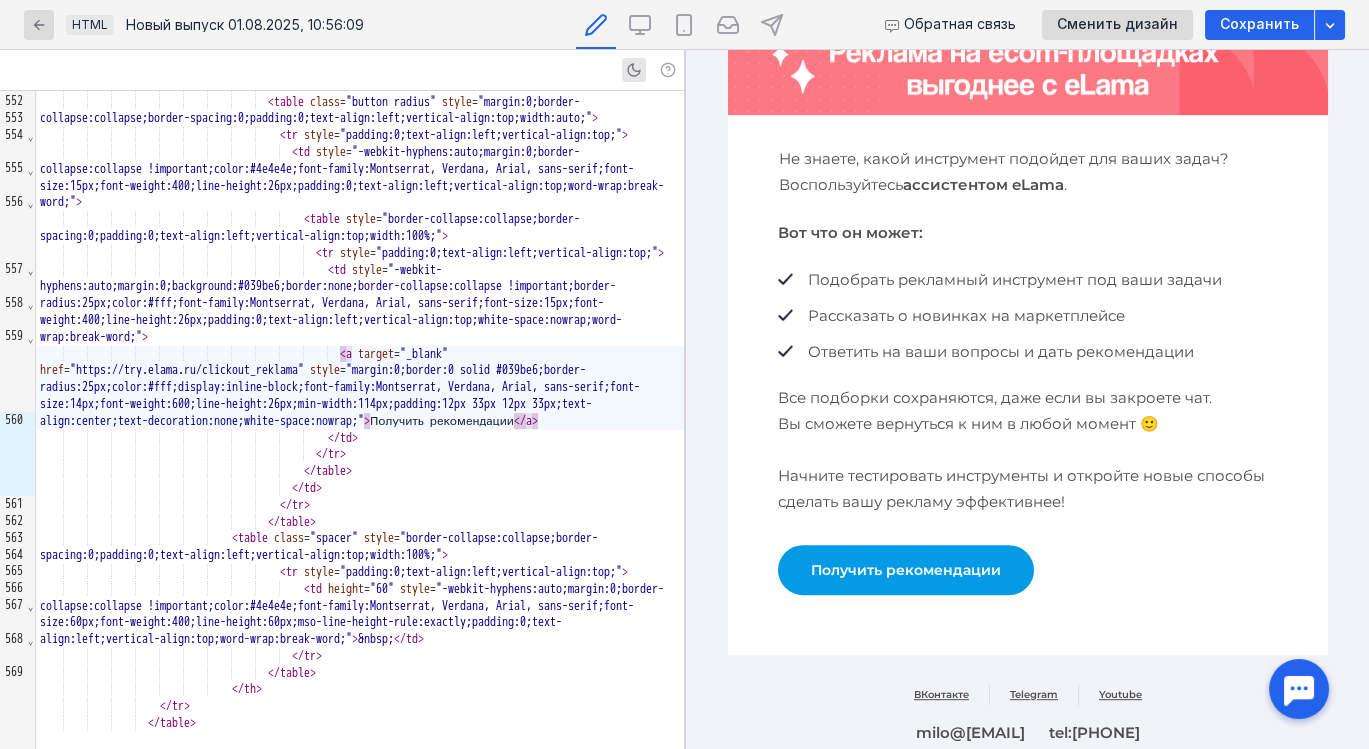 click on "Получить рекомендации" at bounding box center [905, 570] 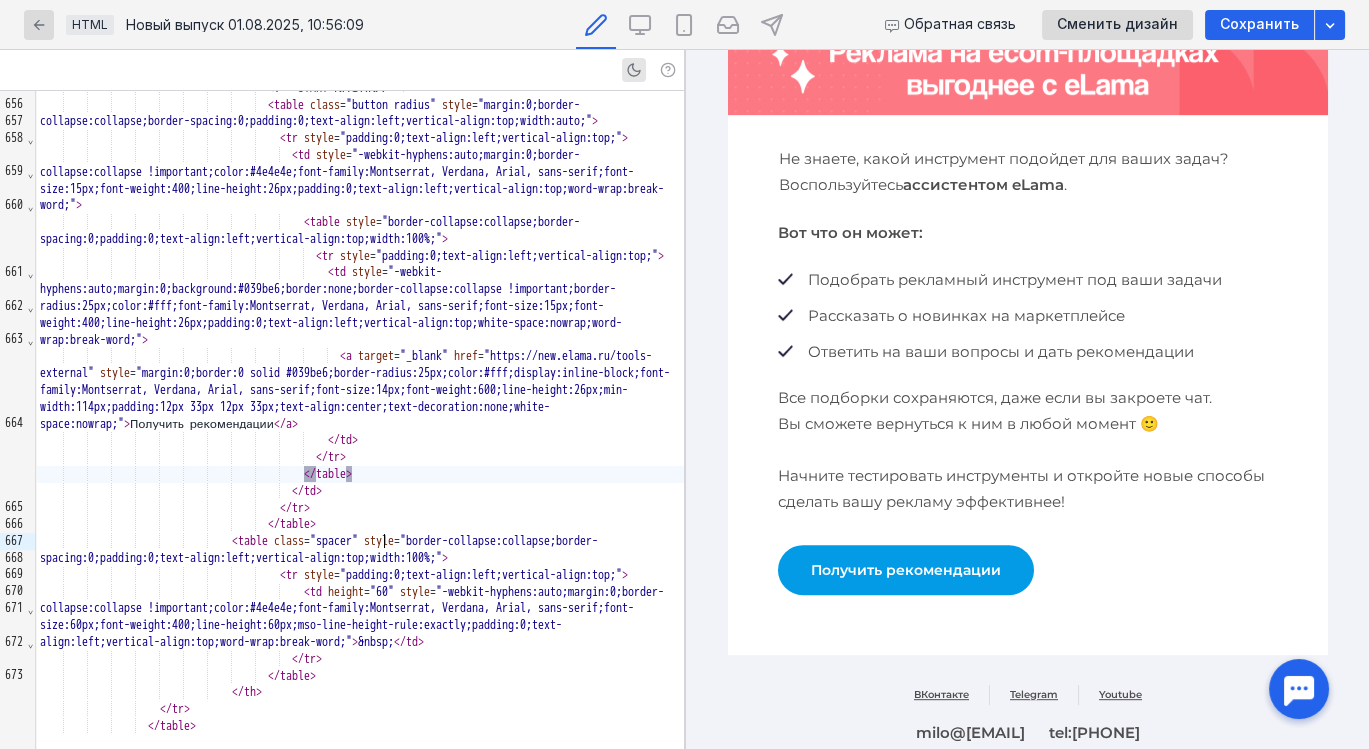 click on "</ table >" at bounding box center [360, 474] 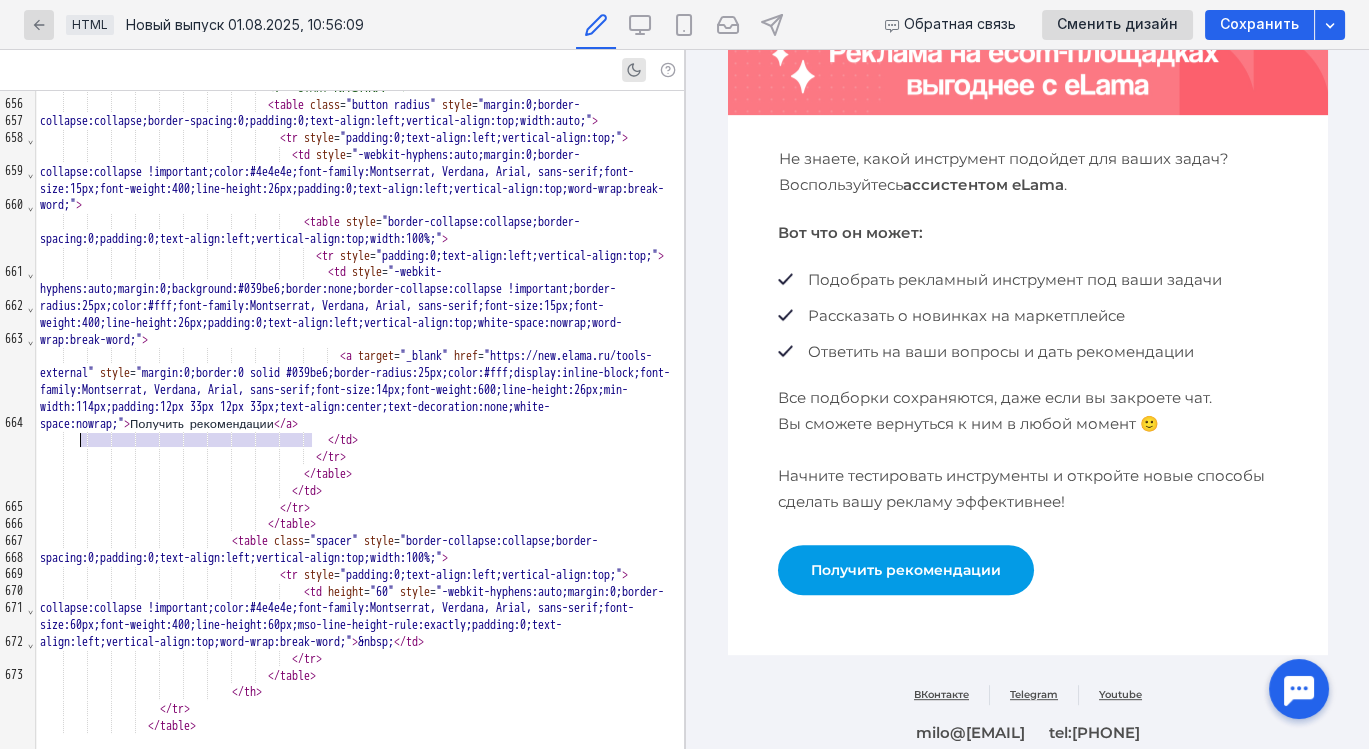 drag, startPoint x: 311, startPoint y: 442, endPoint x: 81, endPoint y: 443, distance: 230.00217 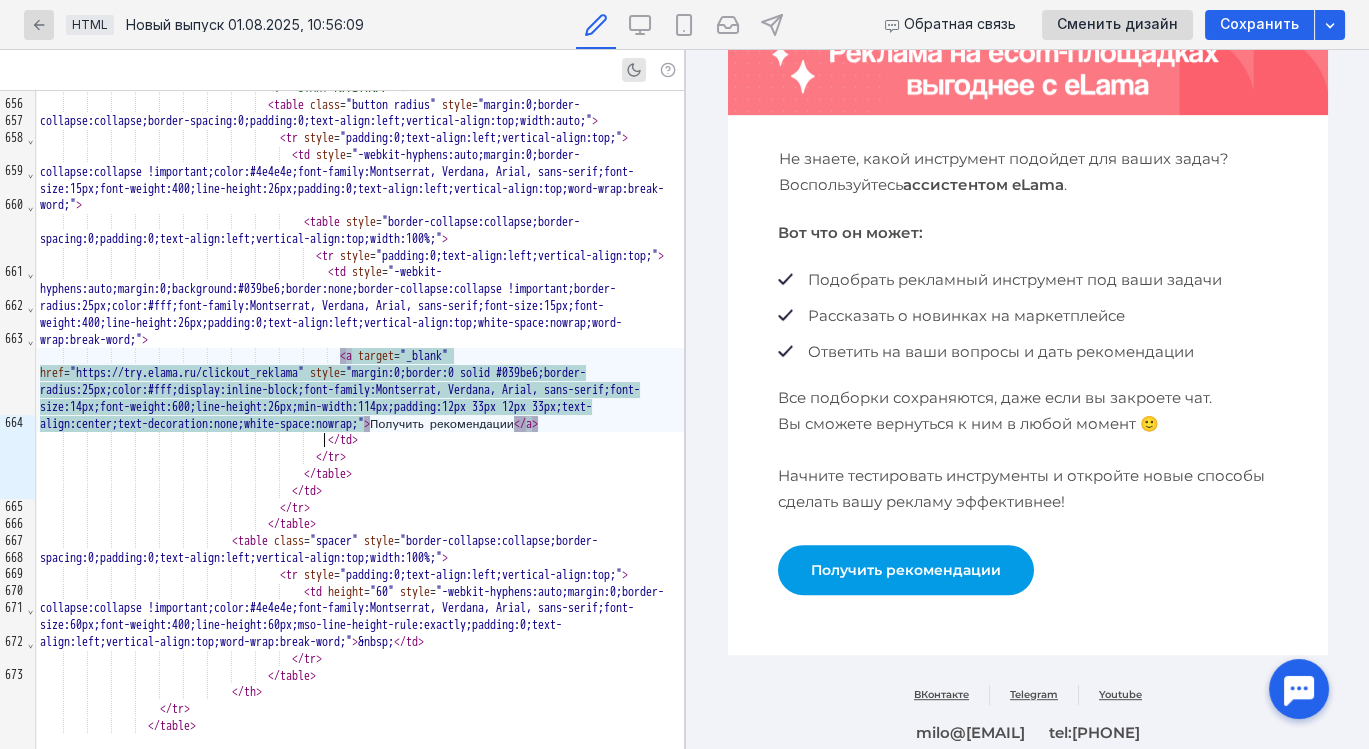 scroll, scrollTop: 15540, scrollLeft: 0, axis: vertical 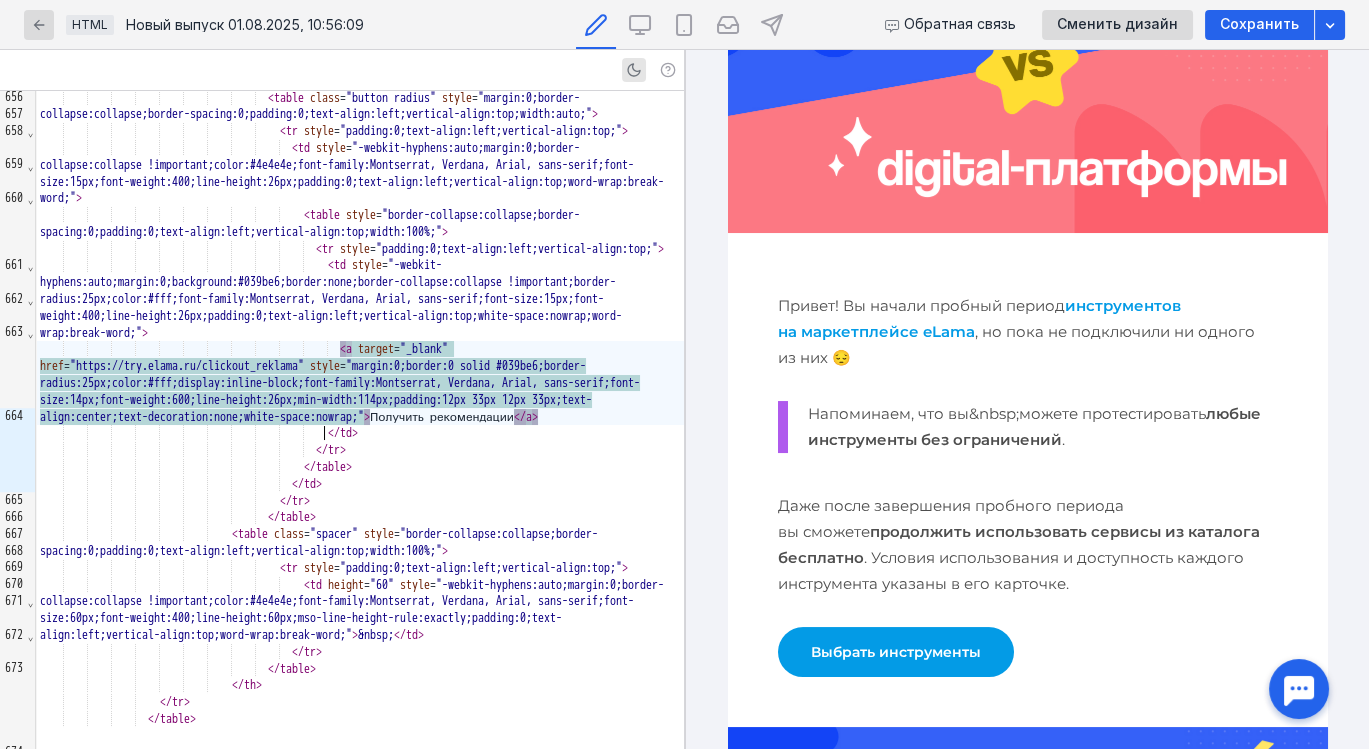 click on "инструментов на маркетплейсе eLama" at bounding box center [978, 318] 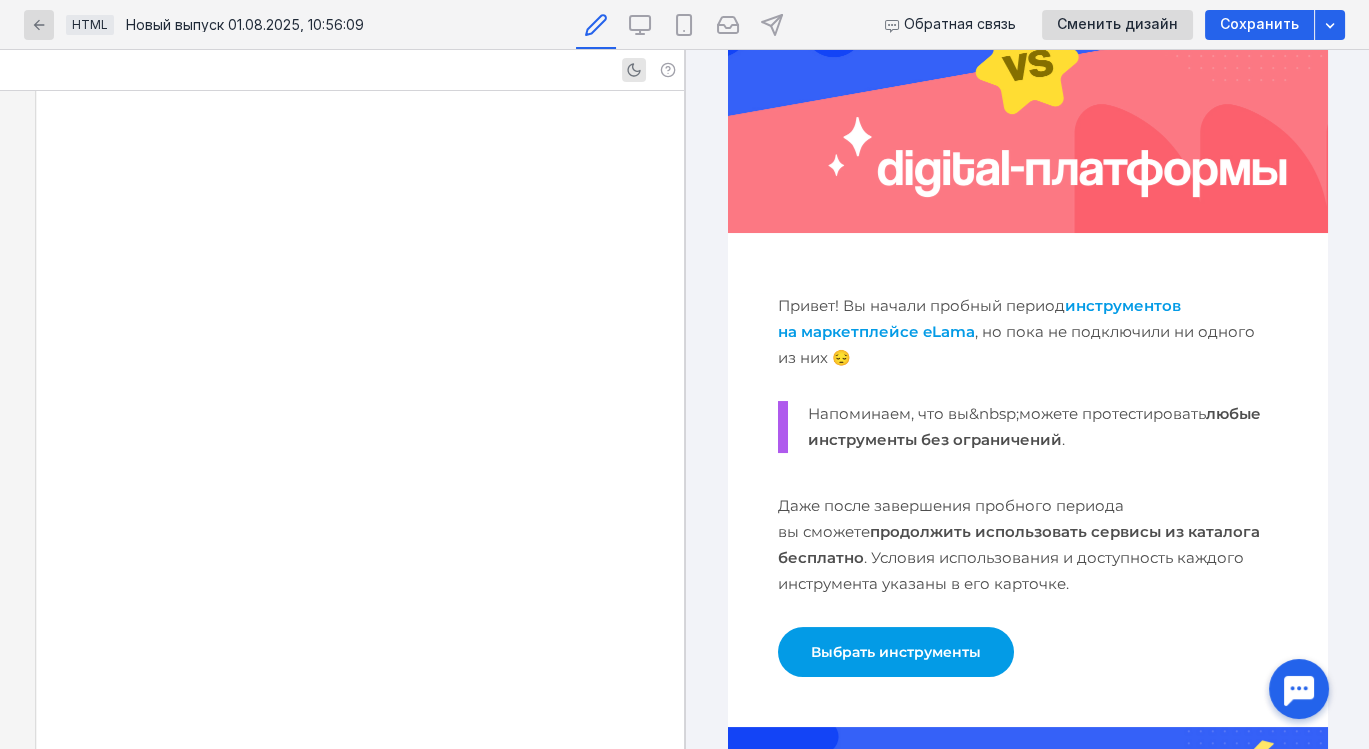 scroll, scrollTop: 7559, scrollLeft: 0, axis: vertical 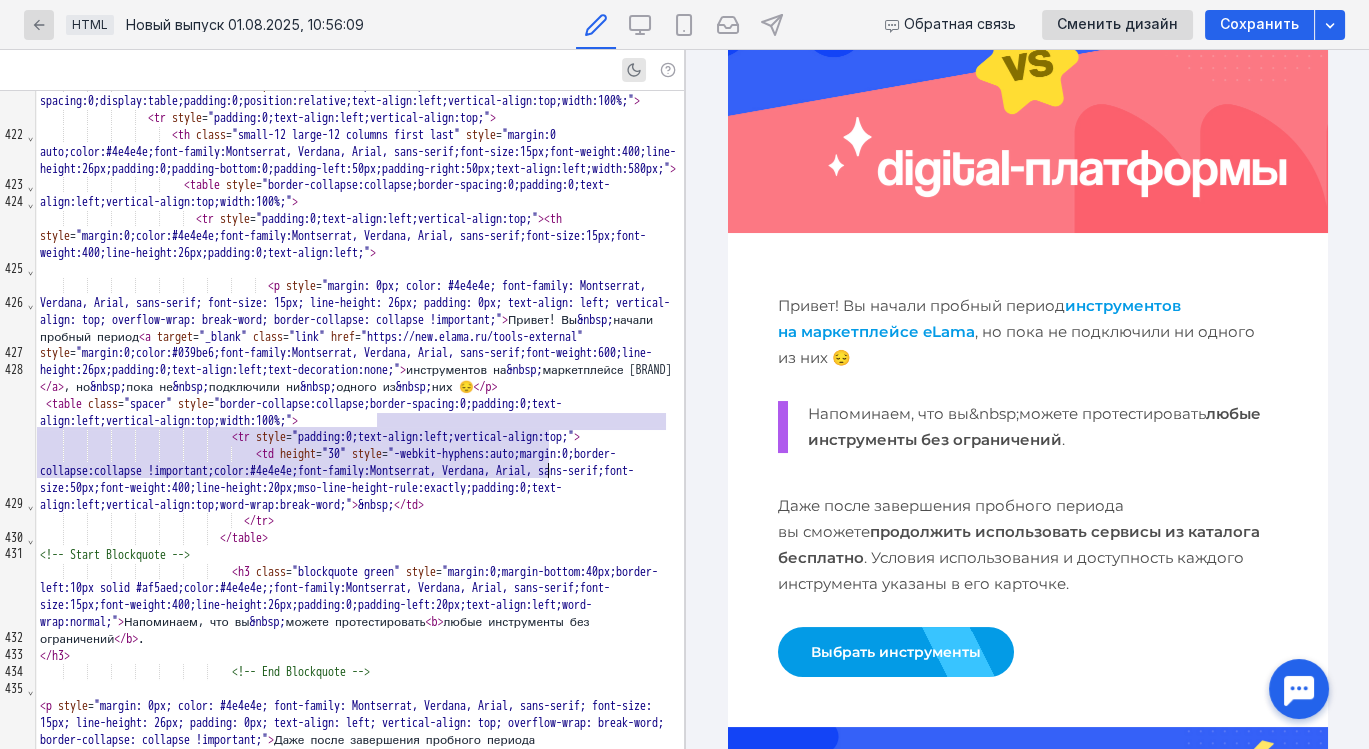 click on "< td   height = "30"   style = "-webkit-hyphens:auto;margin:0;border-collapse:collapse !important;color:#4e4e4e;font-family:Montserrat, Verdana, Arial, sans-serif;font-size:50px;font-weight:400;line-height:20px;mso-line-height-rule:exactly;padding:0;text-align:left;vertical-align:top;word-wrap:break-word;" > &nbsp; </ td >" at bounding box center (360, 479) 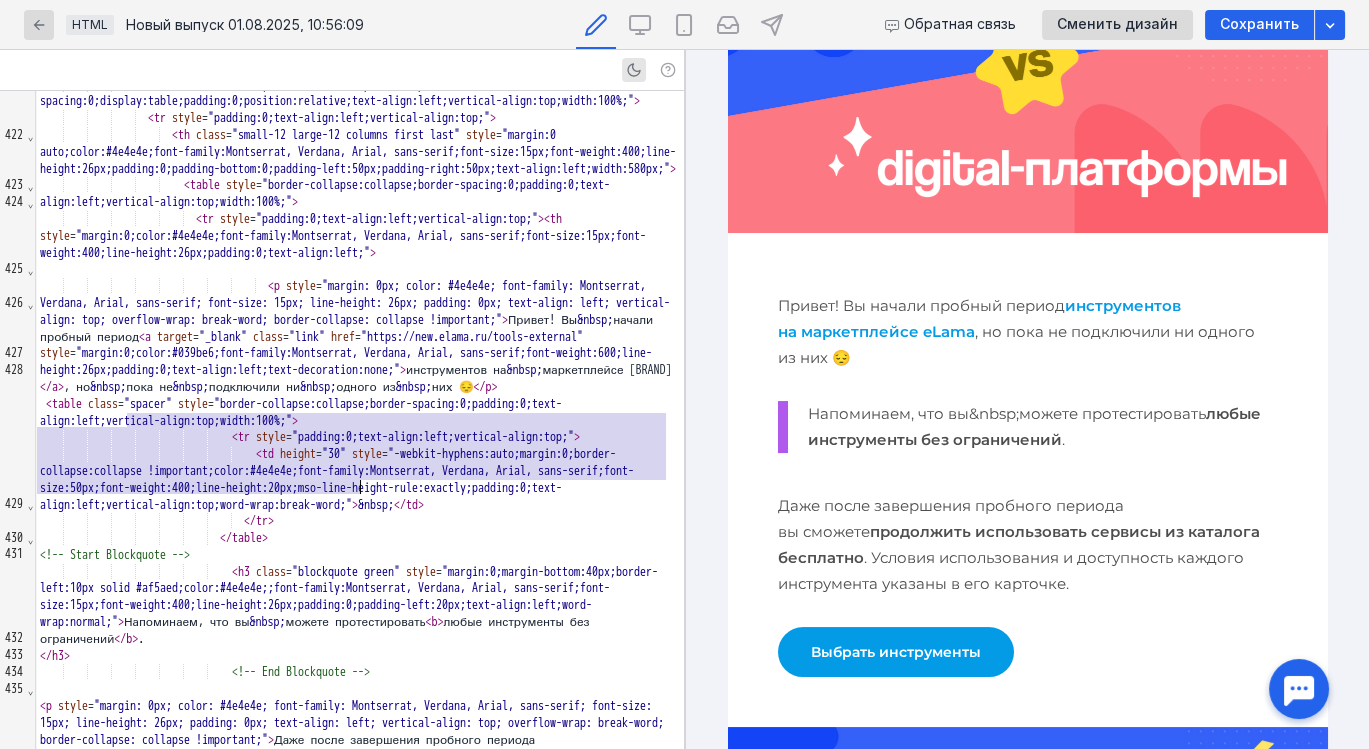 drag, startPoint x: 127, startPoint y: 420, endPoint x: 362, endPoint y: 484, distance: 243.55902 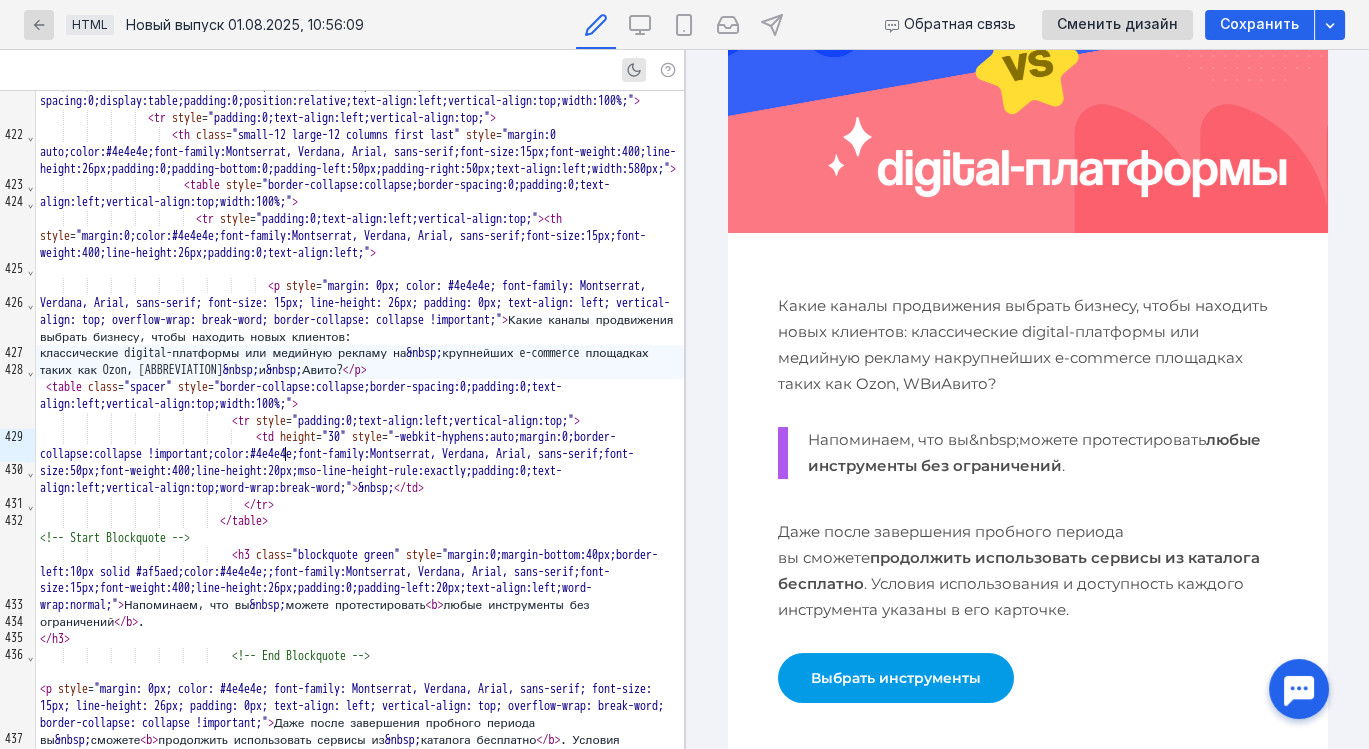 scroll, scrollTop: 266, scrollLeft: 0, axis: vertical 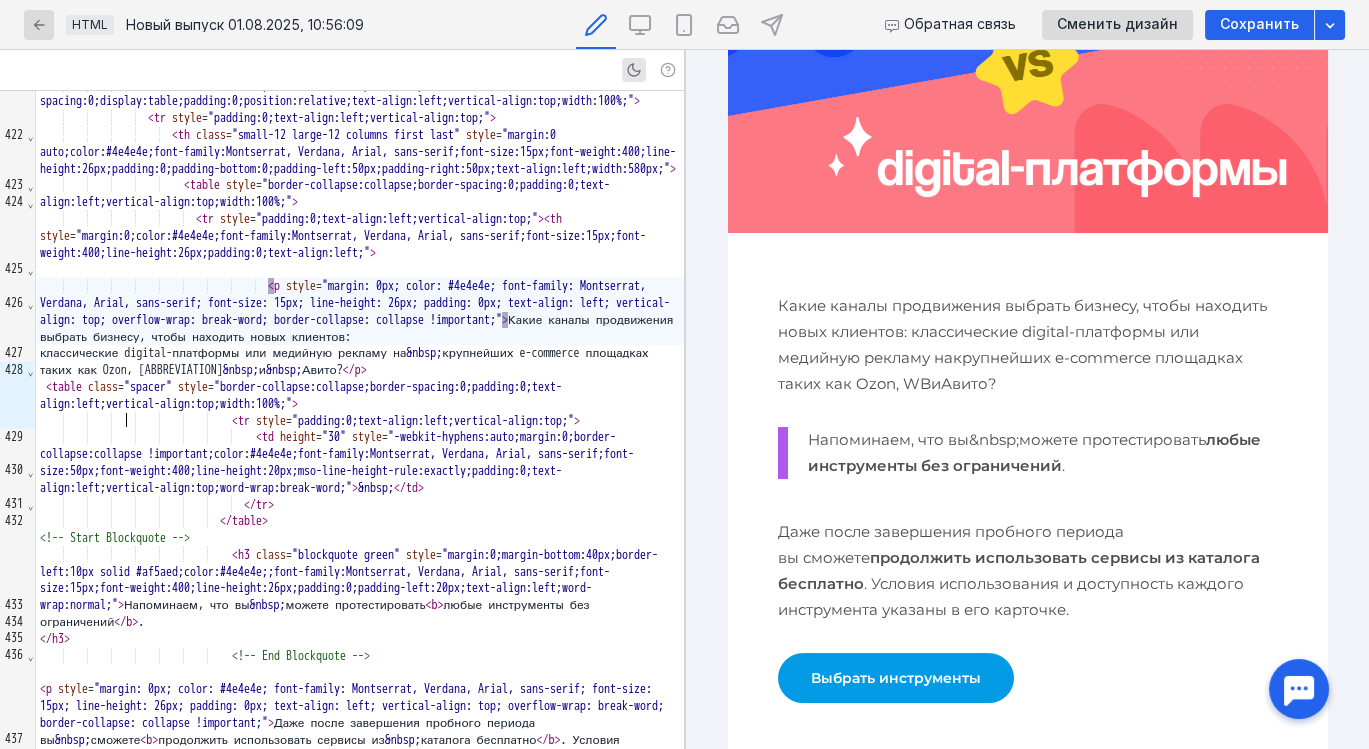 click on "< p   style = "margin: 0px; color: #4e4e4e; font-family: Montserrat, Verdana, Arial, sans-serif; font-size: 15px; line-height: 26px; padding: 0px; text-align: left; vertical-align: top; overflow-wrap: break-word; border-collapse: collapse !important;" > Какие каналы продвижения выбрать бизнесу, чтобы находить новых клиентов:" at bounding box center (360, 311) 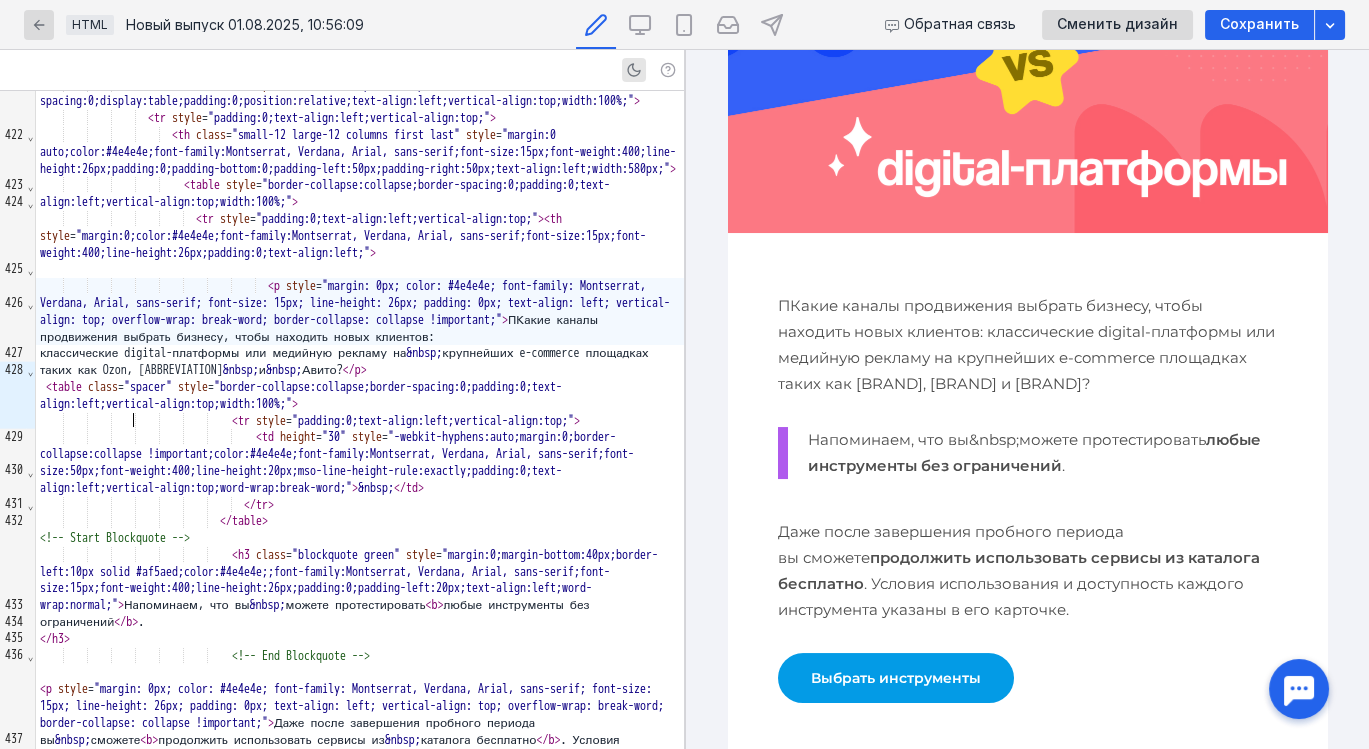 scroll, scrollTop: 0, scrollLeft: 0, axis: both 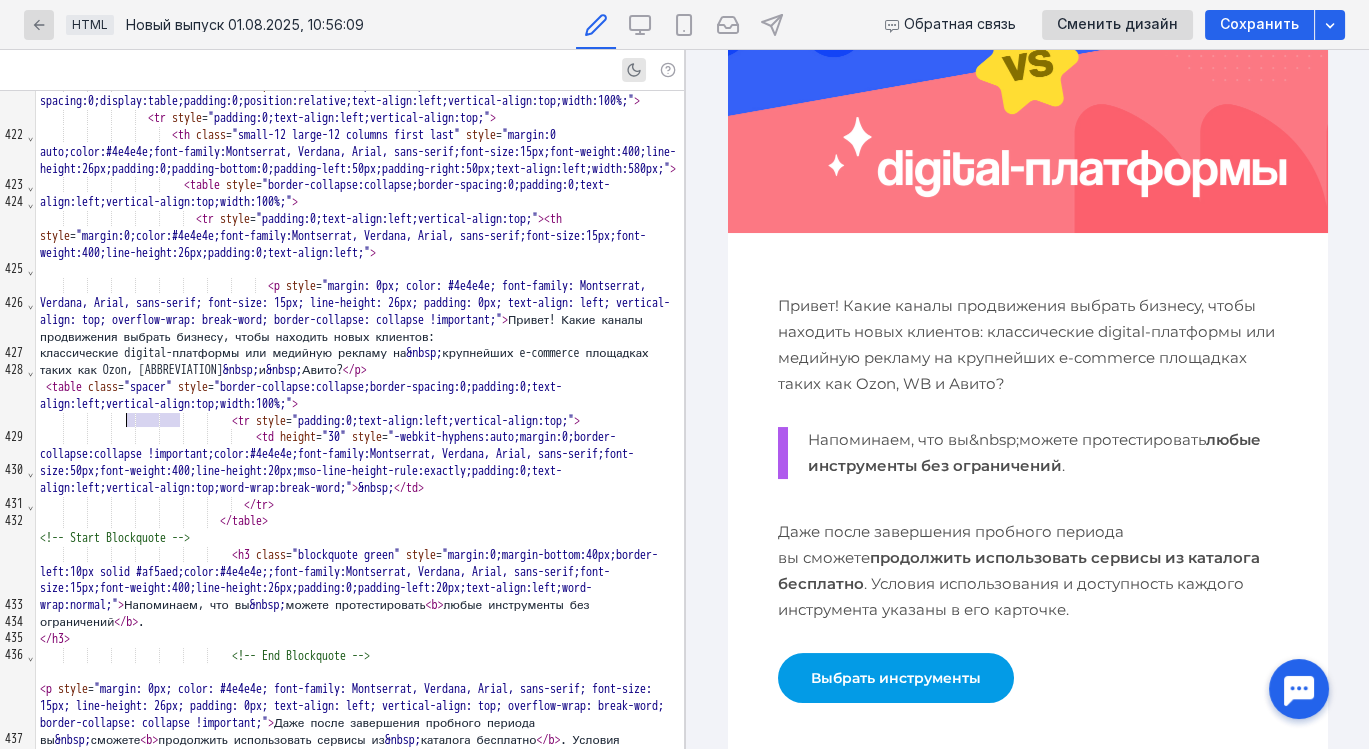 drag, startPoint x: 177, startPoint y: 421, endPoint x: 126, endPoint y: 422, distance: 51.009804 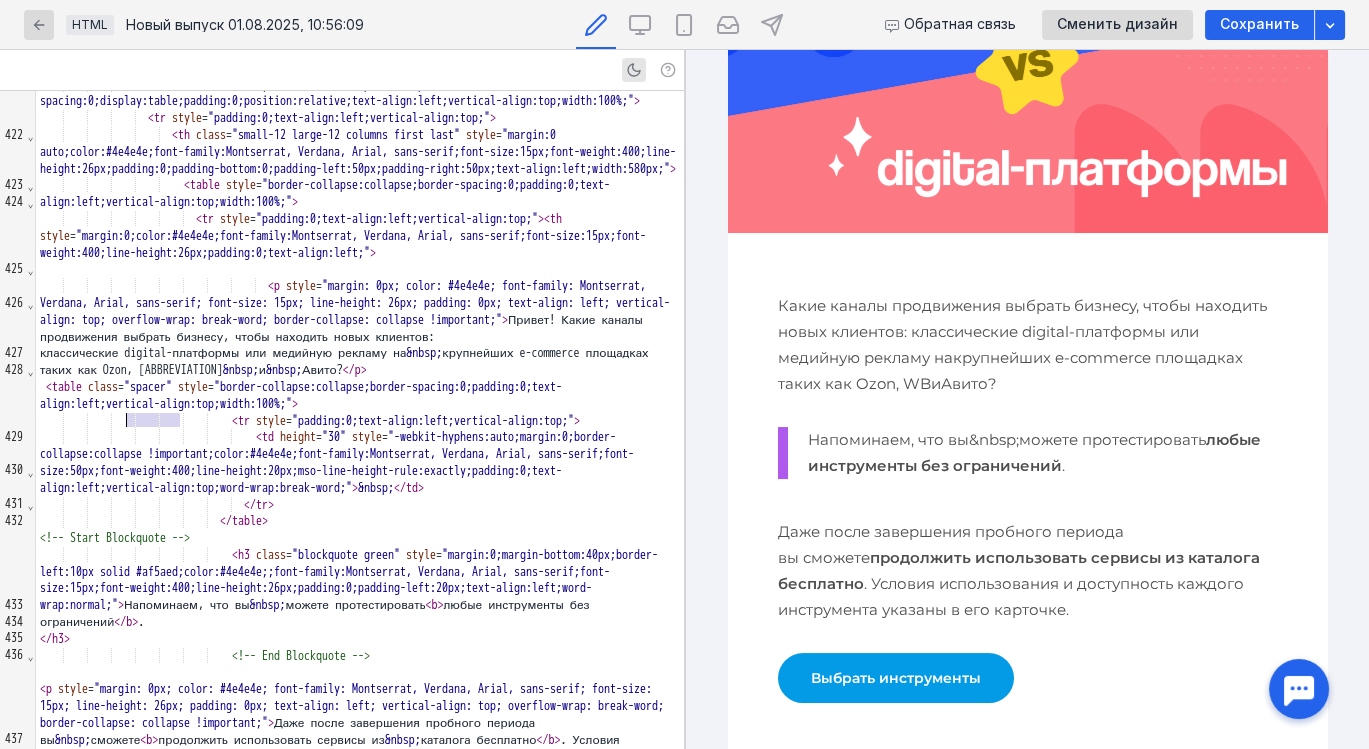 scroll, scrollTop: 266, scrollLeft: 0, axis: vertical 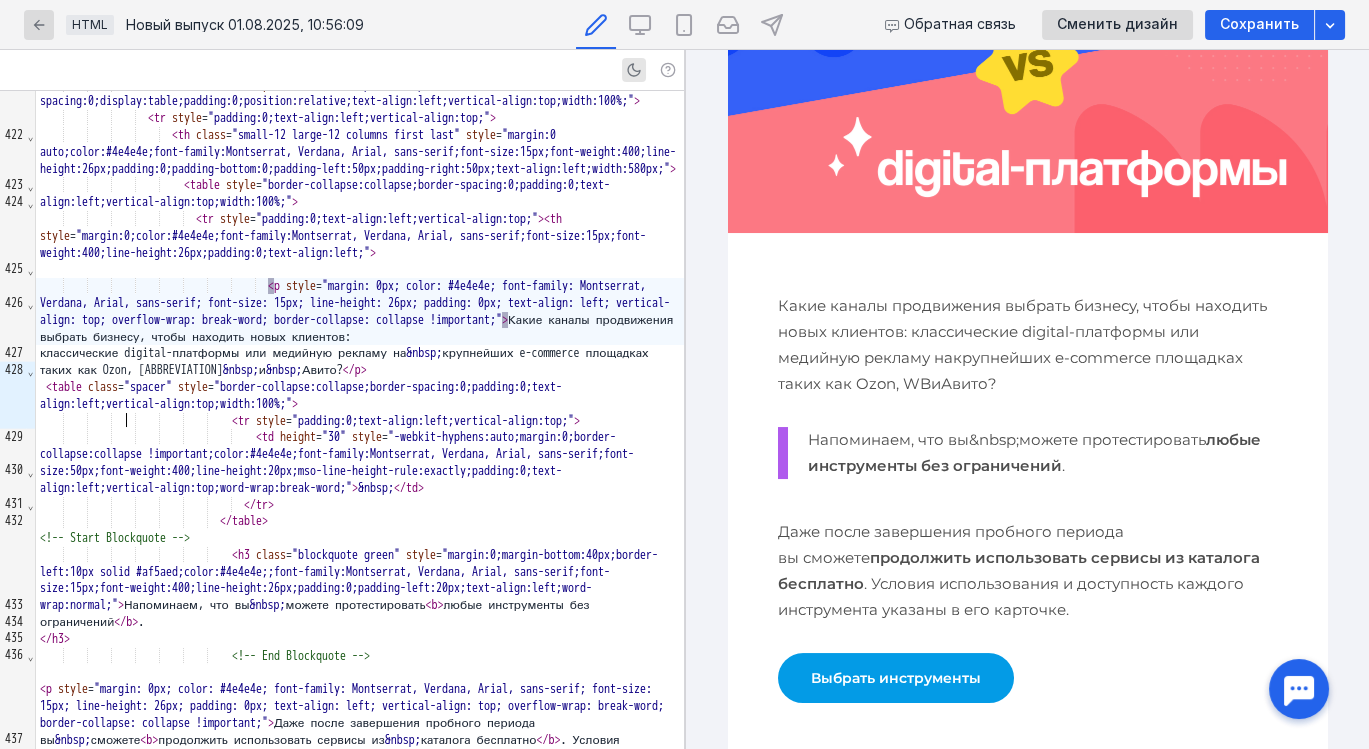 click on "классические digital-платформы или медийную рекламу на &nbsp; крупнейших e-commerce площадках таких как Ozon, WB &nbsp; и &nbsp; Авито?  </ p >" at bounding box center [360, 362] 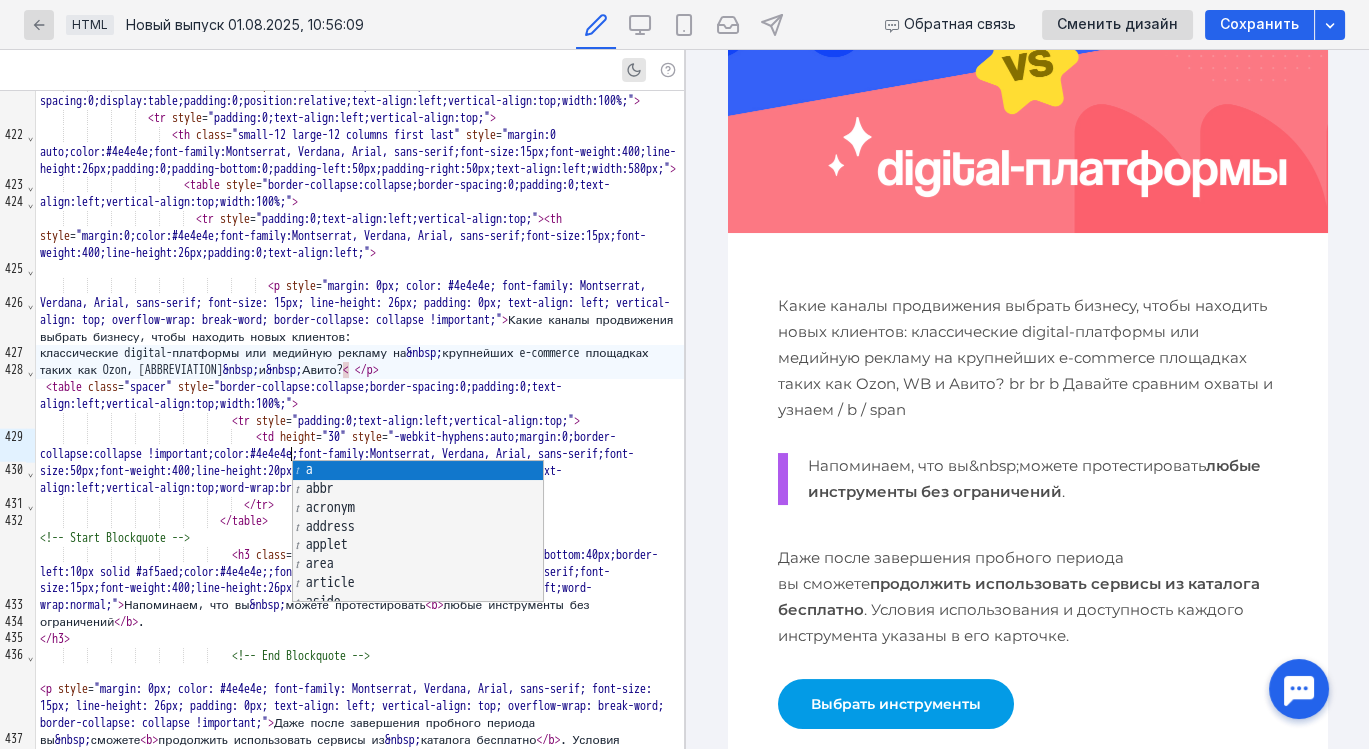 scroll, scrollTop: 0, scrollLeft: 0, axis: both 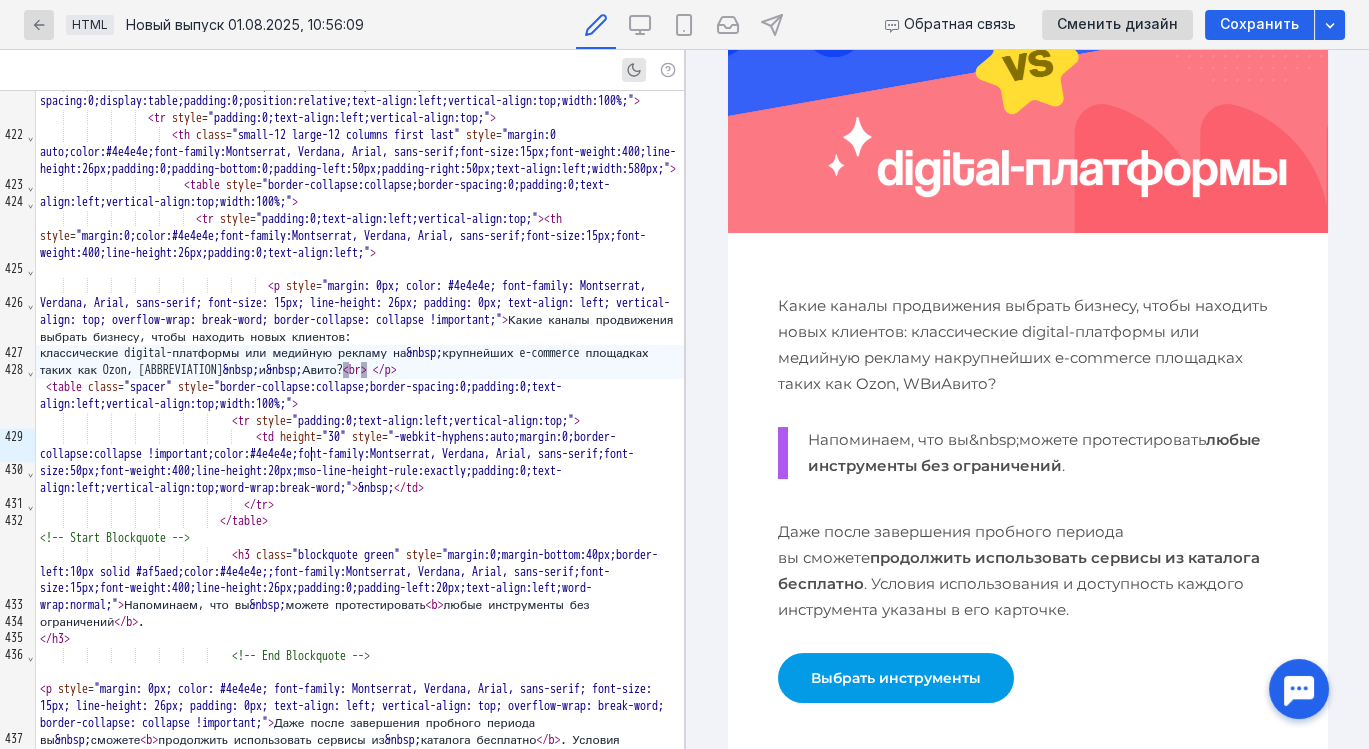 click on "классические digital-платформы или медийную рекламу на &nbsp; крупнейших e-commerce площадках таких как Ozon, WB &nbsp; и &nbsp; Авито? < br >   </ p >" at bounding box center (360, 362) 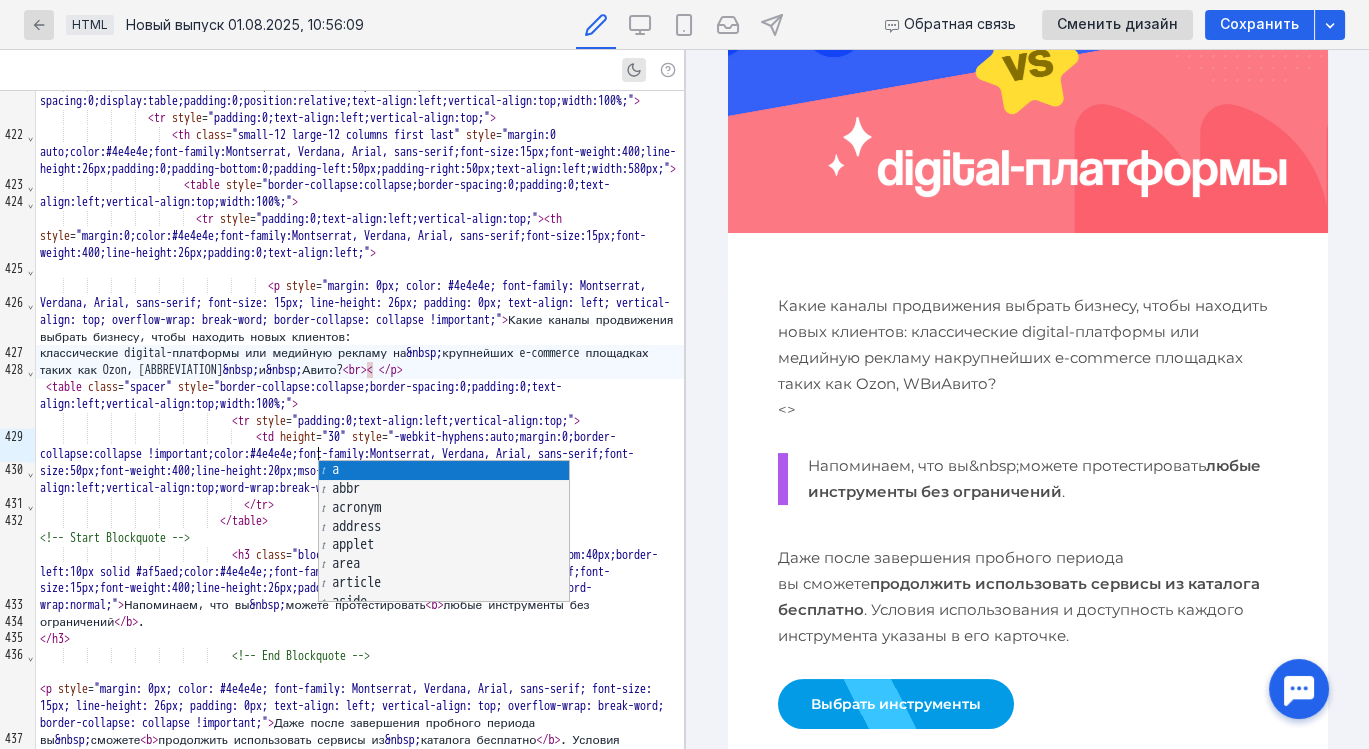 scroll, scrollTop: 266, scrollLeft: 0, axis: vertical 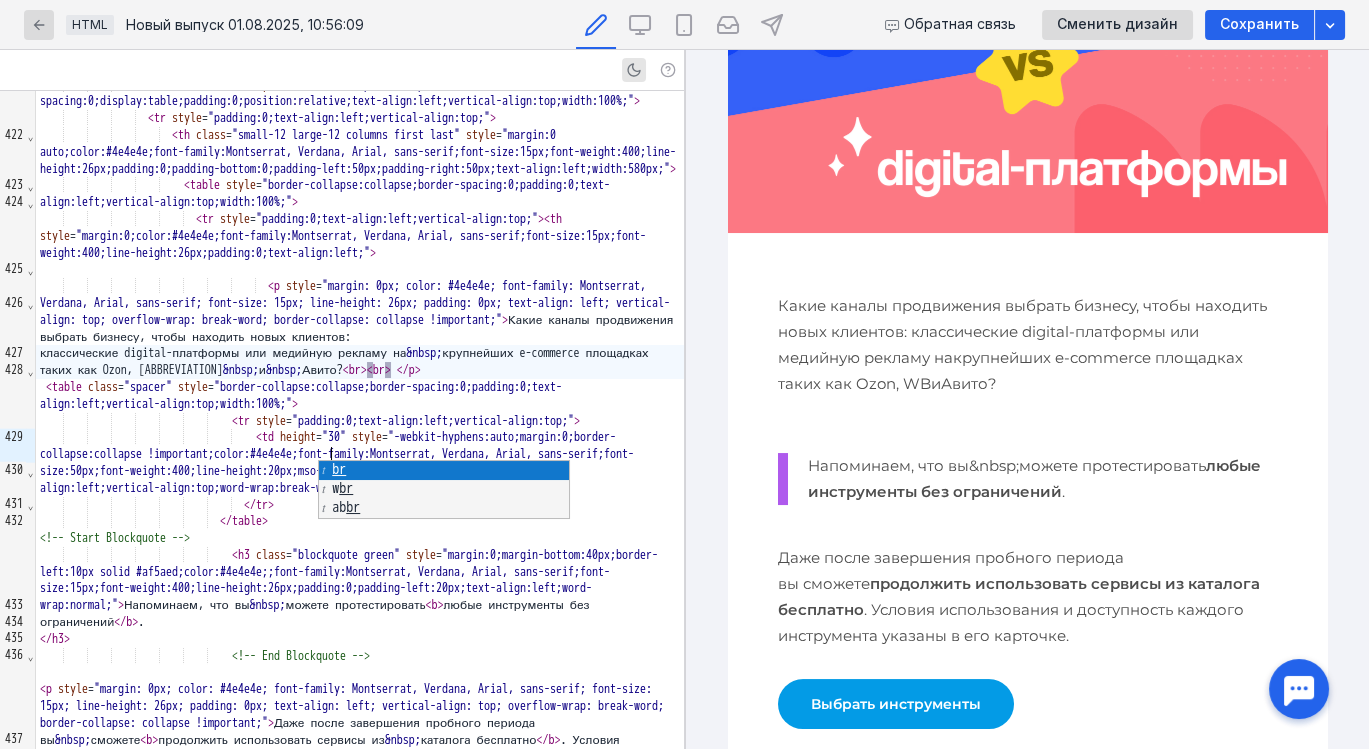 click on "классические digital-платформы или медийную рекламу на &nbsp; крупнейших e-commerce площадках таких как [ORGANIZATION], [ORGANIZATION] &nbsp; и &nbsp; [ORGANIZATION]? < br > < br >   </ p >" at bounding box center (360, 362) 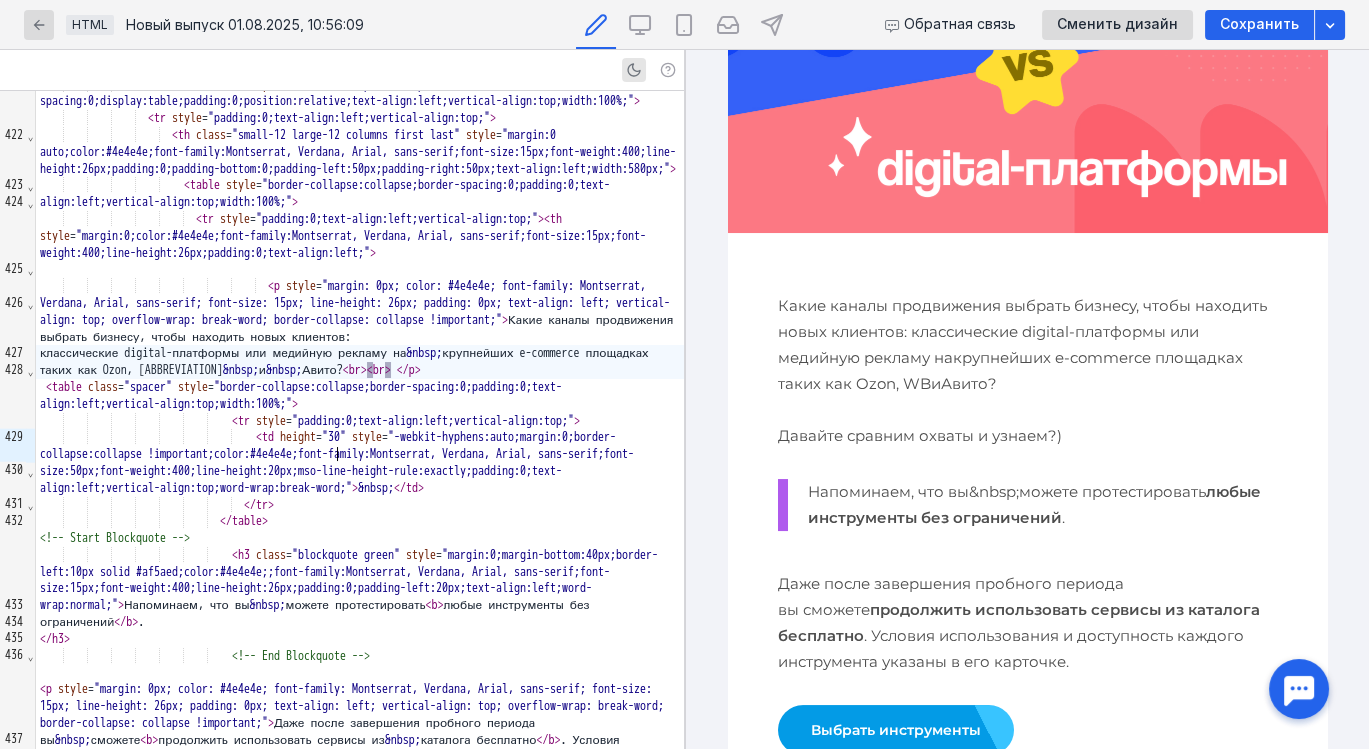 scroll, scrollTop: 266, scrollLeft: 0, axis: vertical 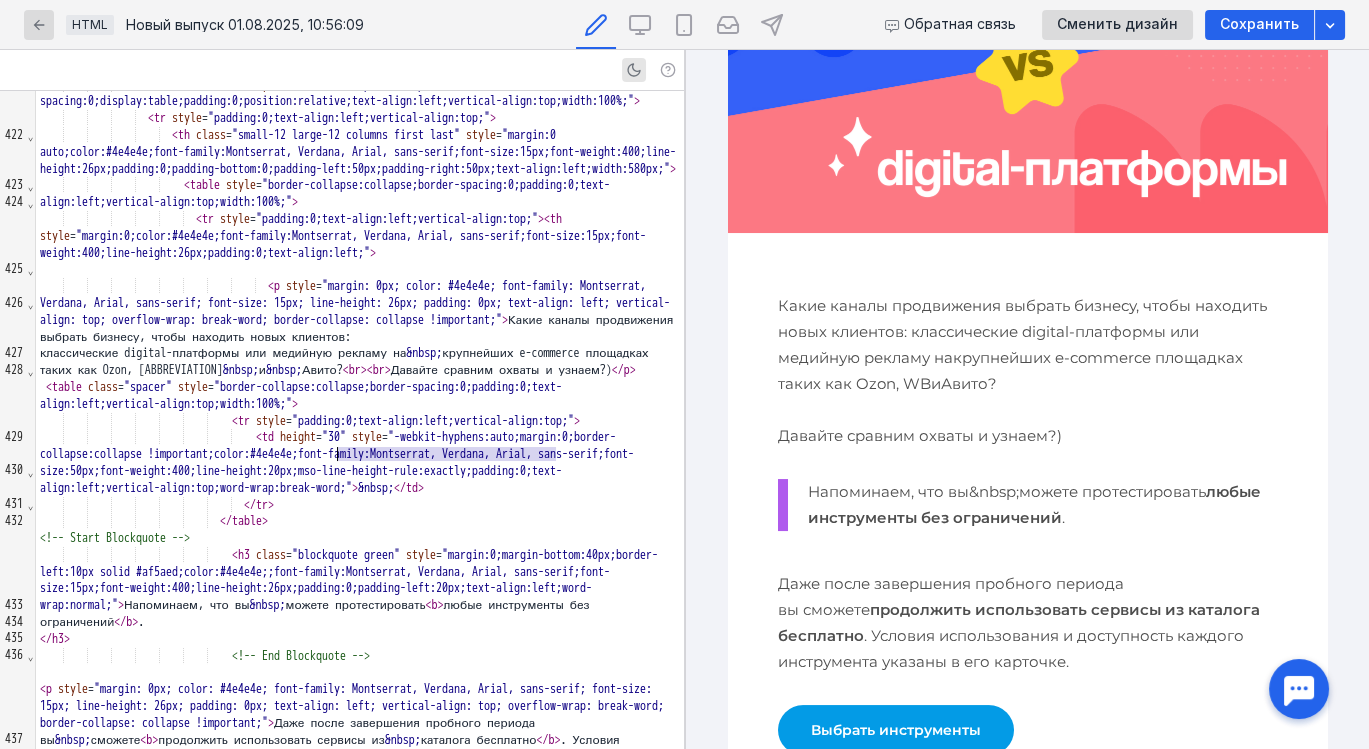 drag, startPoint x: 557, startPoint y: 454, endPoint x: 336, endPoint y: 454, distance: 221 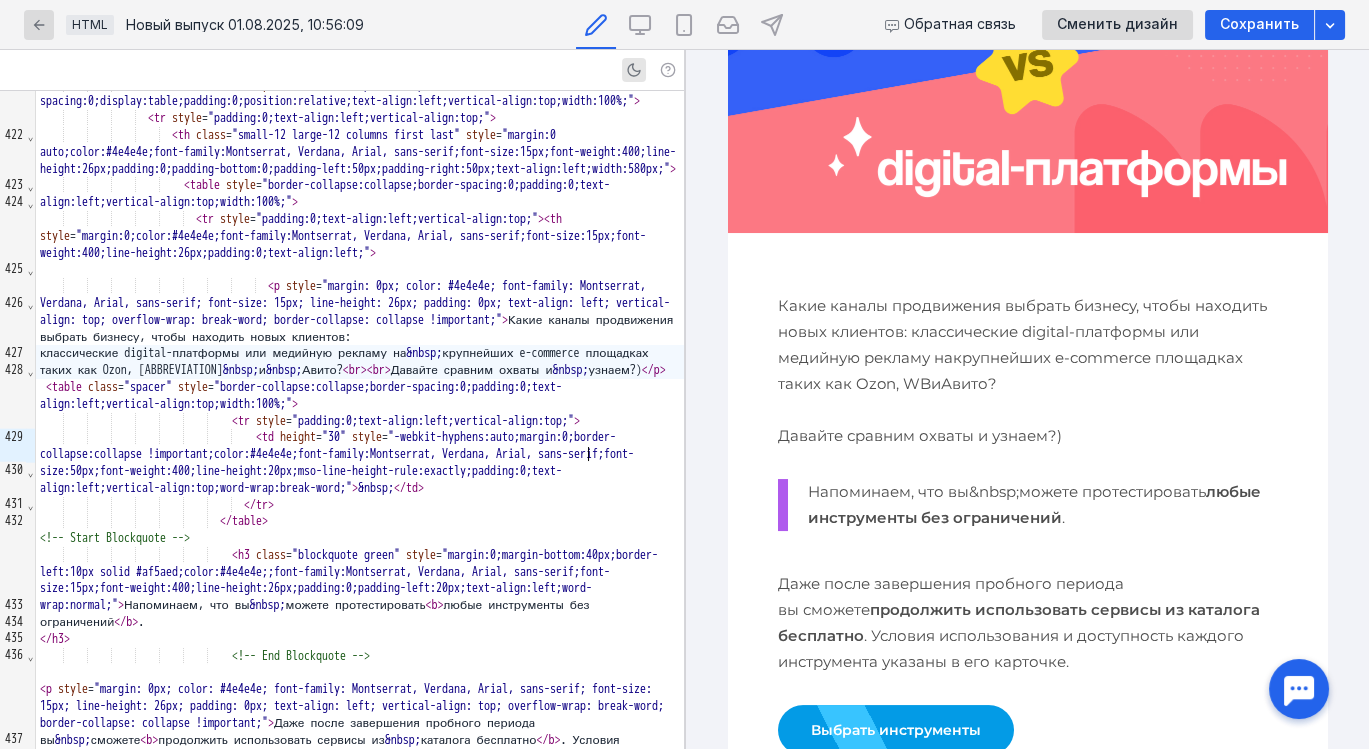 scroll, scrollTop: 266, scrollLeft: 0, axis: vertical 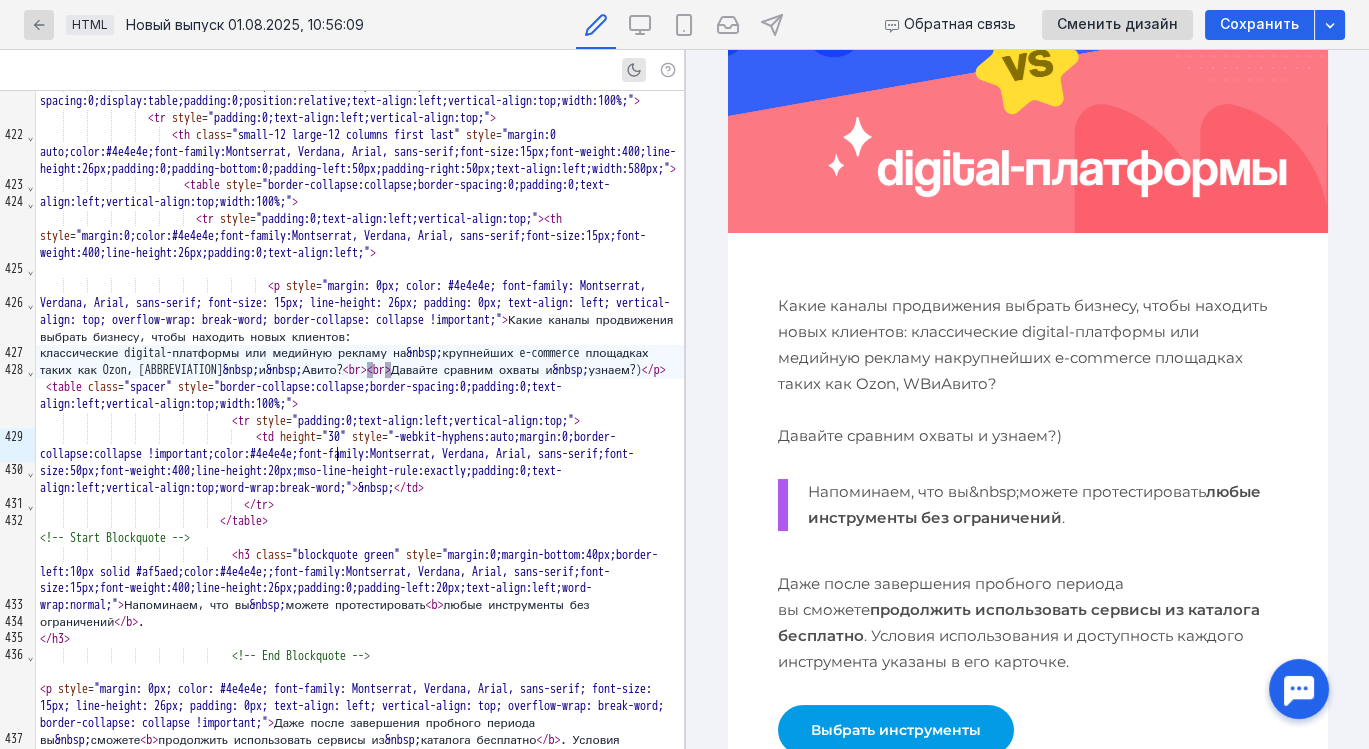 click on "классические digital-платформы или медийную рекламу на &nbsp; крупнейших e-commerce площадках таких как Ozon, WB &nbsp; и &nbsp; Авито? < br > < br > Давайте сравним охваты и &nbsp; узнаем?)  </p>" at bounding box center (360, 362) 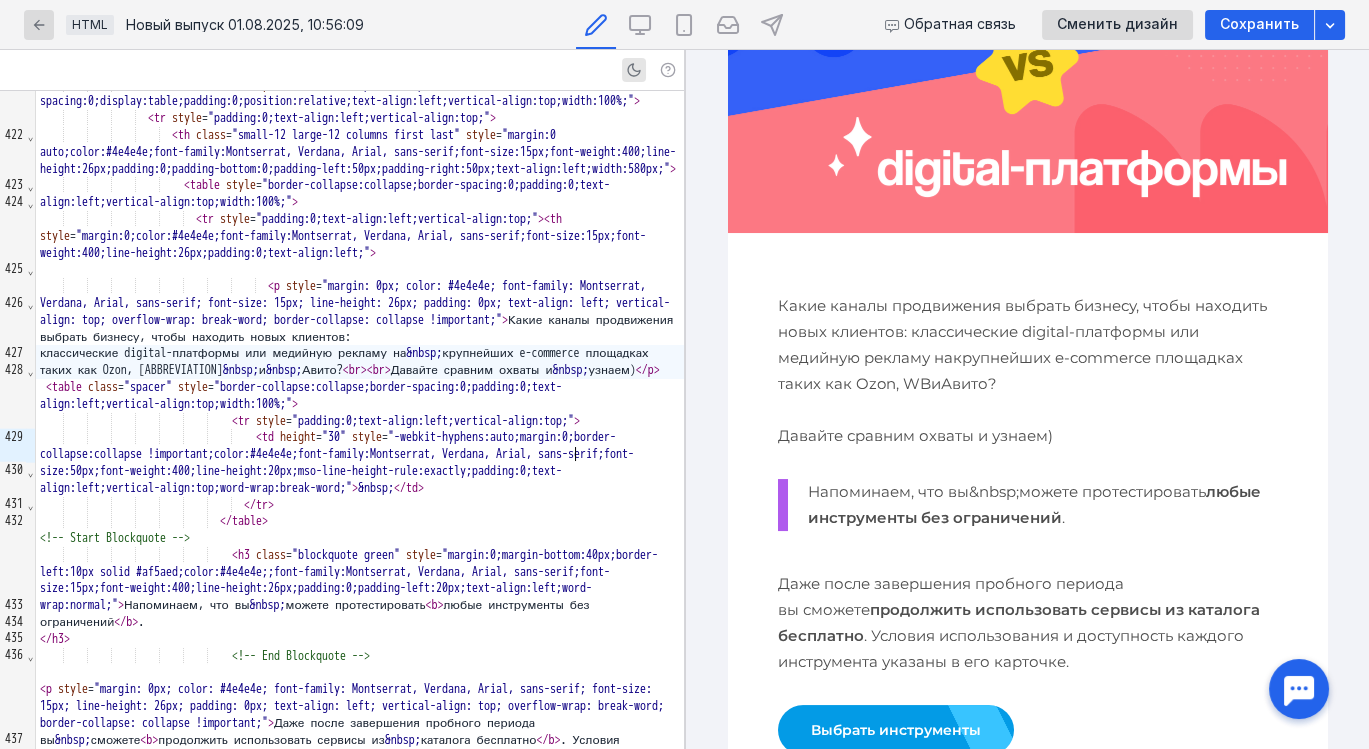 scroll, scrollTop: 266, scrollLeft: 0, axis: vertical 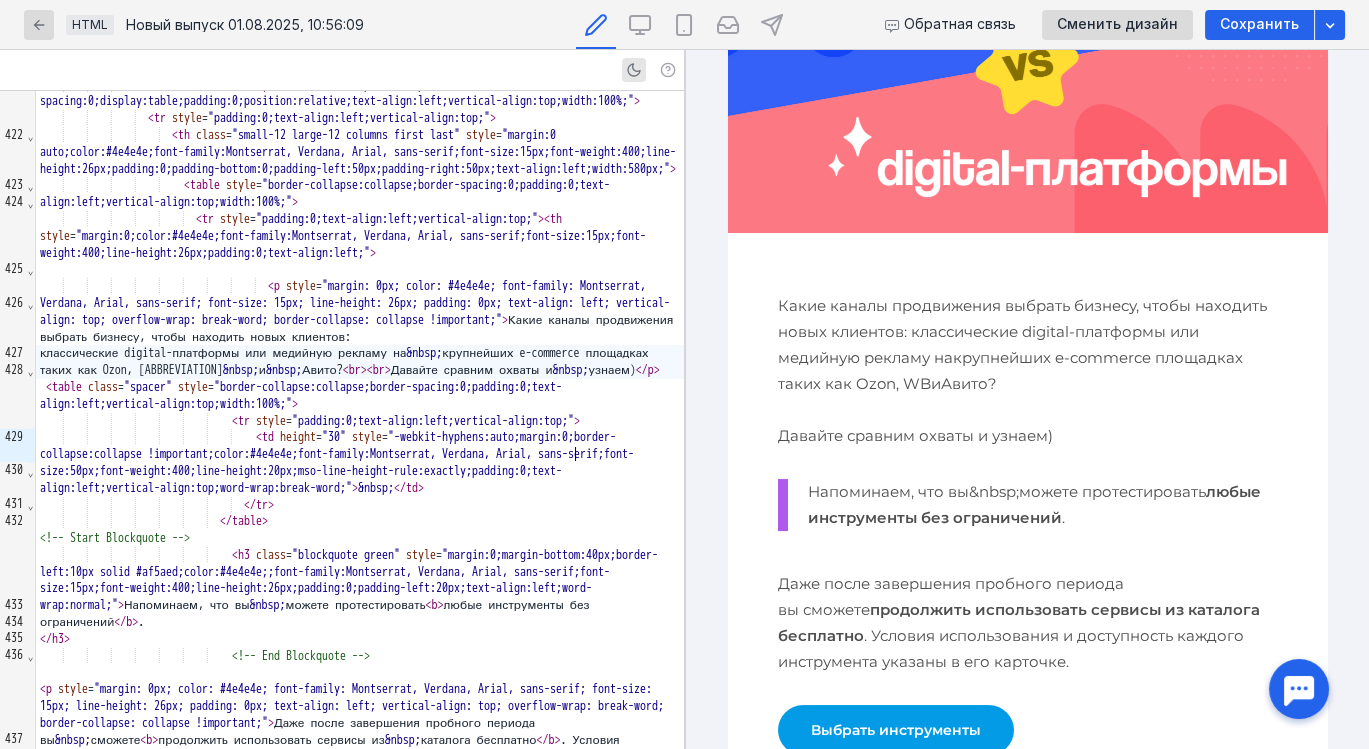 click on "классические digital-платформы или медийную рекламу на &nbsp; крупнейших e-commerce площадках таких как Ozon, WB &nbsp; и &nbsp; Авито? <br> <br> Давайте сравним охваты и &nbsp; узнаем)  </p>" at bounding box center (360, 362) 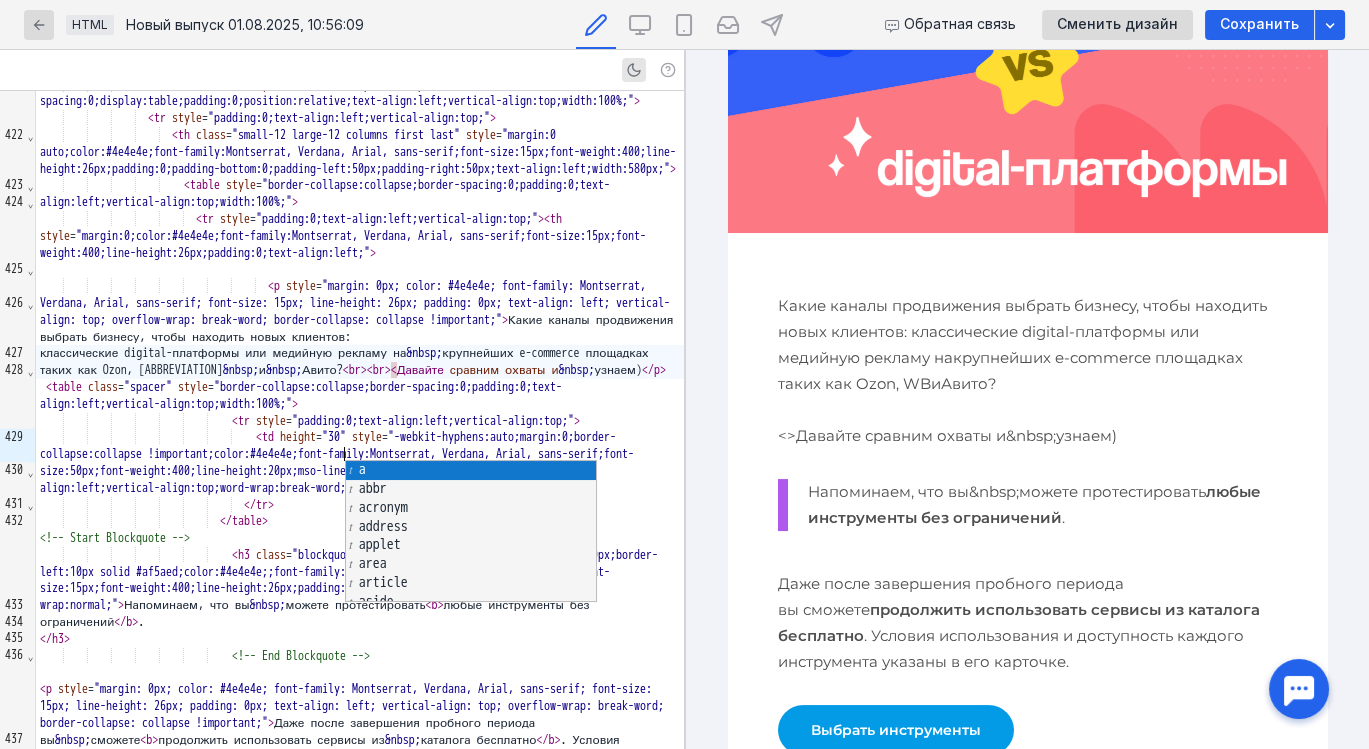 scroll, scrollTop: 266, scrollLeft: 0, axis: vertical 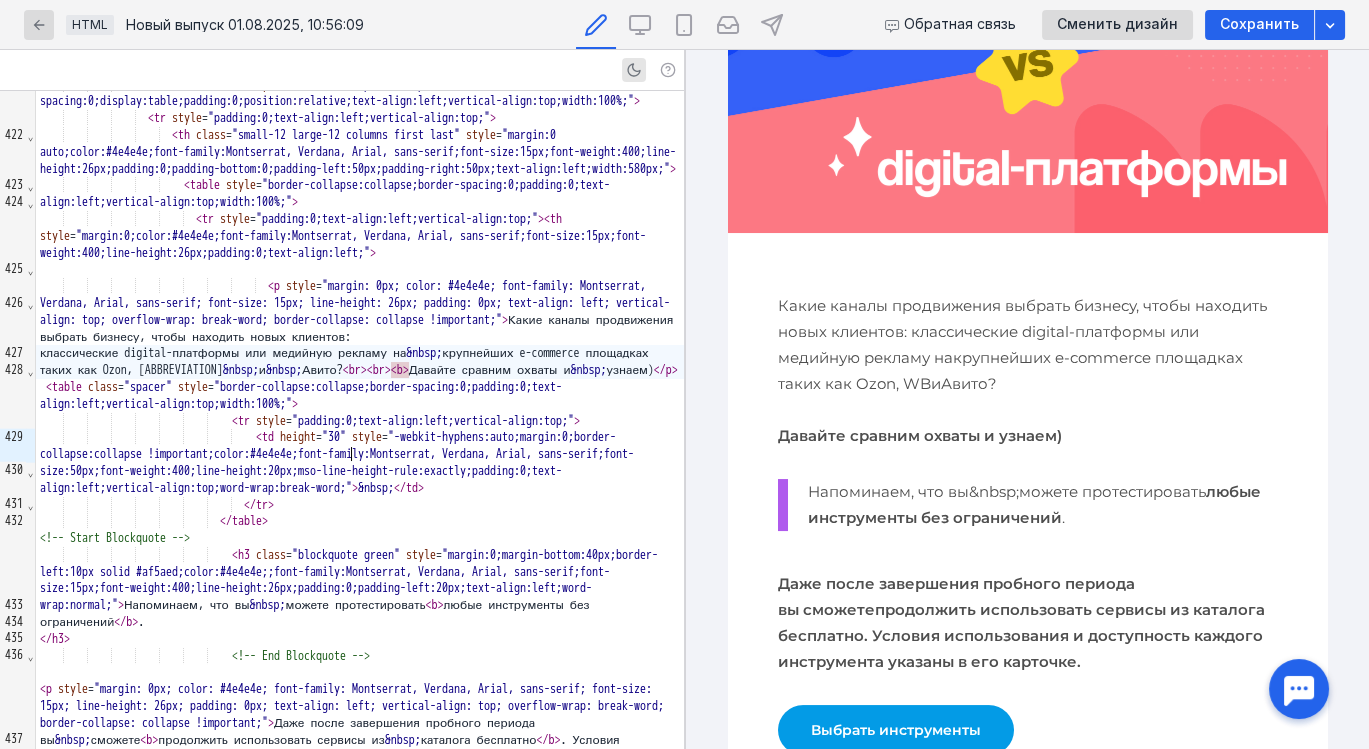 click on "классические digital-платформы или медийную рекламу на &nbsp; крупнейших e-commerce площадках таких как Ozon, [ABBREVIATION] &nbsp; и &nbsp; Авито? < br > < br > < b > Давайте сравним охваты и &nbsp; узнаем)  </ p >" at bounding box center (360, 362) 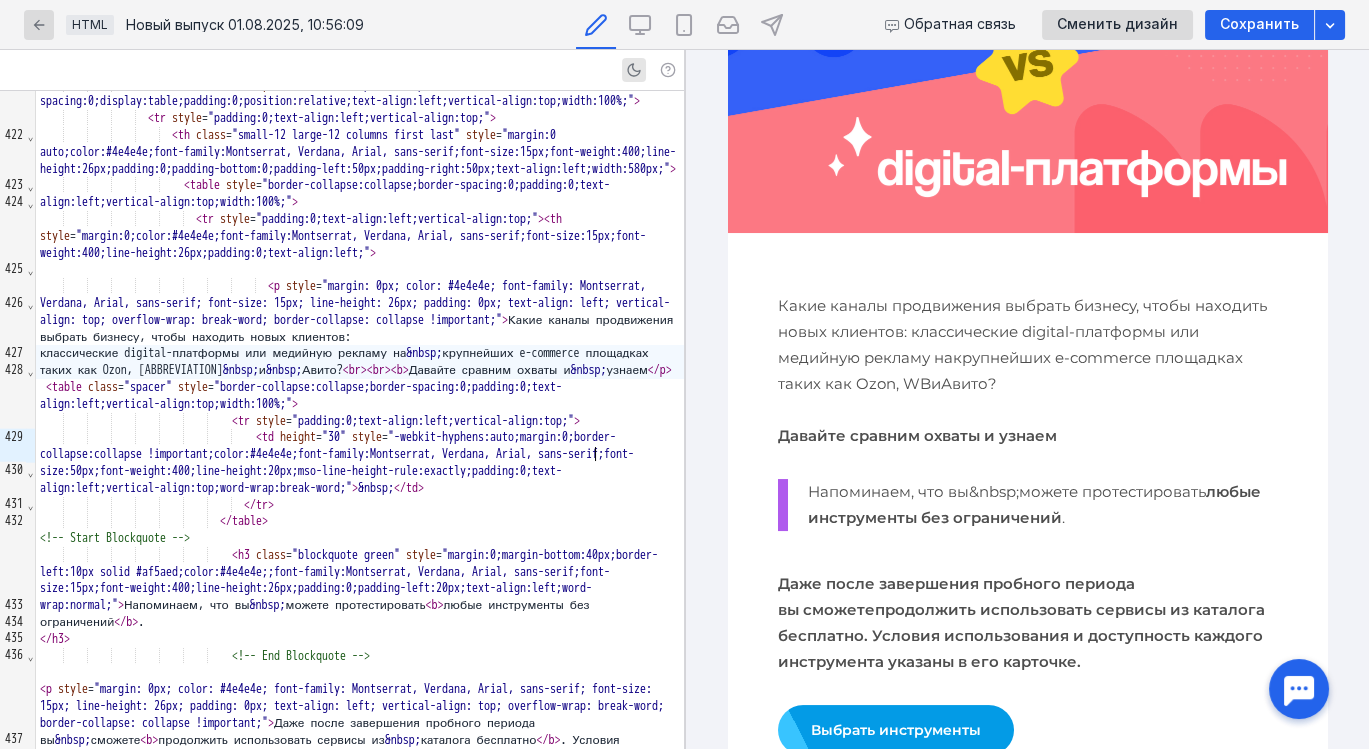 scroll, scrollTop: 266, scrollLeft: 0, axis: vertical 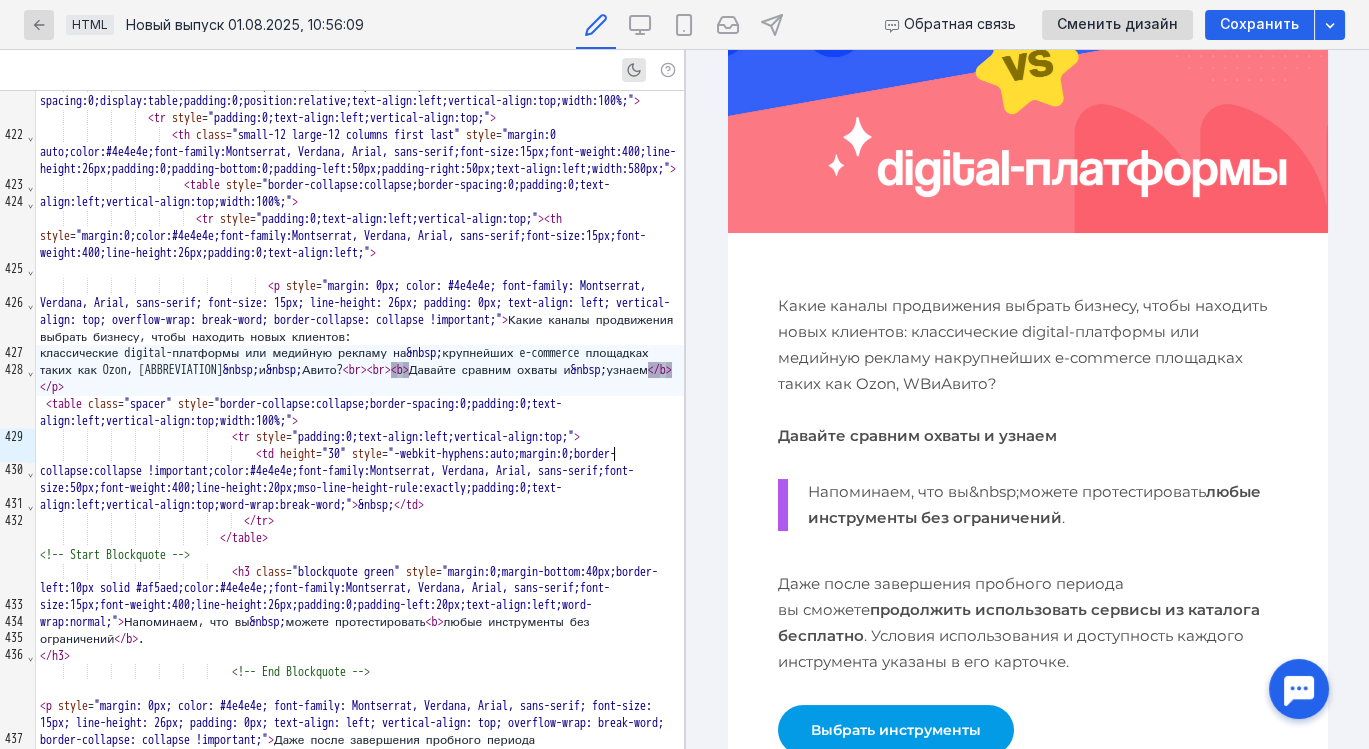 click on "</" at bounding box center [654, 370] 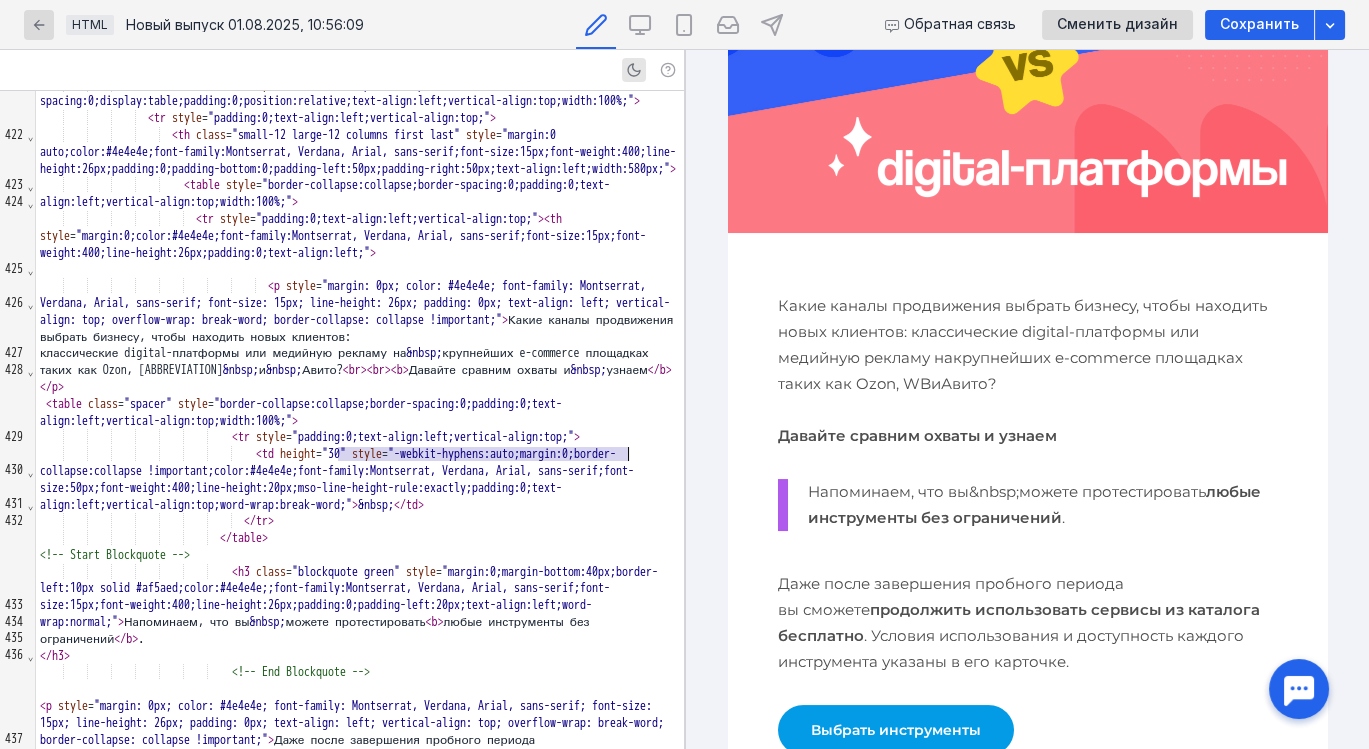 drag, startPoint x: 341, startPoint y: 458, endPoint x: 625, endPoint y: 455, distance: 284.01584 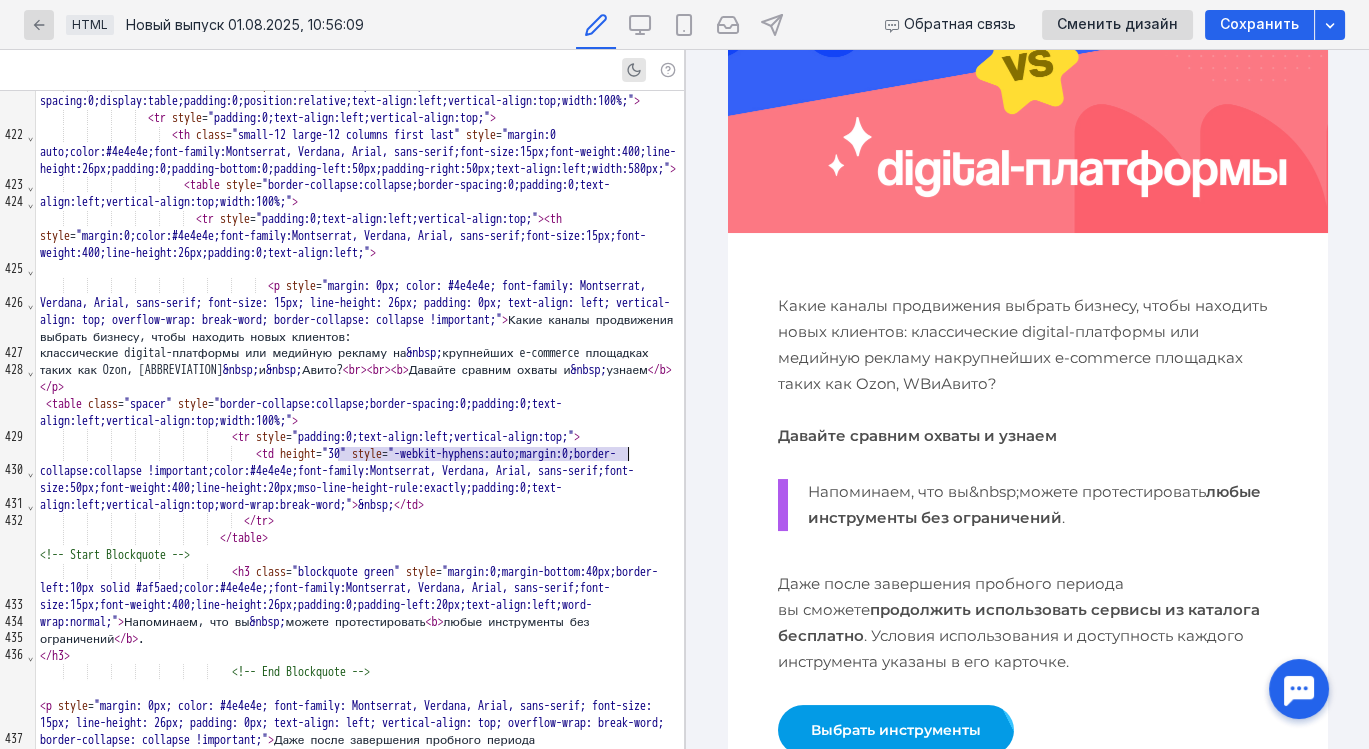 click on "классические digital-платформы или медийную рекламу на &nbsp; крупнейших e-commerce площадках таких как Ozon, WB &nbsp; и &nbsp; Авито? 	 	 	 	 	 	 	 	    < !-- Start Spacer -->                                               < table   =" at bounding box center [360, 370] 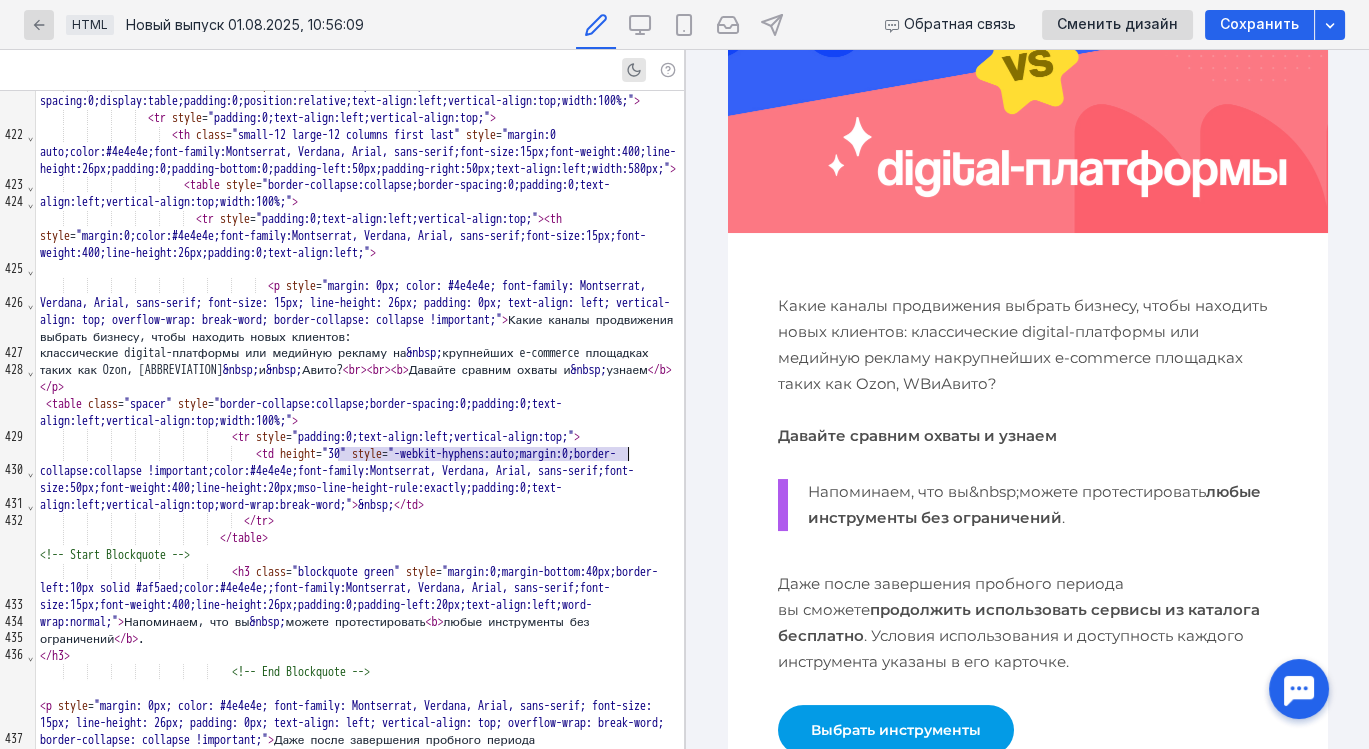 copy on "> < b > Давайте сравним охваты и &nbsp; узнаем </ b >" 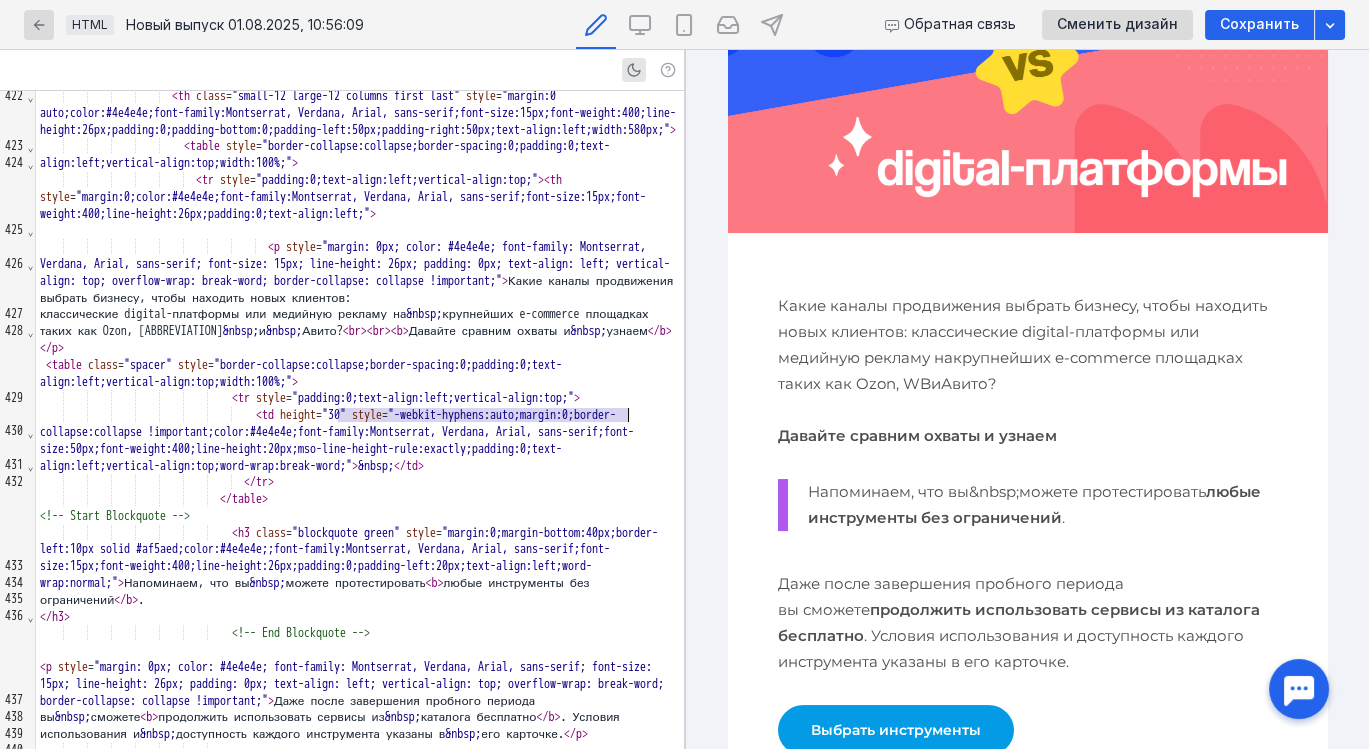 scroll, scrollTop: 7590, scrollLeft: 0, axis: vertical 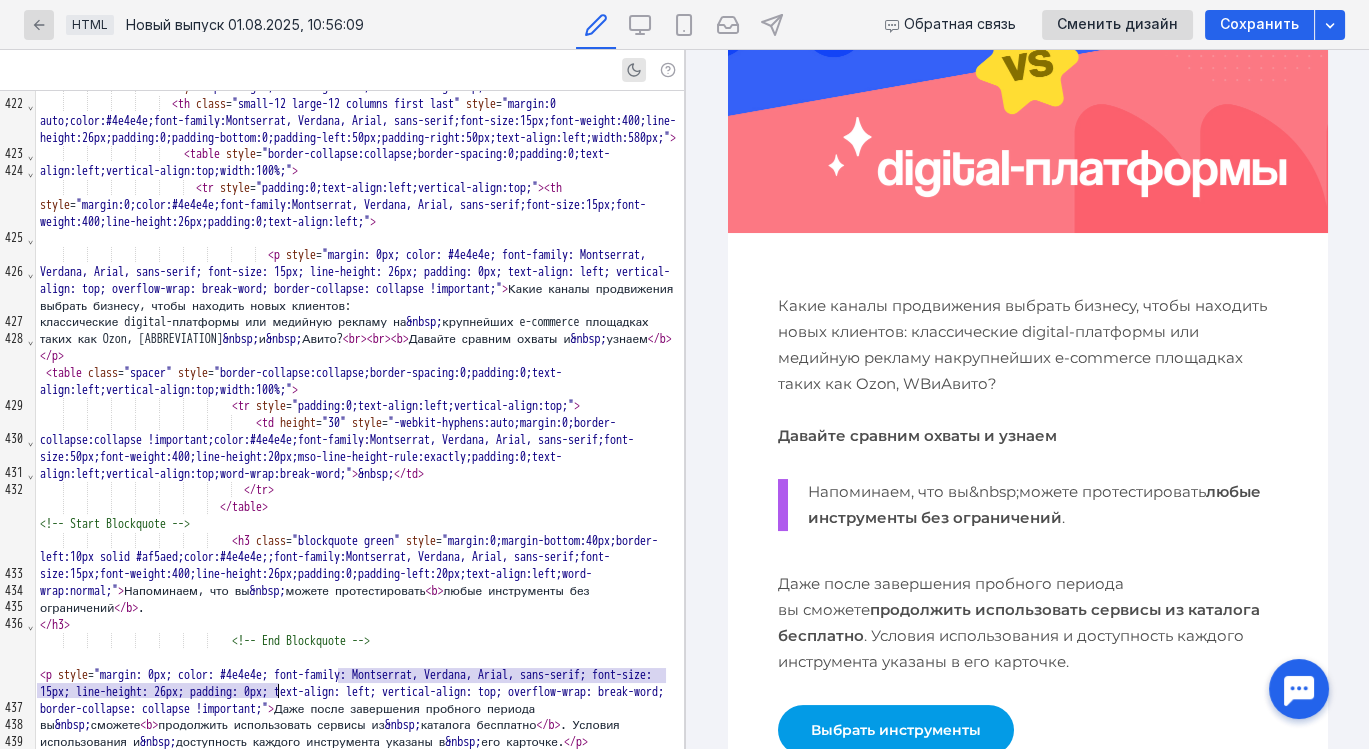 drag, startPoint x: 338, startPoint y: 674, endPoint x: 280, endPoint y: 693, distance: 61.03278 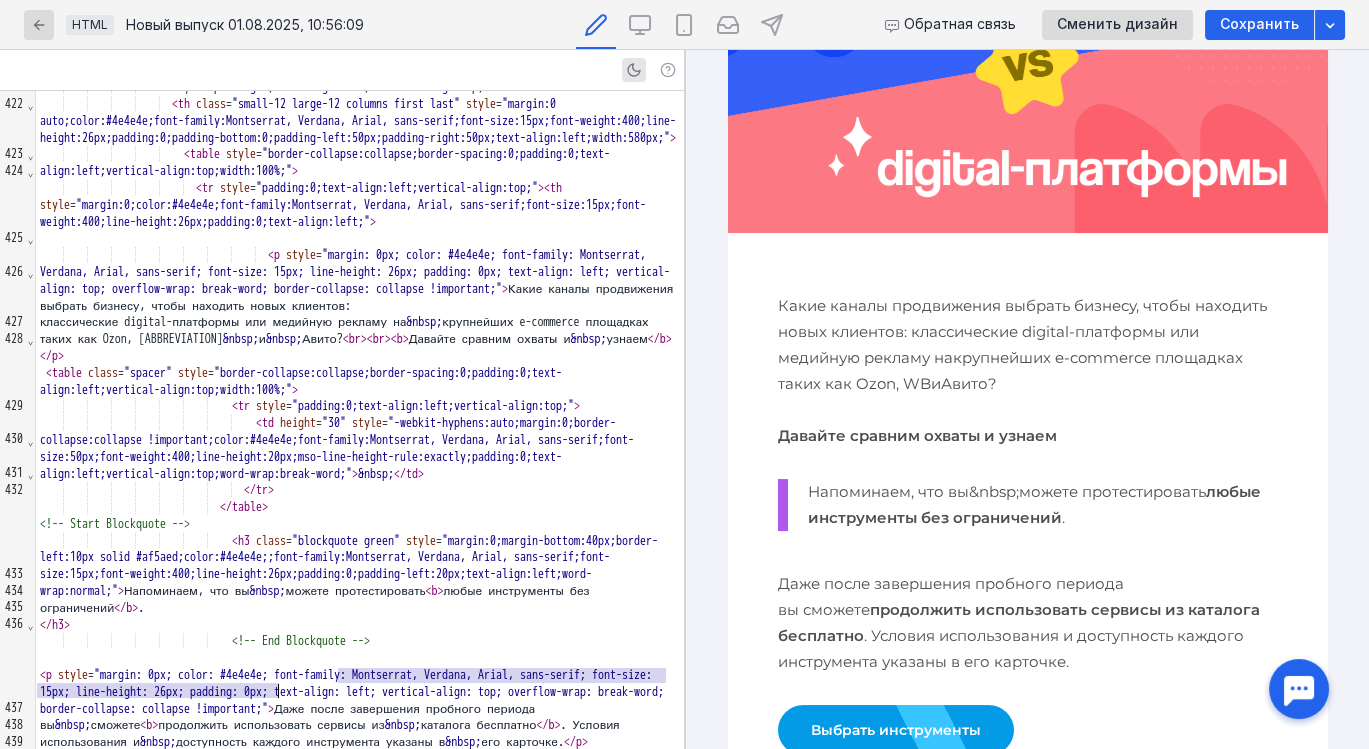 click on "< h3   class = "blockquote green"   style = "margin:0;margin-bottom:40px;border-left:10px solid #af5aed;color:#4e4e4e;;font-family:Montserrat, Verdana, Arial, sans-serif;font-size:15px;font-weight:400;line-height:26px;padding:0;padding-left:20px;text-align:left;word-wrap:normal;" > Напоминаем, что вы &nbsp; можете протестировать  < b > любые инструменты без ограничений </ b > ." at bounding box center (360, 575) 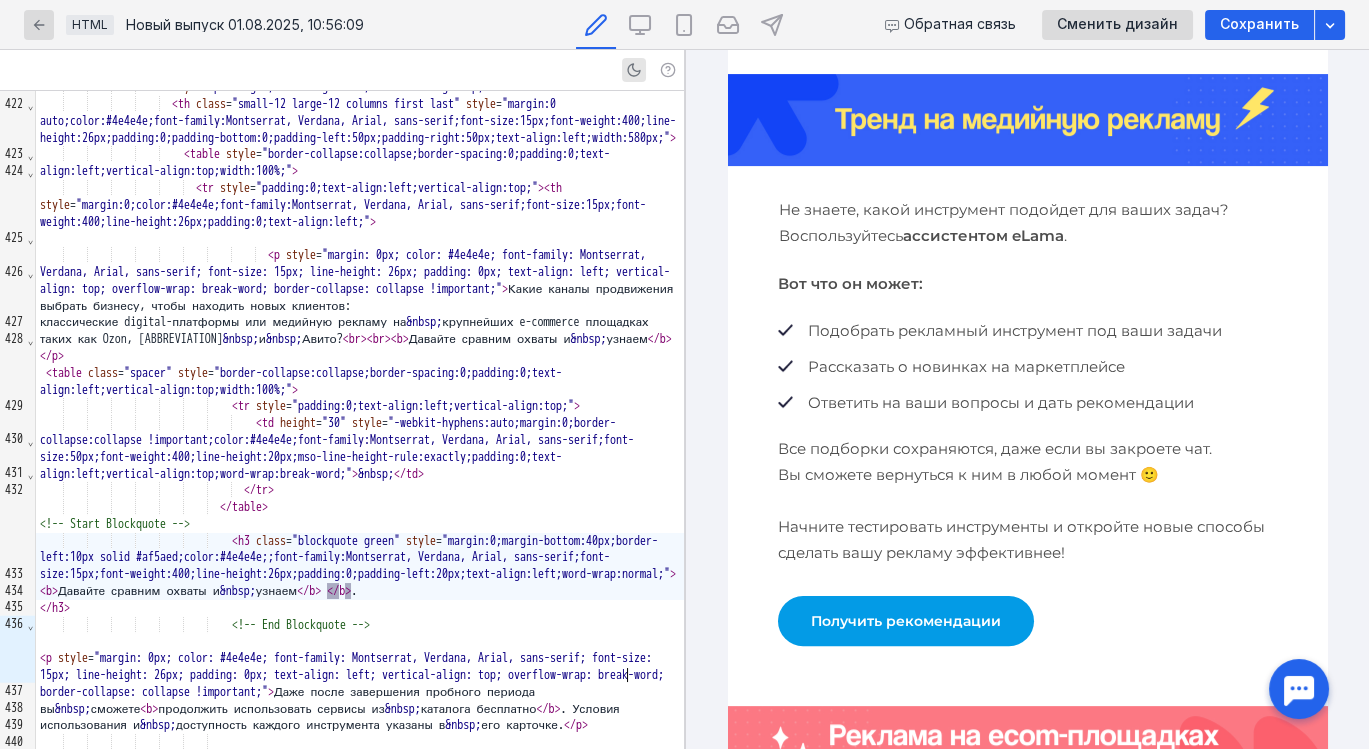 scroll, scrollTop: 1102, scrollLeft: 0, axis: vertical 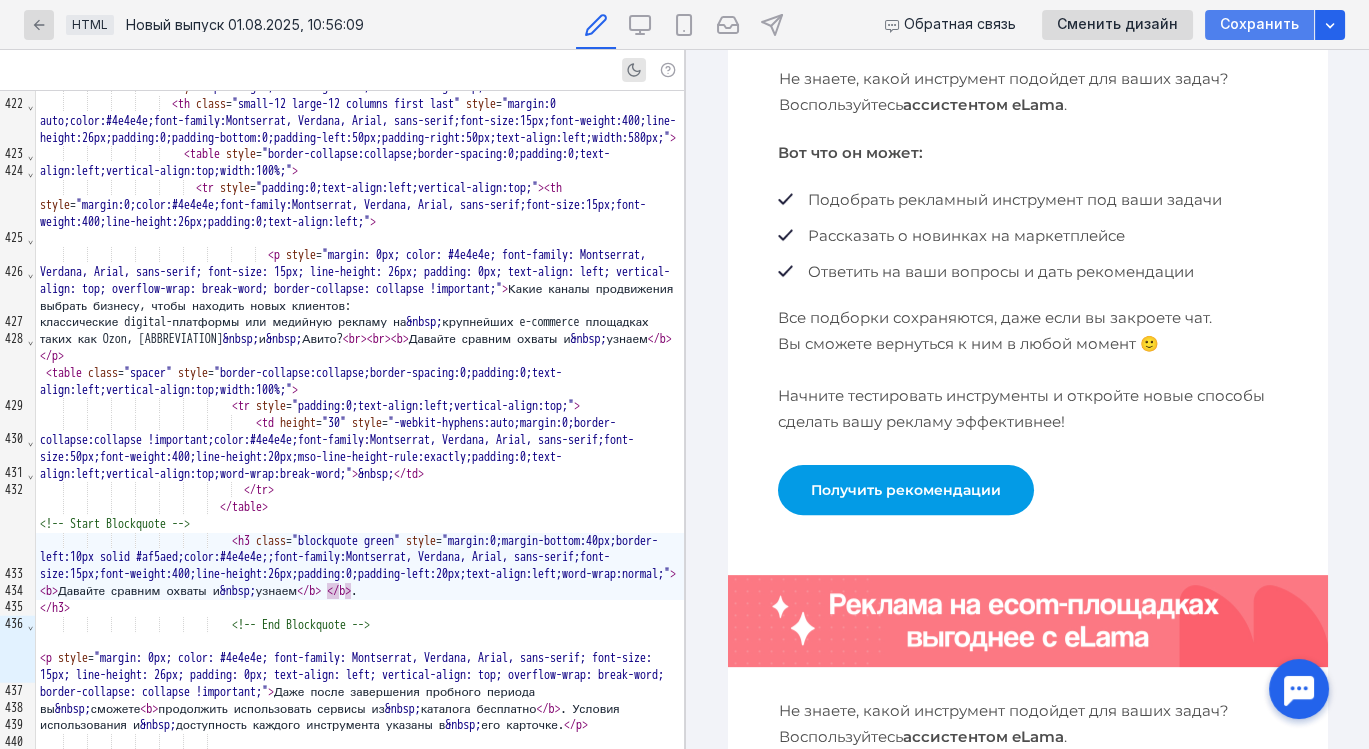 click on "Сохранить" at bounding box center [1259, 24] 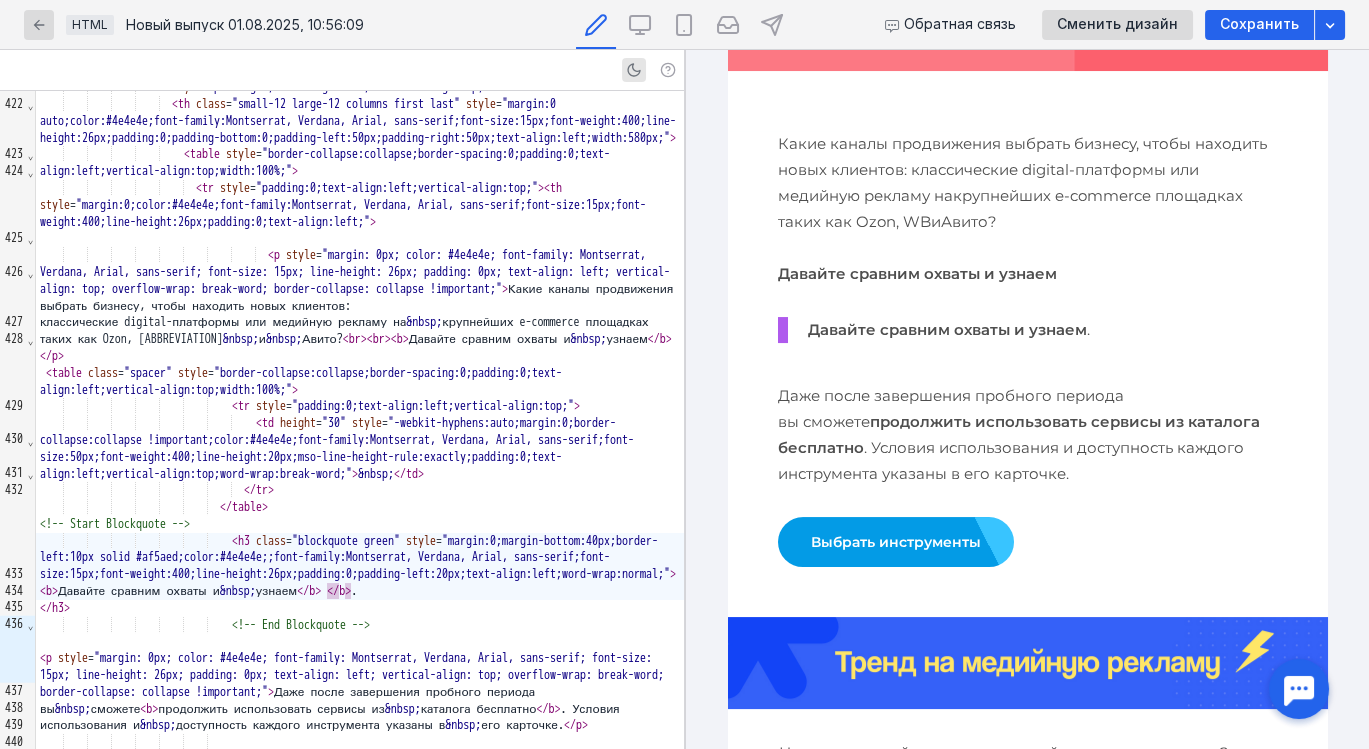 scroll, scrollTop: 428, scrollLeft: 0, axis: vertical 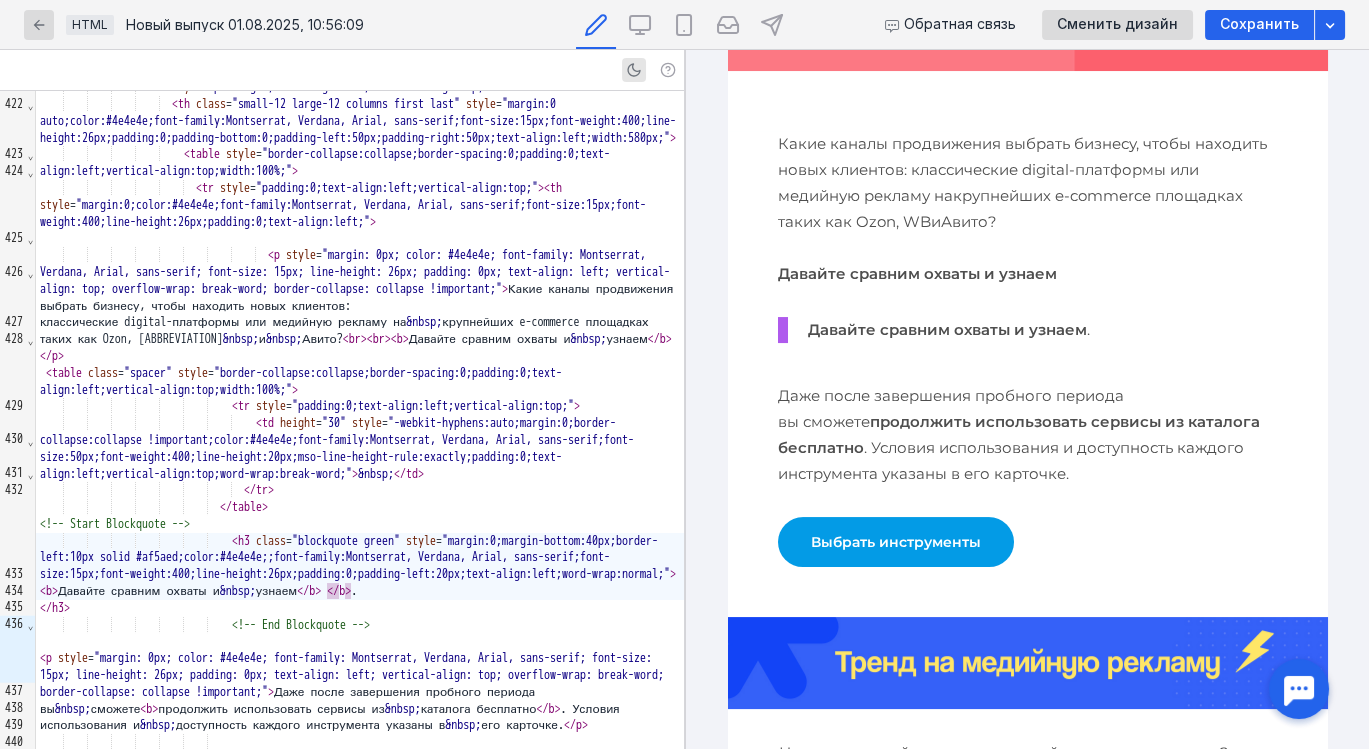 click on "Давайте сравним охваты и узнаем" at bounding box center (916, 273) 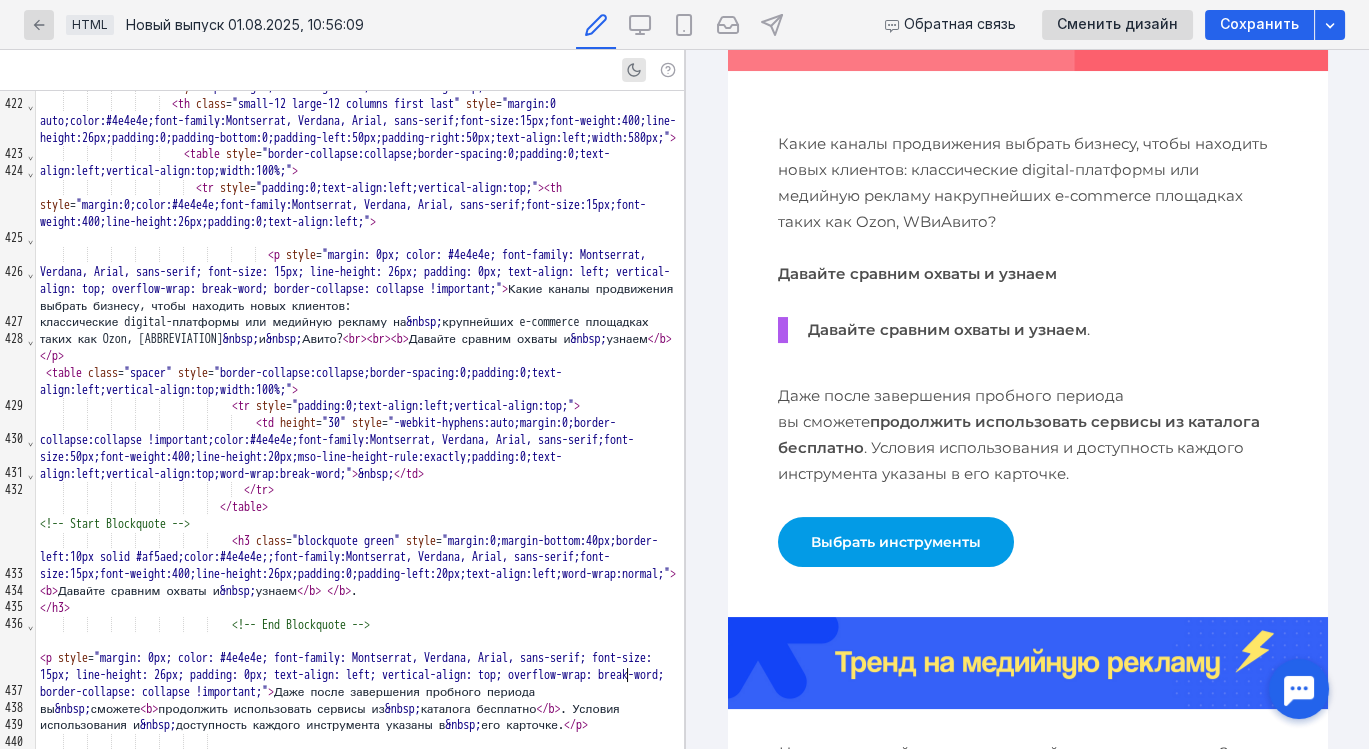 scroll, scrollTop: 7592, scrollLeft: 0, axis: vertical 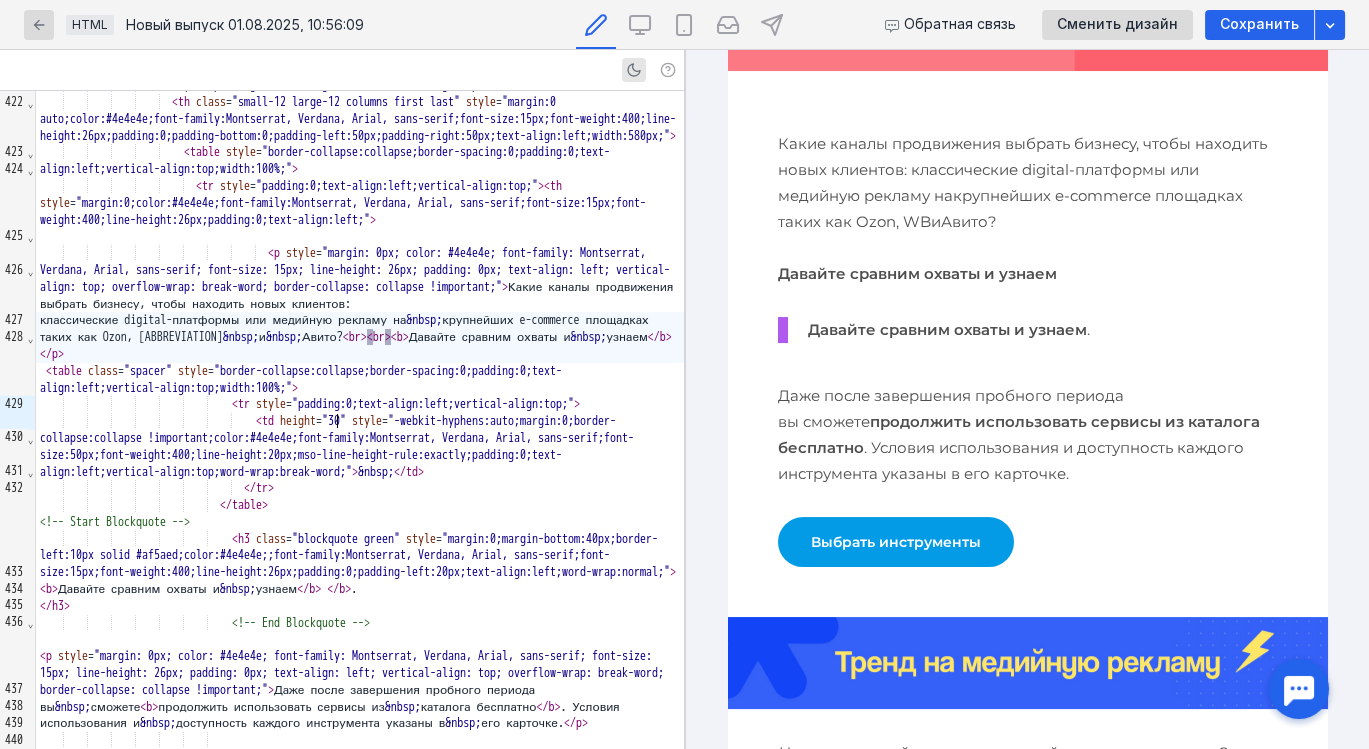 click on "<" at bounding box center (394, 337) 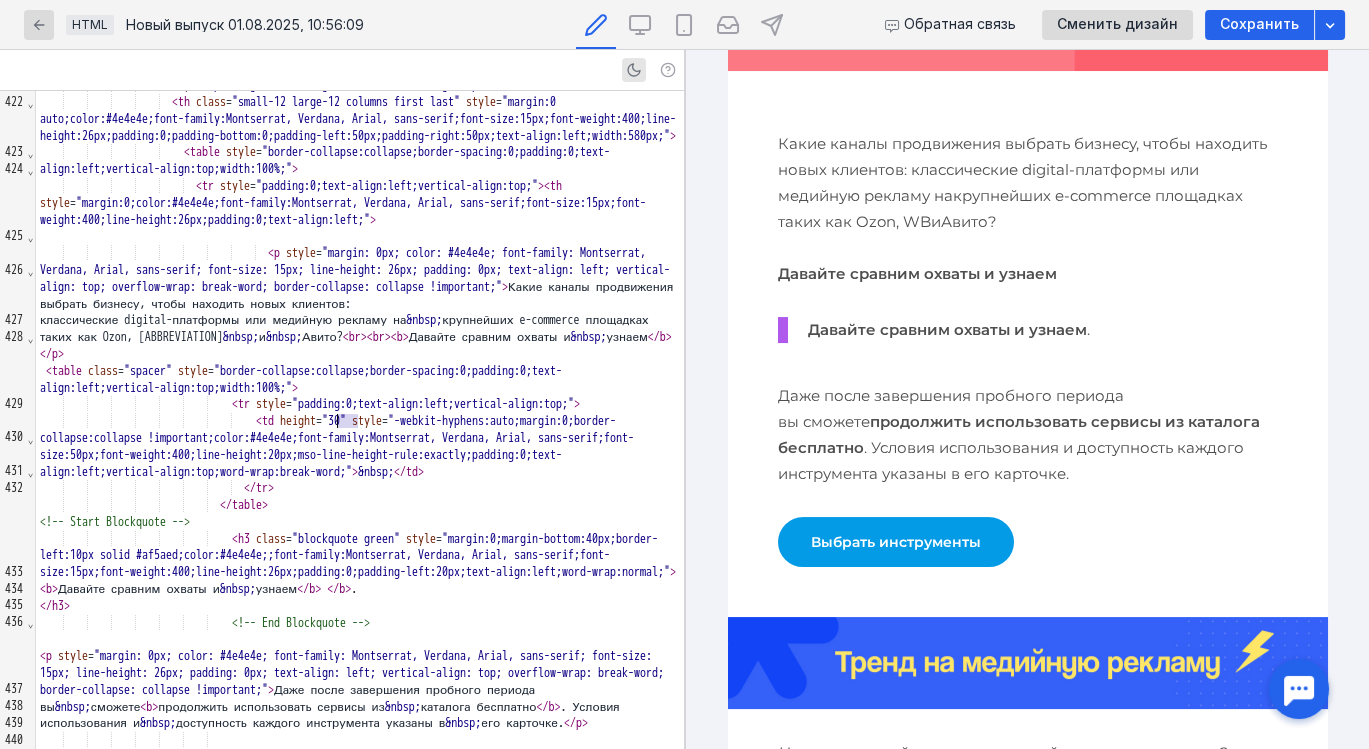 drag, startPoint x: 357, startPoint y: 422, endPoint x: 340, endPoint y: 419, distance: 17.262676 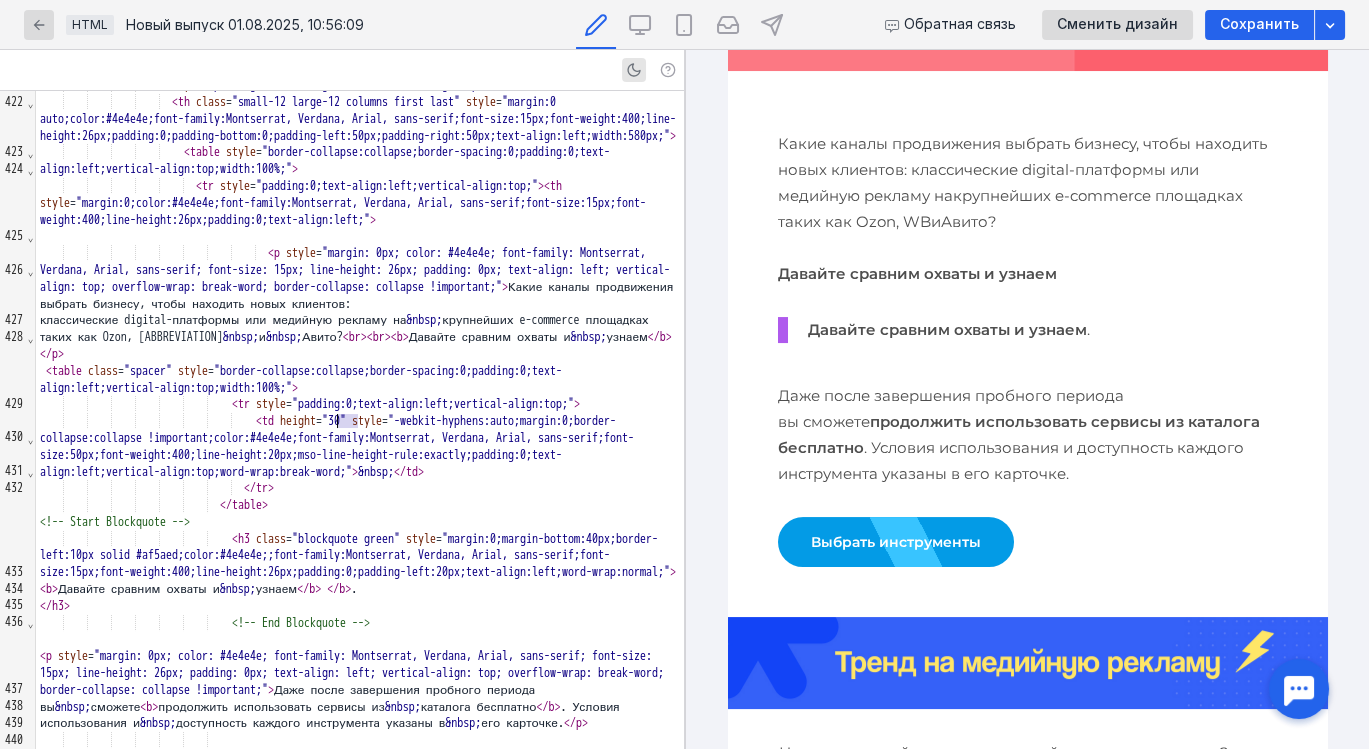 click on "классические digital-платформы или медийную рекламу на &nbsp; крупнейших e-commerce площадках таких как Ozon, WB &nbsp; и &nbsp; Авито? 	 	 	 	 	 	 	 	    < !-- Start Spacer -->                                               < table   =" at bounding box center (360, 337) 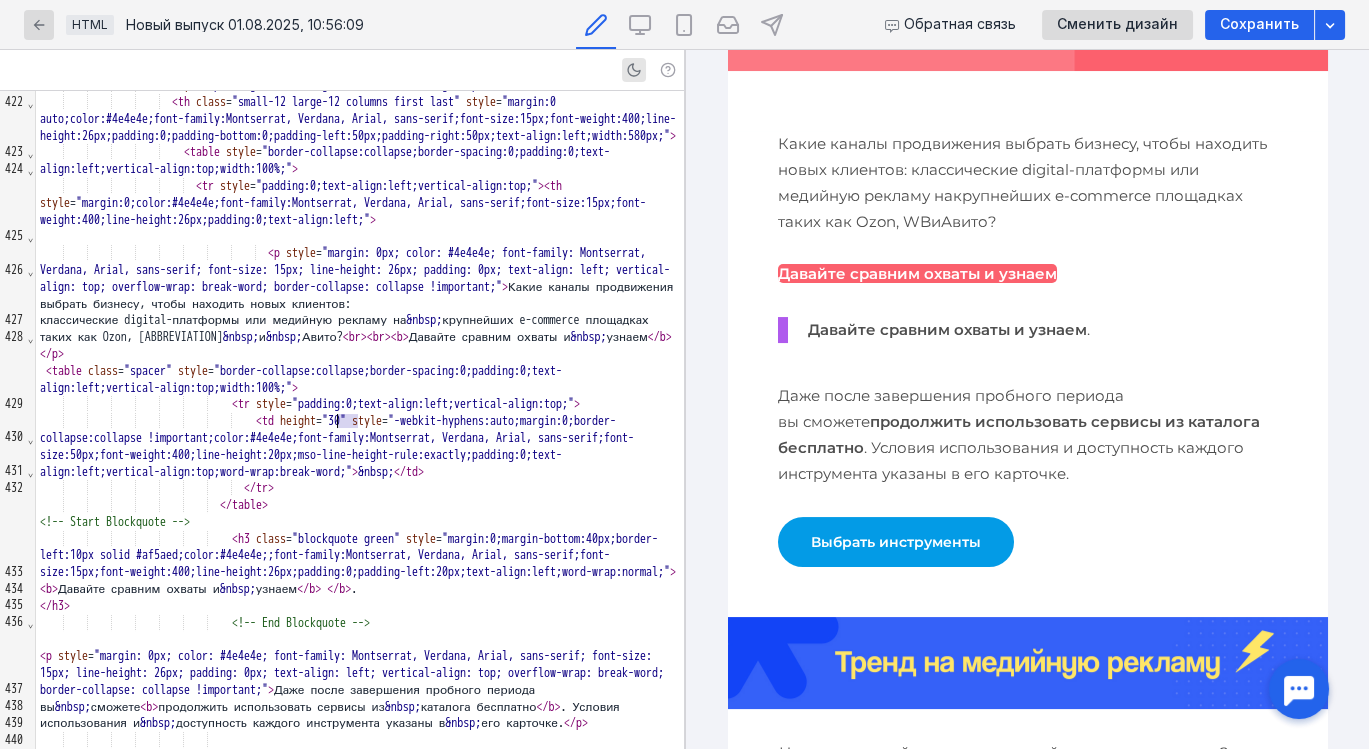 scroll, scrollTop: 428, scrollLeft: 0, axis: vertical 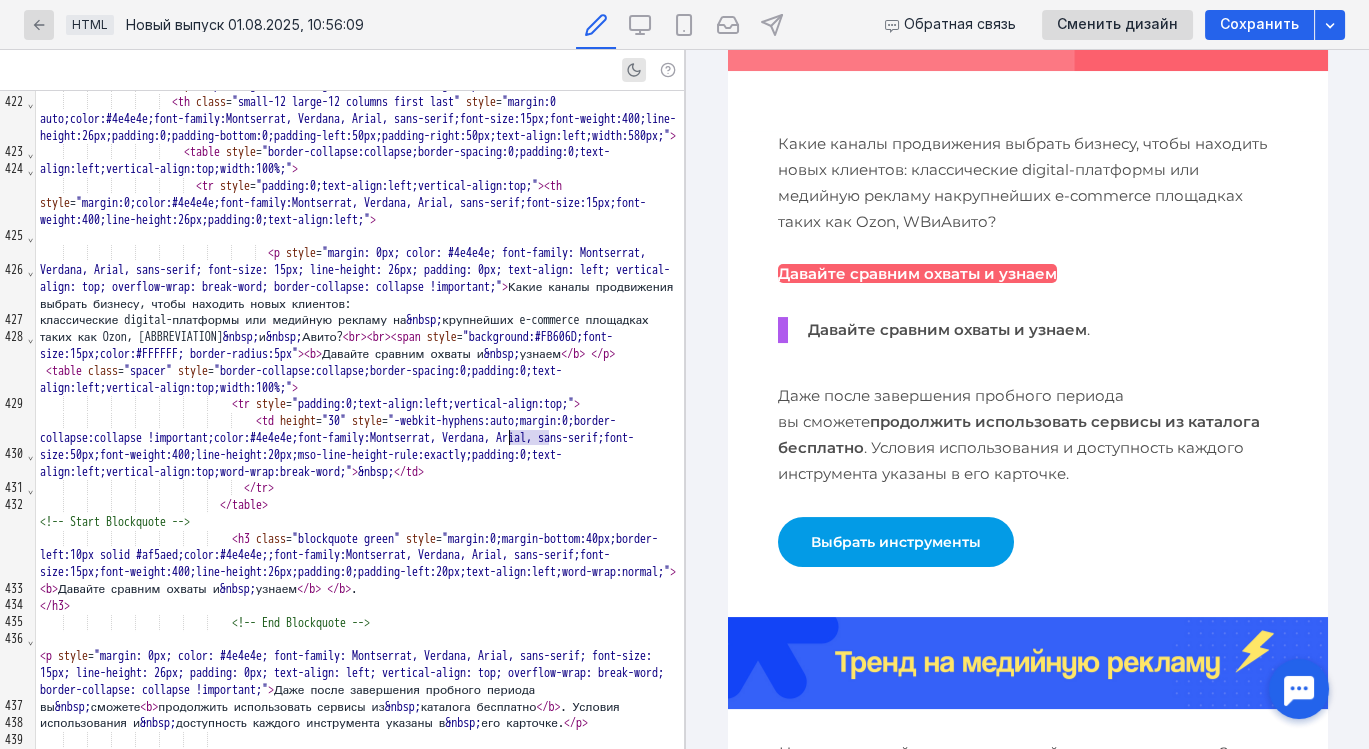 drag, startPoint x: 549, startPoint y: 440, endPoint x: 507, endPoint y: 437, distance: 42.107006 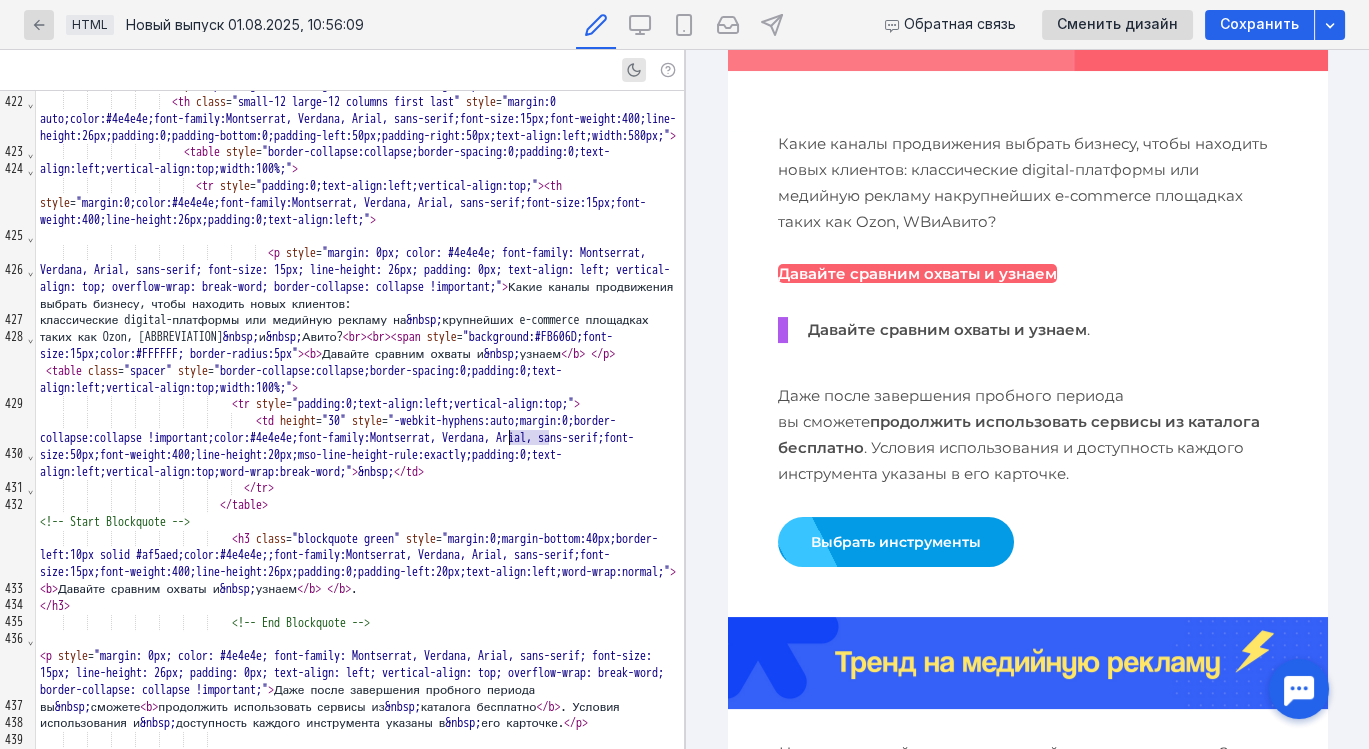 copy on "Давайте сравним охваты и" 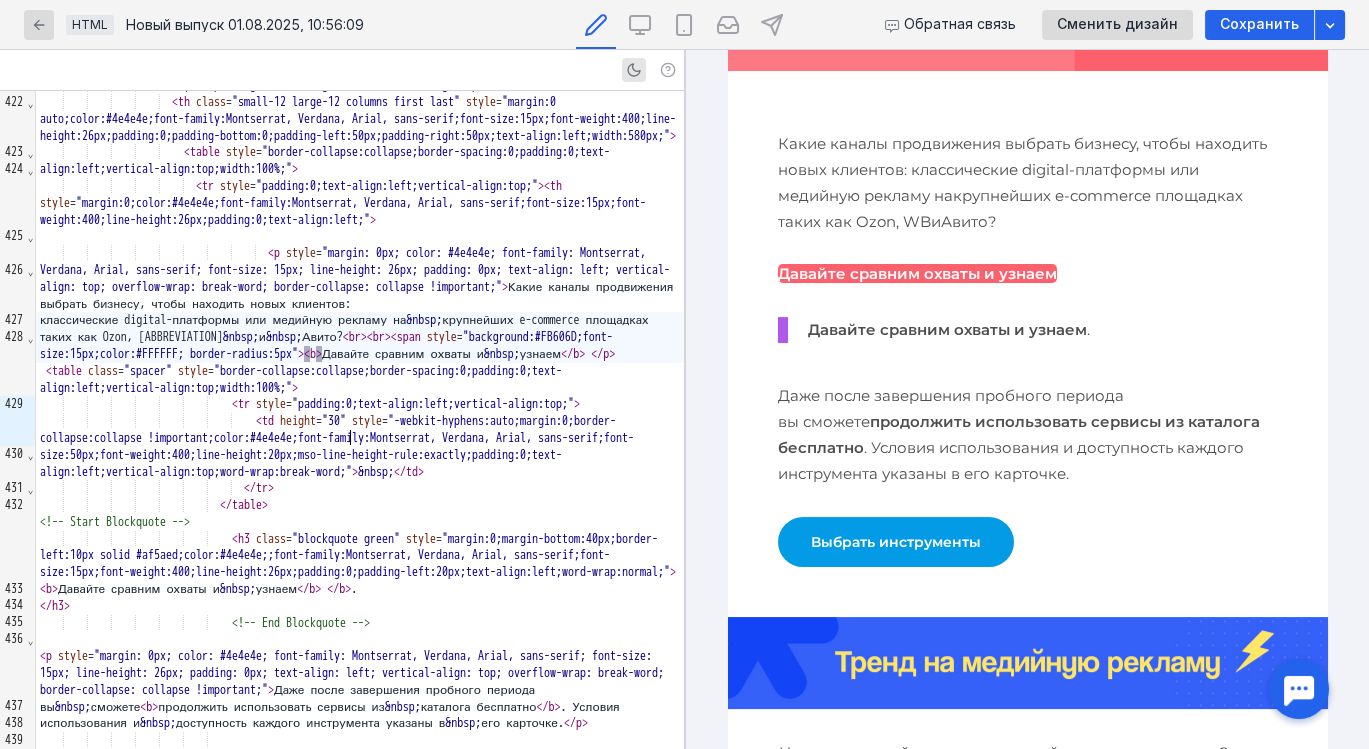 click on ">" at bounding box center [319, 354] 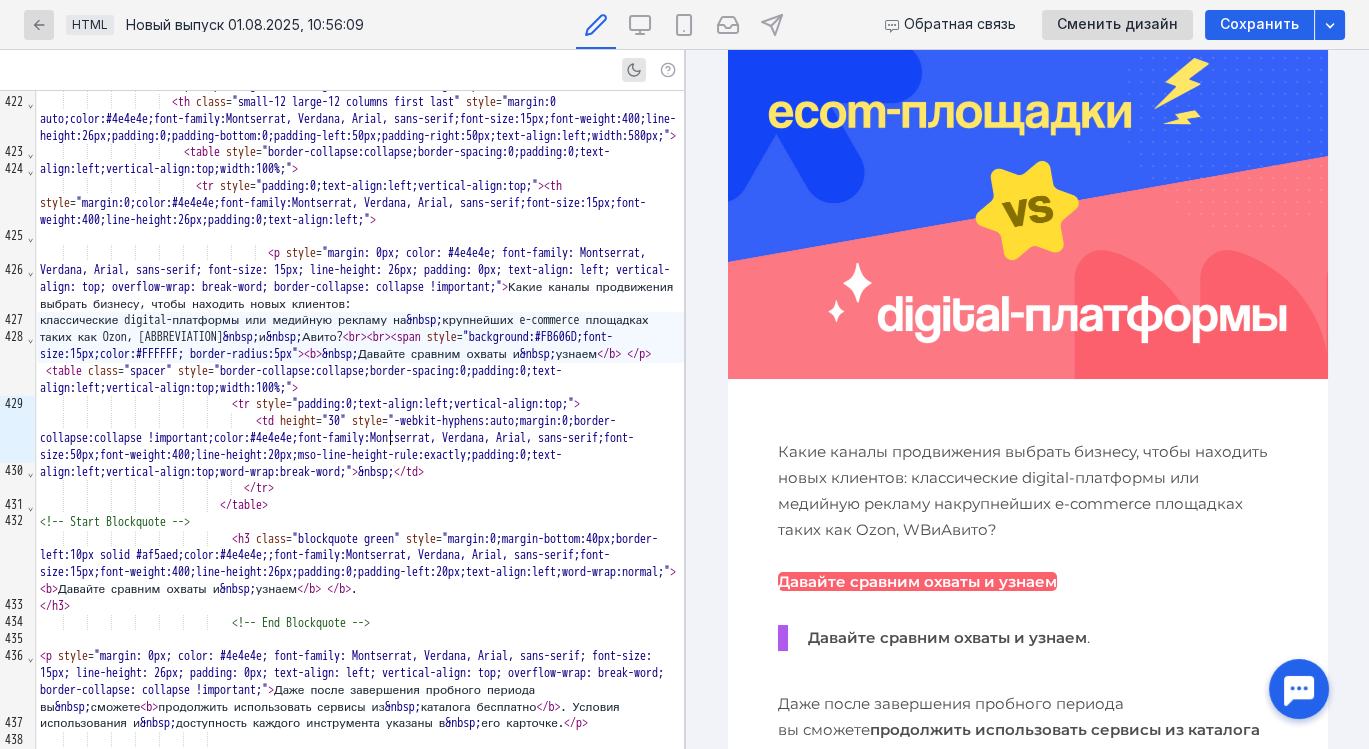 scroll, scrollTop: 119, scrollLeft: 0, axis: vertical 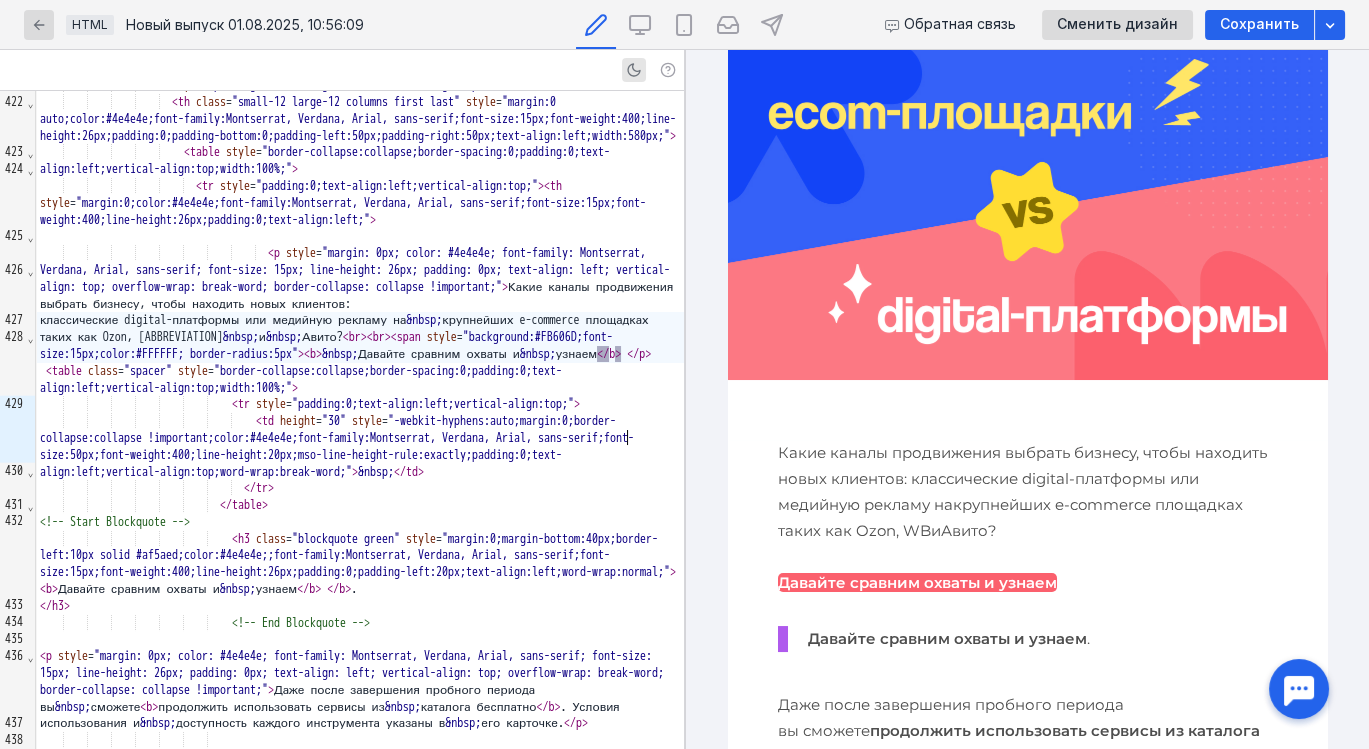 click on "классические digital-платформы или медийную рекламу на &nbsp; крупнейших e-commerce площадках таких как Ozon, WB &nbsp; и &nbsp; Авито? < br > < br > < span   style = "background:#FB606D;font-size:15px;color:#FFFFFF; border-radius:5px" > < b > &nbsp; Давайте сравним охваты и &nbsp; узнаем </ b >   </ p >" at bounding box center [360, 337] 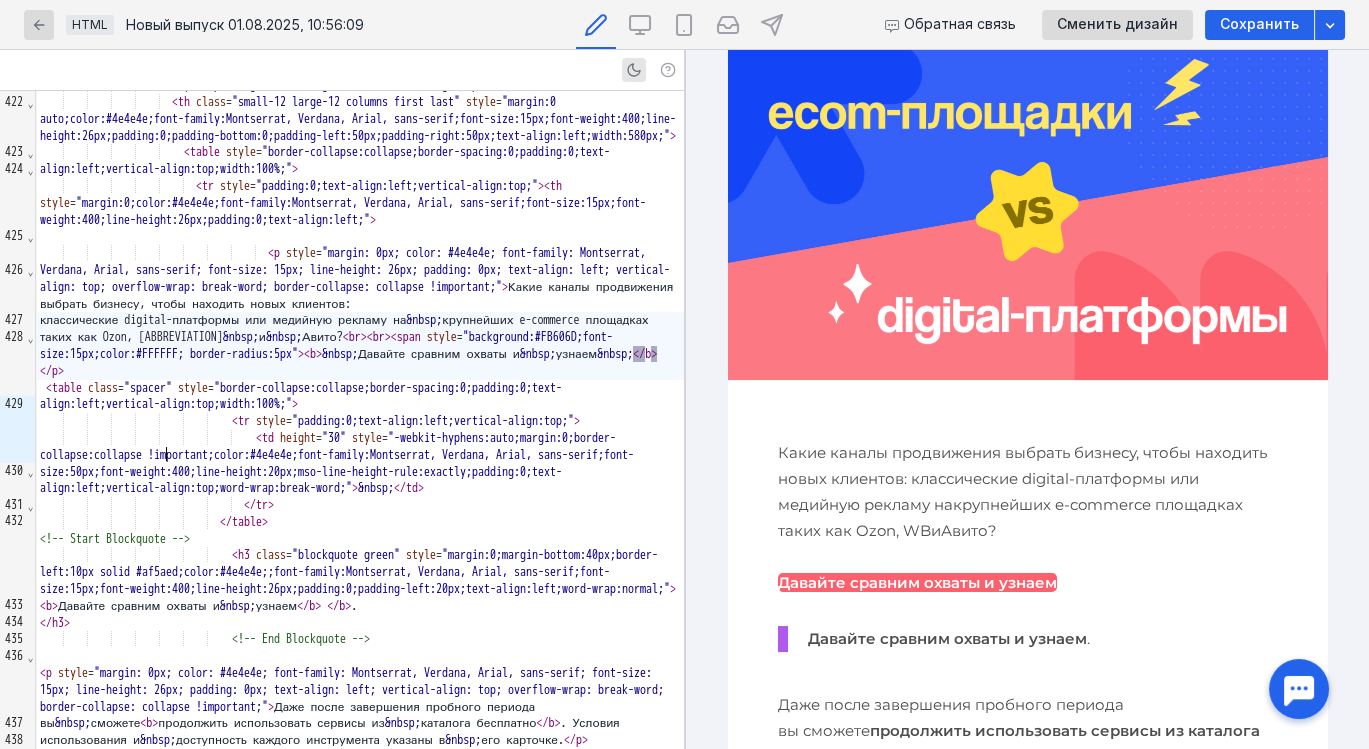 scroll, scrollTop: 119, scrollLeft: 0, axis: vertical 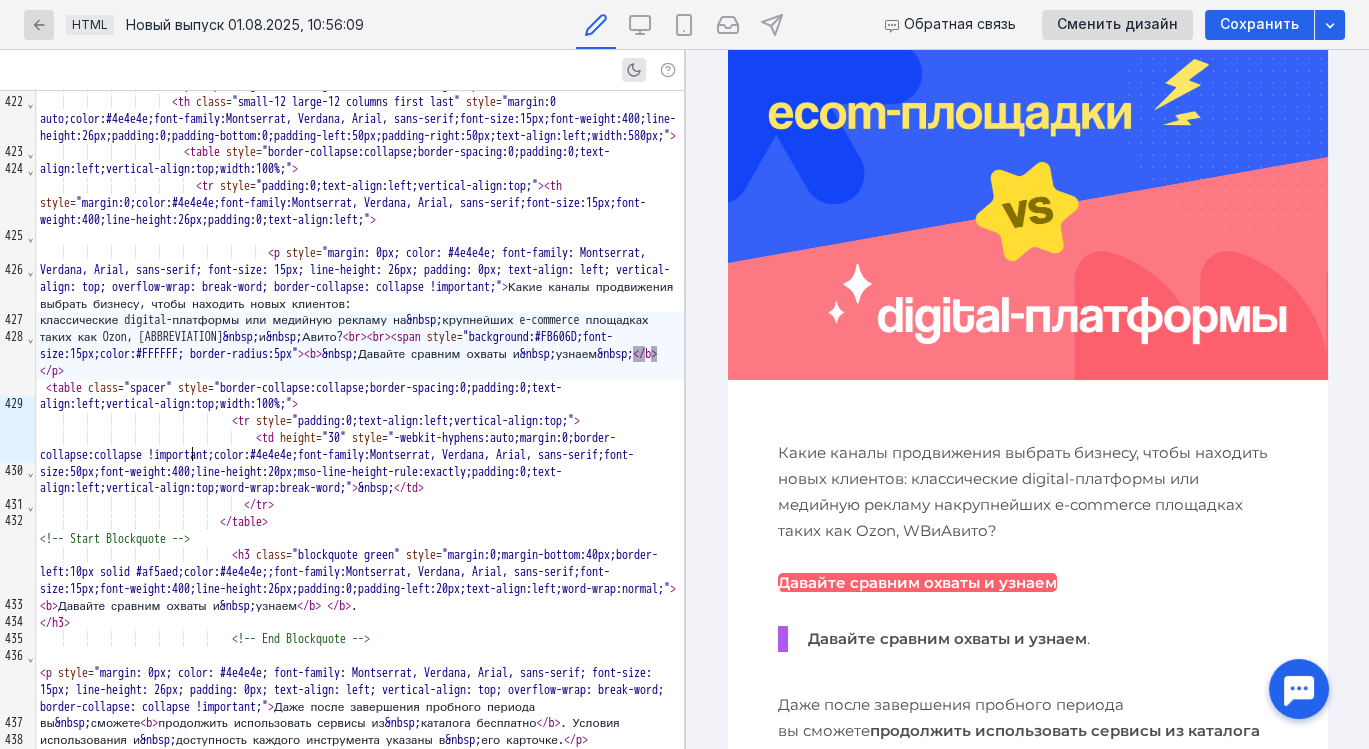click on "классические digital-платформы или медийную рекламу на &nbsp; крупнейших e-commerce площадках таких как Ozon, WB &nbsp; и &nbsp; Авито?
<span   style = "background:#FB606D;font-size:15px;color:#FFFFFF; border-radius:5px" > &nbsp; Давайте сравним охваты и &nbsp; узнаем &nbsp; </ b >" at bounding box center [360, 345] 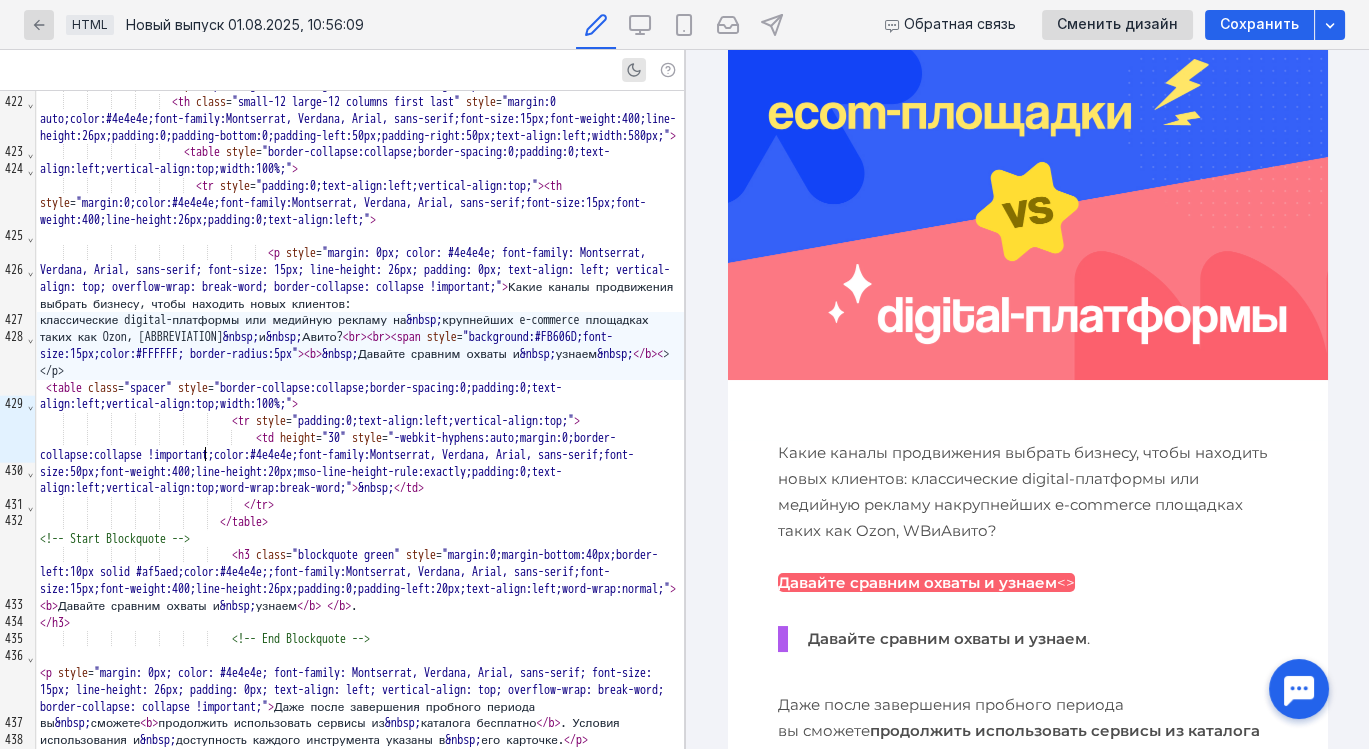scroll, scrollTop: 119, scrollLeft: 0, axis: vertical 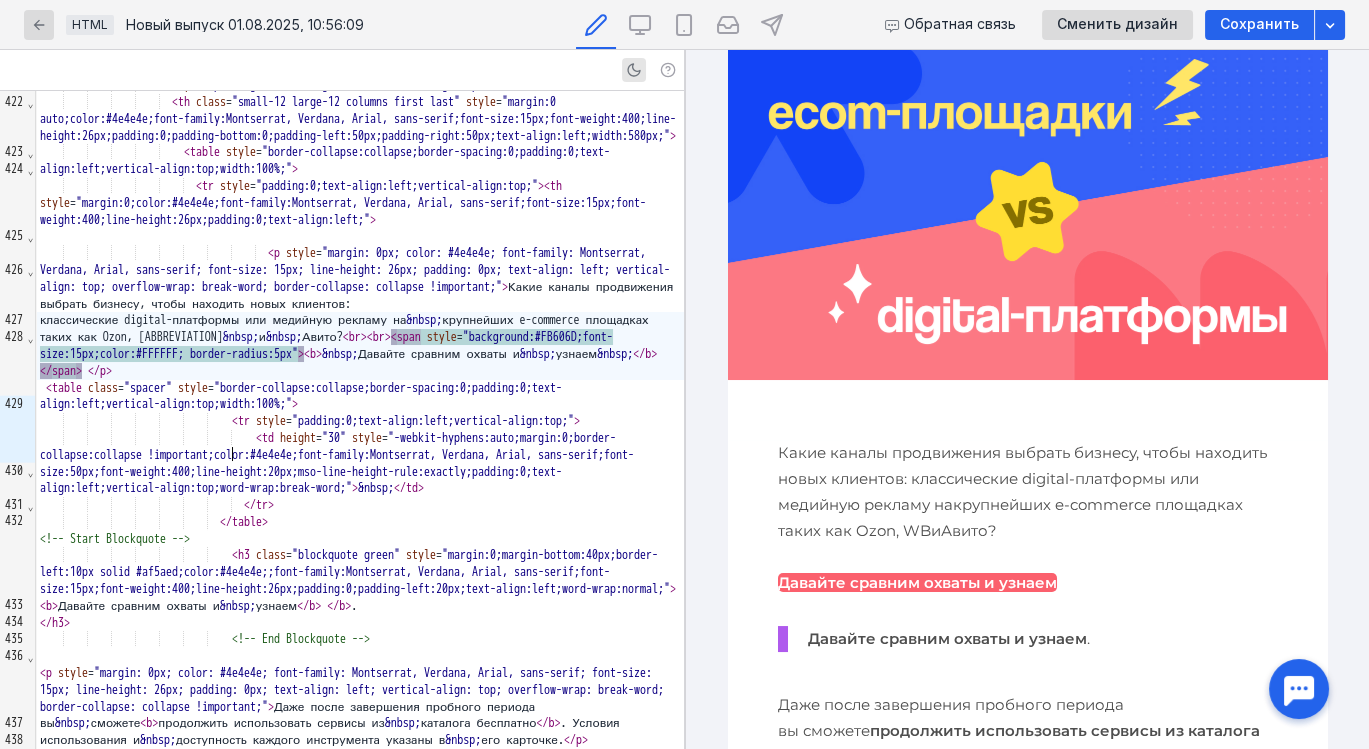 click on "Давайте сравним охваты и узнаем" at bounding box center [916, 582] 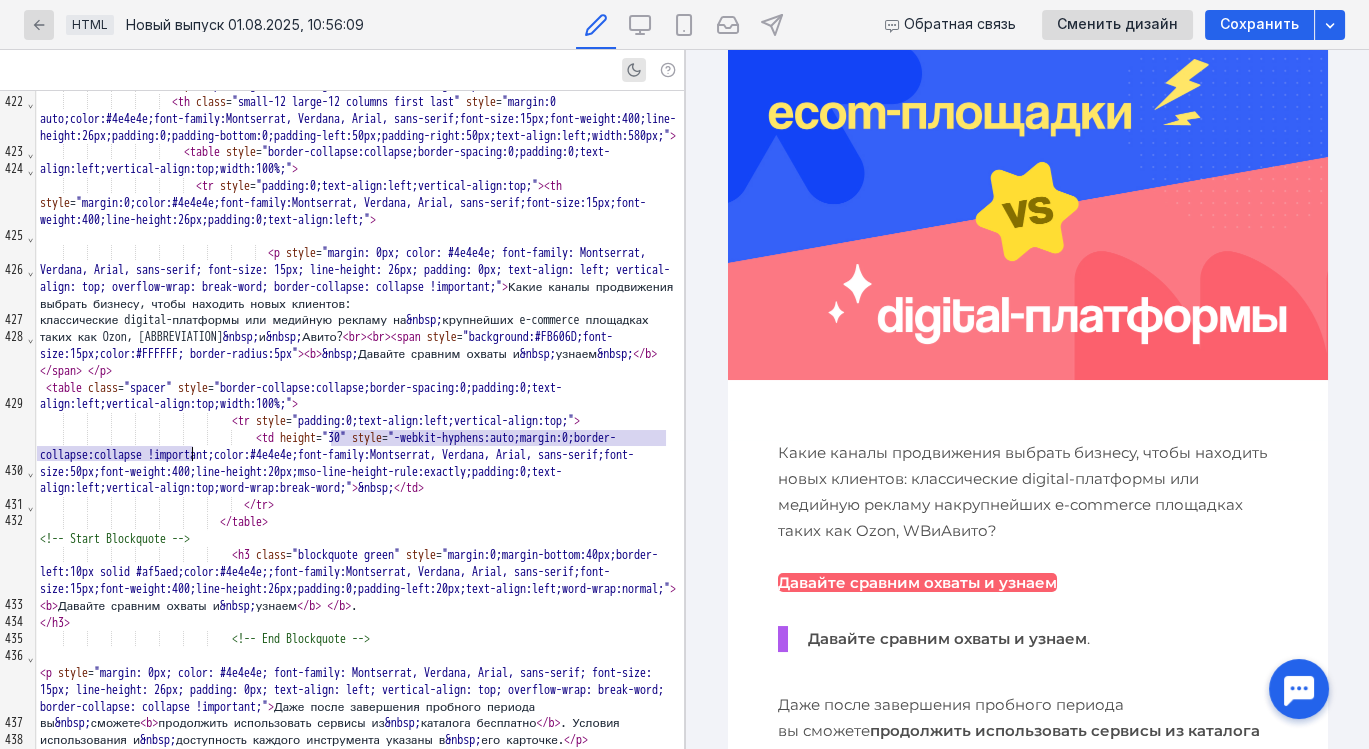 scroll, scrollTop: 7609, scrollLeft: 0, axis: vertical 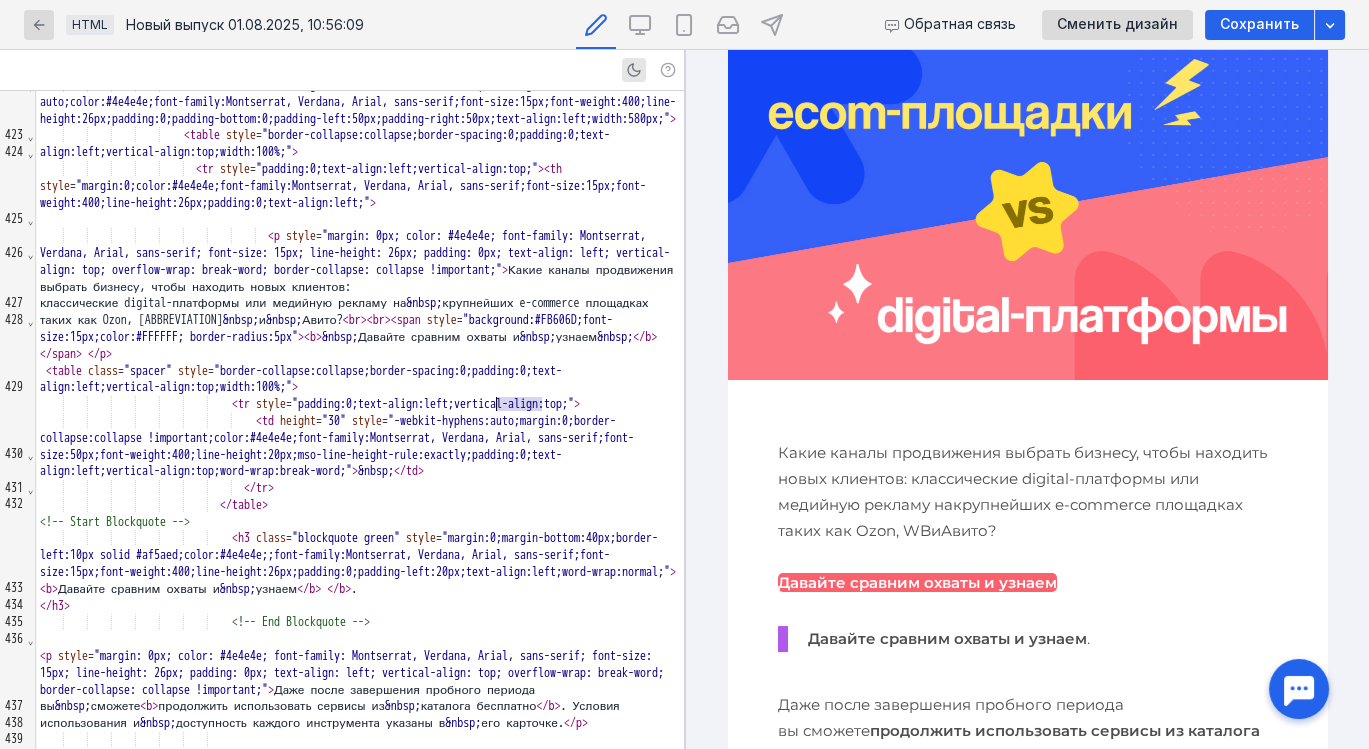 drag, startPoint x: 542, startPoint y: 405, endPoint x: 498, endPoint y: 408, distance: 44.102154 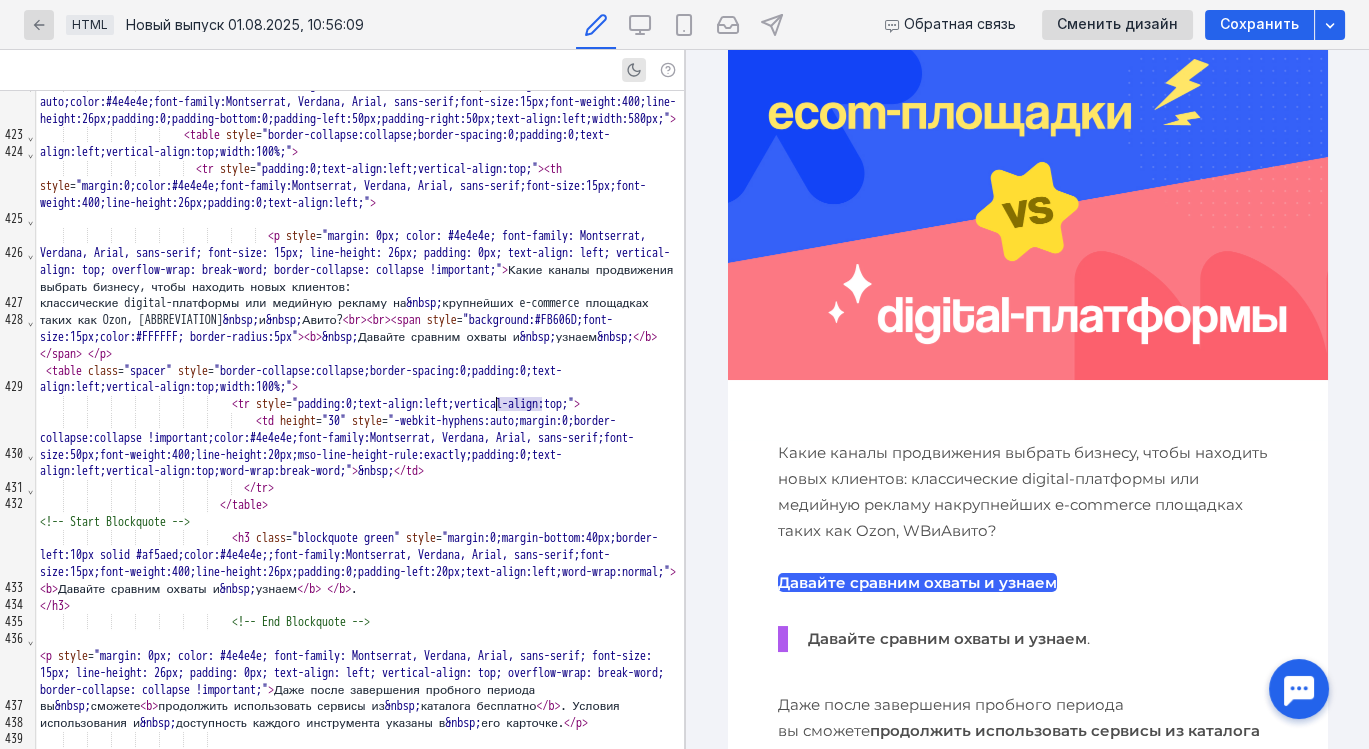 scroll, scrollTop: 119, scrollLeft: 0, axis: vertical 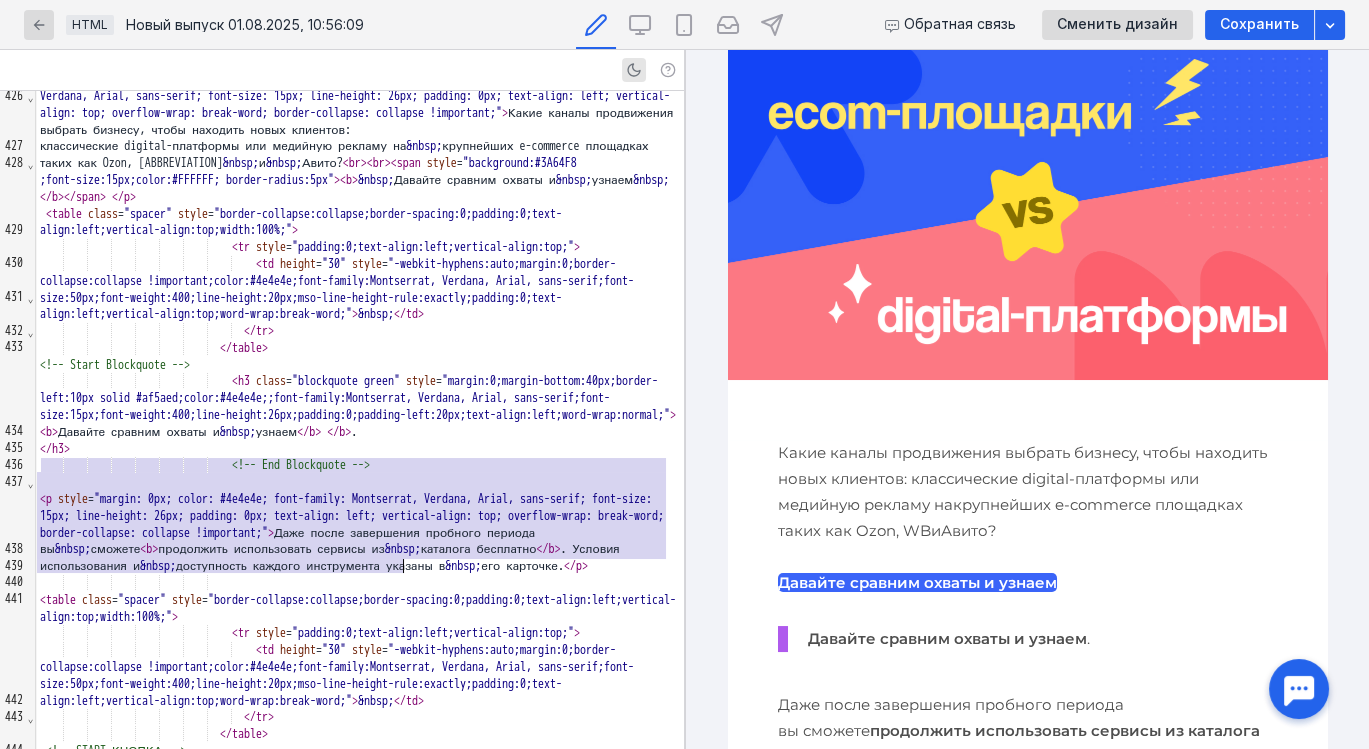 drag, startPoint x: 42, startPoint y: 465, endPoint x: 490, endPoint y: 564, distance: 458.80823 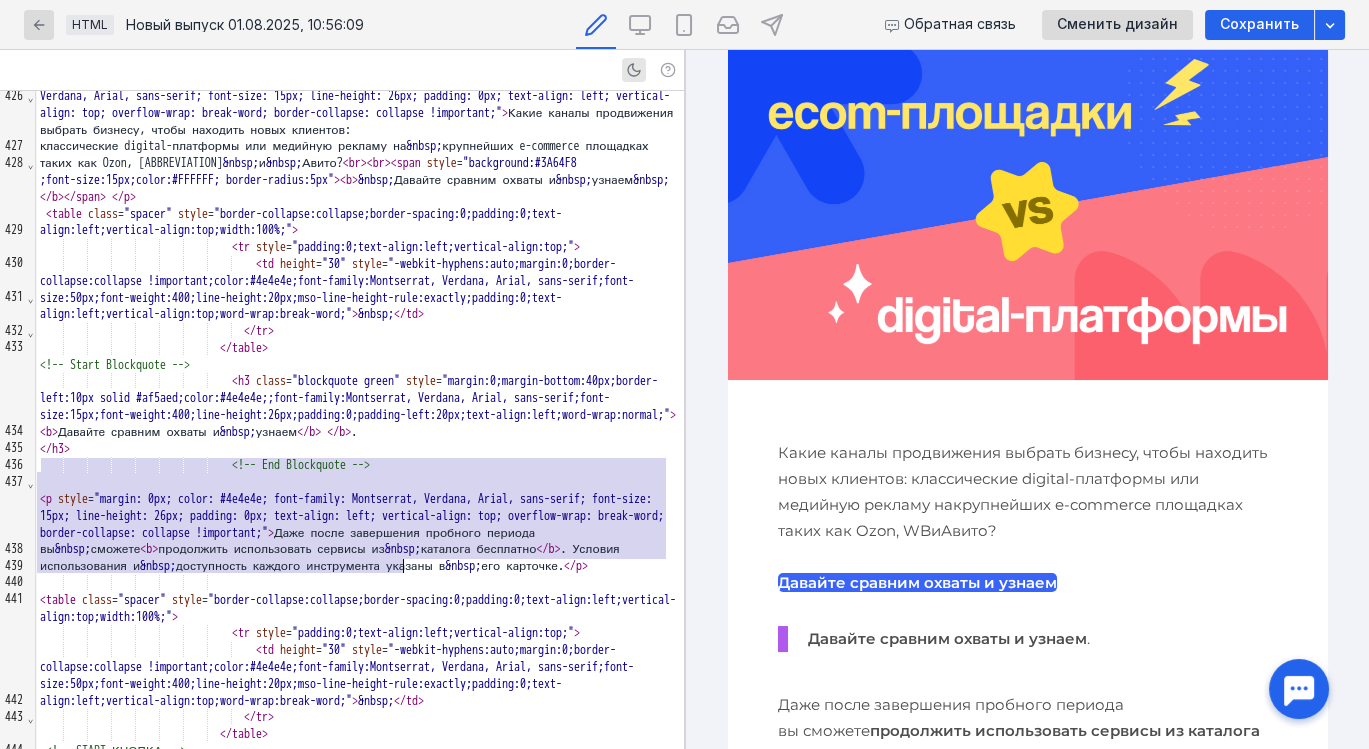 click on "</ th >                                       </ tr >                                 </ table >                             </ td >                           </ tr >                       </ table > < center   style = "min-width:600px;width:100%;" >                    < a   href = "https://try.elama.ru/clickout_reklama"   target = "_blank" > < img   class = "float-center"   src = "https://elama.ru/info/uploads/elama_email/mindbox/images/ozon_ecom_digital.jpg"   alt = "Главный баннер"   style = "-ms-interpolation-mode:bicubic;Margin:0 auto;clear:both;display:block;float:none;margin:0 auto;max-width:100%;outline:0;text-align:center;text-decoration:none;width:auto" > </ a > </ center >                       < table   class = "spacer"   style = "border-collapse:collapse;border-spacing:0;padding:0;text-align:left;vertical-align:top;width:100%;" >                           < tr   style = "padding:0;text-align:left;vertical-align:top;" >                                 < td" at bounding box center (360, 1792) 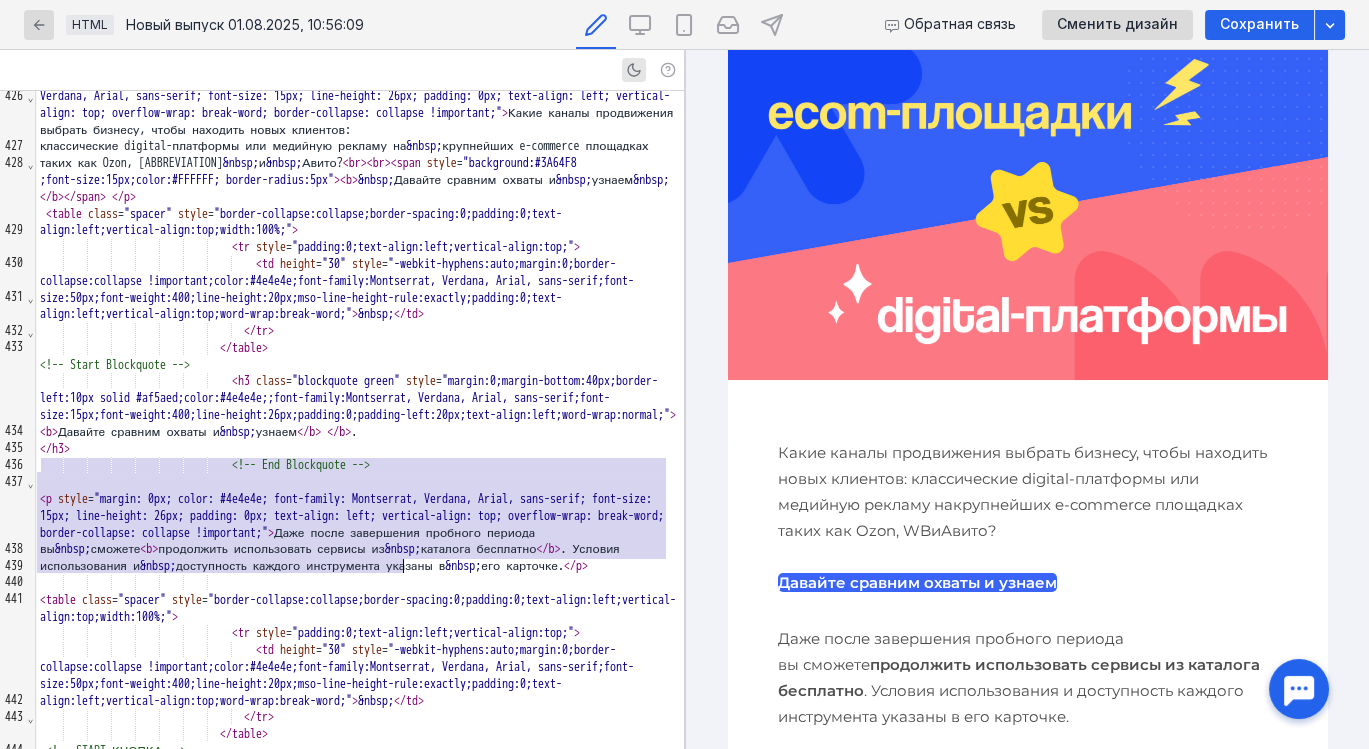 scroll, scrollTop: 119, scrollLeft: 0, axis: vertical 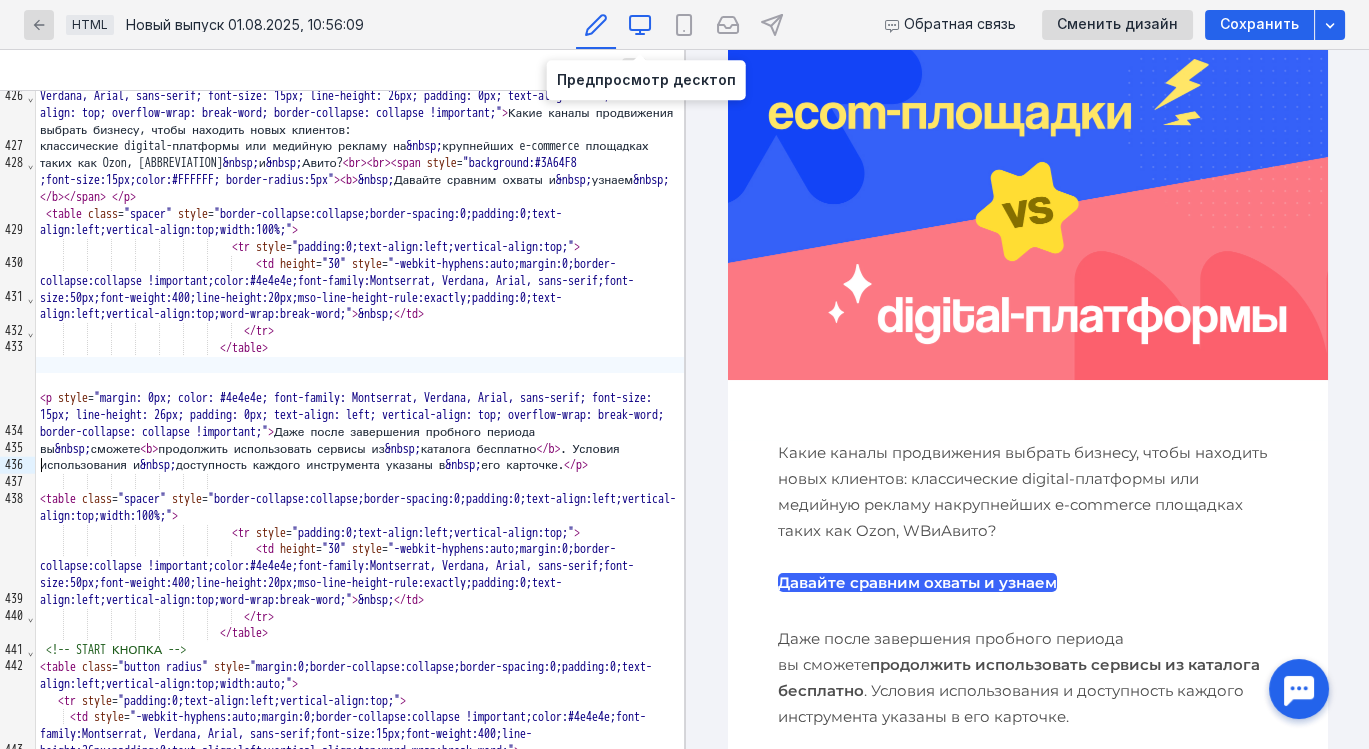 click at bounding box center (640, 24) 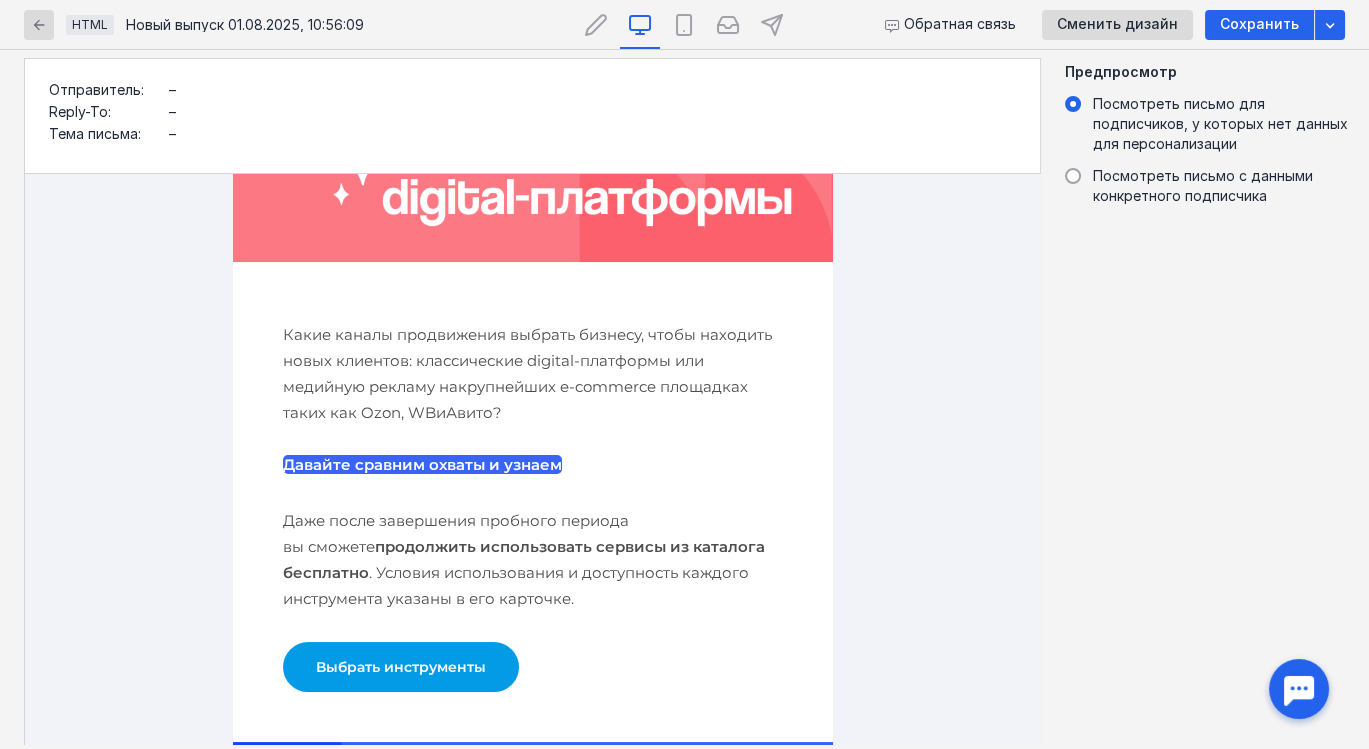 scroll, scrollTop: 362, scrollLeft: 0, axis: vertical 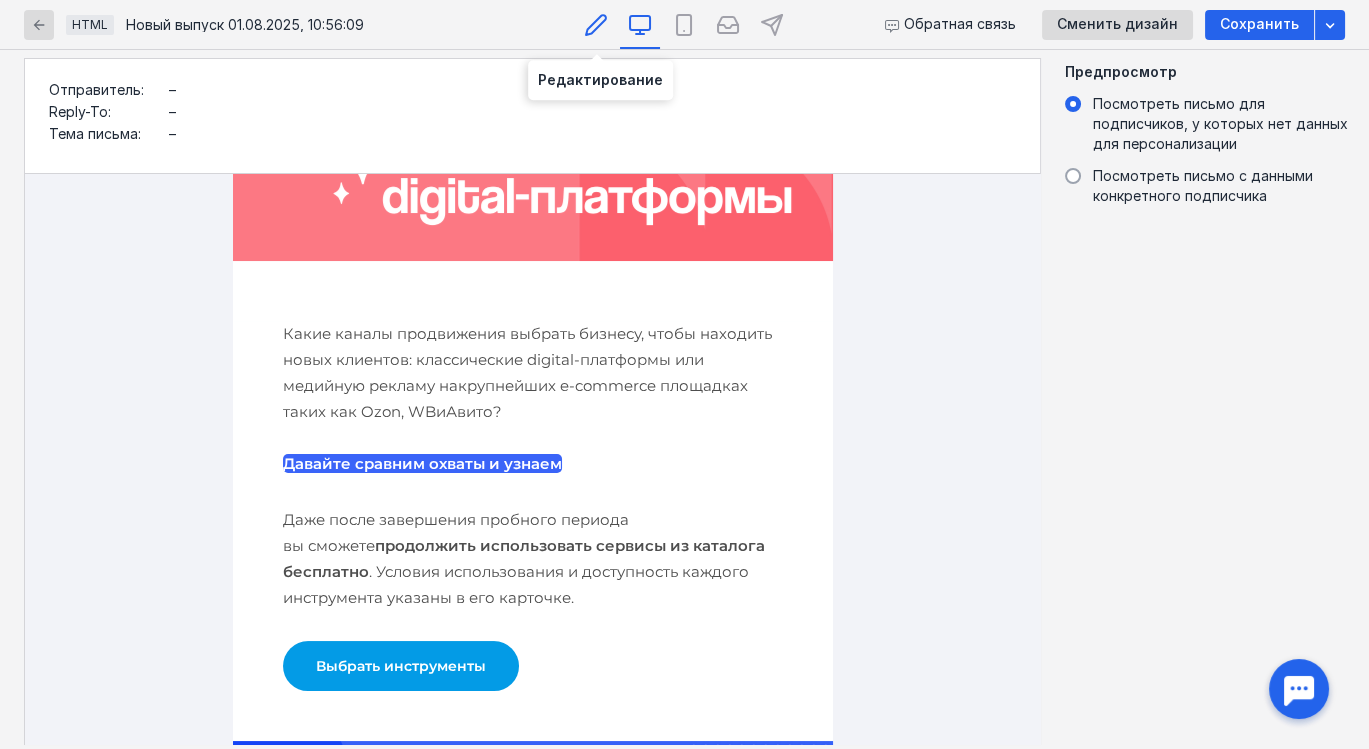 click at bounding box center (596, 24) 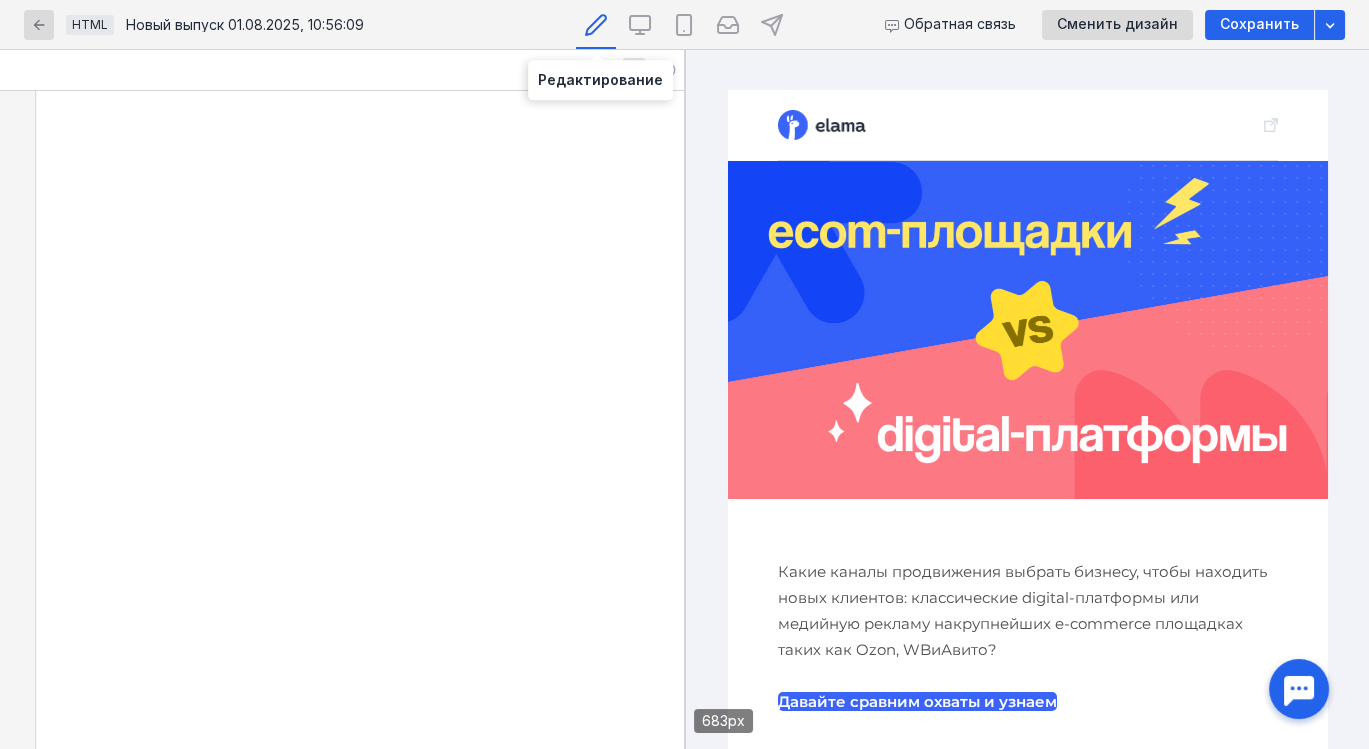 scroll, scrollTop: 0, scrollLeft: 0, axis: both 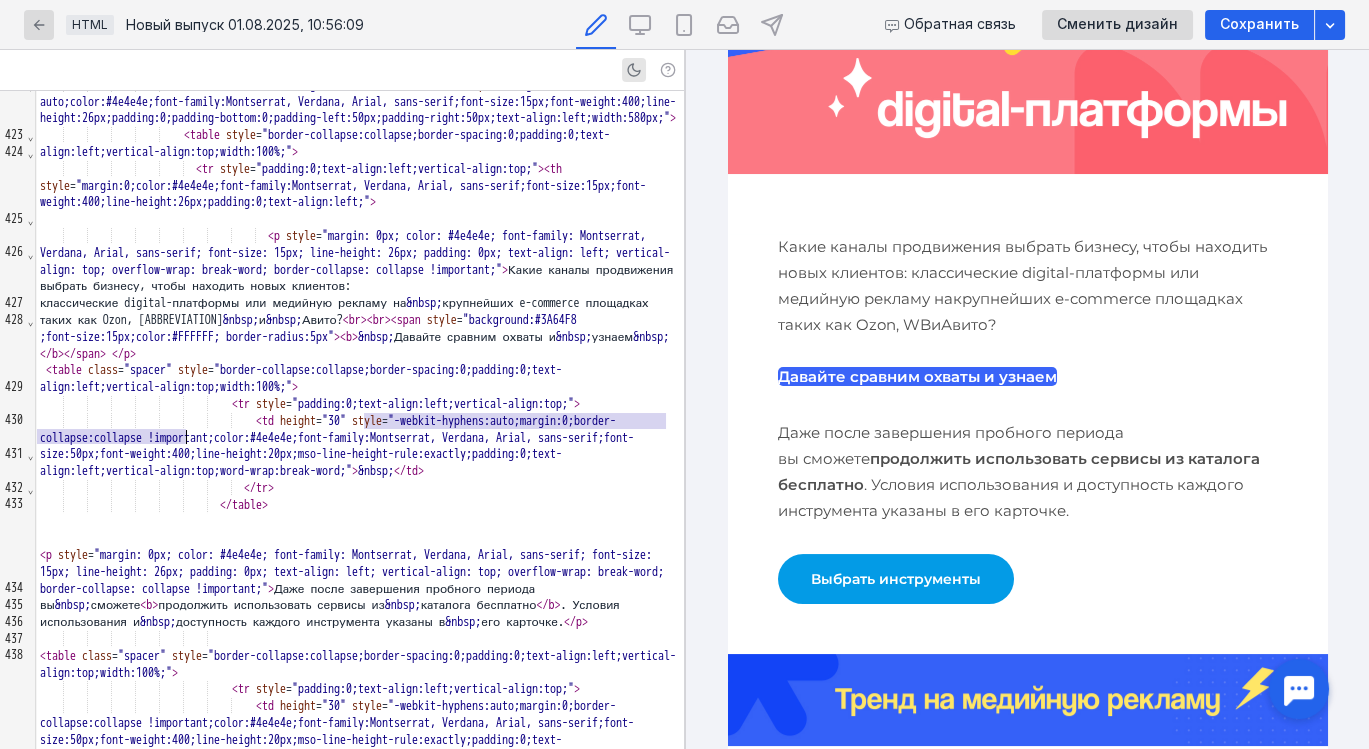 click on "Давайте сравним охваты и узнаем" at bounding box center (916, 376) 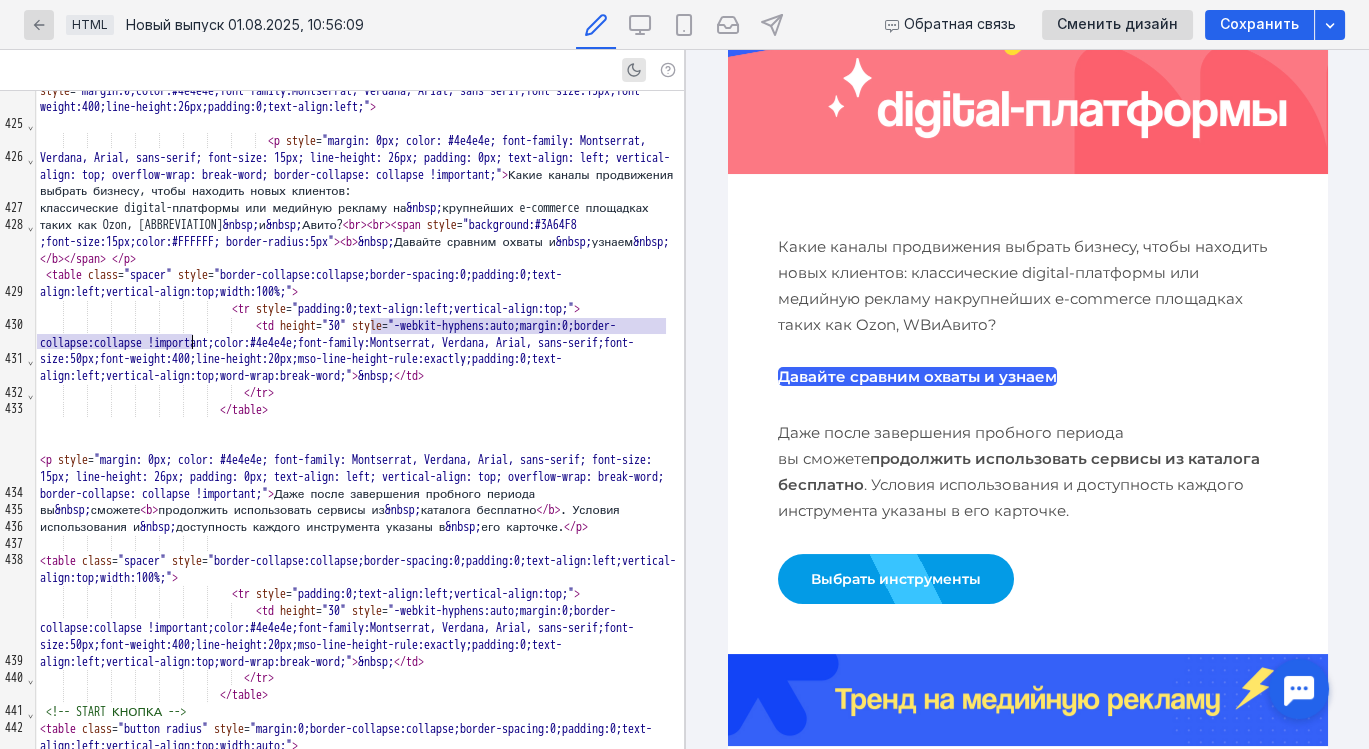scroll, scrollTop: 7635, scrollLeft: 0, axis: vertical 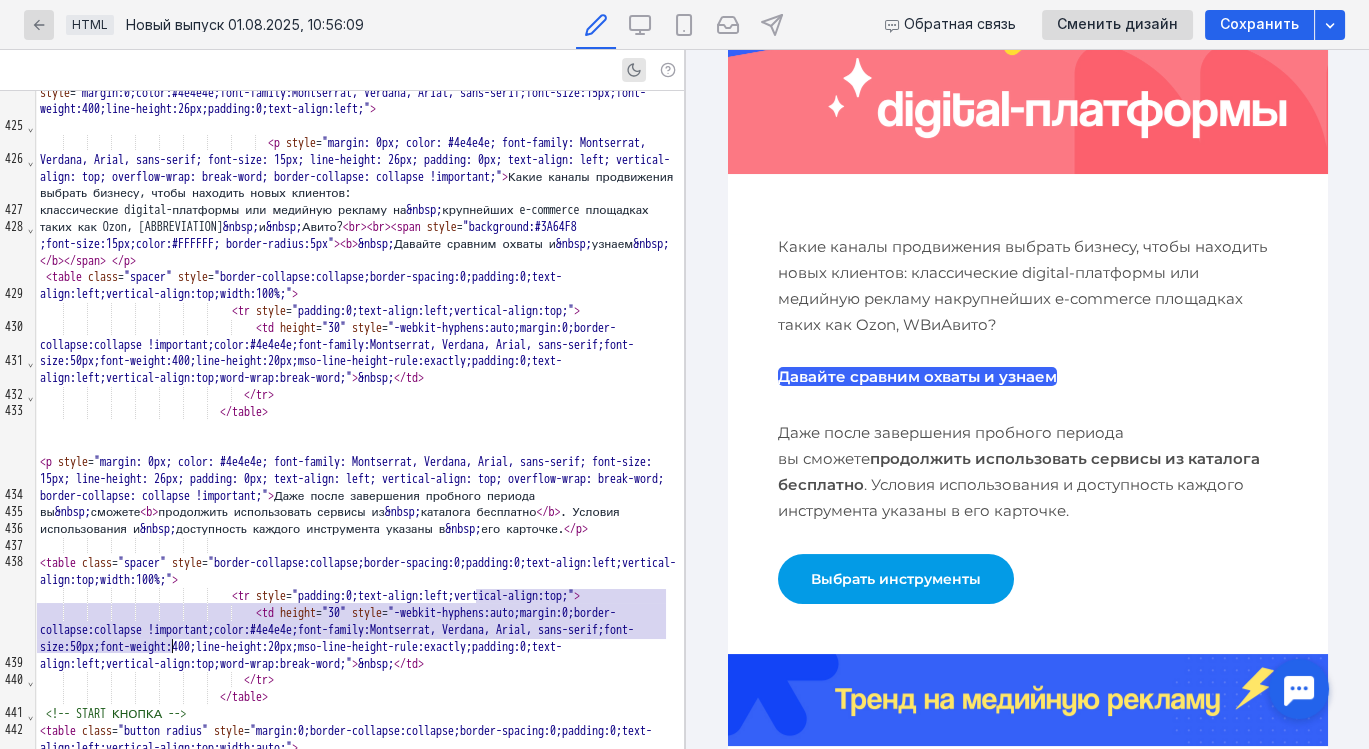 drag, startPoint x: 477, startPoint y: 600, endPoint x: 171, endPoint y: 647, distance: 309.58844 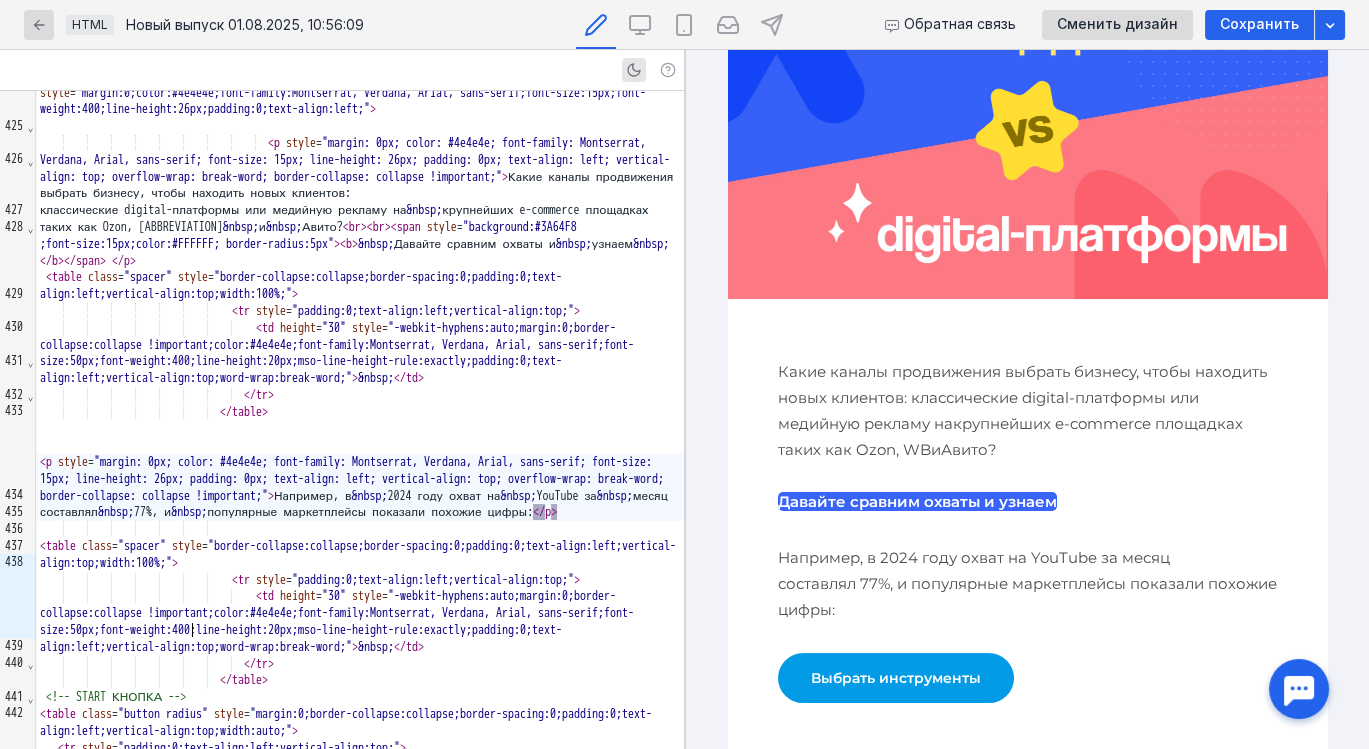 scroll, scrollTop: 201, scrollLeft: 0, axis: vertical 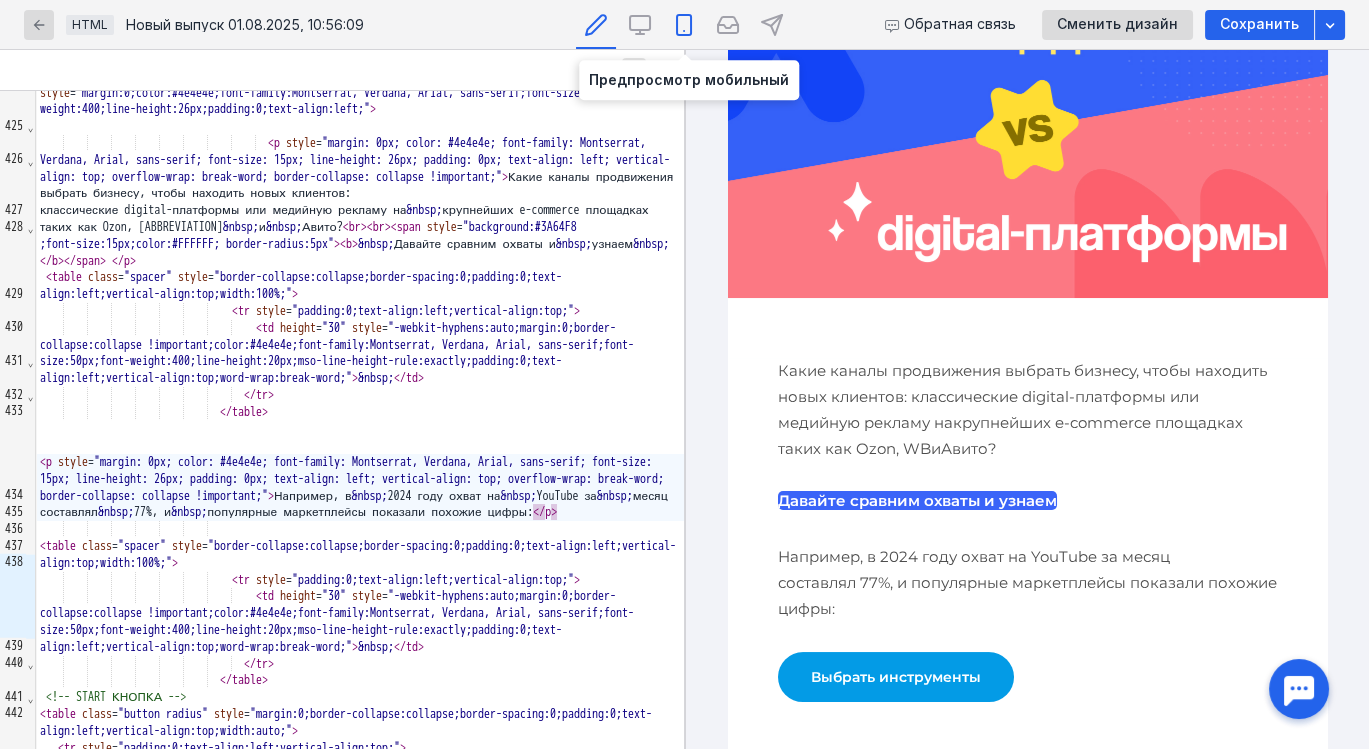 click 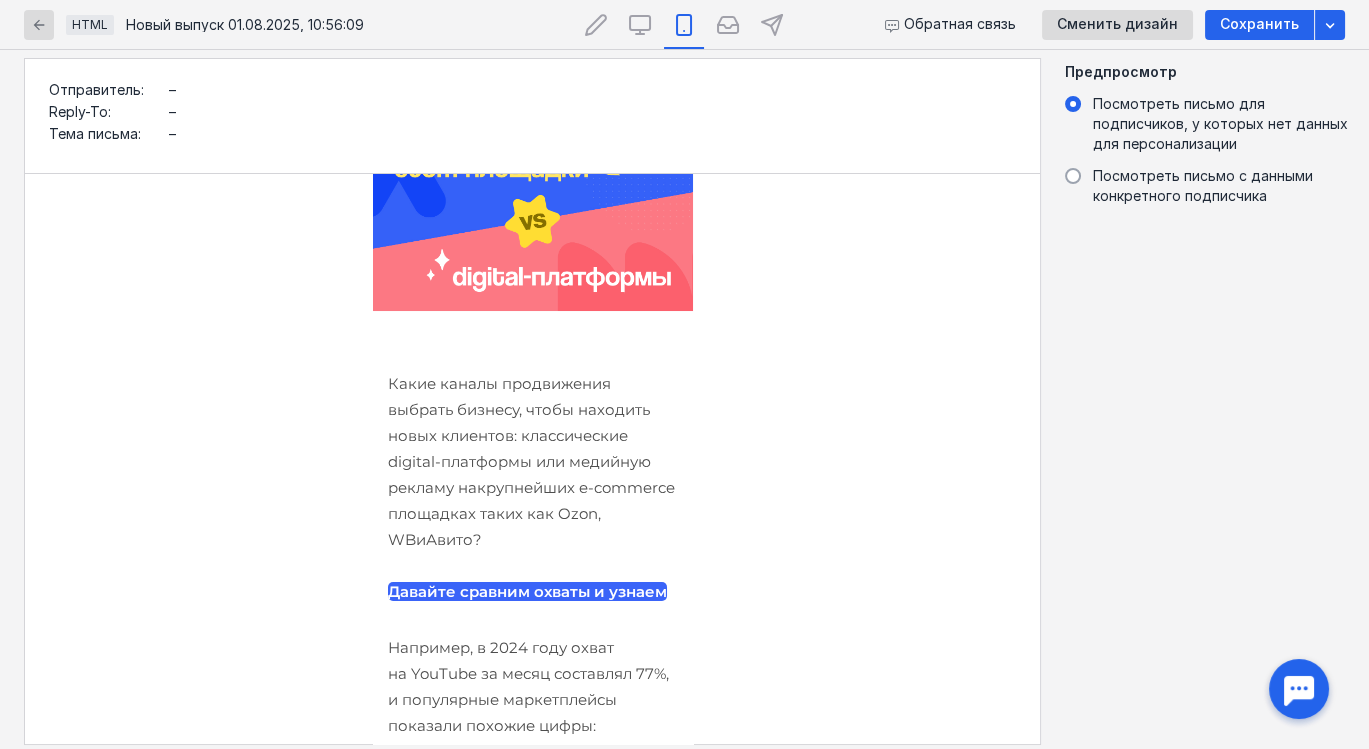 scroll, scrollTop: 155, scrollLeft: 0, axis: vertical 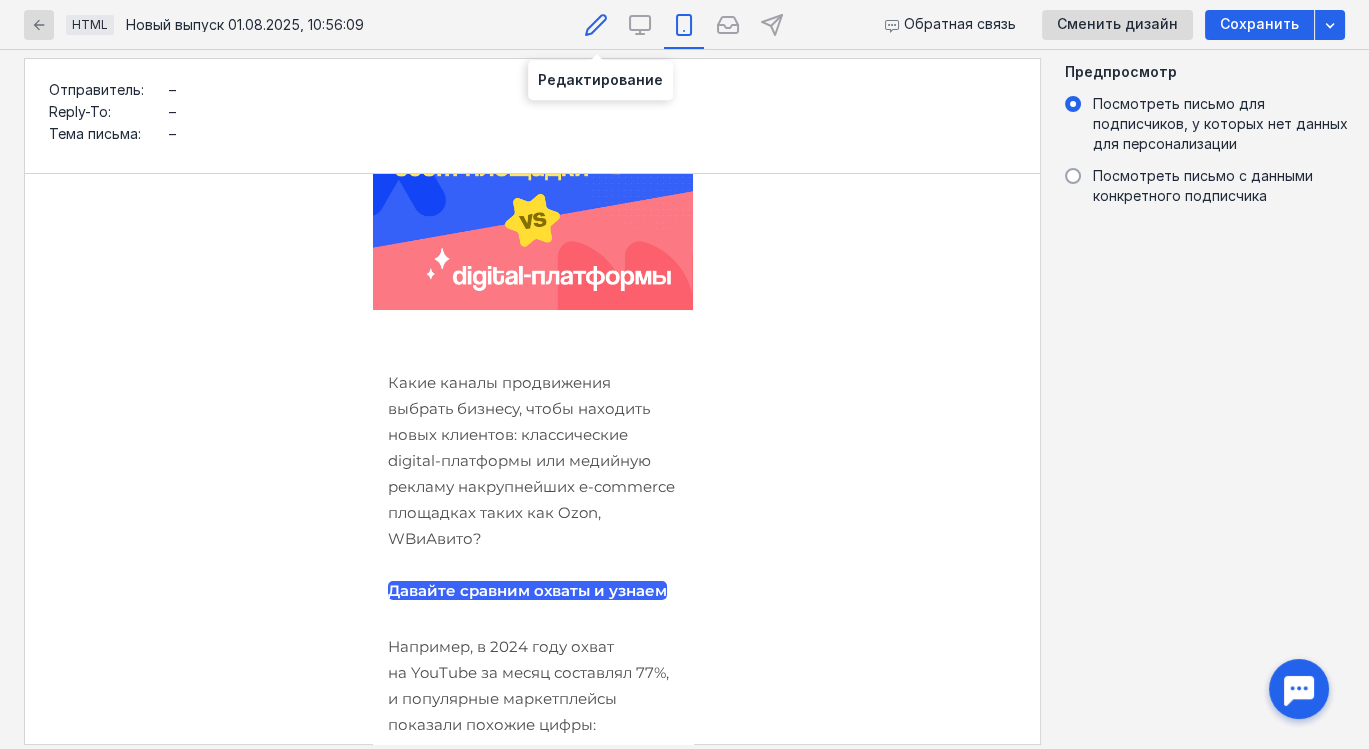 click at bounding box center (596, 24) 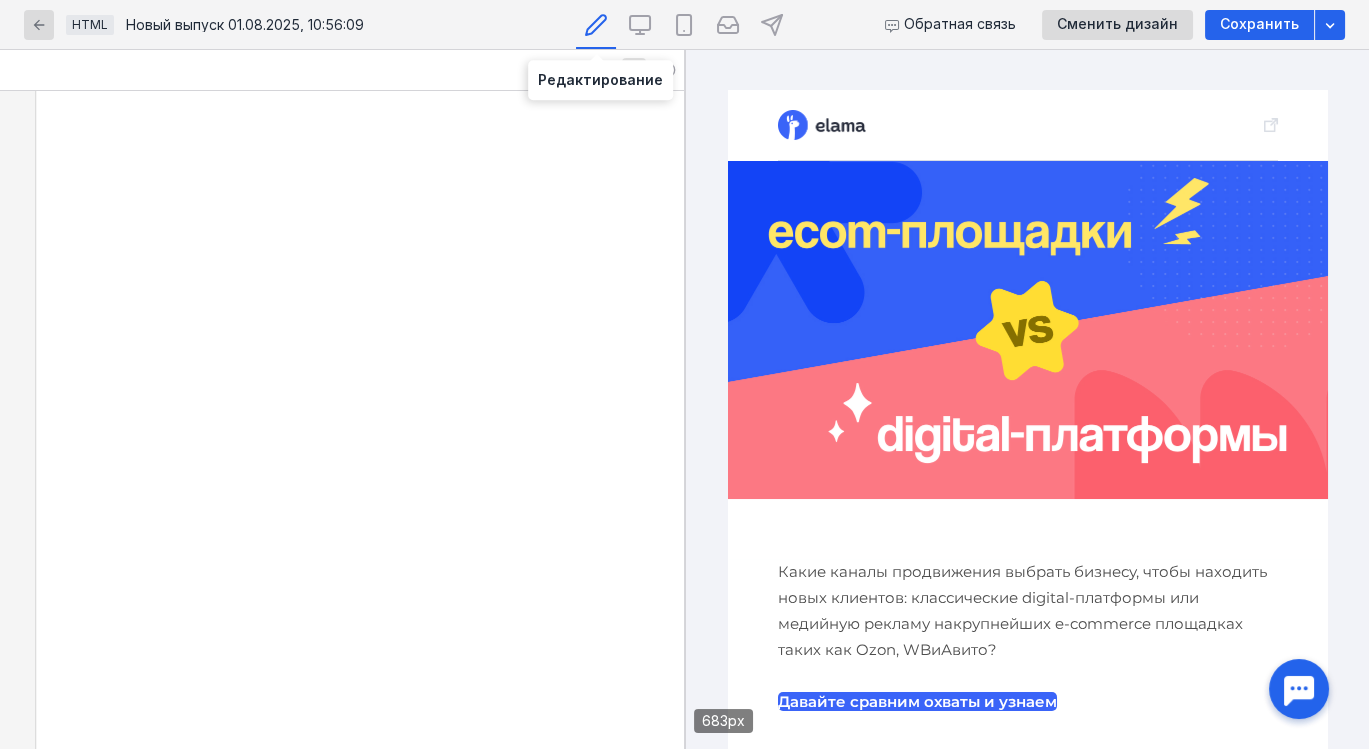 scroll, scrollTop: 0, scrollLeft: 0, axis: both 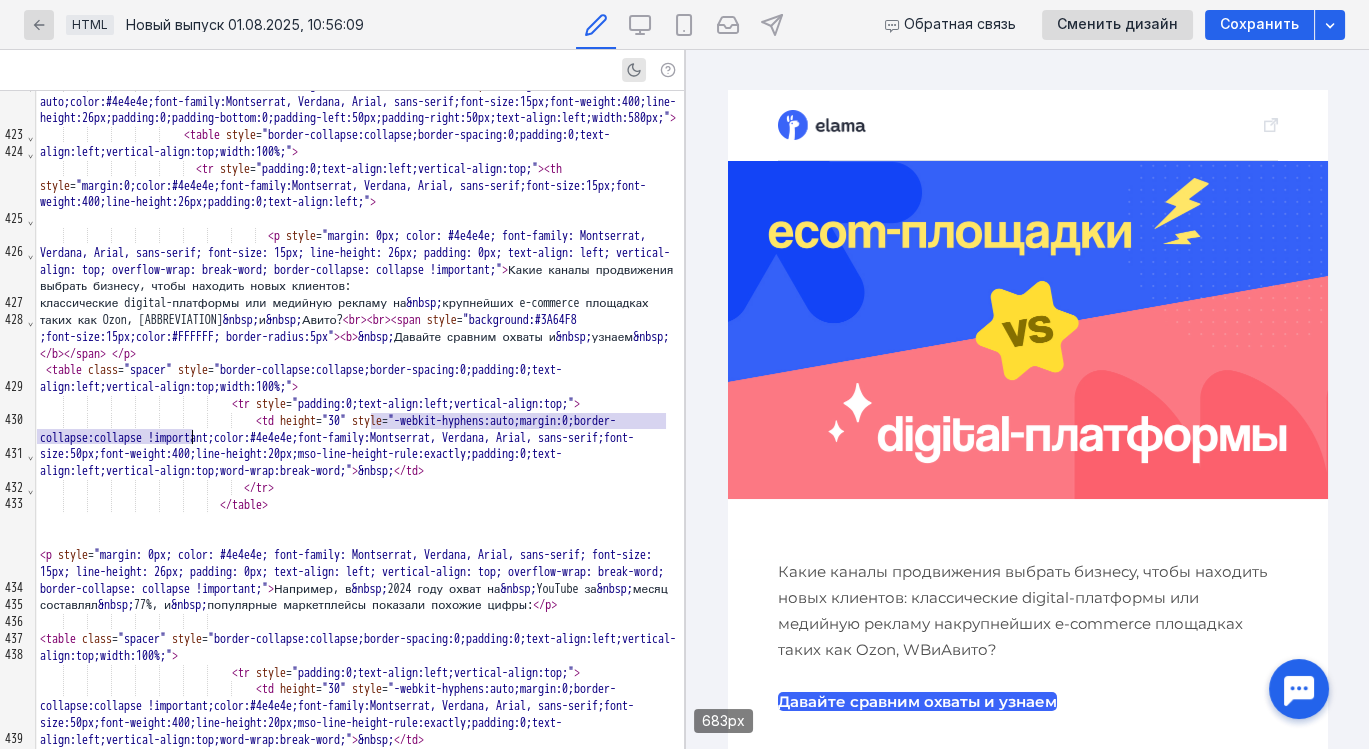 click on "Давайте сравним охваты и узнаем" at bounding box center (916, 701) 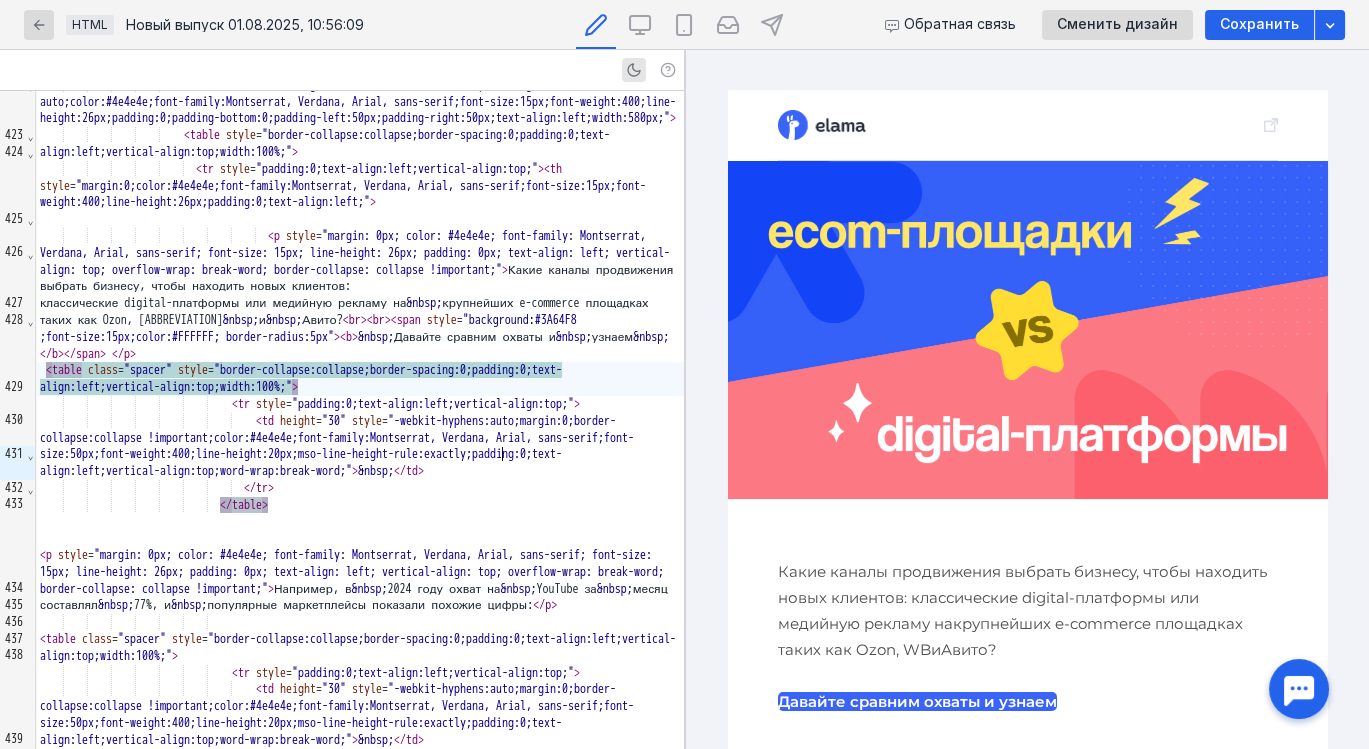click on "&nbsp;" at bounding box center (376, 337) 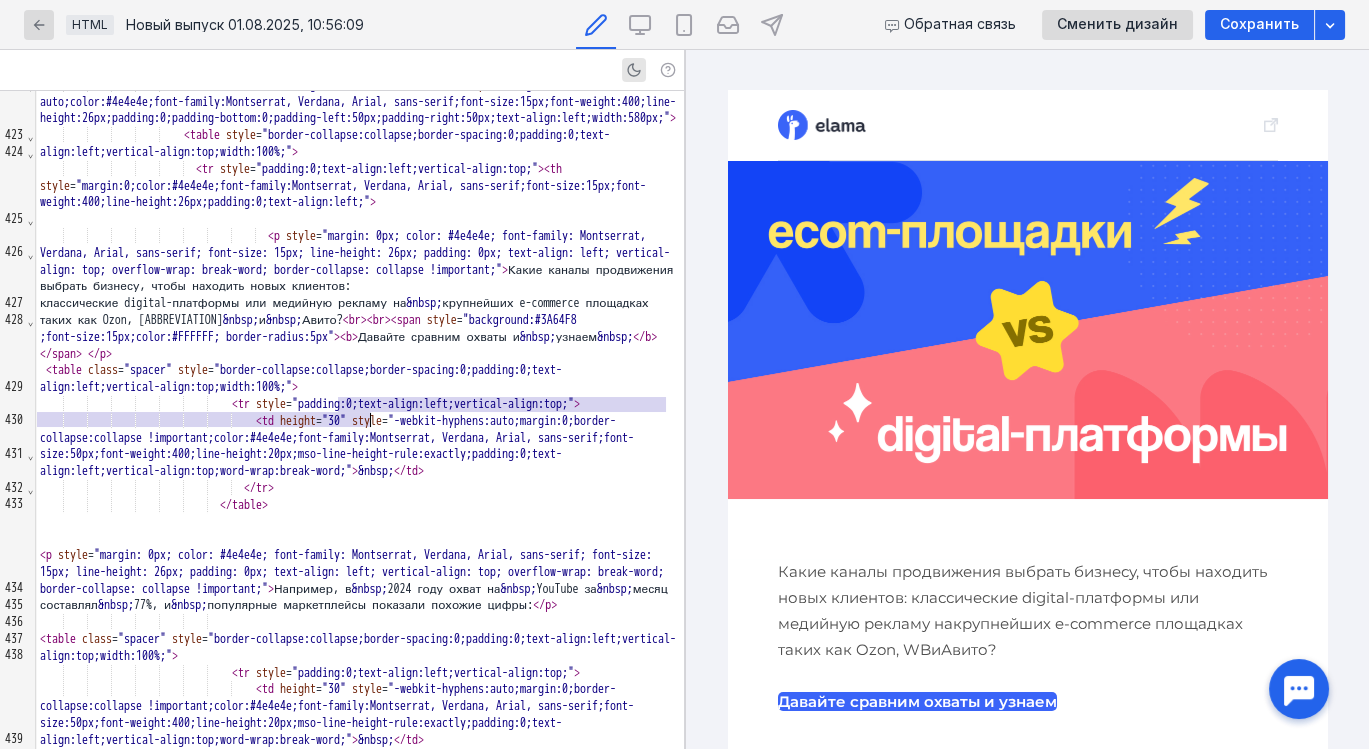 drag, startPoint x: 337, startPoint y: 400, endPoint x: 374, endPoint y: 422, distance: 43.046486 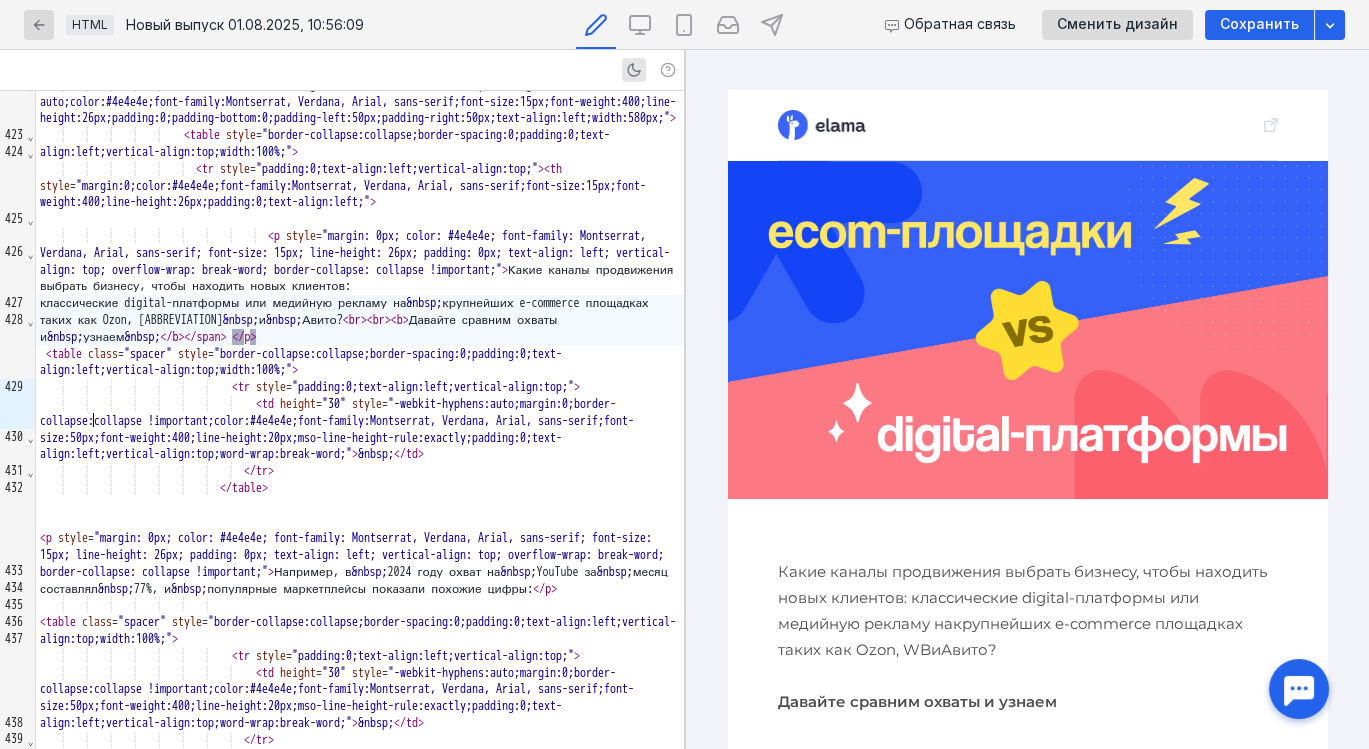 click on "</" at bounding box center (238, 337) 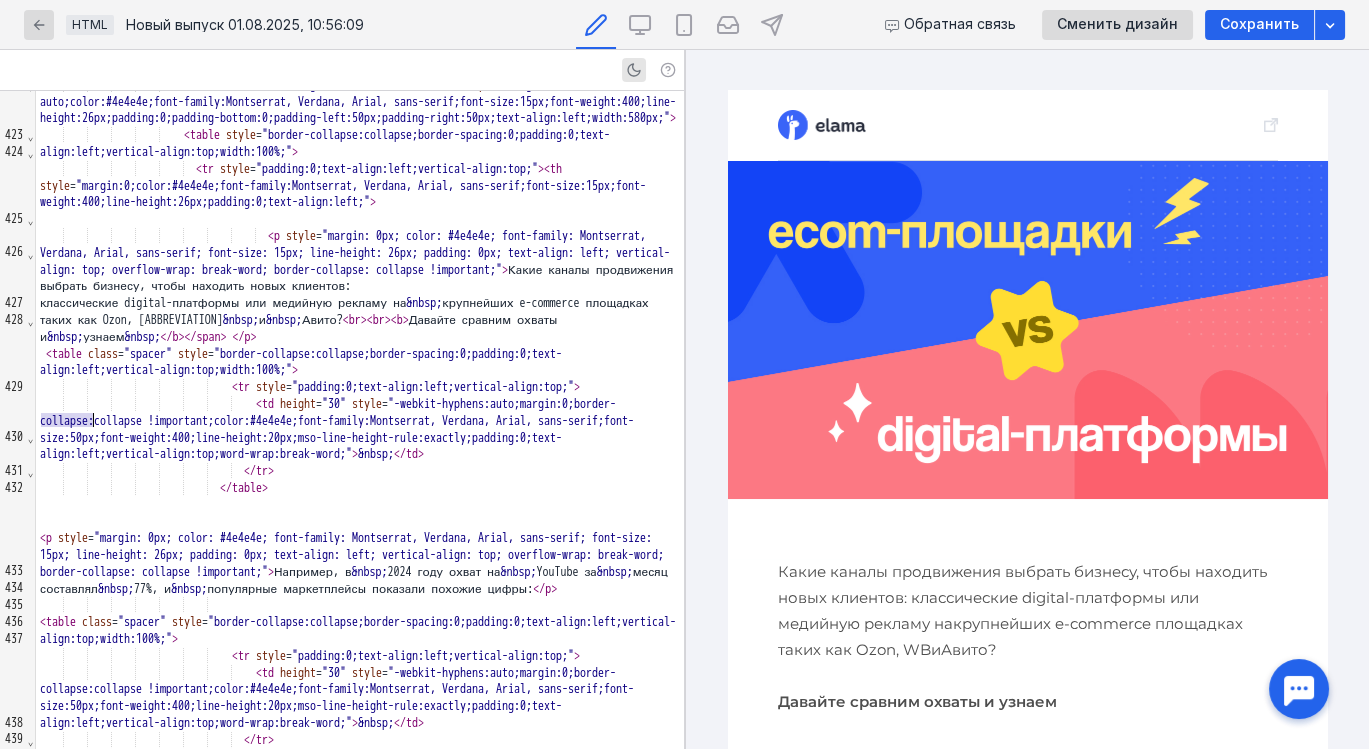 drag, startPoint x: 42, startPoint y: 419, endPoint x: 93, endPoint y: 417, distance: 51.0392 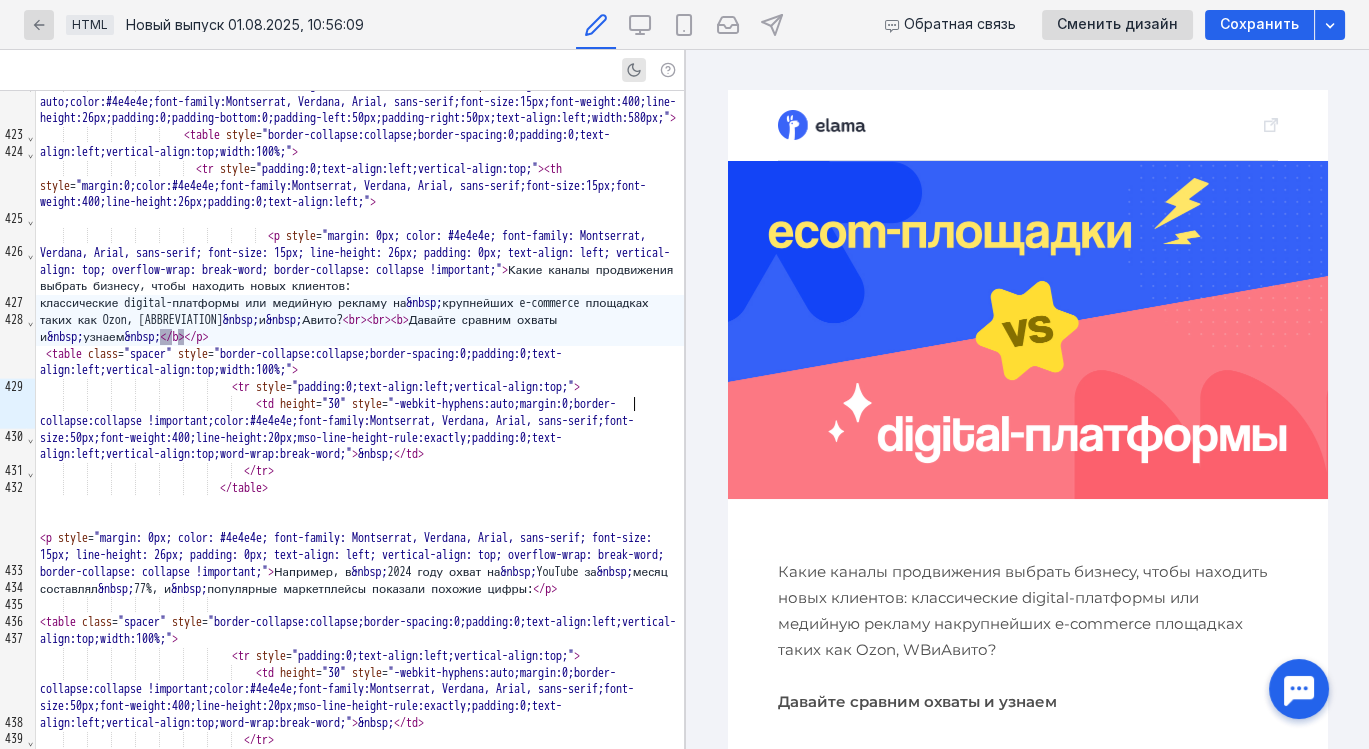click on "</" at bounding box center [166, 337] 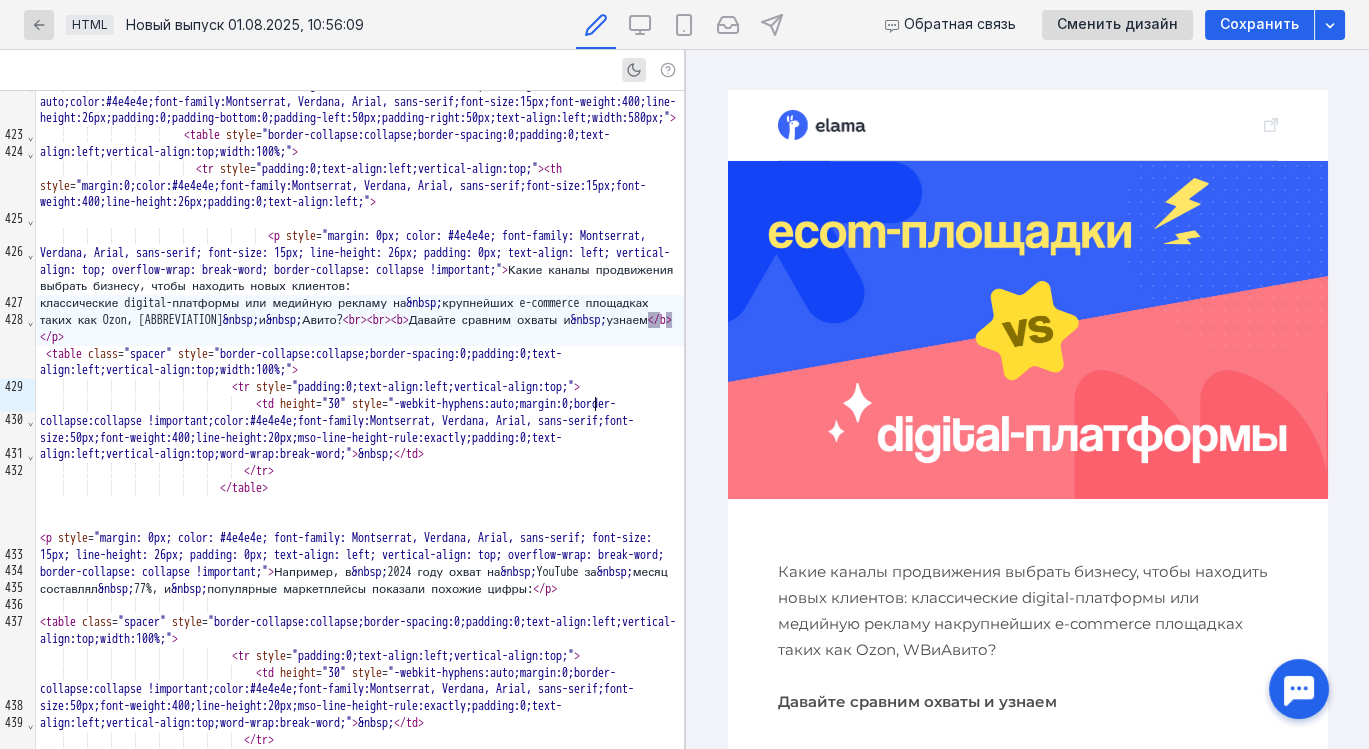 type 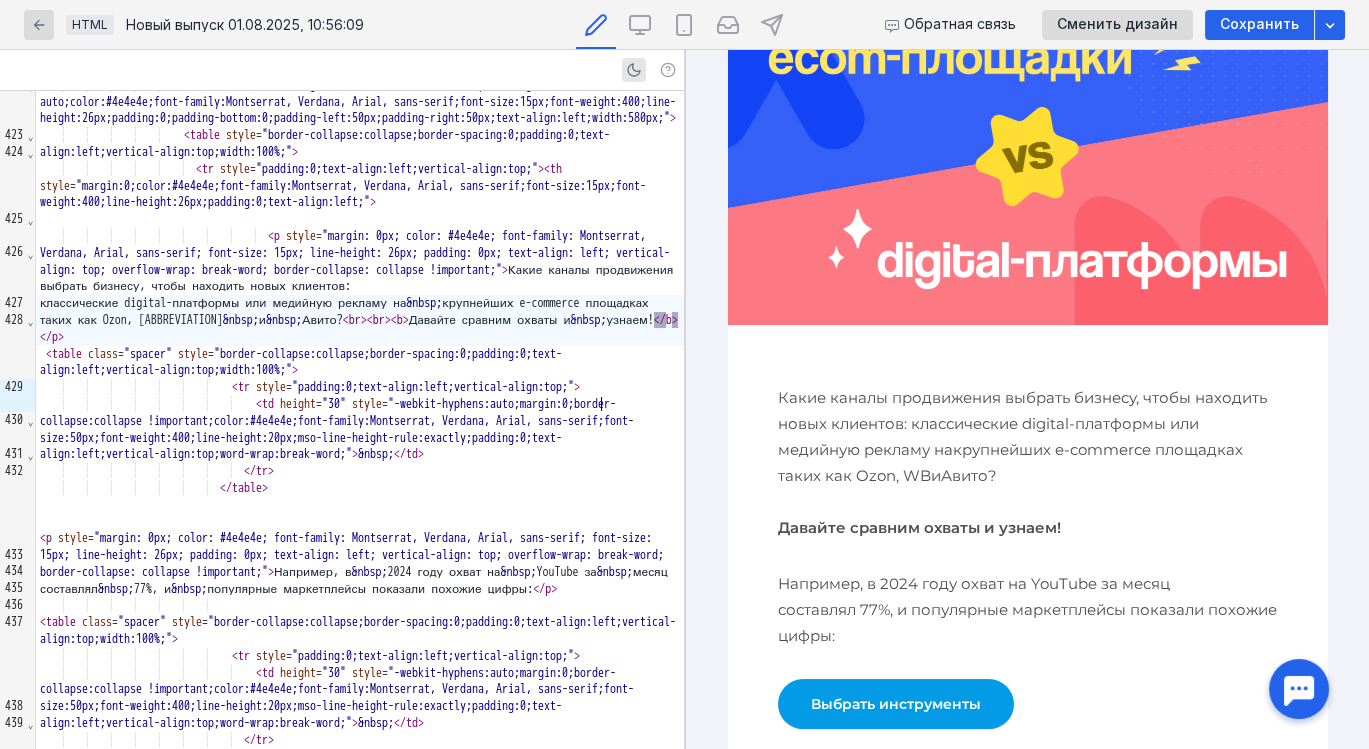 scroll, scrollTop: 185, scrollLeft: 0, axis: vertical 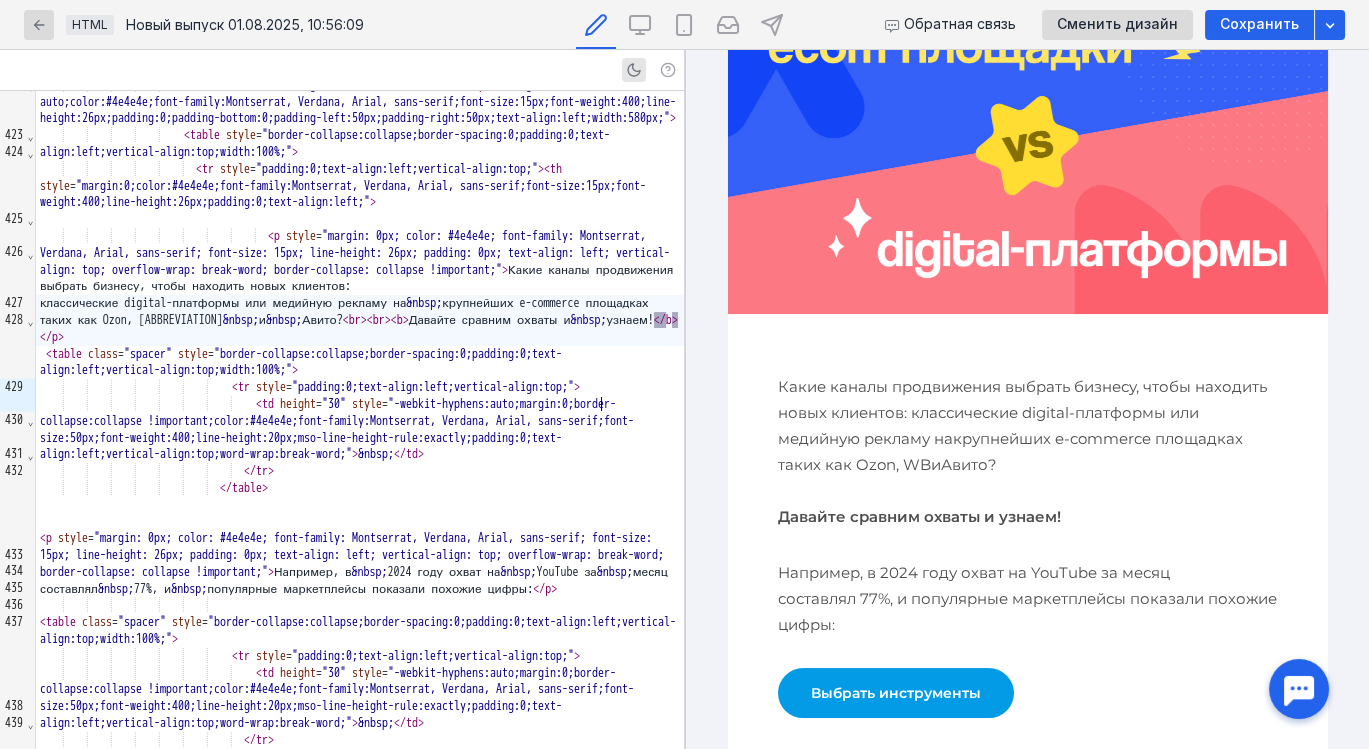 click on "классические digital-платформы или медийную рекламу на &nbsp; крупнейших e-commerce площадках таких как Ozon, WB &nbsp; и &nbsp; Авито? < br > < br > < b > Давайте сравним охваты и &nbsp; узнаем! </ b > </ p >" at bounding box center [360, 320] 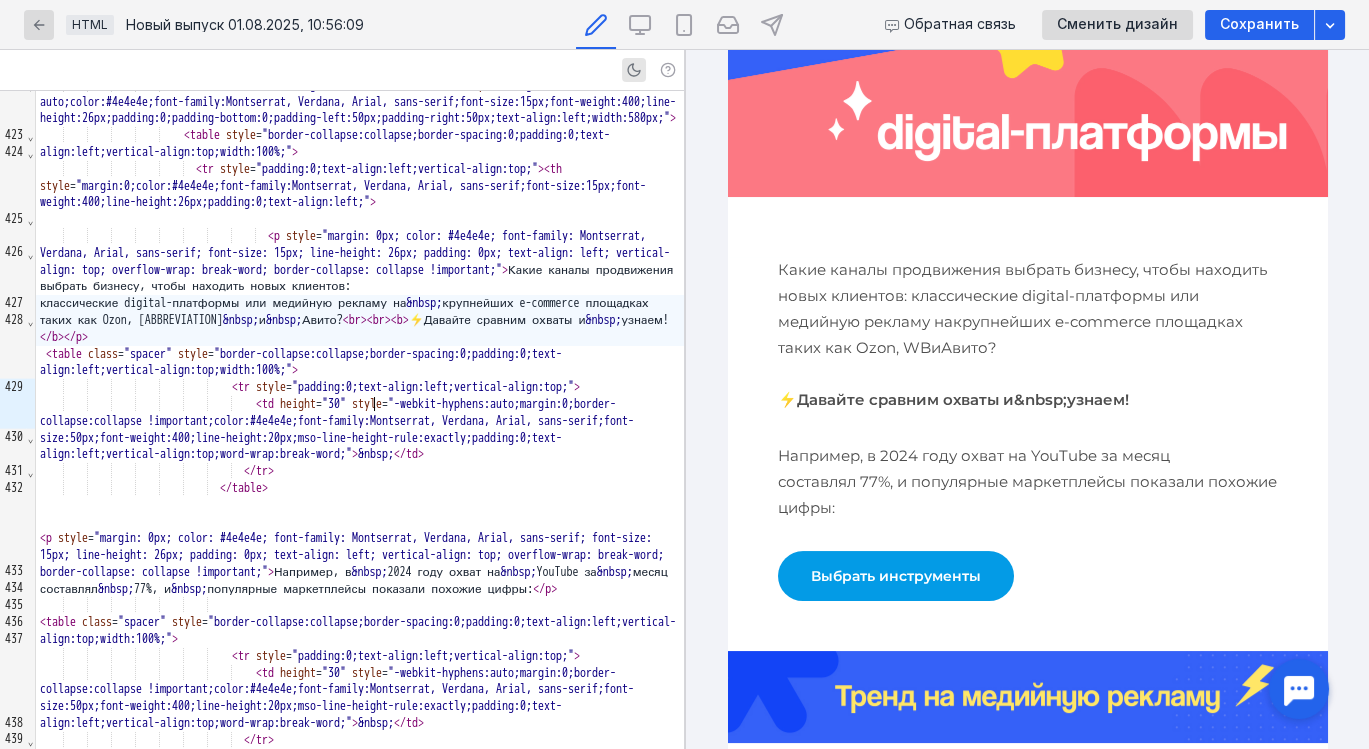 scroll, scrollTop: 303, scrollLeft: 0, axis: vertical 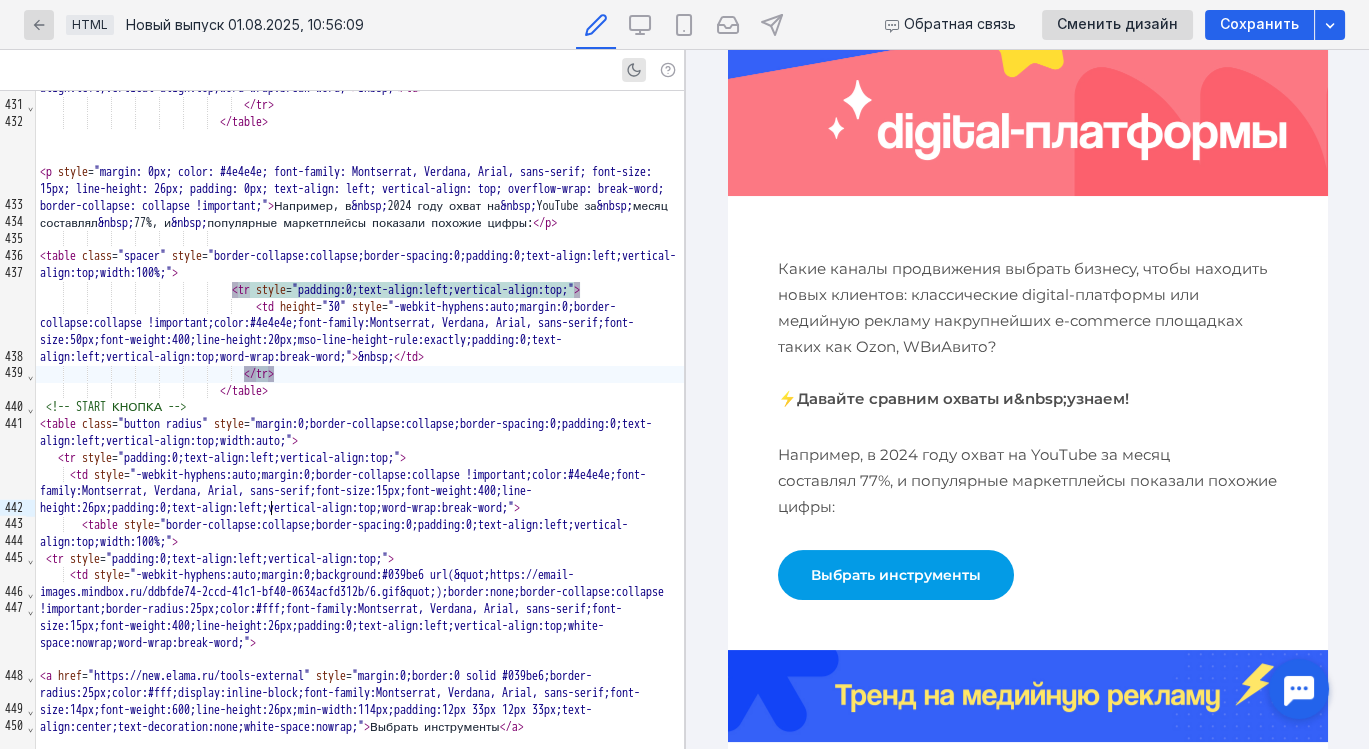 click on "</ tr >" at bounding box center (259, 374) 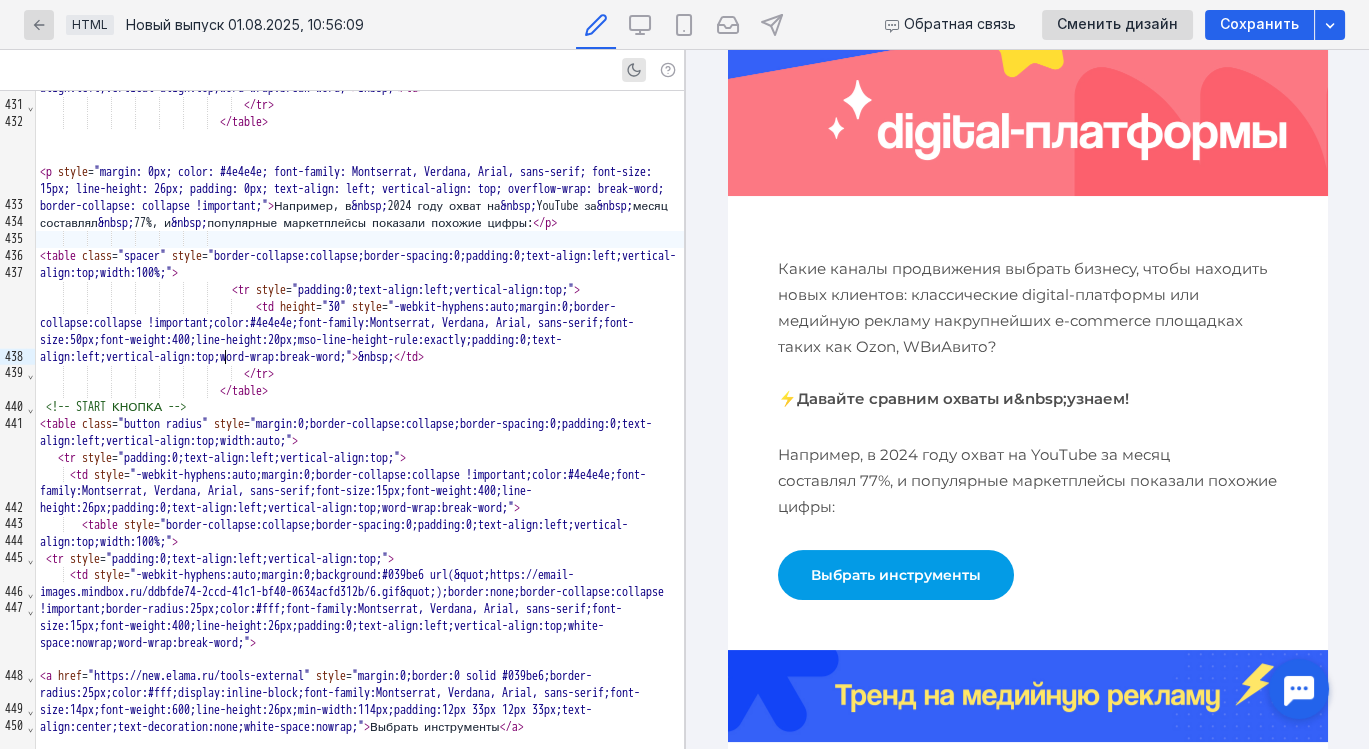 click at bounding box center [360, 239] 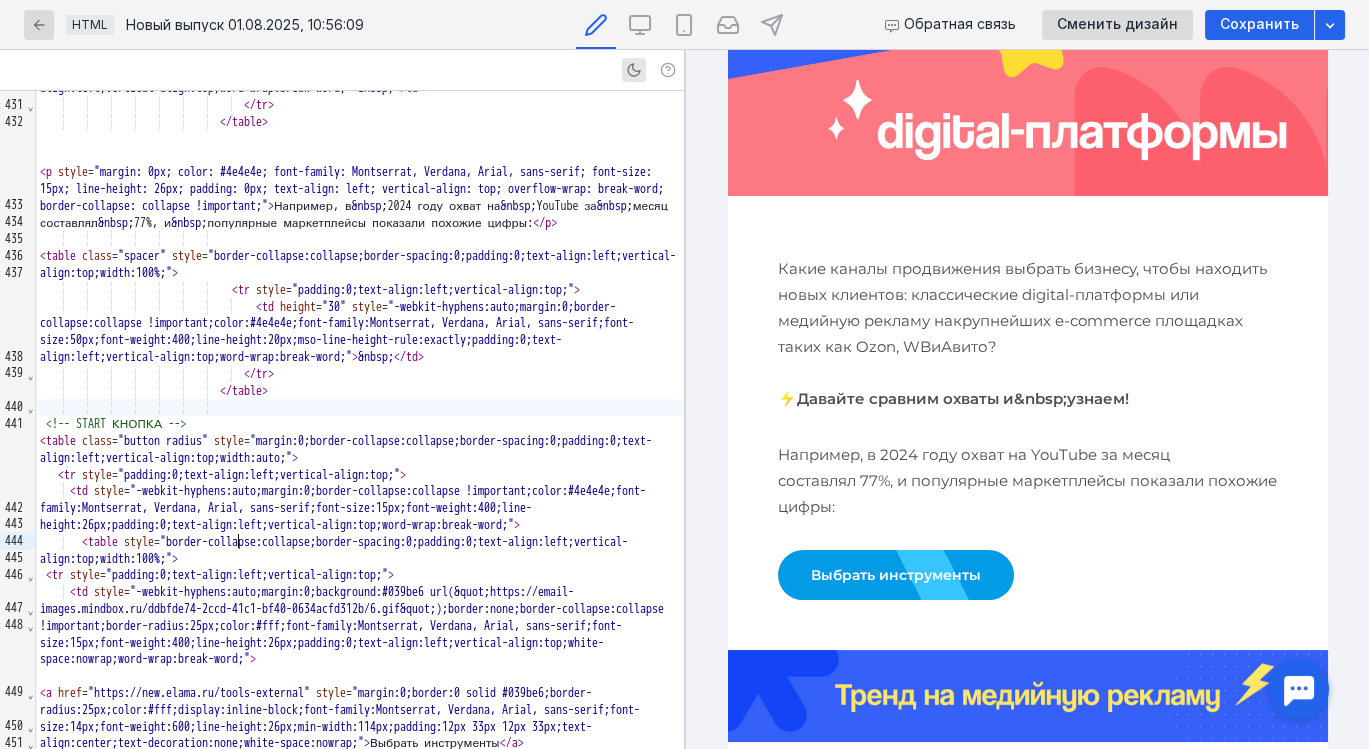 scroll, scrollTop: 303, scrollLeft: 0, axis: vertical 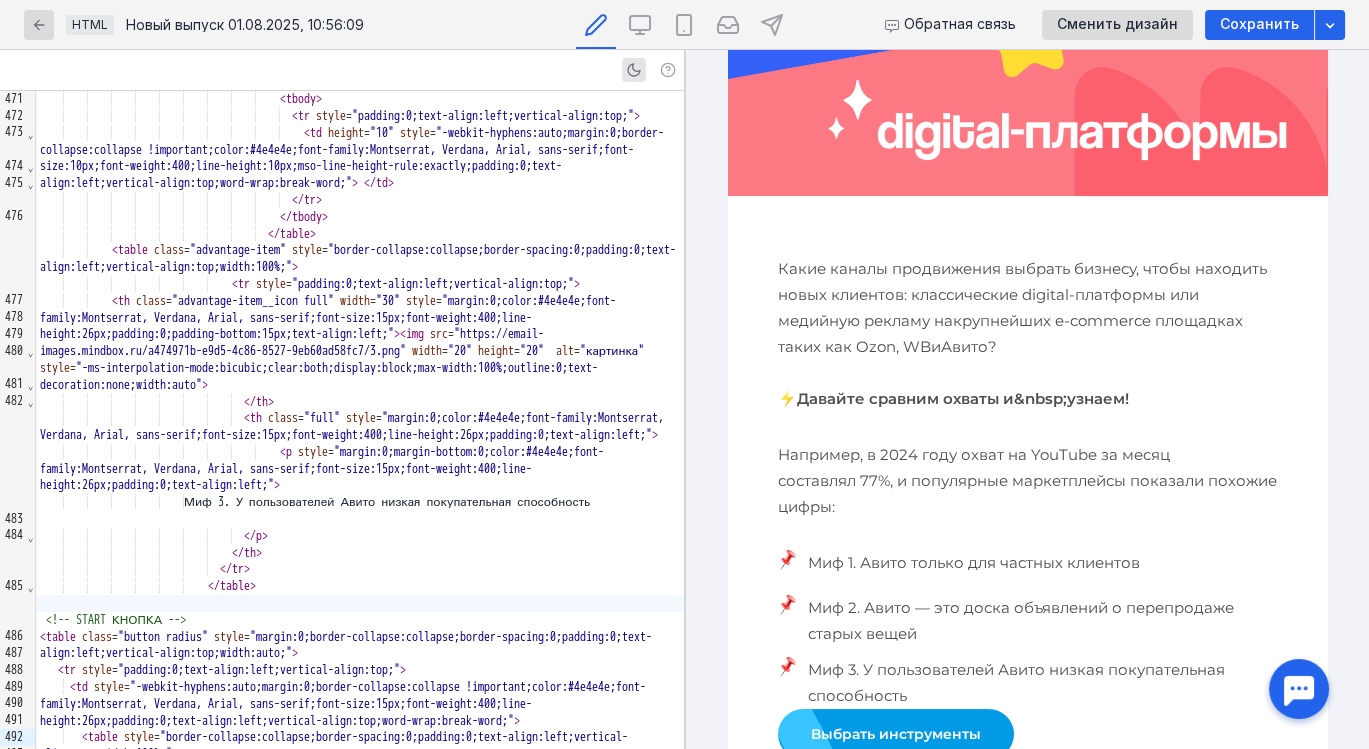 click on "Миф 1. Авито только для частных клиентов" at bounding box center [1042, 563] 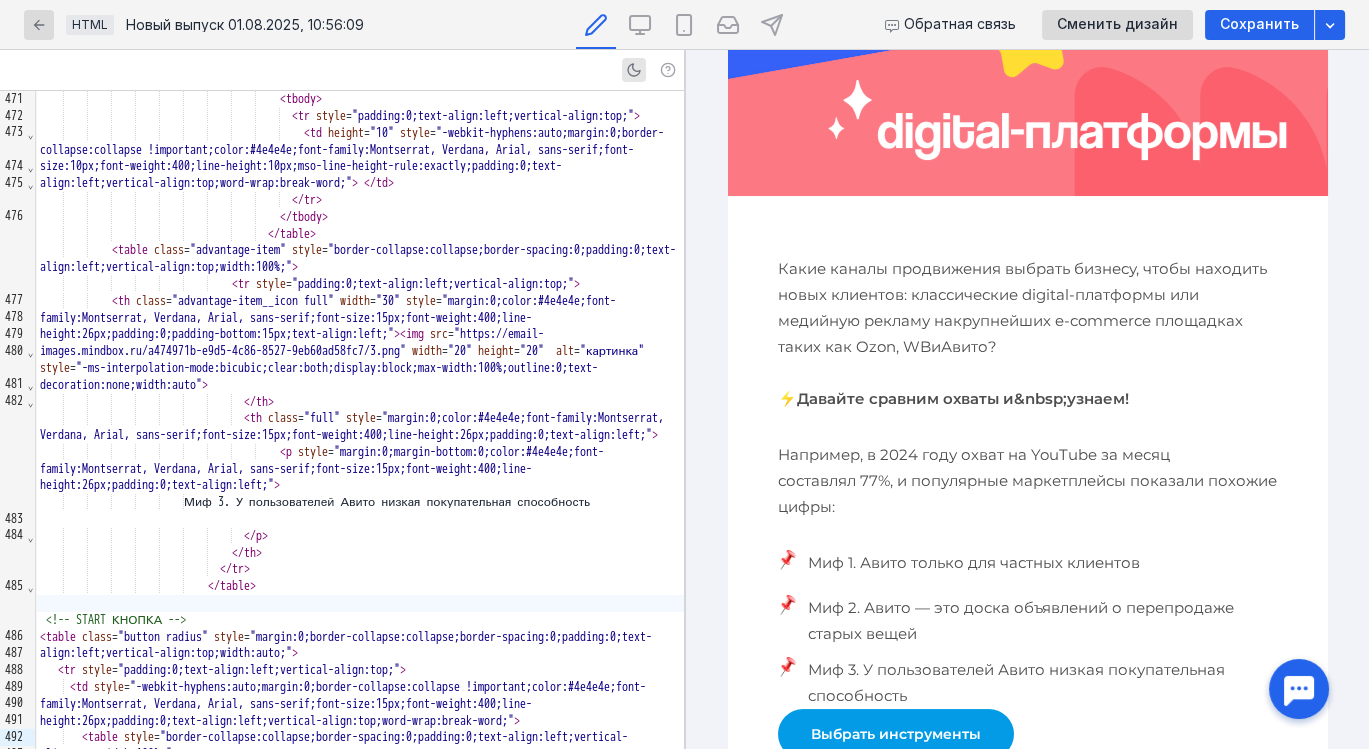 scroll, scrollTop: 8264, scrollLeft: 0, axis: vertical 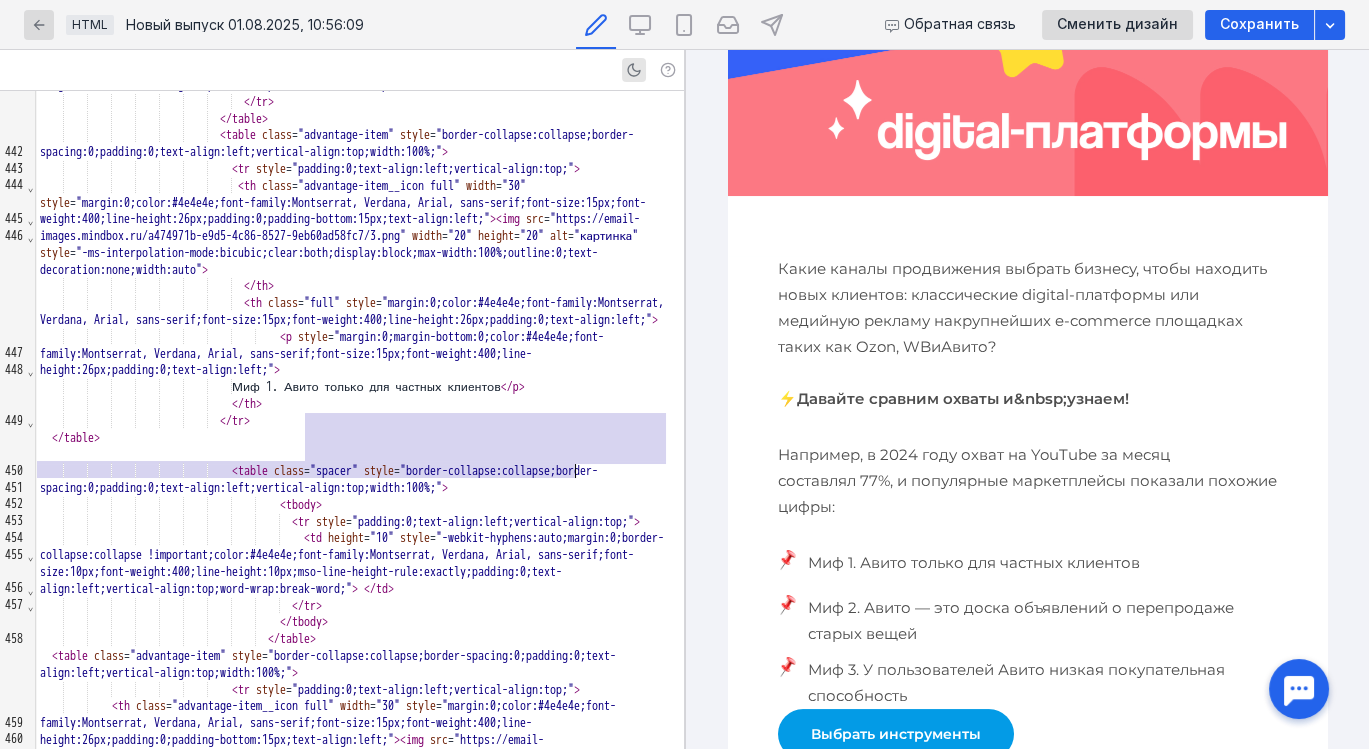 click on "</ table >" at bounding box center [360, 438] 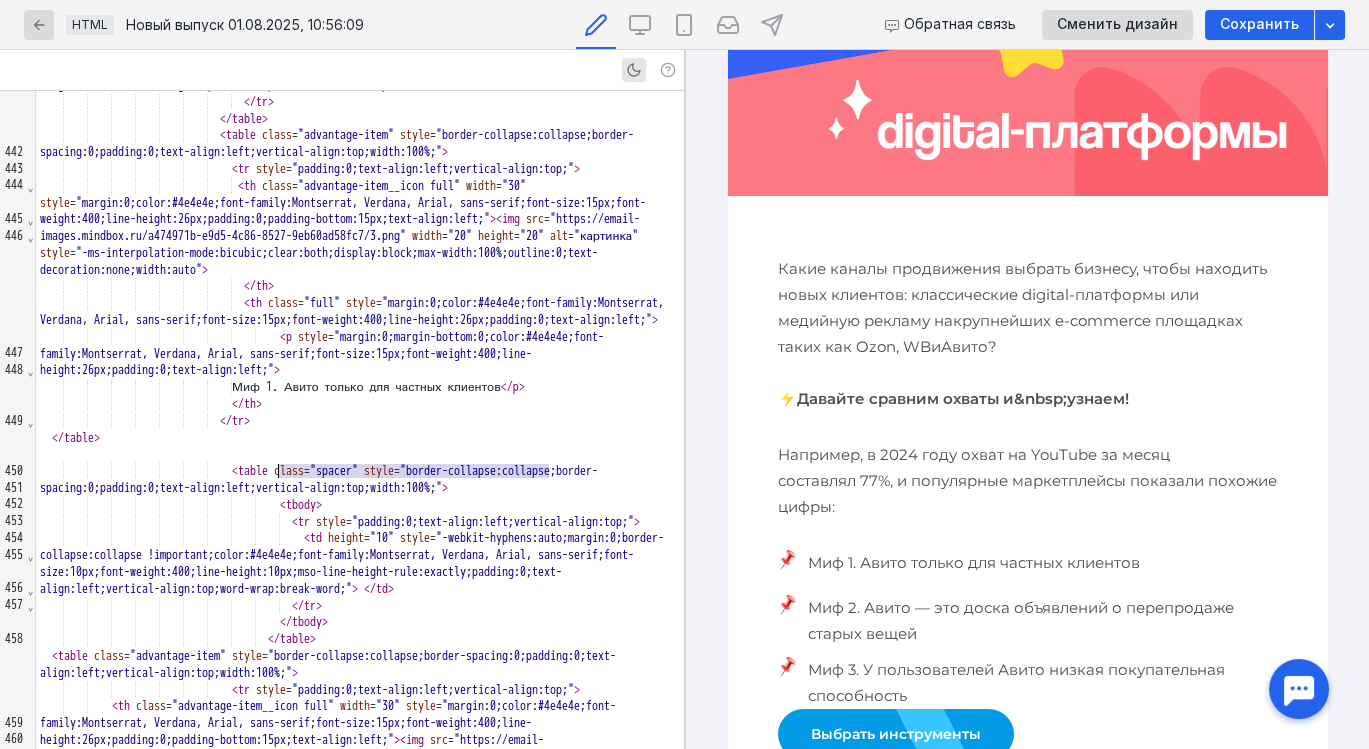 drag, startPoint x: 549, startPoint y: 471, endPoint x: 278, endPoint y: 466, distance: 271.0461 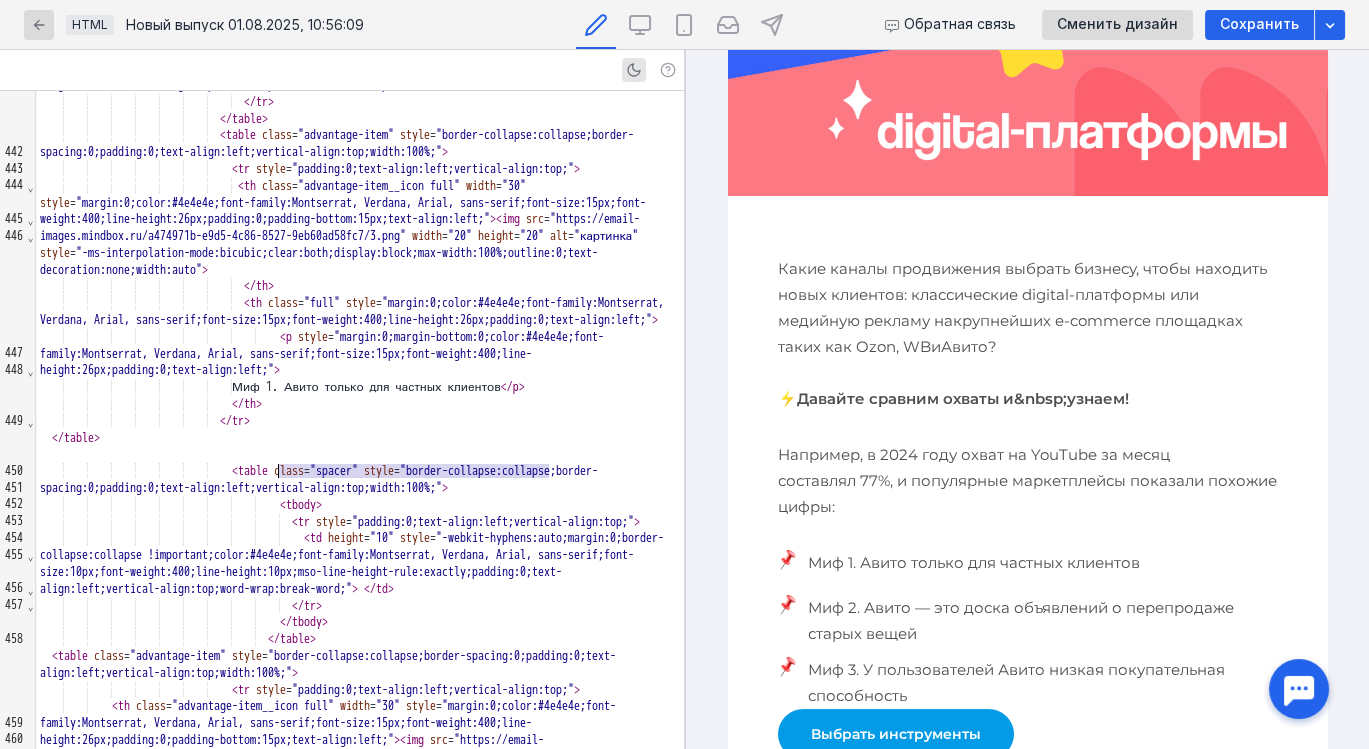 click on "Миф 1. Авито только для частных клиентов  </ p >" at bounding box center [360, 387] 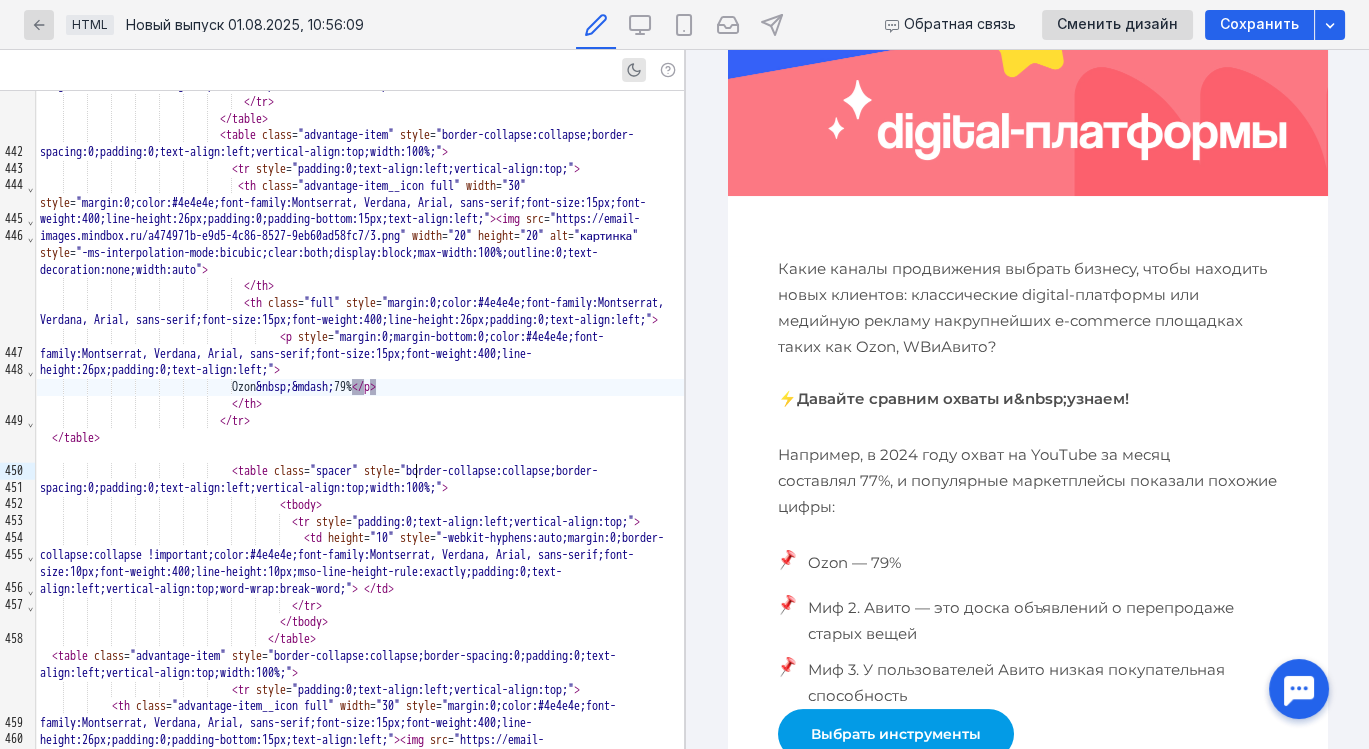 scroll, scrollTop: 303, scrollLeft: 0, axis: vertical 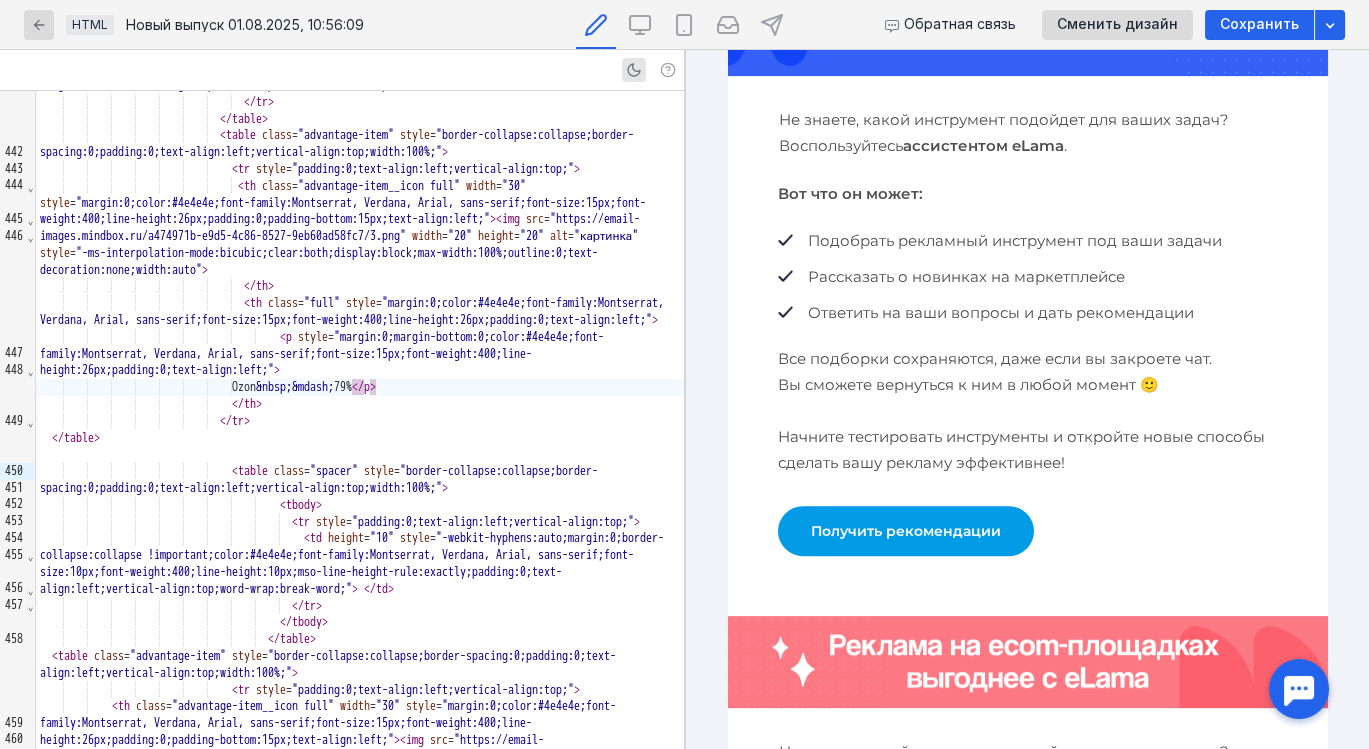 click on "Не знаете, какой инструмент подойдет для ваших задач? Воспользуйтесь ассистентом eLama . Вот что он может:" at bounding box center (1027, 346) 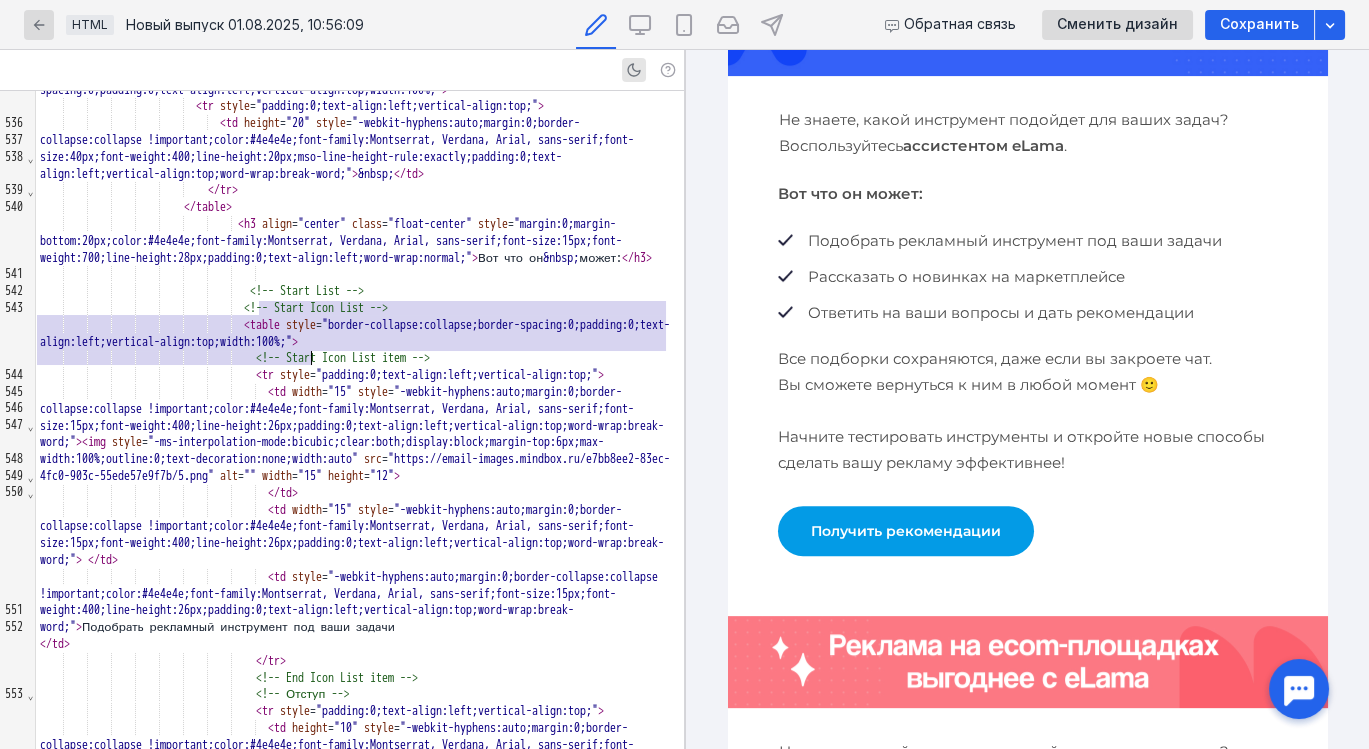 scroll, scrollTop: 11300, scrollLeft: 0, axis: vertical 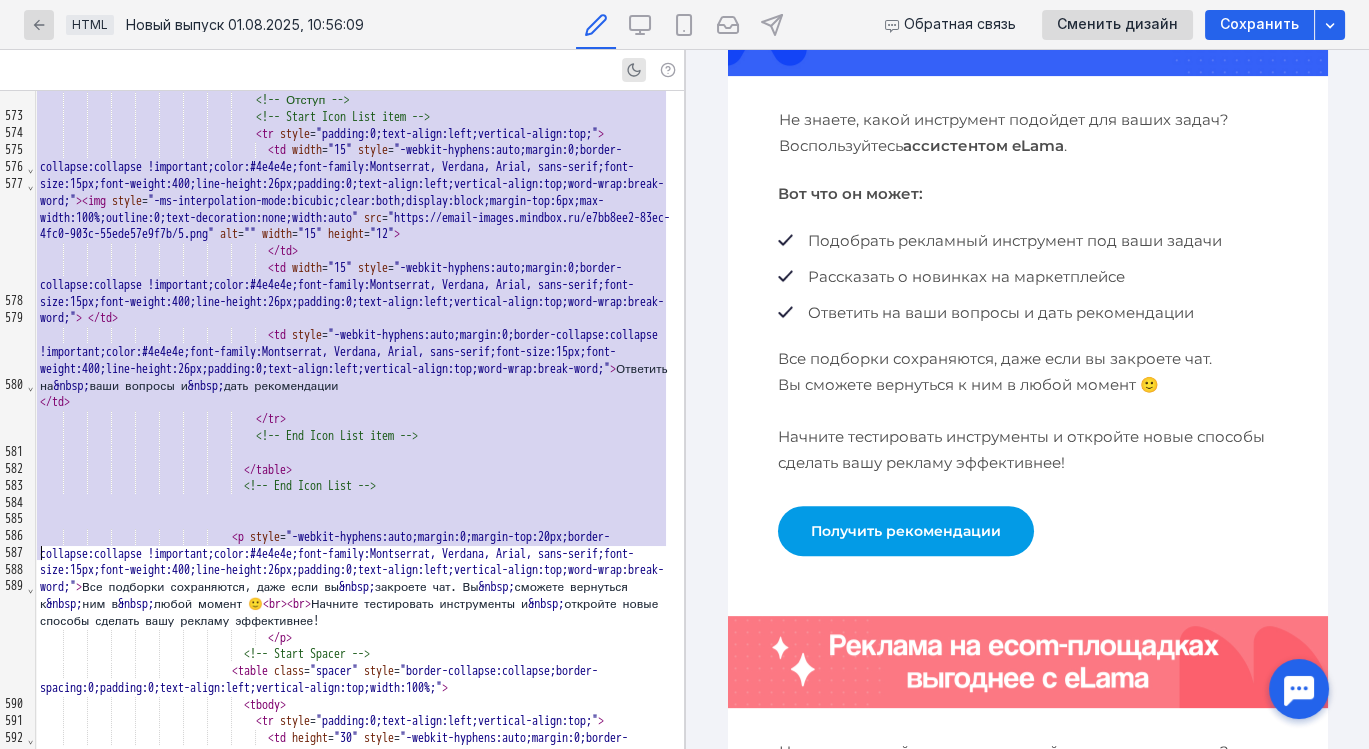 drag, startPoint x: 257, startPoint y: 391, endPoint x: 551, endPoint y: 554, distance: 336.16217 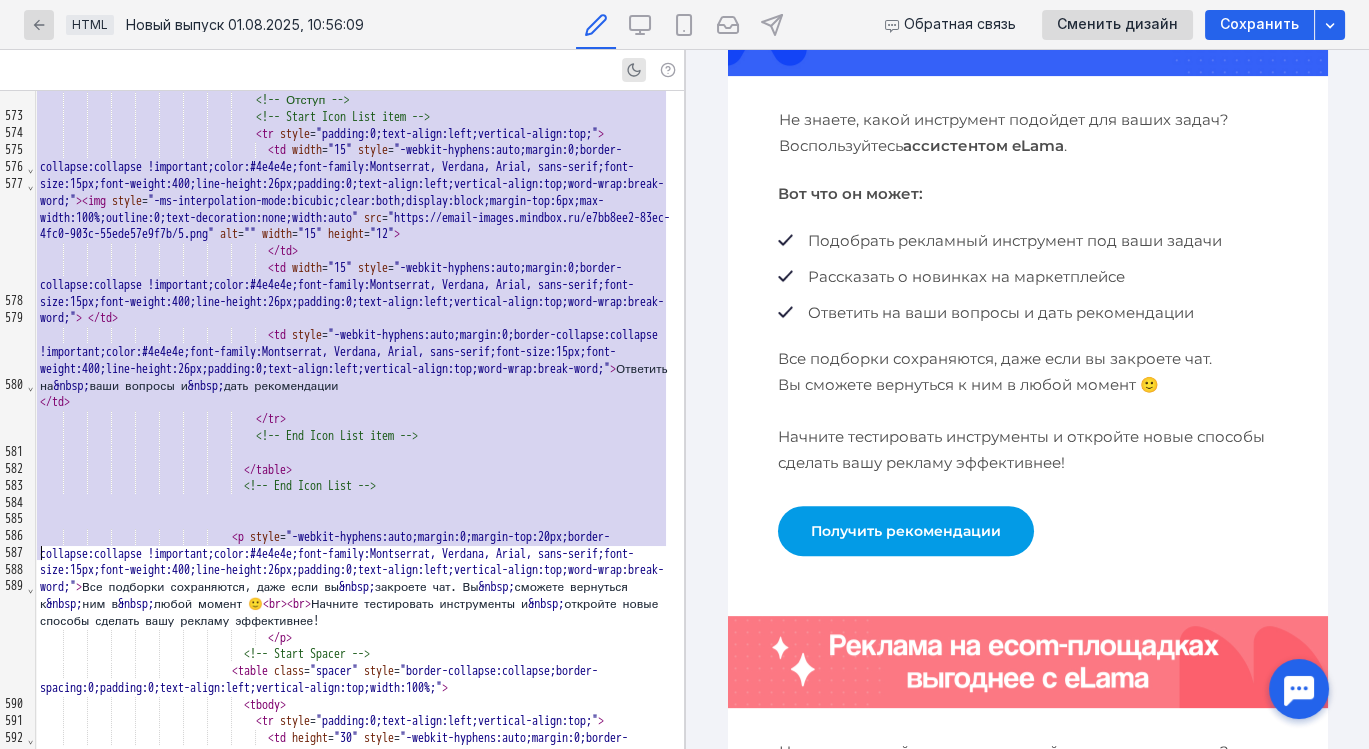 click on "Start List                                          td width = "15" style = "-webkit-hyphens:auto;margin:0;border-collapse:collapse !important;color:#4e4e4e;font-family:Montserrat, Verdana, Arial, sans-serif;font-size:15px;font-weight:400;line-height:26px;padding:0;text-align:left;vertical-align:top;word-wrap:break-word" img style = "-ms-interpolation-mode:bicubic;clear:both;display:block;margin-top:6px;max-width:100%;outline:0;text-decoration:none;width:auto" src = "https://email-images.mindbox.ru/e7bb8ee2-83ec-4fc0-903c-55ede57e9f7b/5.png" alt = "" width = "15" height = "12" / td                                                          td width = "15" style = "-webkit-hyphens:auto;margin:0;border-collapse:collapse !important;color:#4e4e4e;font-family:Montserrat, Verdana, Arial, sans-serif;font-size:15px;font-weight:400;line-height:26px;padding:0;text-align:left;vertical-align:top;word-wrap:break-word"" at bounding box center [360, -2511] 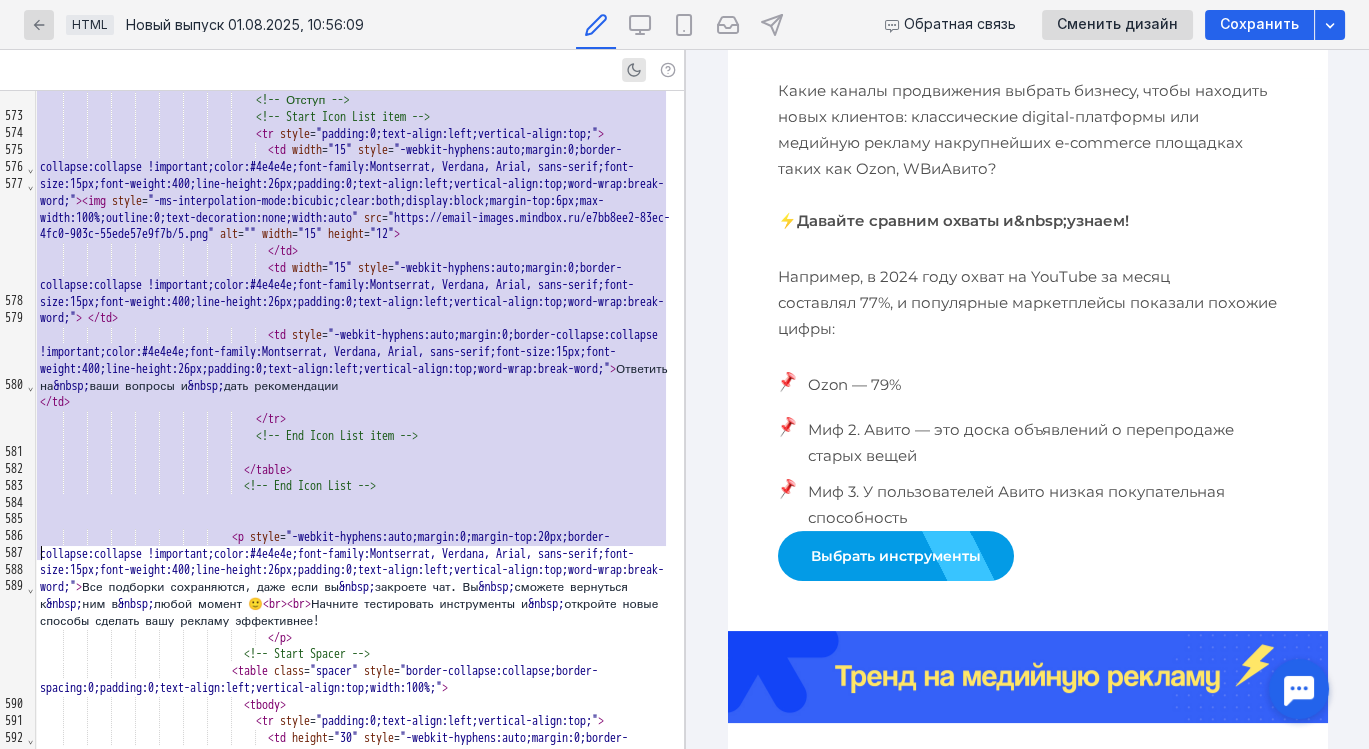 scroll, scrollTop: 439, scrollLeft: 0, axis: vertical 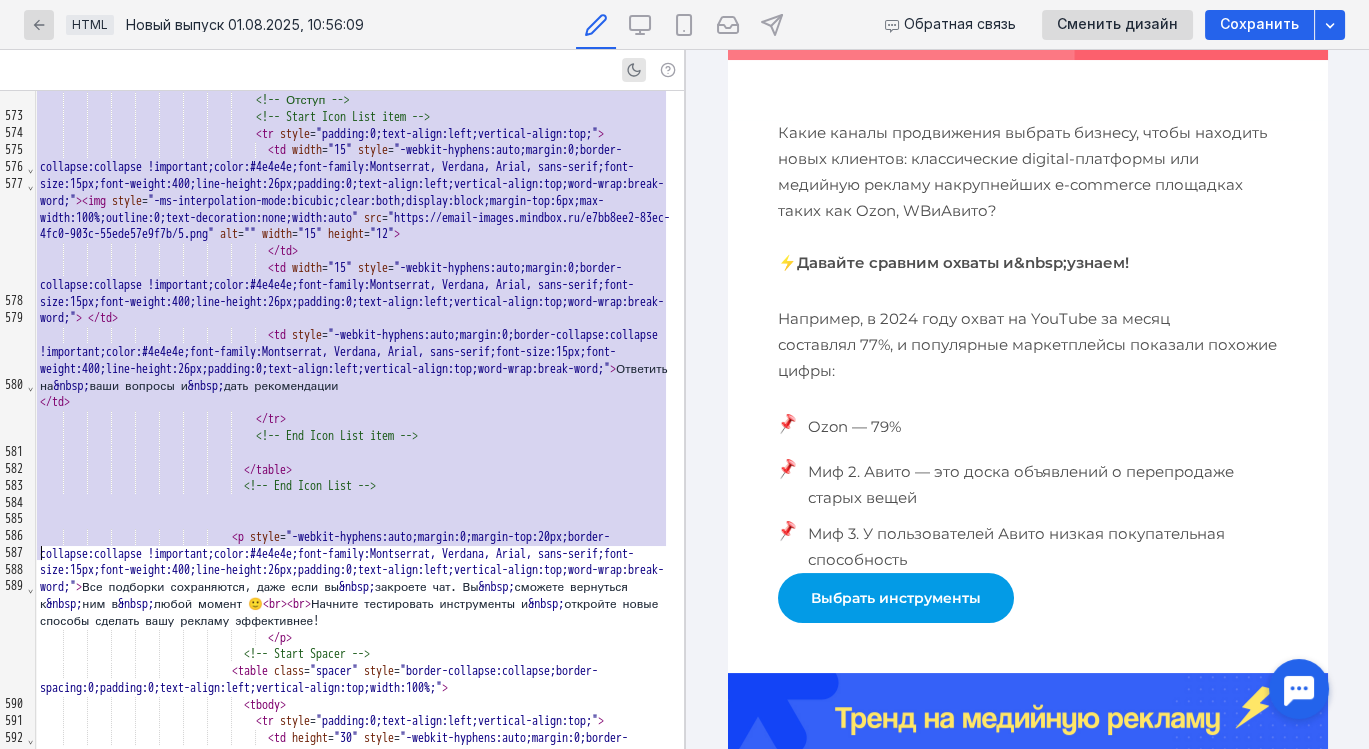 click on "⚡Давайте сравним охваты и&nbsp;узнаем!" at bounding box center [952, 262] 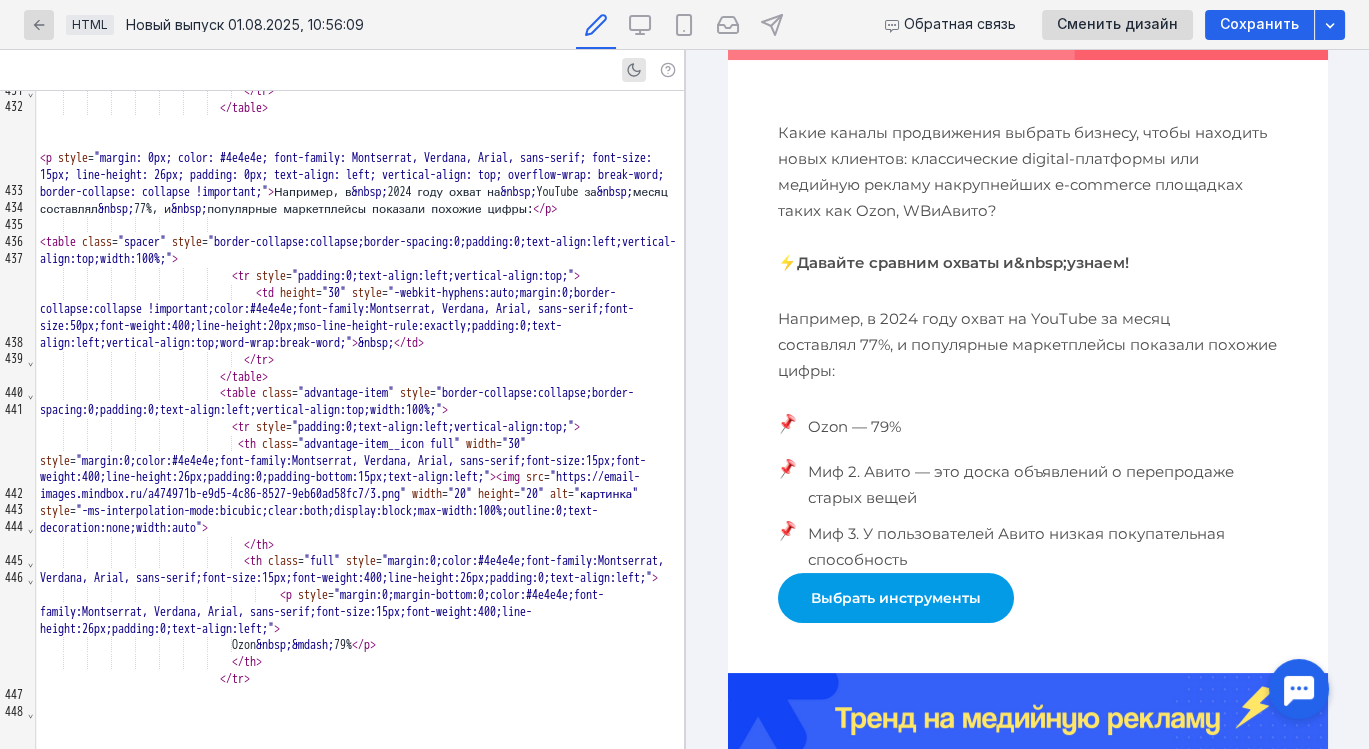 scroll, scrollTop: 7925, scrollLeft: 0, axis: vertical 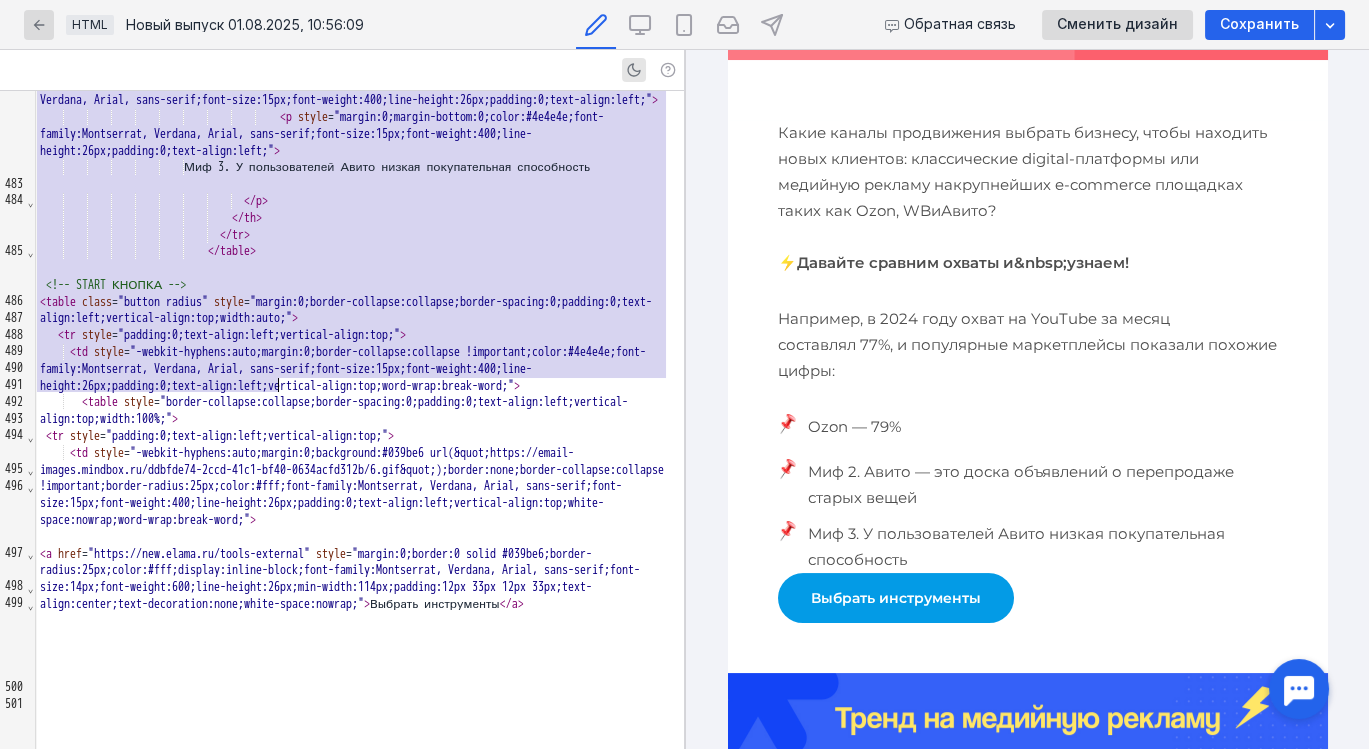 drag, startPoint x: 225, startPoint y: 528, endPoint x: 458, endPoint y: 380, distance: 276.0308 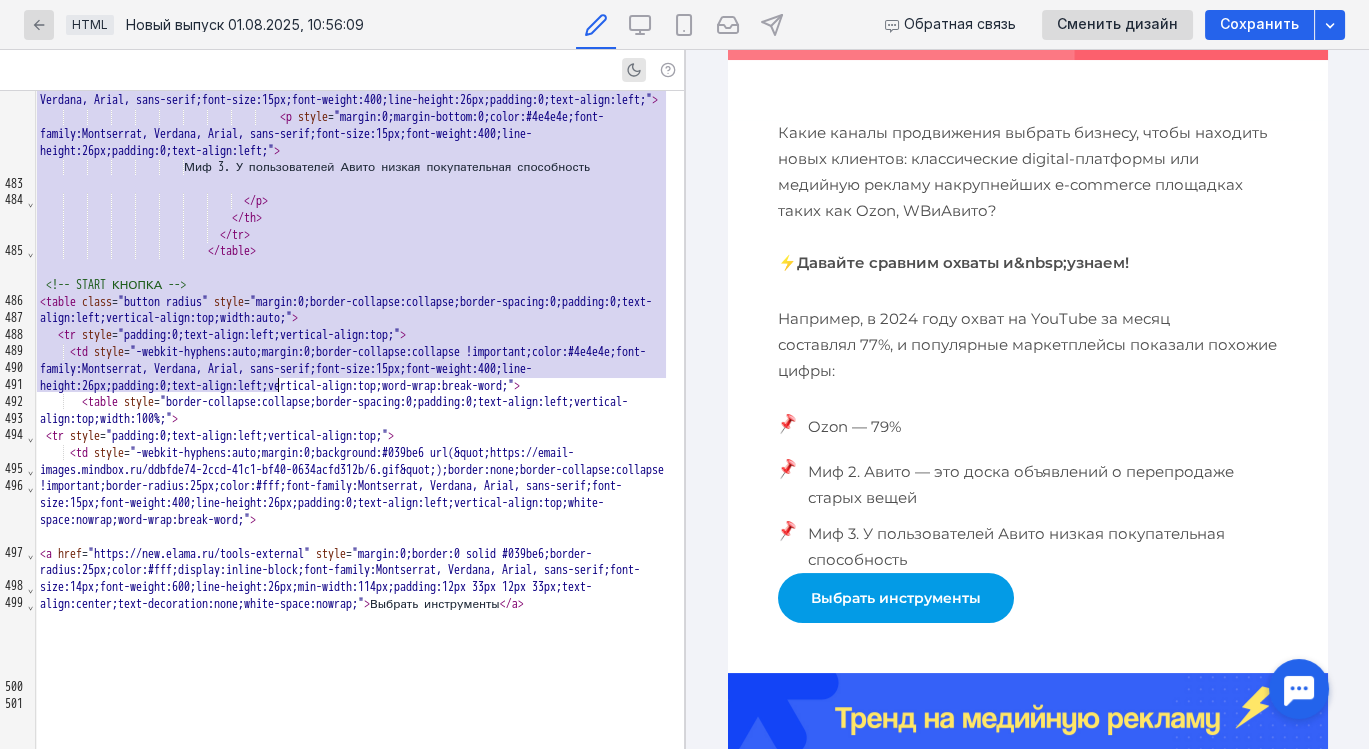 click on "<table class="advantage-item" style="border-collapse:collapse;border-spacing:0;padding:0;text-align:left;vertical-align:top;width:100%;"> 	                                     < p   style = "margin:0;margin-bottom:0;color:#4e4e4e;font-family:Montserrat, Verdana, Arial, sans-serif;font-size:15px;font-weight:400;line-height:26px;padding:0;text-align:left;" > 	 	 	 	 	 	 	 	 	Ozon &nbsp; &mdash;  79% </ p >                                                 </ th >                                             </ tr >    </ table > 	 	 	 	 	 	 	 	 < table   class = "spacer"   style = "border-collapse:collapse;border-spacing:0;padding:0;text-align:left;vertical-align:top;width:100%;" >                                                           < tbody >                                                               < tr   style = "padding:0;text-align:left;vertical-align:top;" >                                                                 < td   height = "10"   style = >   </ td >" at bounding box center [360, 394] 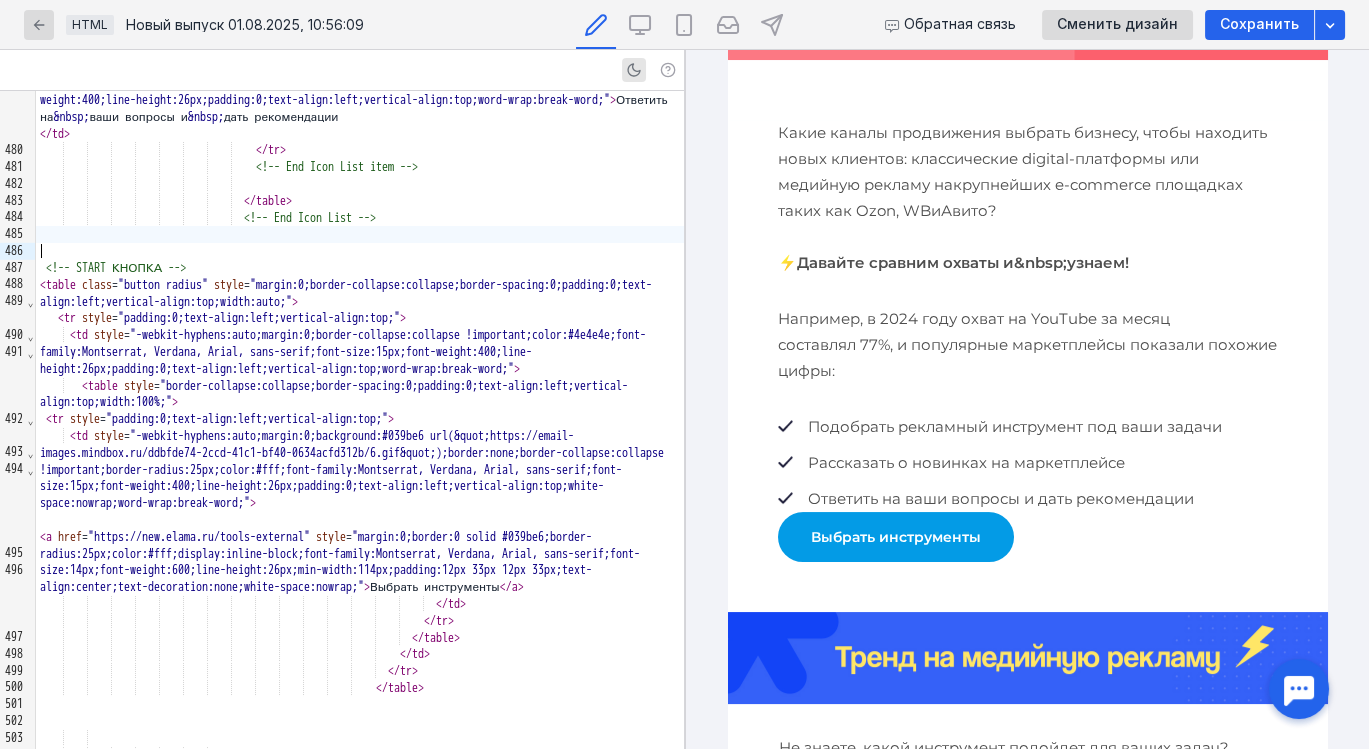 scroll, scrollTop: 439, scrollLeft: 0, axis: vertical 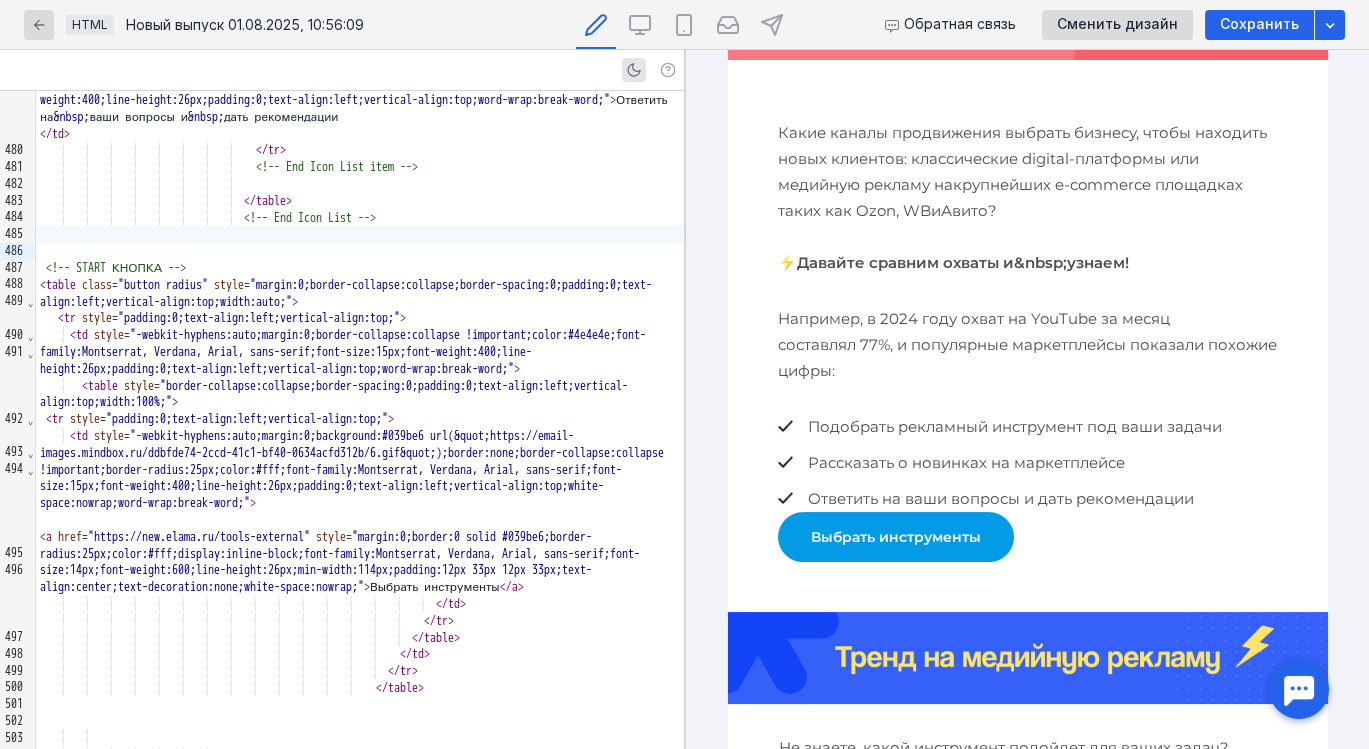 click on "Подобрать рекламный инструмент под ваши задачи" at bounding box center [1042, 427] 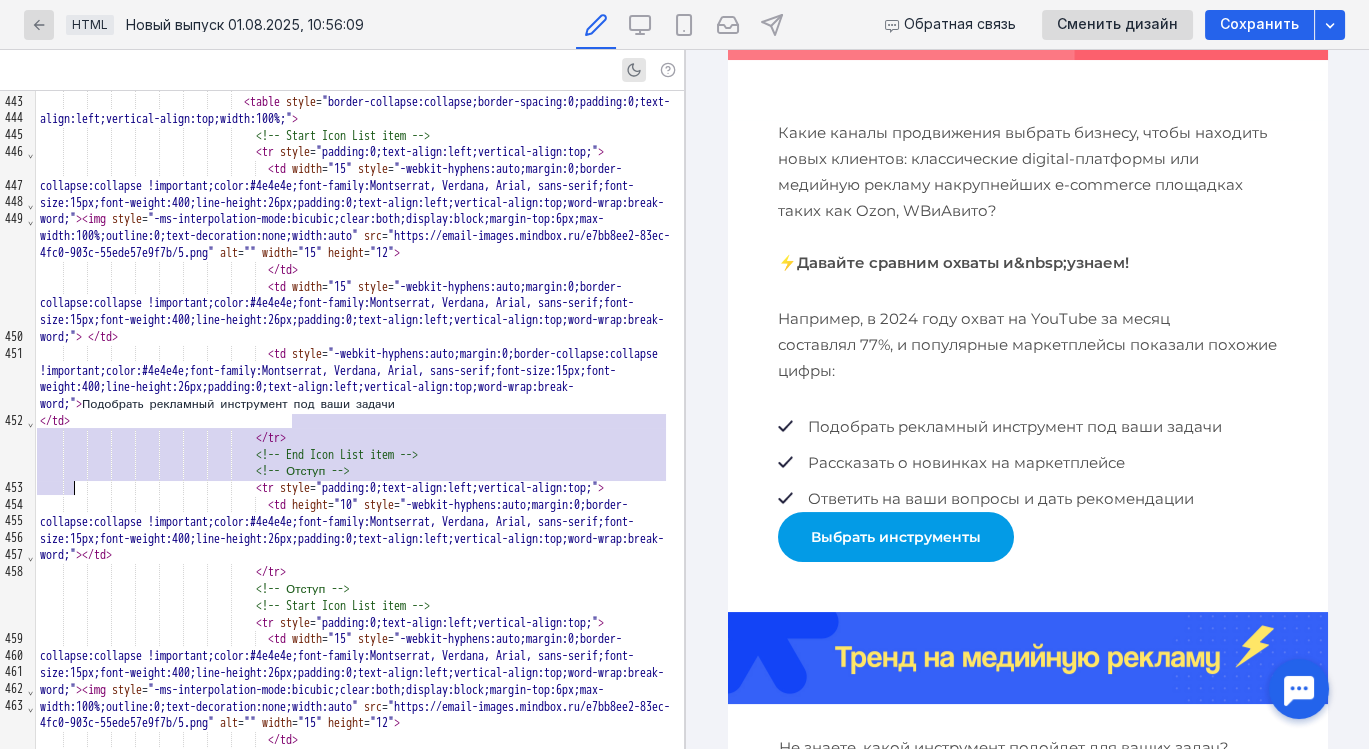 click on "<td   style = "-webkit-hyphens:auto;margin:0;border-collapse:collapse !important;color:#4e4e4e;font-family:Montserrat, Verdana, Arial, sans-serif;font-size:15px;font-weight:400;line-height:26px;padding:0;text-align:left;vertical-align:top;word-wrap:break-word;" > Подобрать рекламный инструмент под ваши задачи" at bounding box center [360, 379] 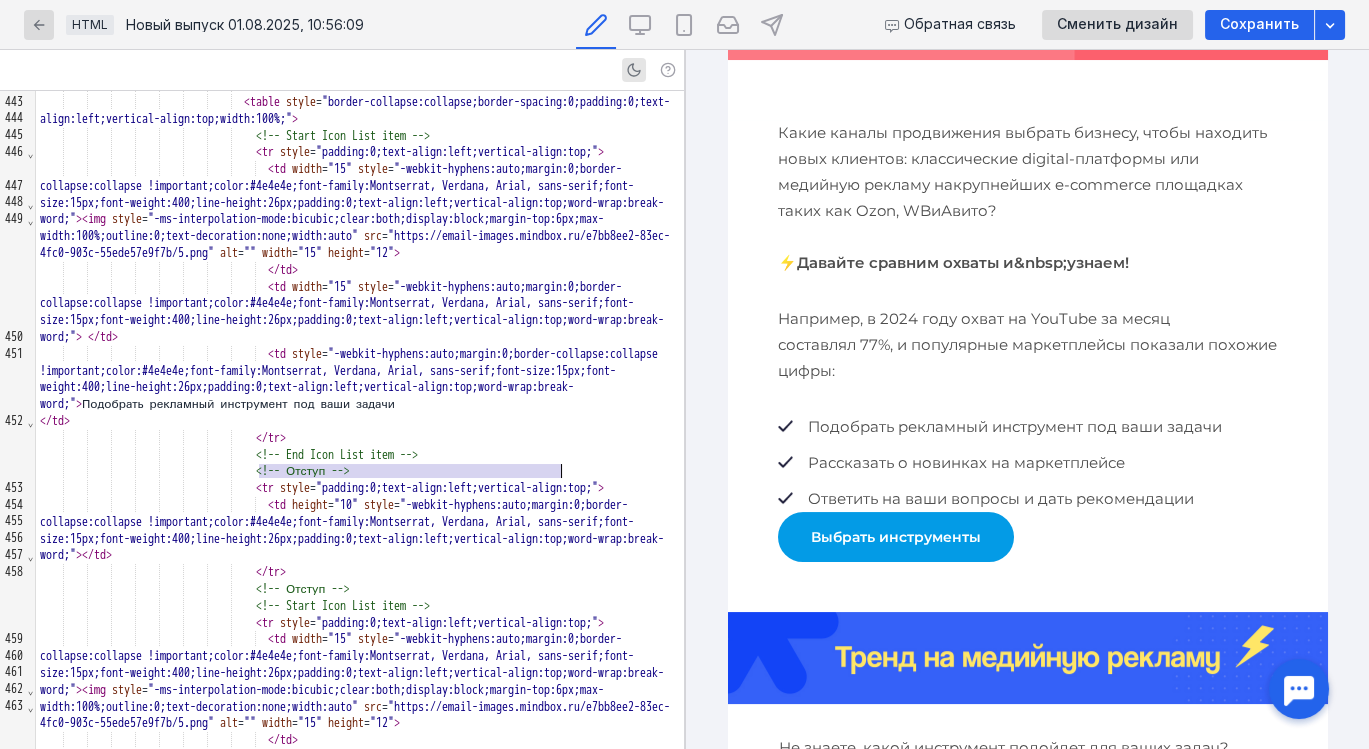 drag, startPoint x: 260, startPoint y: 469, endPoint x: 586, endPoint y: 470, distance: 326.00153 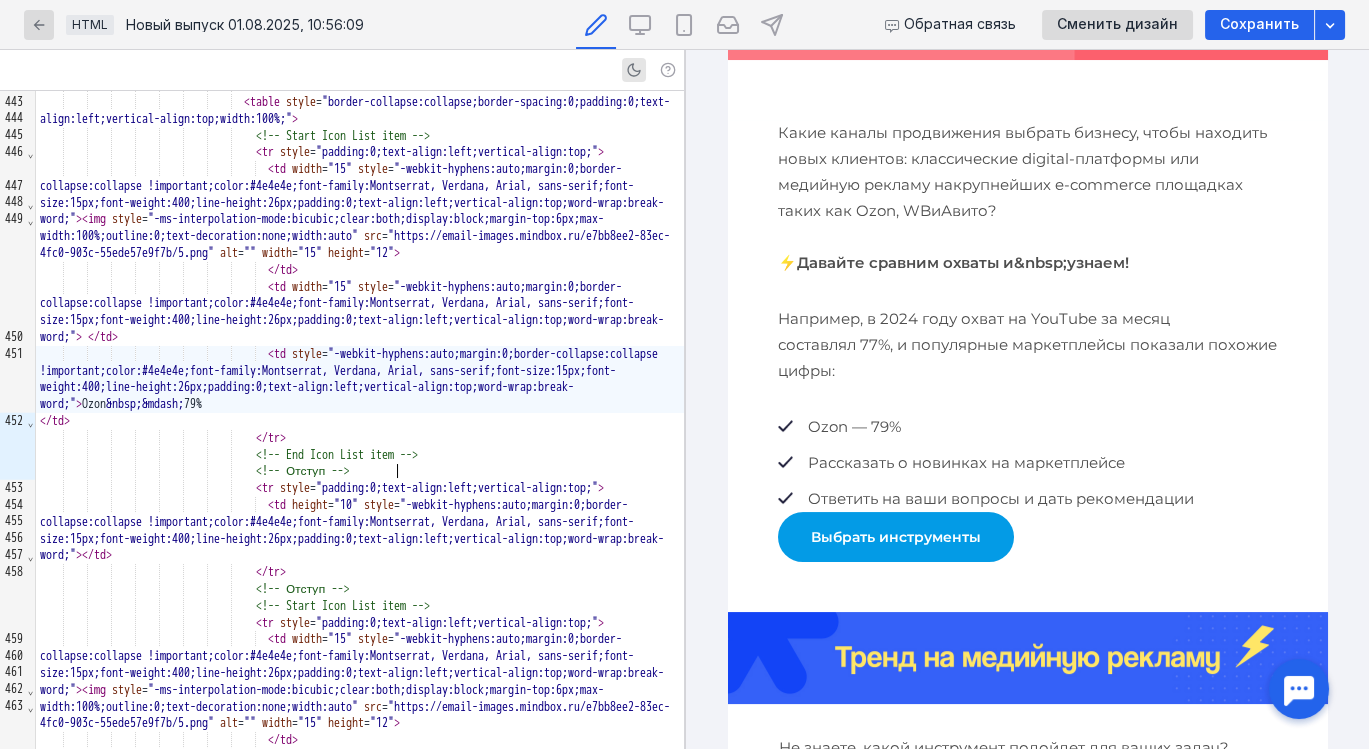 scroll, scrollTop: 439, scrollLeft: 0, axis: vertical 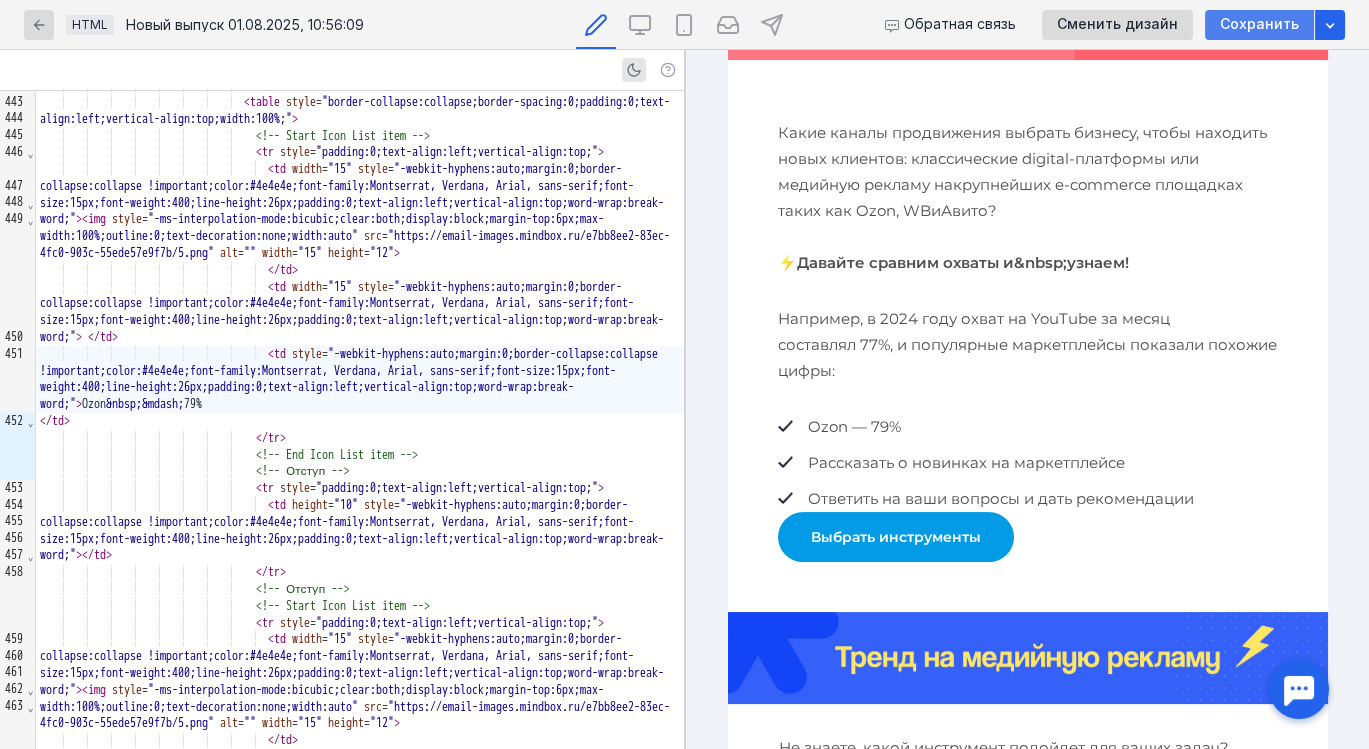 click on "Сохранить" at bounding box center (1259, 24) 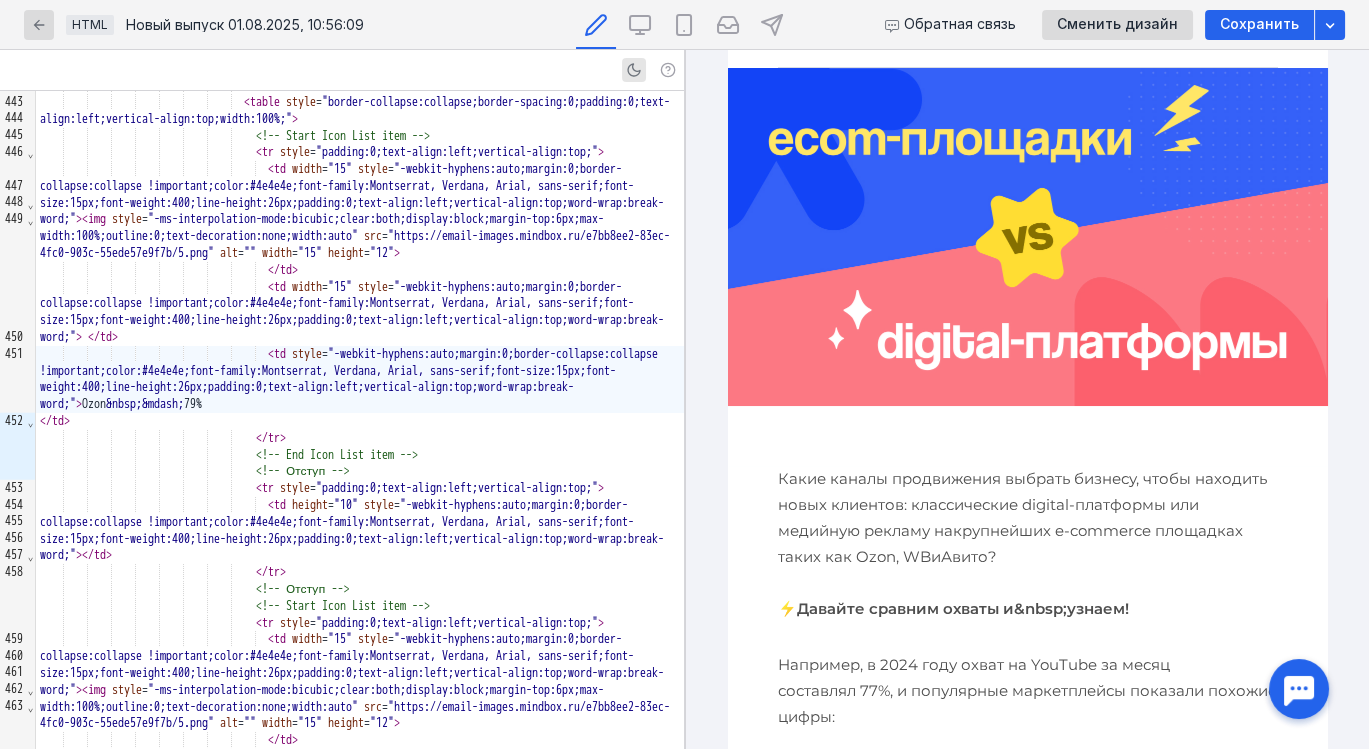 scroll, scrollTop: 101, scrollLeft: 0, axis: vertical 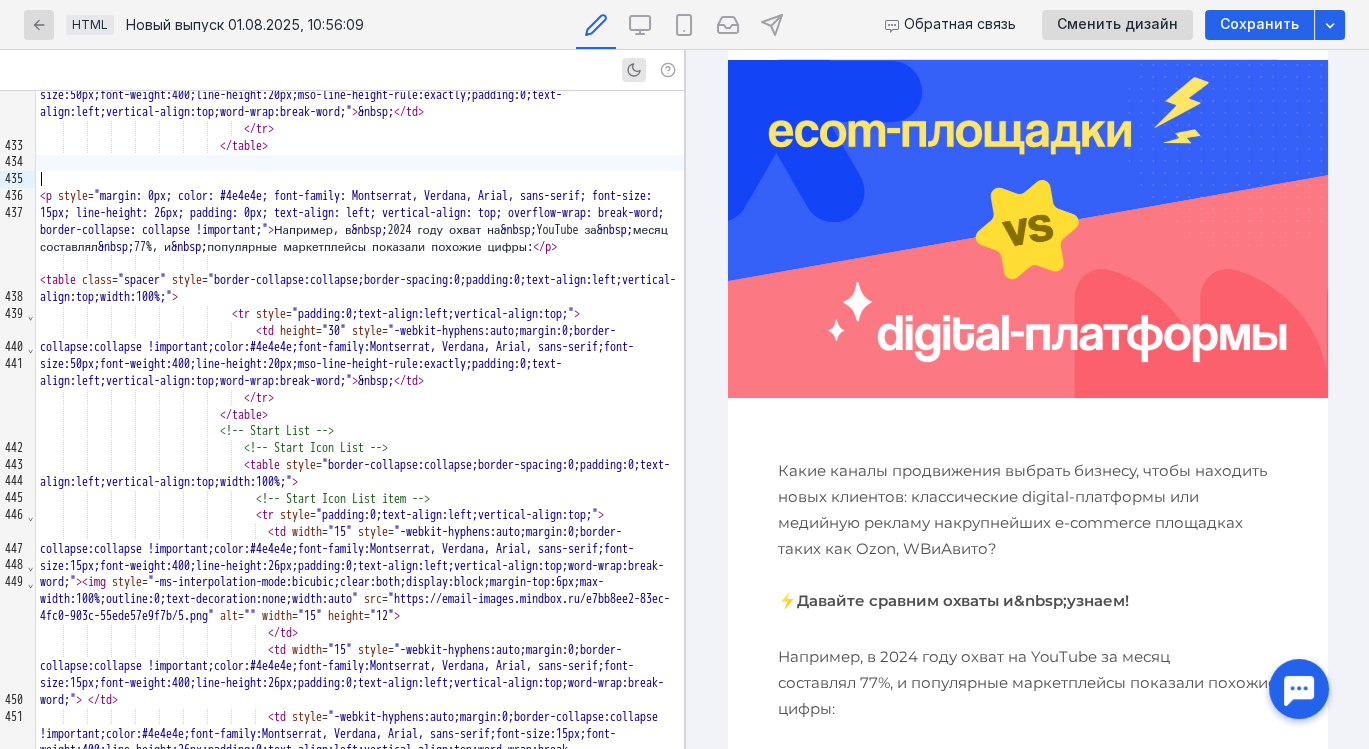 click at bounding box center (360, 163) 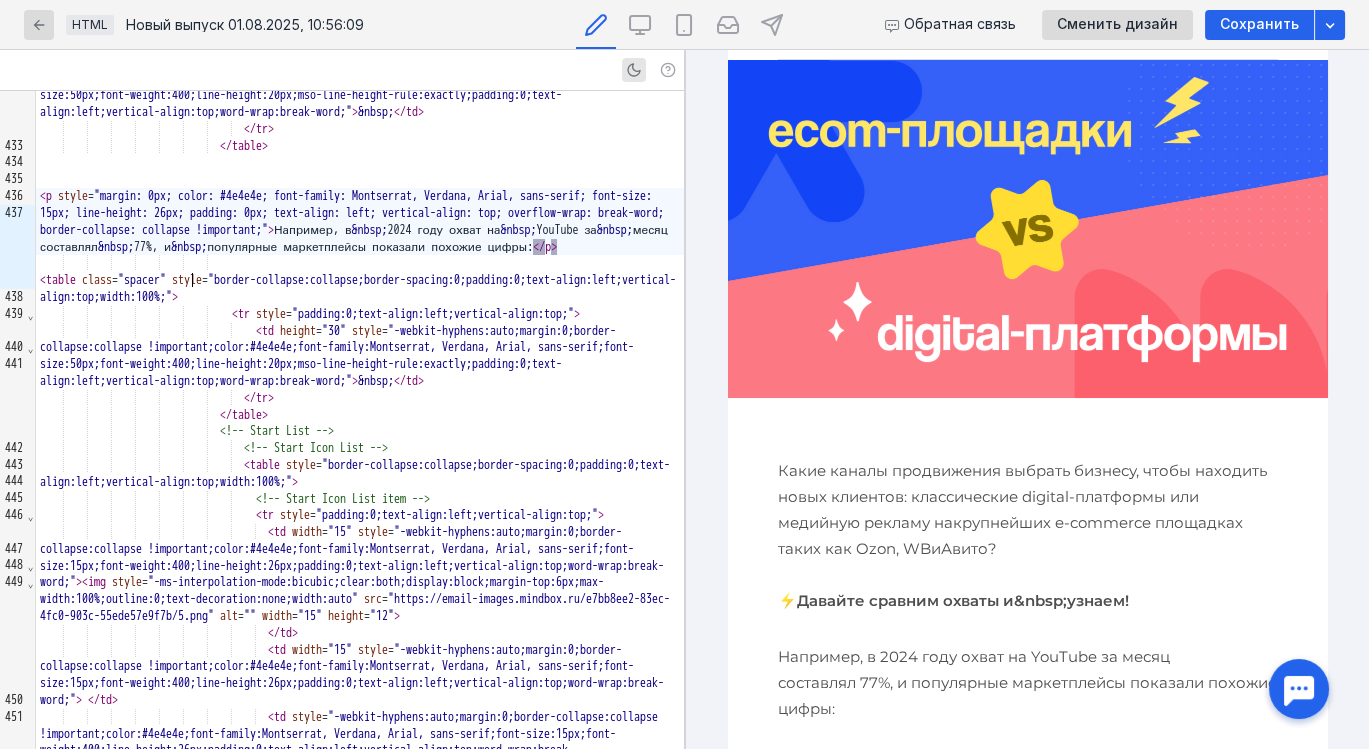 click on "< p   style = "margin: 0px; color: #4e4e4e; font-family: Montserrat, Verdana, Arial, sans-serif; font-size: 15px; line-height: 26px; padding: 0px; text-align: left; vertical-align: top; overflow-wrap: break-word; border-collapse: collapse !important;" > Например, в &nbsp; 2024 году охват на &nbsp; YouTube за &nbsp; месяц составлял &nbsp; 77%, и &nbsp; популярные маркетплейсы показали похожие цифры: </ p >" at bounding box center [360, 221] 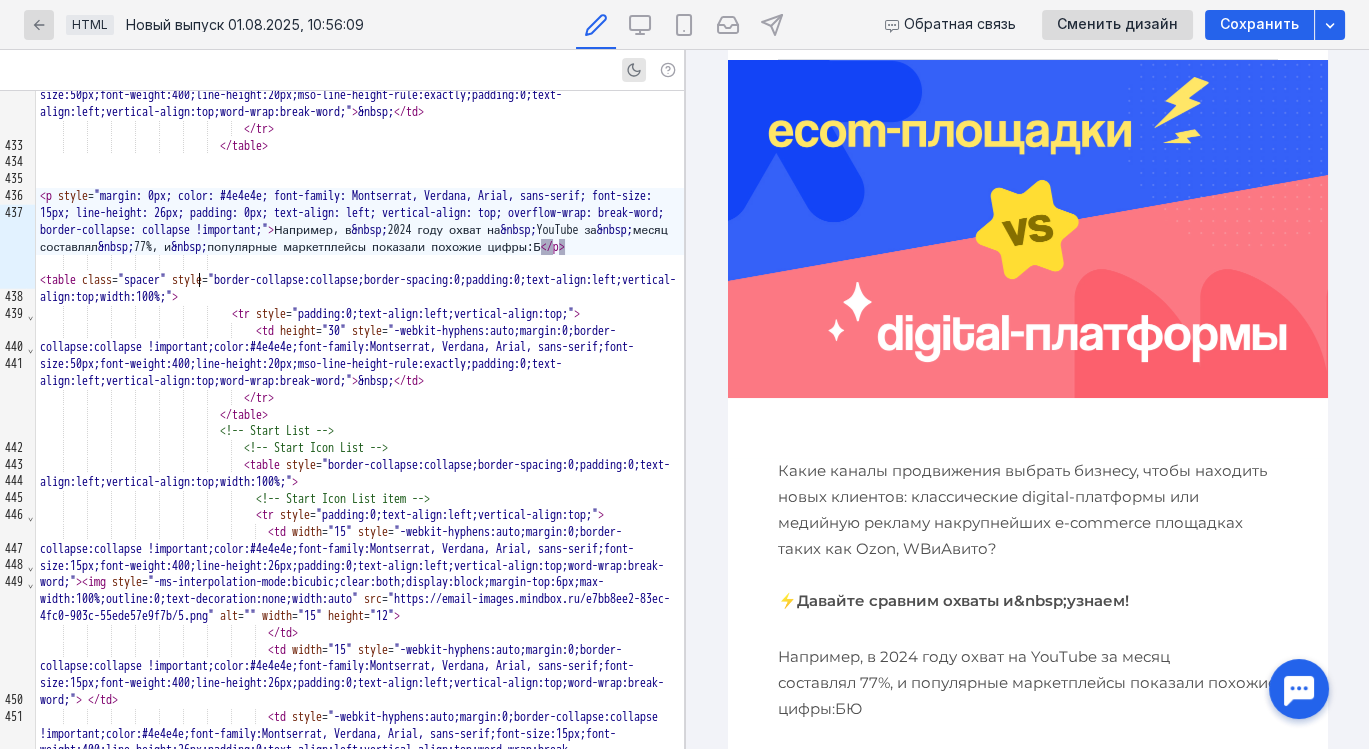 scroll, scrollTop: 101, scrollLeft: 0, axis: vertical 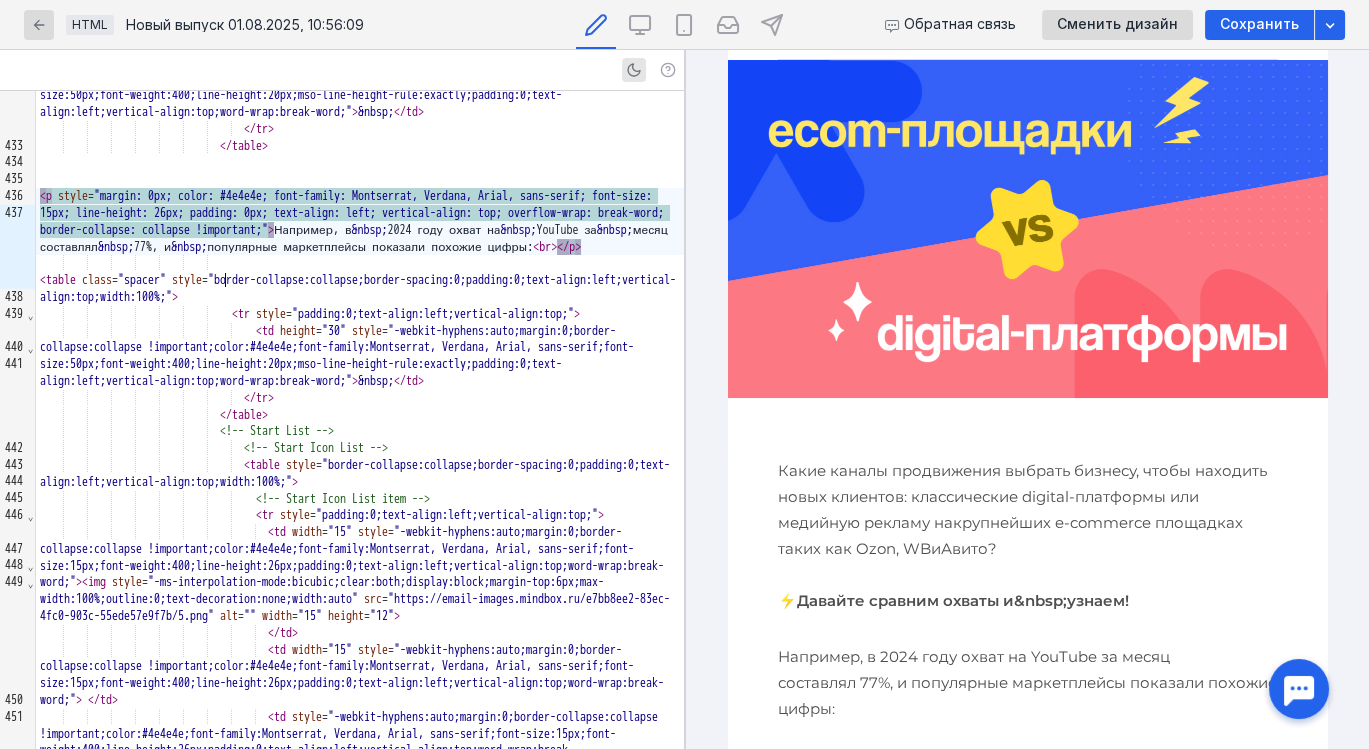 click on "</ p >" at bounding box center (569, 247) 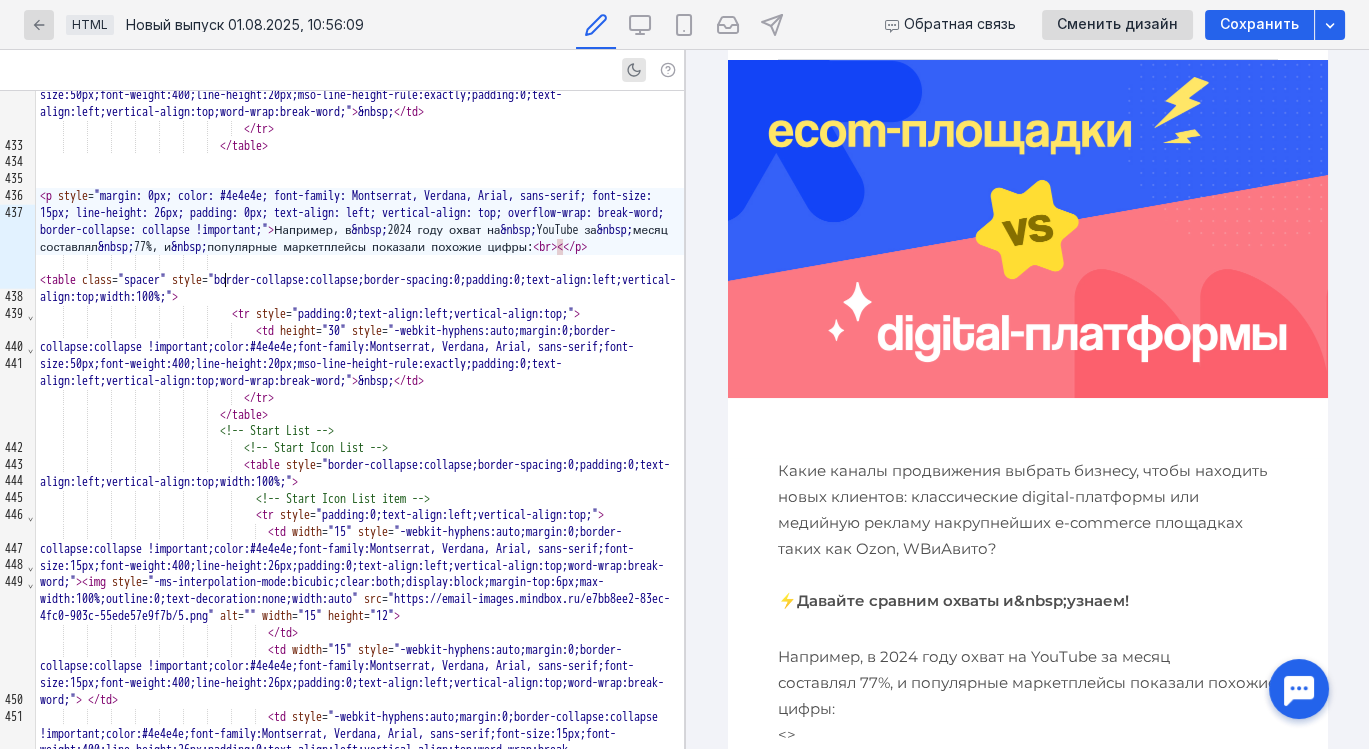 scroll, scrollTop: 101, scrollLeft: 0, axis: vertical 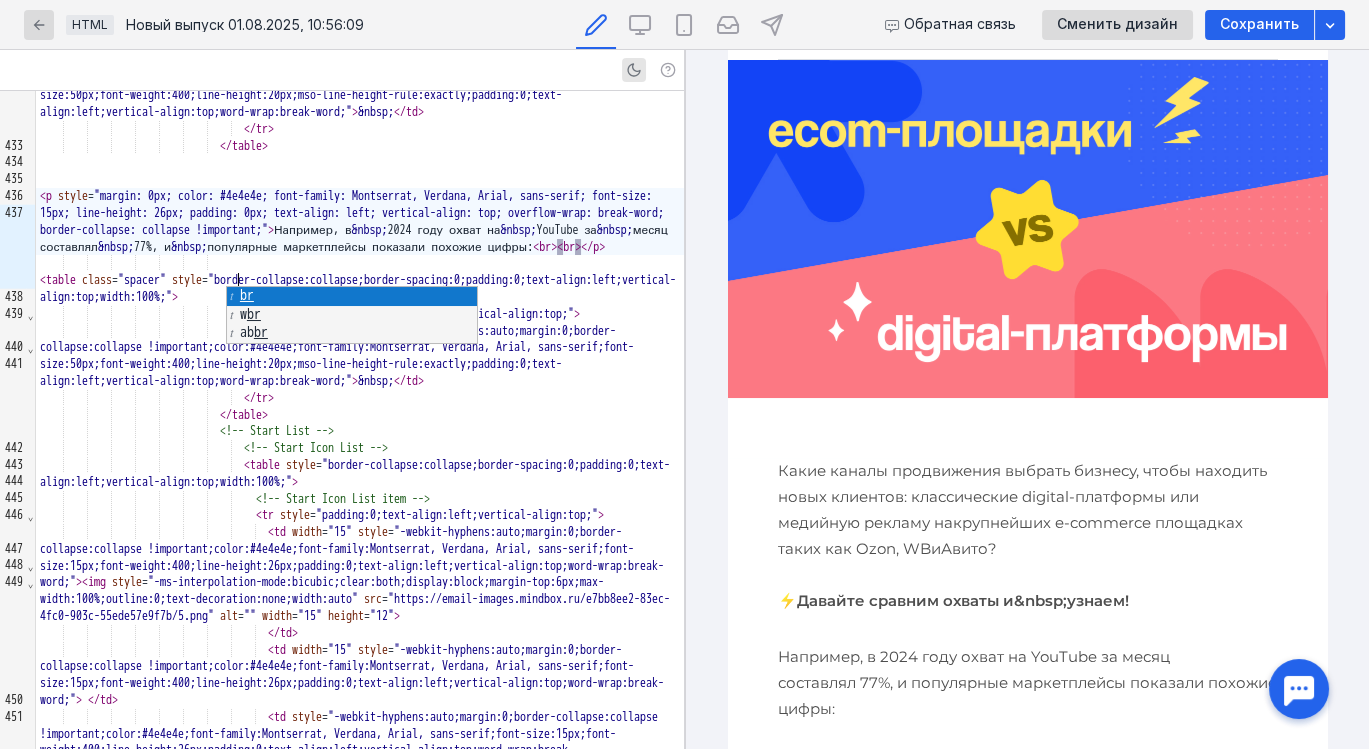 click on "</" at bounding box center (587, 247) 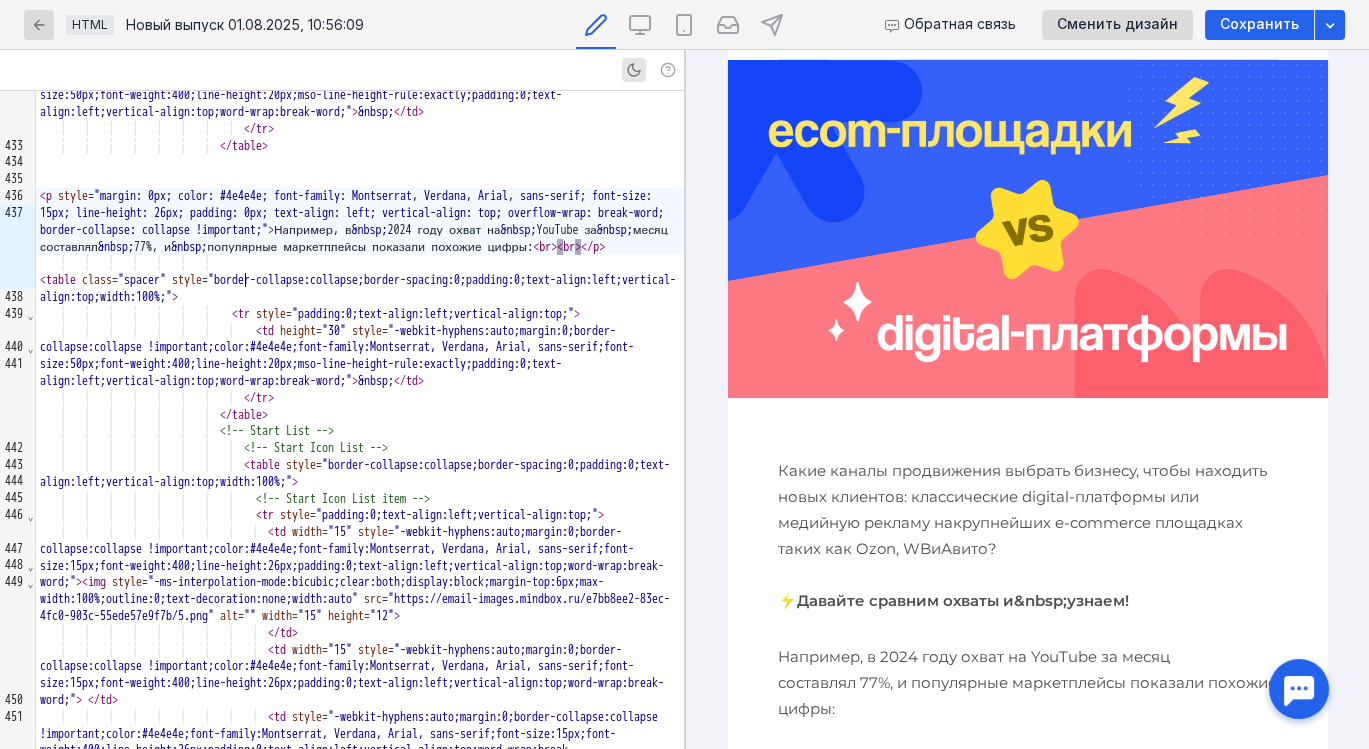 scroll, scrollTop: 101, scrollLeft: 0, axis: vertical 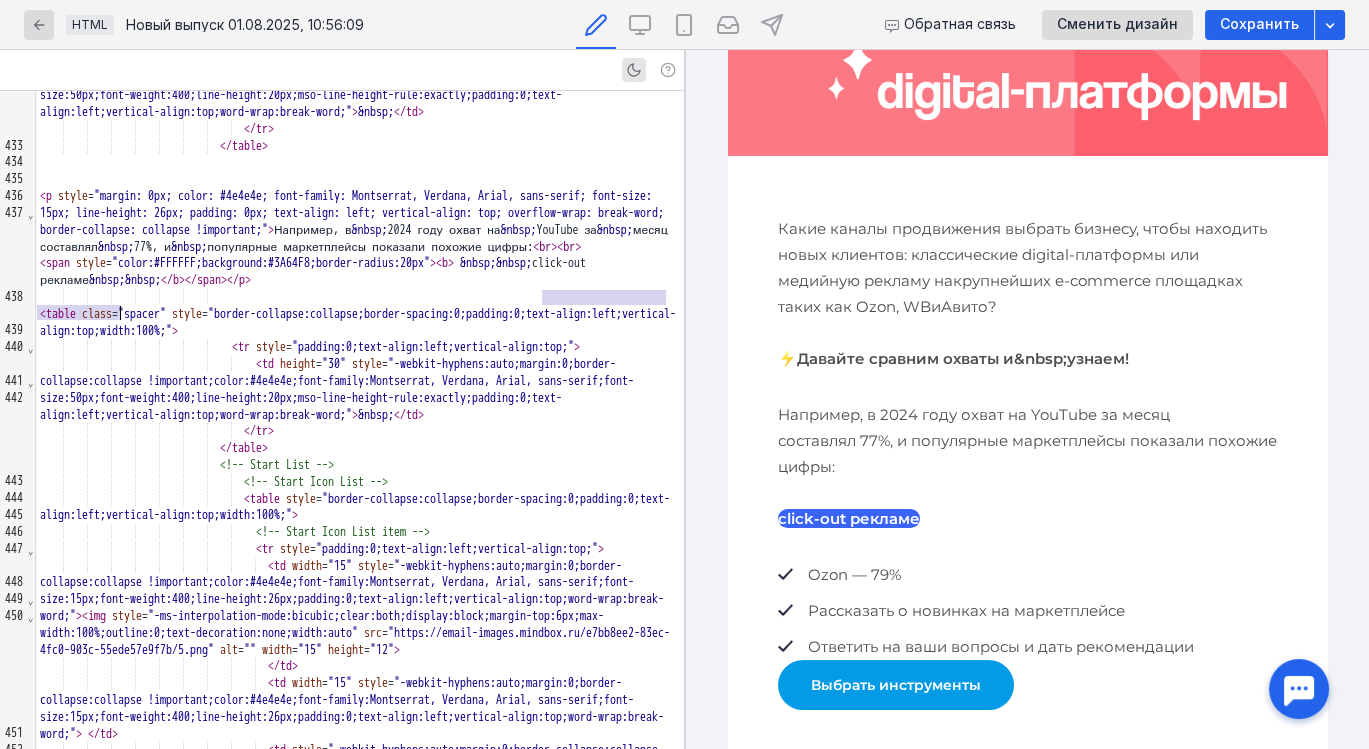 drag, startPoint x: 543, startPoint y: 300, endPoint x: 123, endPoint y: 310, distance: 420.11902 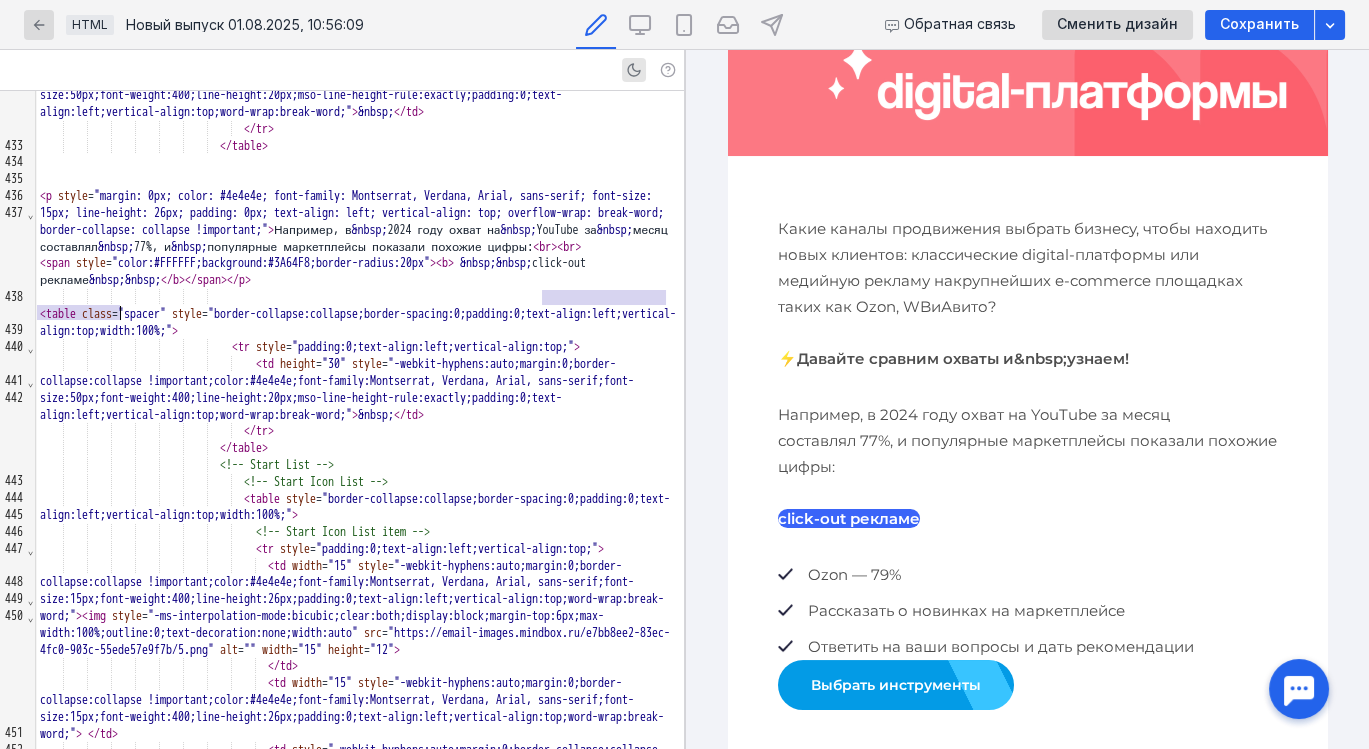 click on "< span   style = "color:#FFFFFF;background:#3A64F8;border-radius:20px" > < b >   &nbsp; &nbsp; click-out рекламе &nbsp; &nbsp; </ b > </ span > </ p >" at bounding box center (360, 272) 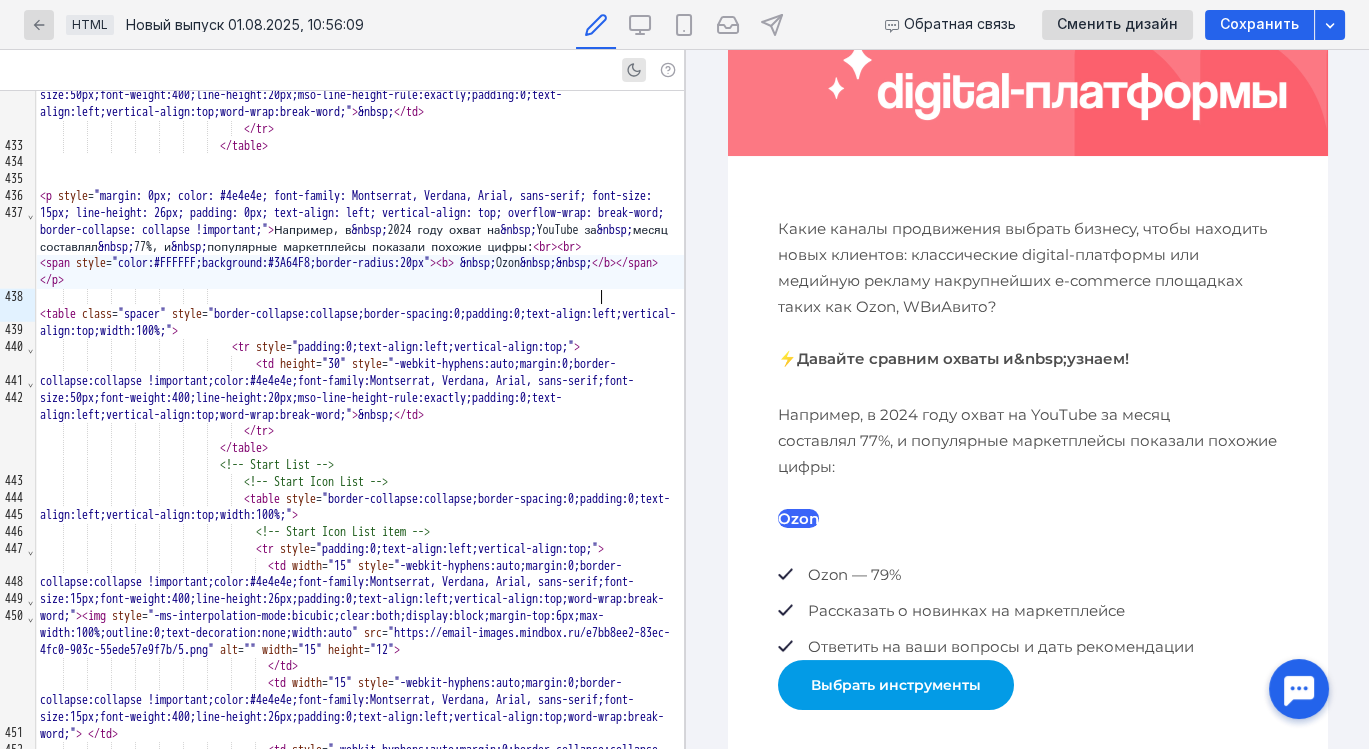 scroll, scrollTop: 343, scrollLeft: 0, axis: vertical 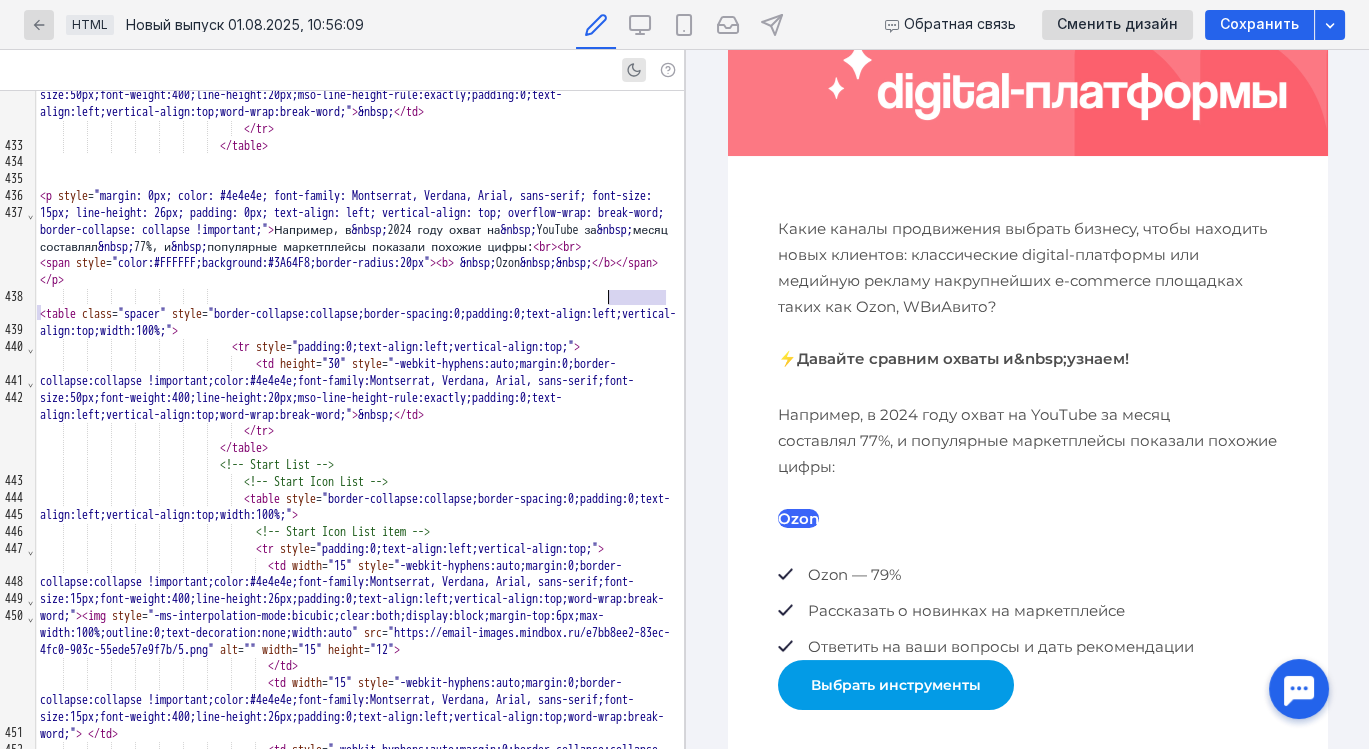 drag, startPoint x: 654, startPoint y: 296, endPoint x: 608, endPoint y: 296, distance: 46 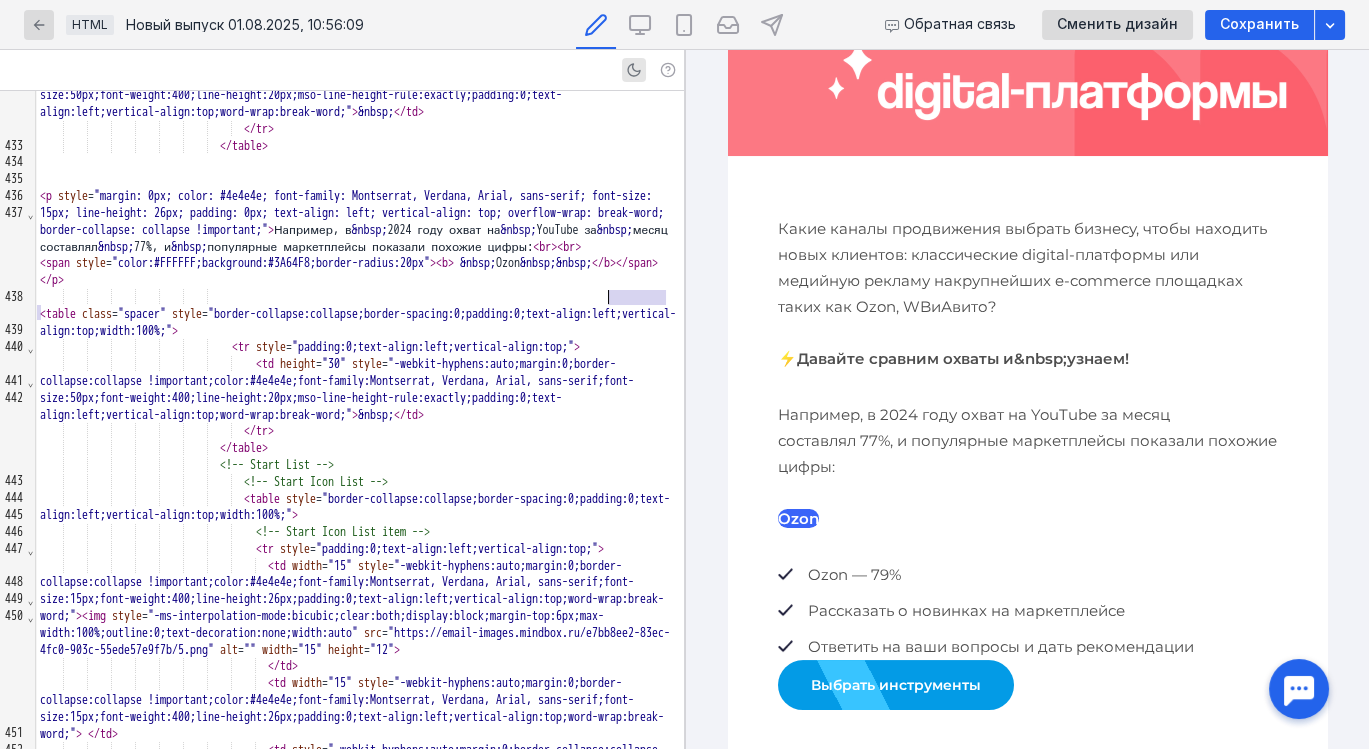 click on "<span   style = "color:#FFFFFF;background:#3A64F8;border-radius:20px" > <b> &nbsp; Ozon &nbsp; &nbsp; </b> </span> </p>" at bounding box center (360, 272) 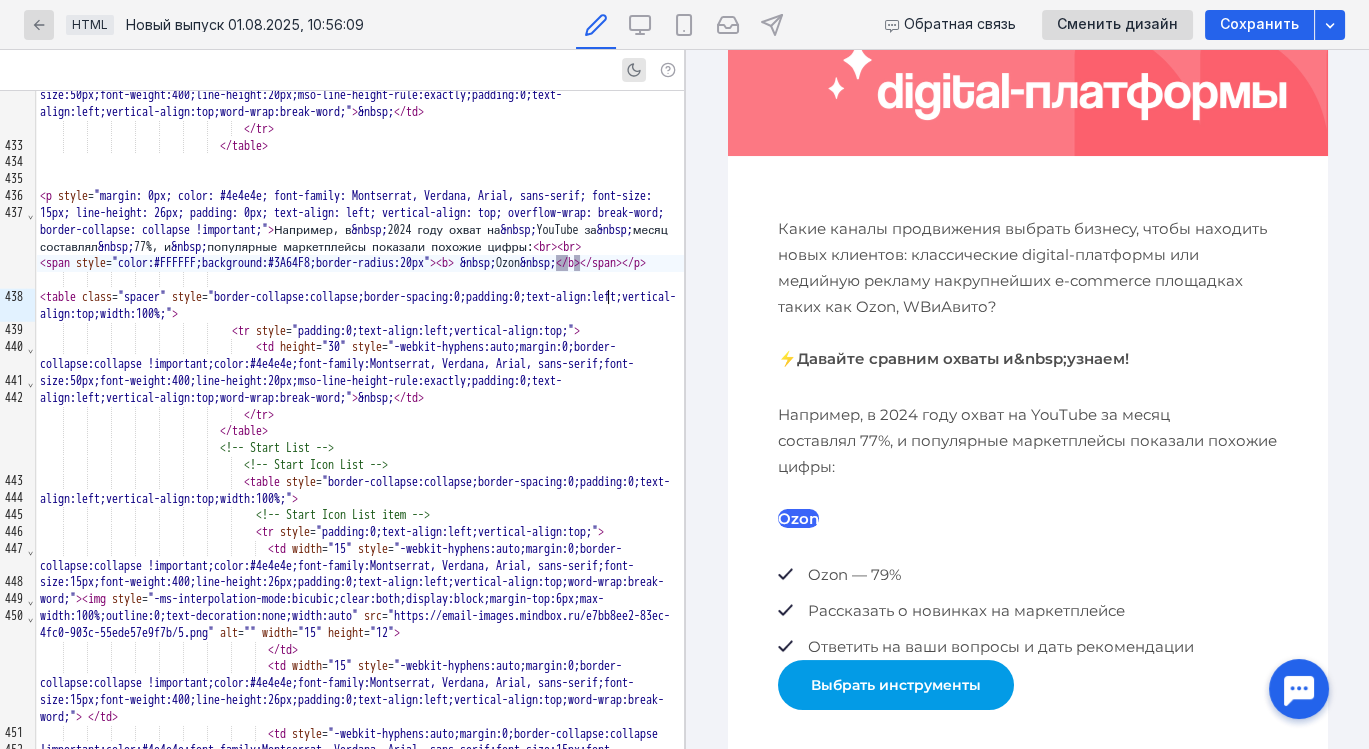 scroll, scrollTop: 343, scrollLeft: 0, axis: vertical 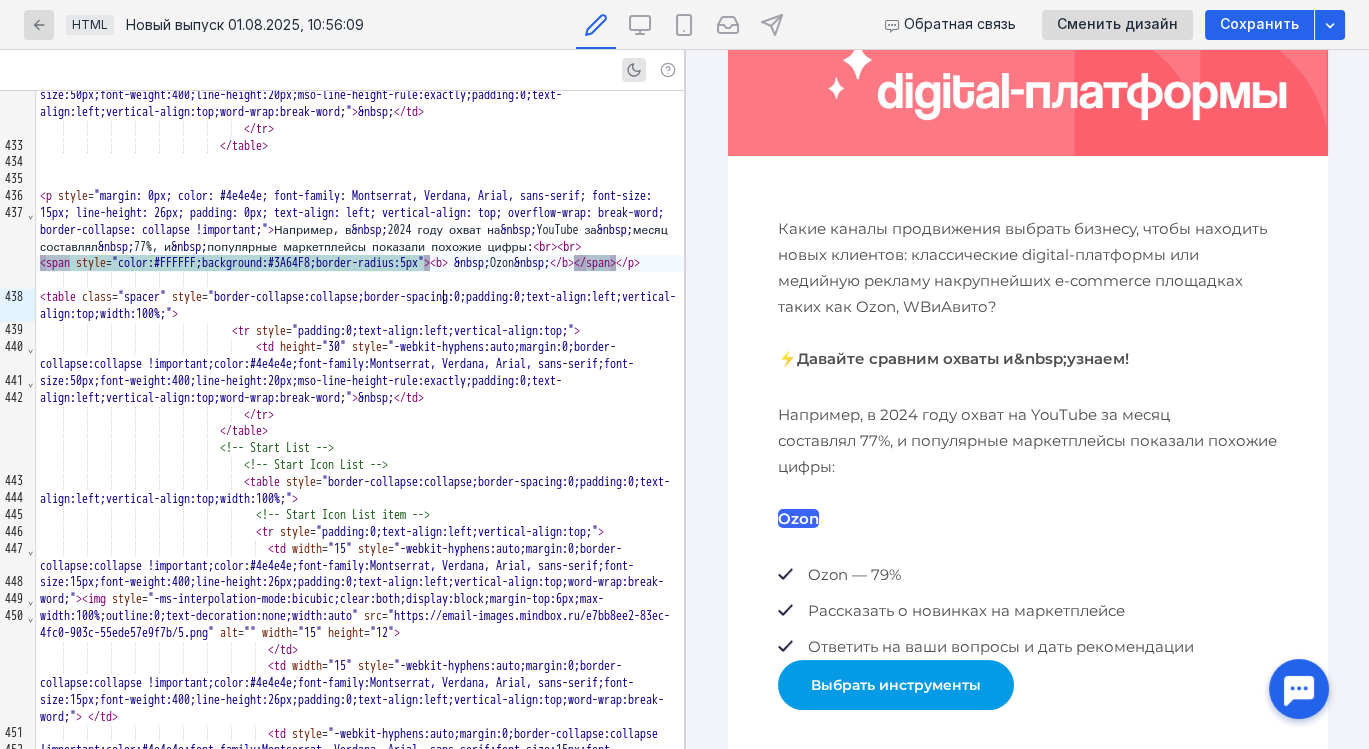 click on "< span   style = "color:#FFFFFF;background:#3A64F8;border-radius:5px" > < b >   &nbsp; Ozon &nbsp; </ b > </ span > </ p >" at bounding box center [360, 263] 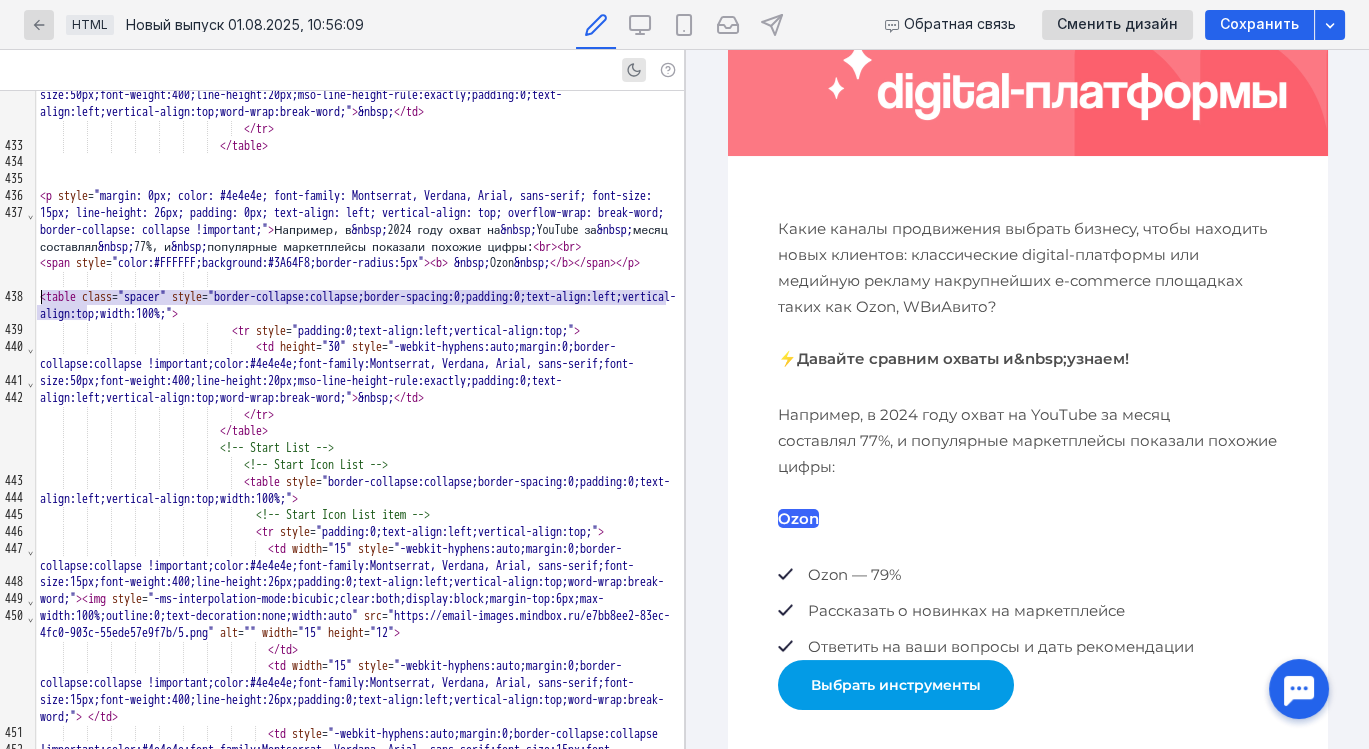 drag, startPoint x: 88, startPoint y: 314, endPoint x: 40, endPoint y: 294, distance: 52 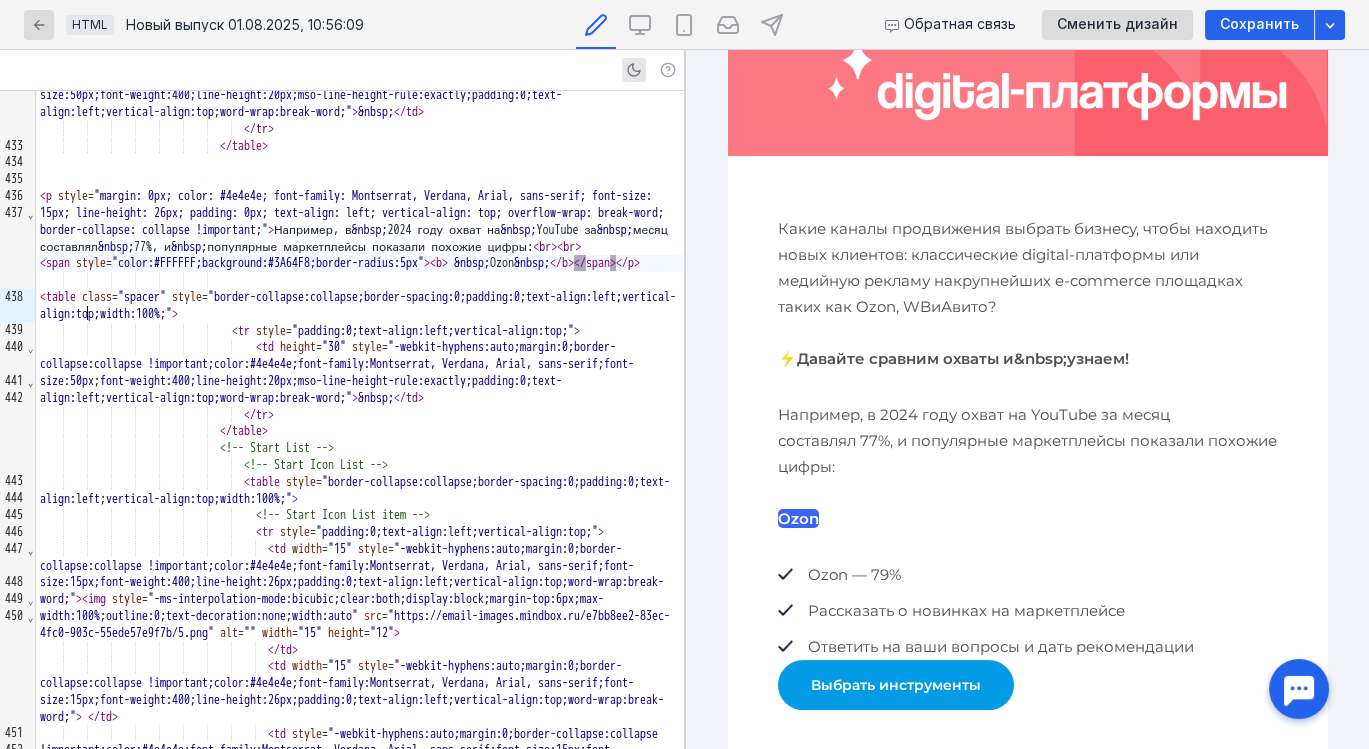 click on "</" at bounding box center (622, 263) 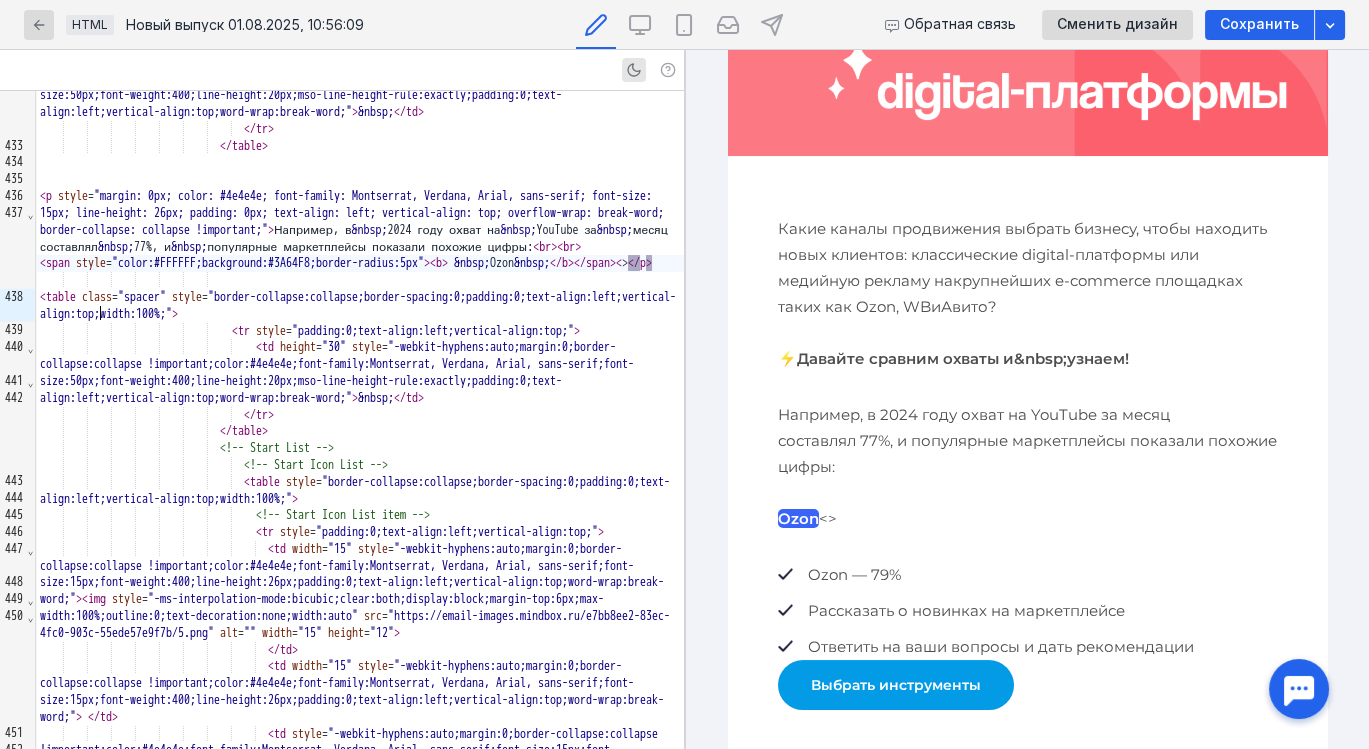 scroll, scrollTop: 343, scrollLeft: 0, axis: vertical 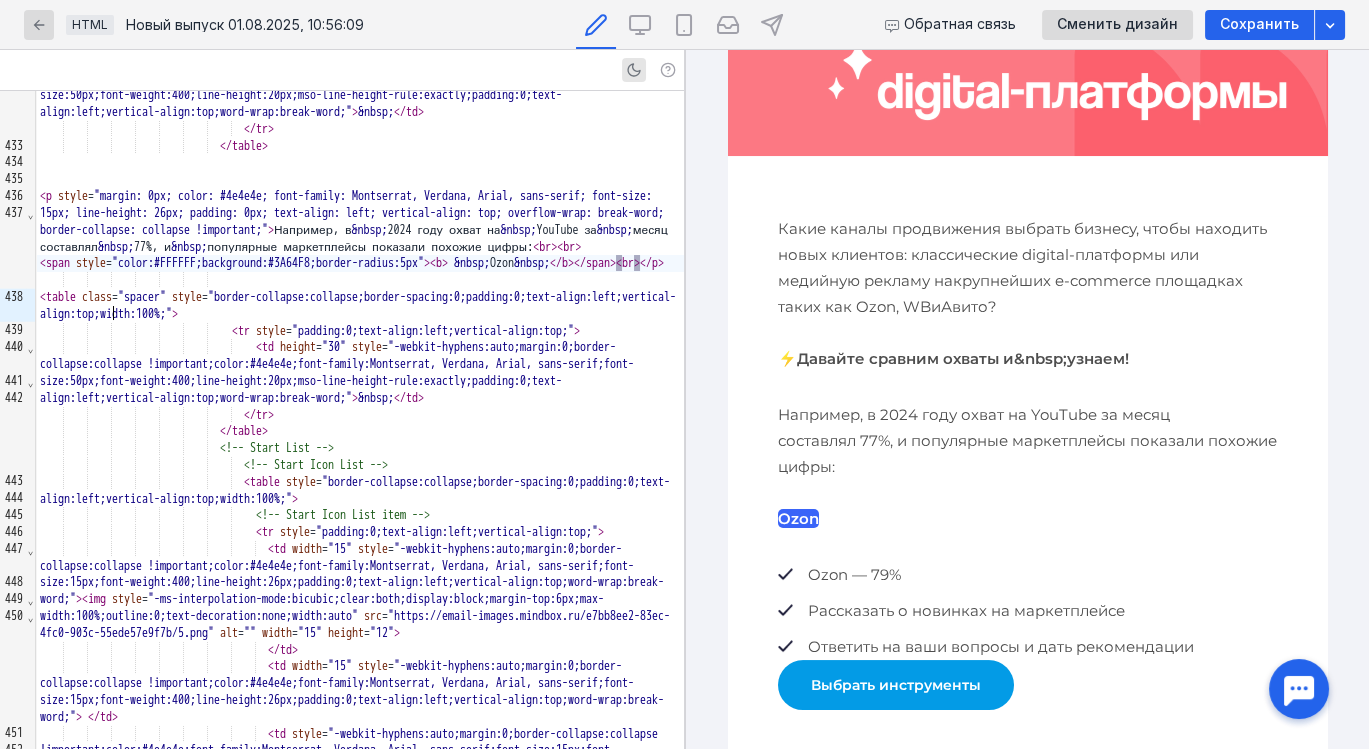 click on "</" at bounding box center [646, 263] 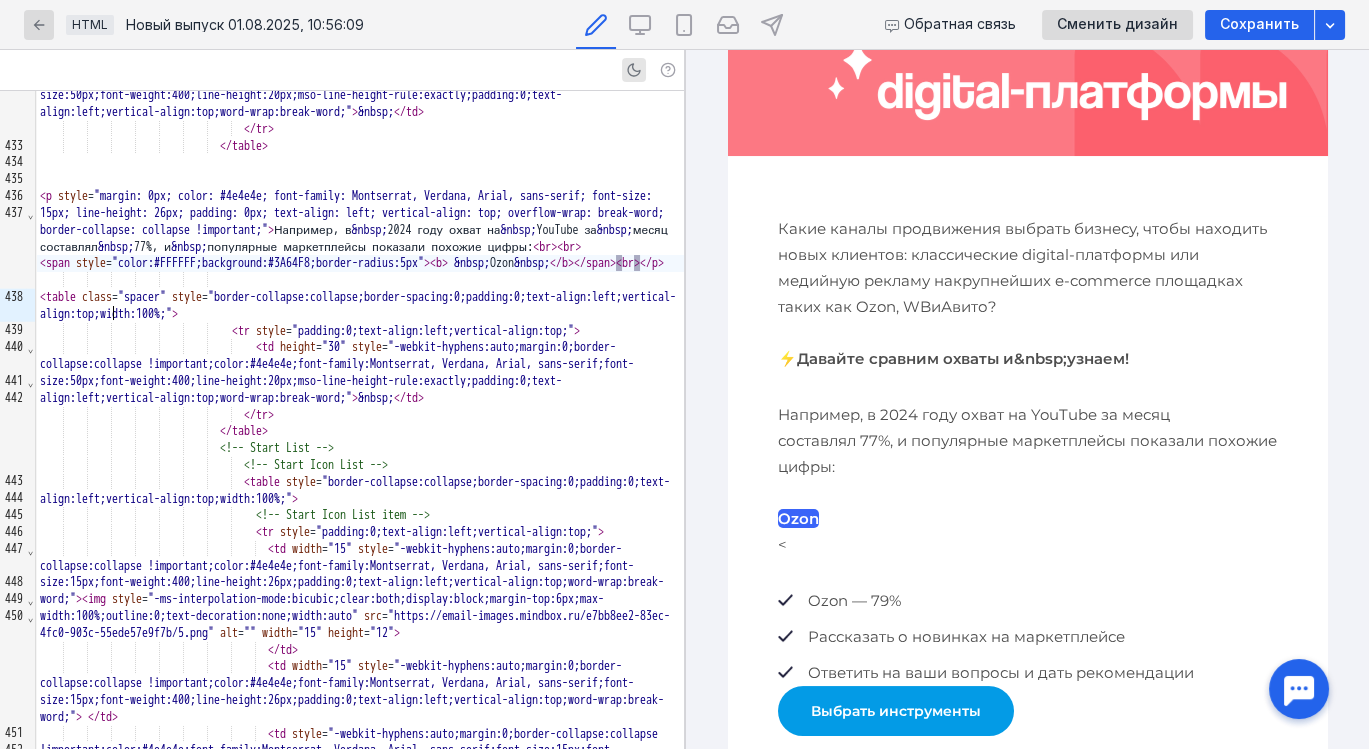 scroll, scrollTop: 0, scrollLeft: 0, axis: both 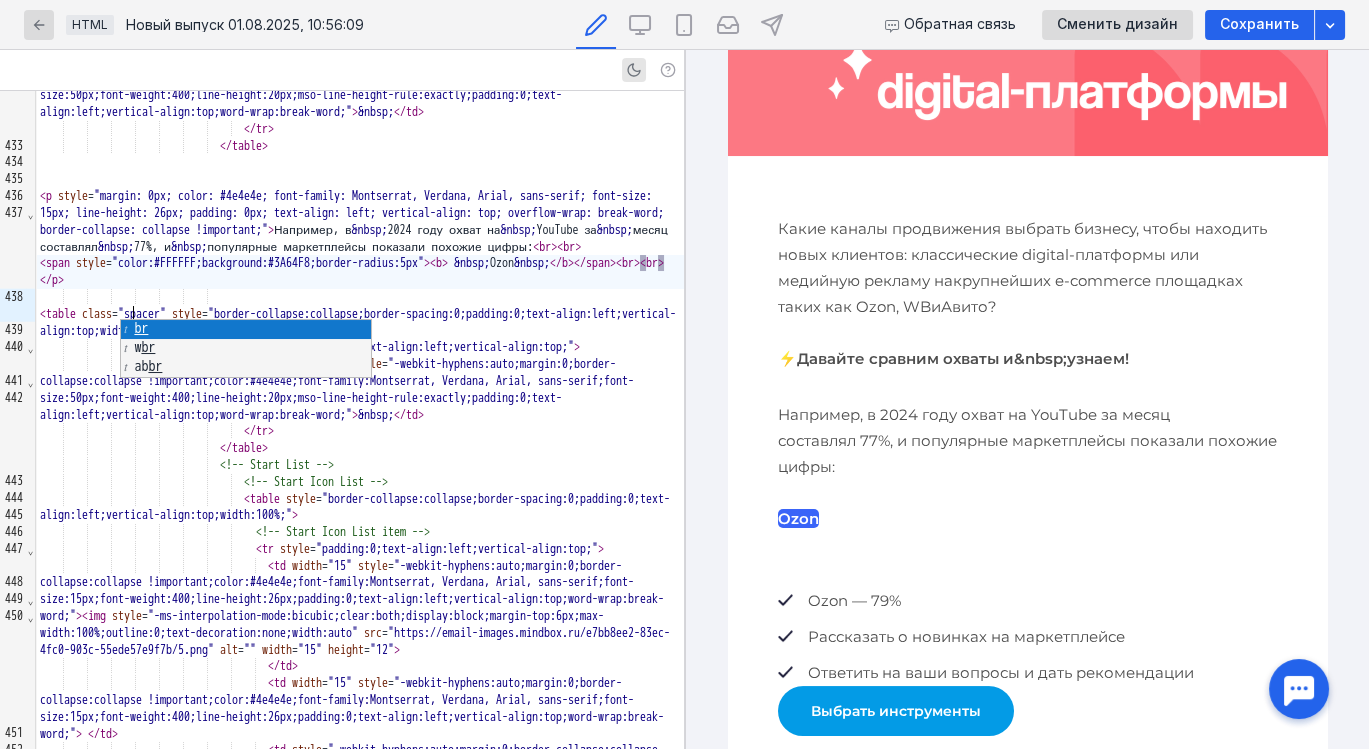 click on ">" at bounding box center [661, 263] 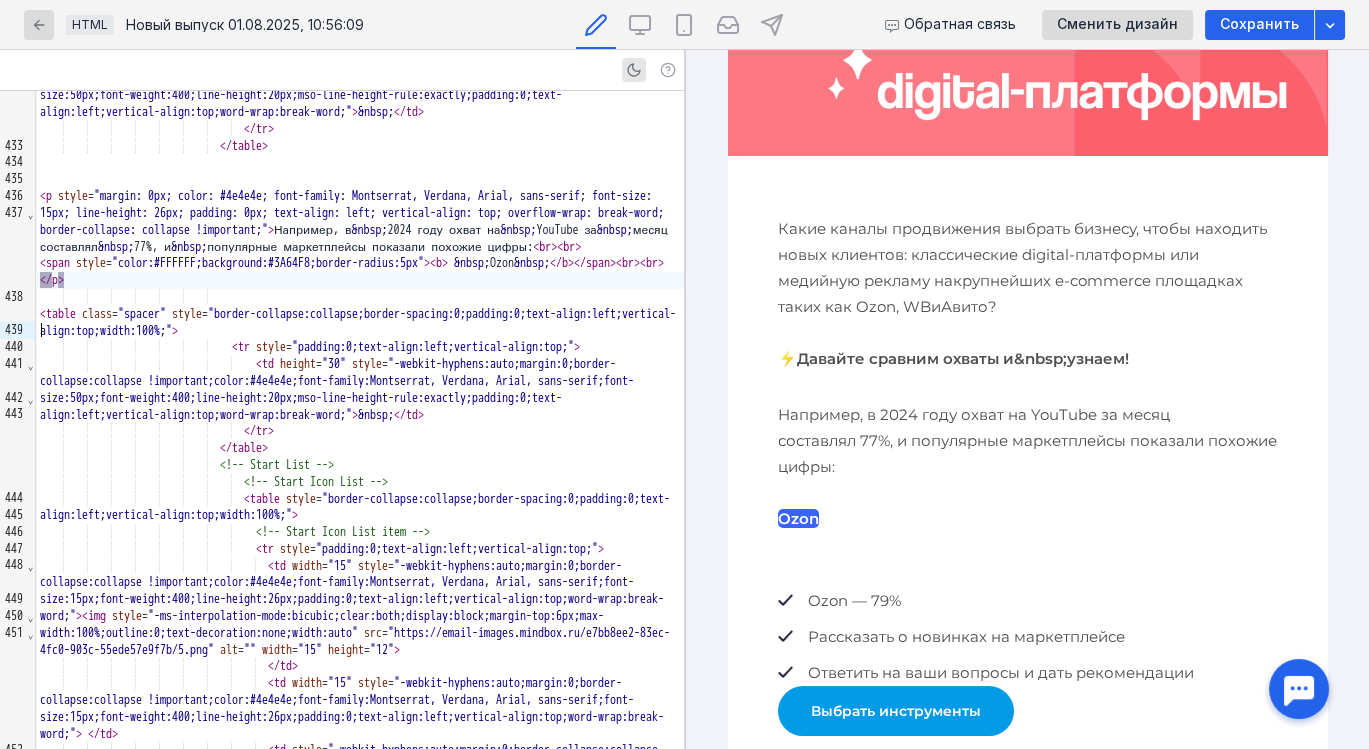scroll, scrollTop: 343, scrollLeft: 0, axis: vertical 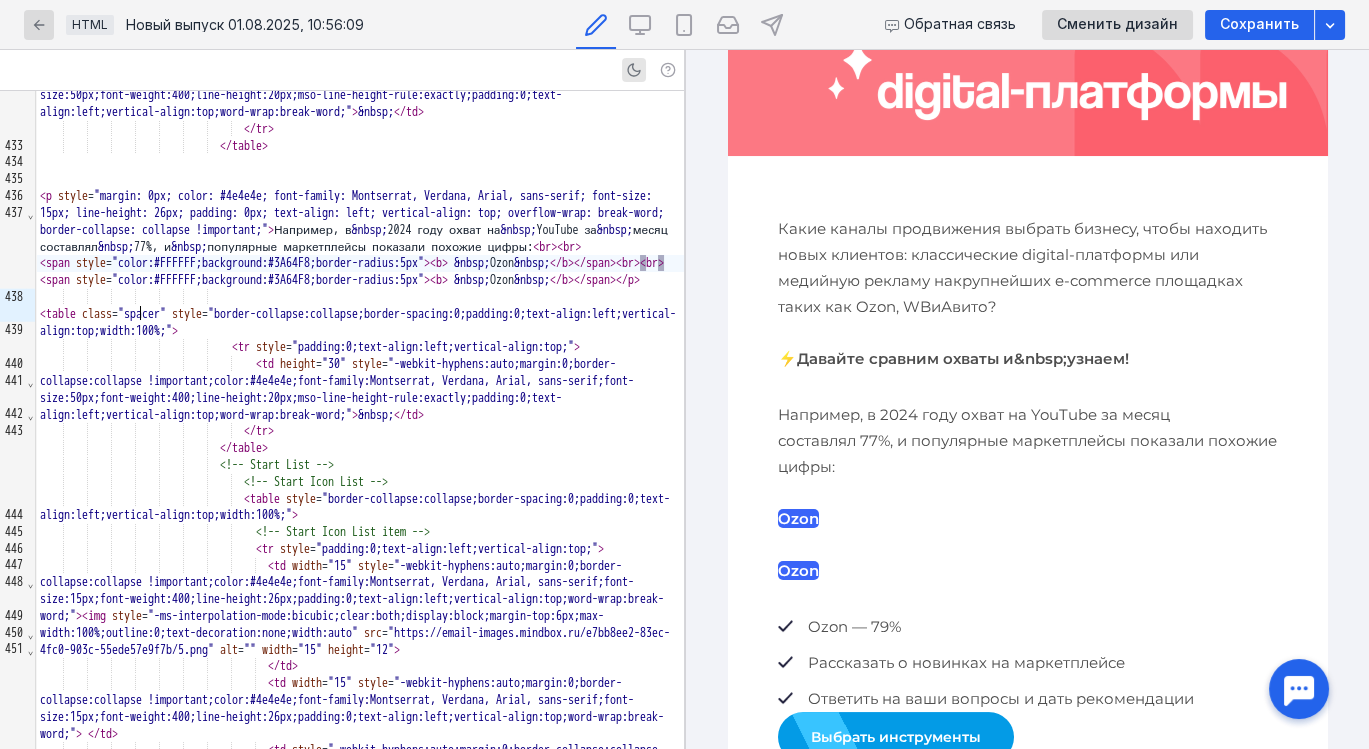 click on "< span   style = "color:#FFFFFF;background:#3A64F8;border-radius:5px" > < b >   &nbsp; Ozon &nbsp; </ b > </ span > < br > < br >" at bounding box center [360, 263] 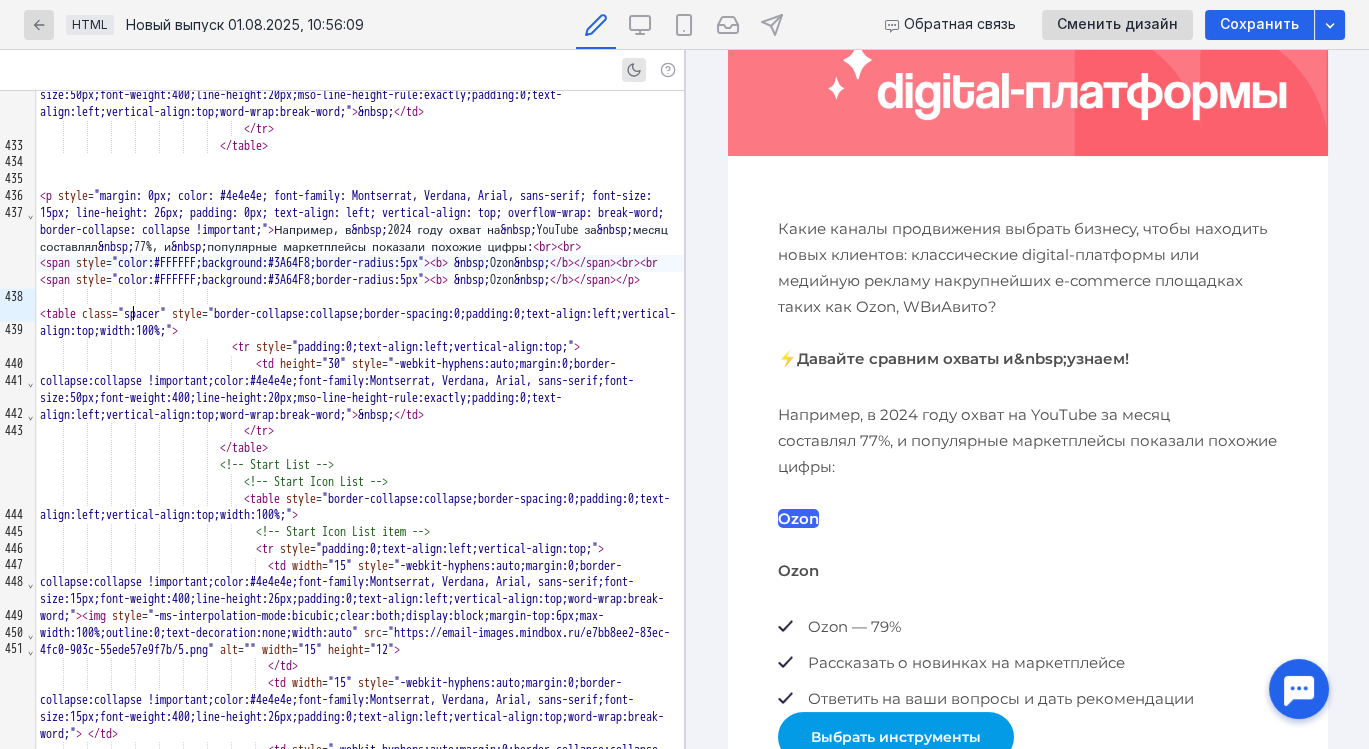 scroll, scrollTop: 343, scrollLeft: 0, axis: vertical 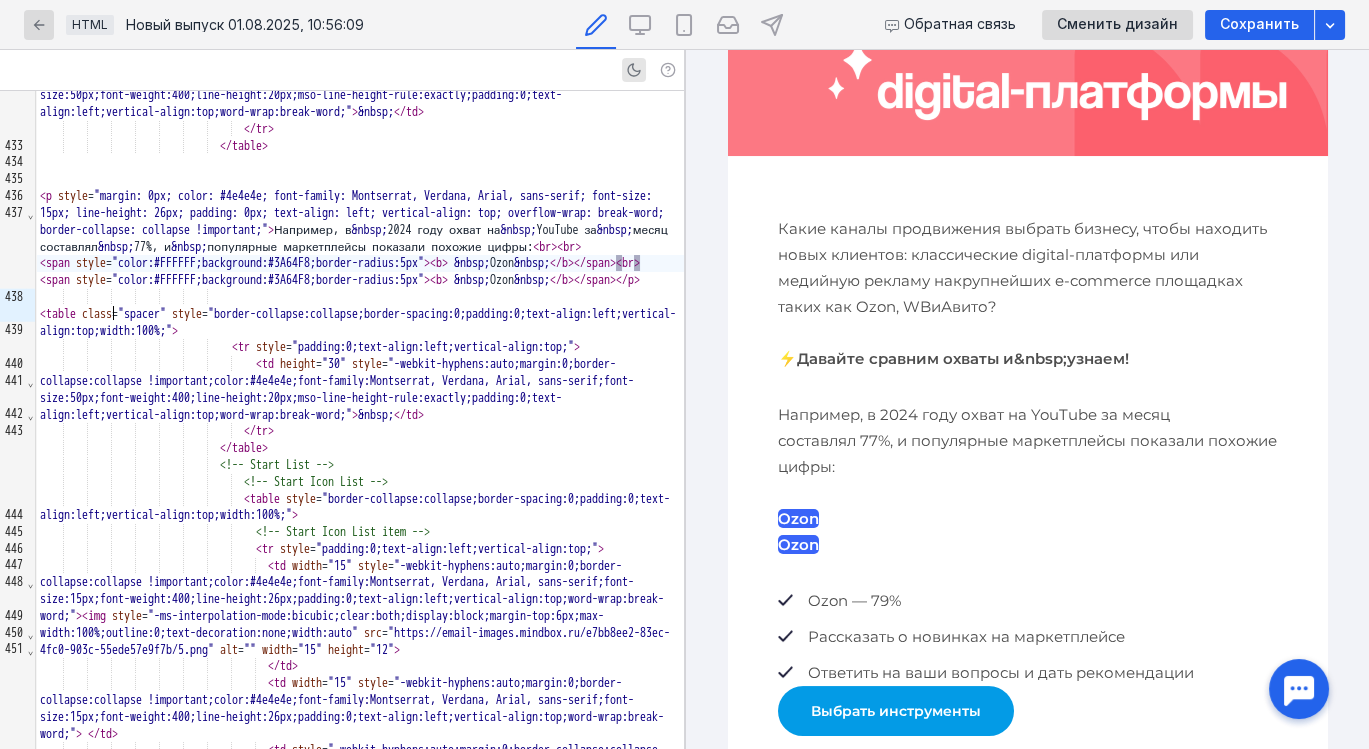 click on "</" at bounding box center (622, 280) 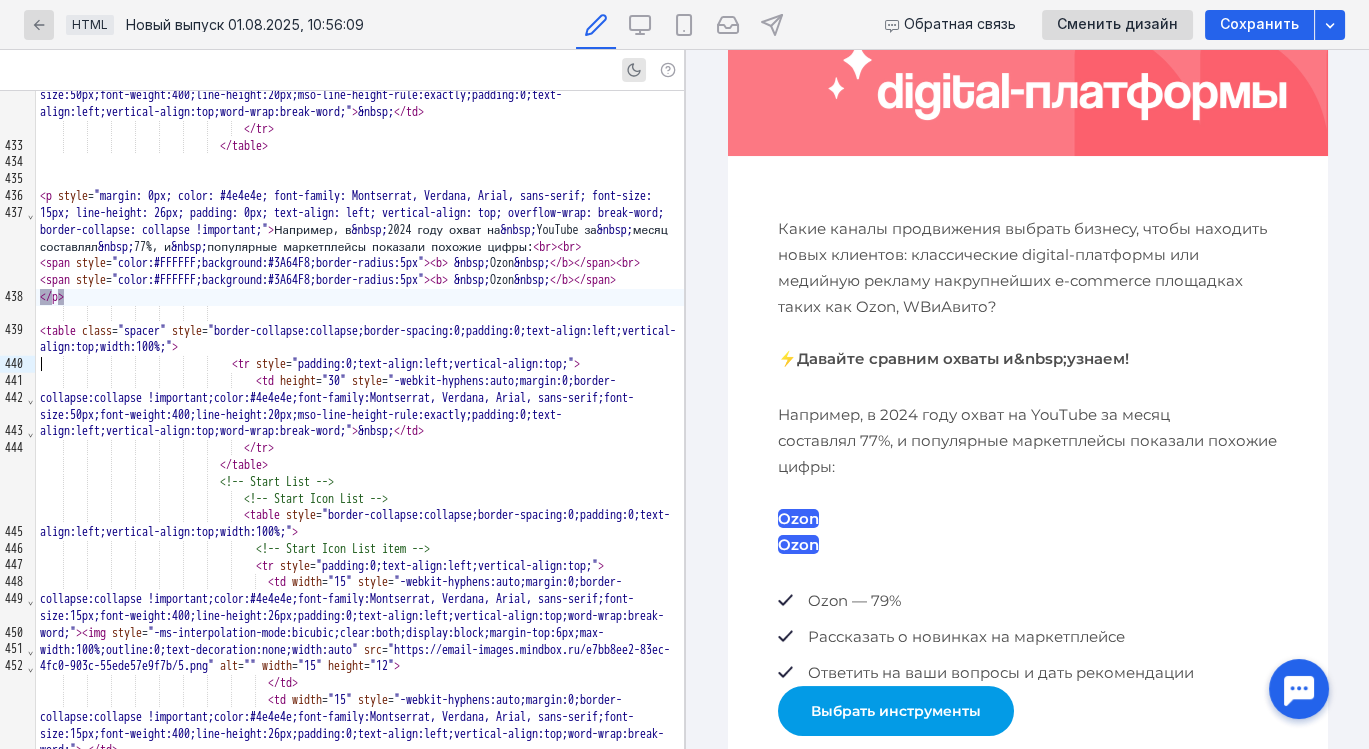 scroll, scrollTop: 343, scrollLeft: 0, axis: vertical 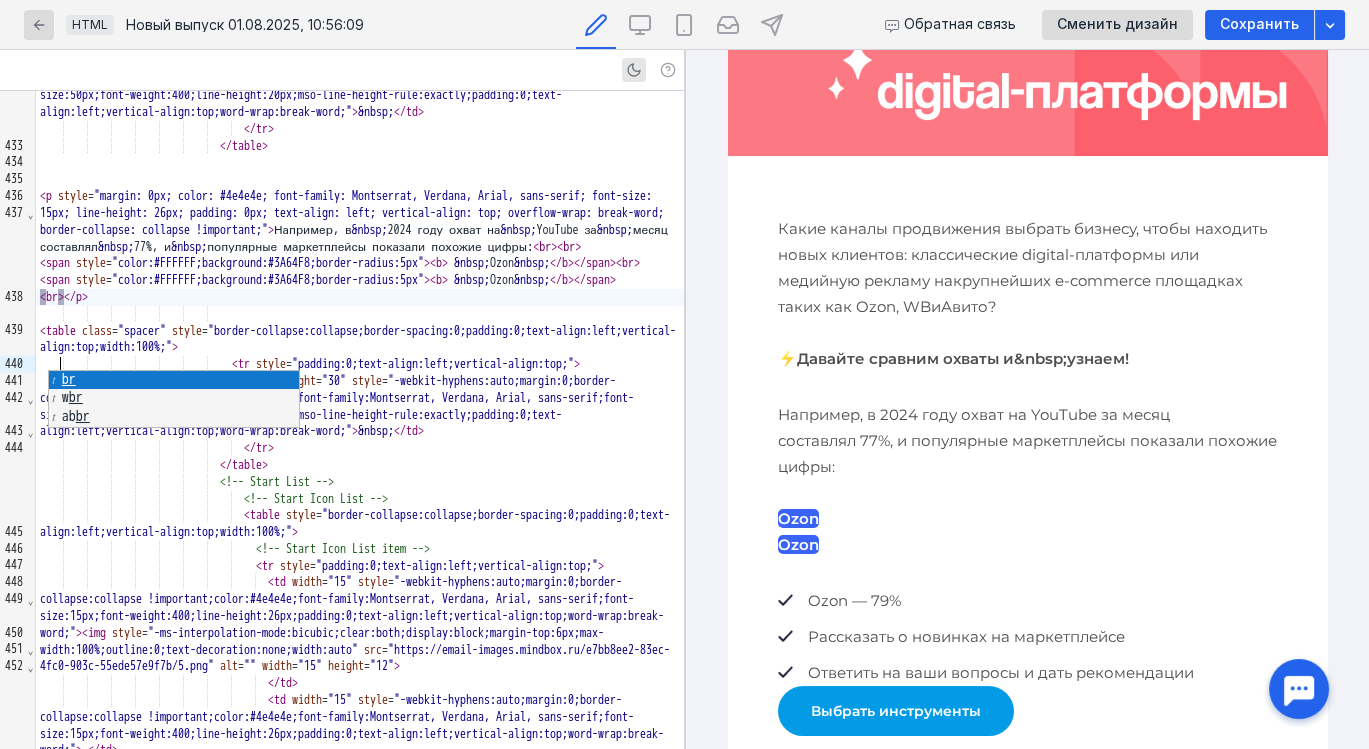 click on "</" at bounding box center (70, 297) 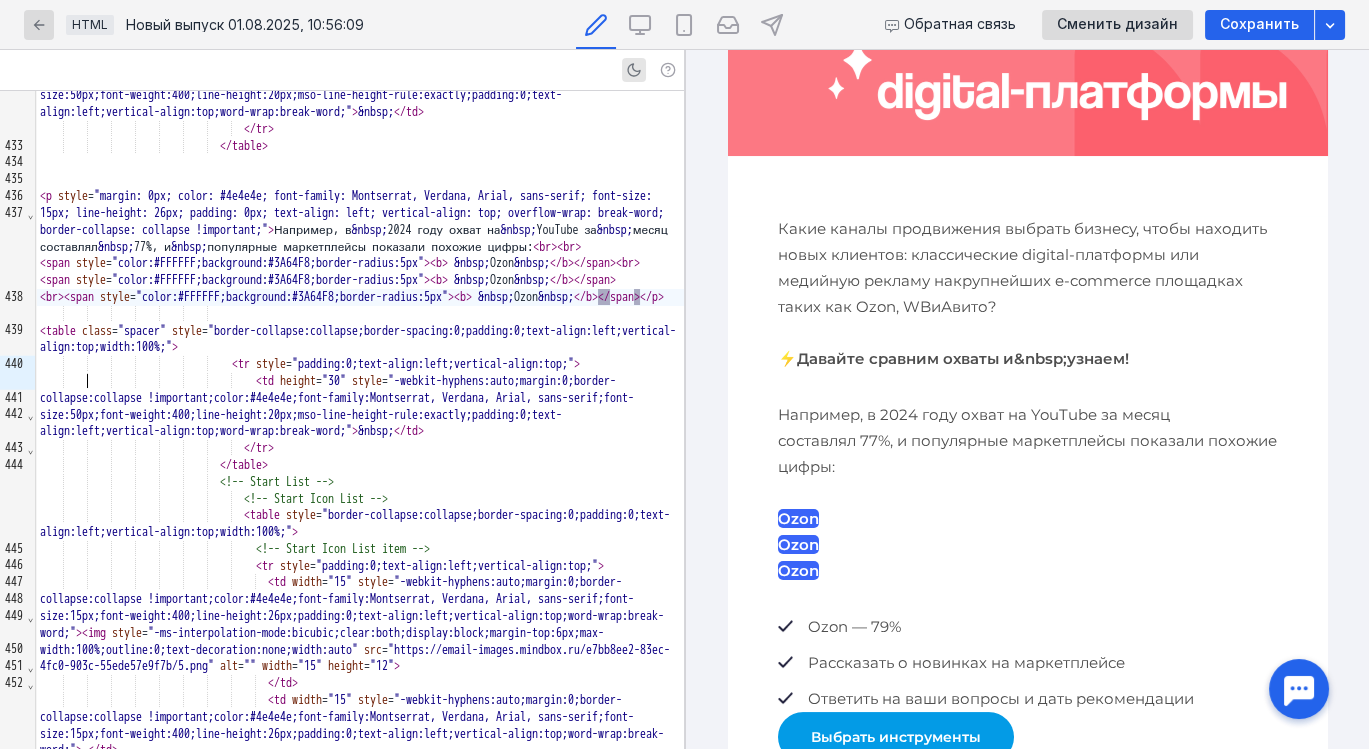 scroll, scrollTop: 343, scrollLeft: 0, axis: vertical 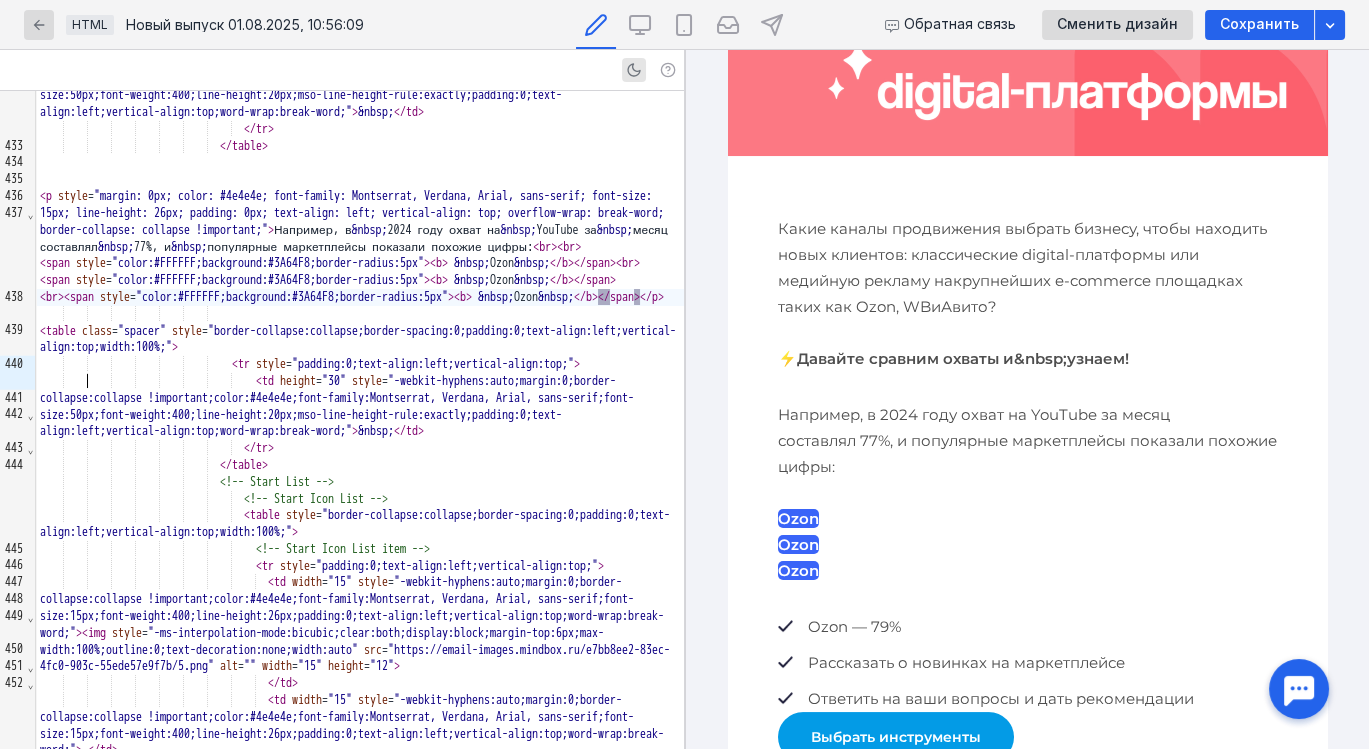 click on "Ozon" at bounding box center (797, 544) 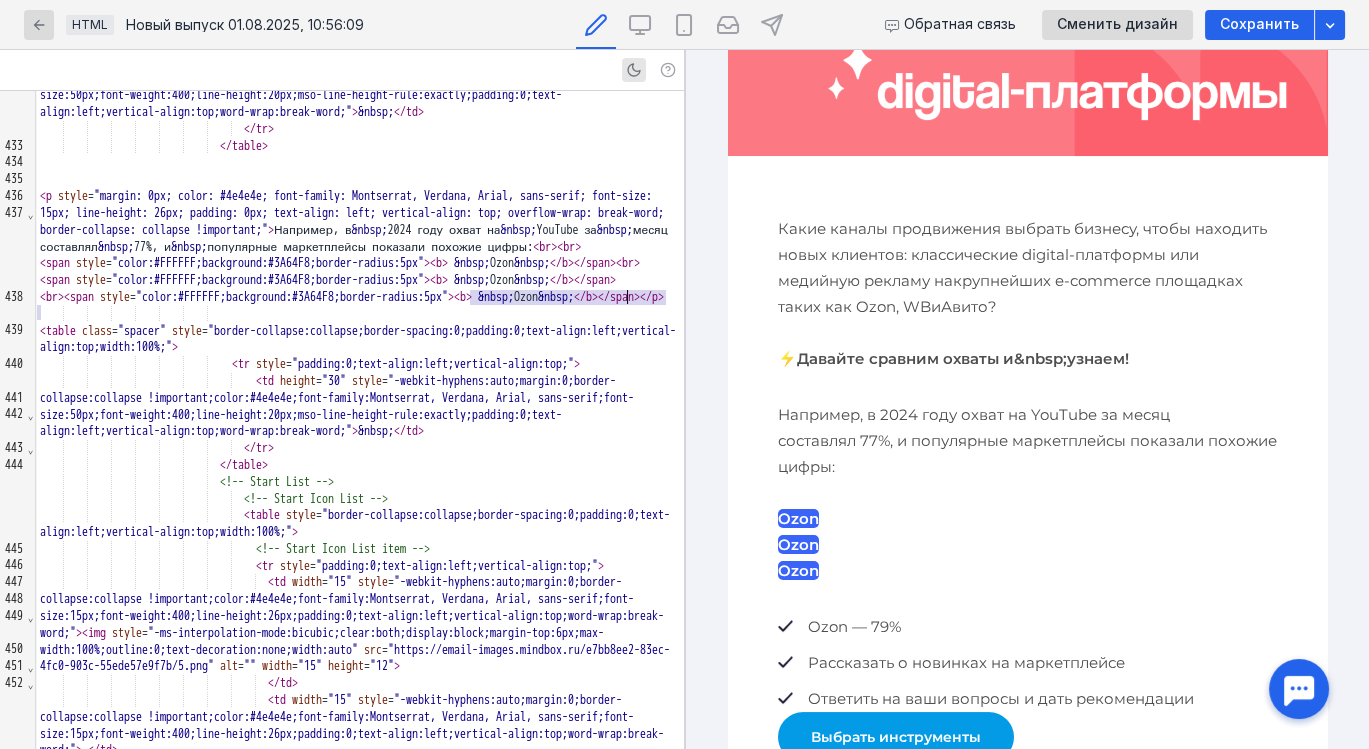 scroll, scrollTop: 7844, scrollLeft: 0, axis: vertical 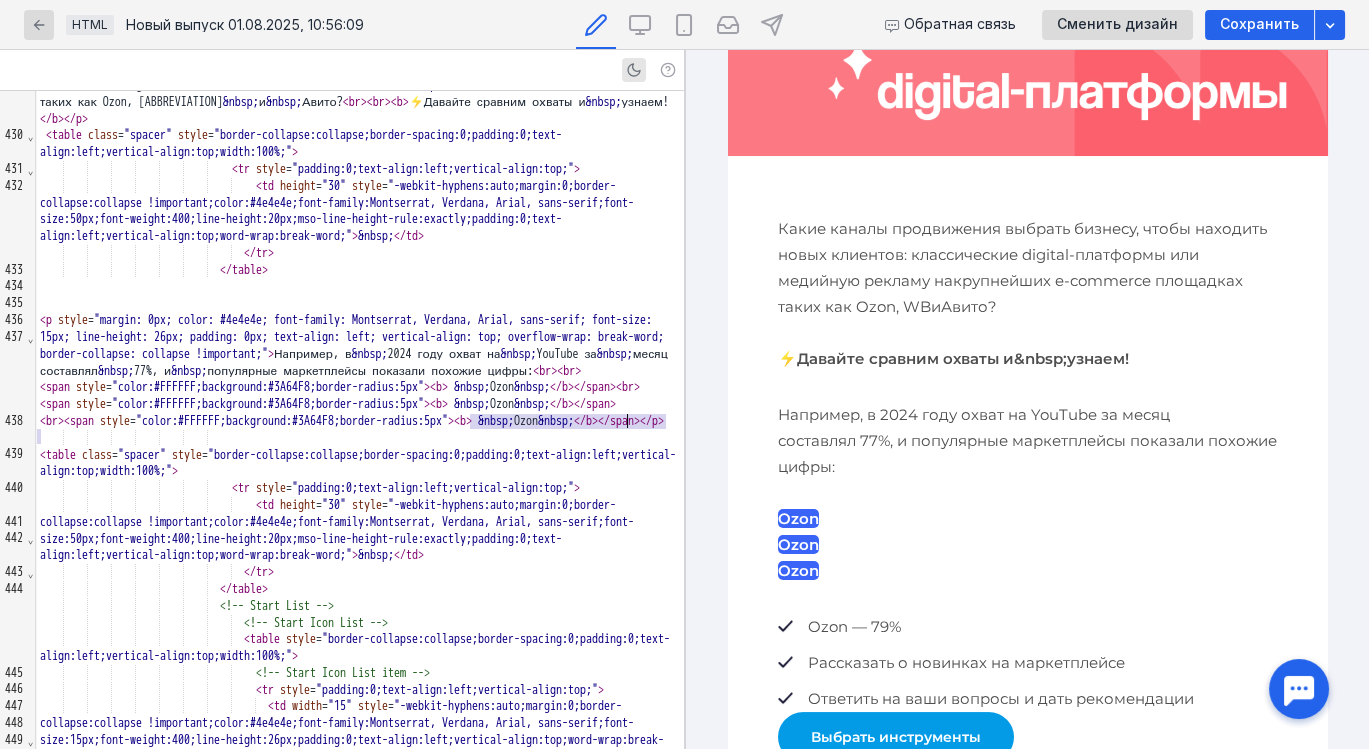 click on "&nbsp;" at bounding box center [532, 387] 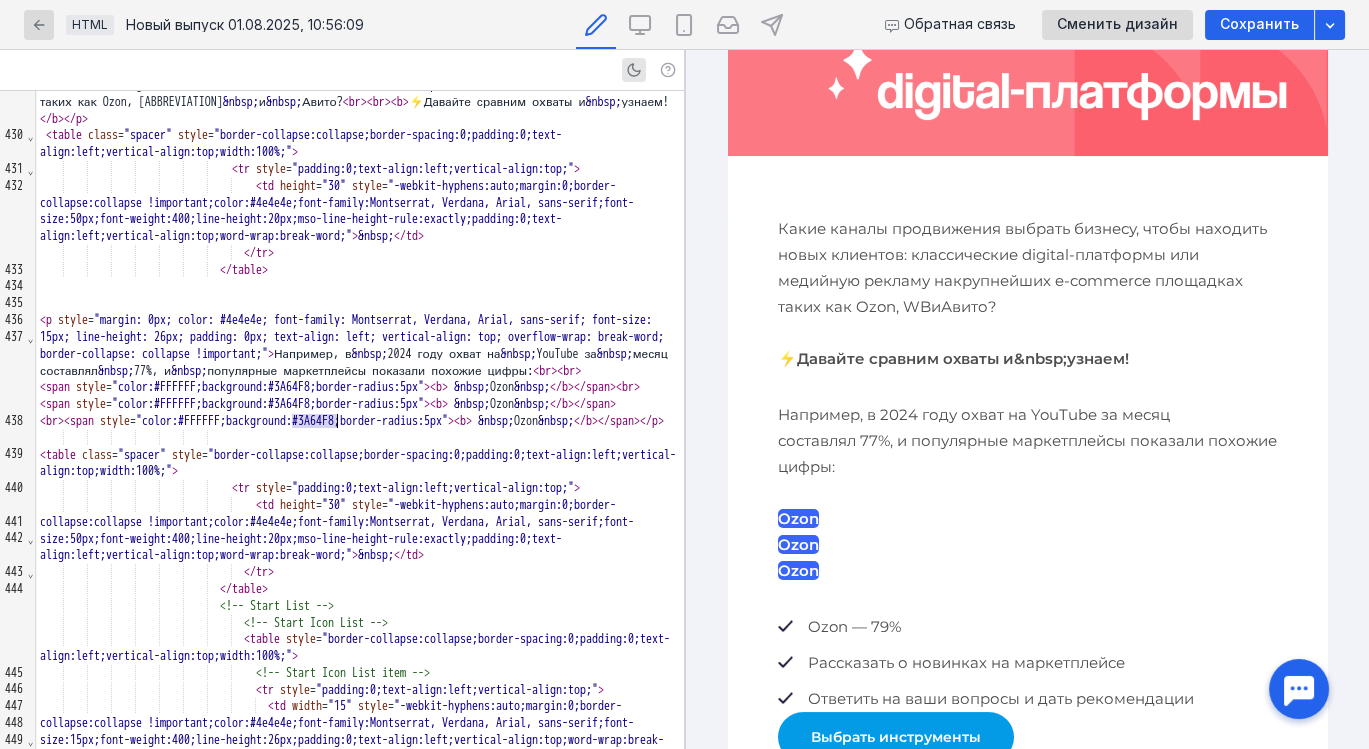 drag, startPoint x: 292, startPoint y: 421, endPoint x: 340, endPoint y: 420, distance: 48.010414 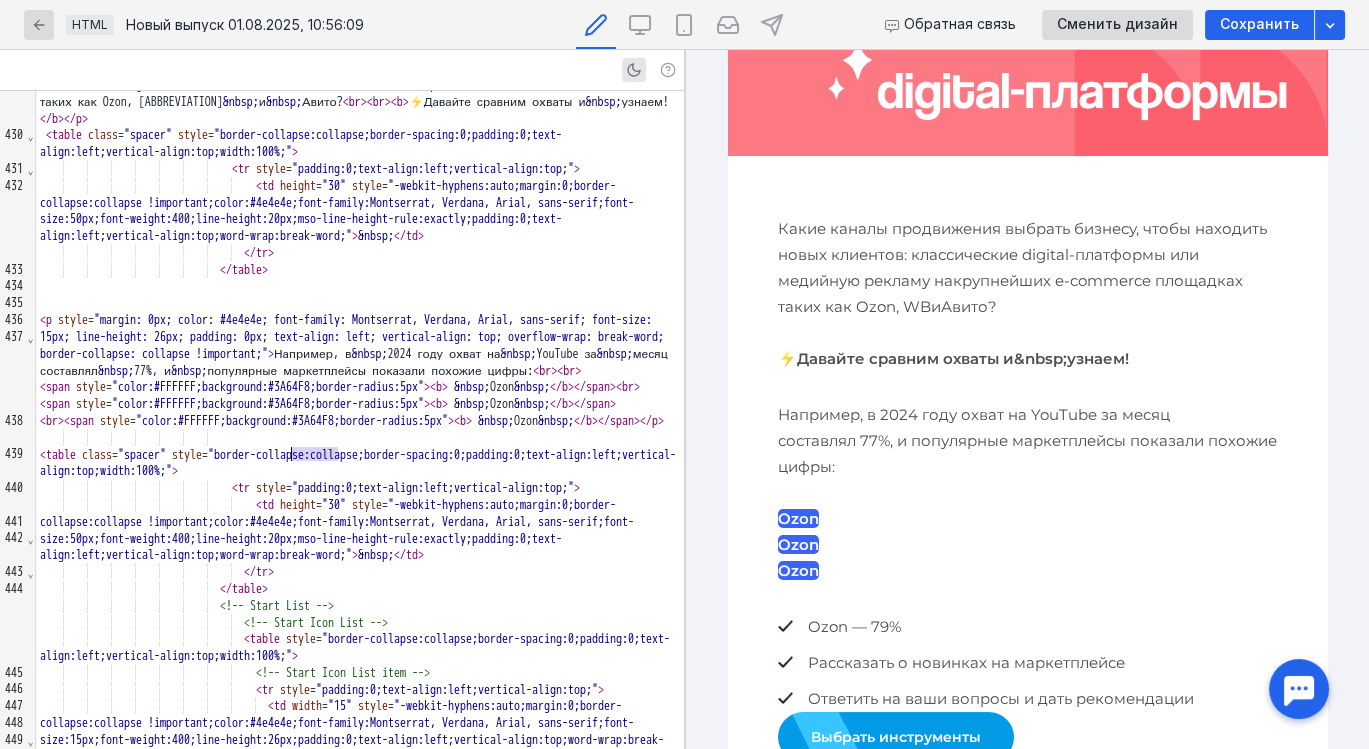 drag, startPoint x: 337, startPoint y: 450, endPoint x: 293, endPoint y: 453, distance: 44.102154 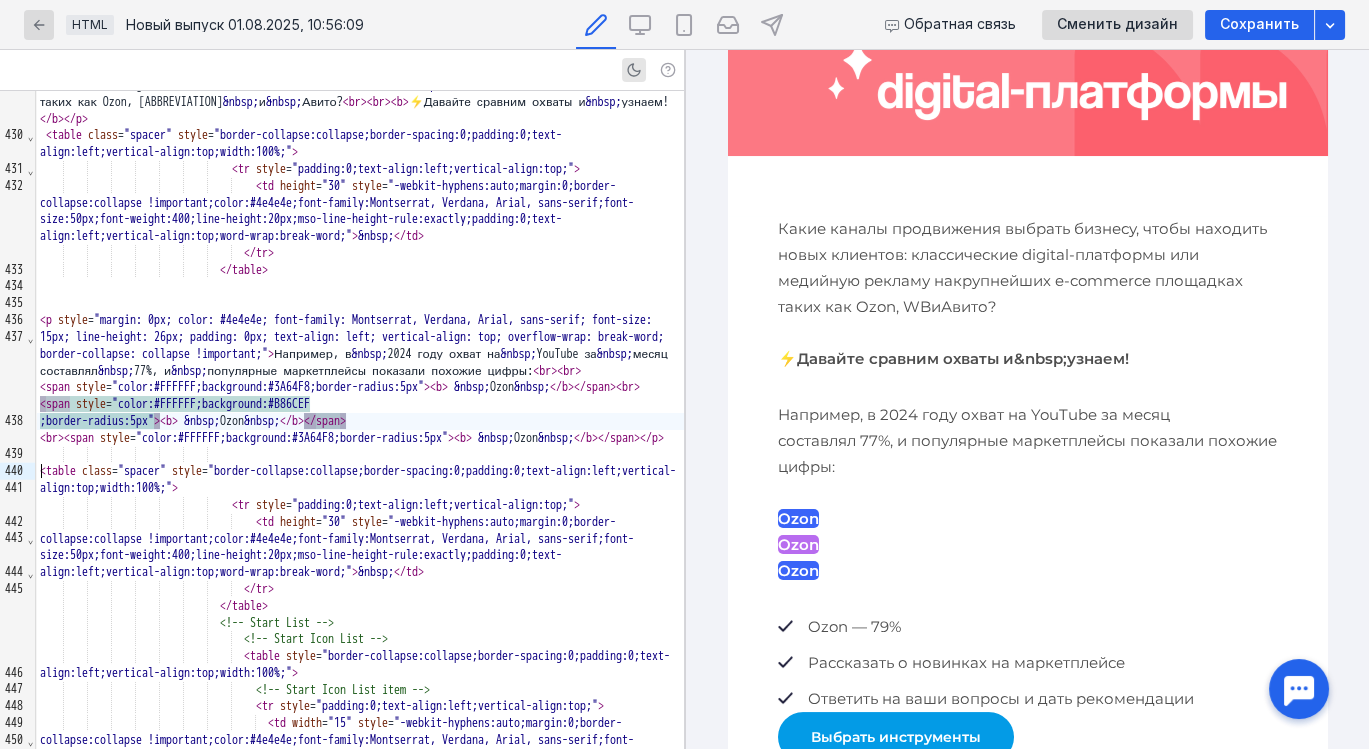 scroll, scrollTop: 343, scrollLeft: 0, axis: vertical 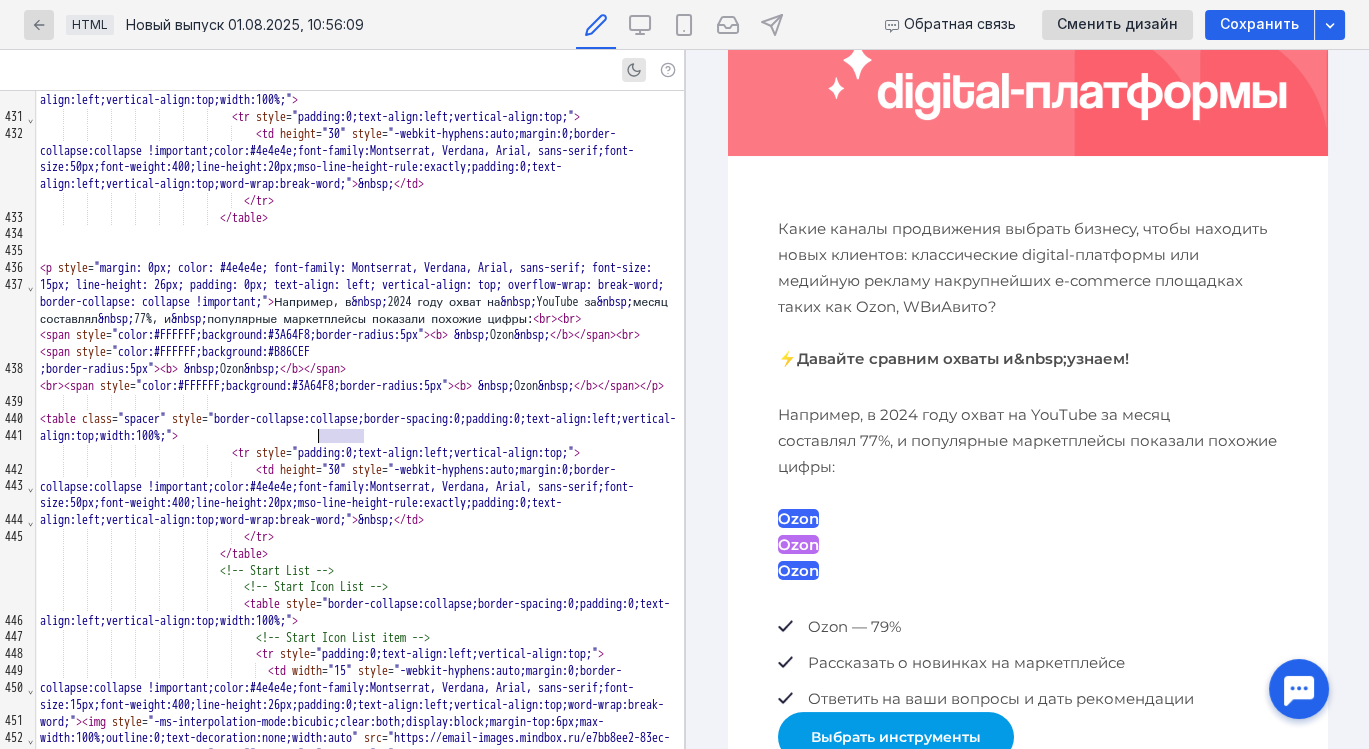 drag, startPoint x: 364, startPoint y: 436, endPoint x: 321, endPoint y: 438, distance: 43.046486 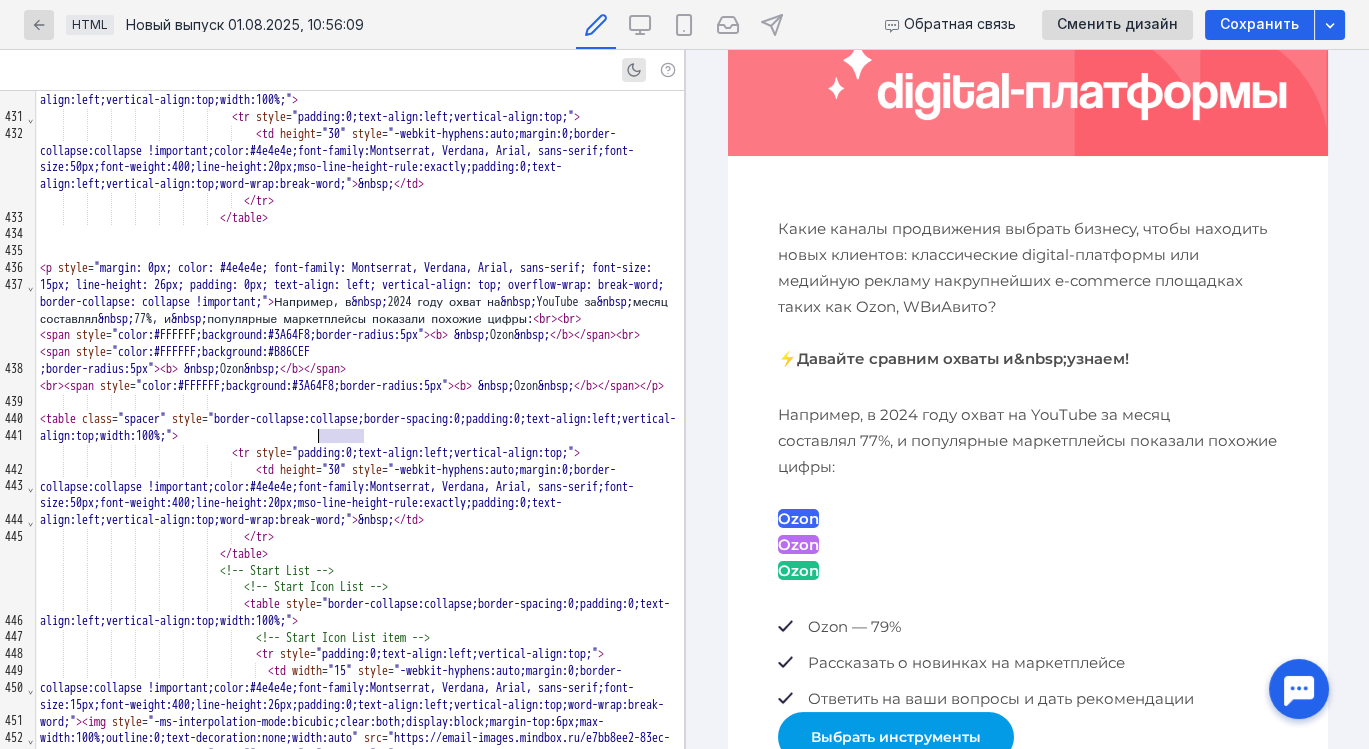 scroll, scrollTop: 343, scrollLeft: 0, axis: vertical 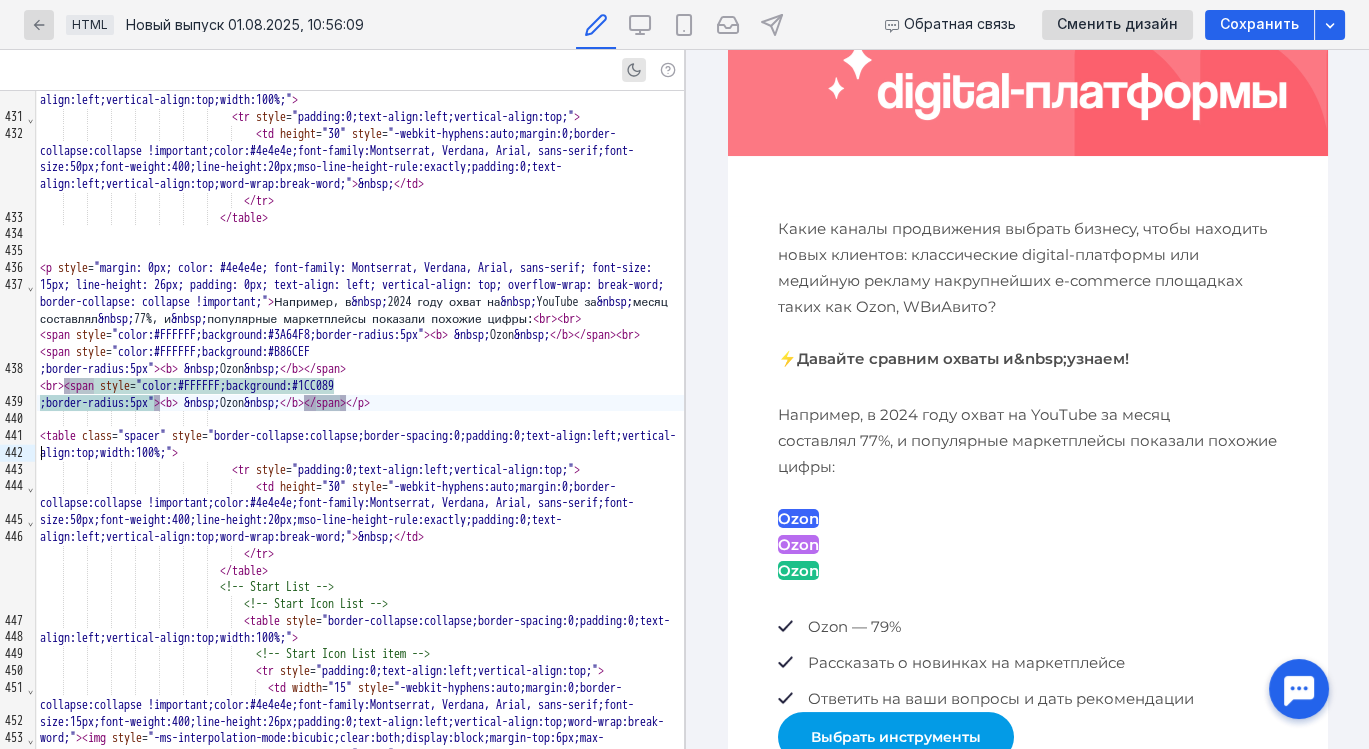 click on "[BRAND]" at bounding box center (360, 335) 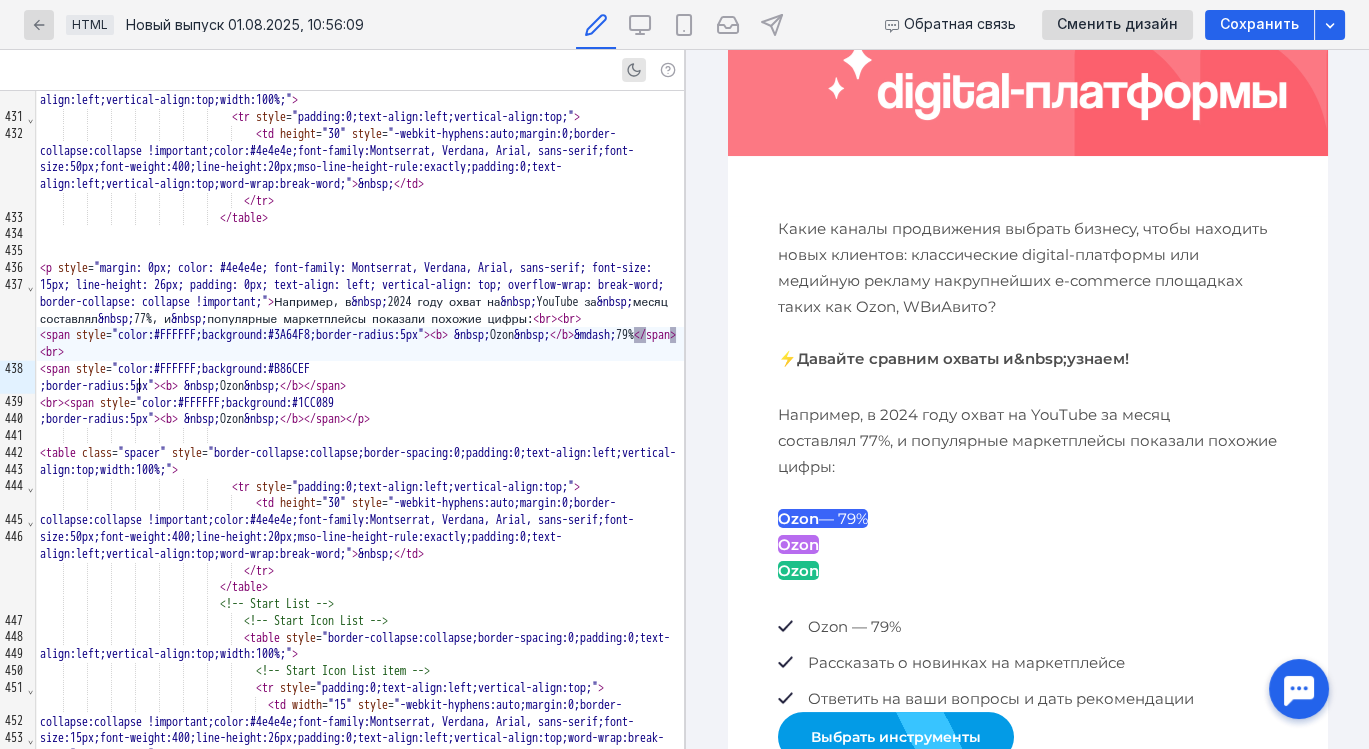 scroll, scrollTop: 343, scrollLeft: 0, axis: vertical 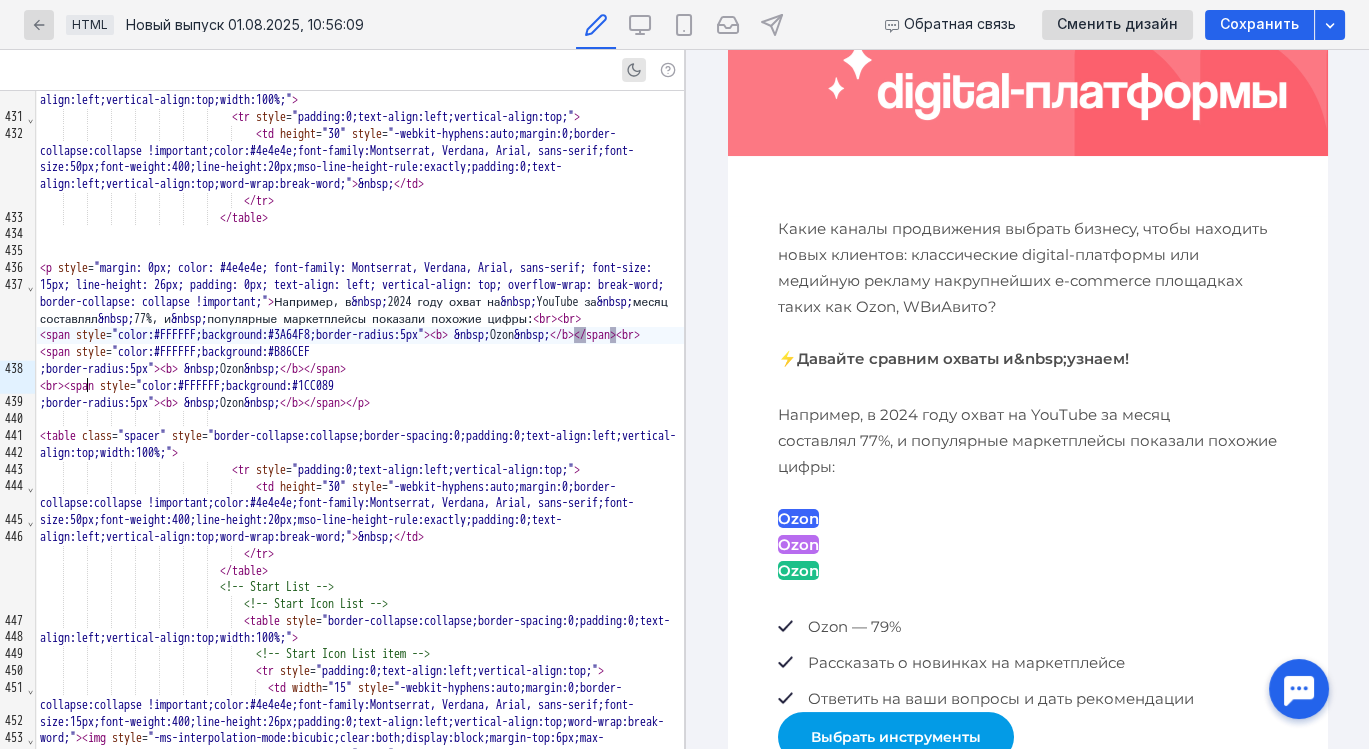 click on "<" at bounding box center (619, 335) 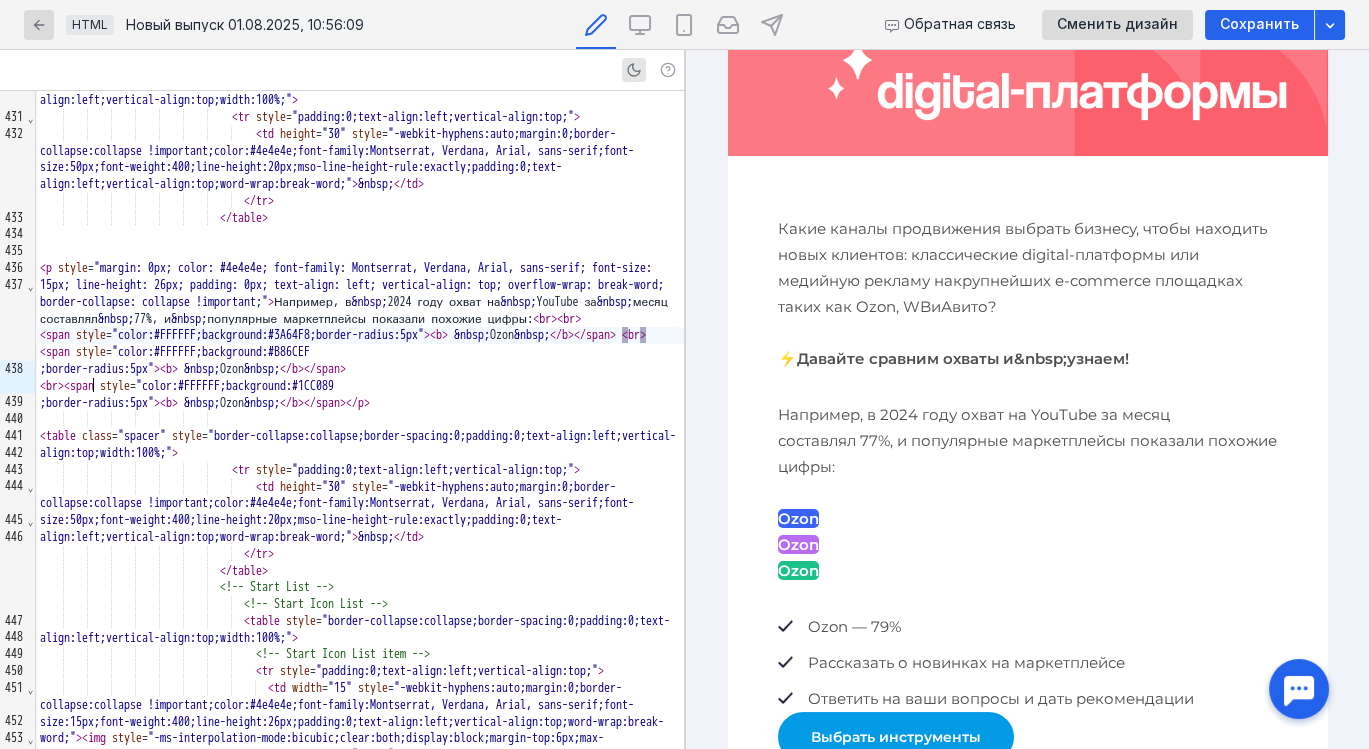 scroll, scrollTop: 0, scrollLeft: 0, axis: both 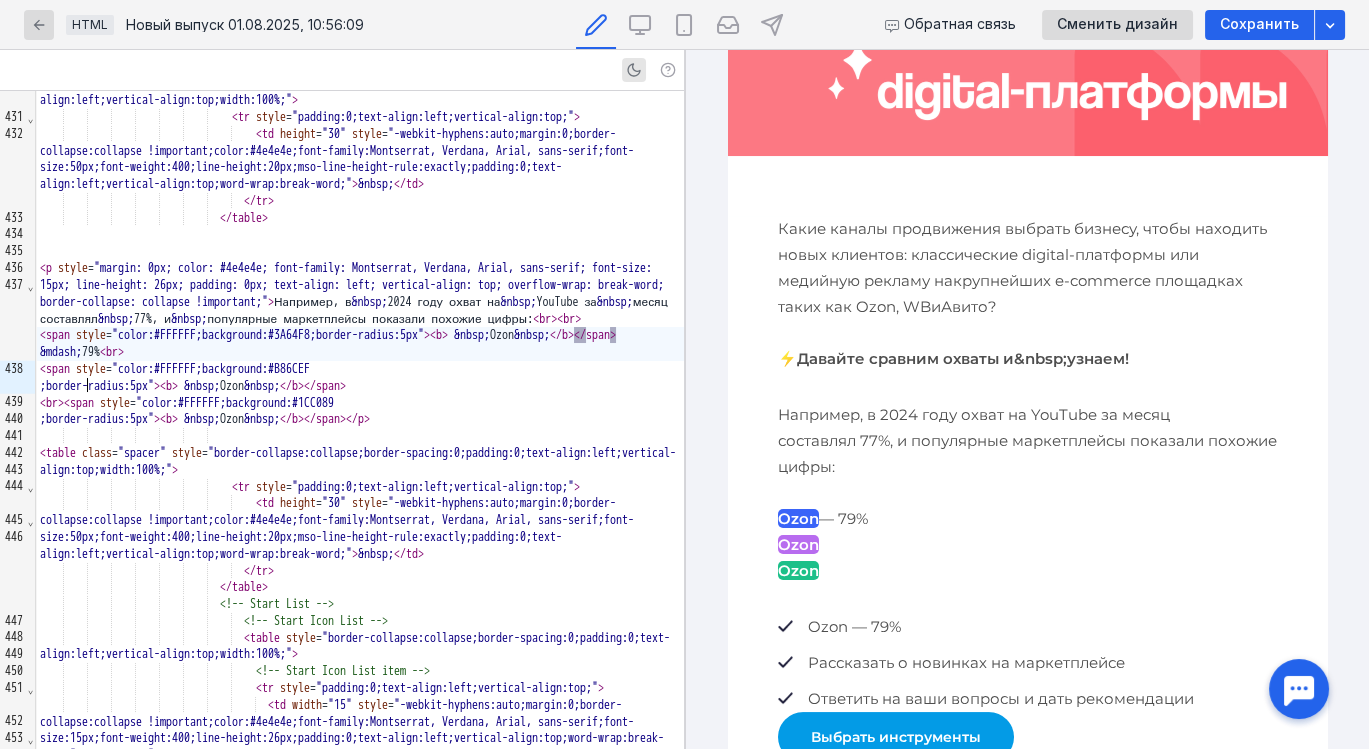 click on "< b >   &nbsp; Ozon &nbsp; </ b >" at bounding box center (360, 344) 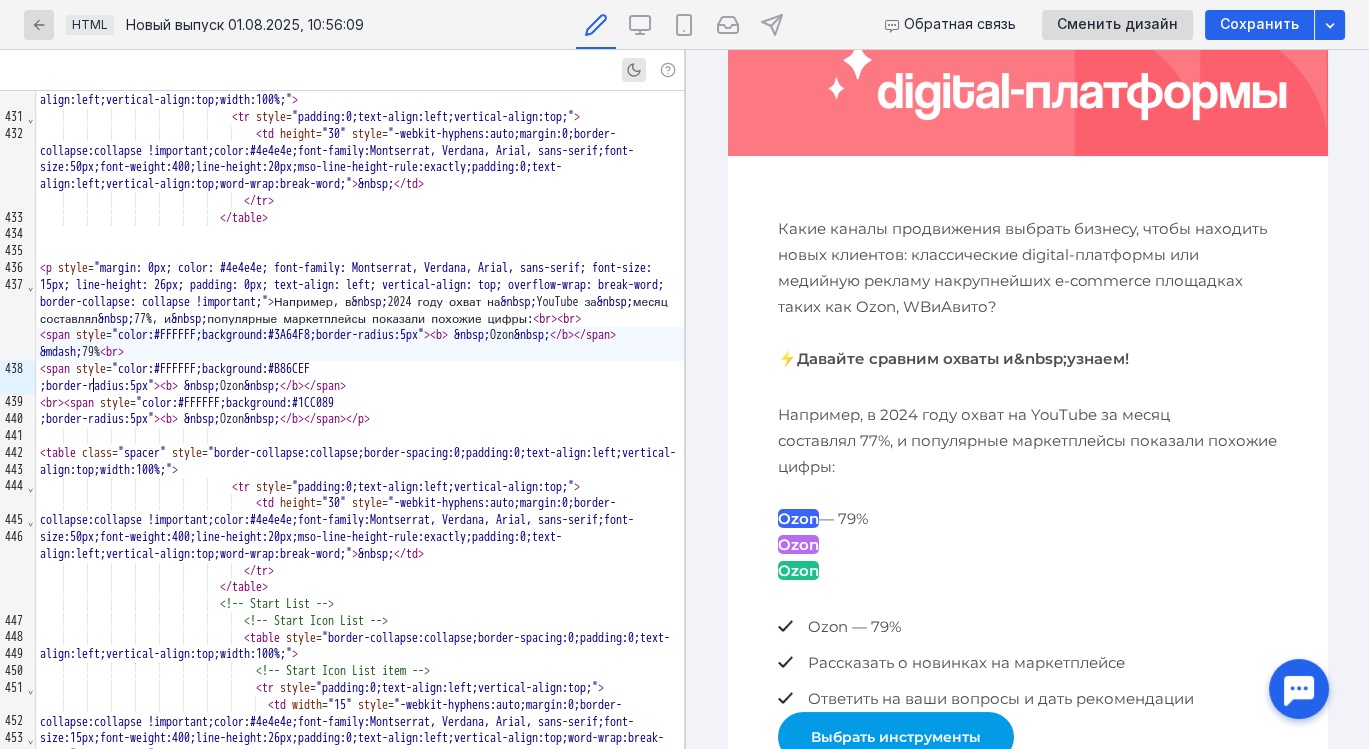 click on "< b >   &nbsp; Ozon &nbsp; </ b >" at bounding box center (360, 344) 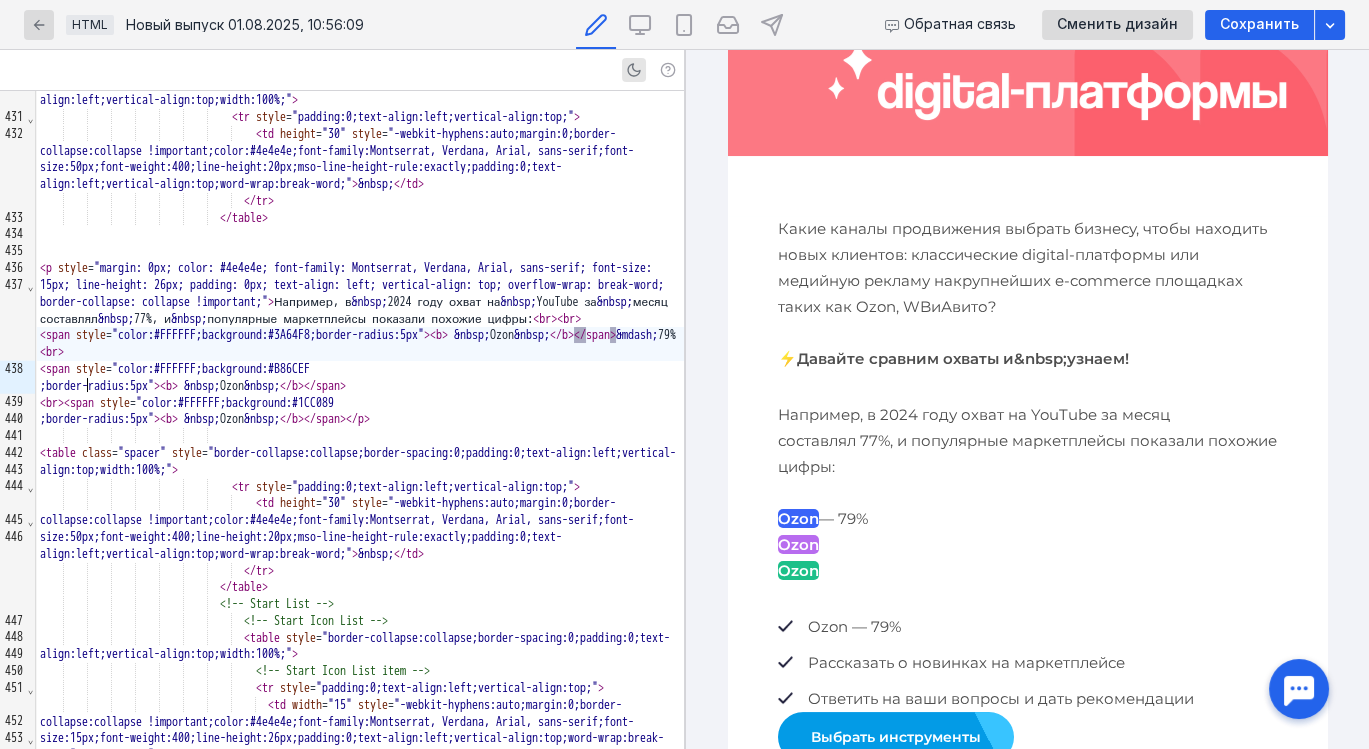 scroll, scrollTop: 343, scrollLeft: 0, axis: vertical 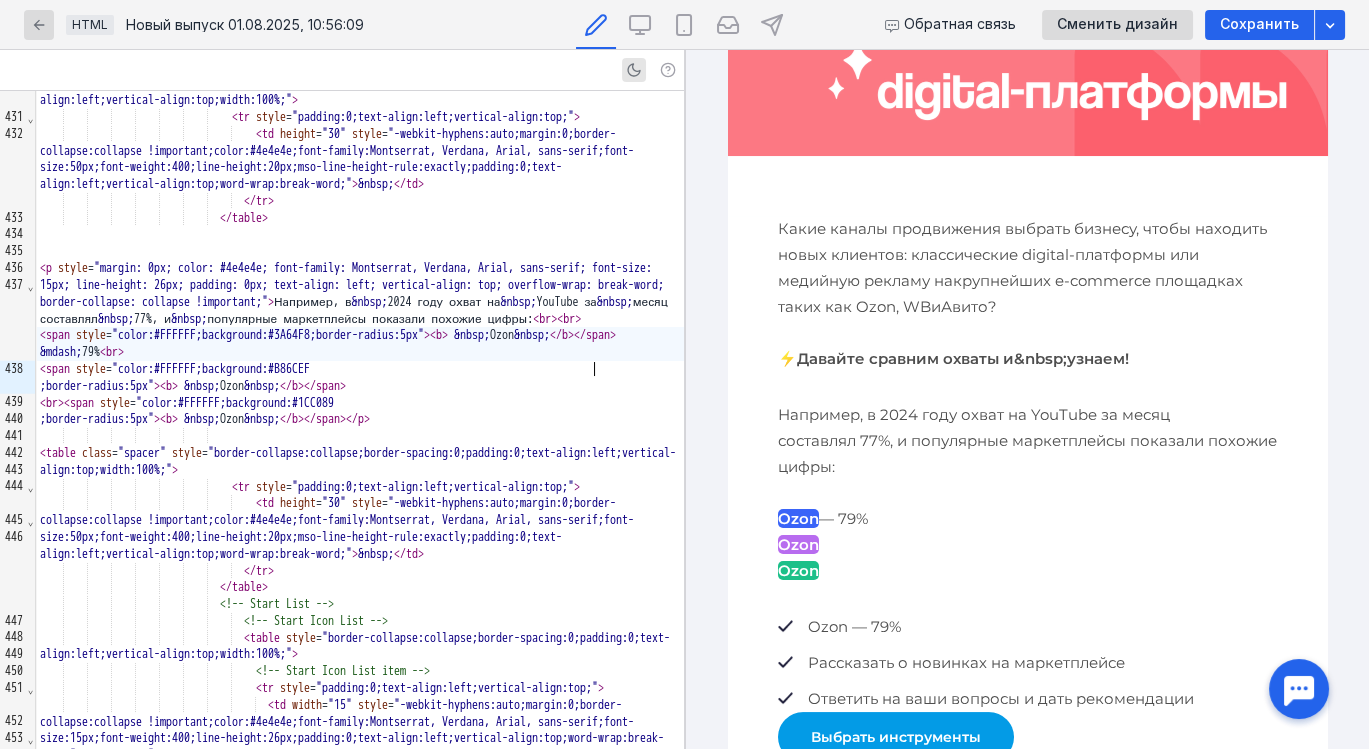 click on "&nbsp;" at bounding box center [532, 335] 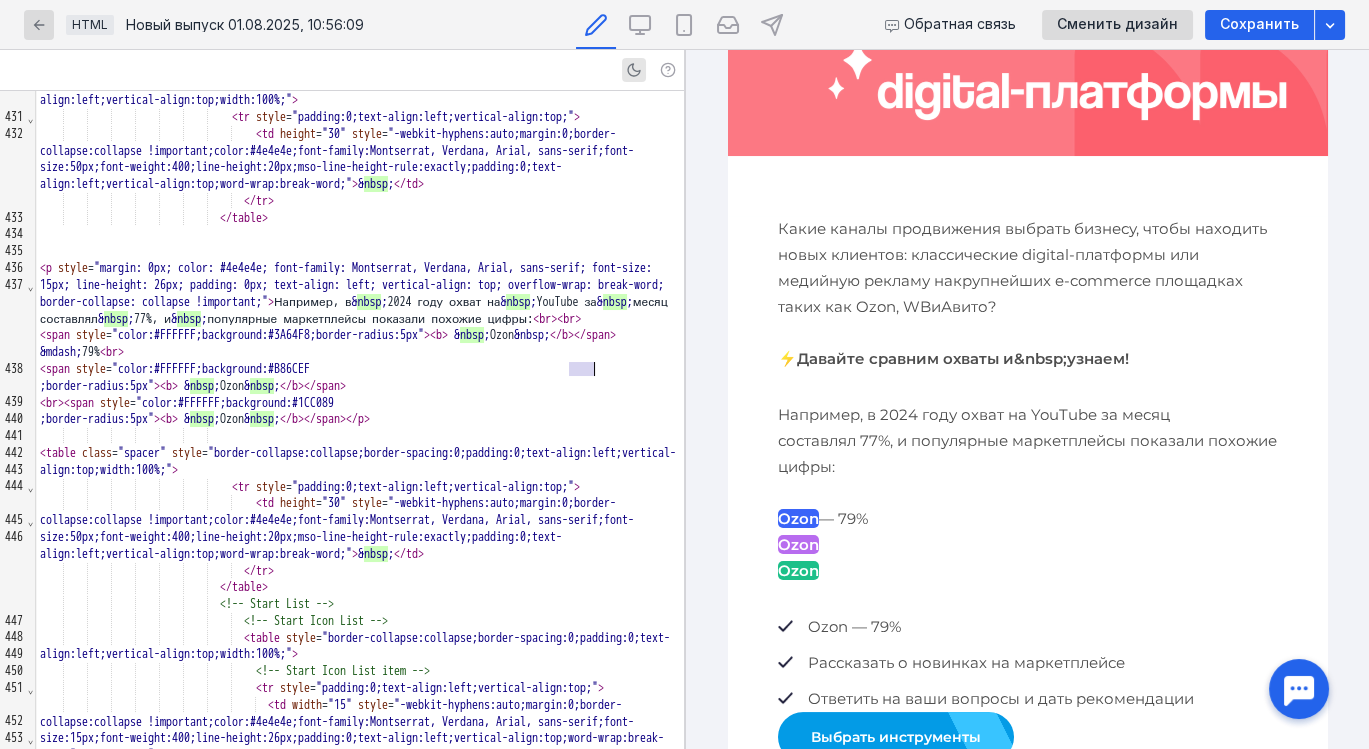 drag, startPoint x: 567, startPoint y: 362, endPoint x: 598, endPoint y: 368, distance: 31.575306 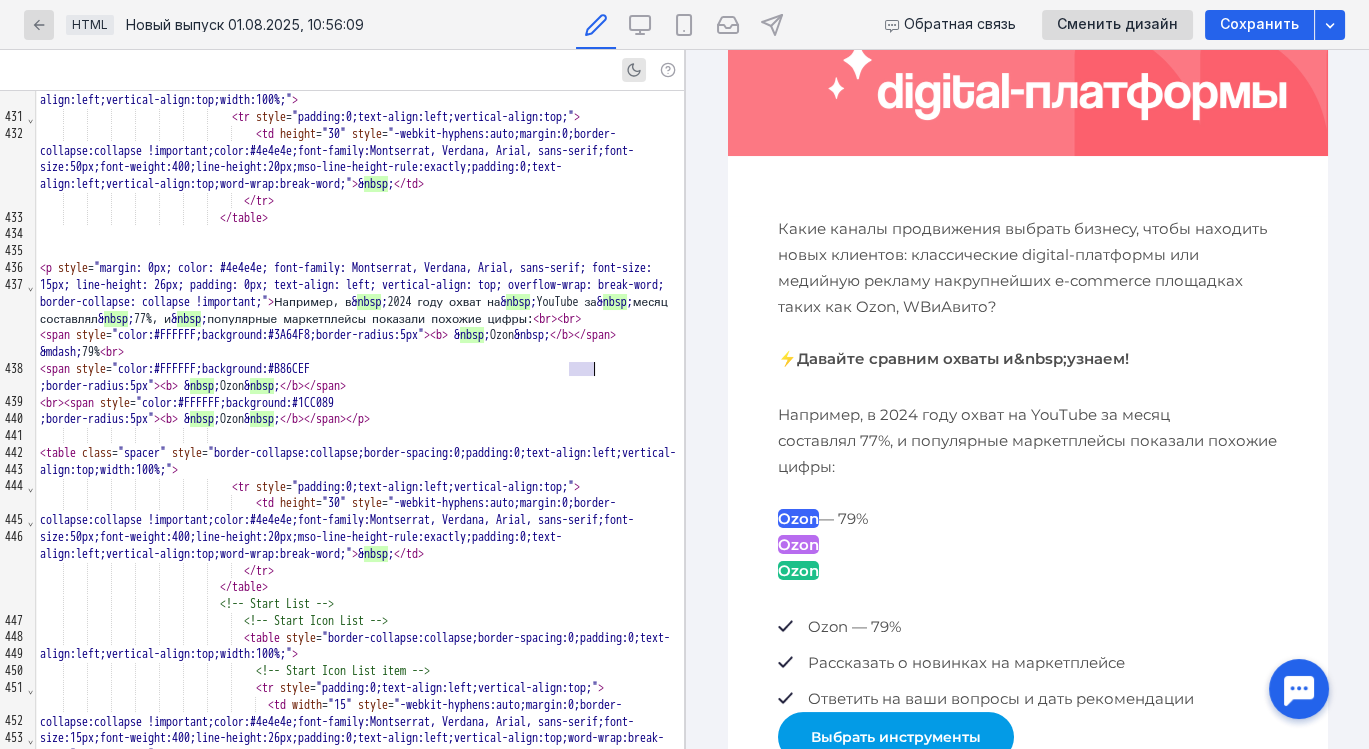 click on "&nbsp;" at bounding box center [532, 335] 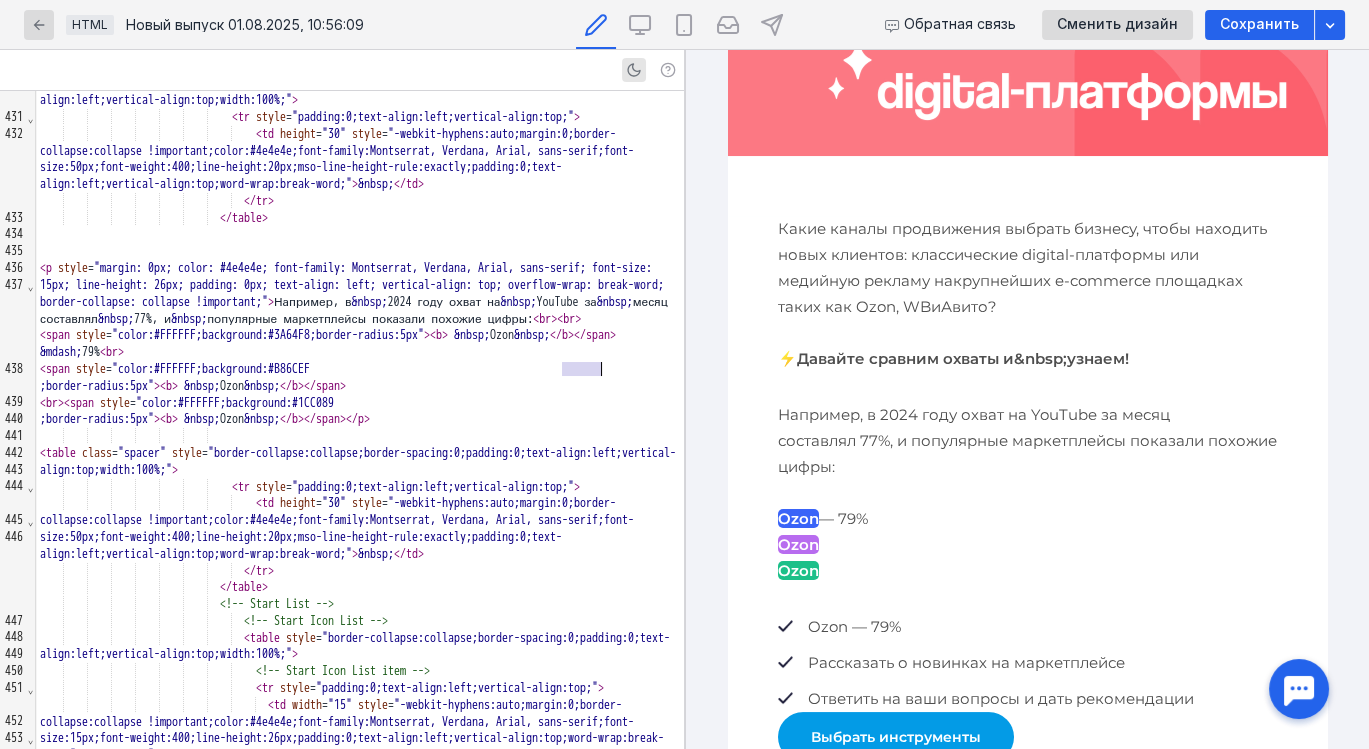 drag, startPoint x: 562, startPoint y: 368, endPoint x: 599, endPoint y: 368, distance: 37 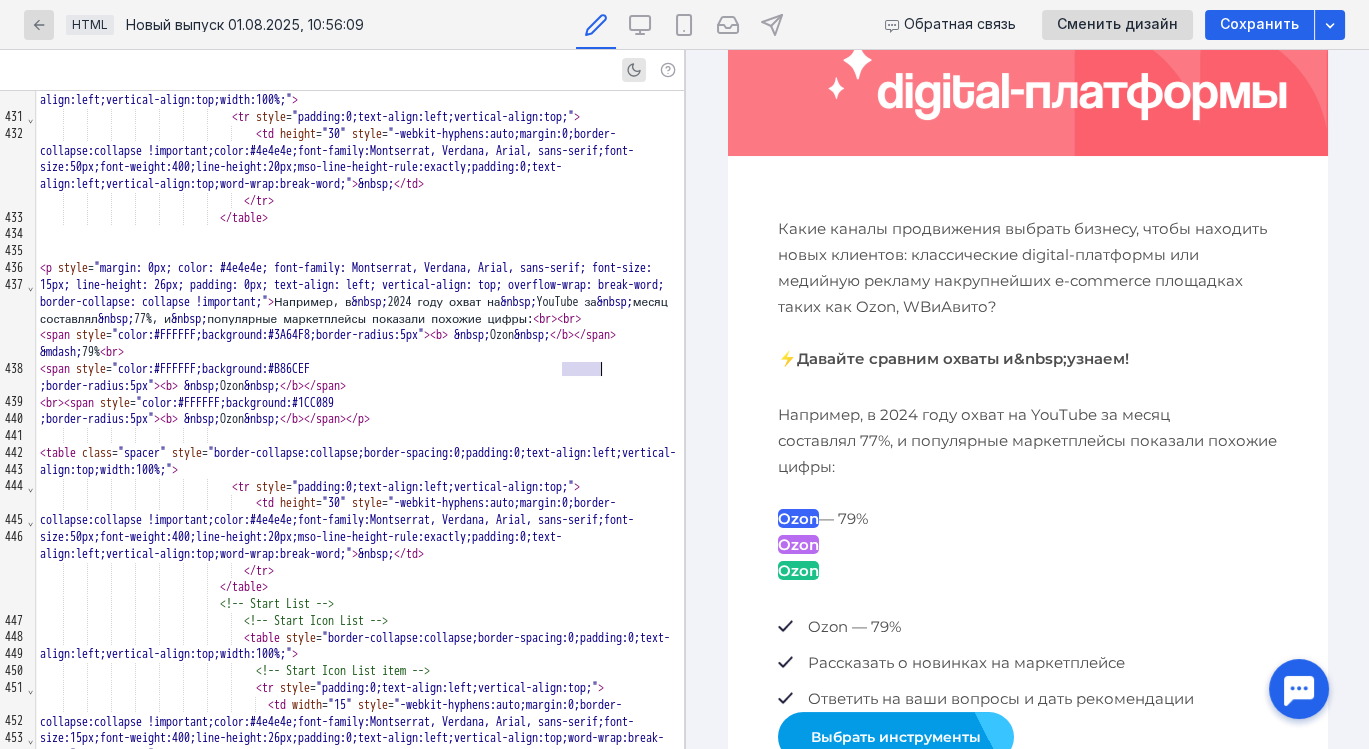 click on "&nbsp;" at bounding box center (532, 335) 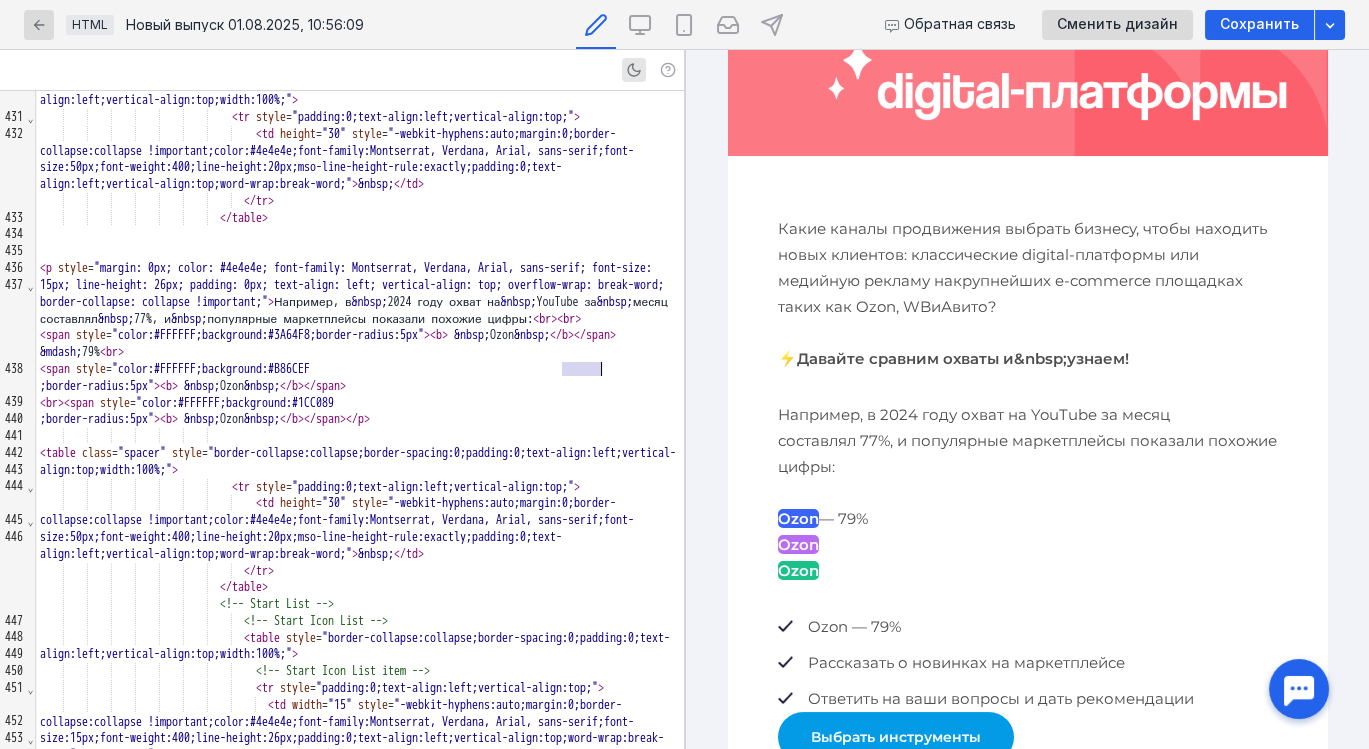 copy on "Ozon" 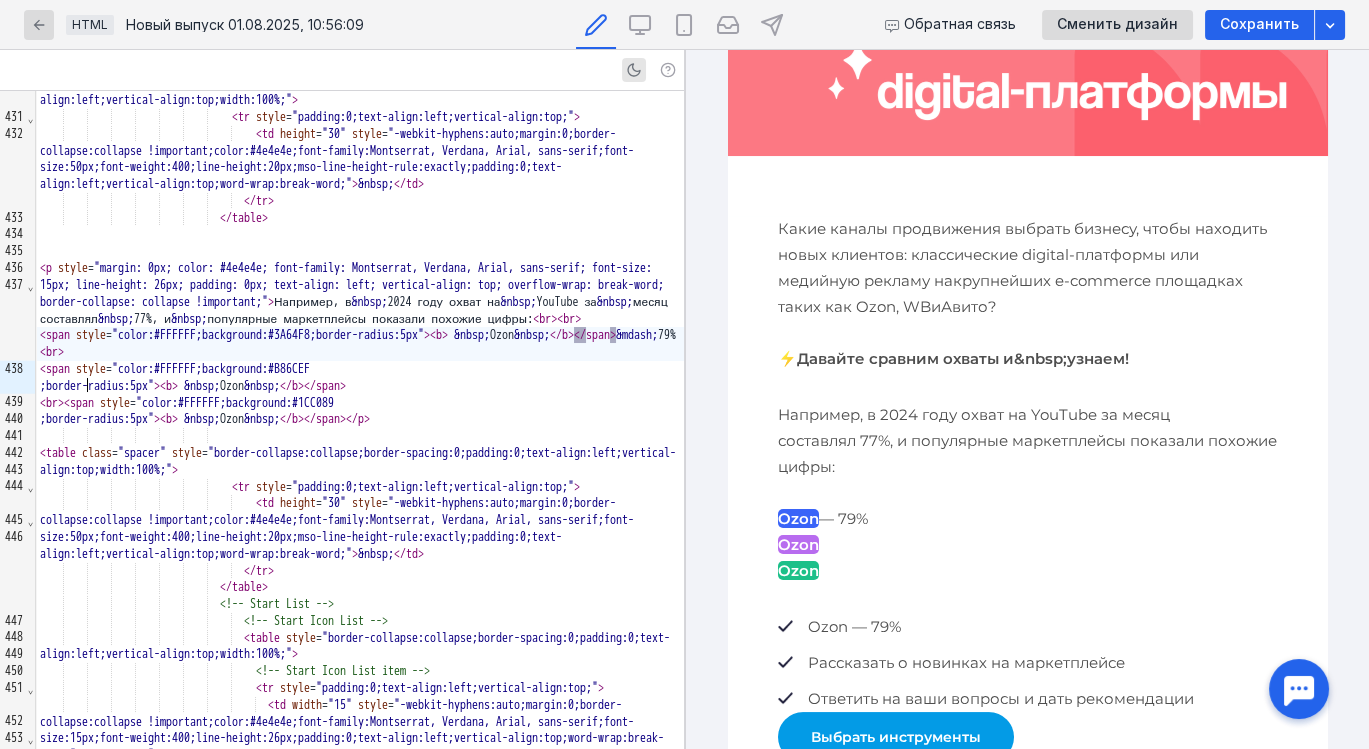 scroll, scrollTop: 343, scrollLeft: 0, axis: vertical 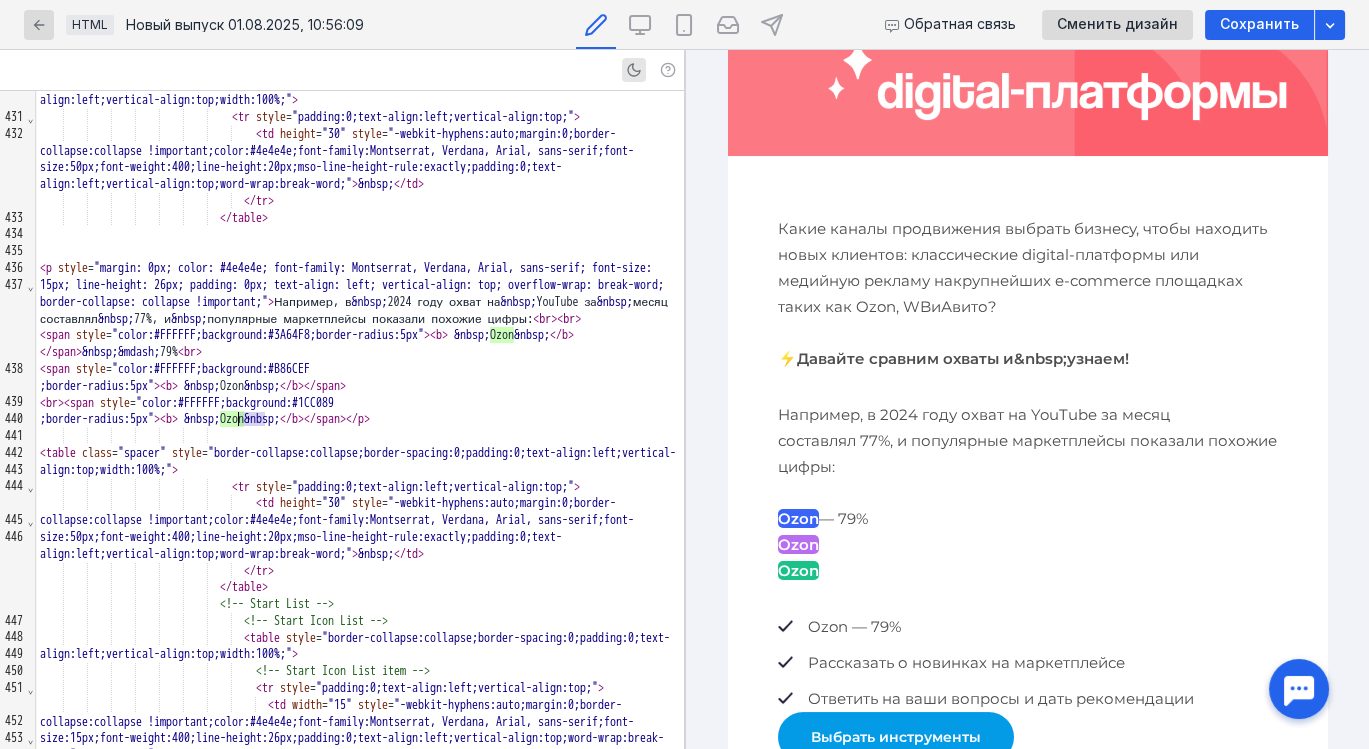 drag, startPoint x: 264, startPoint y: 418, endPoint x: 238, endPoint y: 418, distance: 26 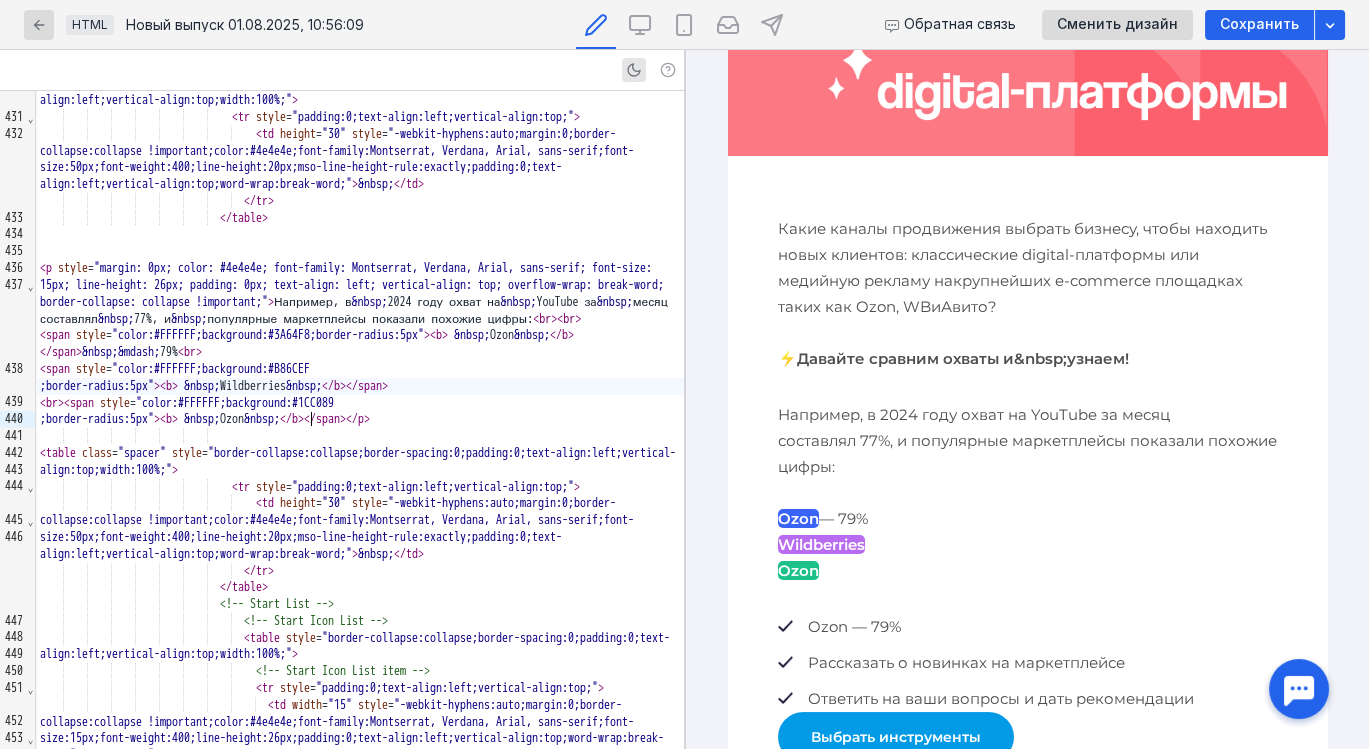 scroll, scrollTop: 343, scrollLeft: 0, axis: vertical 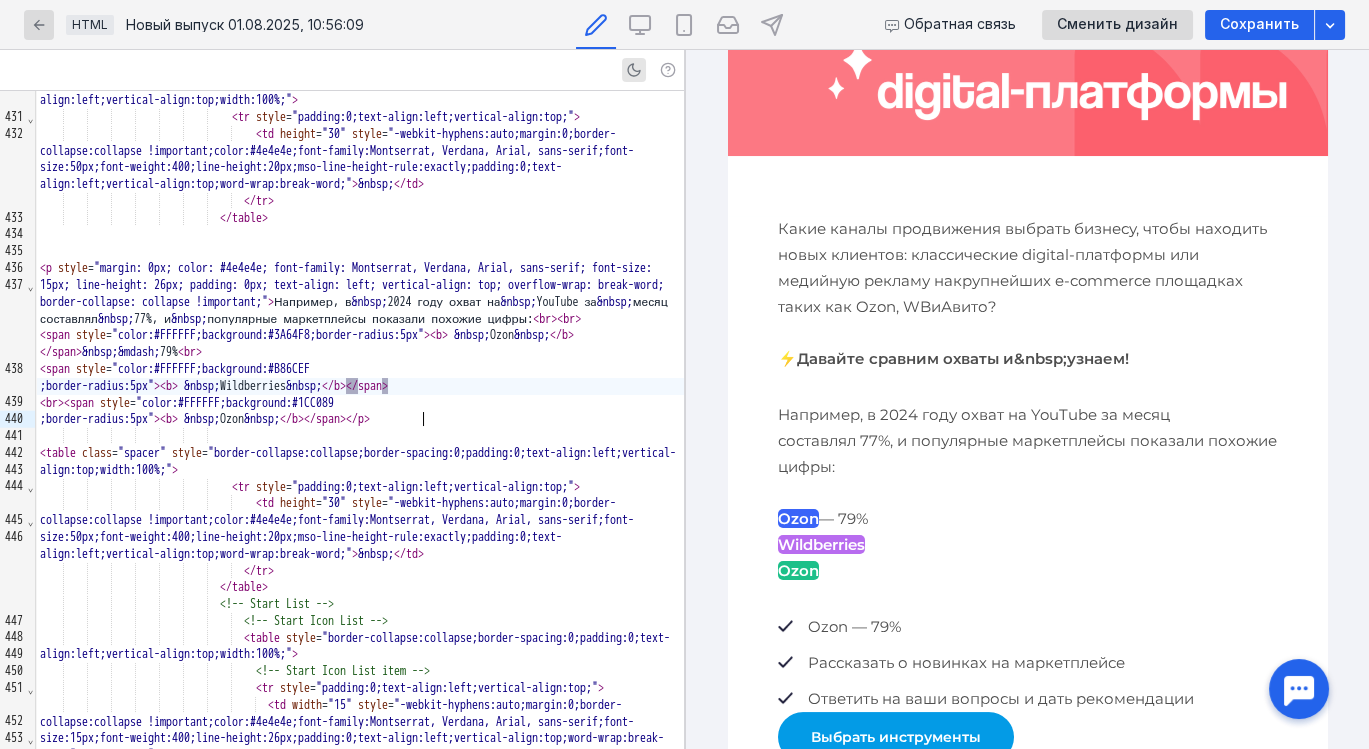 click on ">" at bounding box center [385, 386] 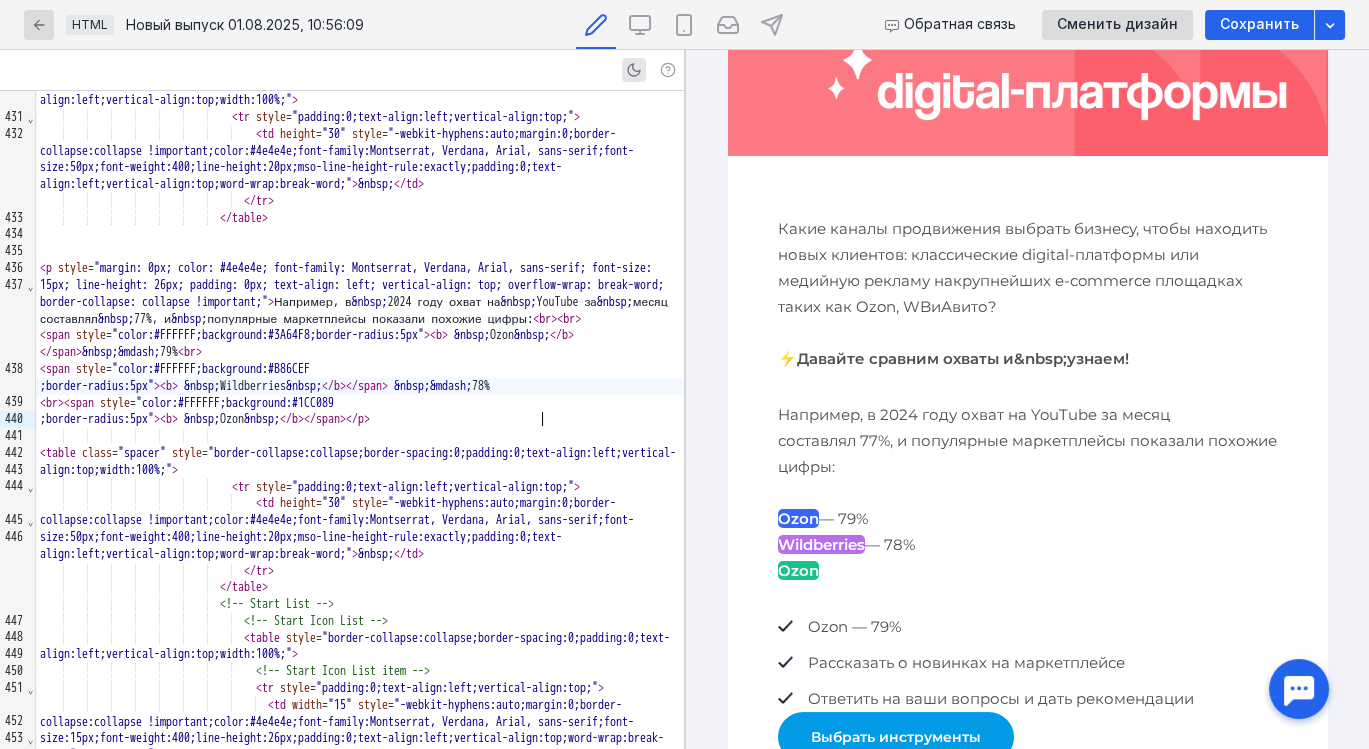 scroll, scrollTop: 343, scrollLeft: 0, axis: vertical 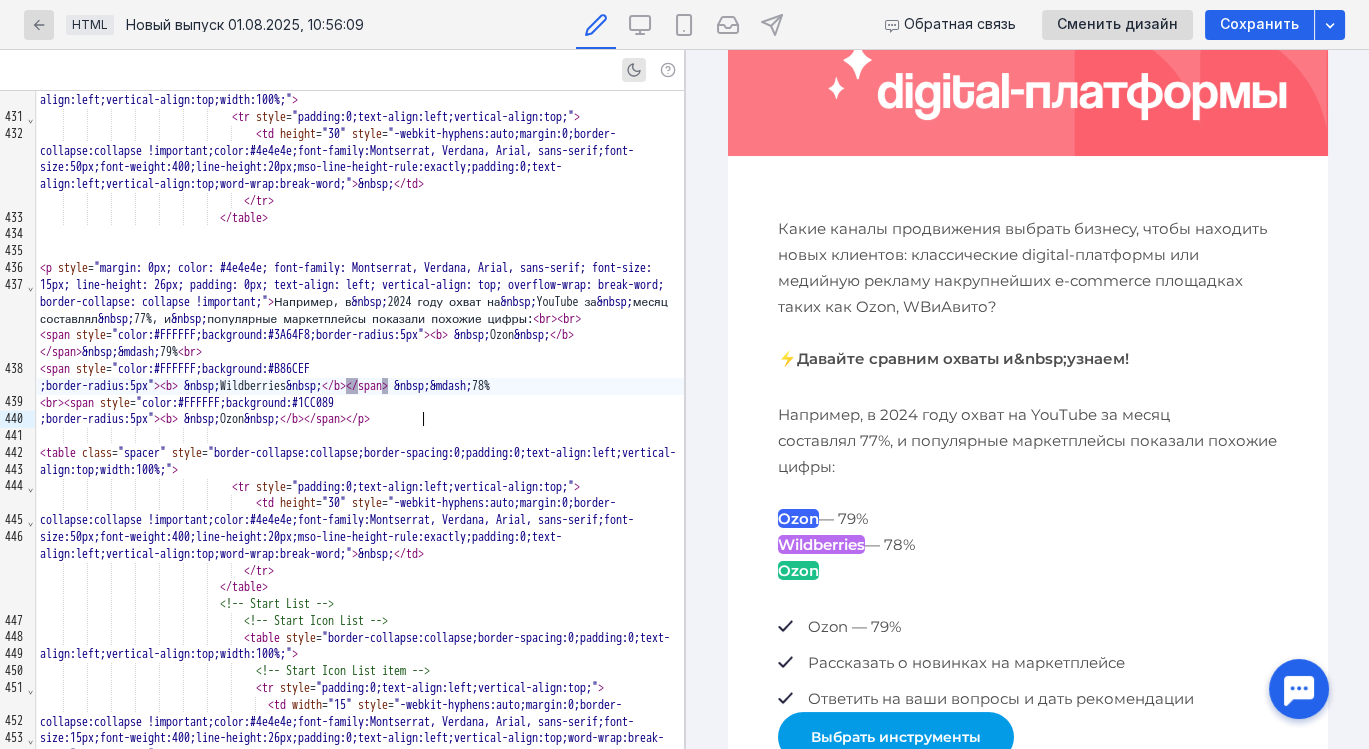 click on "Wildberries — 78%" at bounding box center (360, 386) 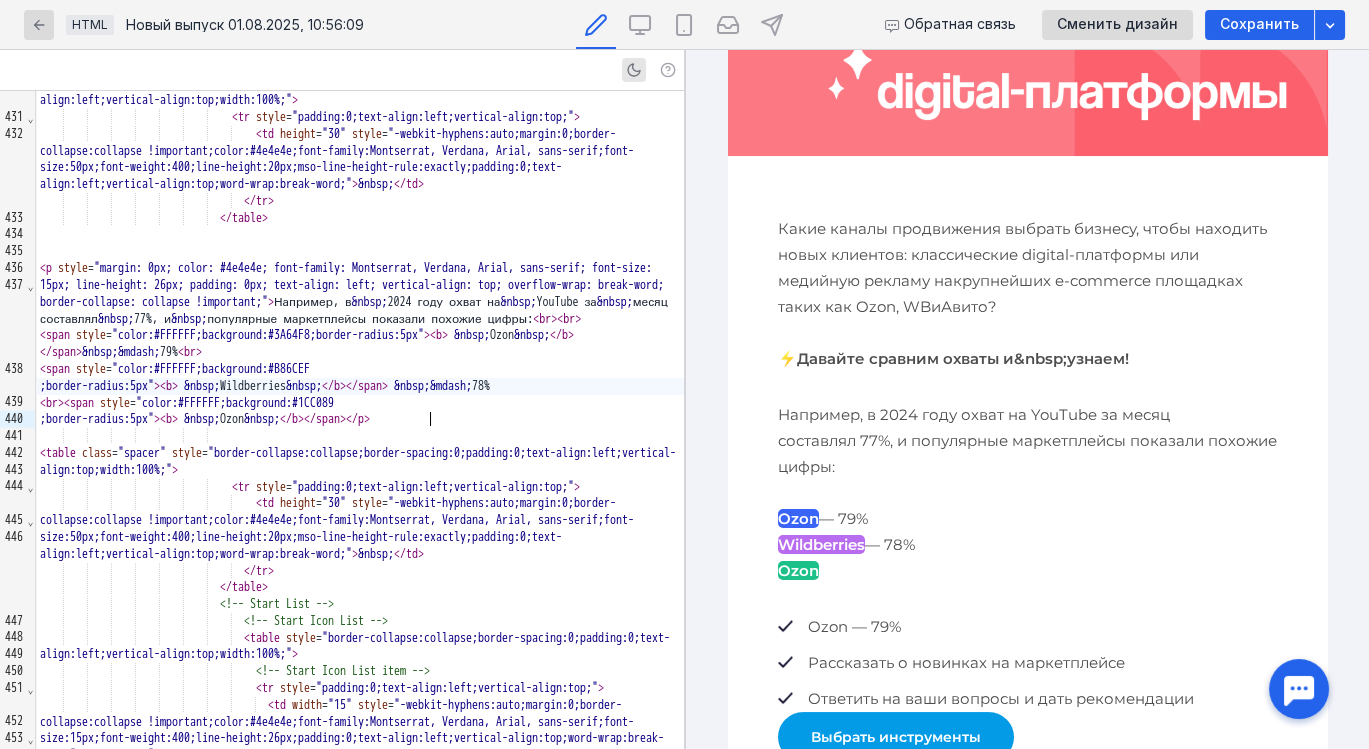 click on "&nbsp;" at bounding box center [412, 386] 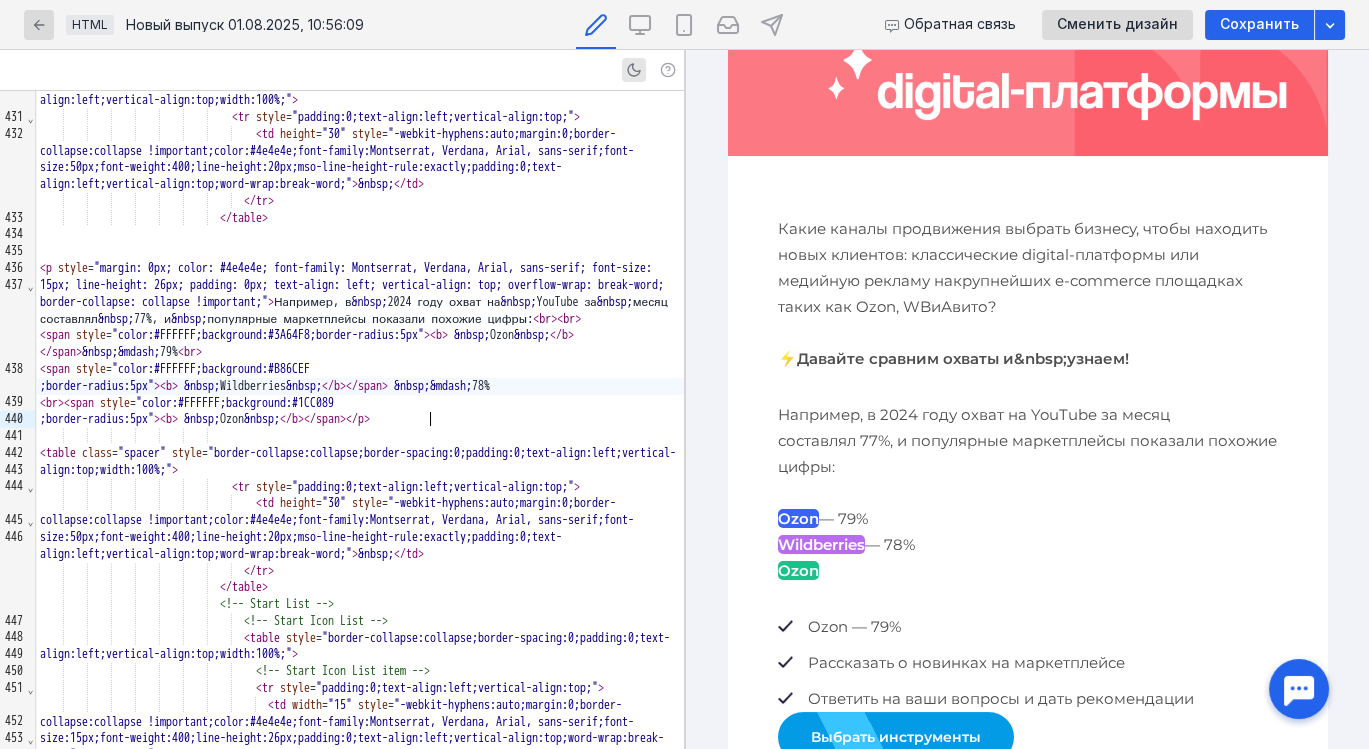 scroll, scrollTop: 343, scrollLeft: 0, axis: vertical 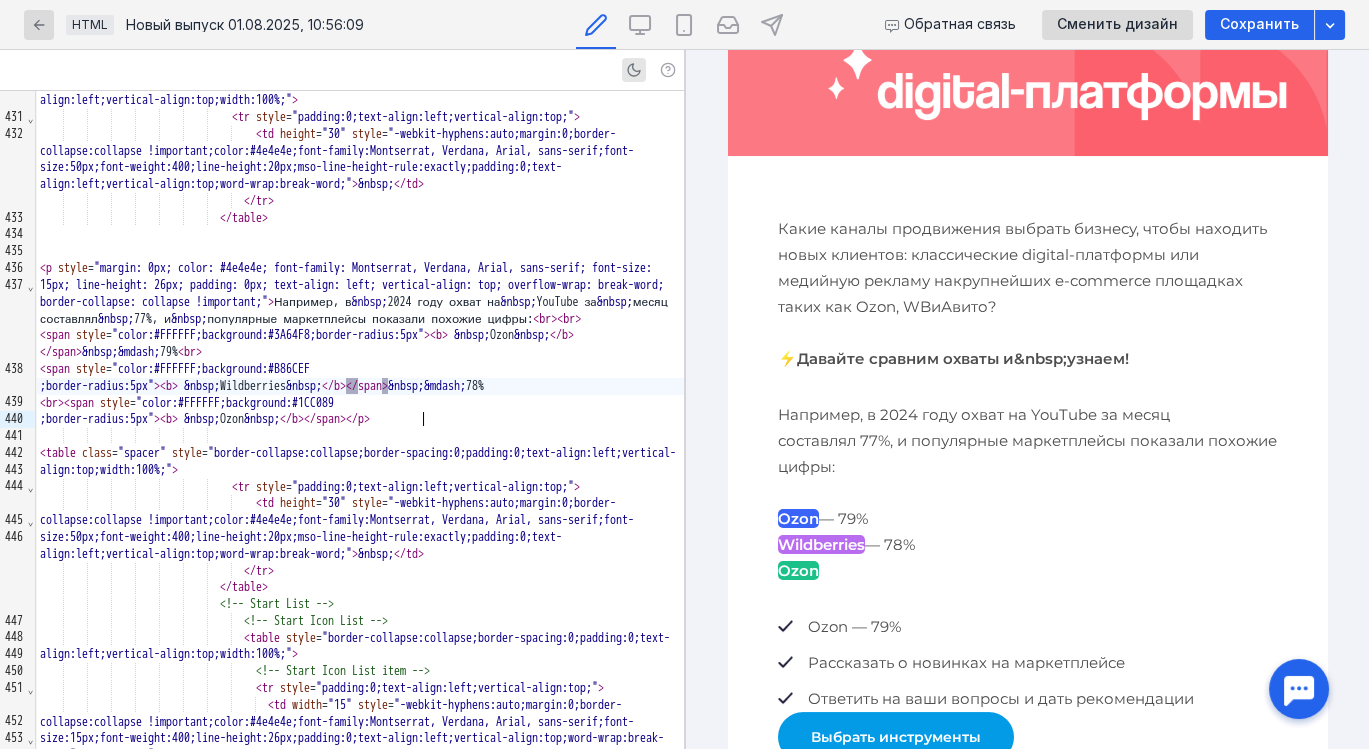 click on "&nbsp;" at bounding box center (202, 419) 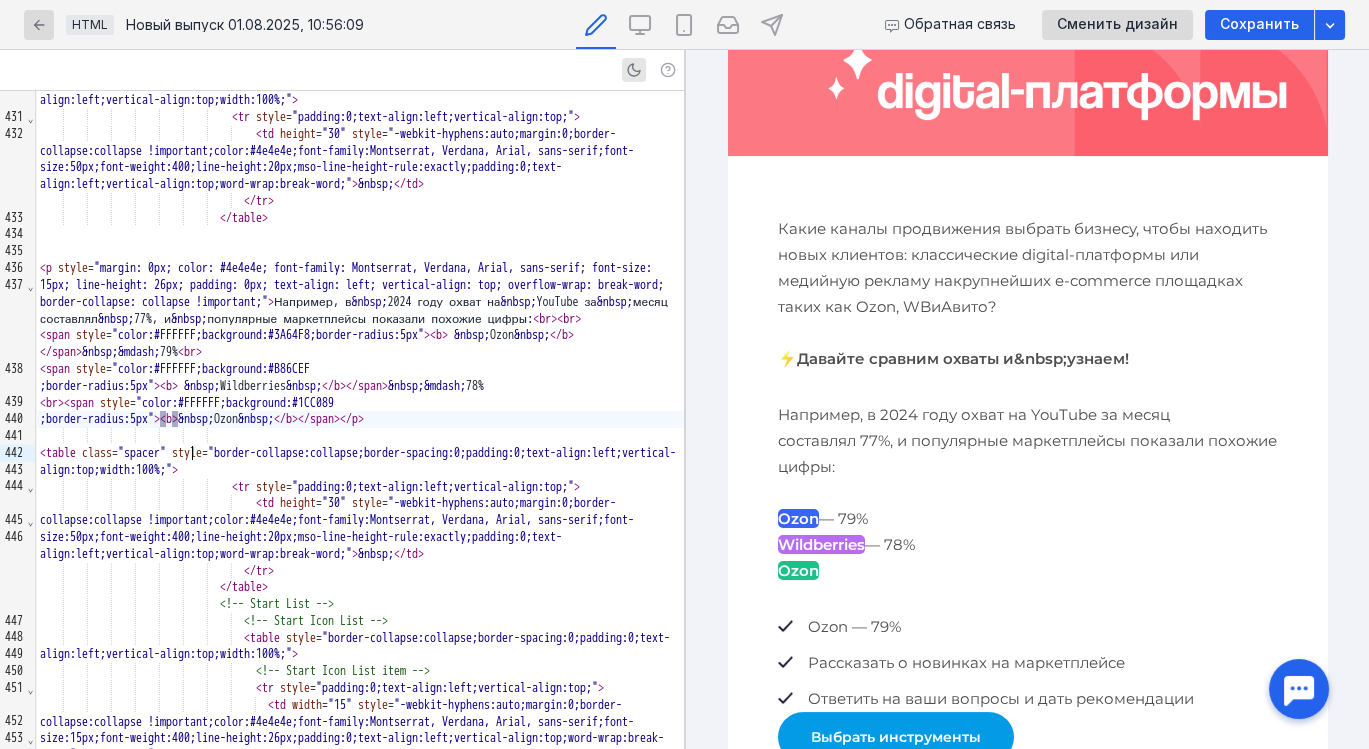 scroll, scrollTop: 343, scrollLeft: 0, axis: vertical 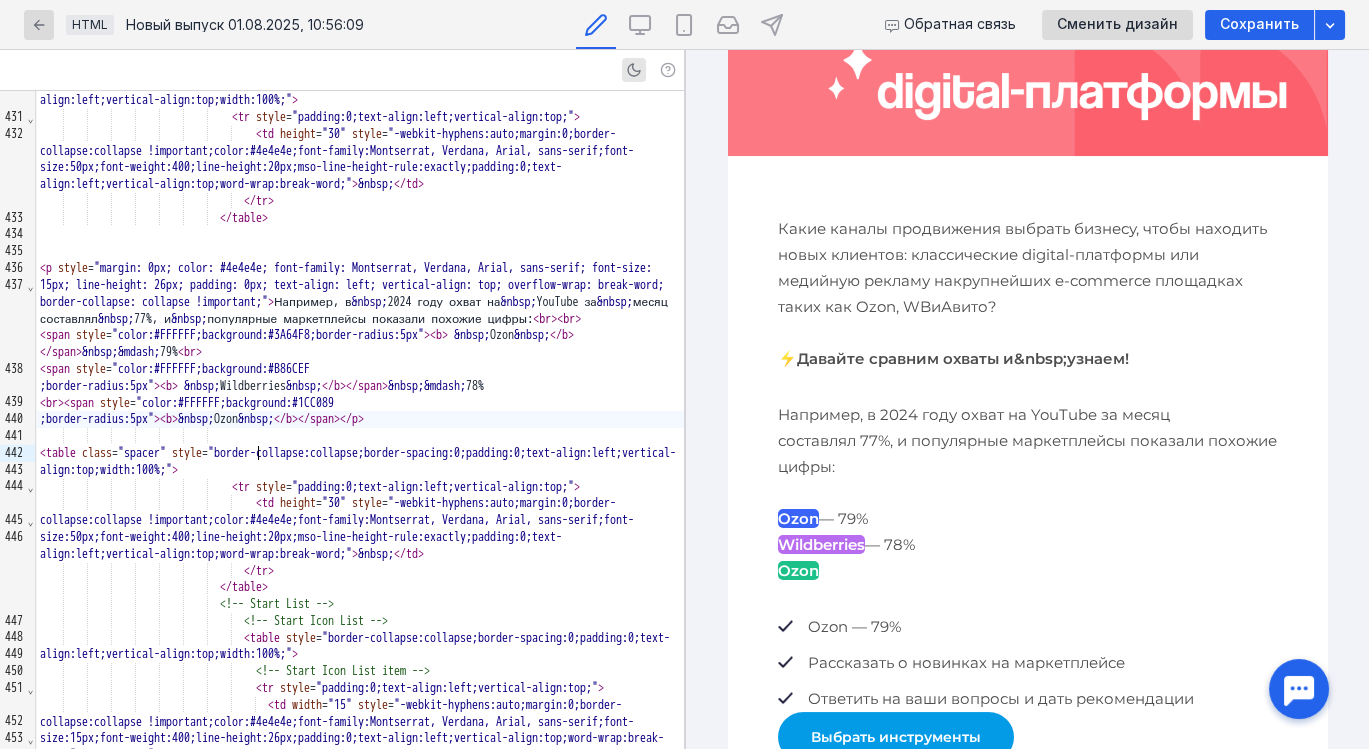 click on "&nbsp;" at bounding box center [256, 419] 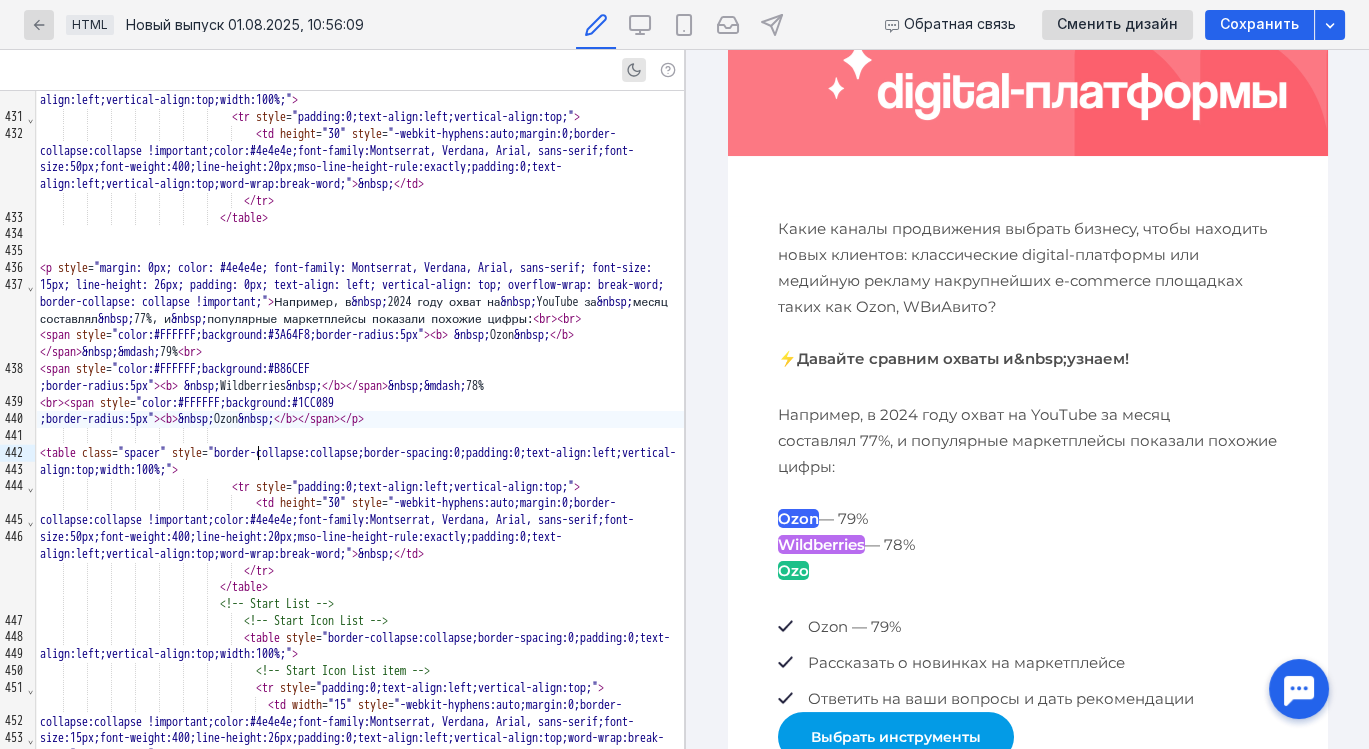 scroll, scrollTop: 0, scrollLeft: 0, axis: both 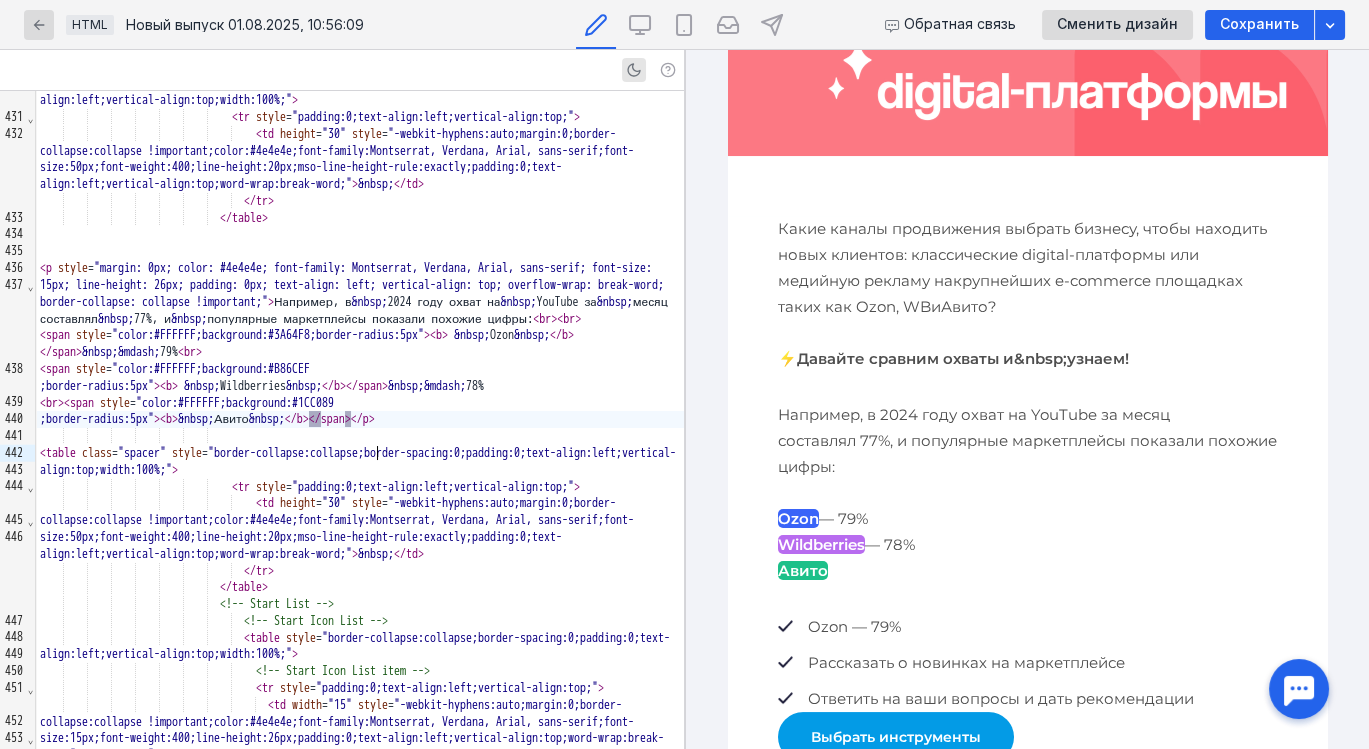 click on "</" at bounding box center (357, 419) 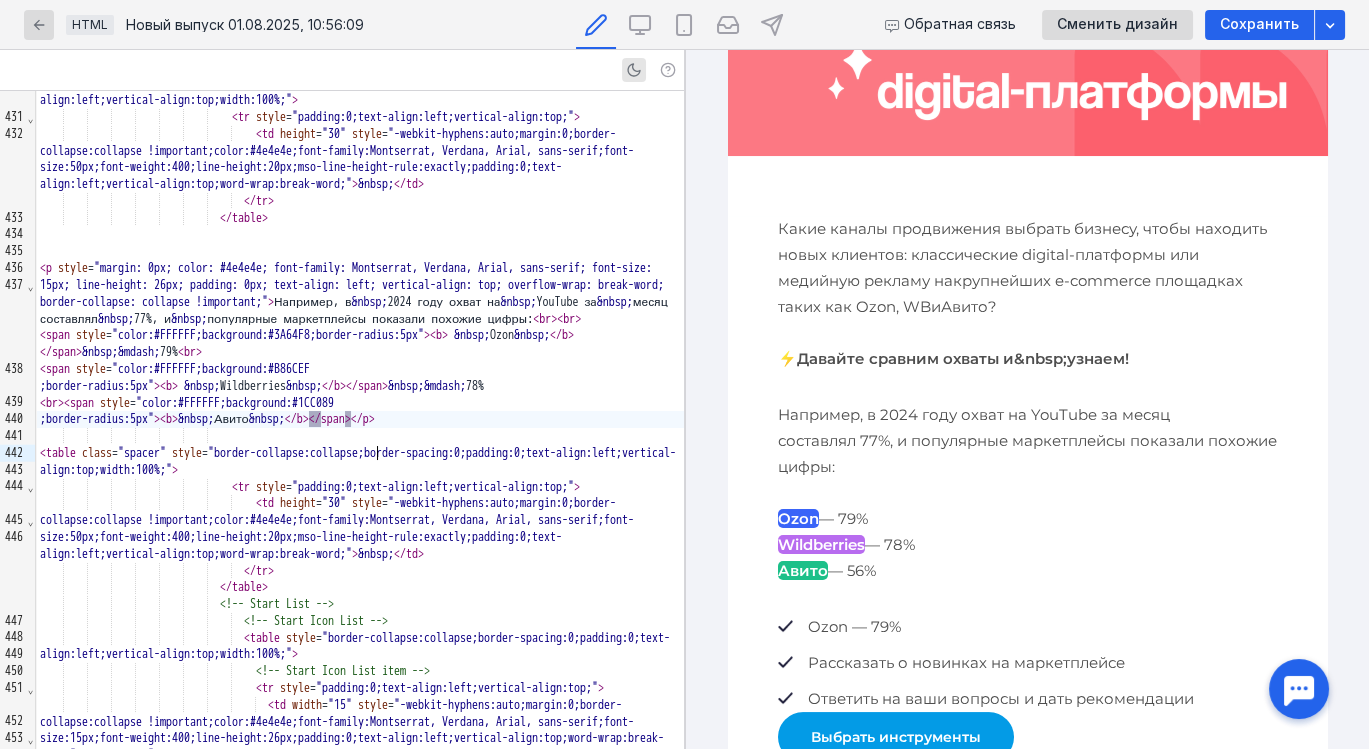 scroll, scrollTop: 343, scrollLeft: 0, axis: vertical 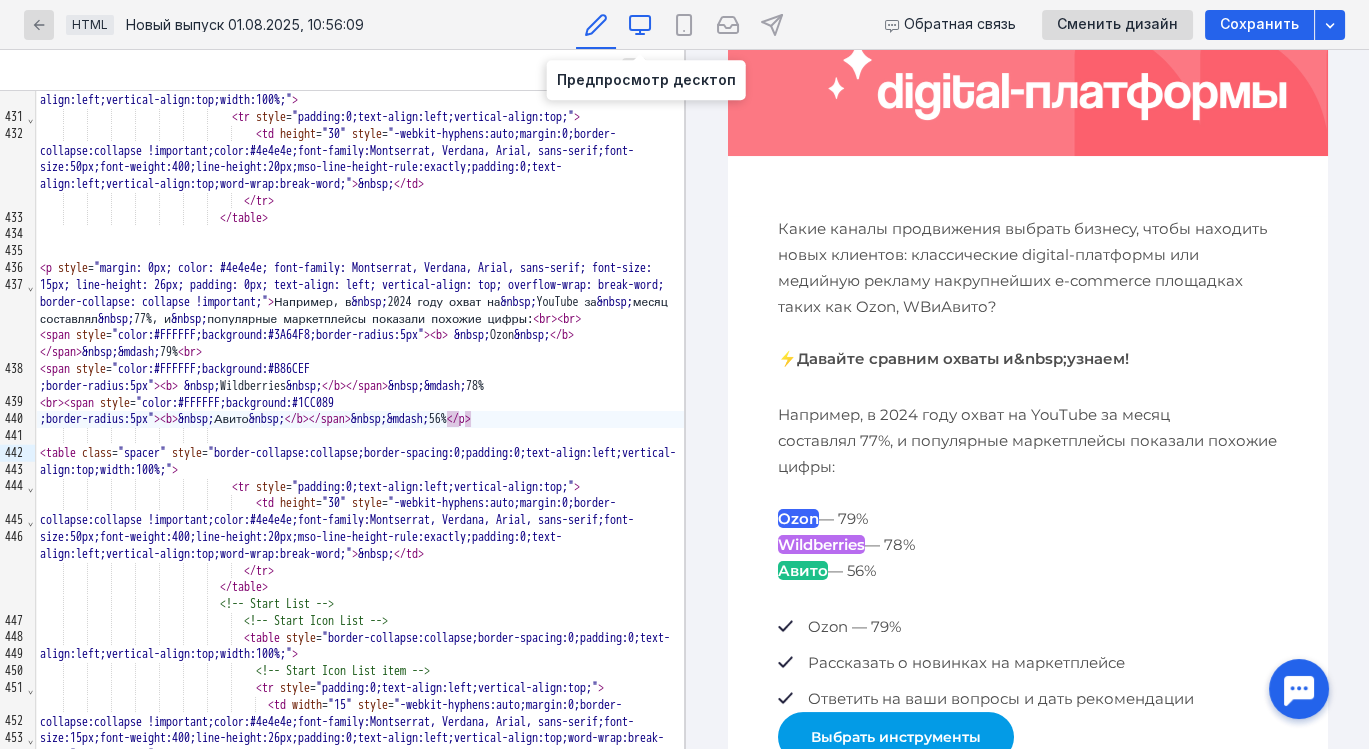 click 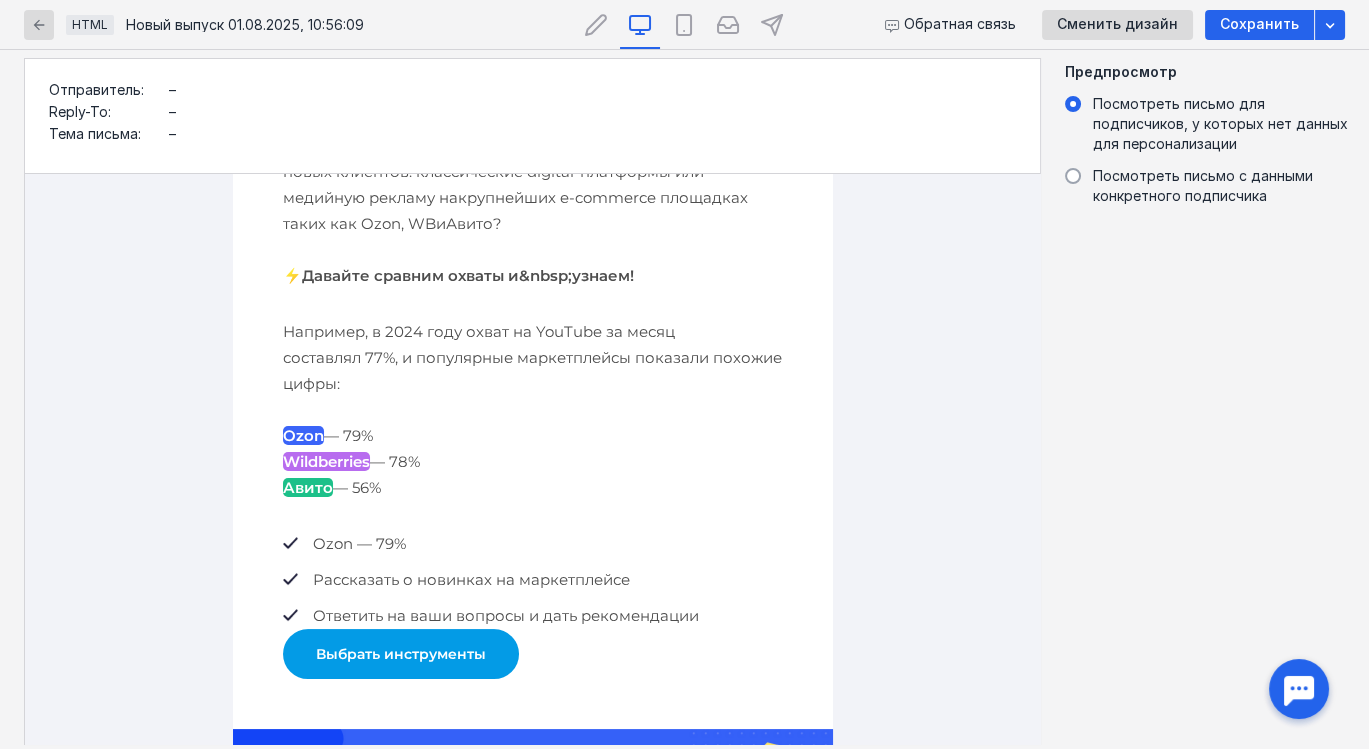 scroll, scrollTop: 551, scrollLeft: 0, axis: vertical 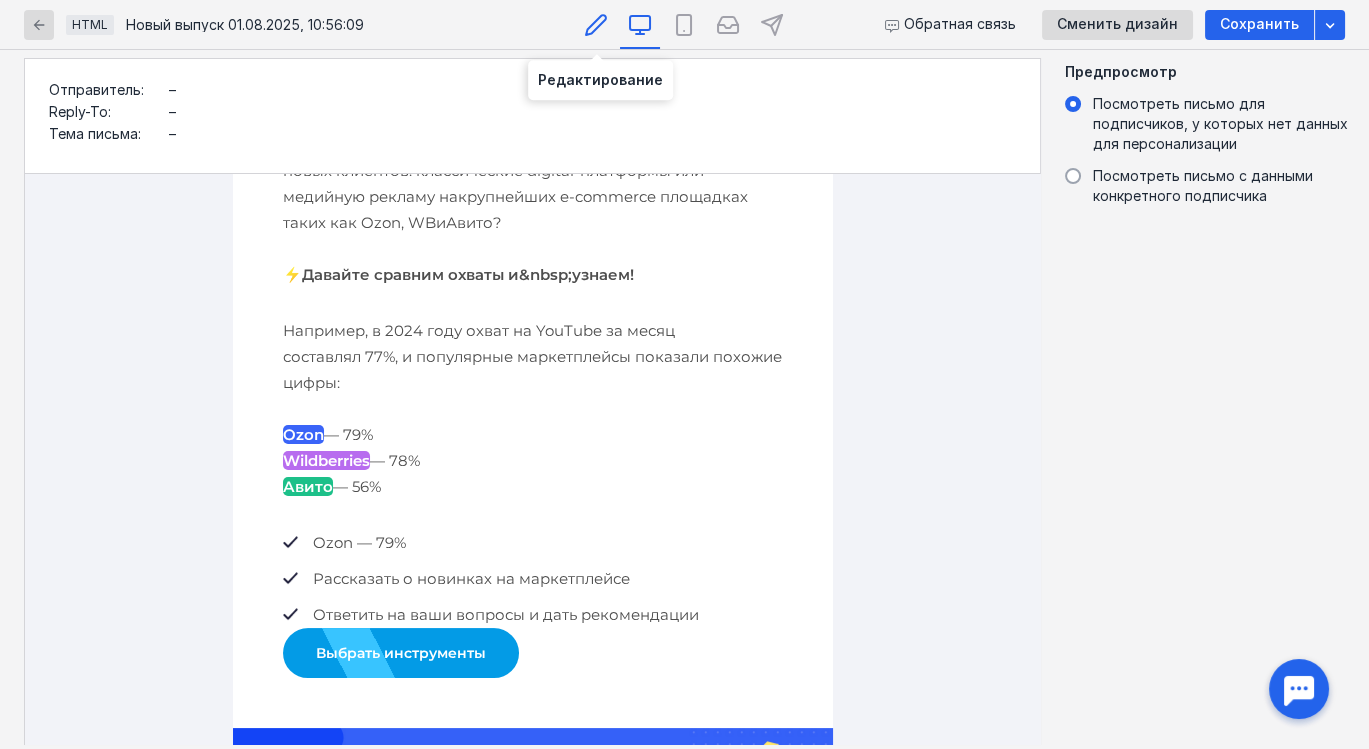click at bounding box center (596, 24) 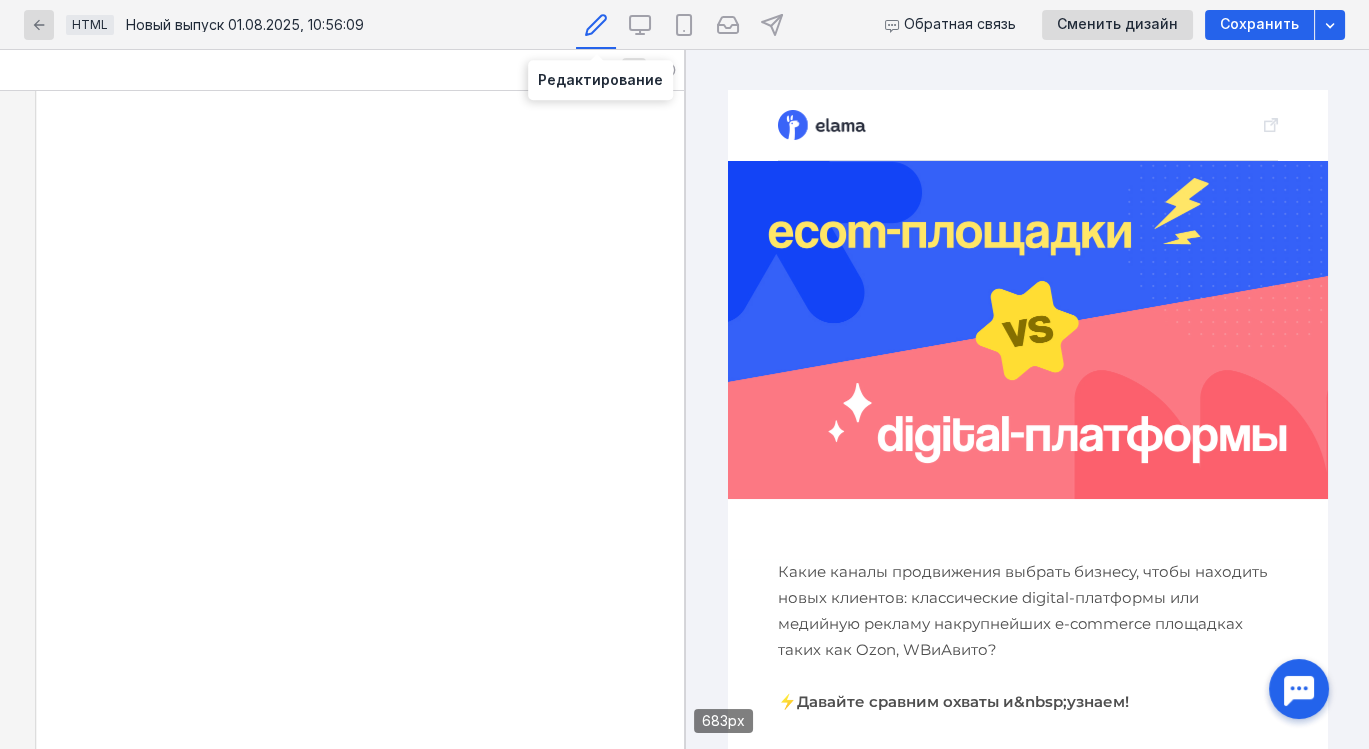 scroll, scrollTop: 0, scrollLeft: 0, axis: both 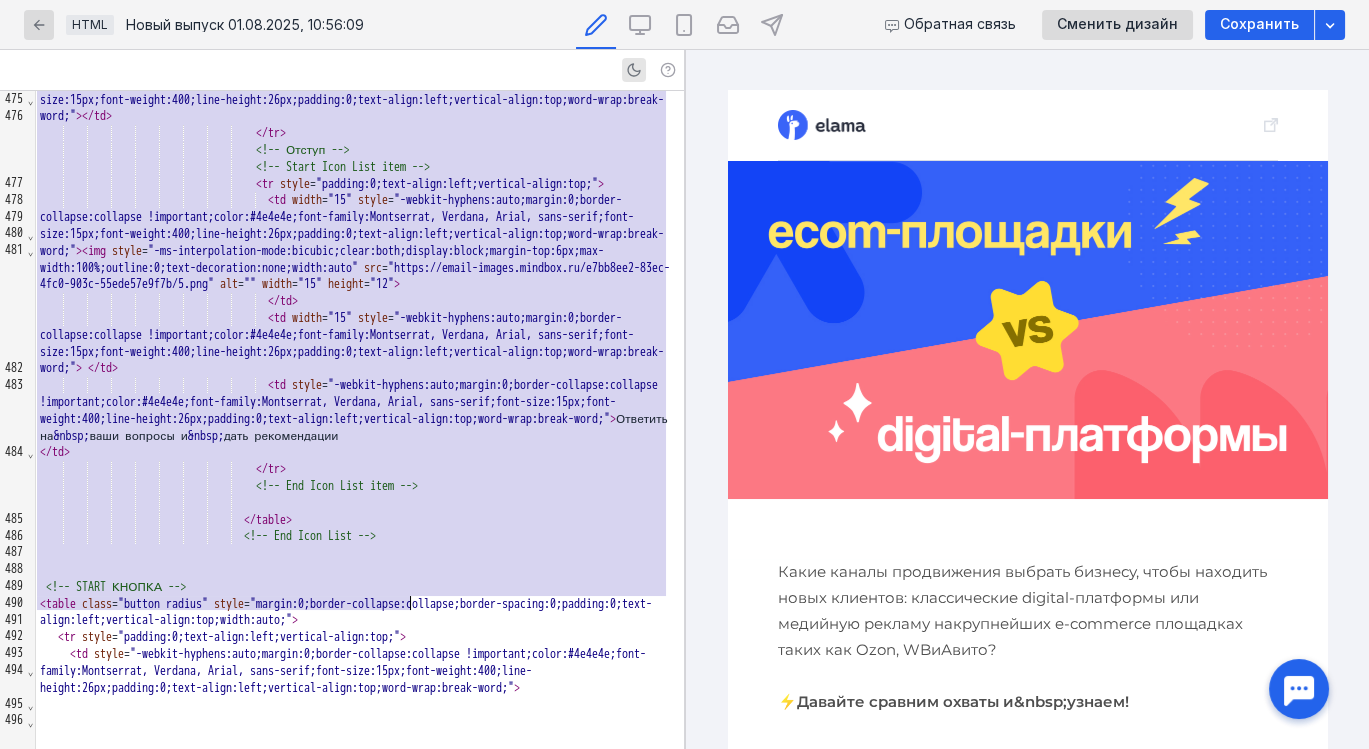 drag, startPoint x: 238, startPoint y: 354, endPoint x: 473, endPoint y: 605, distance: 343.8401 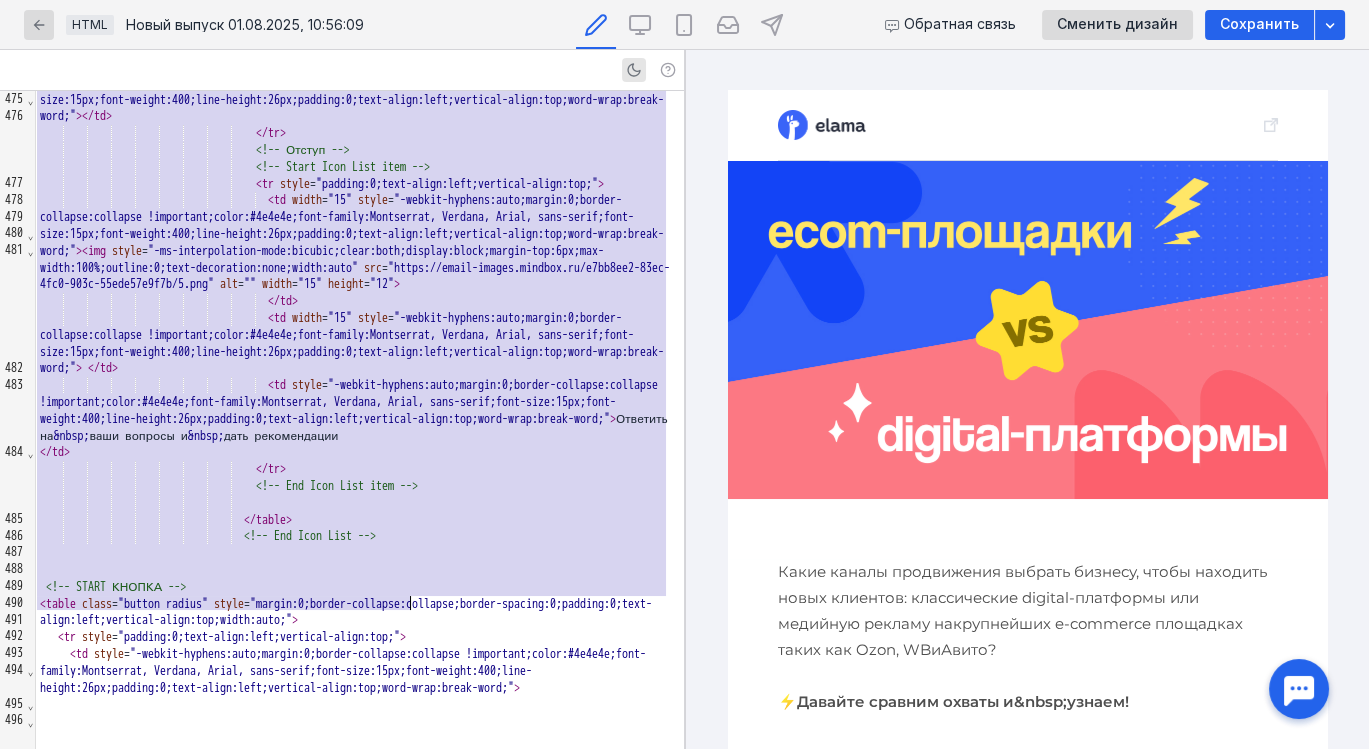 click on "< td   height = "30"   style = "-webkit-hyphens:auto;margin:0;border-collapse:collapse !important;color:#4e4e4e;font-family:Montserrat, Verdana, Arial, sans-serif;font-size:50px;font-weight:400;line-height:20px;mso-line-height-rule:exactly;padding:0;text-align:left;vertical-align:top;word-wrap:break-word;" > &nbsp; </ td >                                                   </ tr >                                             </ table > 	 	 	 	 	 	 	    <!-- Start List -->                                                   <!-- Start Icon List -->                                                   < table   style = "border-collapse:collapse;border-spacing:0;padding:0;text-align:left;vertical-align:top;width:100%;" >                                                     <!-- Start Icon List item -->                                                     < tr   style = "padding:0;text-align:left;vertical-align:top;" >                                                         < td   =" at bounding box center [360, 612] 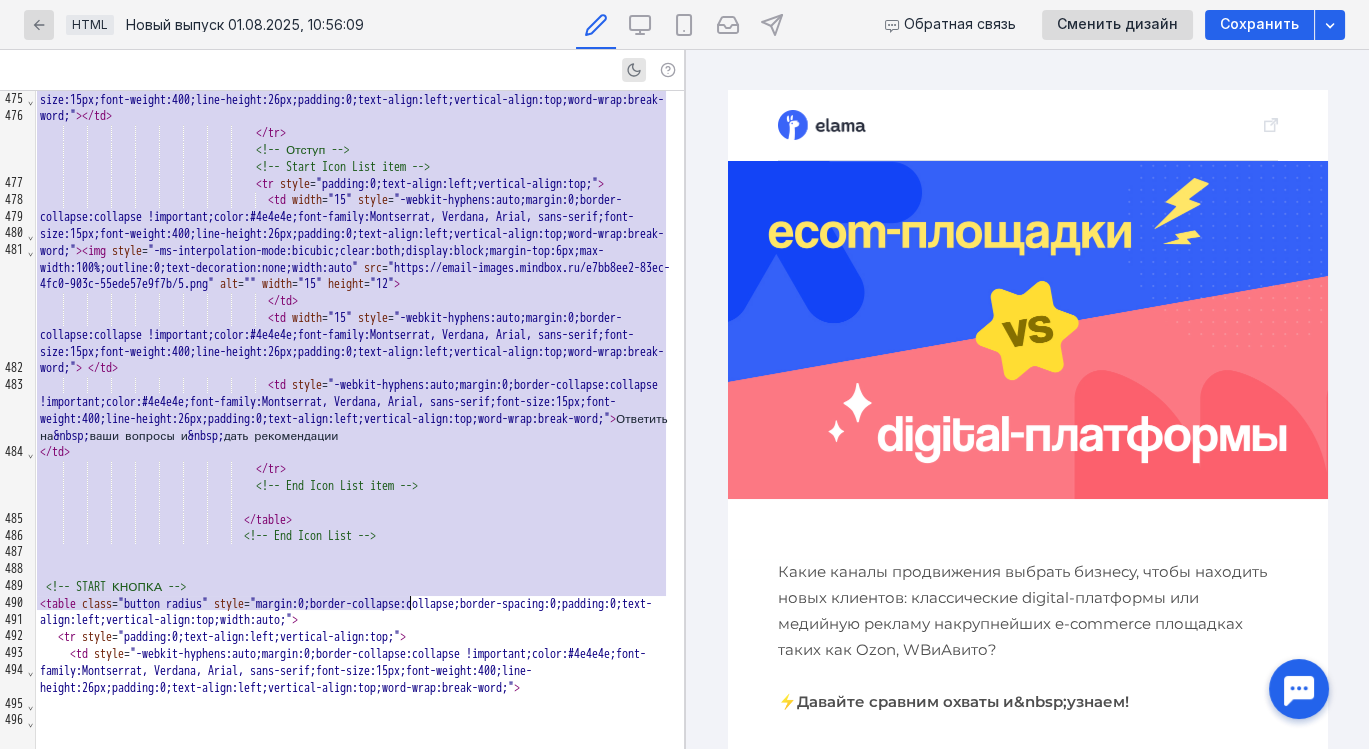 scroll, scrollTop: 8430, scrollLeft: 0, axis: vertical 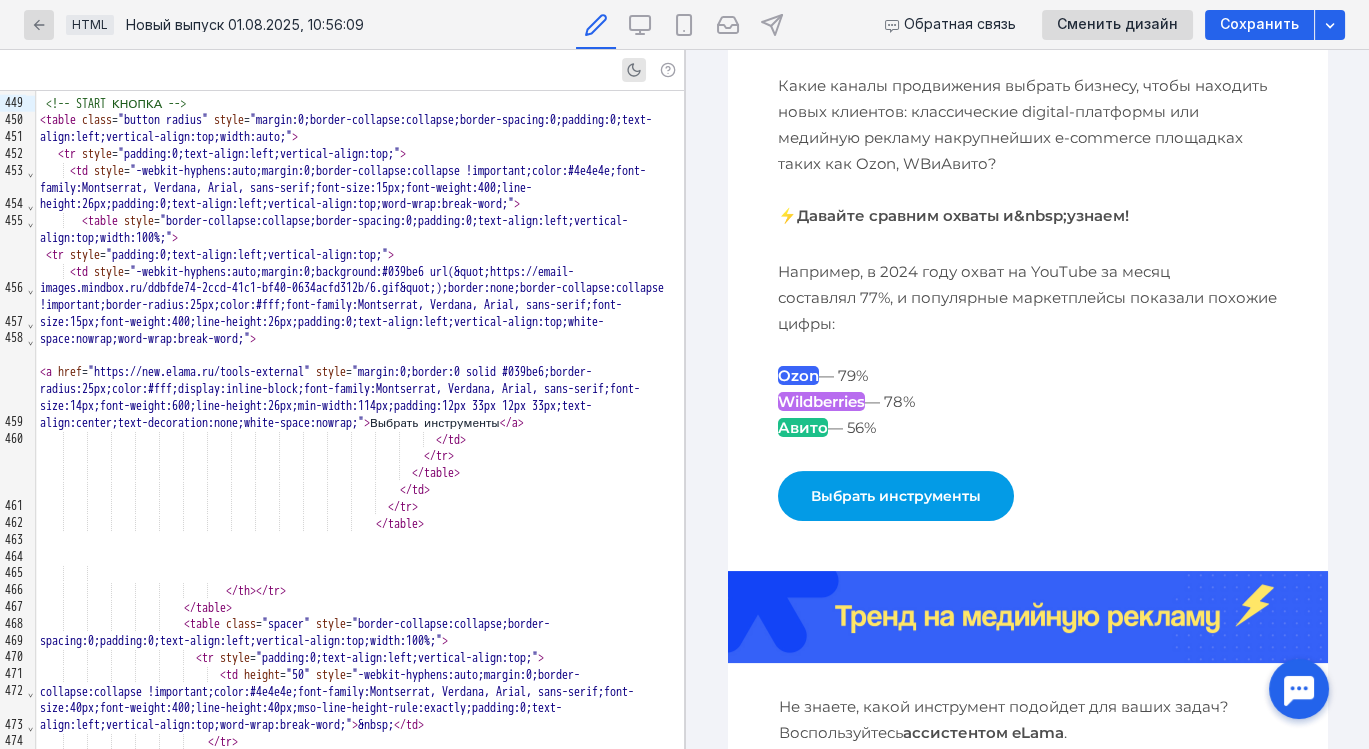 click on "Ozon" at bounding box center (797, 375) 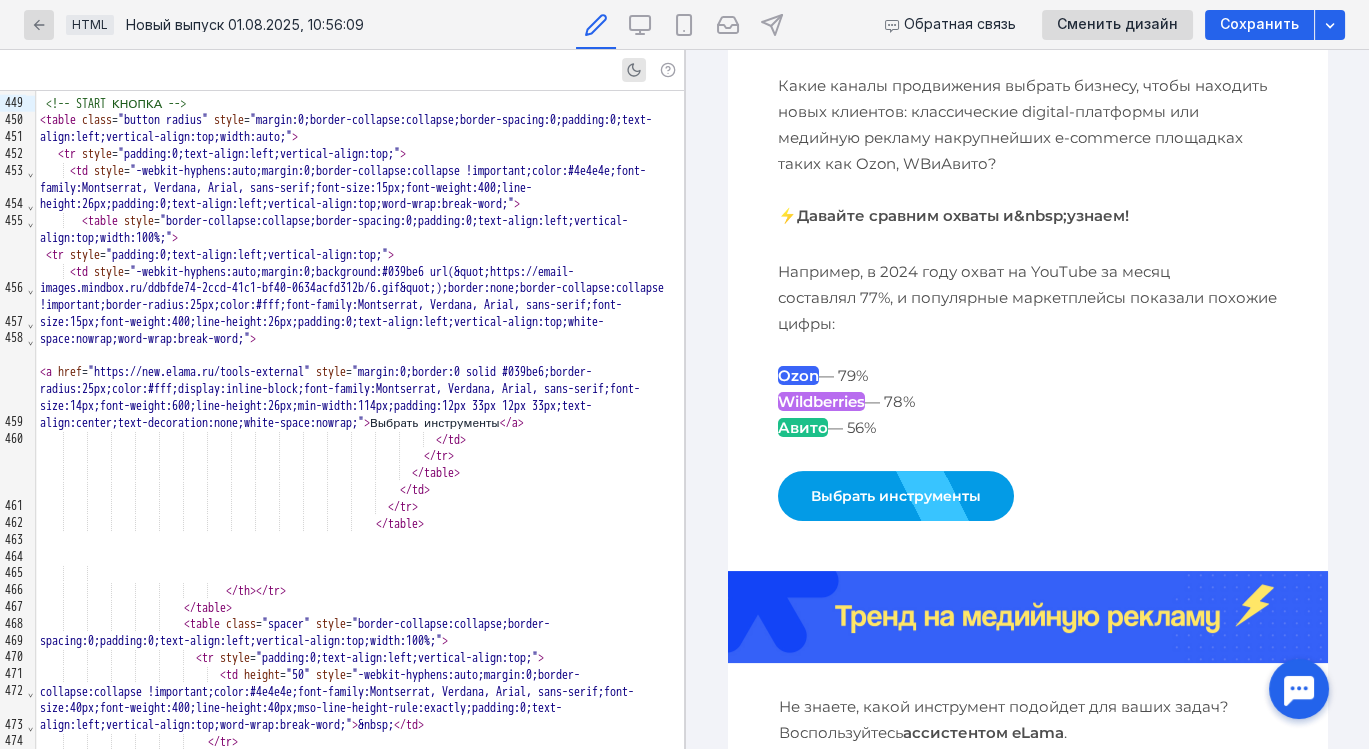 scroll, scrollTop: 7828, scrollLeft: 0, axis: vertical 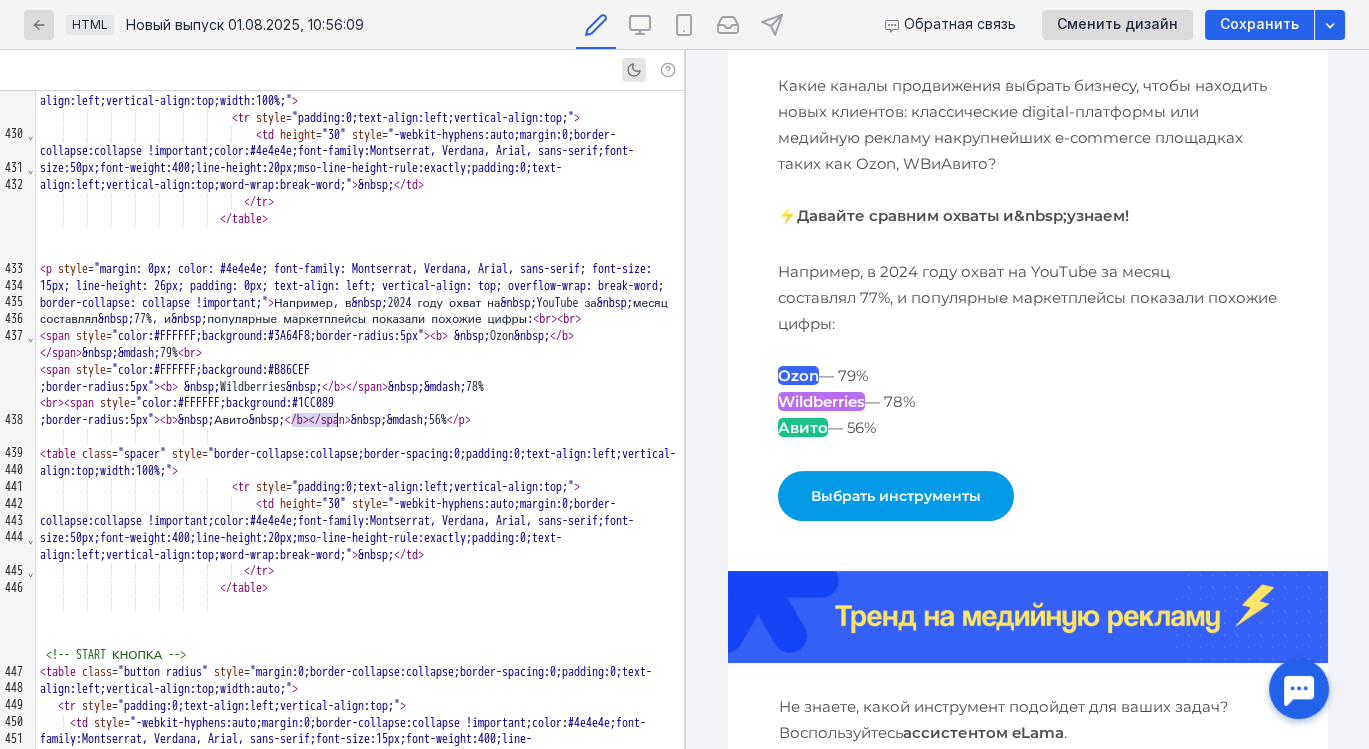 drag, startPoint x: 294, startPoint y: 424, endPoint x: 336, endPoint y: 425, distance: 42.0119 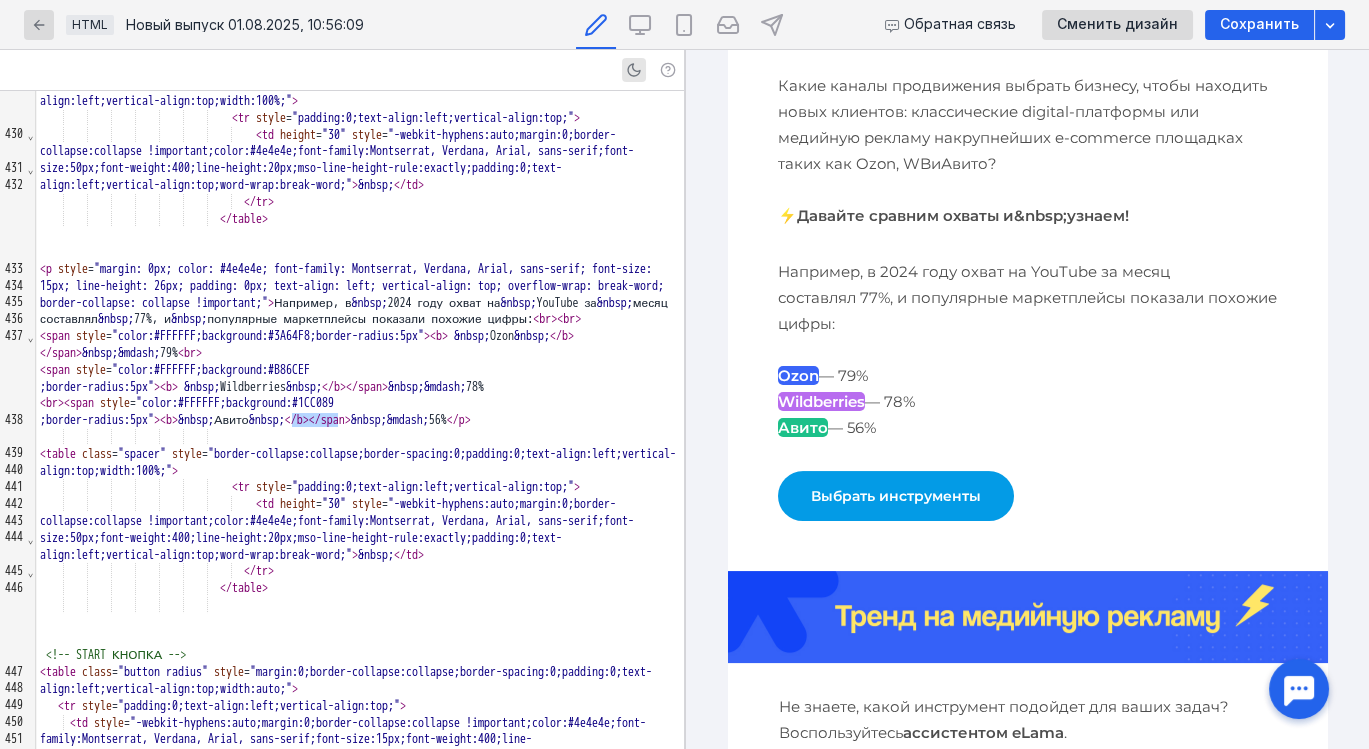 click on "Выбрать инструменты" at bounding box center (895, 496) 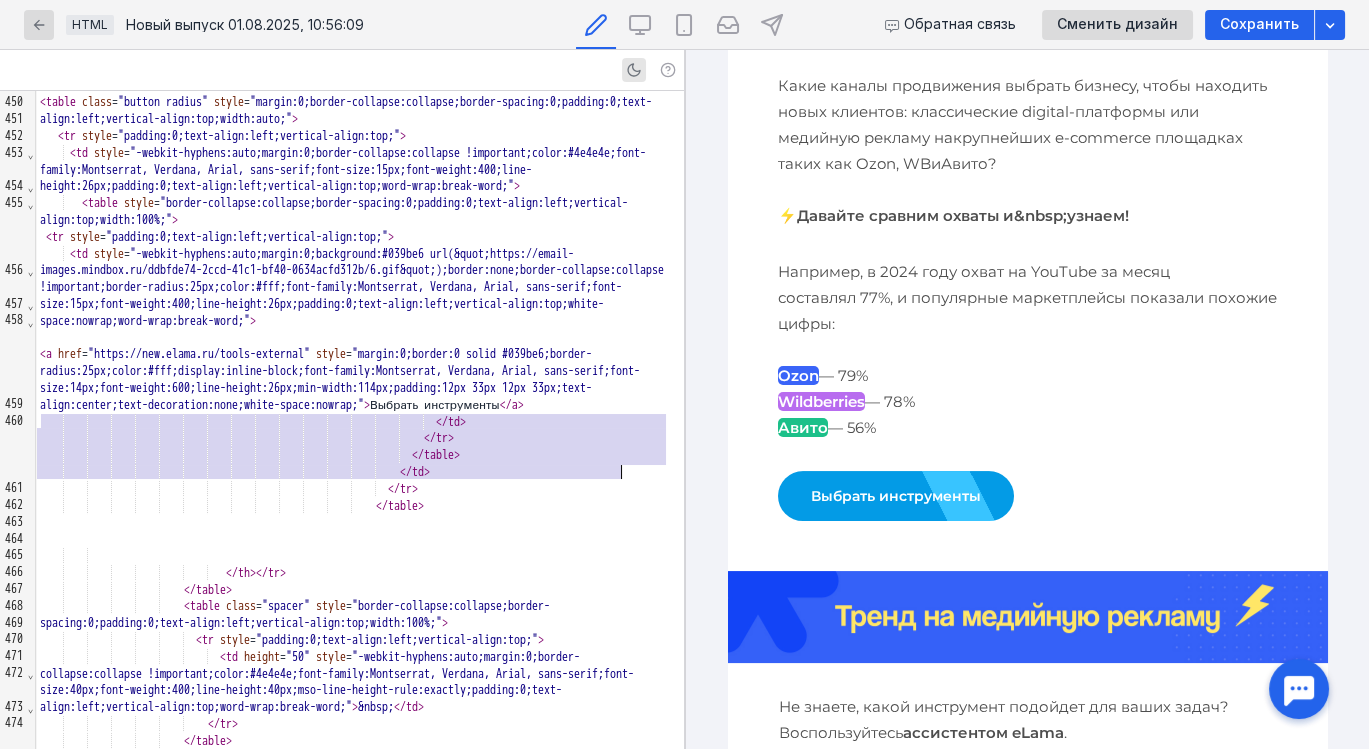click on "</ table >" at bounding box center (360, 455) 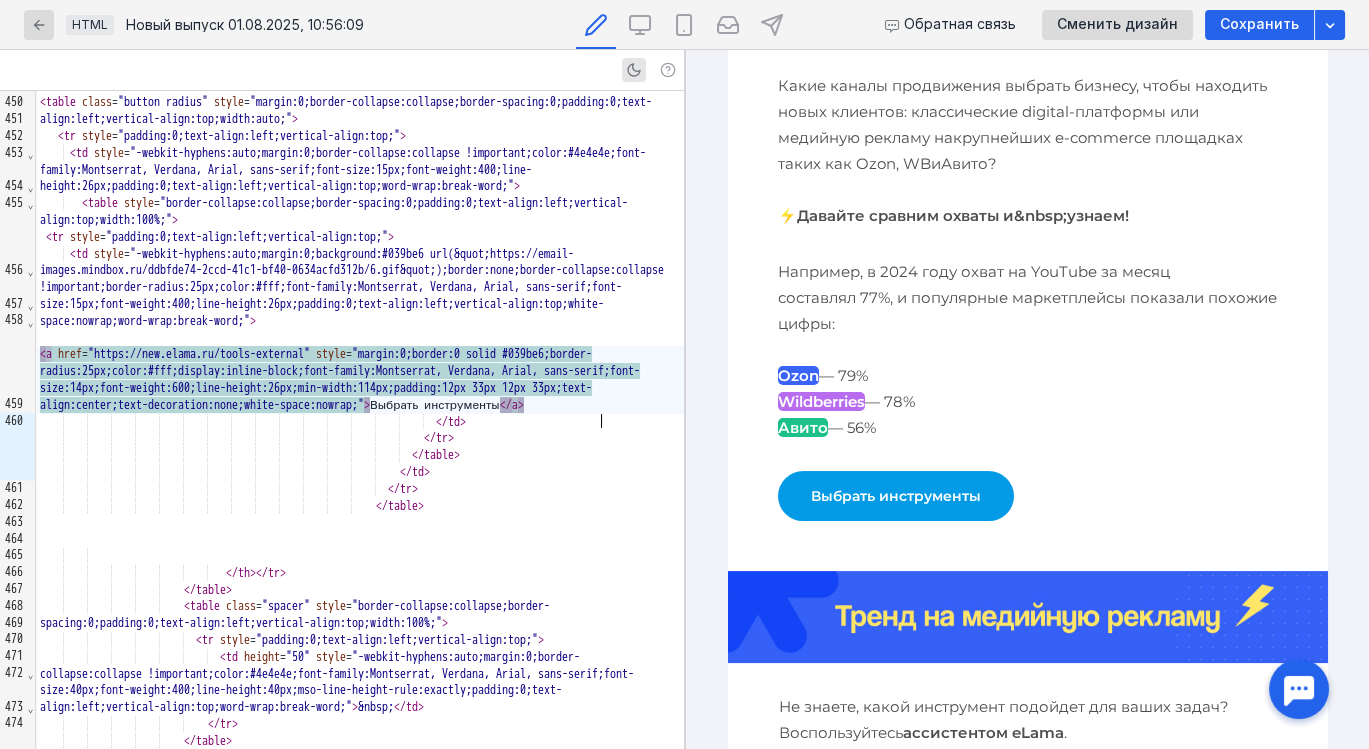 click on ""margin:0;border:0 solid #039be6;border-radius:25px;color:#fff;display:inline-block;font-family:Montserrat, Verdana, Arial, sans-serif;font-size:14px;font-weight:600;line-height:26px;min-width:114px;padding:12px 33px 12px 33px;text-align:center;text-decoration:none;white-space:nowrap;"" at bounding box center (340, 379) 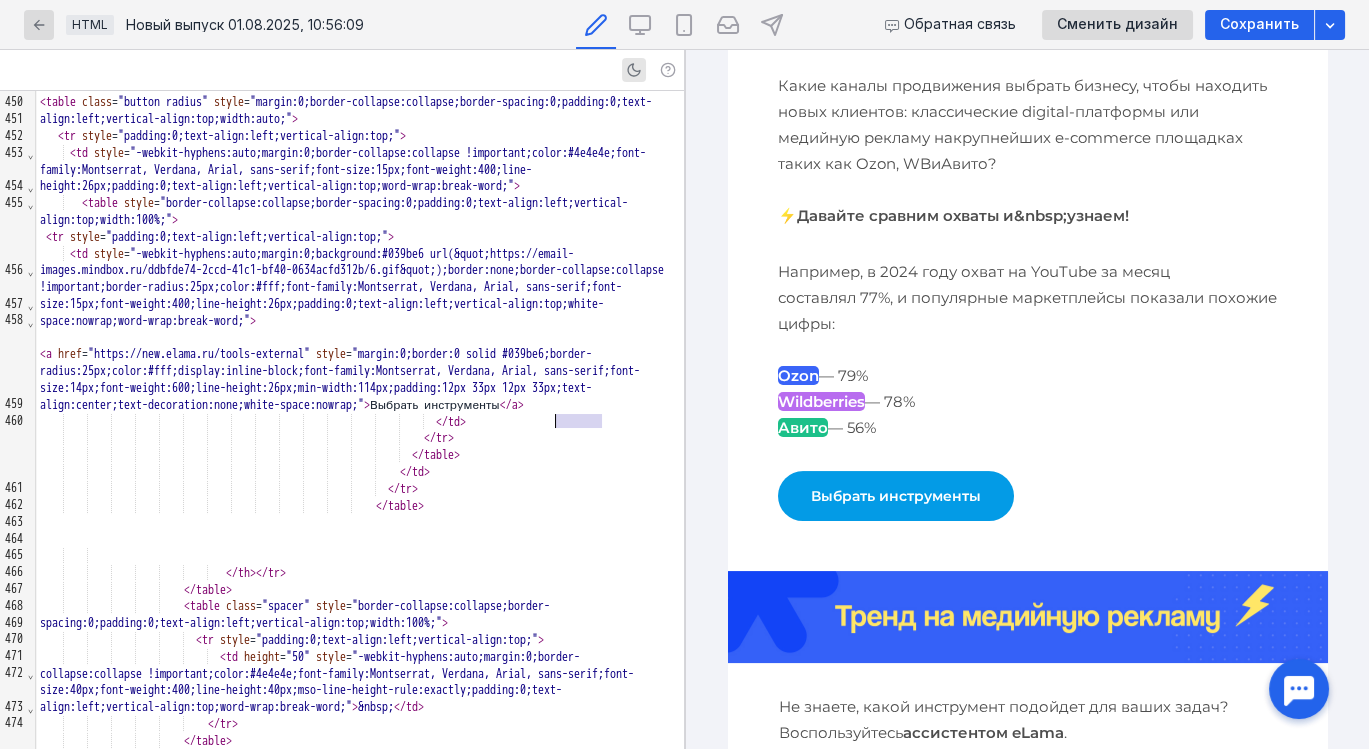 drag, startPoint x: 597, startPoint y: 423, endPoint x: 557, endPoint y: 425, distance: 40.04997 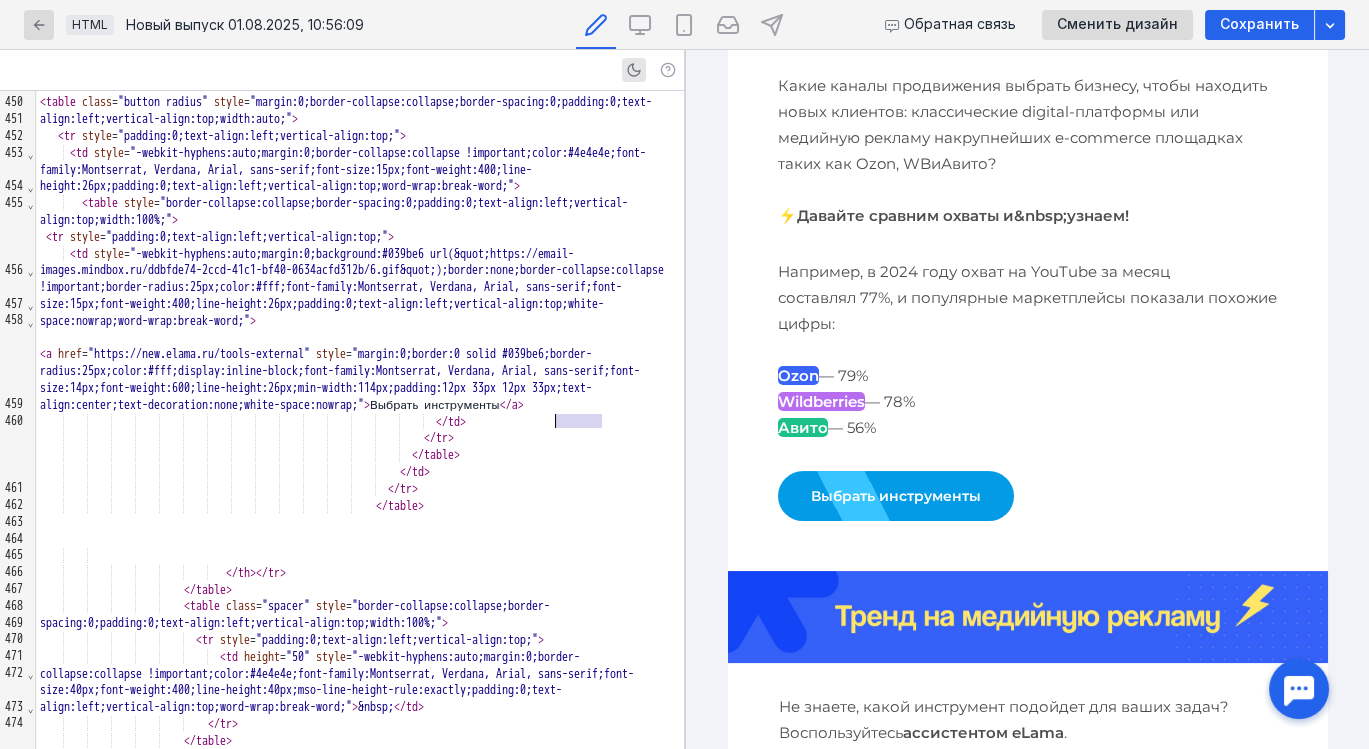 scroll, scrollTop: 486, scrollLeft: 0, axis: vertical 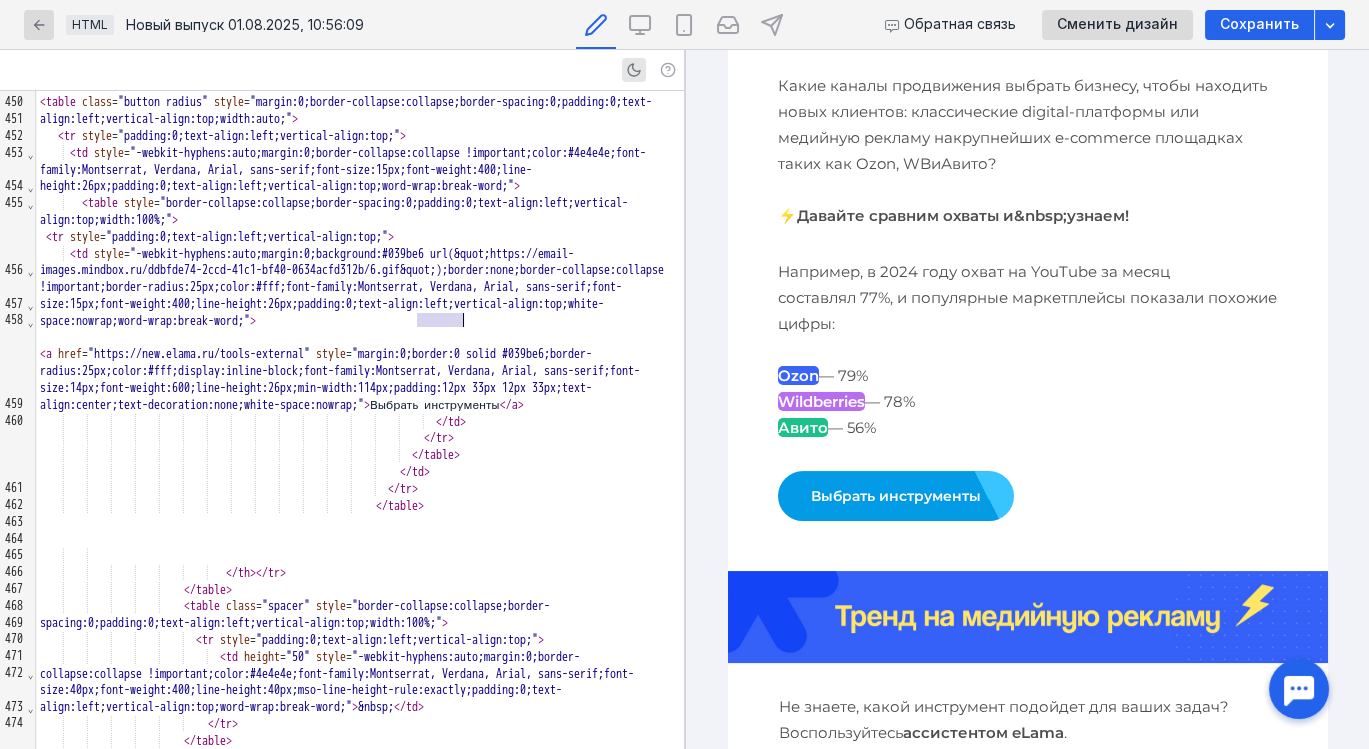 drag, startPoint x: 418, startPoint y: 317, endPoint x: 465, endPoint y: 317, distance: 47 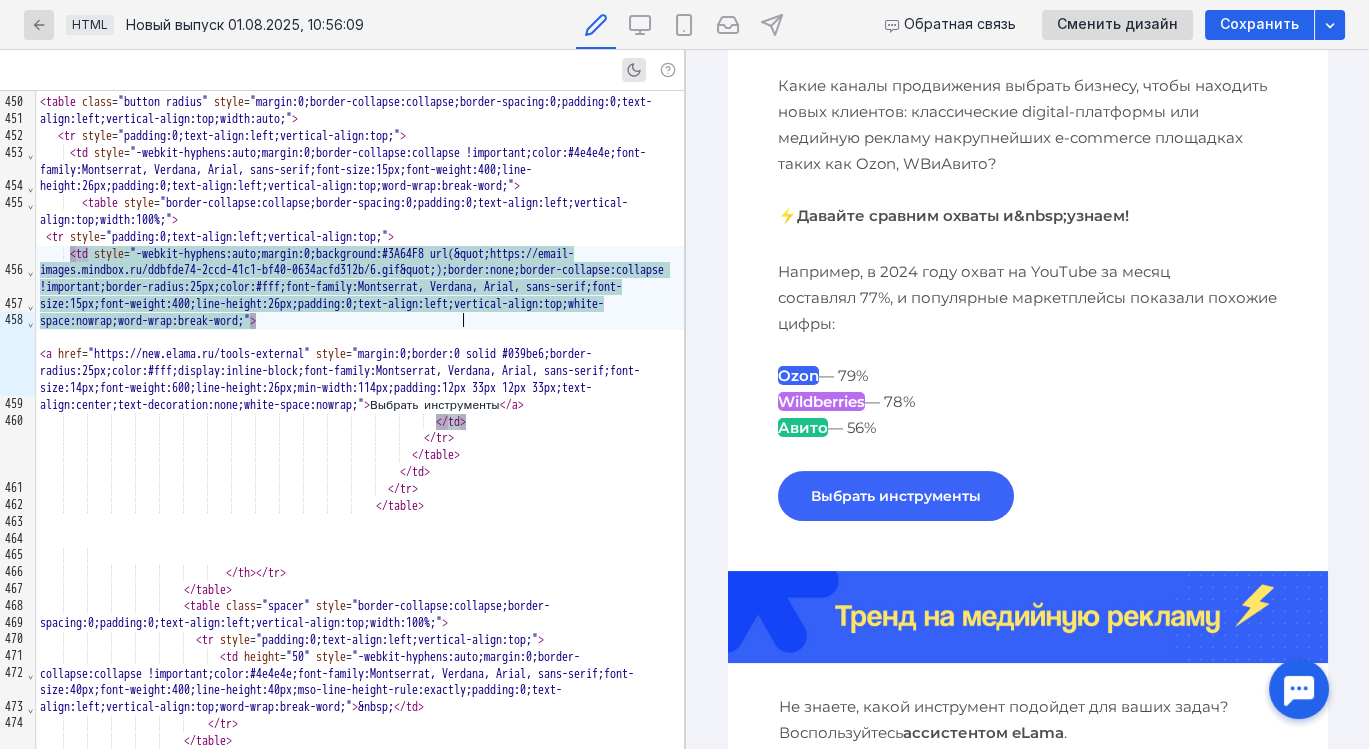 scroll, scrollTop: 486, scrollLeft: 0, axis: vertical 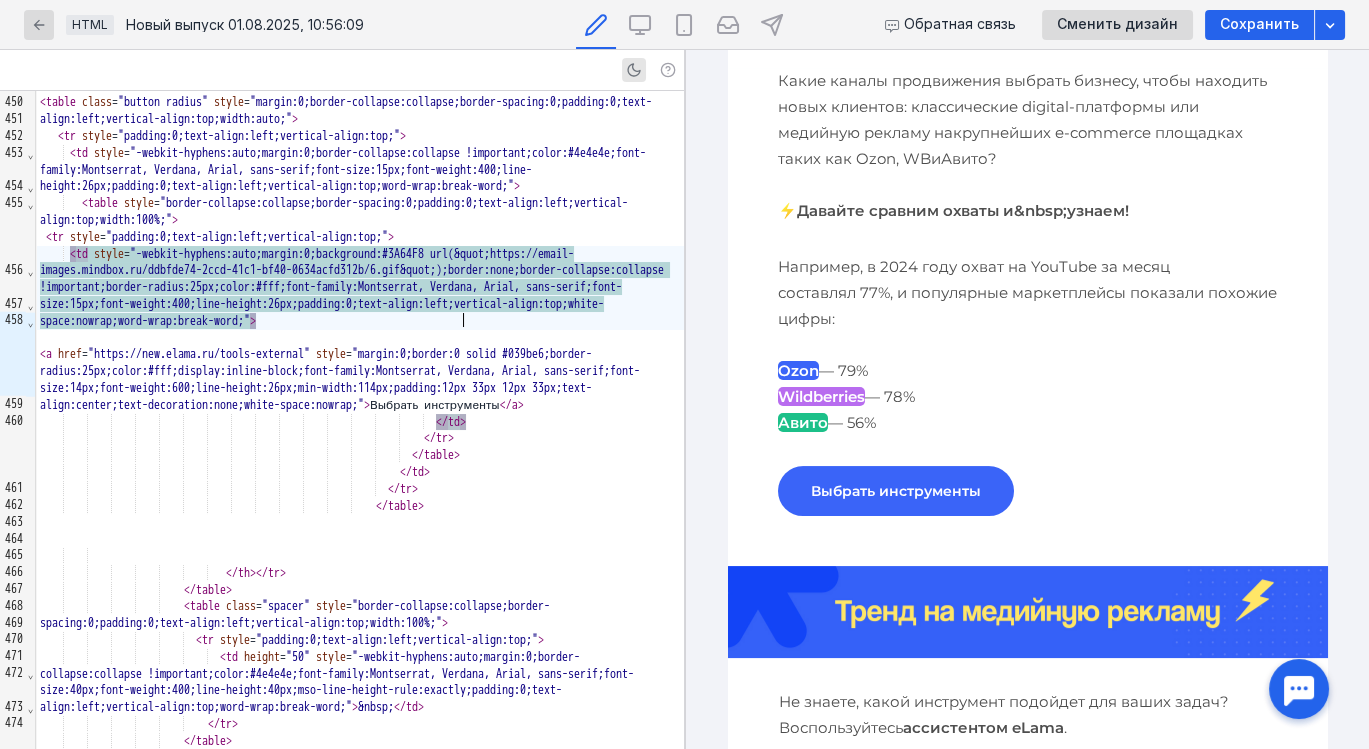click on "Например, в 2024 году охват на YouTube за месяц составлял 77%, и популярные маркетплейсы показали похожие цифры:
[BRAND]   — 79%
[BRAND]   — 78%
[BRAND]   — 56%" at bounding box center [1027, 345] 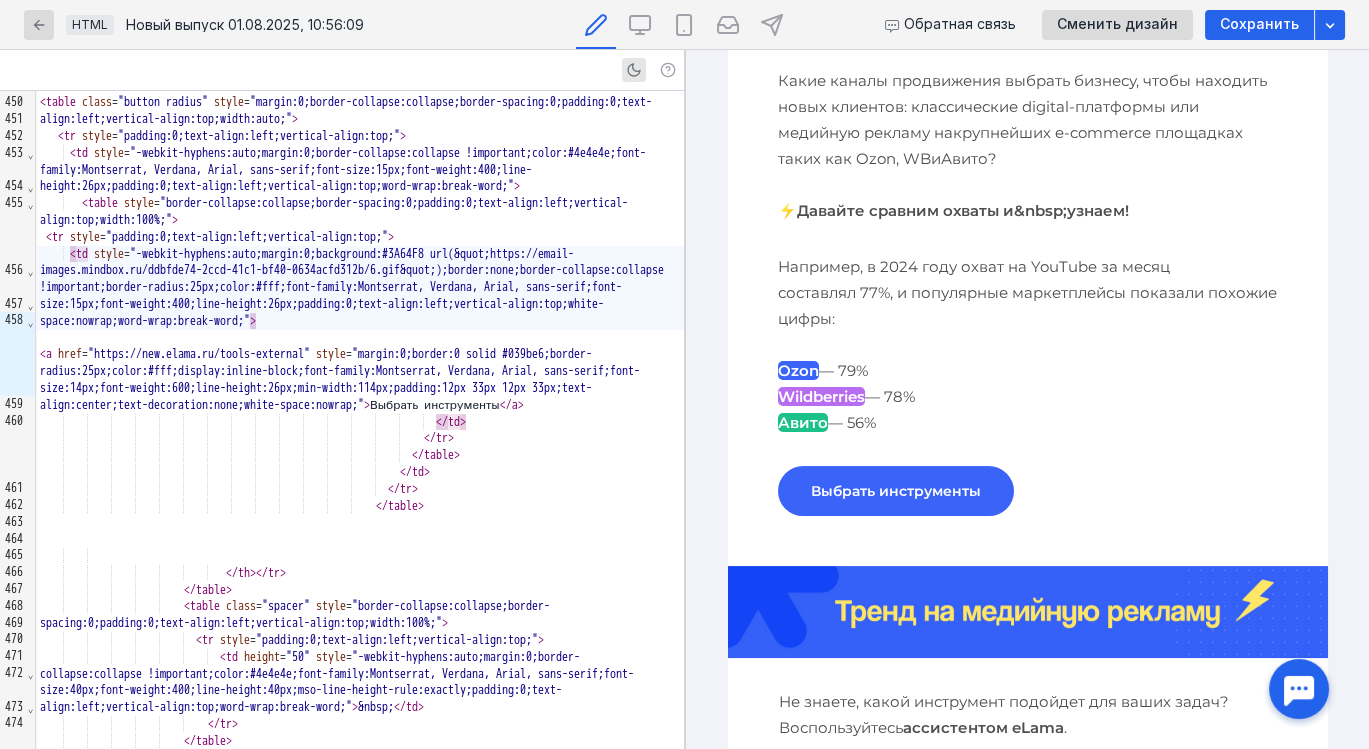 click on "⚡Давайте сравним охваты и&nbsp;узнаем!" at bounding box center (952, 210) 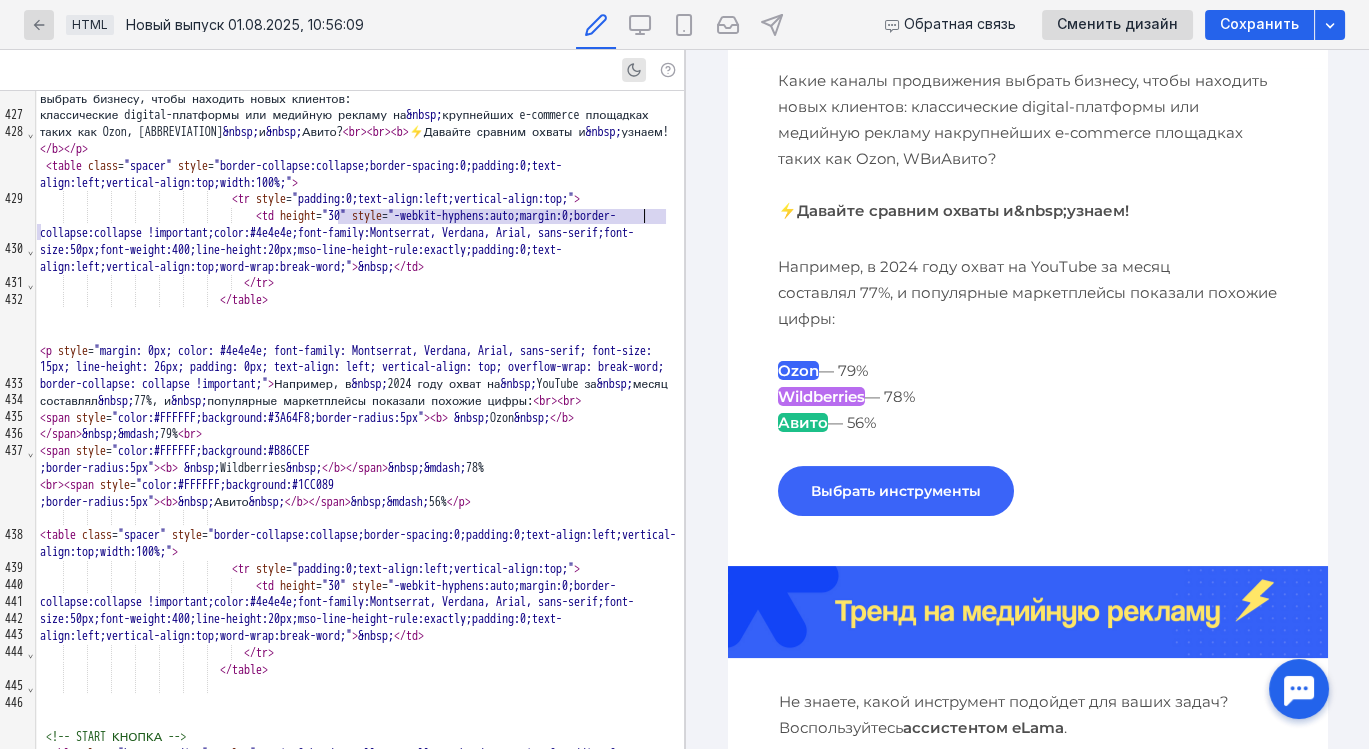 scroll, scrollTop: 7730, scrollLeft: 0, axis: vertical 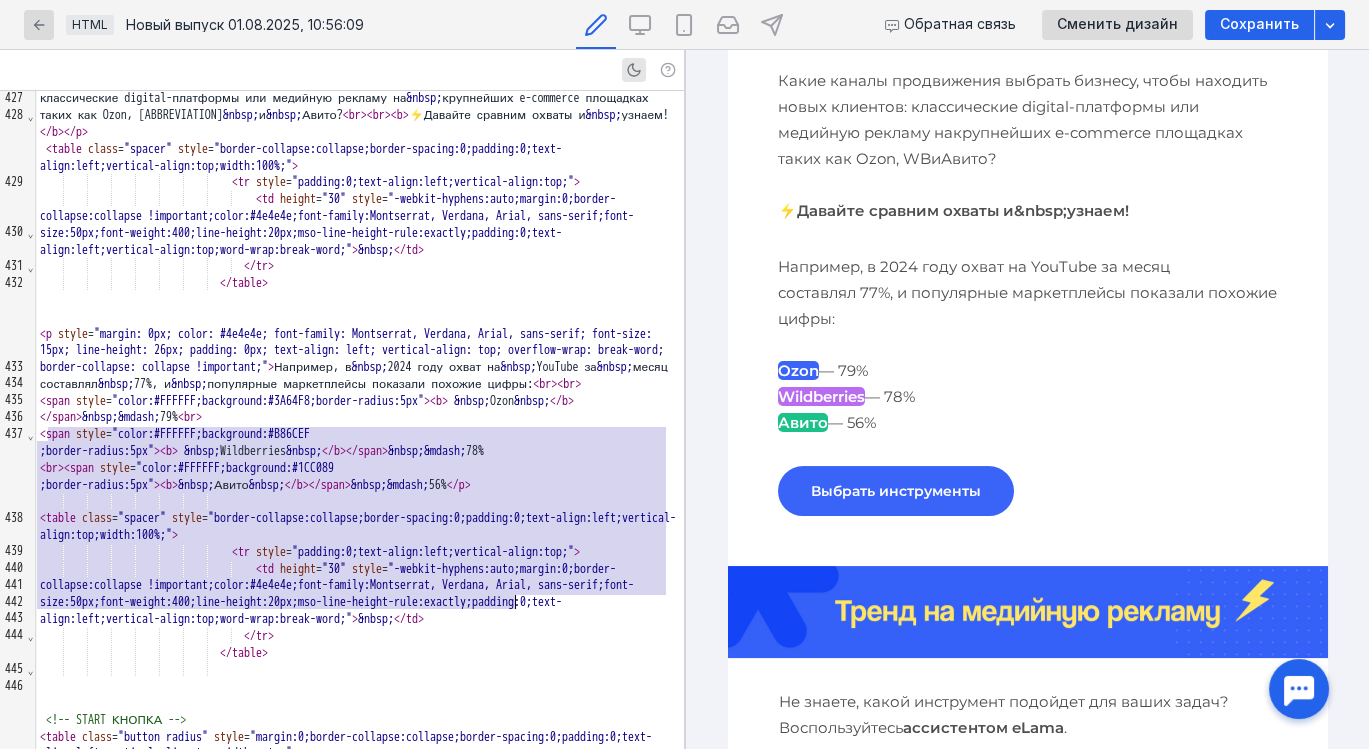 drag, startPoint x: 45, startPoint y: 434, endPoint x: 545, endPoint y: 600, distance: 526.8358 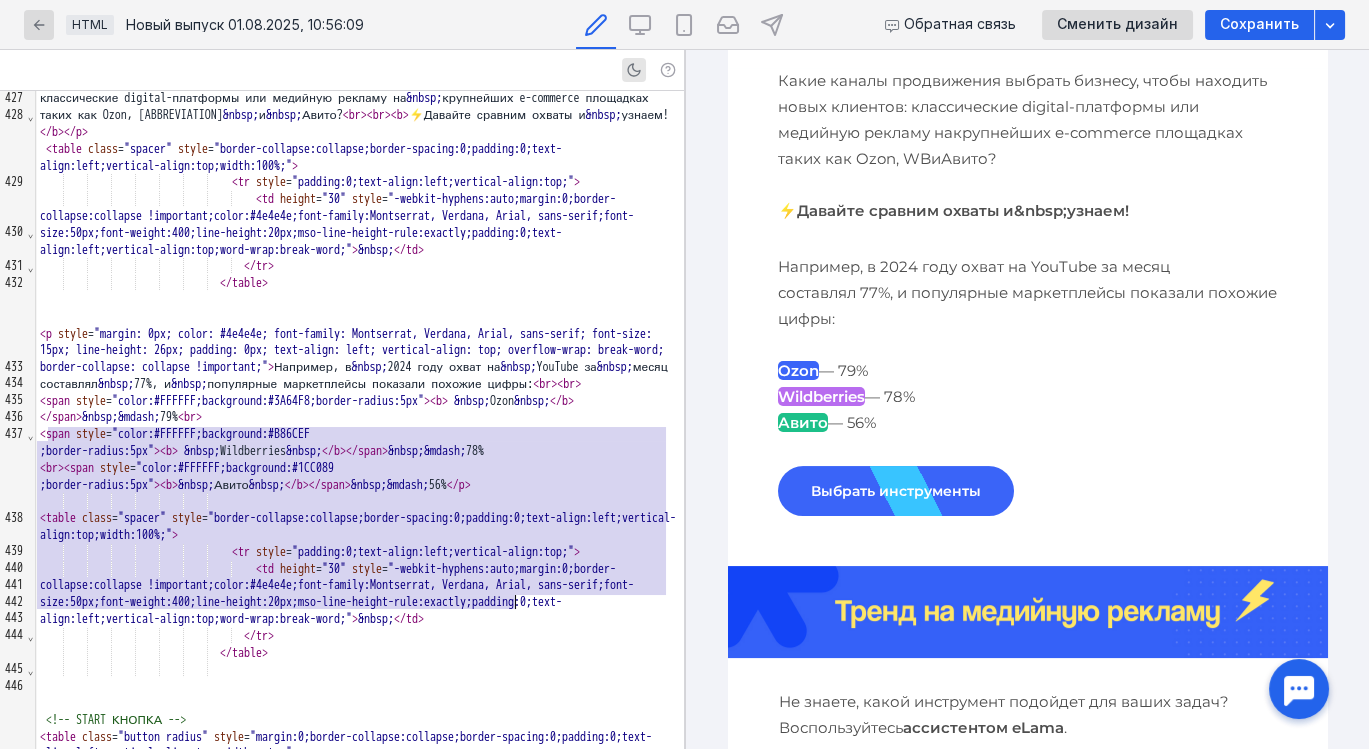 click on "</ table >                             </ td >                           </ tr >                       </ table > < center   style = "min-width:600px;width:100%;" >                    < a   href = "https://try.elama.ru/clickout_reklama"   target = "_blank" > < img   class = "float-center"   src = "https://elama.ru/info/uploads/elama_email/mindbox/images/ozon_ecom_digital.jpg"   alt = "Главный баннер"   style = "-ms-interpolation-mode:bicubic;Margin:0 auto;clear:both;display:block;float:none;margin:0 auto;max-width:100%;outline:0;text-align:center;text-decoration:none;width:auto" > </ a > </ center >                       < table   class = "spacer"   style = "border-collapse:collapse;border-spacing:0;padding:0;text-align:left;vertical-align:top;width:100%;" >                           < tr   style = "padding:0;text-align:left;vertical-align:top;" >                                 < td   height = "60"   style = >   </ td >                             </ tr >" at bounding box center [360, 1518] 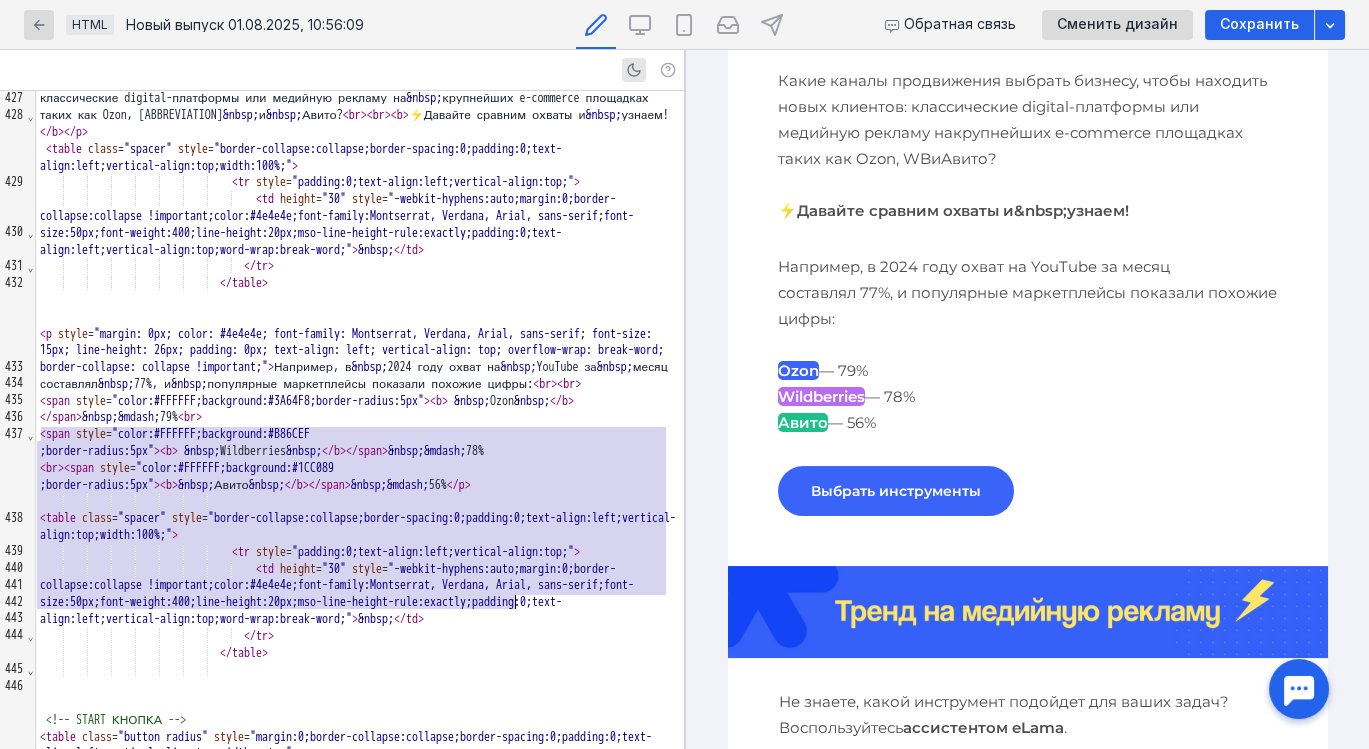 drag, startPoint x: 43, startPoint y: 434, endPoint x: 582, endPoint y: 597, distance: 563.1074 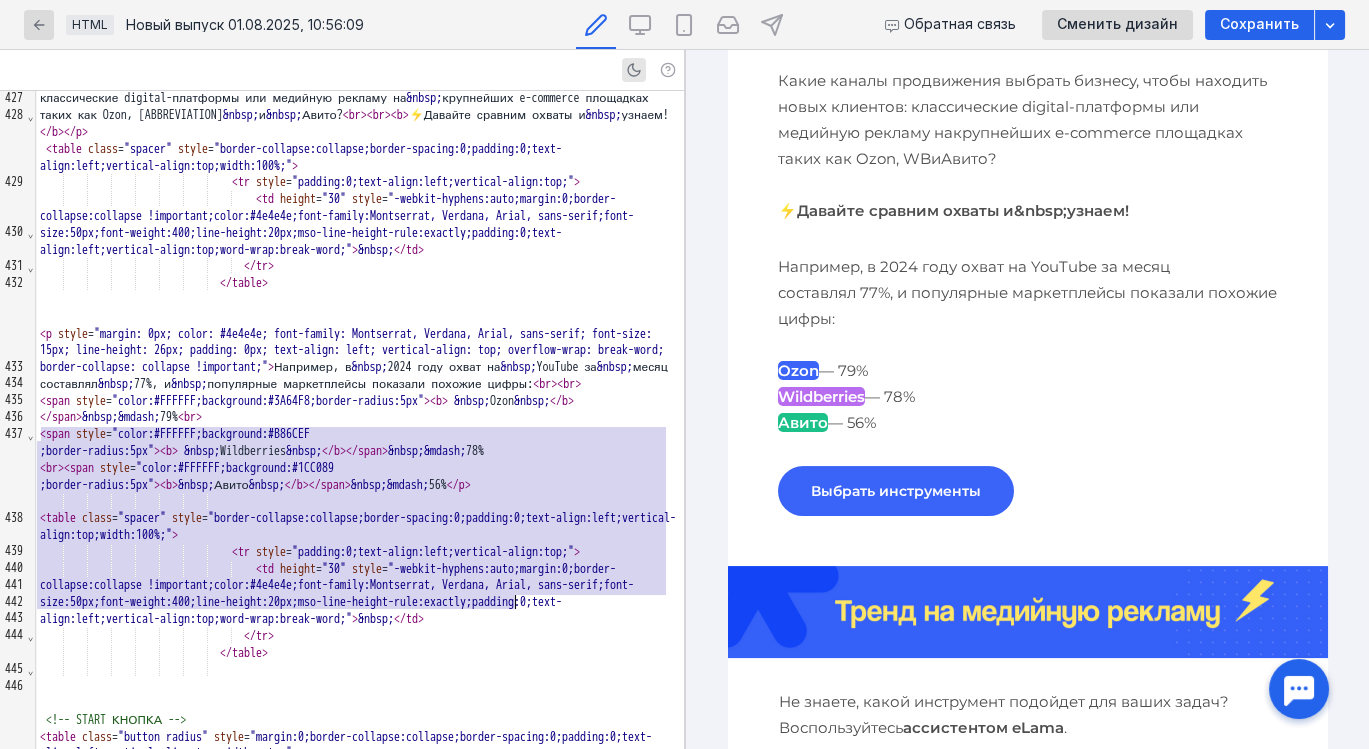 click on "</ table >                             </ td >                           </ tr >                       </ table > < center   style = "min-width:600px;width:100%;" >                    < a   href = "https://try.elama.ru/clickout_reklama"   target = "_blank" > < img   class = "float-center"   src = "https://elama.ru/info/uploads/elama_email/mindbox/images/ozon_ecom_digital.jpg"   alt = "Главный баннер"   style = "-ms-interpolation-mode:bicubic;Margin:0 auto;clear:both;display:block;float:none;margin:0 auto;max-width:100%;outline:0;text-align:center;text-decoration:none;width:auto" > </ a > </ center >                       < table   class = "spacer"   style = "border-collapse:collapse;border-spacing:0;padding:0;text-align:left;vertical-align:top;width:100%;" >                           < tr   style = "padding:0;text-align:left;vertical-align:top;" >                                 < td   height = "60"   style = >   </ td >                             </ tr >" at bounding box center [360, 1518] 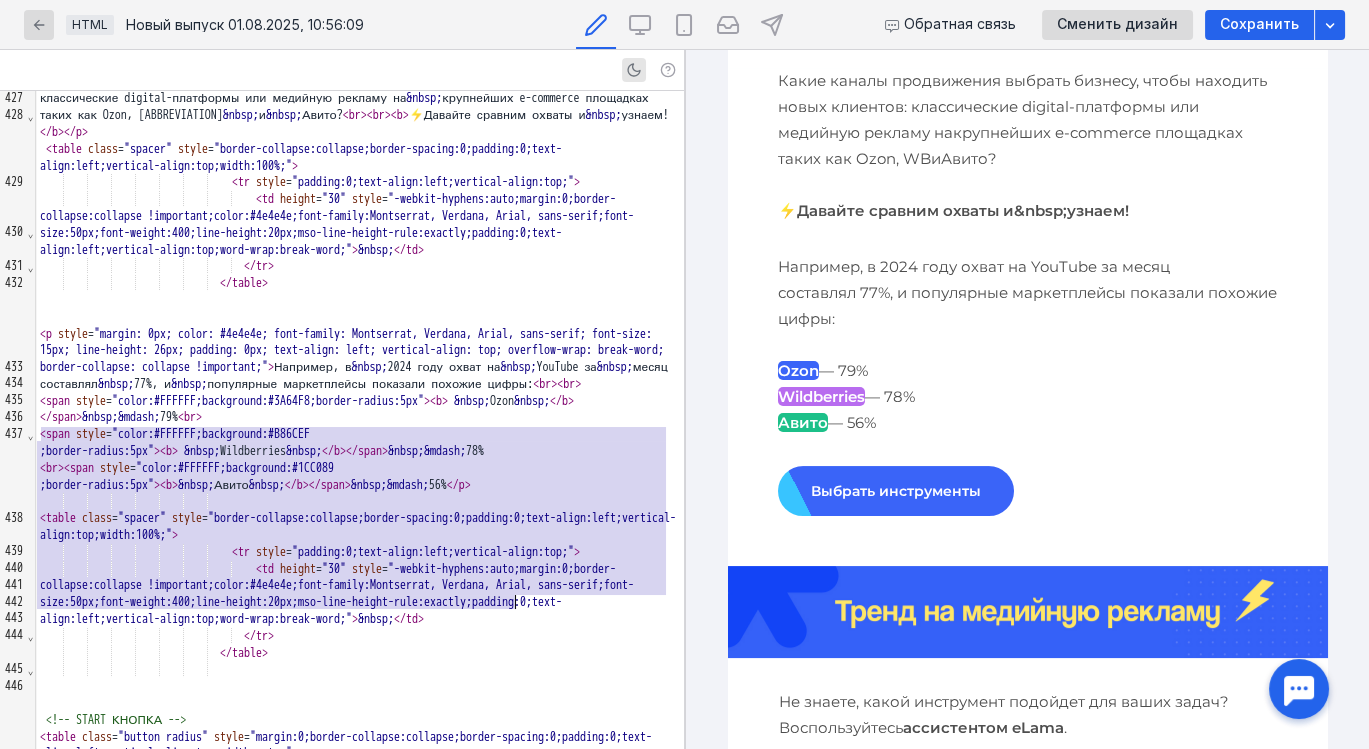 copy on "<p   style = "margin: 0px; color: #4e4e4e; font-family: Montserrat, Verdana, Arial, sans-serif; font-size: 15px; line-height: 26px; padding: 0px; text-align: left; vertical-align: top; overflow-wrap: break-word; border-collapse: collapse !important;" > Например, в &nbsp; 2024 году охват на &nbsp; YouTube за &nbsp; месяц составлял &nbsp; 77%, и &nbsp; популярные маркетплейсы показали похожие цифры: <br> <br> <span   style = "color:#FFFFFF;background:#3A64F8;border-radius:5px" > <b> &nbsp; Ozon &nbsp; </b> </span> &nbsp; &mdash;  79% <br> <span   style = "color:#FFFFFF;background:#B86CEF ;border-radius:5px" > <b> &nbsp; Wildberries &nbsp; </b> </span> &nbsp; &mdash;  78% <br> <span   style = "color:#FFFFFF;background:#1CC089 ;border-radius:5px" > <b> &nbsp; Авито &nbsp; </b> </span> &nbsp; &mdash;  56% </p>" 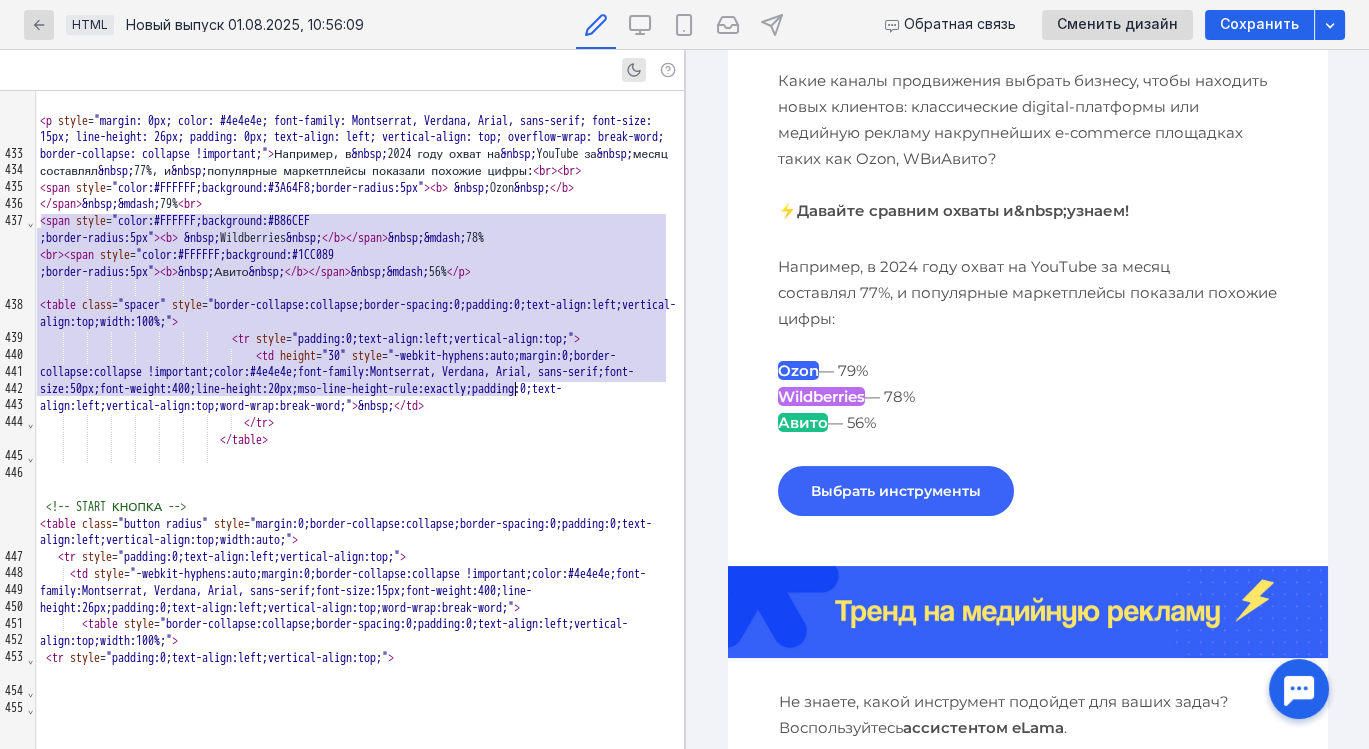 scroll, scrollTop: 7941, scrollLeft: 0, axis: vertical 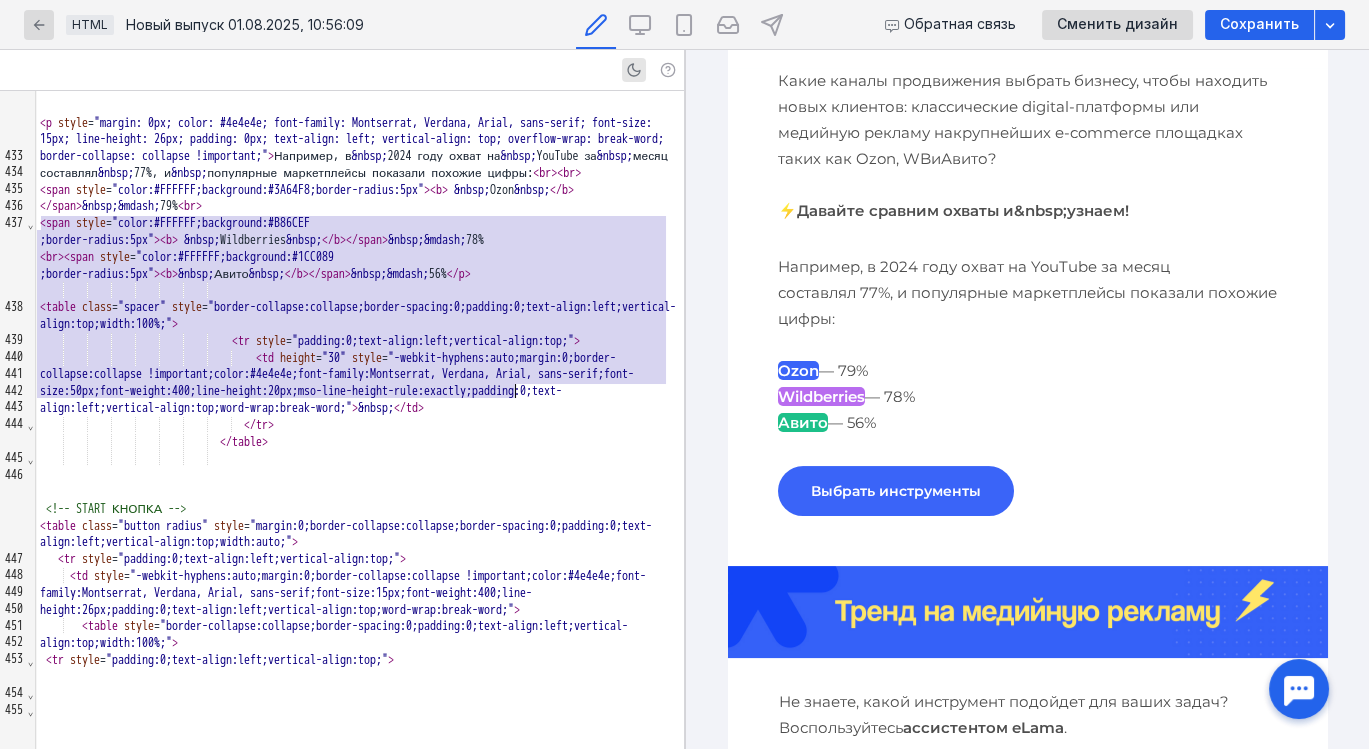 click at bounding box center [360, 475] 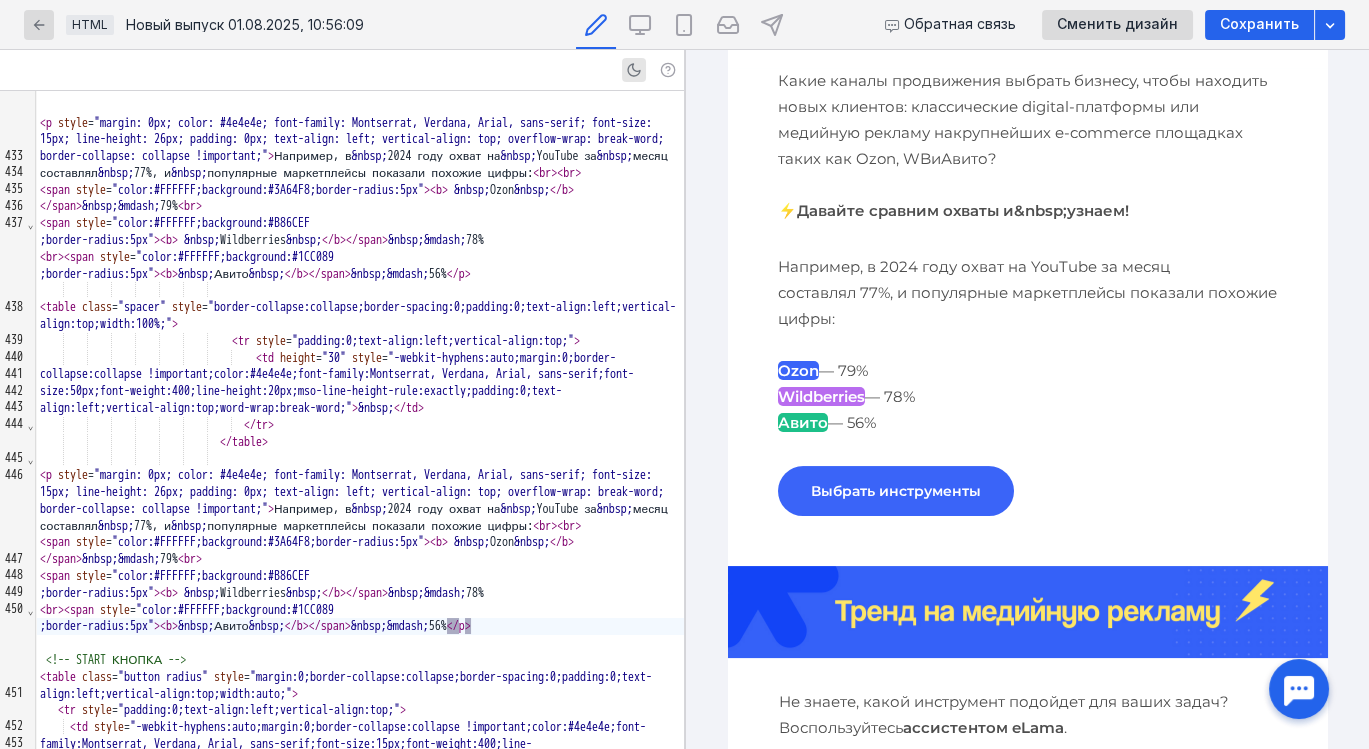 scroll, scrollTop: 7980, scrollLeft: 0, axis: vertical 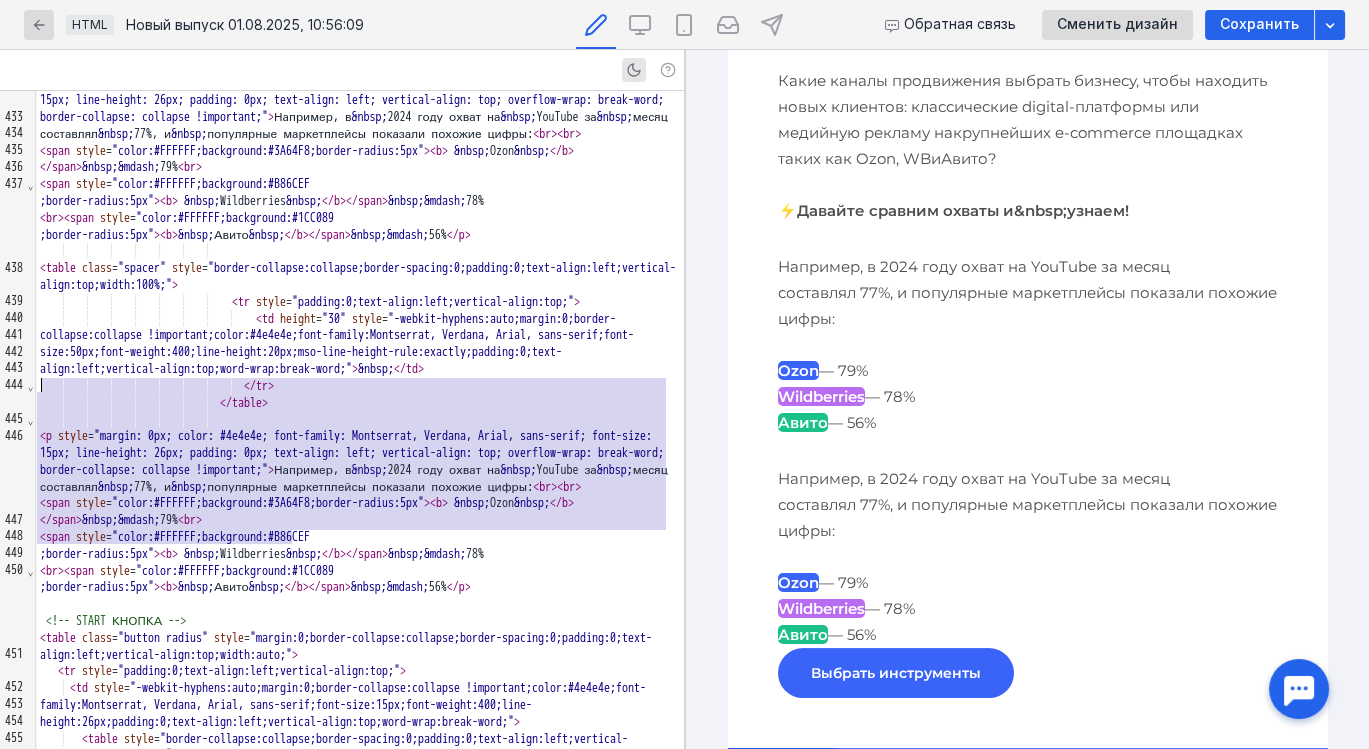 drag, startPoint x: 340, startPoint y: 540, endPoint x: 12, endPoint y: 380, distance: 364.94382 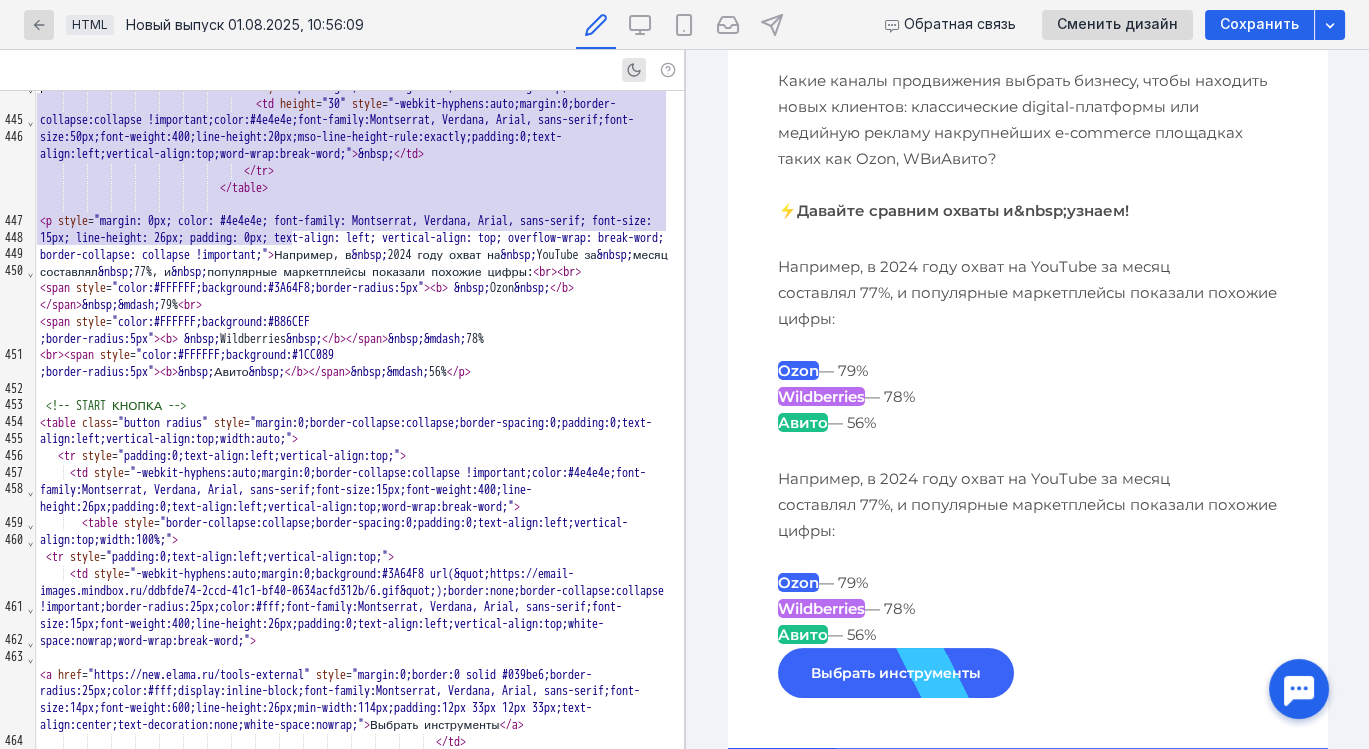 scroll, scrollTop: 8278, scrollLeft: 0, axis: vertical 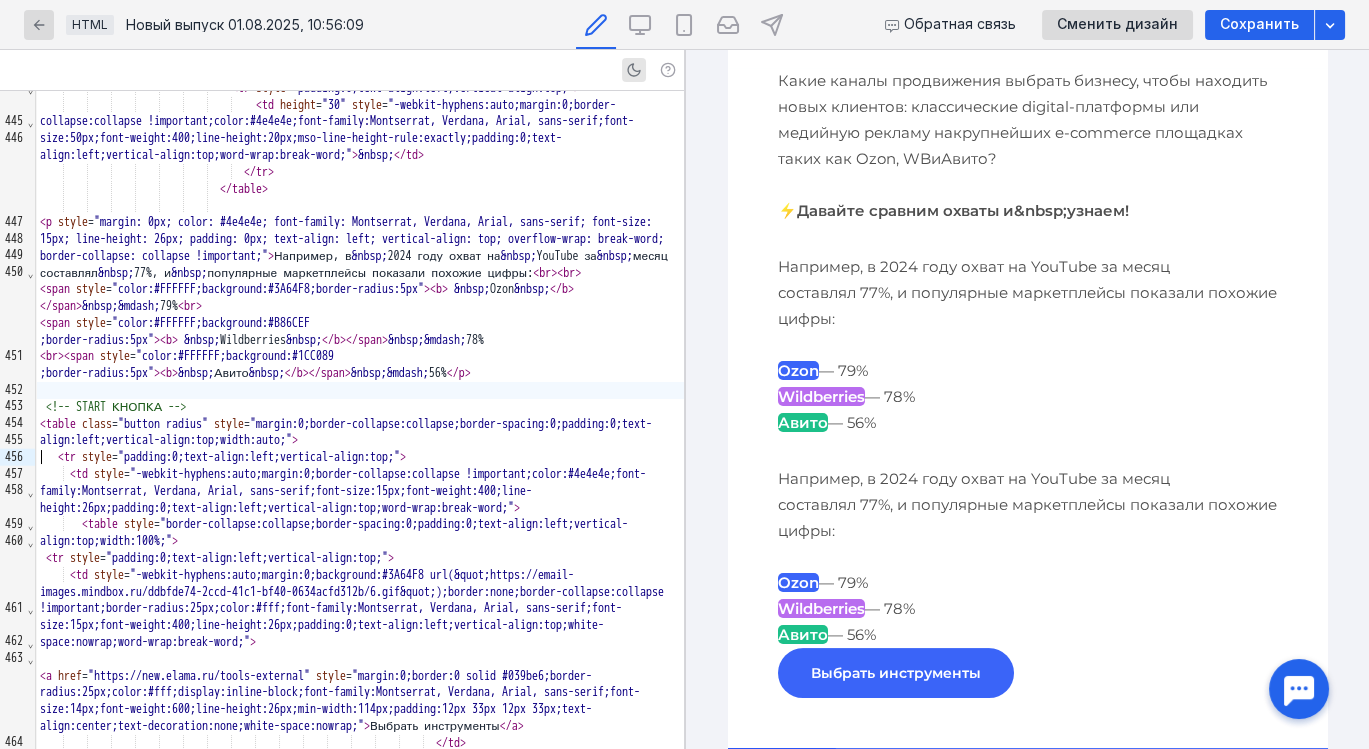 click at bounding box center (360, 390) 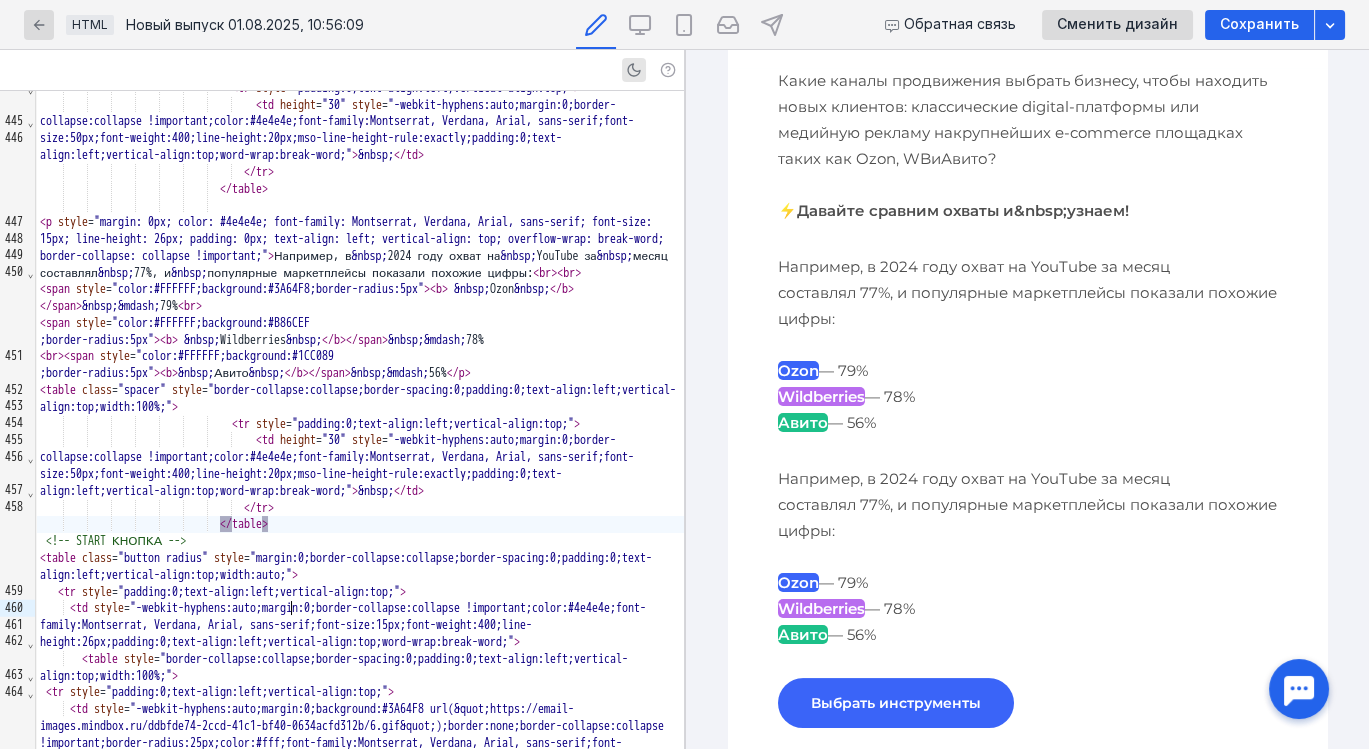 scroll, scrollTop: 491, scrollLeft: 0, axis: vertical 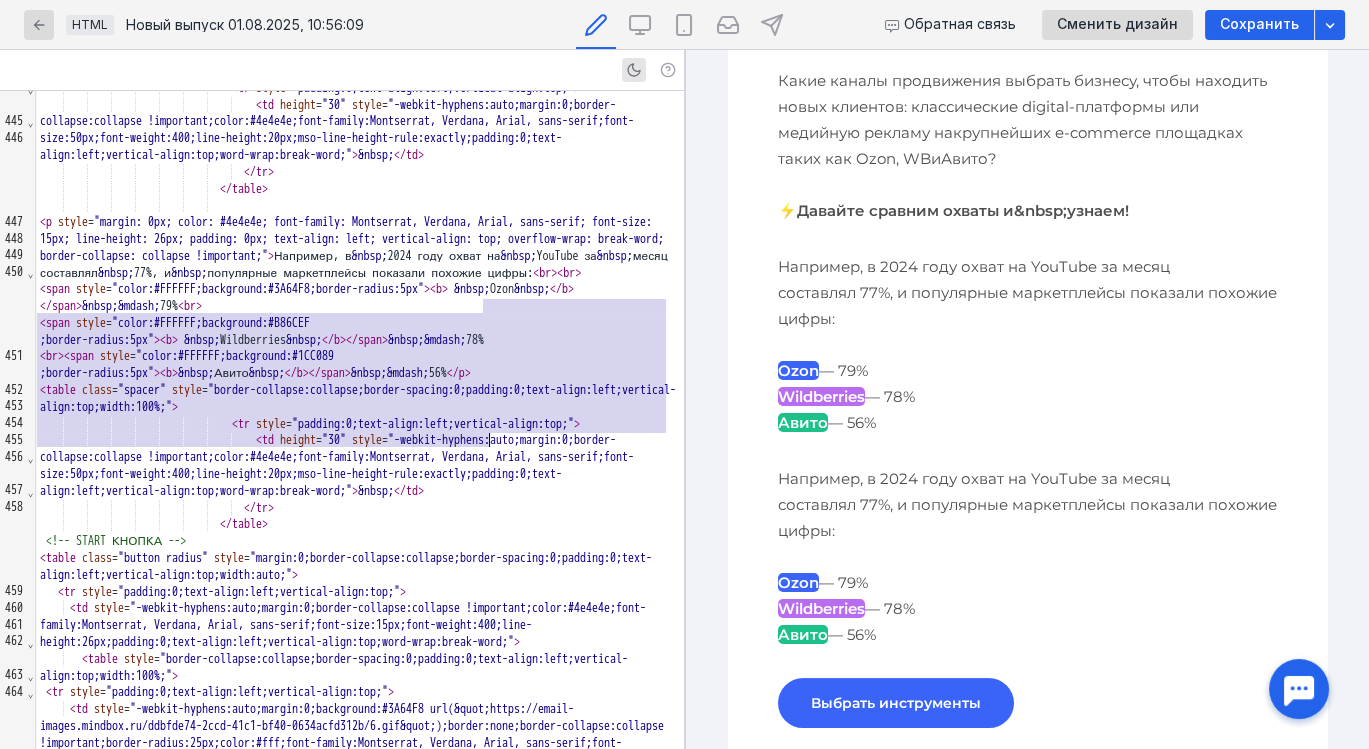 drag, startPoint x: 480, startPoint y: 305, endPoint x: 489, endPoint y: 437, distance: 132.30646 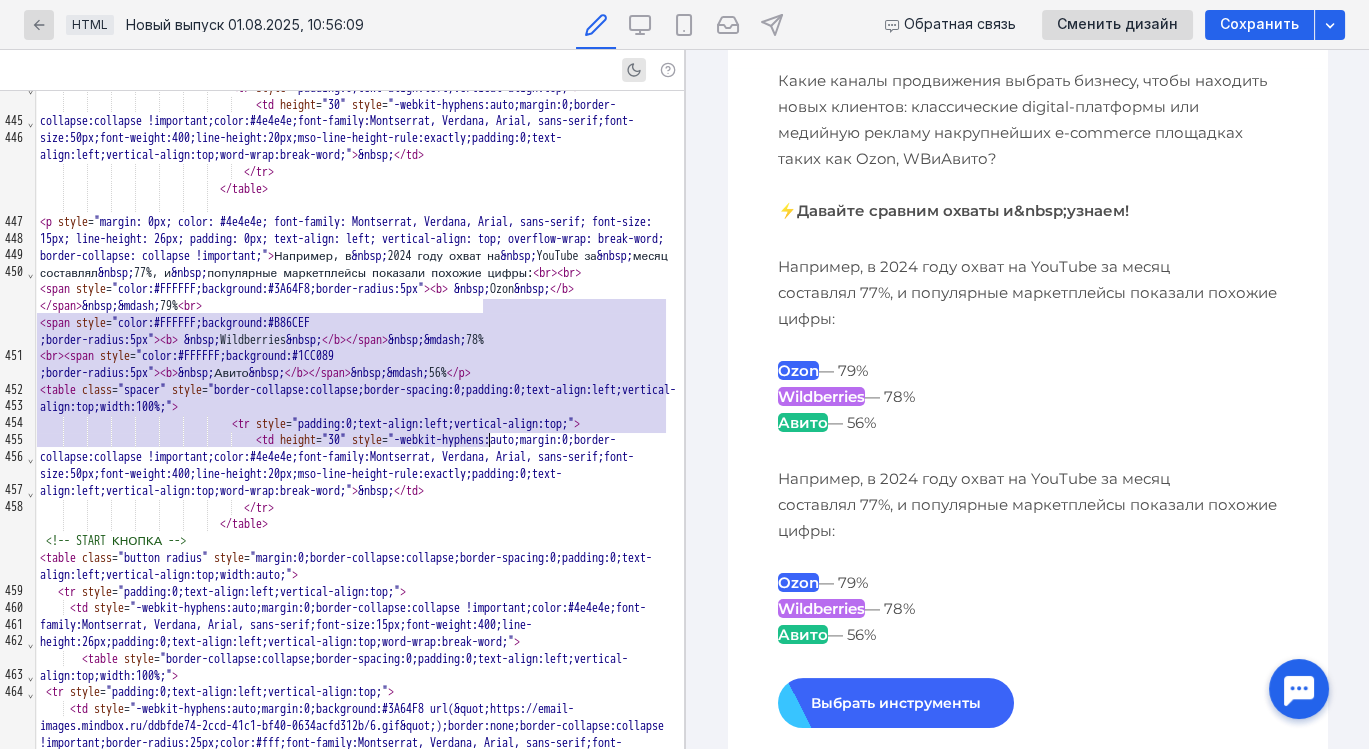 click on "< tr   style = "padding:0;text-align:left;vertical-align:top;" > < th   style = "margin:0;color:#4e4e4e;font-family:Montserrat, Verdana, Arial, sans-serif;font-size:15px;font-weight:400;line-height:26px;padding:0;text-align:left;" >                                                         < p   style = "margin: 0px; color: #4e4e4e; font-family: Montserrat, Verdana, Arial, sans-serif; font-size: 15px; line-height: 26px; padding: 0px; text-align: left; vertical-align: top; overflow-wrap: break-word; border-collapse: collapse !important;" > Какие каналы продвижения выбрать бизнесу, чтобы находить новых клиентов:  классические digital-платформы или медийную рекламу на &nbsp; крупнейших e-commerce площадках таких как Ozon, WB &nbsp; и &nbsp; Авито? < br > < br > < b > ⚡Давайте сравним охваты и &nbsp; узнаем! </ b ></ p >   <" at bounding box center [360, 1154] 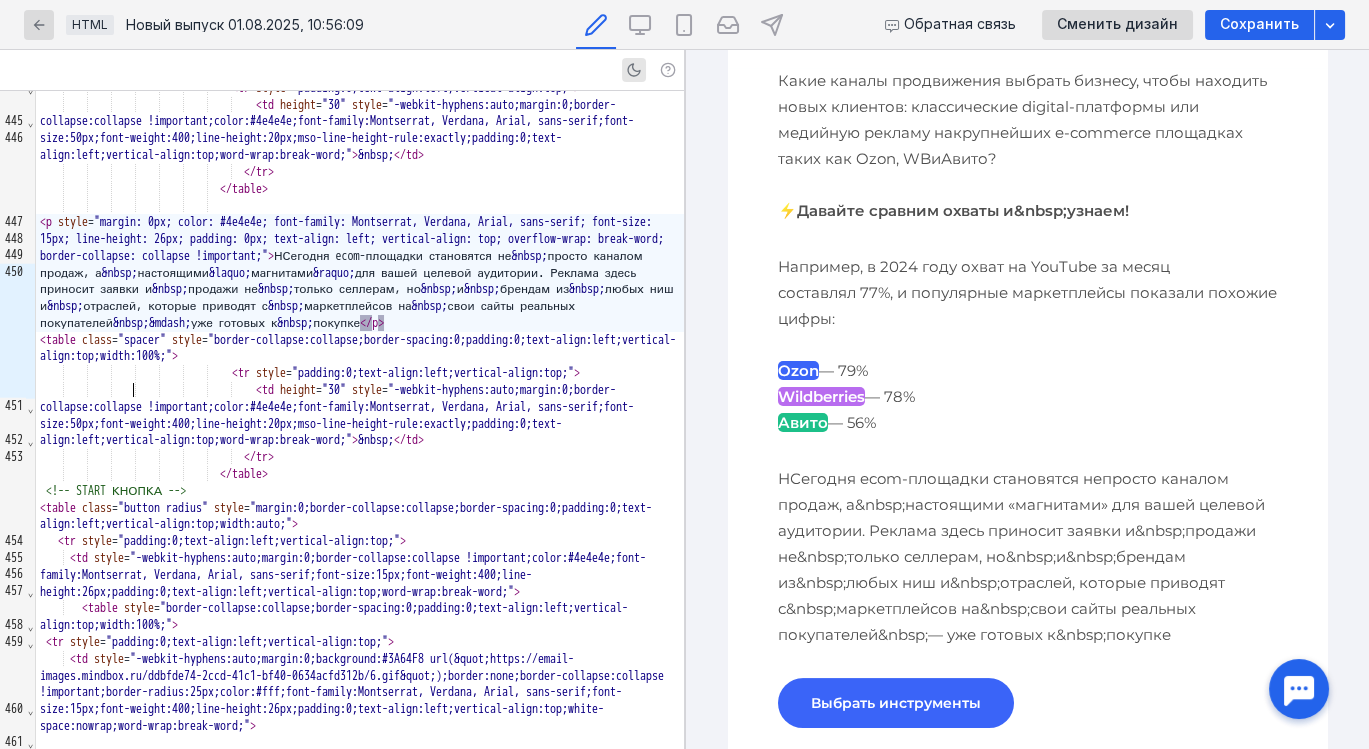 scroll, scrollTop: 491, scrollLeft: 0, axis: vertical 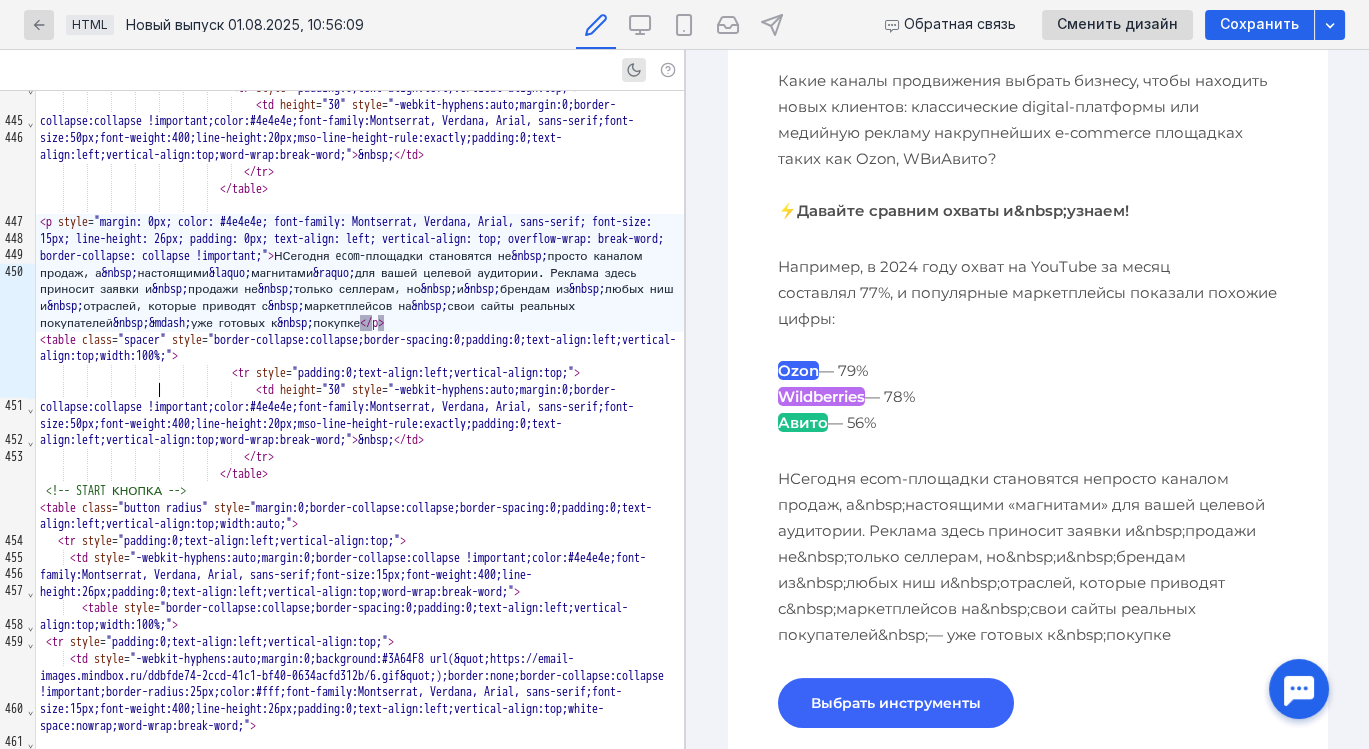 click on "< p   style = "margin: 0px; color: #4e4e4e; font-family: Montserrat, Verdana, Arial, sans-serif; font-size: 15px; line-height: 26px; padding: 0px; text-align: left; vertical-align: top; overflow-wrap: break-word; border-collapse: collapse !important;" > НСегодня ecom-площадки становятся не &nbsp; просто каналом продаж, а &nbsp; настоящими  &laquo; магнитами &raquo;  для вашей целевой аудитории. Реклама здесь приносит заявки и &nbsp; продажи не &nbsp; только селлерам, но &nbsp; и &nbsp; брендам из &nbsp; любых ниш и &nbsp; отраслей, которые приводят с &nbsp; маркетплейсов на &nbsp; свои сайты реальных покупателей &nbsp; &mdash;  уже готовых к &nbsp; покупке </ p >" at bounding box center (360, 273) 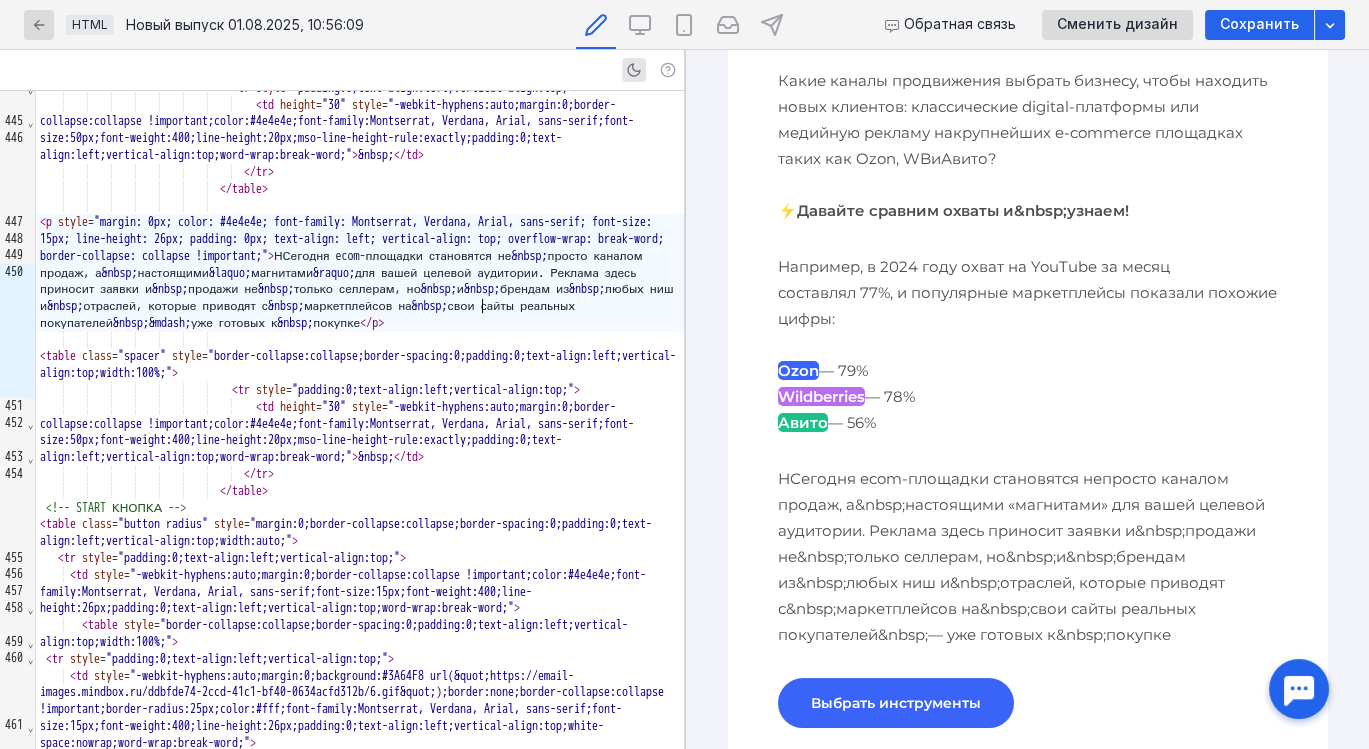 click on "< p   style = "margin: 0px; color: #4e4e4e; font-family: Montserrat, Verdana, Arial, sans-serif; font-size: 15px; line-height: 26px; padding: 0px; text-align: left; vertical-align: top; overflow-wrap: break-word; border-collapse: collapse !important;" > НСегодня ecom-площадки становятся не &nbsp; просто каналом продаж, а &nbsp; настоящими  &laquo; магнитами &raquo;  для вашей целевой аудитории. Реклама здесь приносит заявки и &nbsp; продажи не &nbsp; только селлерам, но &nbsp; и &nbsp; брендам из &nbsp; любых ниш и &nbsp; отраслей, которые приводят с &nbsp; маркетплейсов на &nbsp; свои сайты реальных покупателей &nbsp; &mdash;  уже готовых к &nbsp; покупке </ p >" at bounding box center [360, 273] 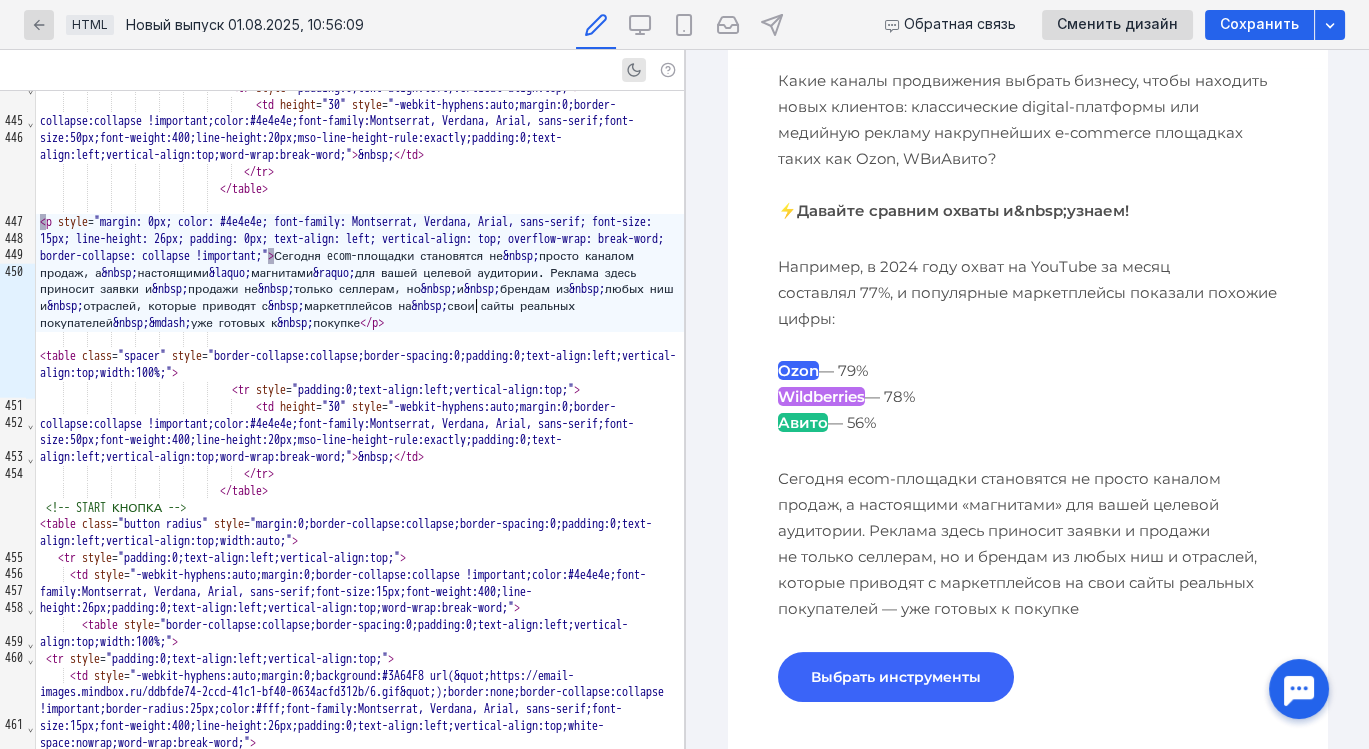 scroll, scrollTop: 491, scrollLeft: 0, axis: vertical 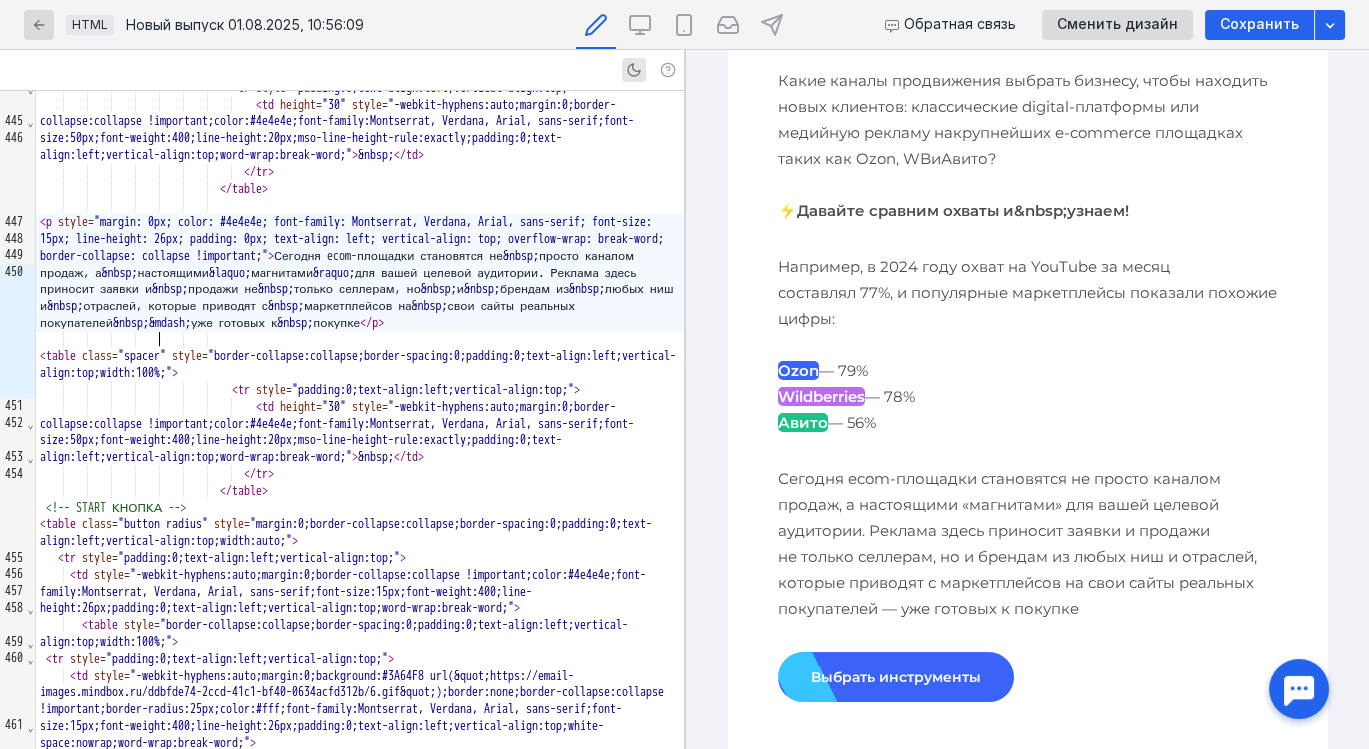 click on "< p   style = "margin: 0px; color: #4e4e4e; font-family: Montserrat, Verdana, Arial, sans-serif; font-size: 15px; line-height: 26px; padding: 0px; text-align: left; vertical-align: top; overflow-wrap: break-word; border-collapse: collapse !important;" > Сегодня ecom-площадки становятся не &nbsp; просто каналом продаж, а &nbsp; настоящими  &laquo; магнитами &raquo;  для вашей целевой аудитории. Реклама здесь приносит заявки и &nbsp; продажи не &nbsp; только селлерам, но &nbsp; и &nbsp; брендам из &nbsp; любых ниш и &nbsp; отраслей, которые приводят с &nbsp; маркетплейсов на &nbsp; свои сайты реальных покупателей &nbsp; &mdash;  уже готовых к &nbsp; покупке </ p >" at bounding box center [360, 273] 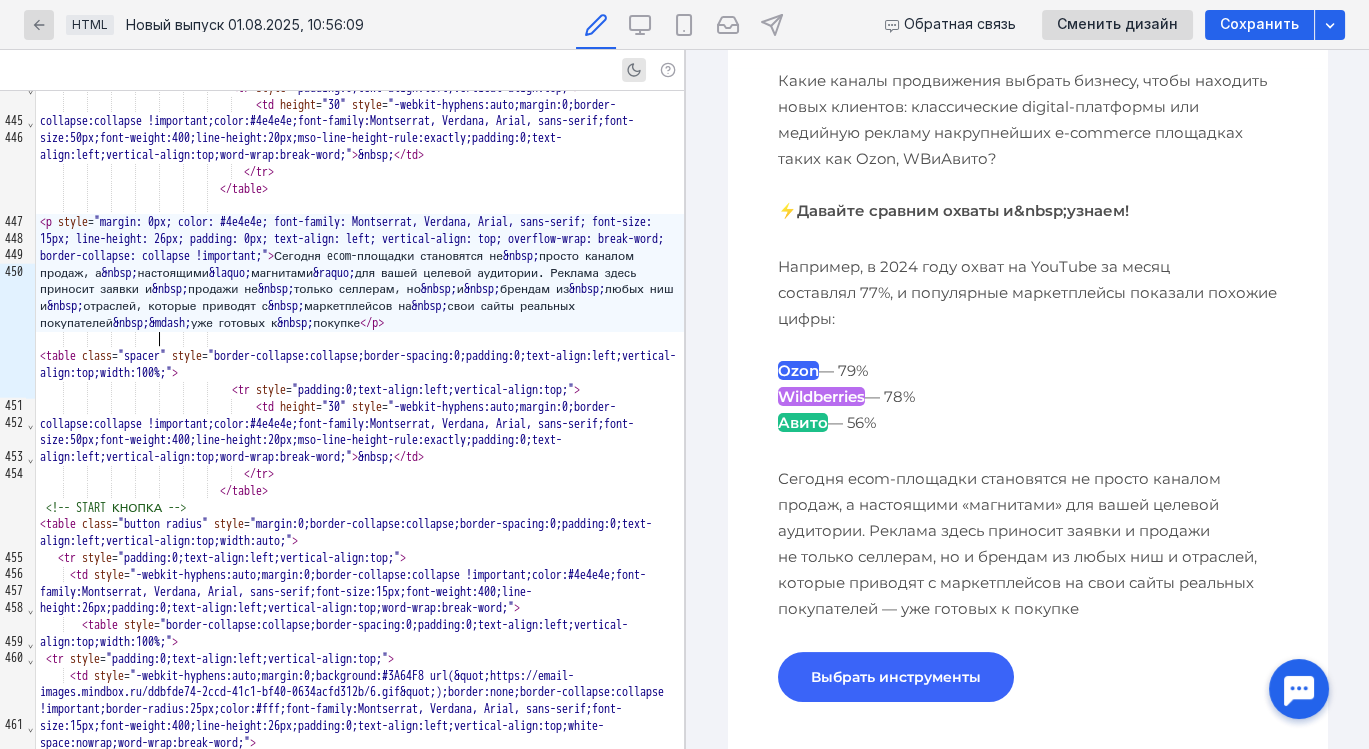 type 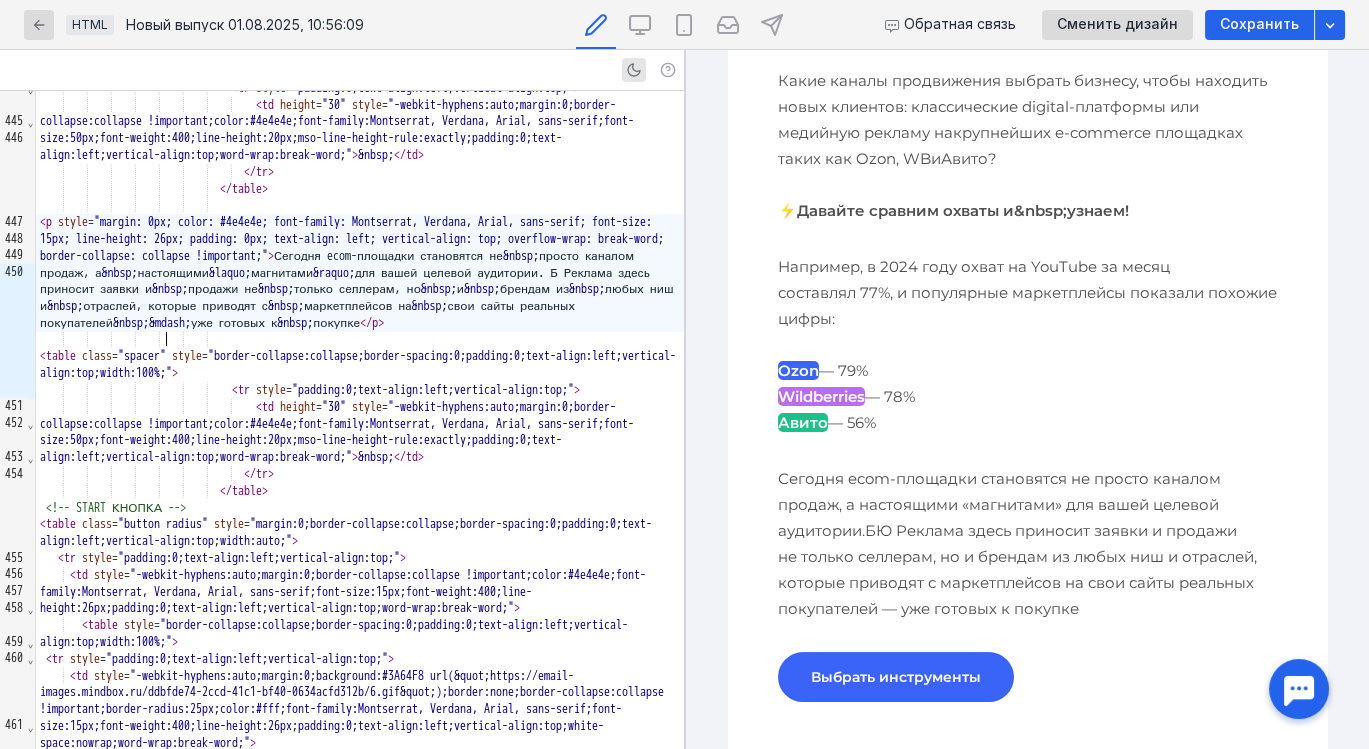 scroll, scrollTop: 491, scrollLeft: 0, axis: vertical 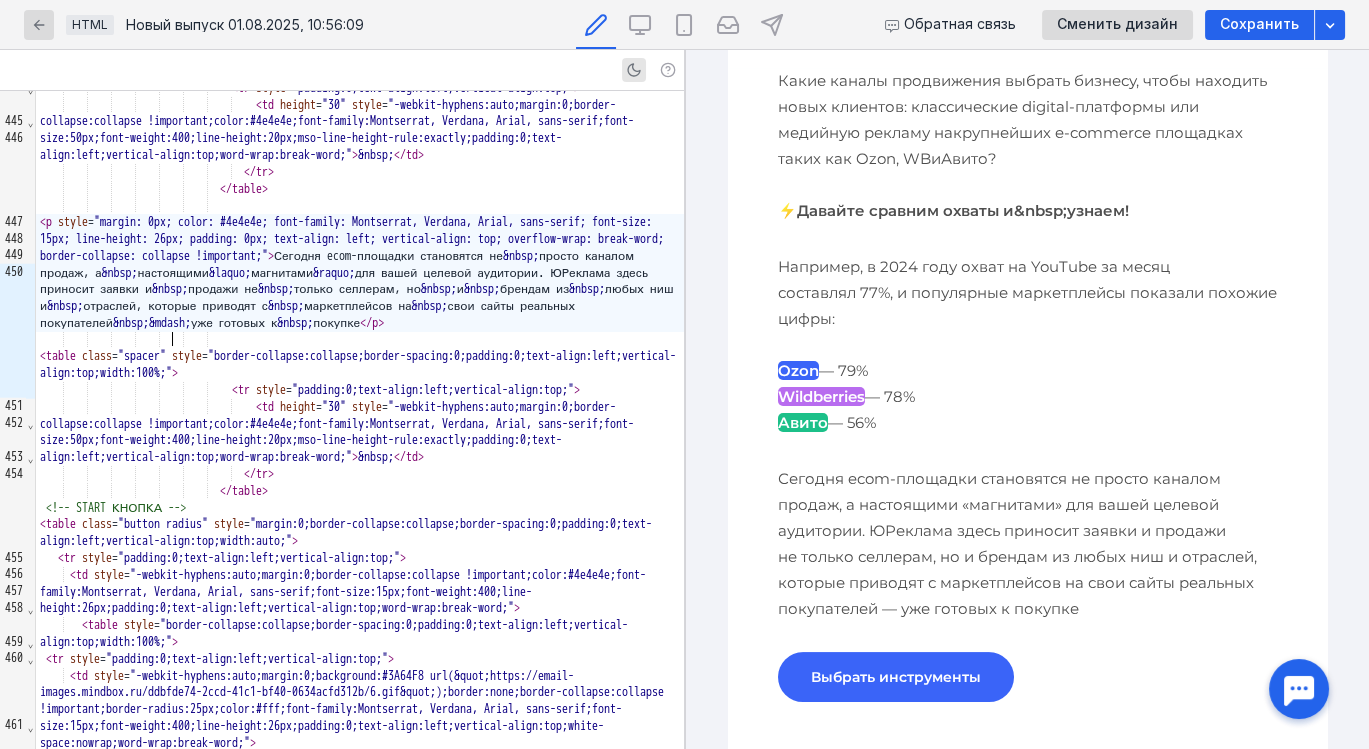click on "Сегодня ecom-площадки становятся не &nbsp просто каналом продаж, а &nbsp настоящими  &laquo; магнитами &raquo;  для вашей целевой аудитории. ЮРеклама здесь приносит заявки и &nbsp; продажи не &nbsp; только селлерам, но &nbsp; и &nbsp; брендам из &nbsp; любых ниш и &nbsp; отраслей, которые приводят с &nbsp; маркетплейсов на &nbsp; свои сайты реальных покупателей &nbsp; &mdash;  уже готовых к &nbsp; покупке" at bounding box center [360, 273] 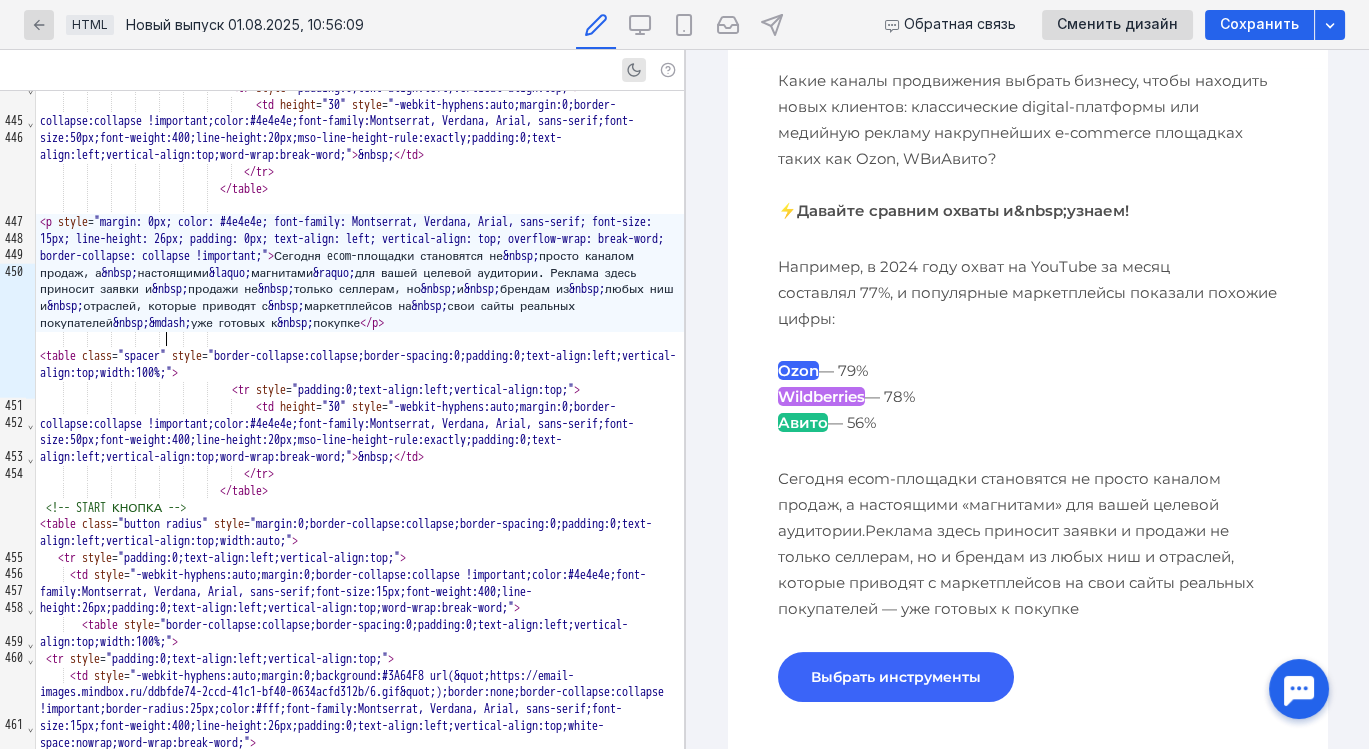 scroll, scrollTop: 491, scrollLeft: 0, axis: vertical 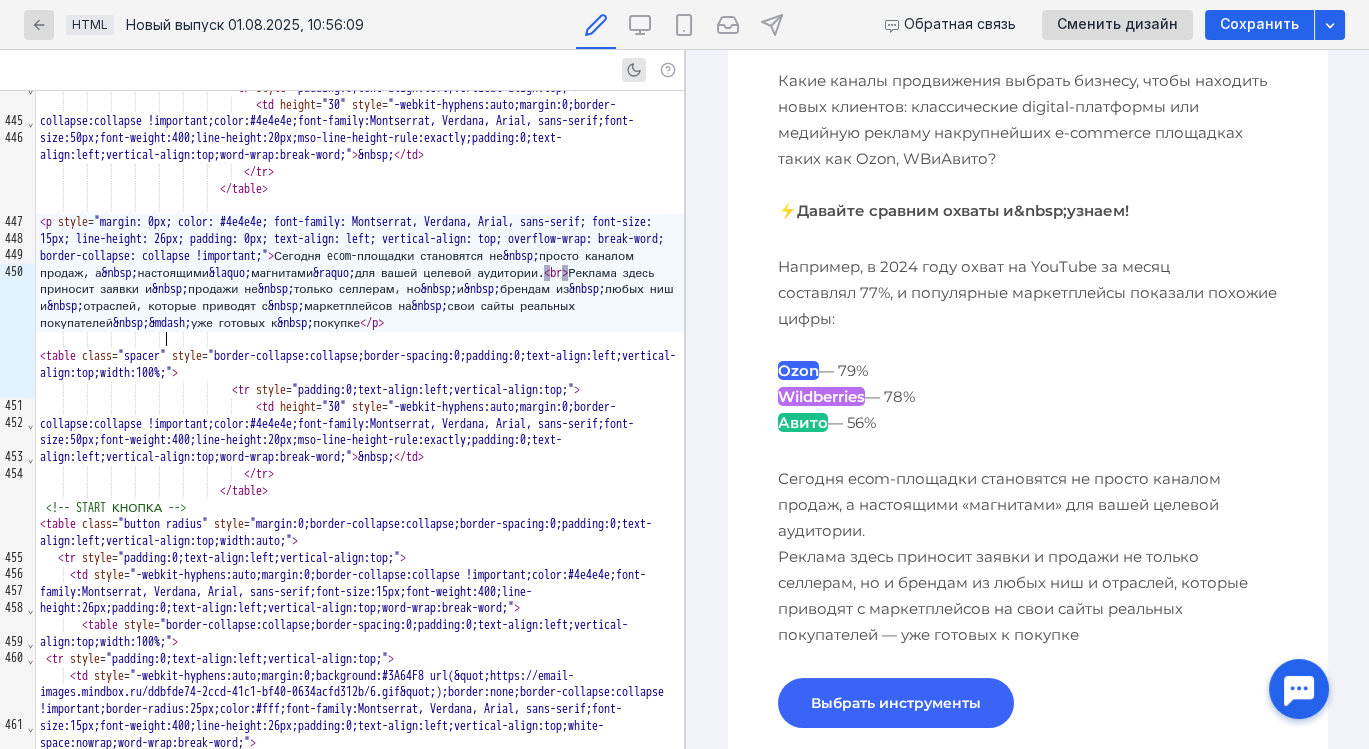 click on "<" at bounding box center [547, 273] 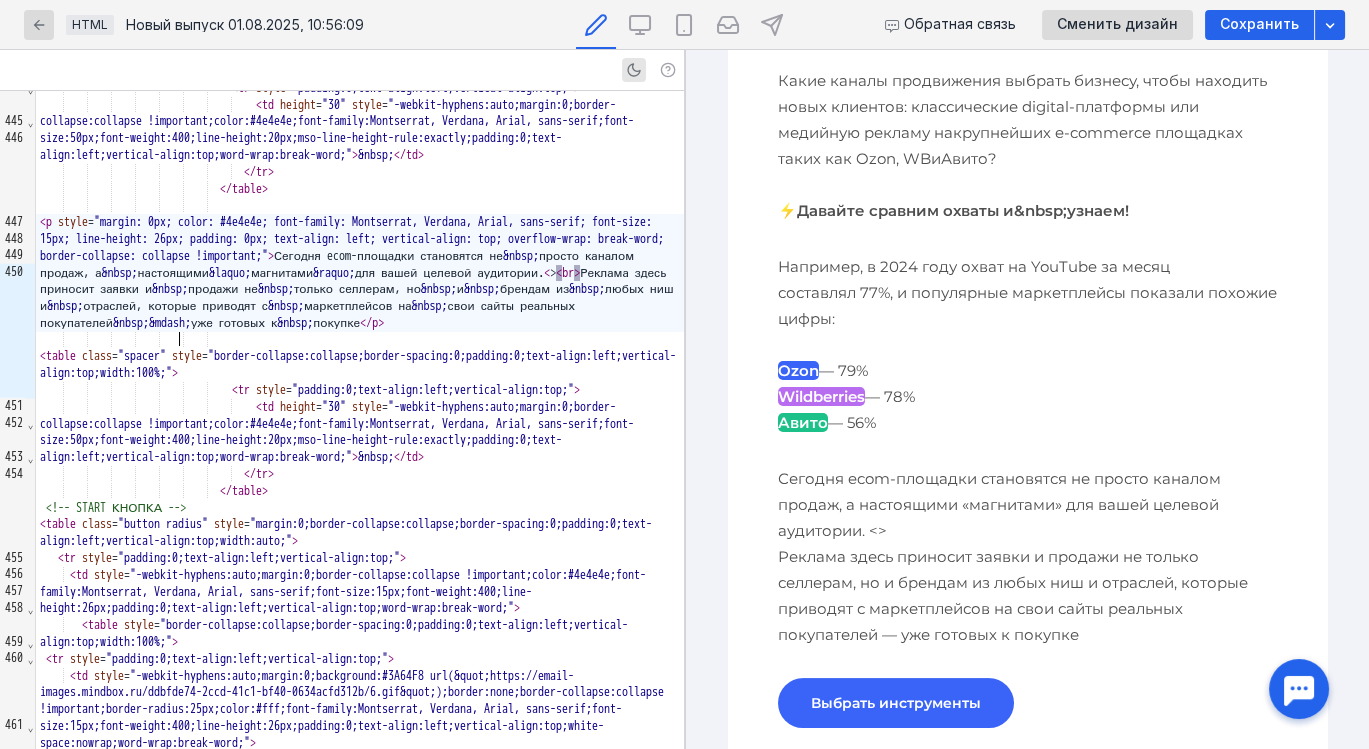 scroll, scrollTop: 491, scrollLeft: 0, axis: vertical 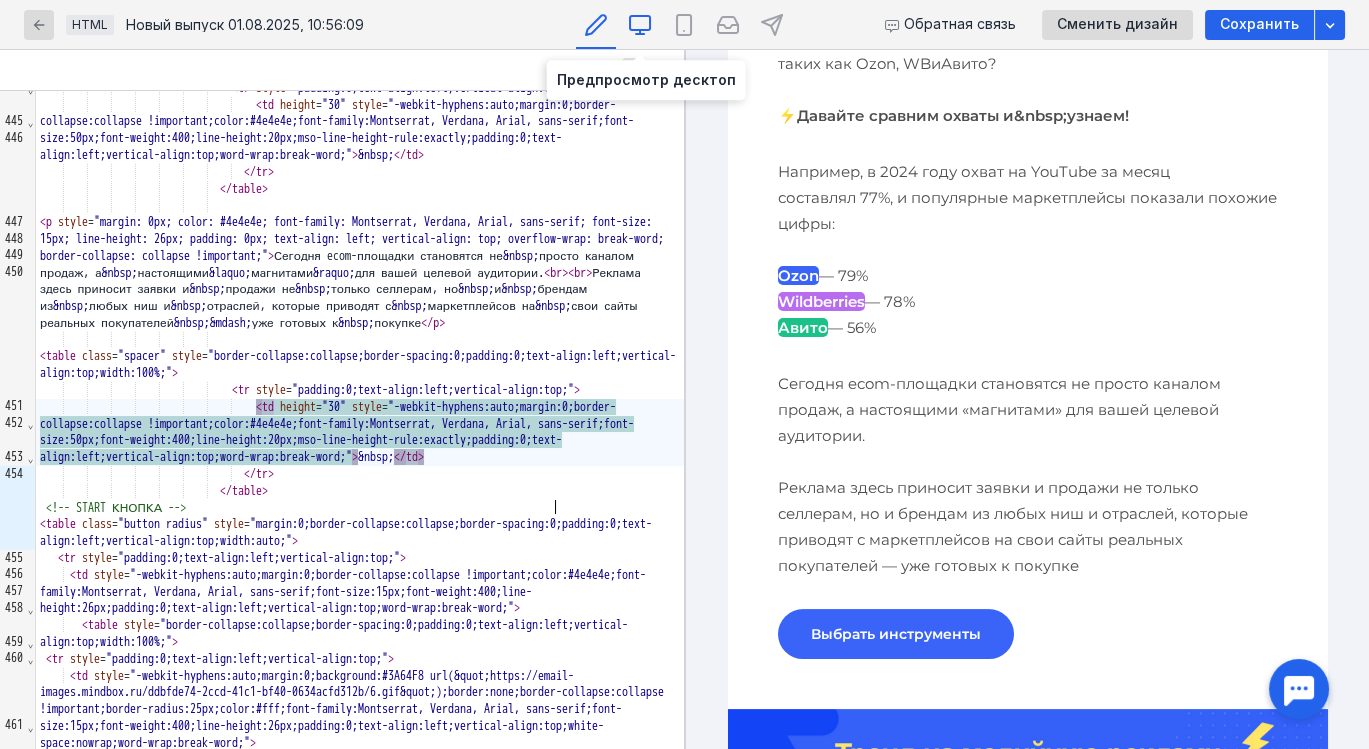 click 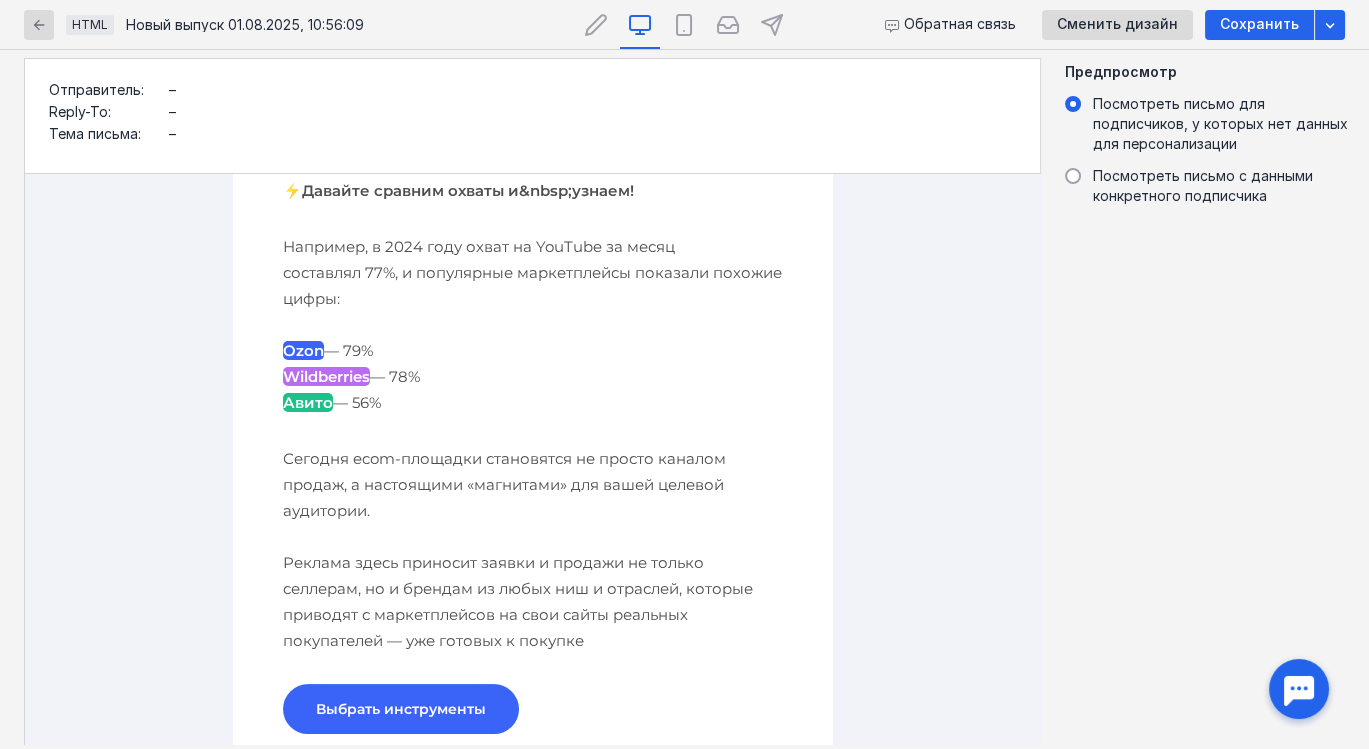 scroll, scrollTop: 637, scrollLeft: 0, axis: vertical 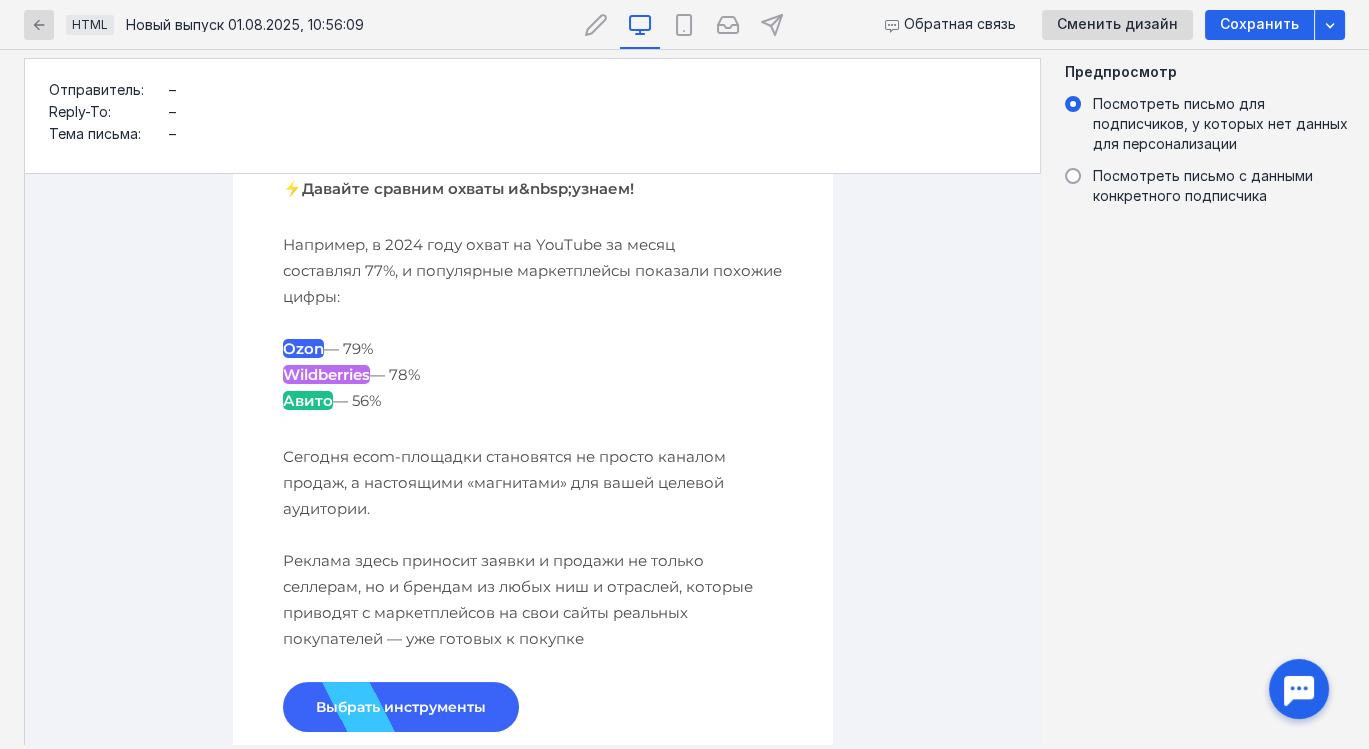 click on "Сегодня ecom-площадки становятся не просто каналом продаж, а настоящими «магнитами» для вашей целевой аудитории.  Реклама здесь приносит заявки и продажи не только селлерам, но и брендам из любых ниш и отраслей, которые приводят с маркетплейсов на свои сайты реальных покупателей — уже готовых к покупке" at bounding box center (533, 548) 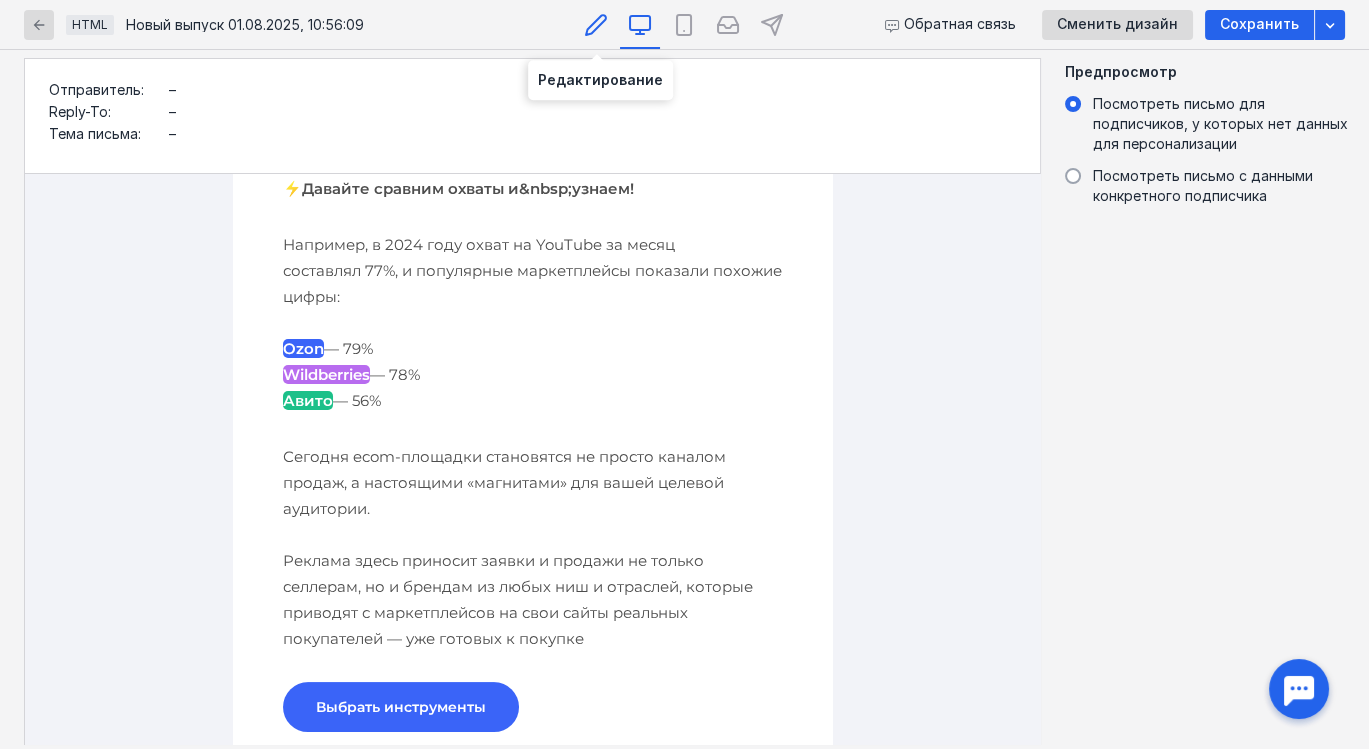 click 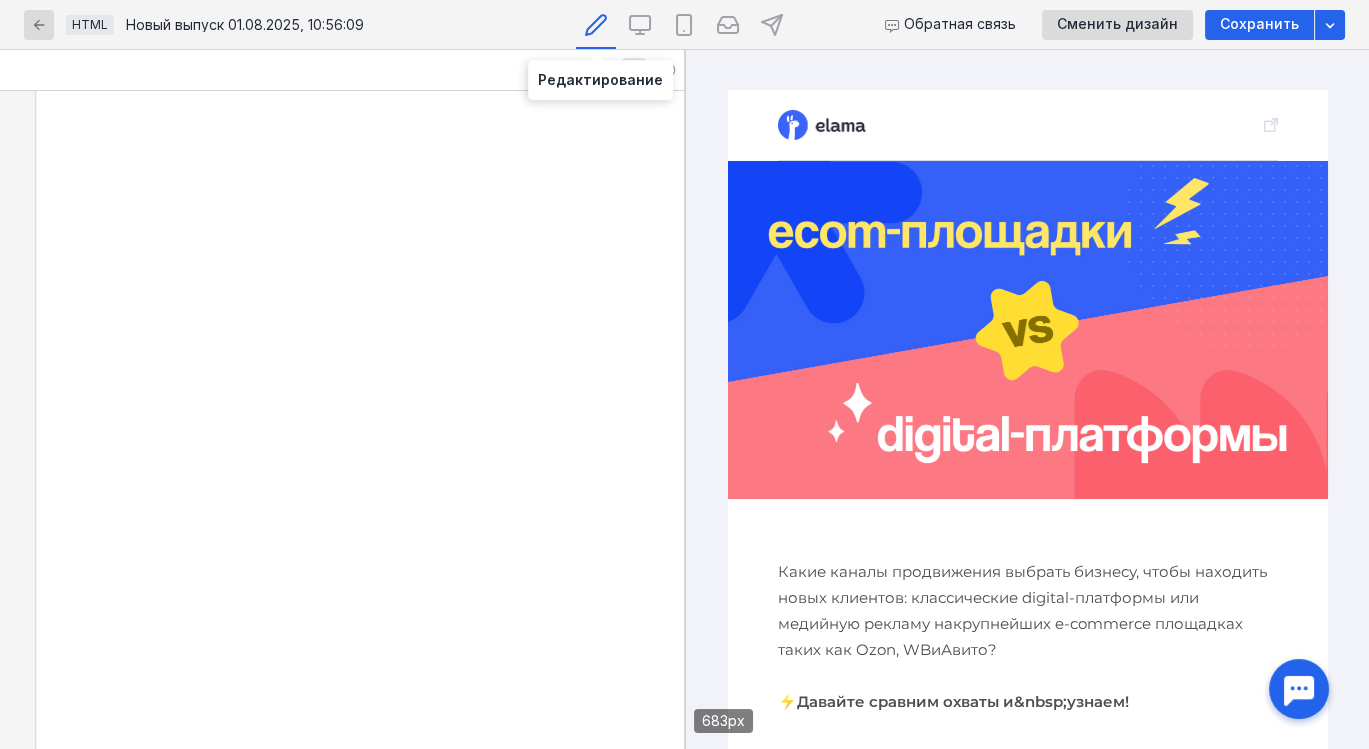 scroll, scrollTop: 0, scrollLeft: 0, axis: both 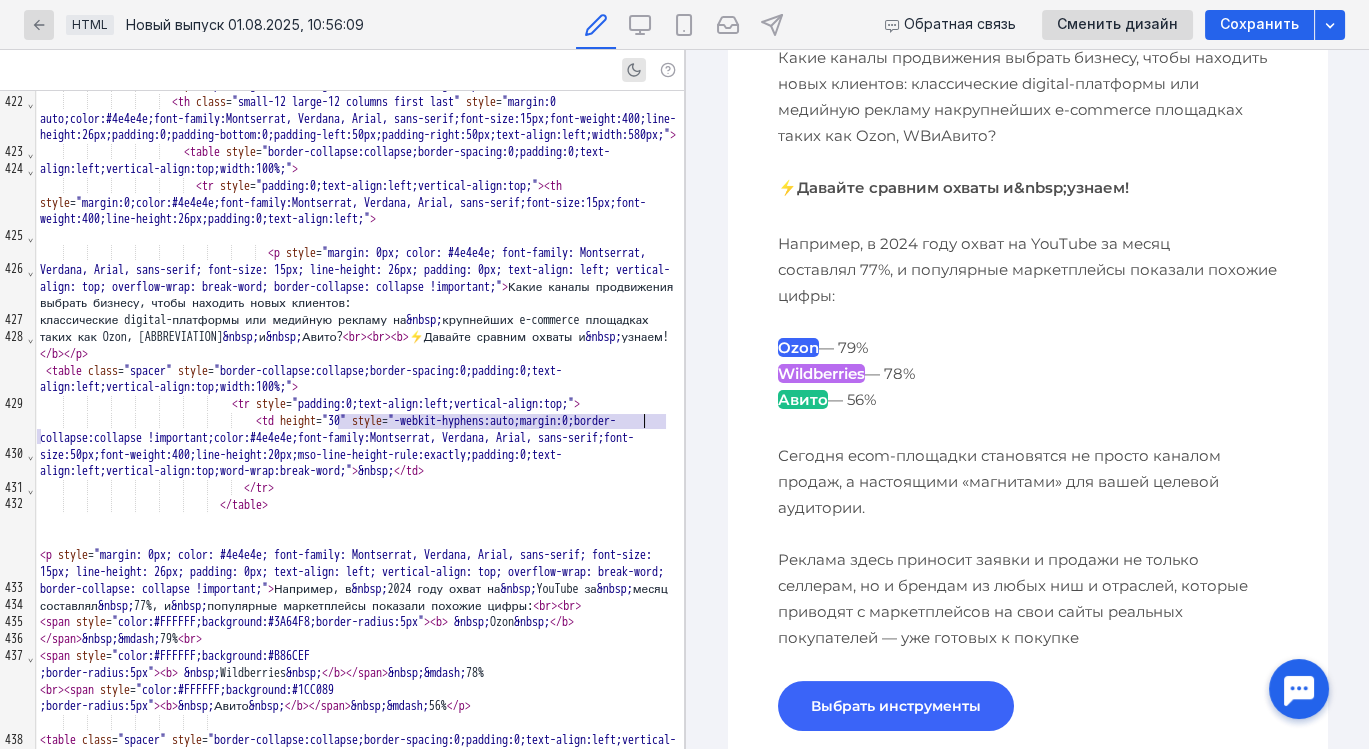 click on "Сегодня ecom-площадки становятся не просто каналом продаж, а настоящими «магнитами» для вашей целевой аудитории.  Реклама здесь приносит заявки и продажи не только селлерам, но и брендам из любых ниш и отраслей, которые приводят с маркетплейсов на свои сайты реальных покупателей — уже готовых к покупке" at bounding box center (1027, 547) 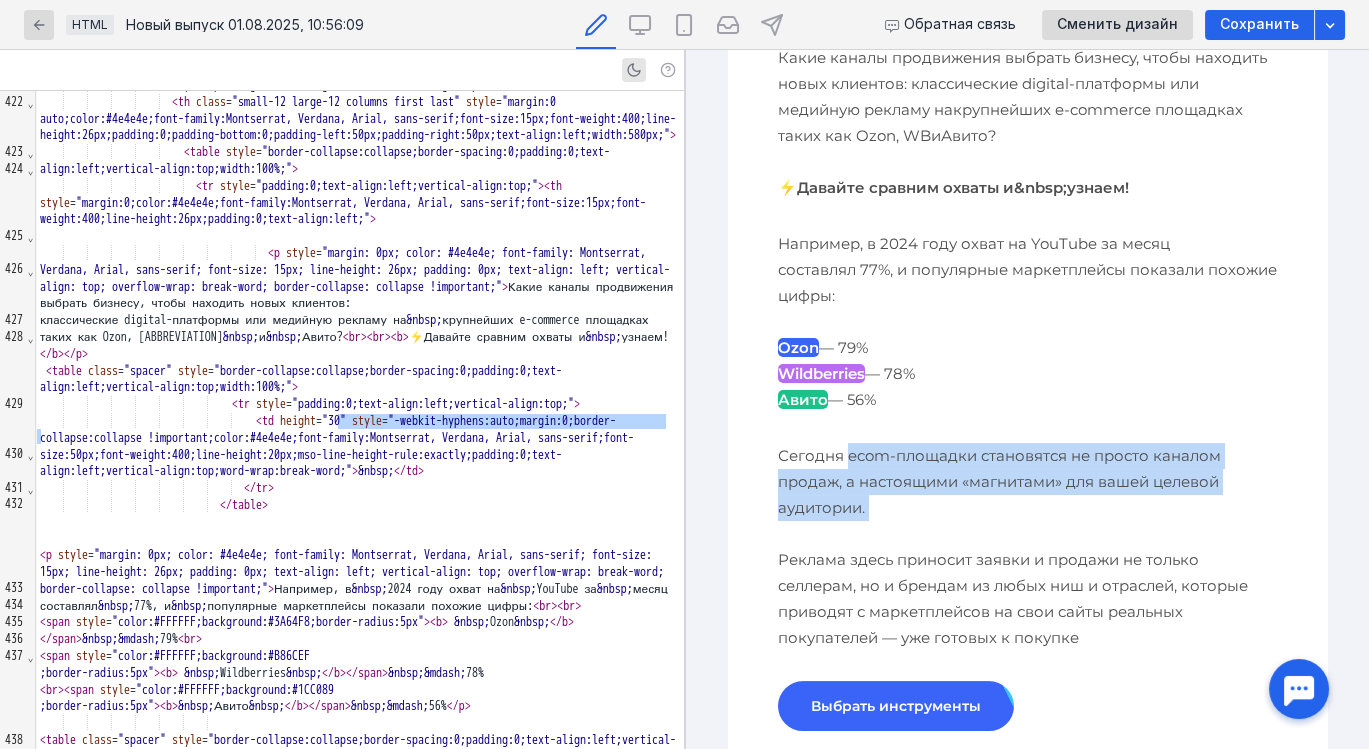 drag, startPoint x: 838, startPoint y: 448, endPoint x: 921, endPoint y: 528, distance: 115.27792 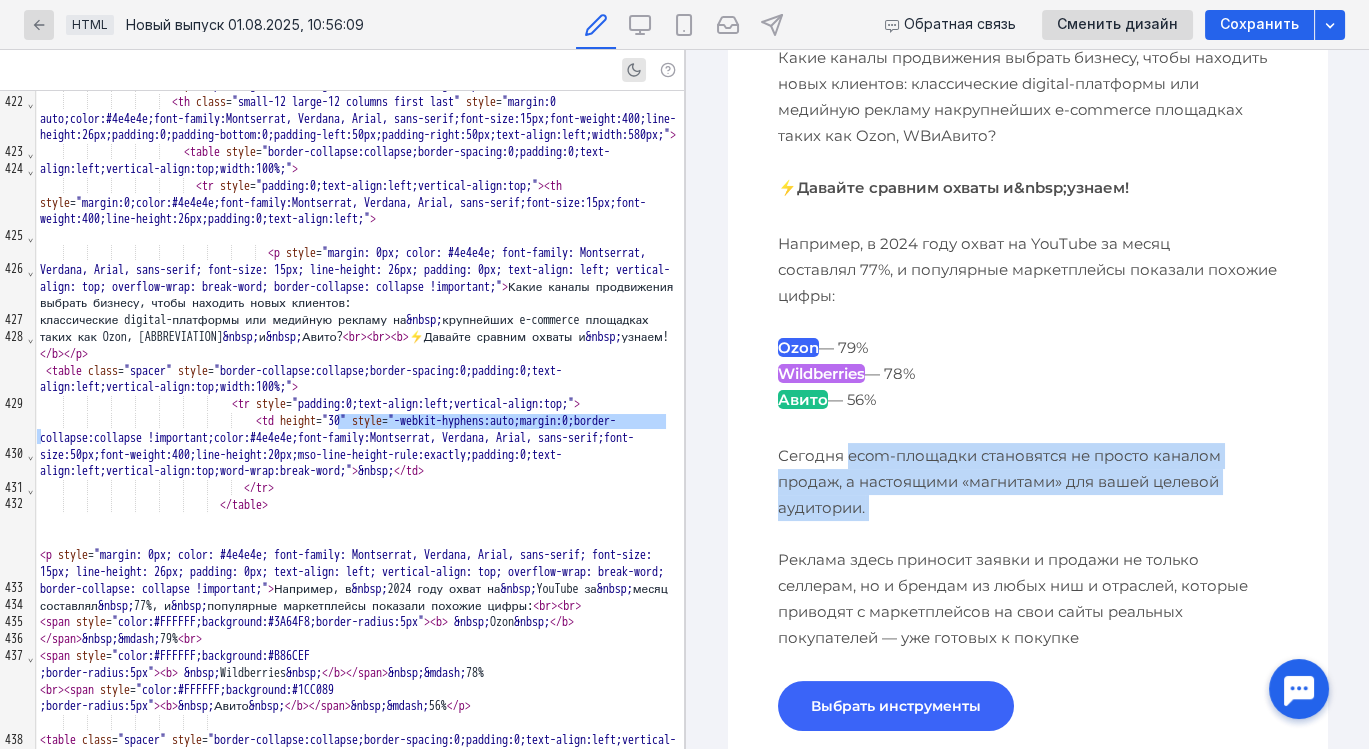 click on "Сегодня ecom-площадки становятся не просто каналом продаж, а настоящими «магнитами» для вашей целевой аудитории.  Реклама здесь приносит заявки и продажи не только селлерам, но и брендам из любых ниш и отраслей, которые приводят с маркетплейсов на свои сайты реальных покупателей — уже готовых к покупке" at bounding box center (1027, 547) 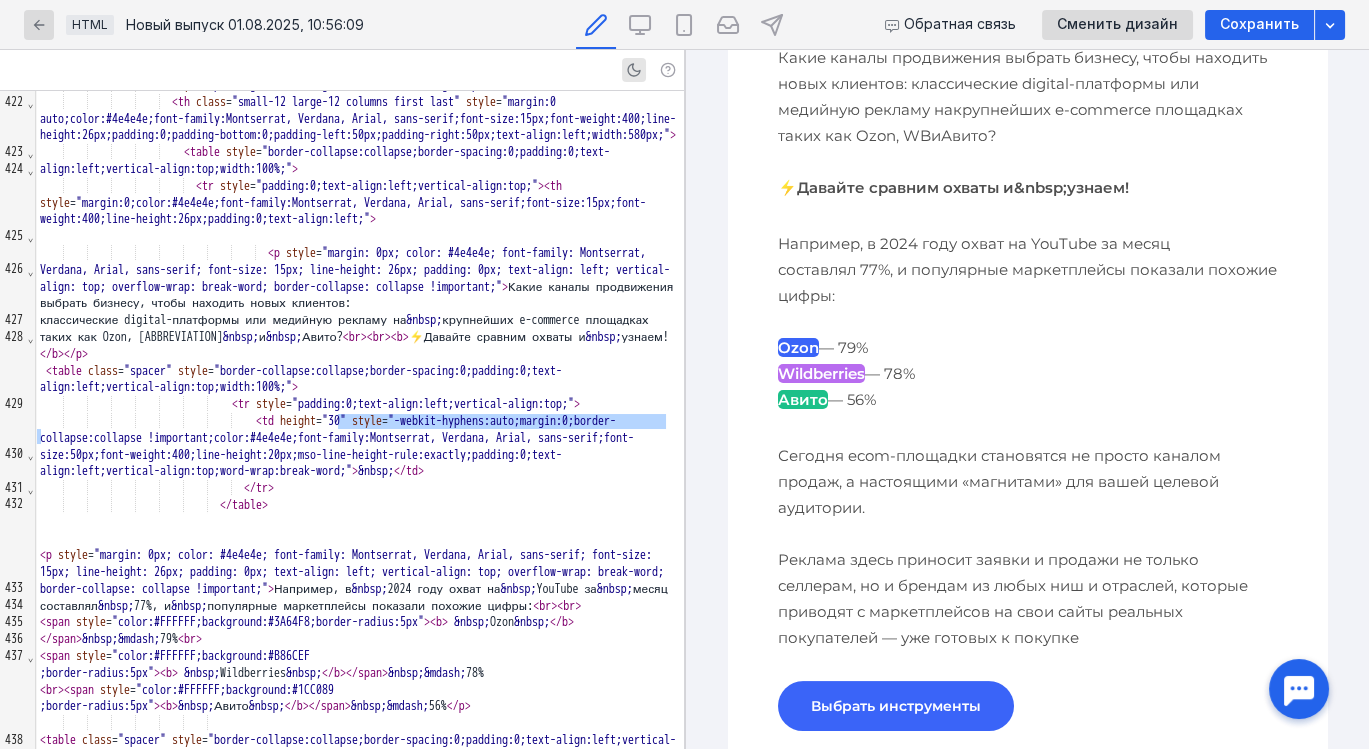 click on "Сегодня ecom-площадки становятся не просто каналом продаж, а настоящими «магнитами» для вашей целевой аудитории.  Реклама здесь приносит заявки и продажи не только селлерам, но и брендам из любых ниш и отраслей, которые приводят с маркетплейсов на свои сайты реальных покупателей — уже готовых к покупке" at bounding box center [1027, 547] 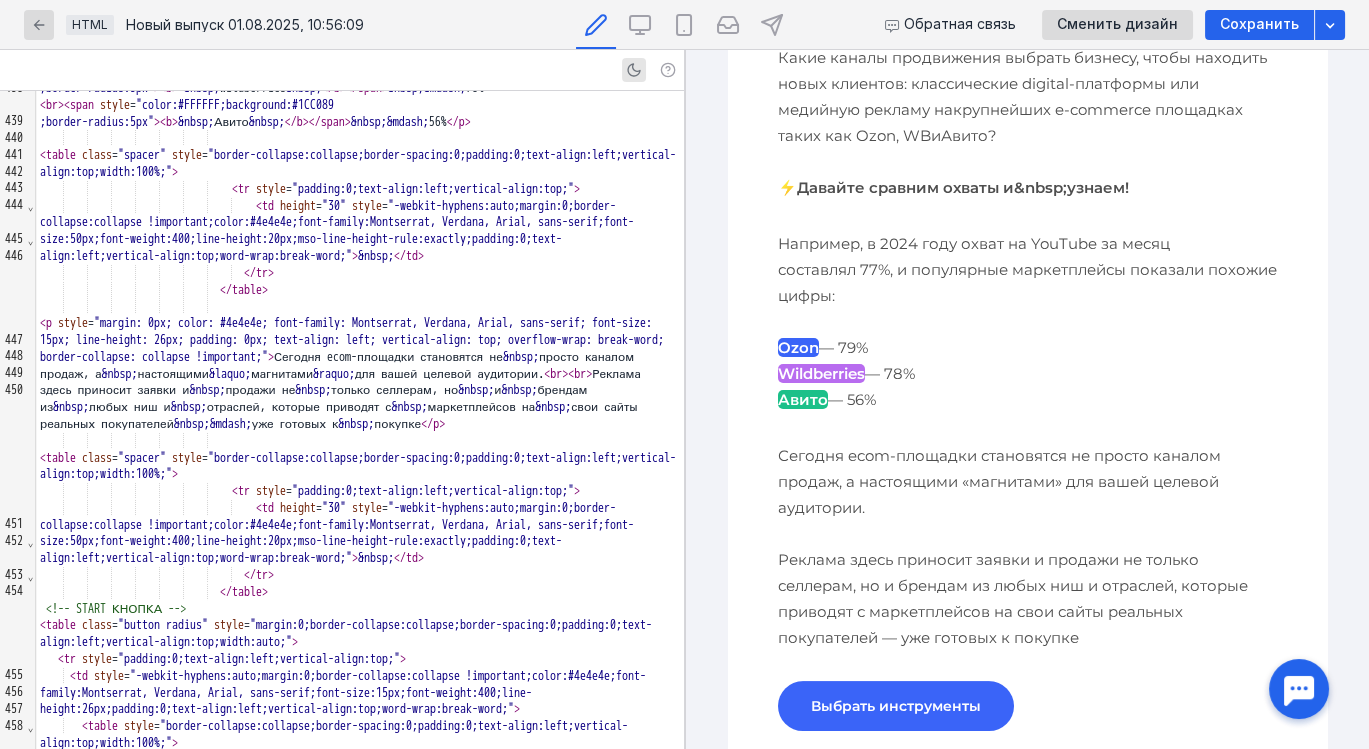 scroll, scrollTop: 8178, scrollLeft: 0, axis: vertical 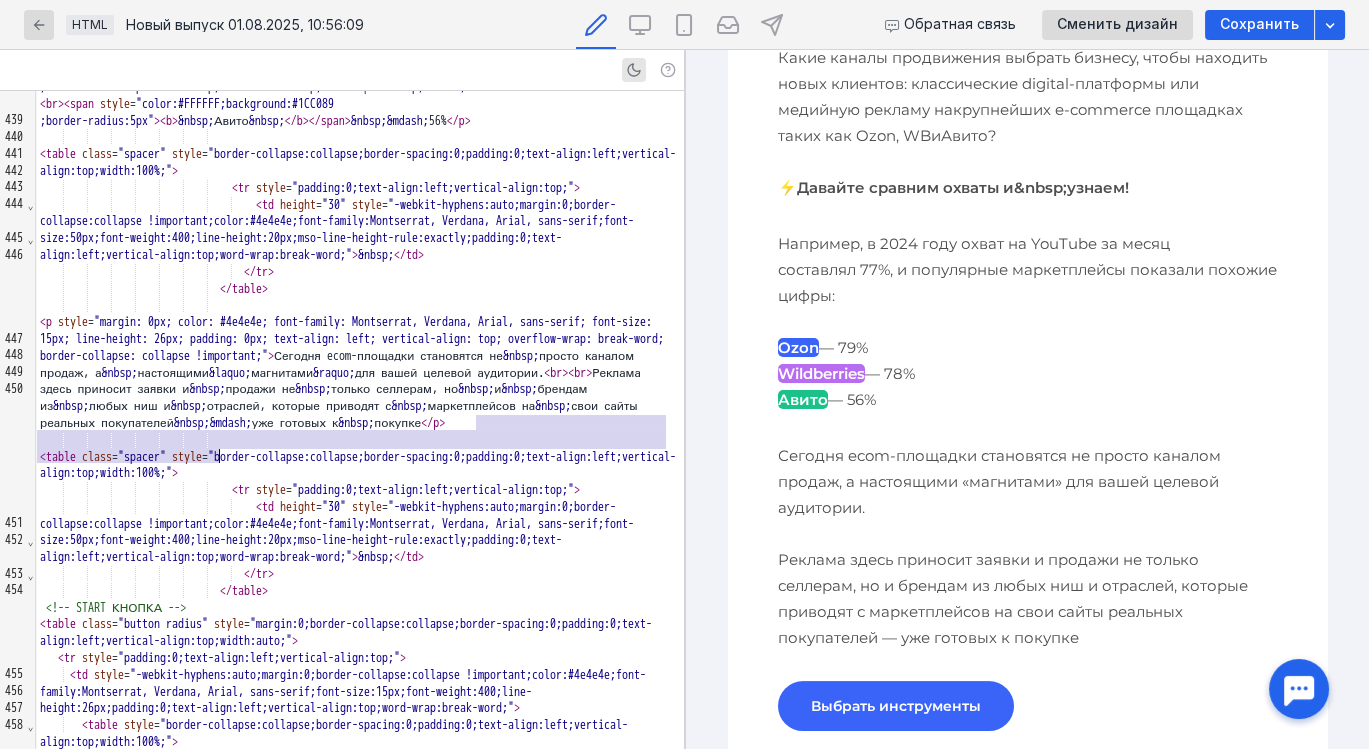 drag, startPoint x: 478, startPoint y: 420, endPoint x: 220, endPoint y: 457, distance: 260.6396 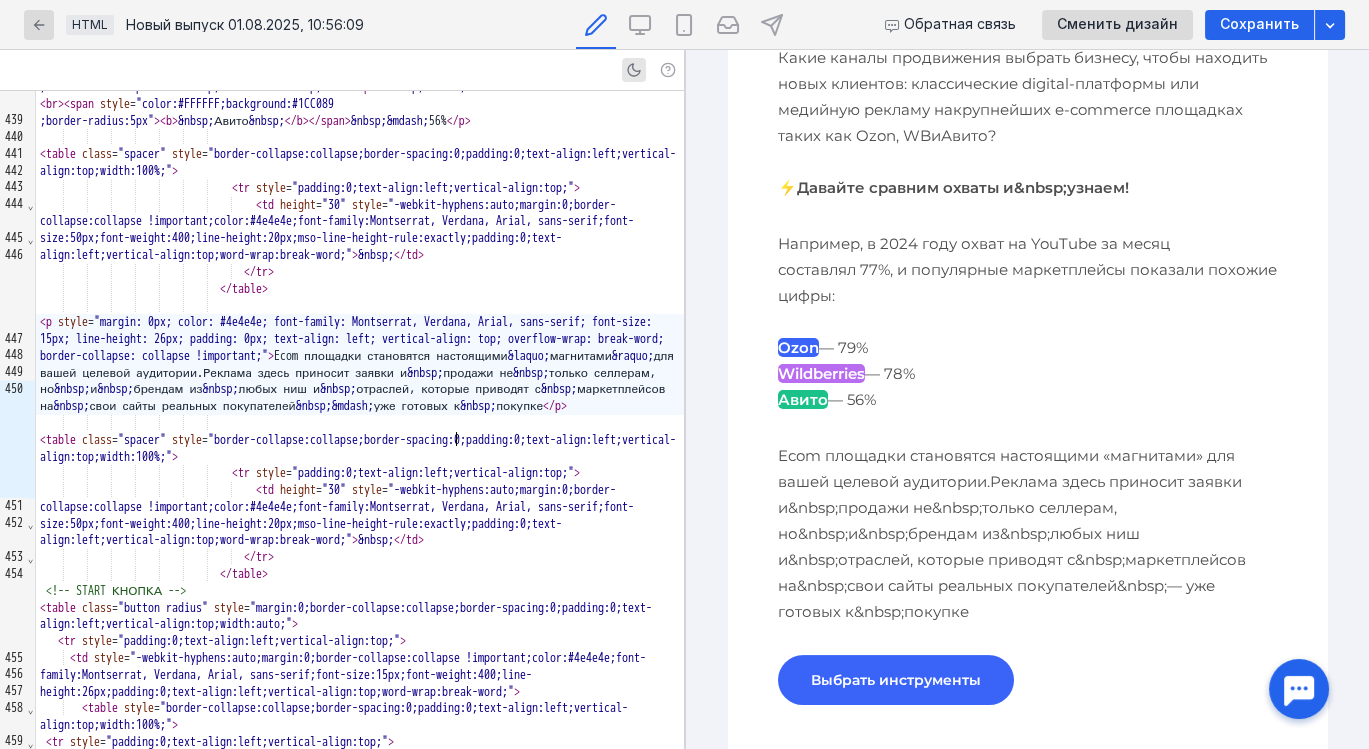 scroll, scrollTop: 514, scrollLeft: 0, axis: vertical 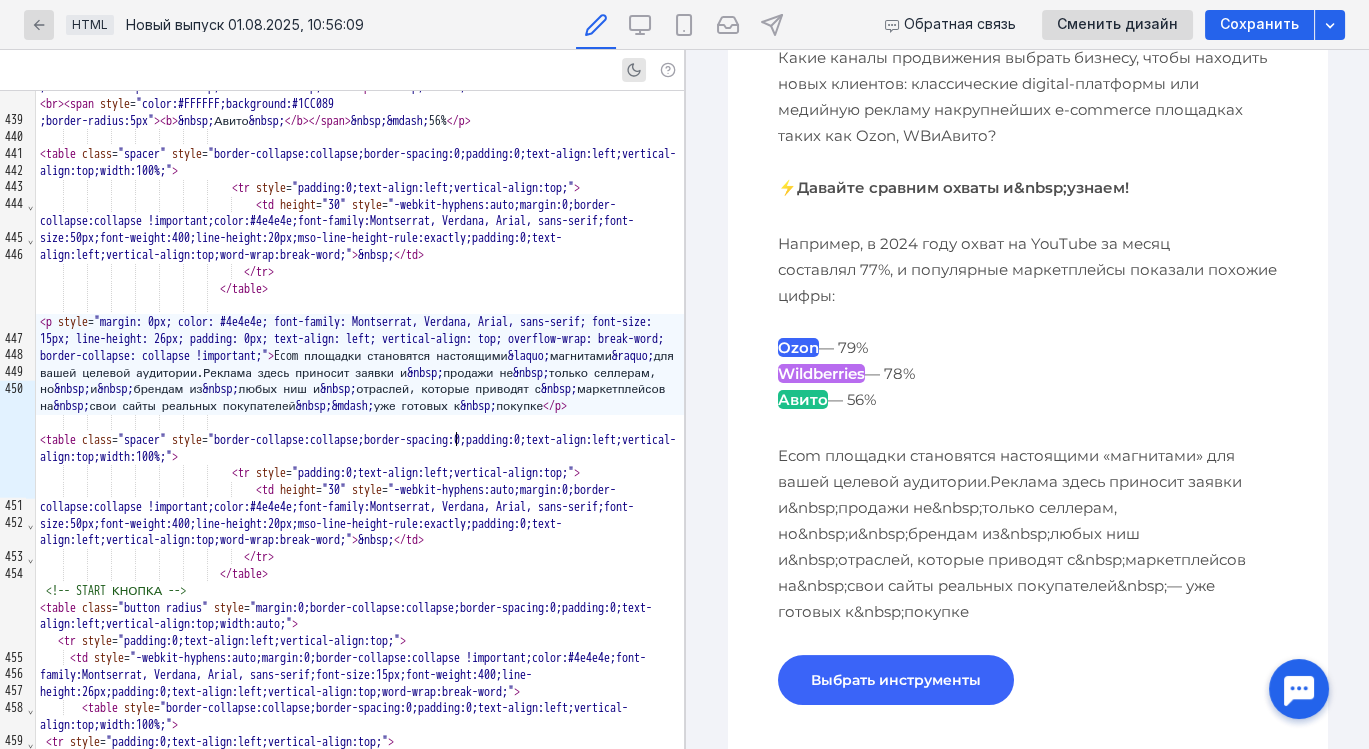 type 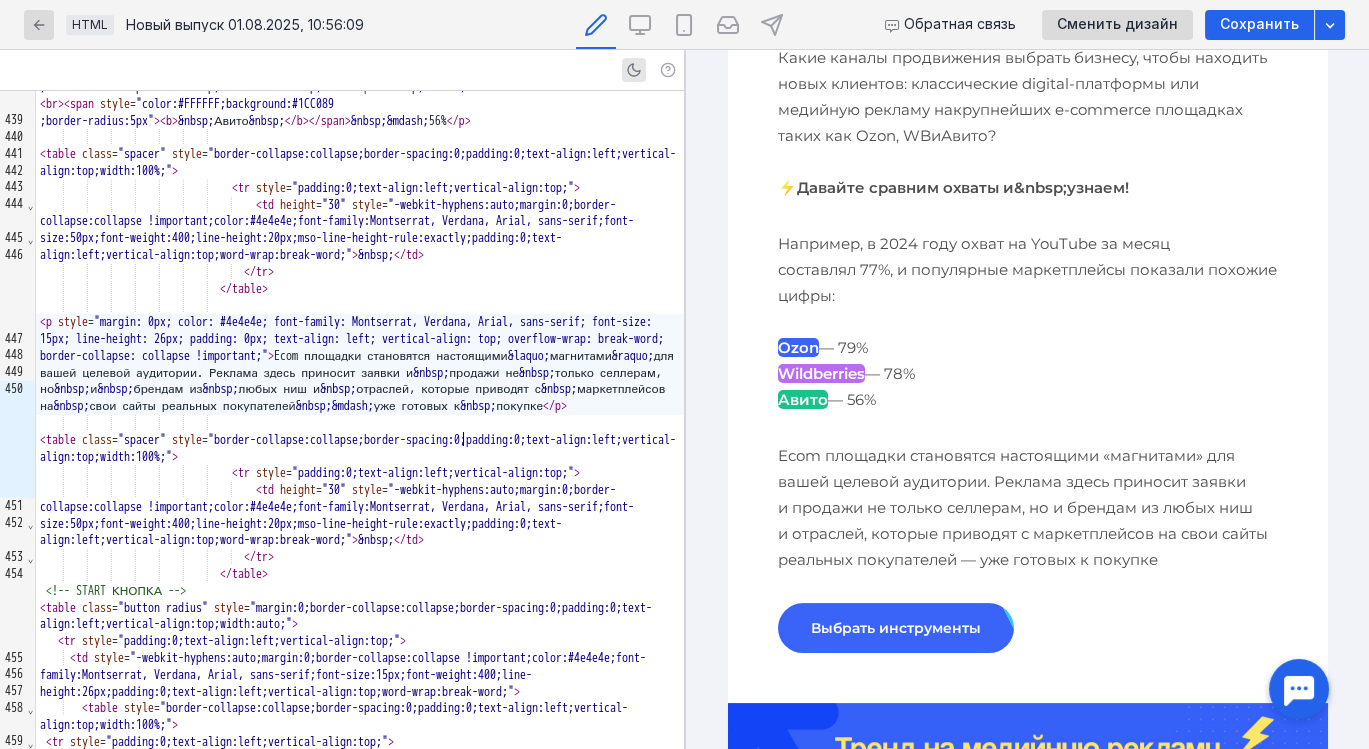 scroll, scrollTop: 514, scrollLeft: 0, axis: vertical 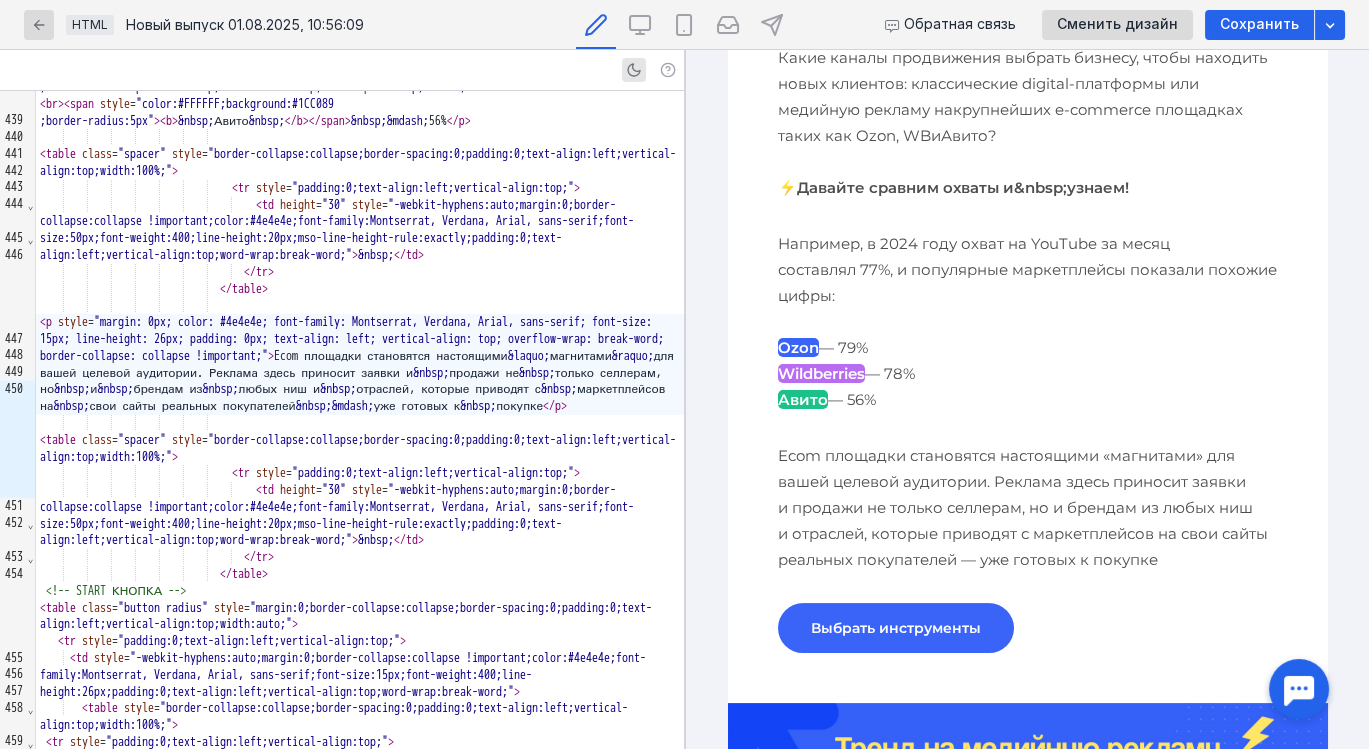 click on "Ecom площадки становятся настоящими «магнитами» для вашей целевой аудитории. Реклама здесь приносит заявки и продажи не только селлерам, но и брендам из любых ниш и отраслей, которые приводят с маркетплейсов на свои сайты реальных покупателей — уже готовых к покупке" at bounding box center (1027, 508) 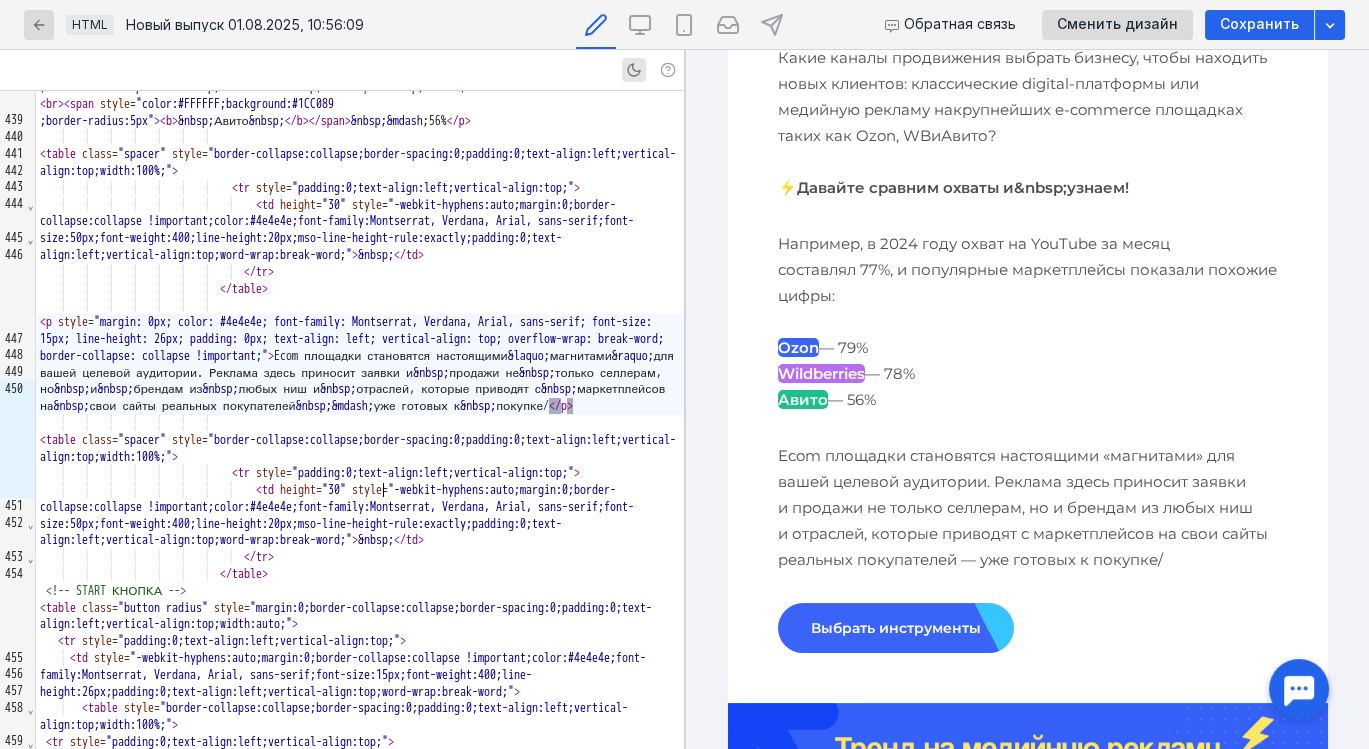 scroll, scrollTop: 514, scrollLeft: 0, axis: vertical 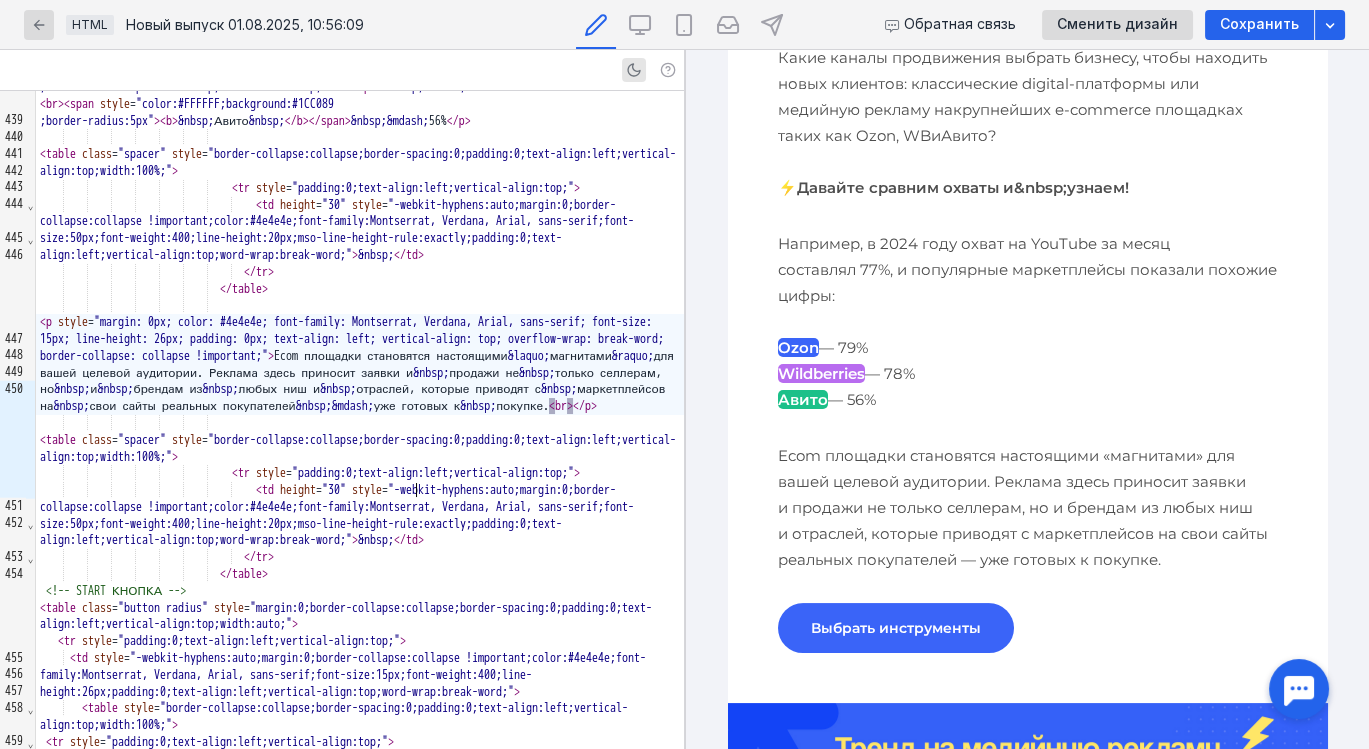 click on ">" at bounding box center [570, 406] 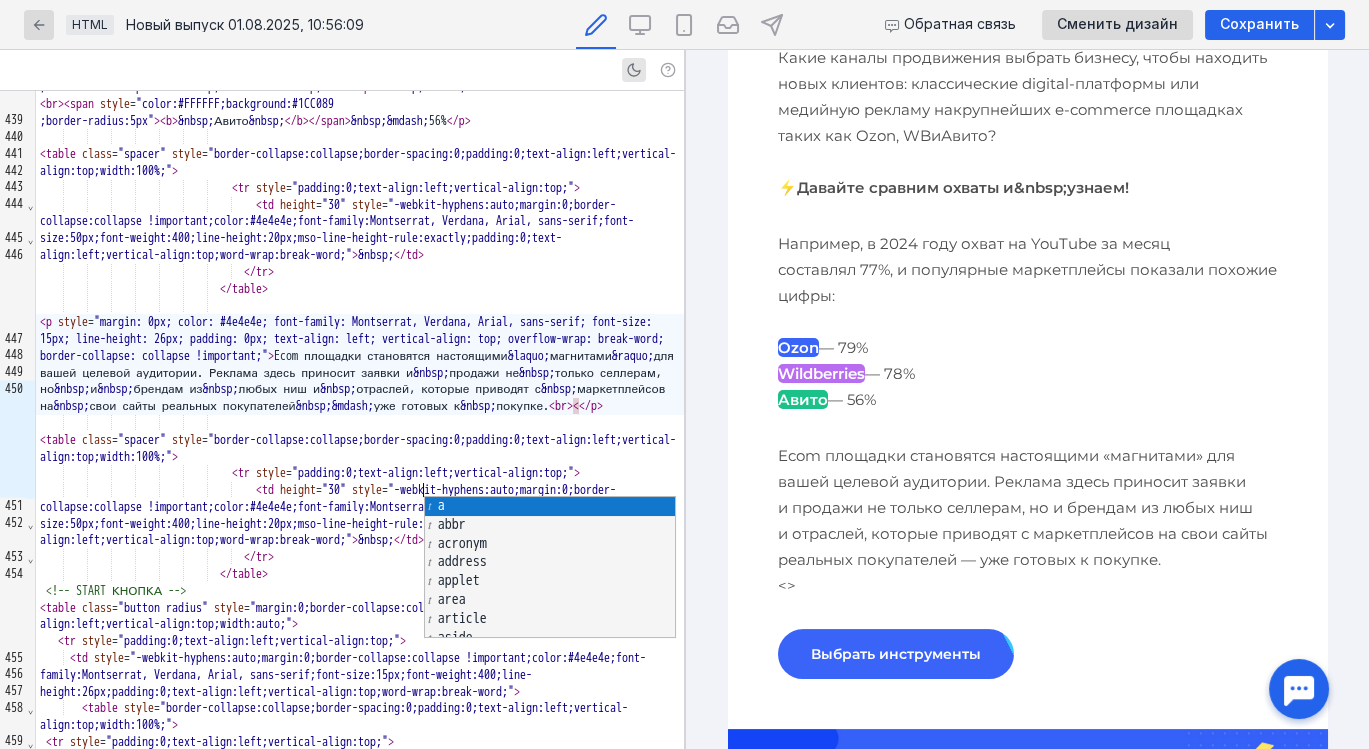 scroll, scrollTop: 514, scrollLeft: 0, axis: vertical 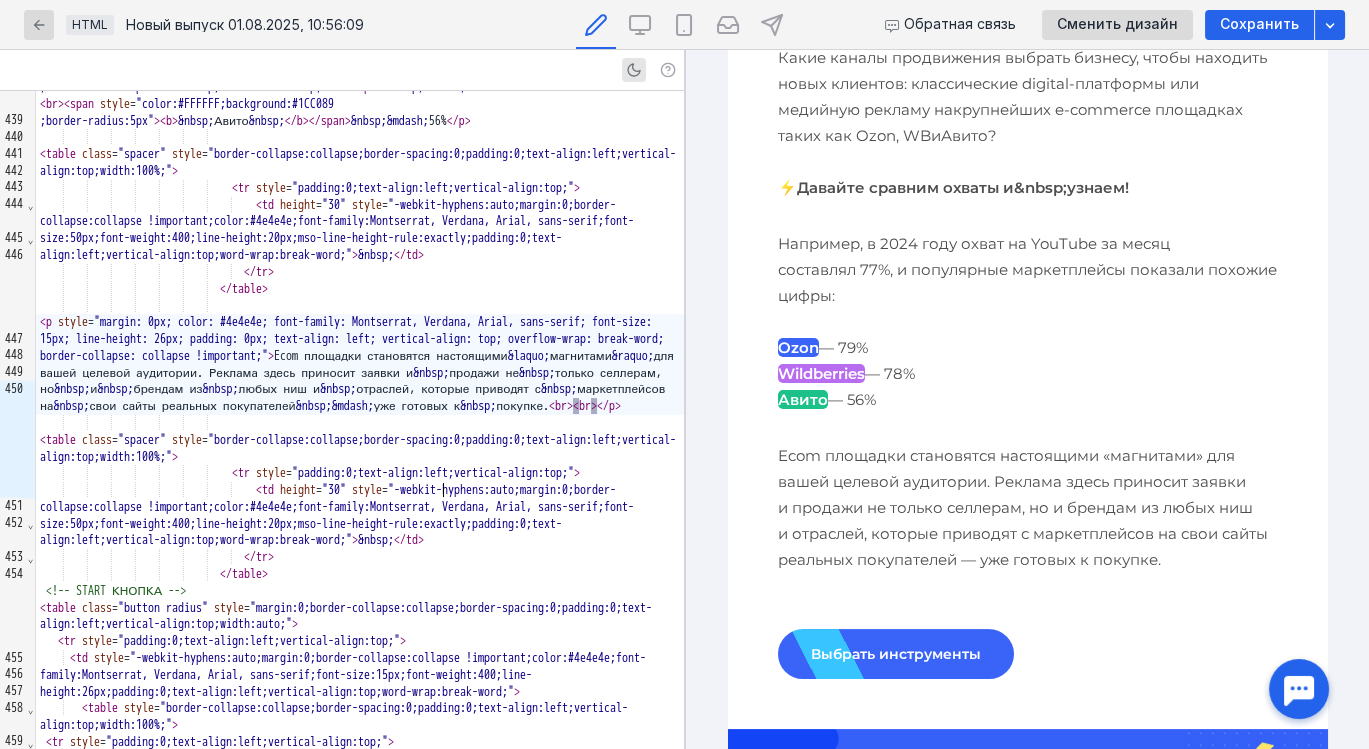 click on ">" at bounding box center (594, 406) 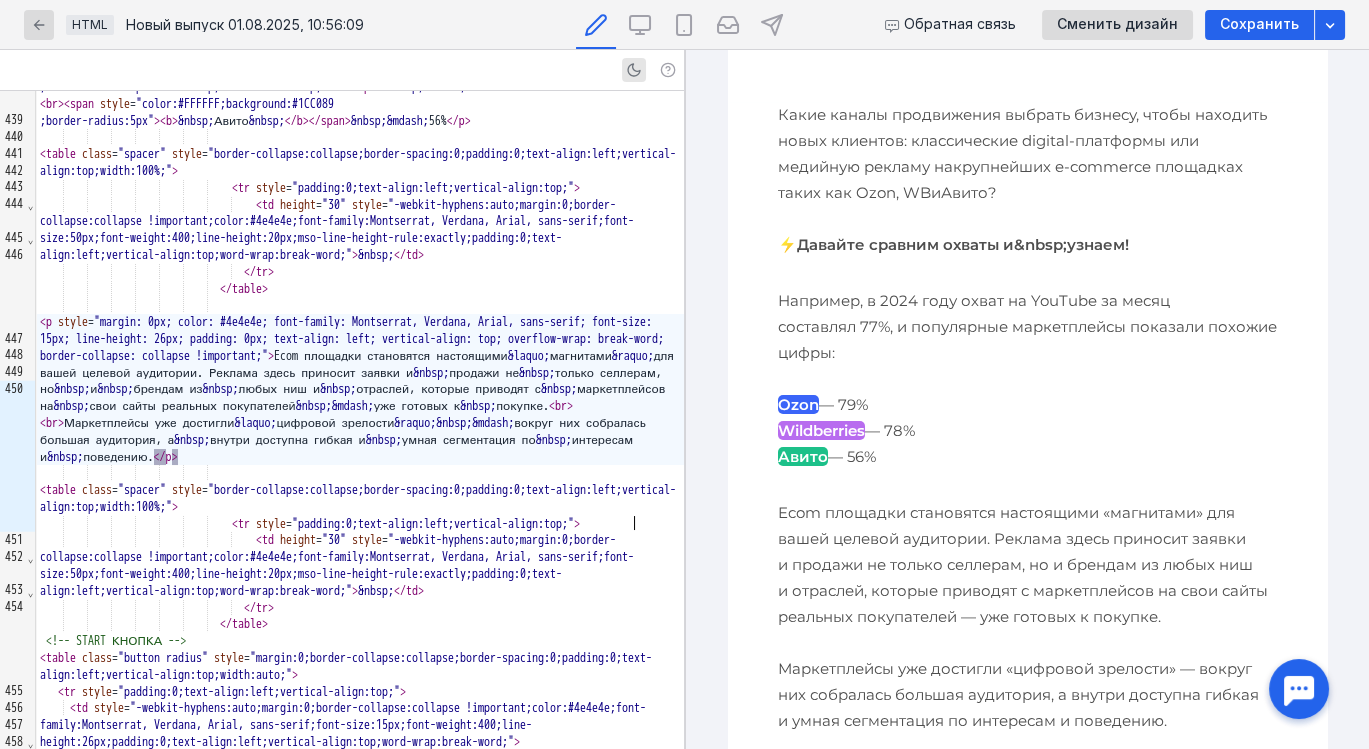 scroll, scrollTop: 459, scrollLeft: 0, axis: vertical 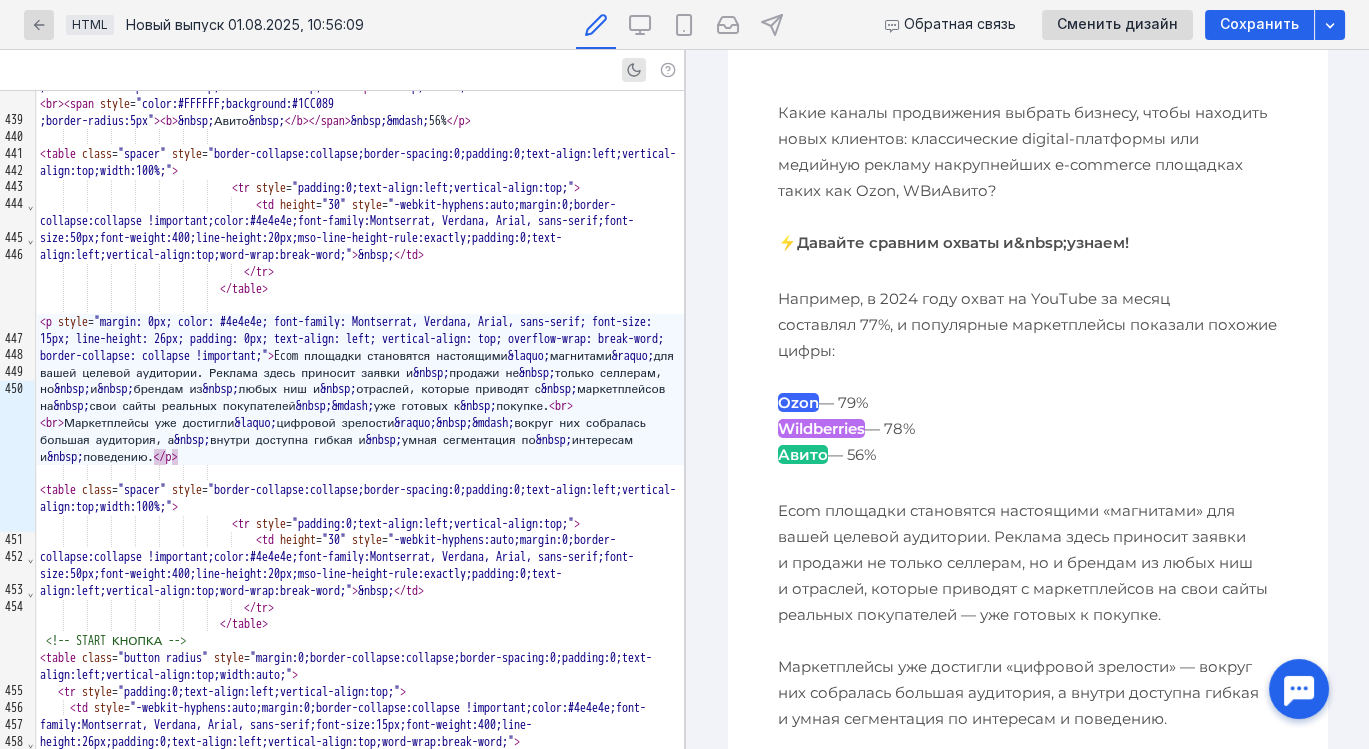 click on "Какие каналы продвижения выбрать бизнесу, чтобы находить новых клиентов: классические digital-платформы или медийную рекламу на крупнейших e-commerce площадках таких как Ozon, WB и Авито? ⚡Давайте сравним охваты и узнаем!" at bounding box center [1027, 178] 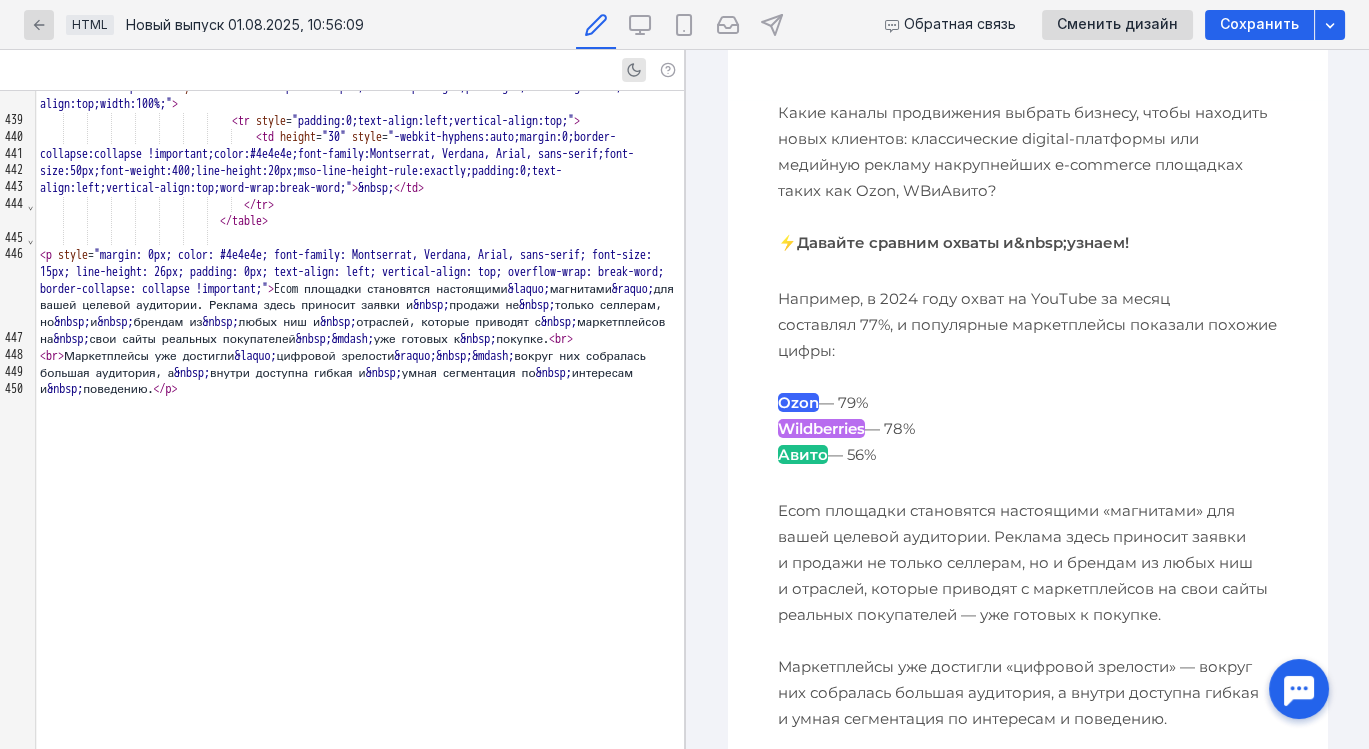 scroll, scrollTop: 7441, scrollLeft: 0, axis: vertical 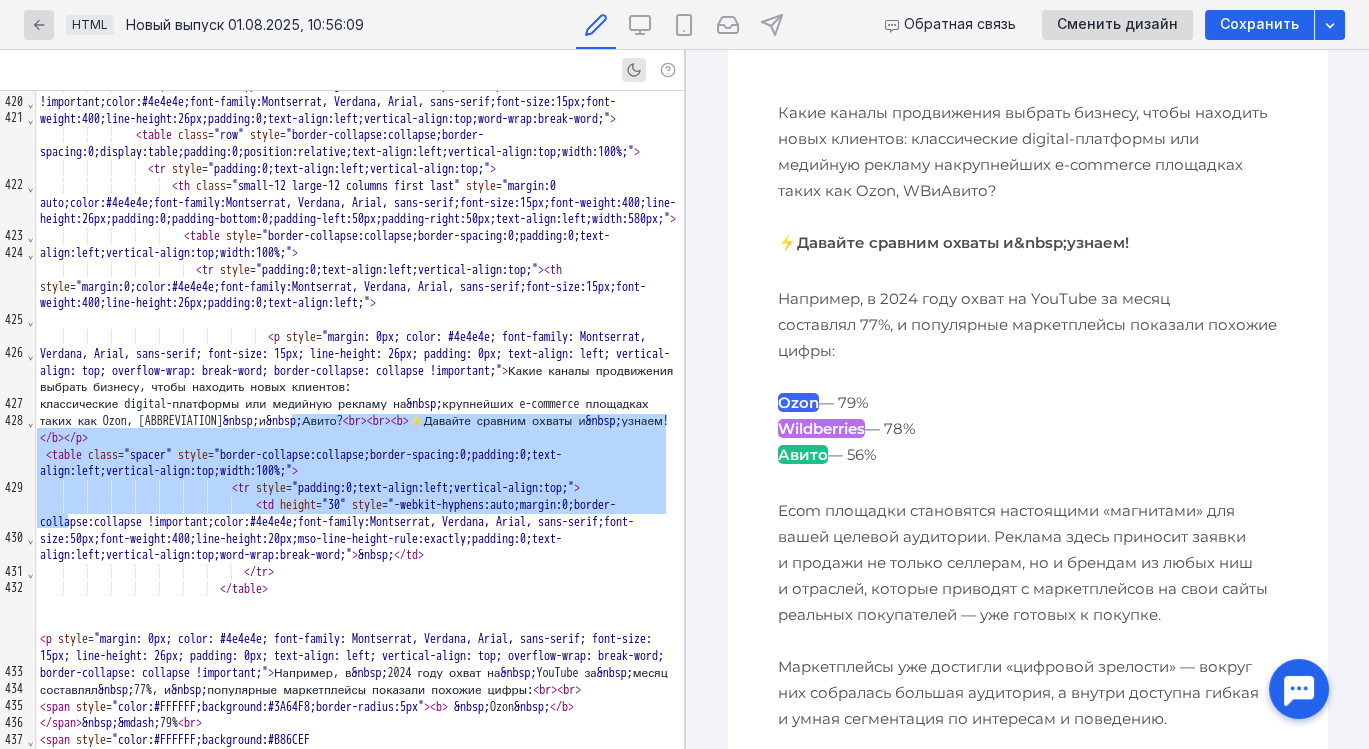 click on "⚡Давайте сравним охваты и&nbsp;узнаем!" at bounding box center (952, 242) 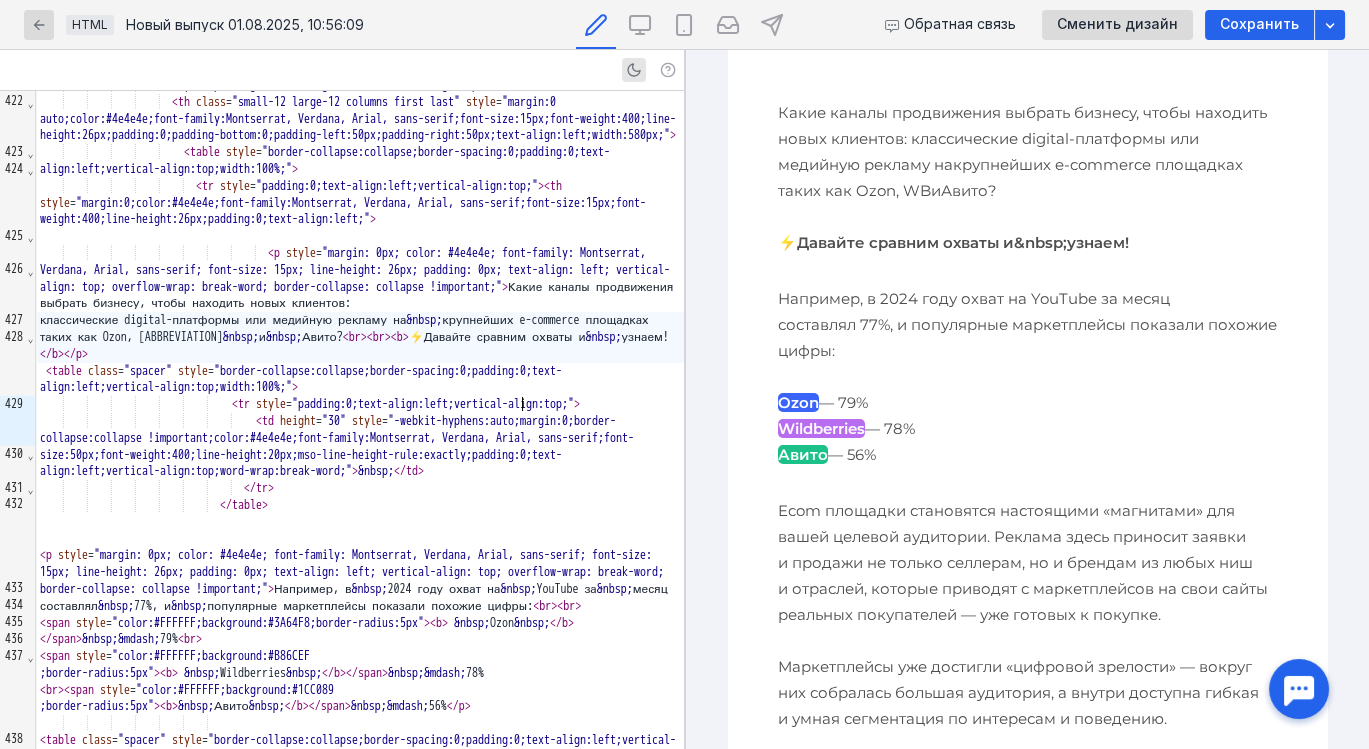click on "классические digital-платформы или медийную рекламу на крупнейших e-commerce площадках таких как [ORGANIZATION], [ORGANIZATION] и [ORGANIZATION]? < br > < br >   < b > ⚡Давайте сравним охваты и узнаем! </ b > </ p >" at bounding box center [360, 337] 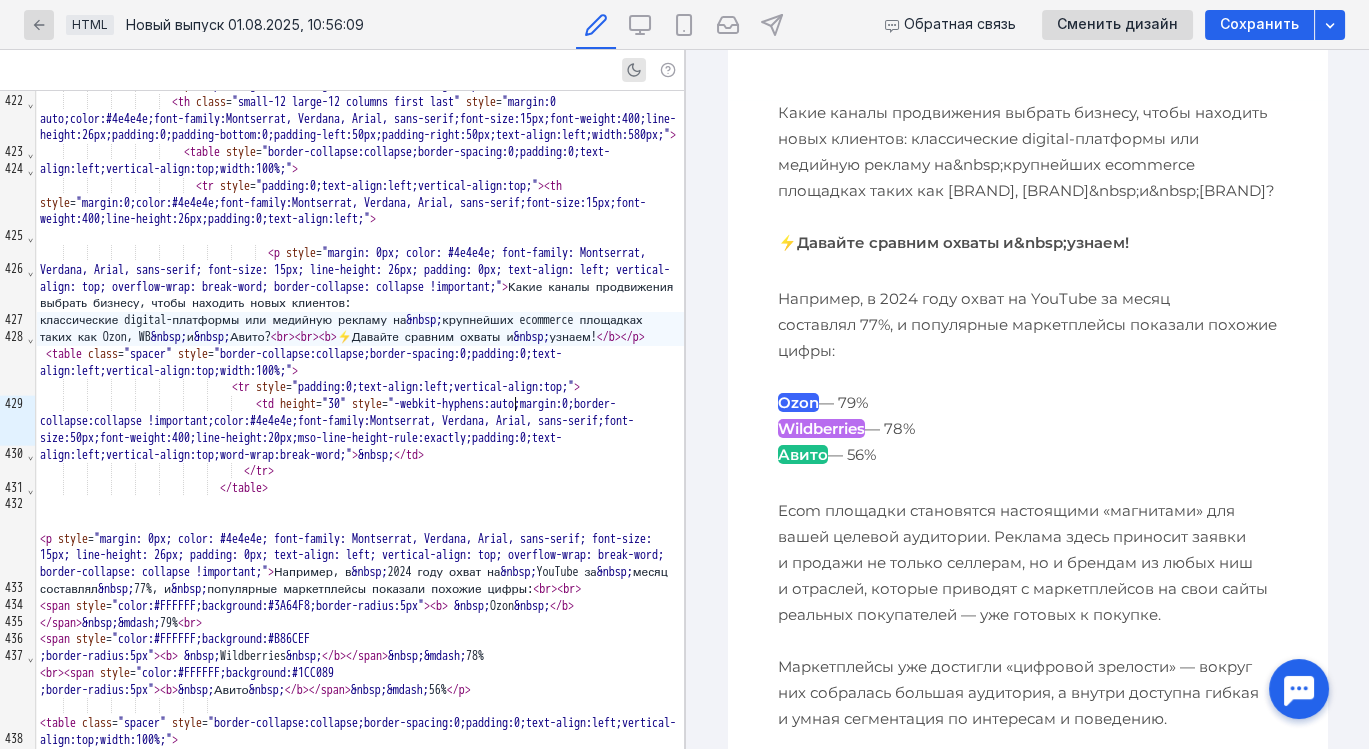 scroll, scrollTop: 459, scrollLeft: 0, axis: vertical 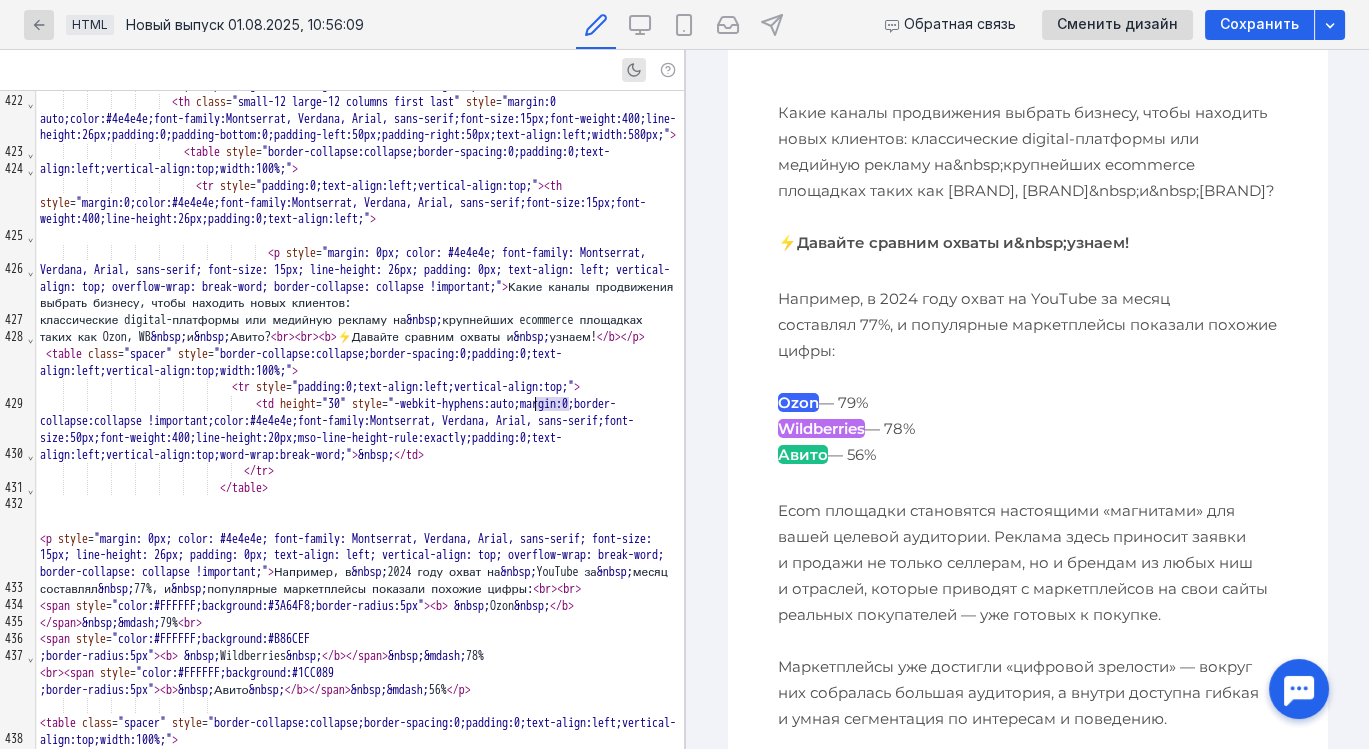drag, startPoint x: 568, startPoint y: 401, endPoint x: 533, endPoint y: 404, distance: 35.128338 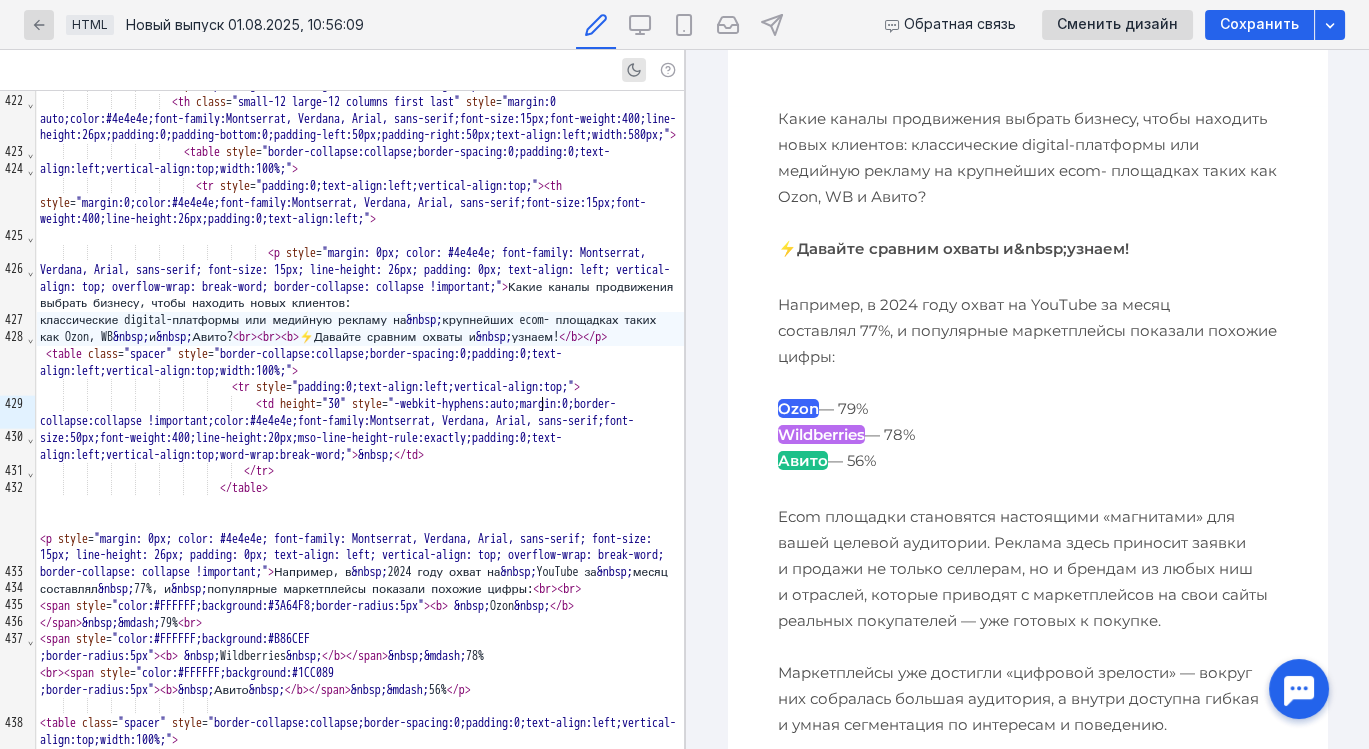 scroll, scrollTop: 452, scrollLeft: 0, axis: vertical 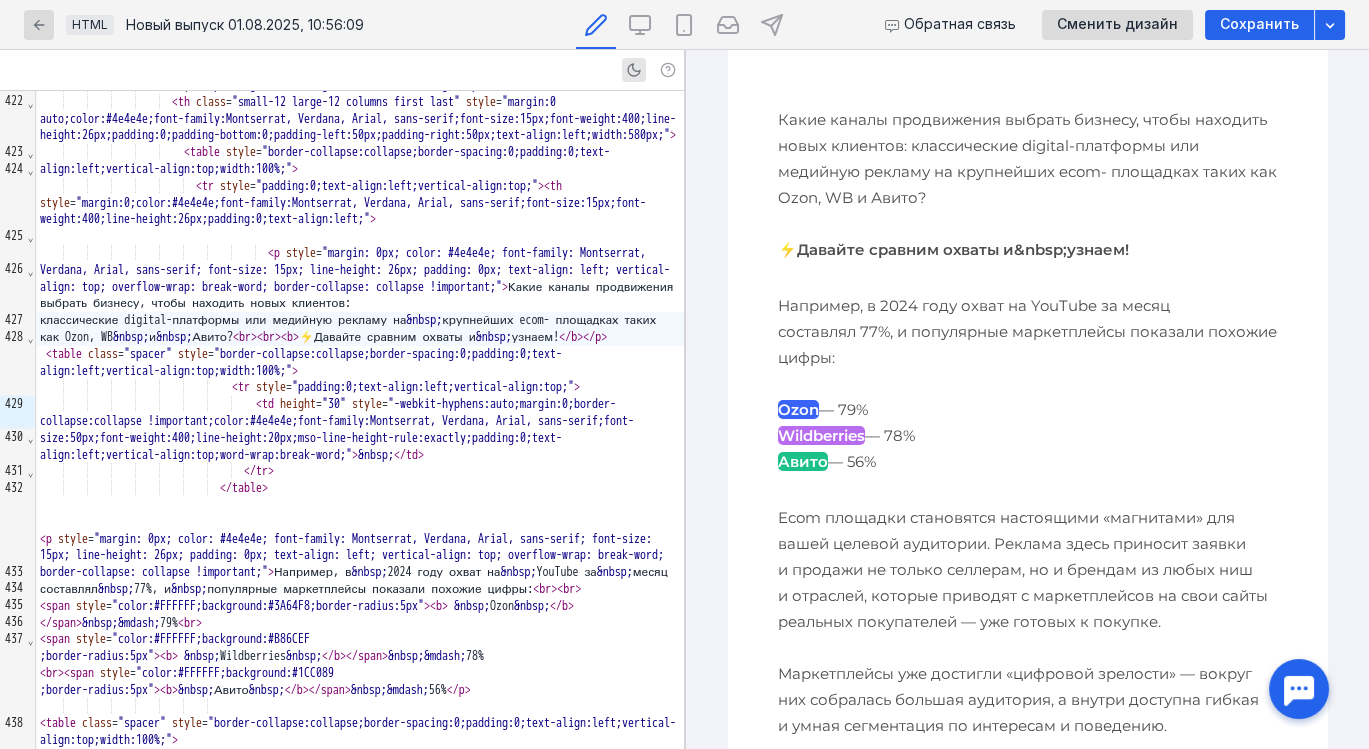 click on "Ecom площадки становятся настоящими «магнитами» для вашей целевой аудитории. Реклама здесь приносит заявки и продажи не только селлерам, но и брендам из любых ниш и отраслей, которые приводят с маркетплейсов на свои сайты реальных покупателей — уже готовых к покупке. Маркетплейсы уже достигли «цифровой зрелости» — вокруг них собралась большая аудитория, а внутри доступна гибкая и умная сегментация по интересам и поведению." at bounding box center [1027, 622] 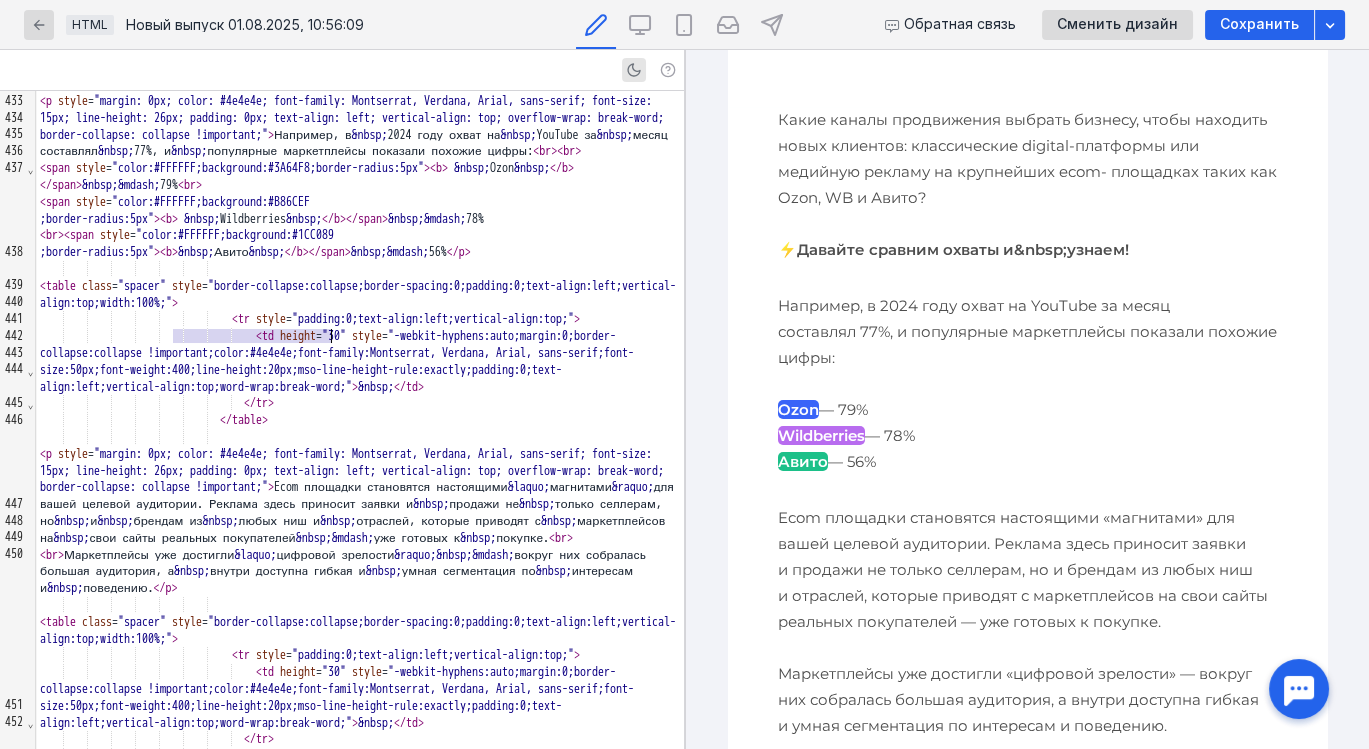 scroll, scrollTop: 8016, scrollLeft: 0, axis: vertical 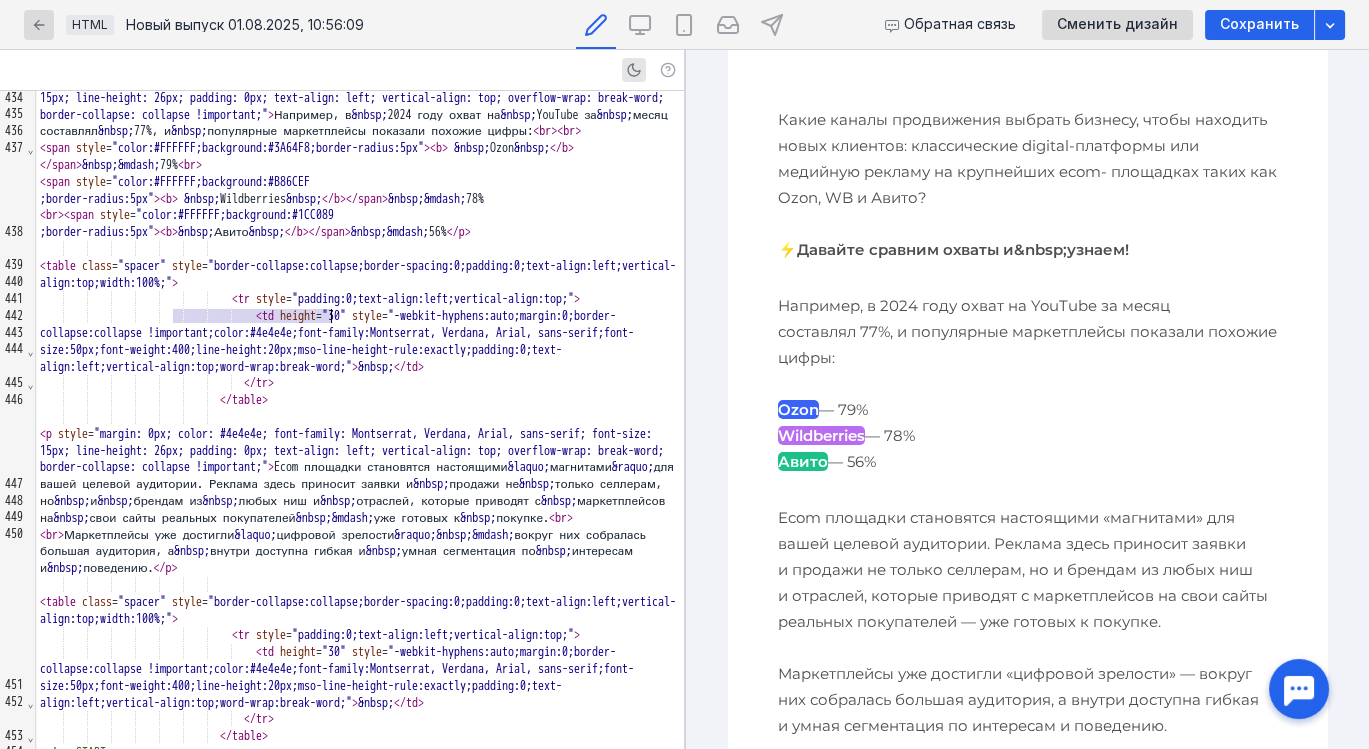 click on "< p   style = "margin: 0px; color: #4e4e4e; font-family: Montserrat, Verdana, Arial, sans-serif; font-size: 15px; line-height: 26px; padding: 0px; text-align: left; vertical-align: top; overflow-wrap: break-word; border-collapse: collapse !important;" > Ecom площадки становятся настоящими  &laquo; магнитами &raquo;  для вашей целевой аудитории. Реклама здесь приносит заявки и &nbsp; продажи не &nbsp; только селлерам, но &nbsp; и &nbsp; брендам из &nbsp; любых ниш и &nbsp; отра слей, которые приводят с &nbsp; маркетплейсов на &nbsp; свои сайты реальных покупателей &nbsp; &mdash;  уже готовых к &nbsp; покупке.  < br > < br > Маркетплейсы уже достигли  &laquo; цифровой зрелости &raquo; &nbsp; &mdash; &nbsp; внутри доступна гибкая и &nbsp; p" at bounding box center (360, 501) 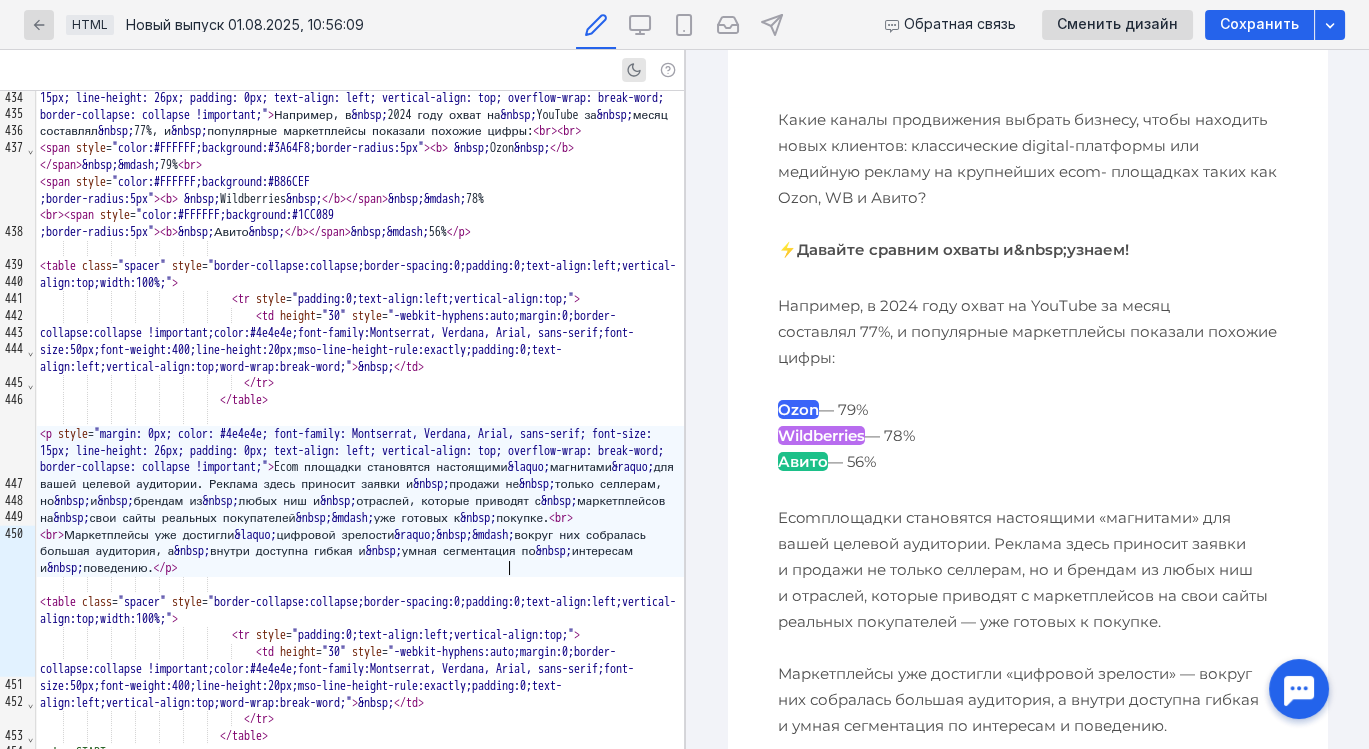 scroll, scrollTop: 452, scrollLeft: 0, axis: vertical 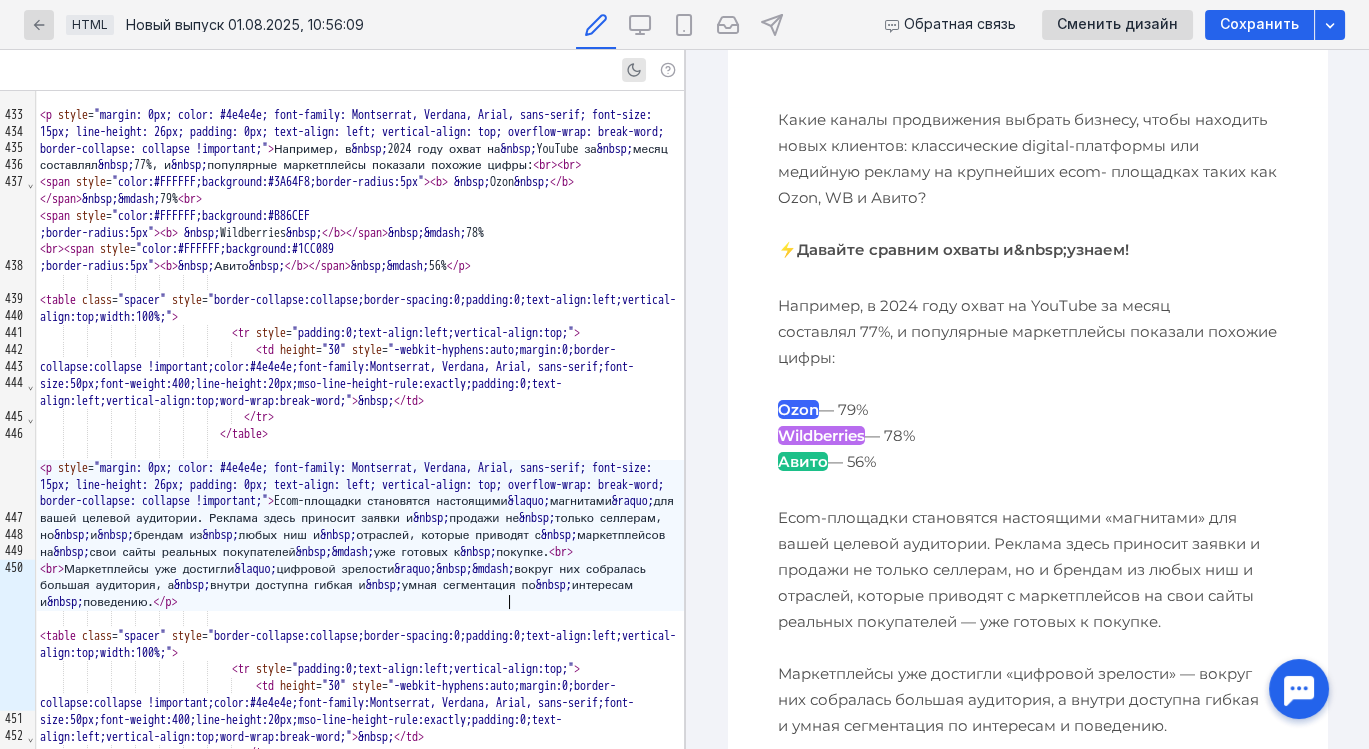 click on "⚡Давайте сравним охваты и&nbsp;узнаем!" at bounding box center (952, 249) 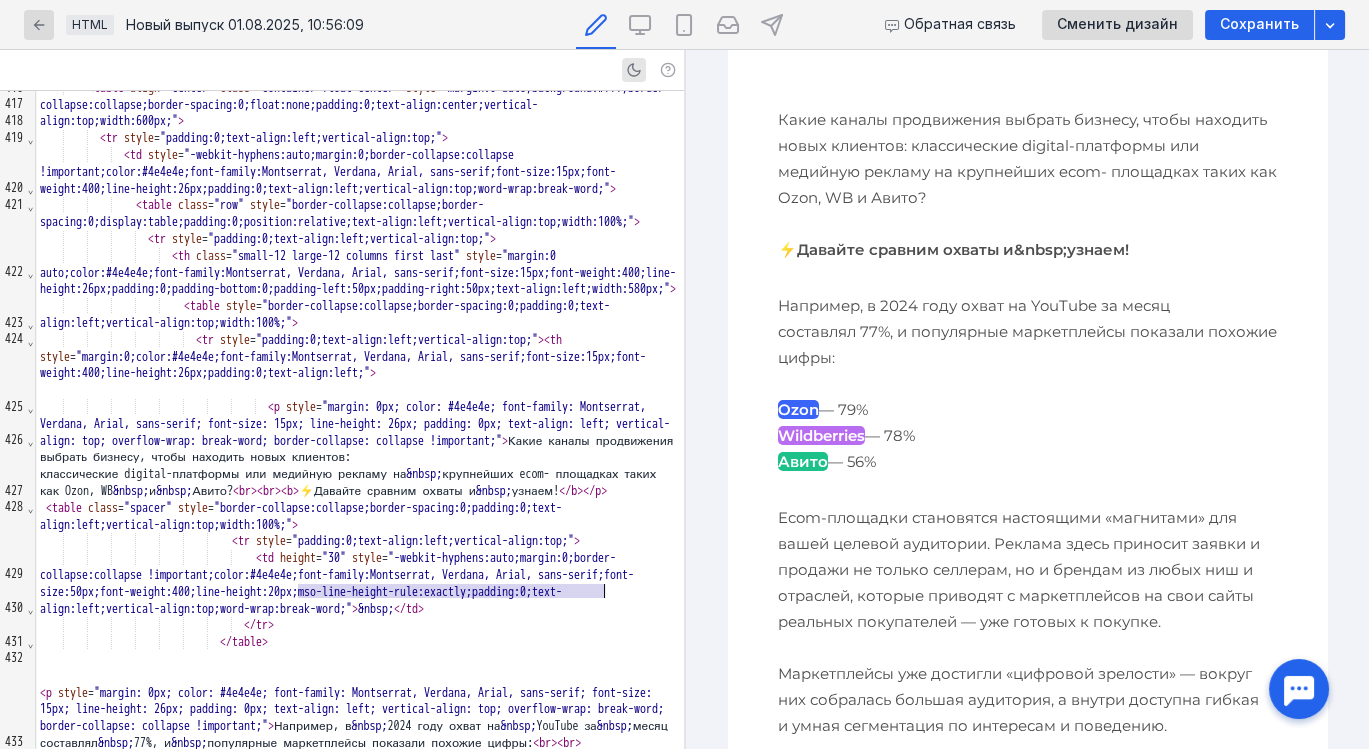 scroll, scrollTop: 7374, scrollLeft: 0, axis: vertical 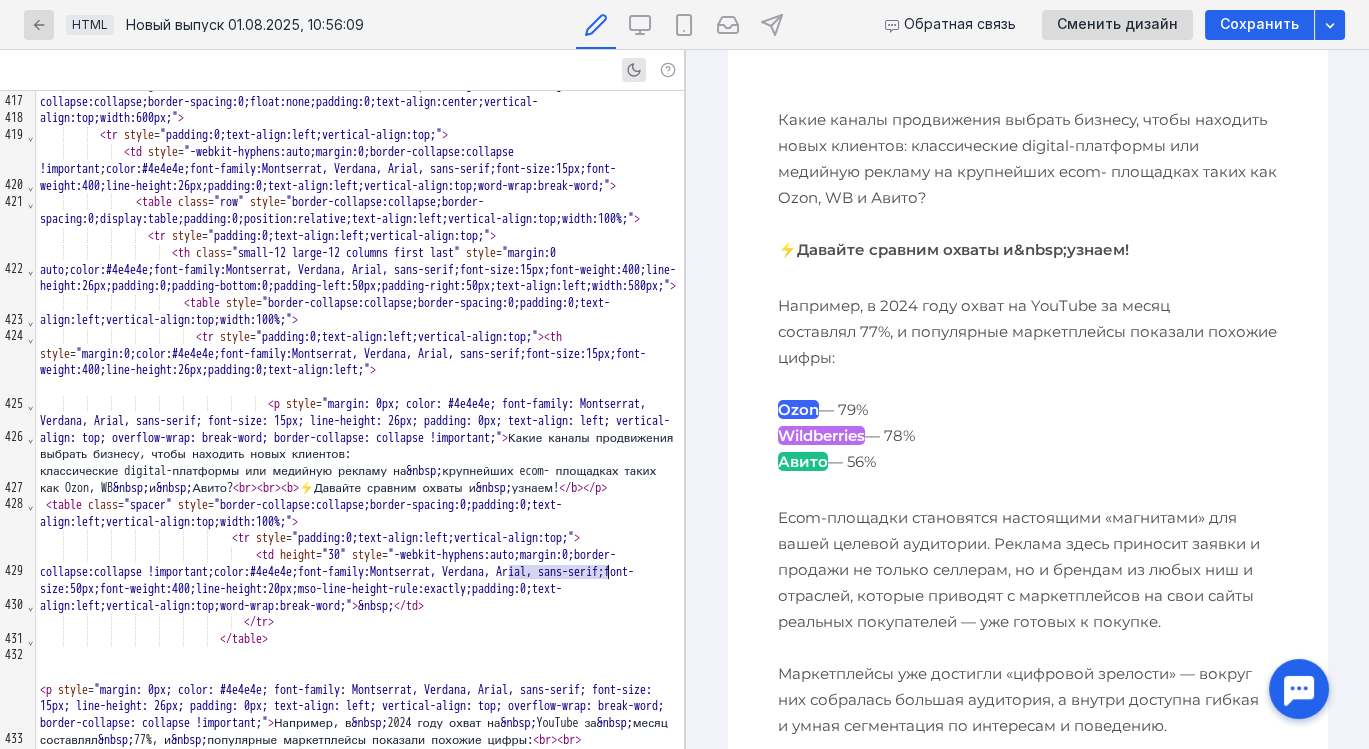 drag, startPoint x: 507, startPoint y: 575, endPoint x: 610, endPoint y: 574, distance: 103.00485 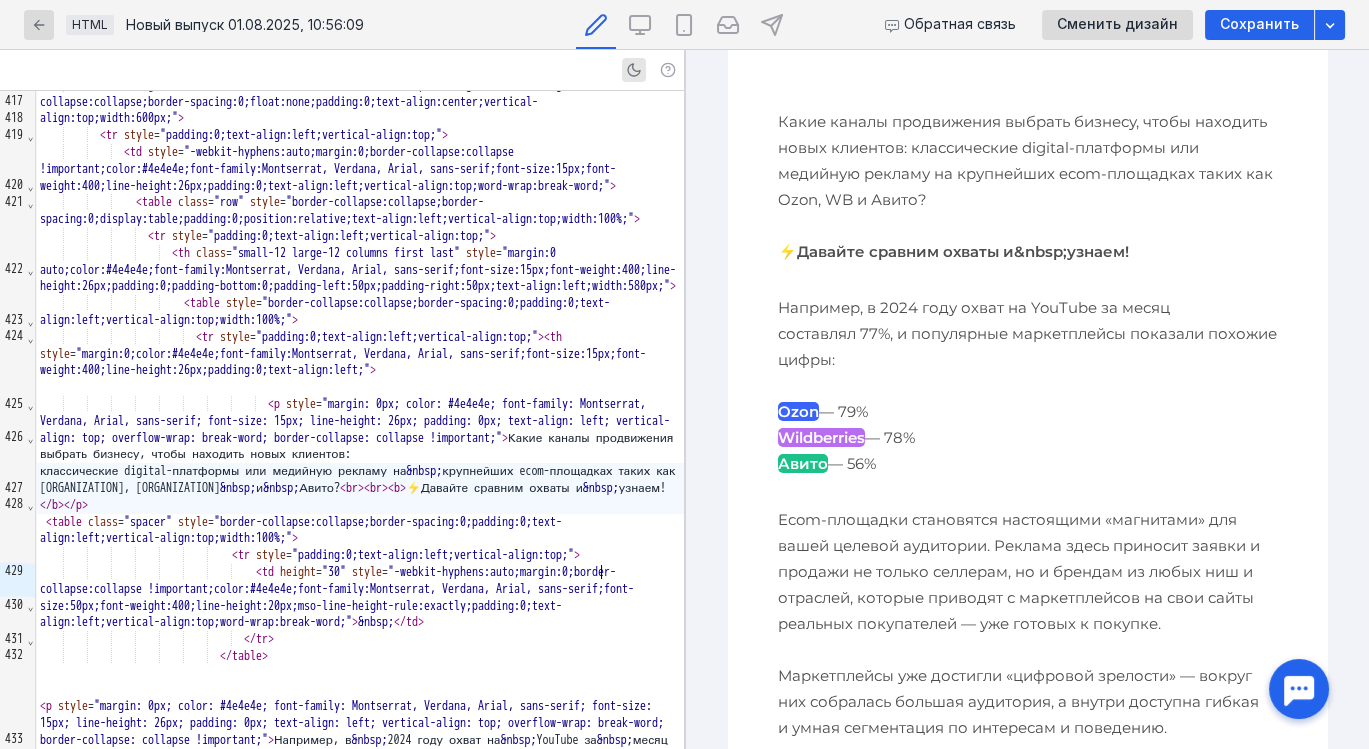 scroll, scrollTop: 453, scrollLeft: 0, axis: vertical 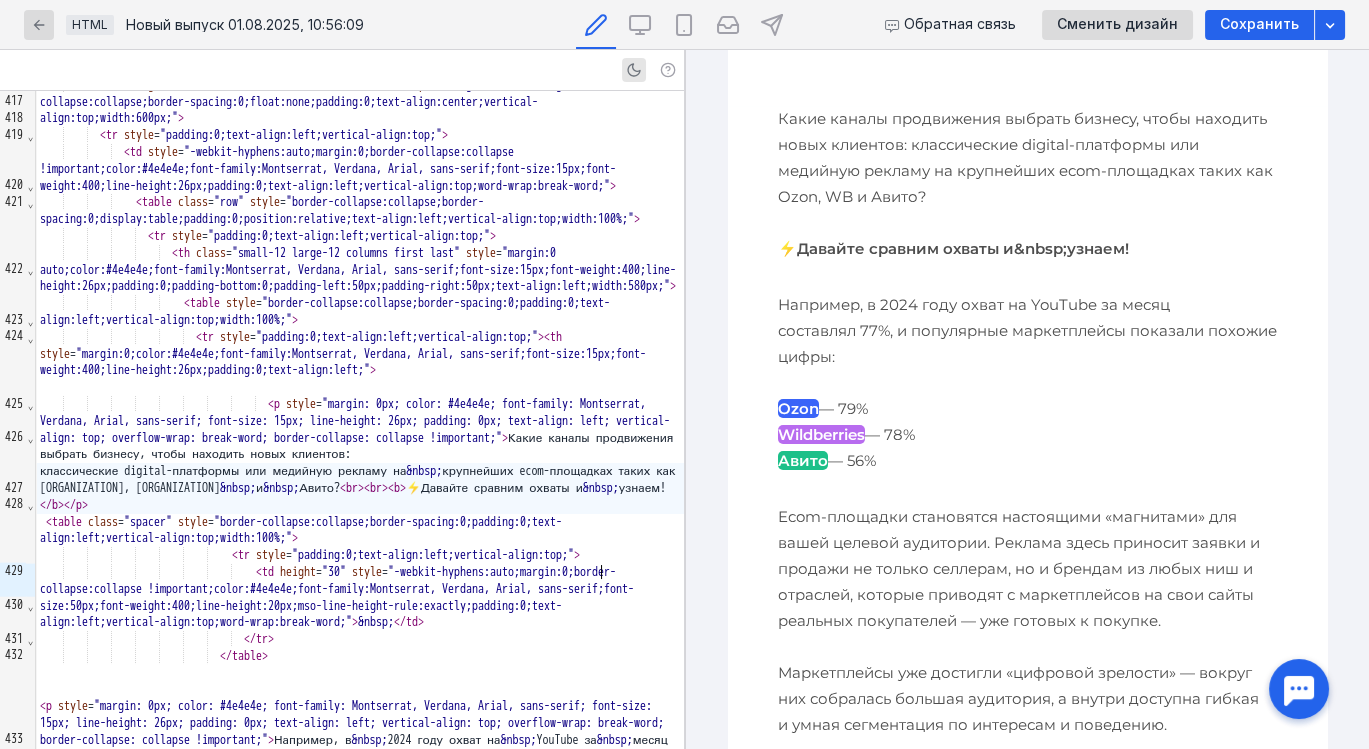 click on "Какие каналы продвижения выбрать бизнесу, чтобы находить новых клиентов:
классические digital-платформы или медийную рекламу на крупнейших ecom-площадках таких как Ozon, WB и Авито? ⚡Давайте сравним охваты и узнаем!" at bounding box center [1027, 184] 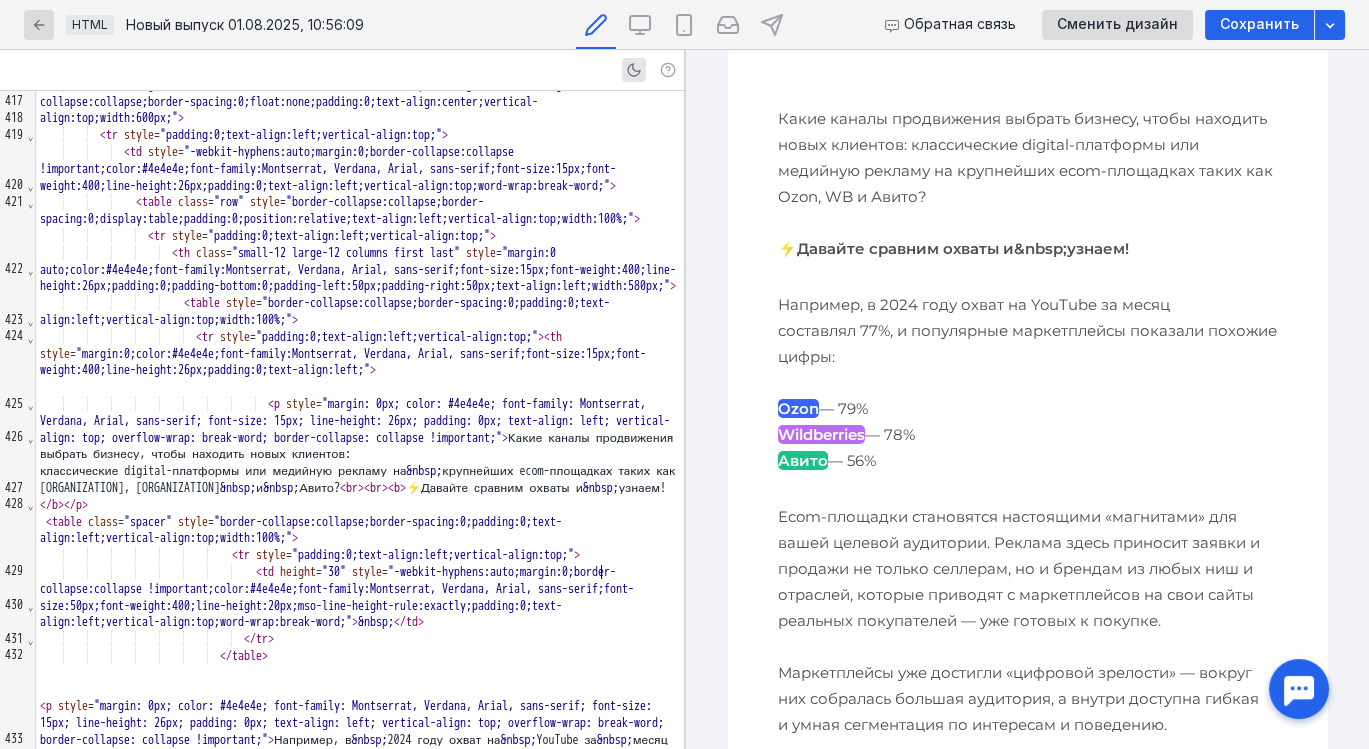 scroll, scrollTop: 7458, scrollLeft: 0, axis: vertical 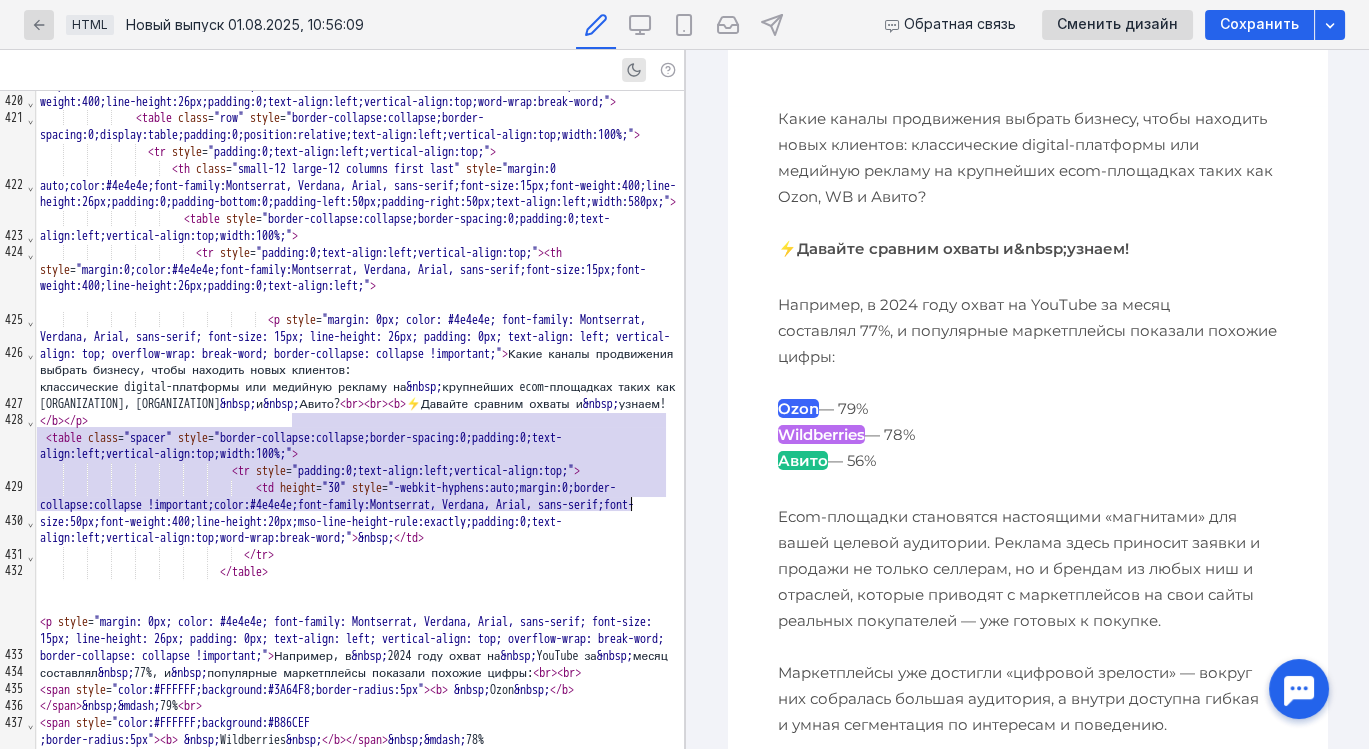 click on "классические digital-платформы или медийную рекламу на &nbsp; крупнейших ecom-площадках таких как Ozon, WB &nbsp; и &nbsp; Авито? <br> <br> <b> ⚡Давайте сравним охваты и &nbsp; узнаем! </b> </p>" at bounding box center (360, 404) 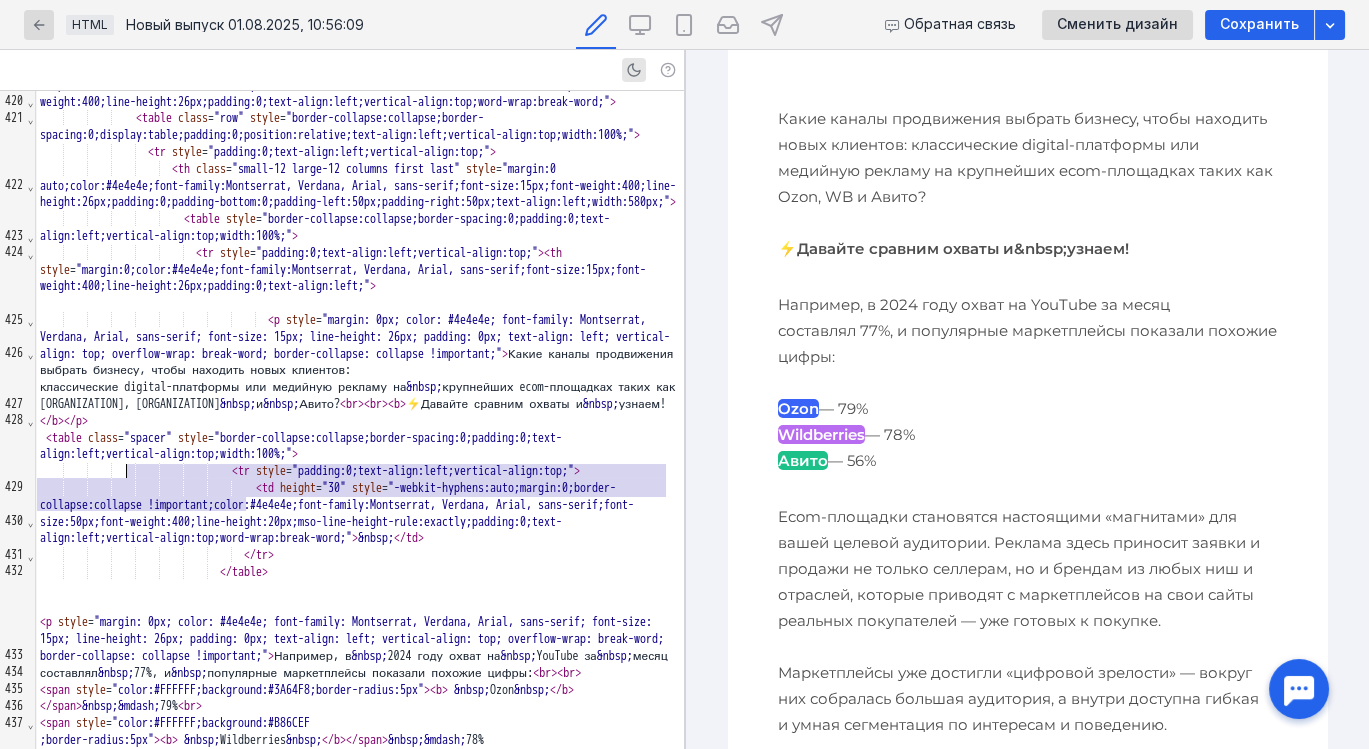 drag, startPoint x: 243, startPoint y: 502, endPoint x: 125, endPoint y: 476, distance: 120.83046 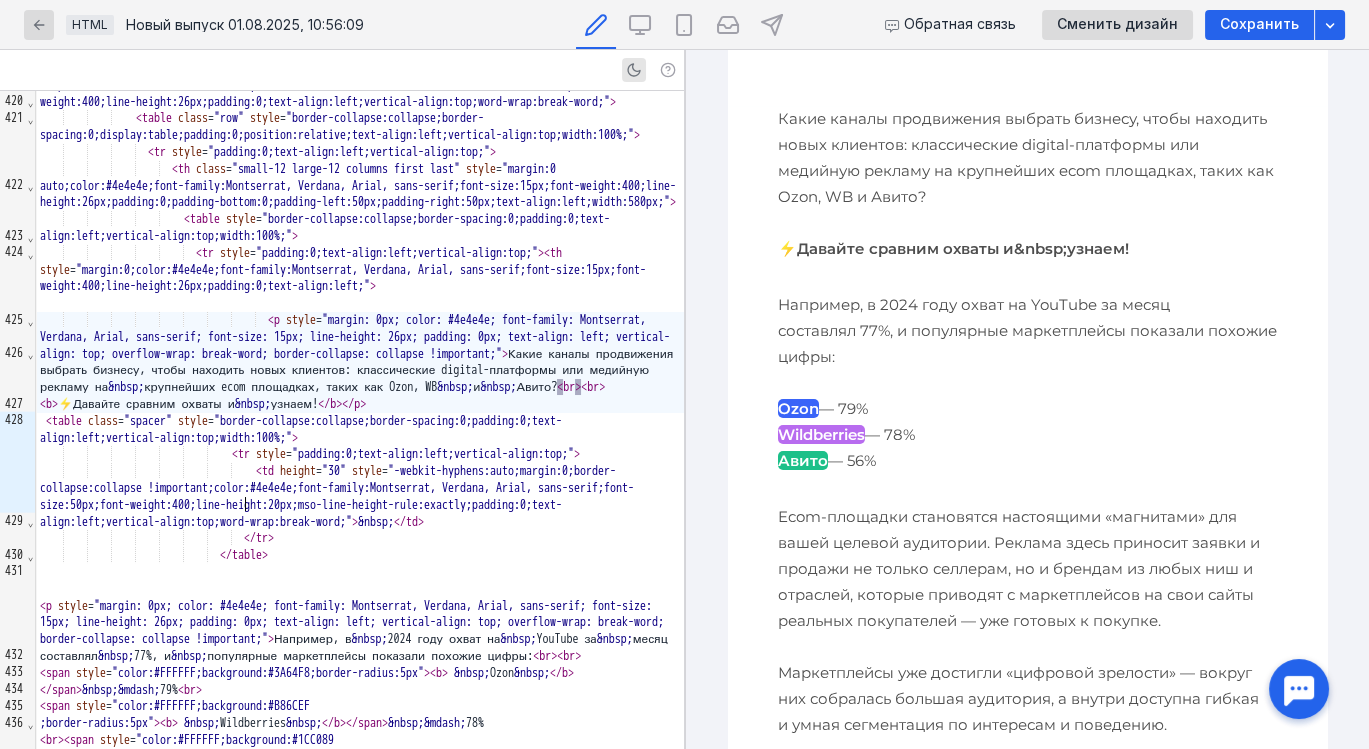 scroll, scrollTop: 453, scrollLeft: 0, axis: vertical 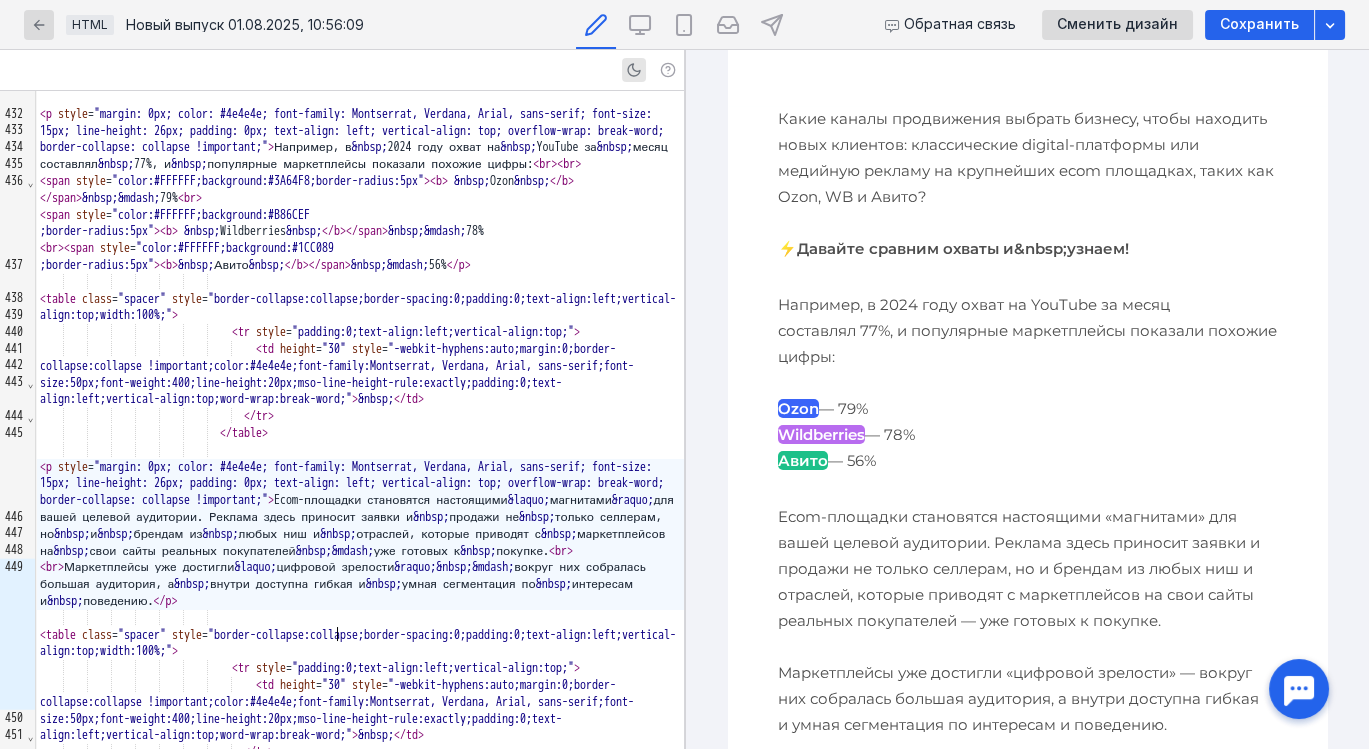 click on "&nbsp;" at bounding box center (72, 534) 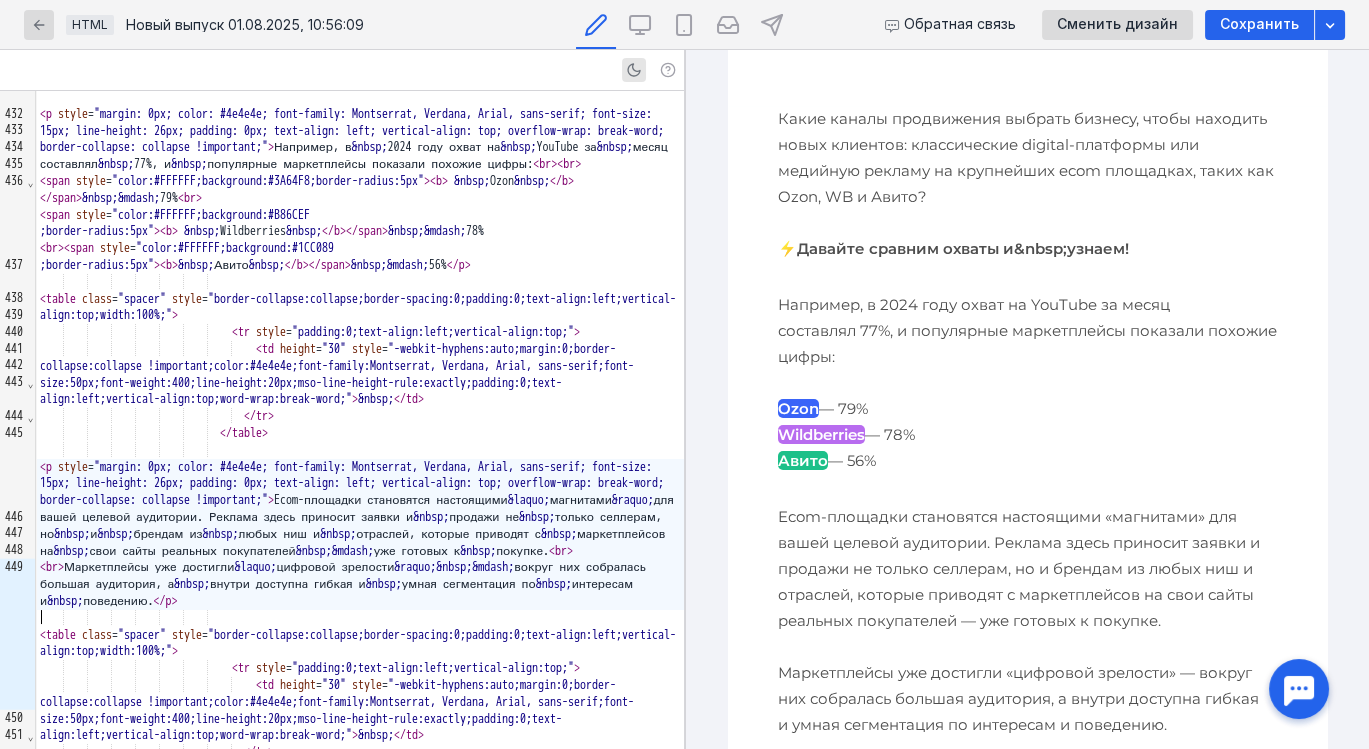 click on "< p   style = "margin: 0px; color: #4e4e4e; font-family: Montserrat, Verdana, Arial, sans-serif; font-size: 15px; line-height: 26px; padding: 0px; text-align: left; vertical-align: top; overflow-wrap: break-word; border-collapse: collapse !important;" > Ecom-площадки становятся настоящими  &laquo; магнитами &raquo;  для вашей целевой аудитории. Реклама здесь приносит заявки и &nbsp; продажи не &nbsp; только селлерам, но &nbsp; и &nbsp; брендам из &nbsp; любых ниш и &nbsp; отраслей, которые приводят с &nbsp; маркетплейсов на &nbsp; свои сайты реальных покупателей &nbsp; &mdash;  уже готовых к &nbsp; покупке.  < br > < br > Маркетплейсы уже достигли  &laquo; цифровой зрелости &raquo; &nbsp; &mdash; &nbsp; внутри доступна гибкая и" at bounding box center (360, 534) 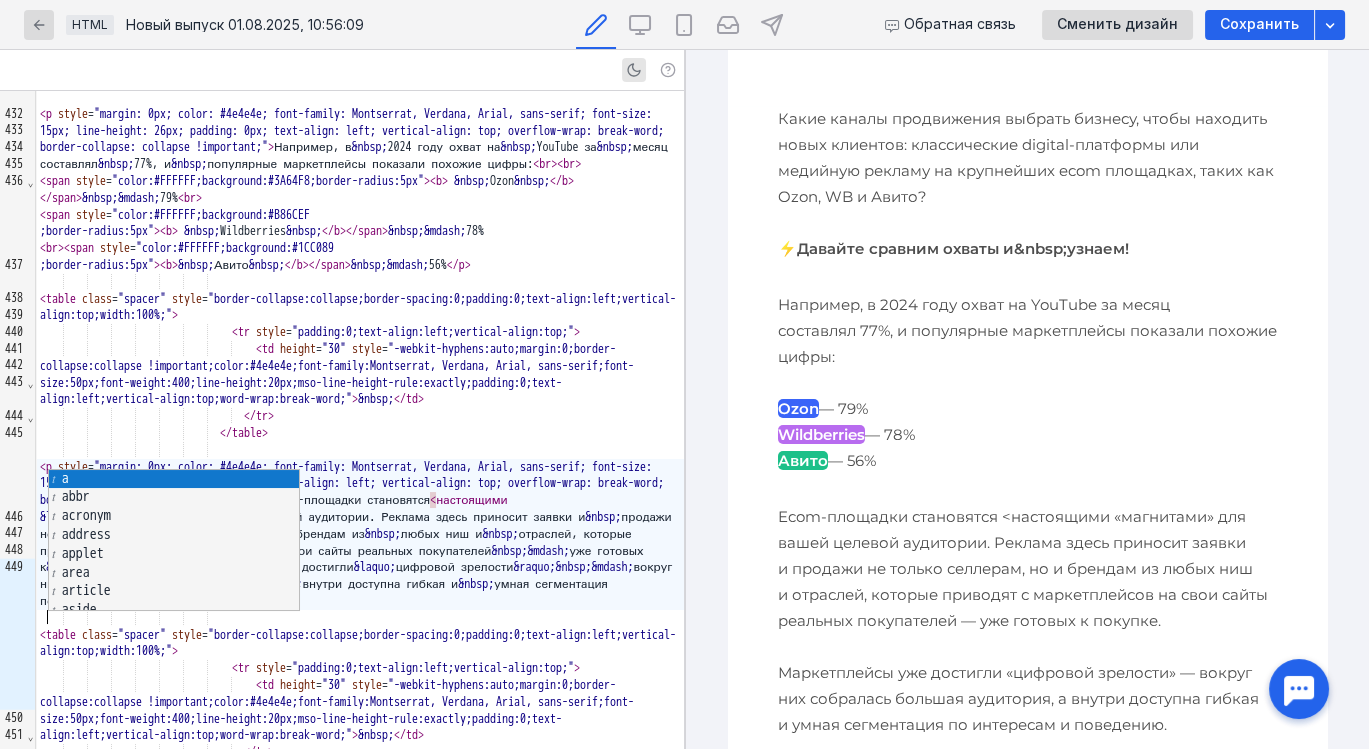 scroll, scrollTop: 453, scrollLeft: 0, axis: vertical 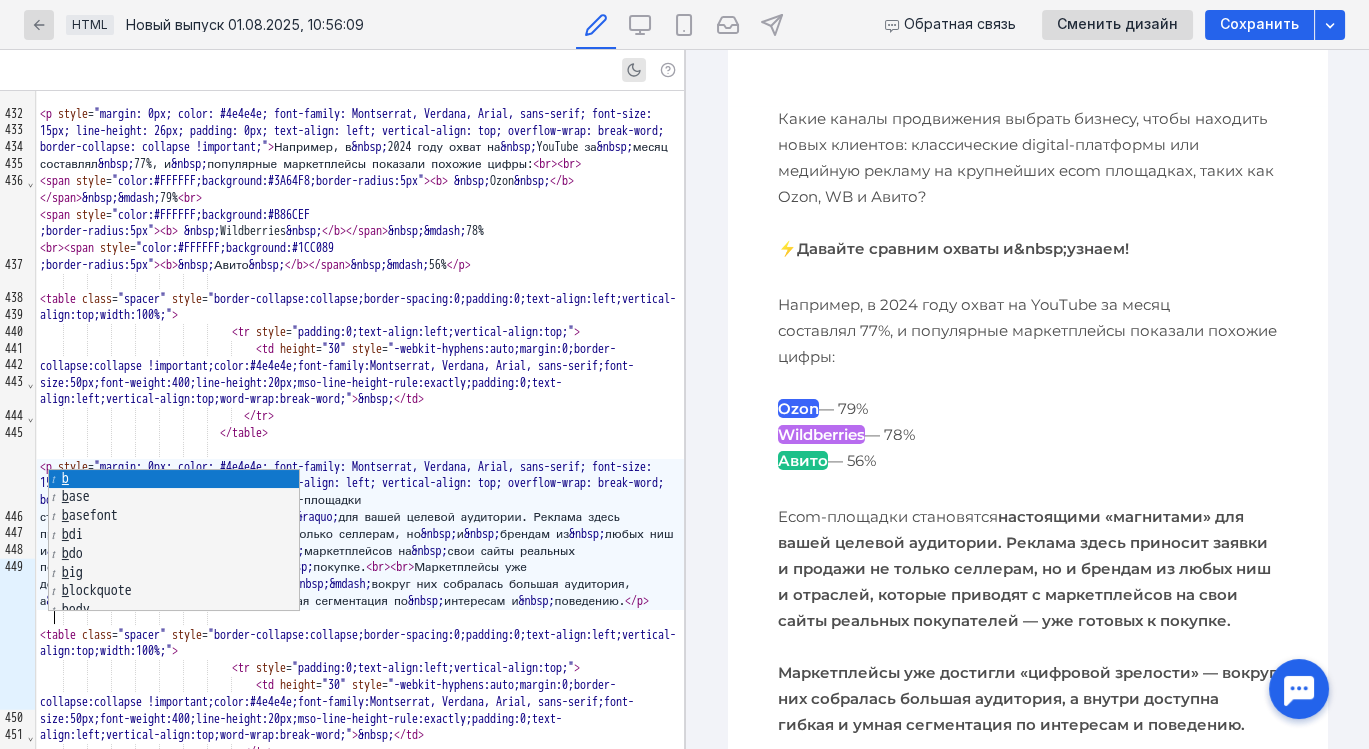 click on "&raquo;" at bounding box center [273, 584] 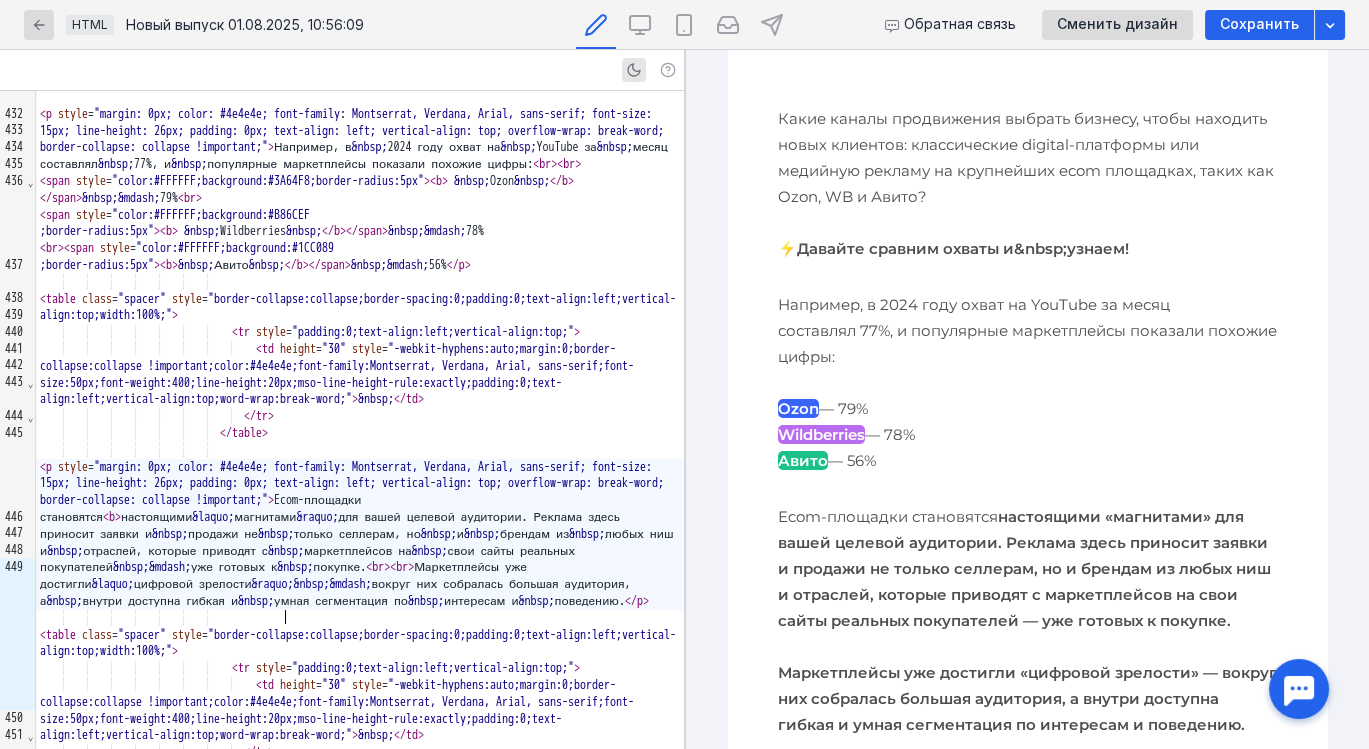 click on "< p   style = "margin: 0px; color: #4e4e4e; font-family: Montserrat, Verdana, Arial, sans-serif; font-size: 15px; line-height: 26px; padding: 0px; text-align: left; vertical-align: top; overflow-wrap: break-word; border-collapse: collapse !important;" > Ecom-площадки становятся  < b > настоящими  &laquo; магнитами </ b >  для вашей целевой аудитории. Реклама здесь приносит заявки и &nbsp; продажи не &nbsp; только селлерам, но &nbsp; и &nbsp; брендам из &nbsp; любых ниш и &nbsp; отраслей, которые приводят с &nbsp; маркетплейсов на &nbsp; свои сайты реальных покупателей &nbsp; &mdash;  уже готовых к &nbsp; покупке.  < br > < br > Маркетплейсы уже достигли  &laquo; цифровой зрелости &raquo; &nbsp; &mdash; &nbsp; внутри доступна гибкая и" at bounding box center (360, 534) 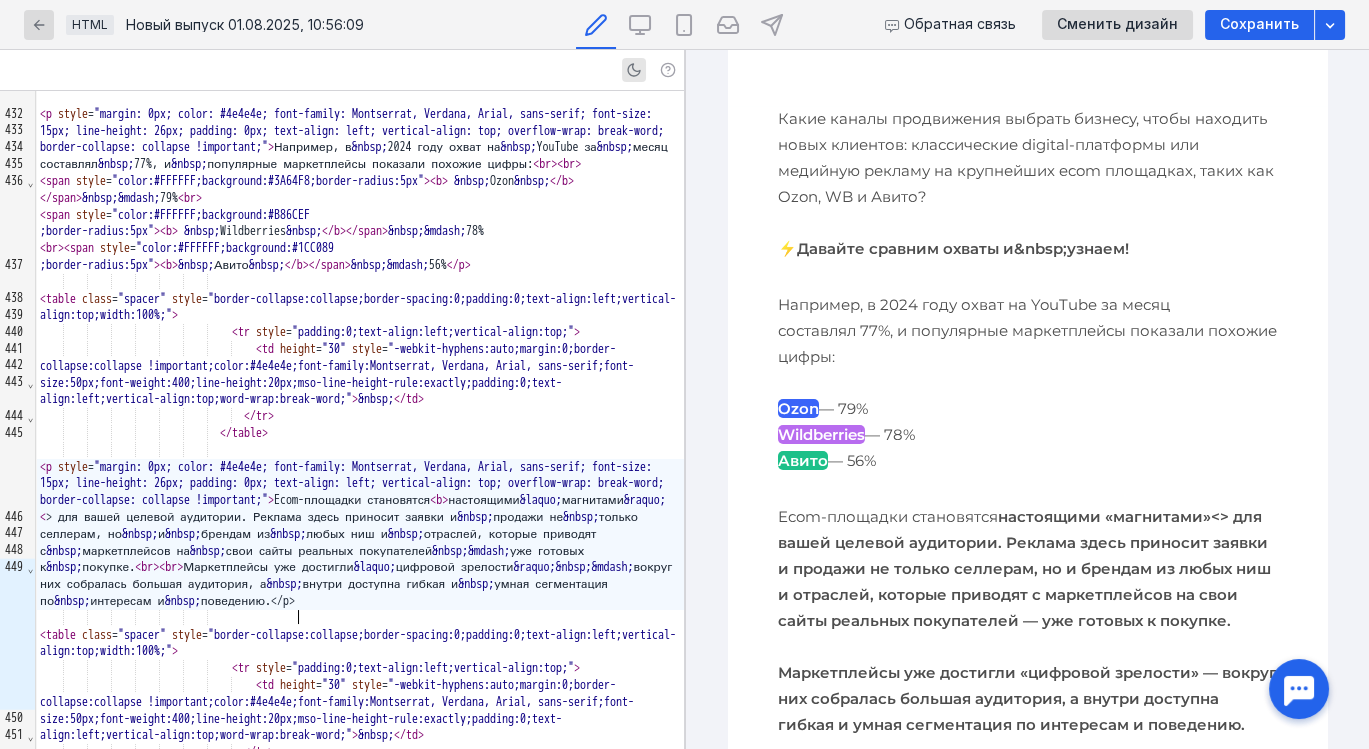 scroll, scrollTop: 453, scrollLeft: 0, axis: vertical 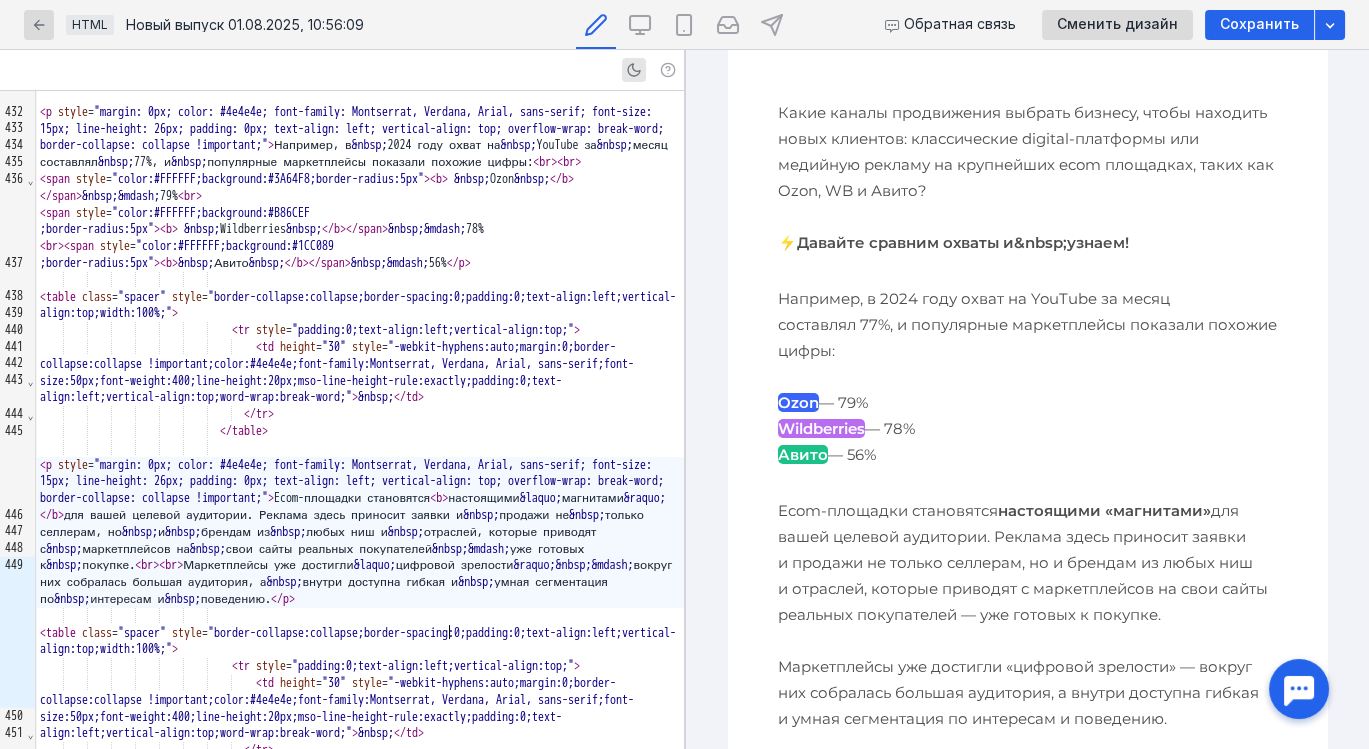 click on "Ecom-площадки становятся настоящими «магнитами» для вашей целевой аудитории. Реклама здесь приносит заявки и продажи не только селлерам, но и брендам из любых ниш и отраслей, которые приводят с маркетплейсов на свои сайты реальных покупателей — уже готовых к покупке. Маркетплейсы уже достигли «цифровой зрелости» — вокруг них собралась большая аудитория, а внутри доступна гибкая и умная сегментация по интересам и поведению." at bounding box center (360, 532) 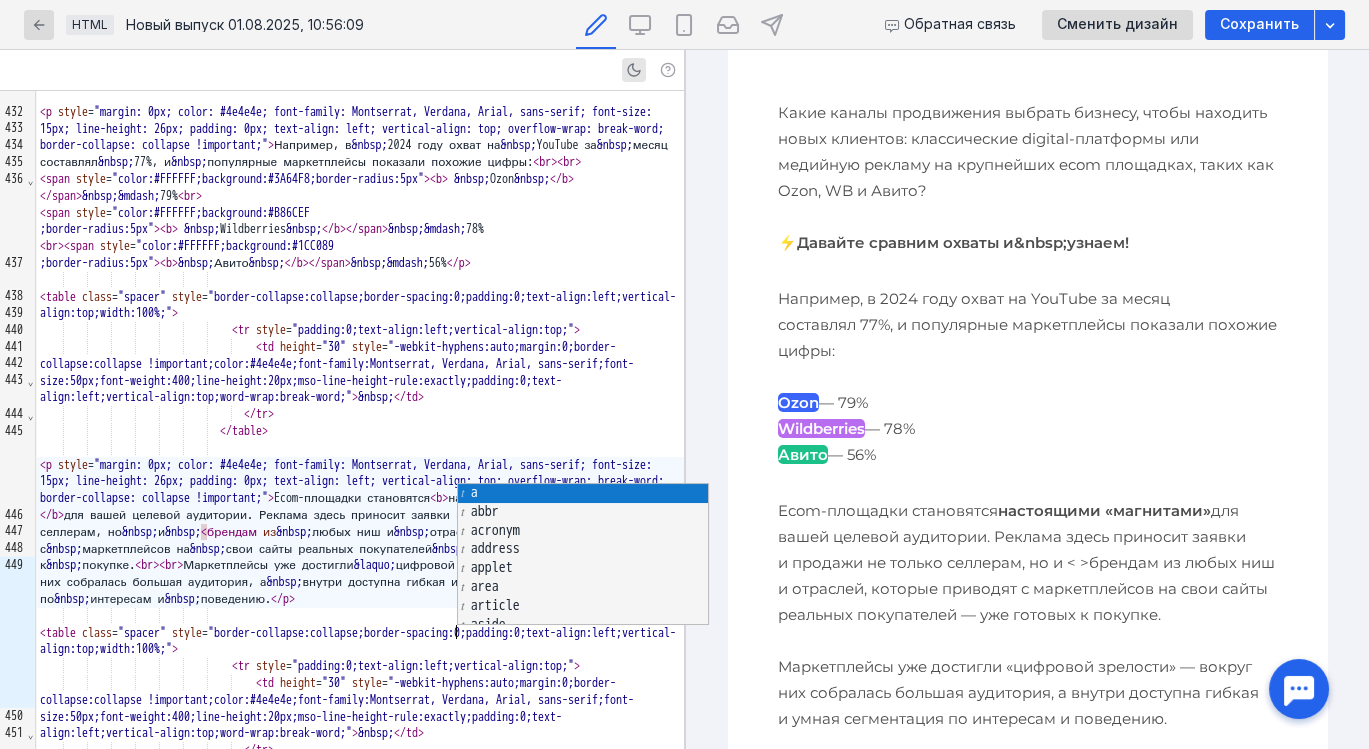 scroll, scrollTop: 459, scrollLeft: 0, axis: vertical 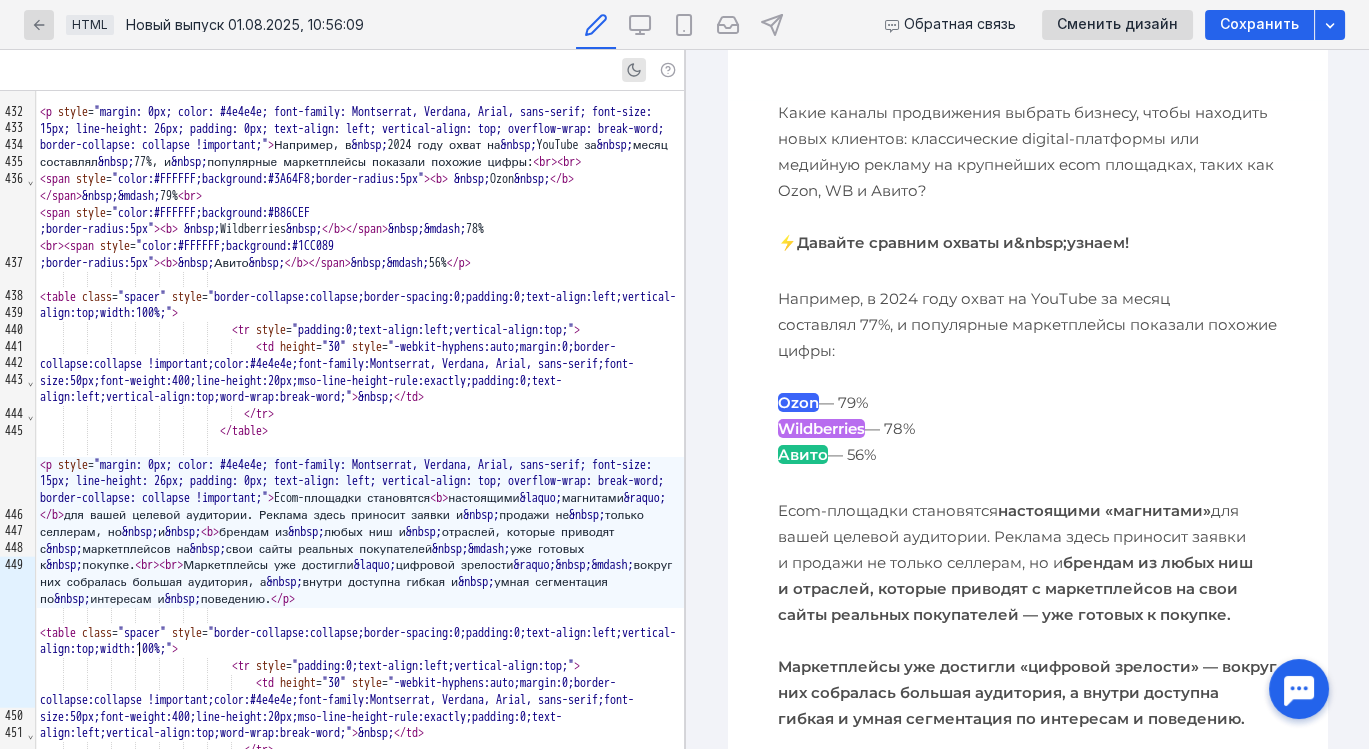 click on "p style = "margin: 0px; color: #4e4e4e; font-family: Montserrat, Verdana, Arial, sans-serif; font-size: 15px; line-height: 26px; padding: 0px; text-align: left; vertical-align: top; overflow-wrap: break-word; border-collapse: collapse !important;" Ecom-площадки становятся настоящими « магнитами » для вашей целевой аудитории. Реклама здесь приносит заявки и продажи не только селлерам, но и брендам из любых ниш и отраслей, которые приводят с маркетплейсов на свои сайты реальных покупателей — уже готовых к покупке.  br br Маркетплейсы уже достигли « цифровой зрелости » —  интересам и" at bounding box center (360, 532) 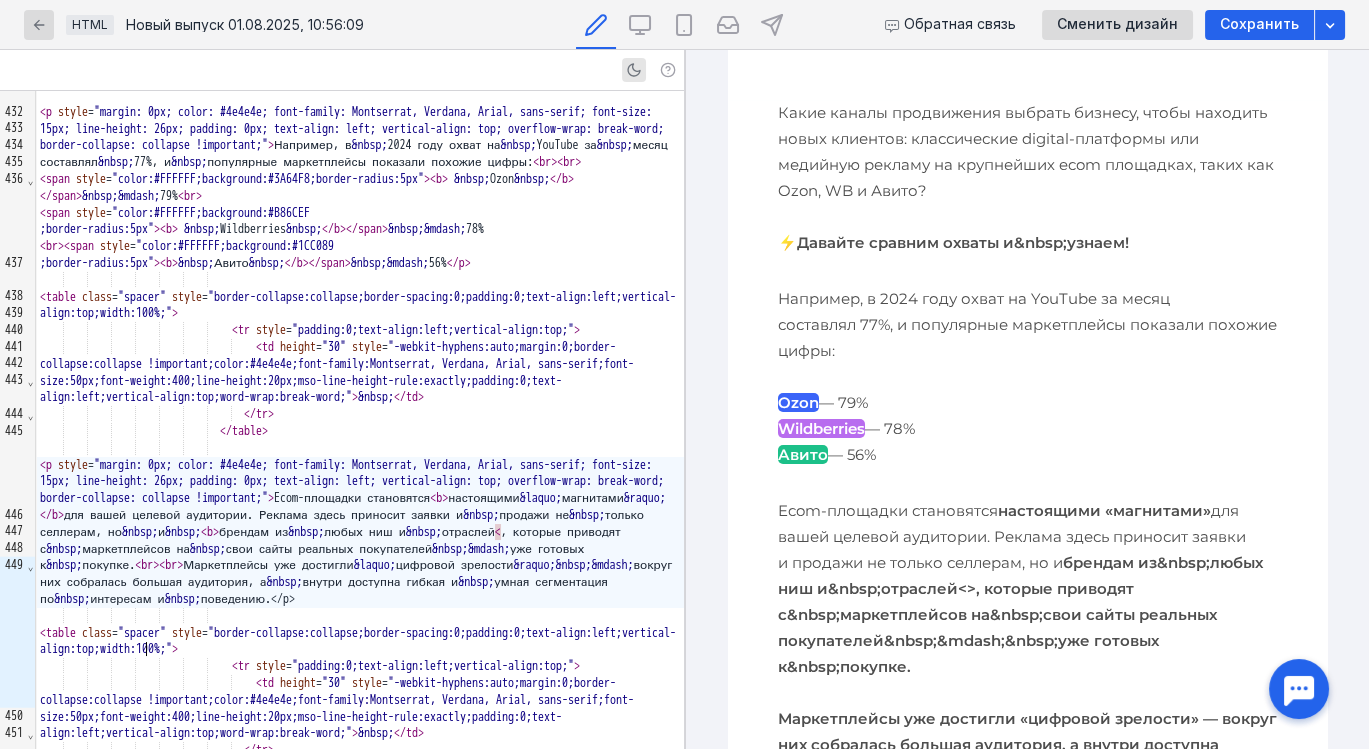 scroll, scrollTop: 459, scrollLeft: 0, axis: vertical 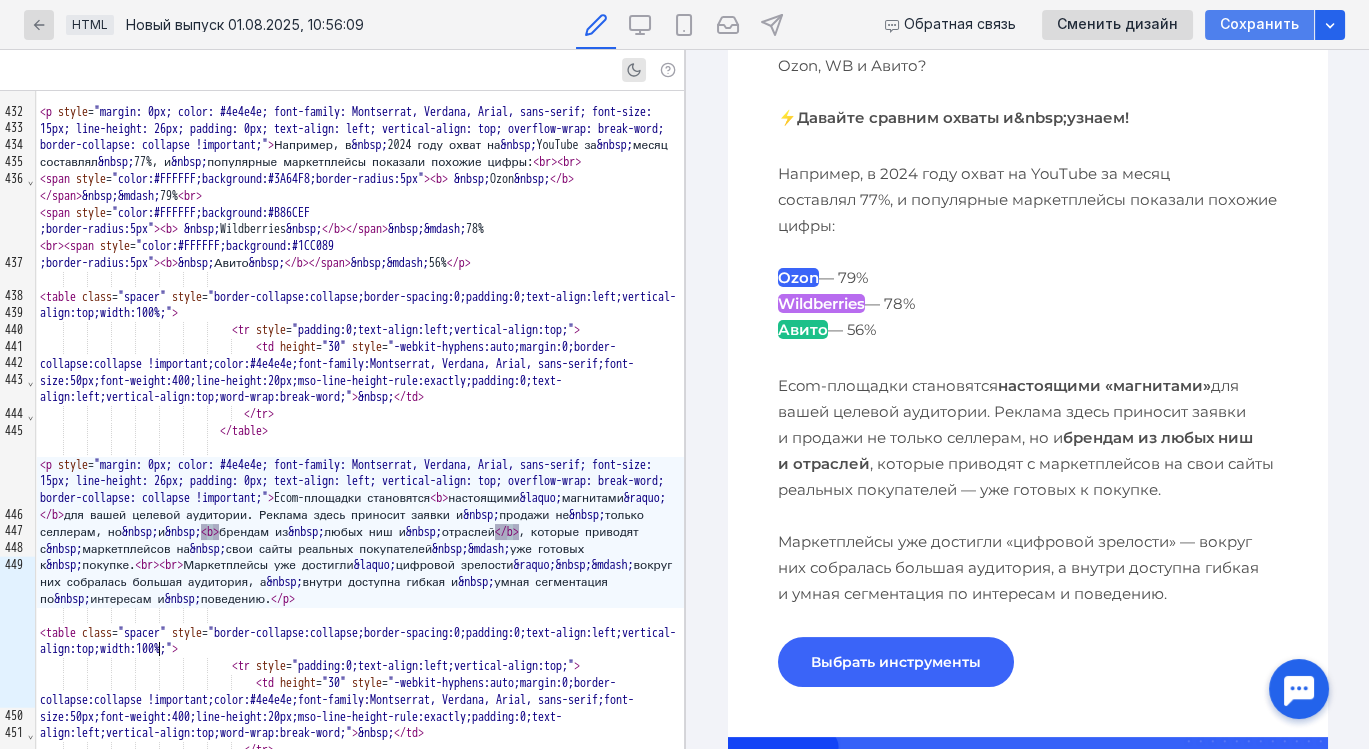 click on "Сохранить" at bounding box center (1259, 24) 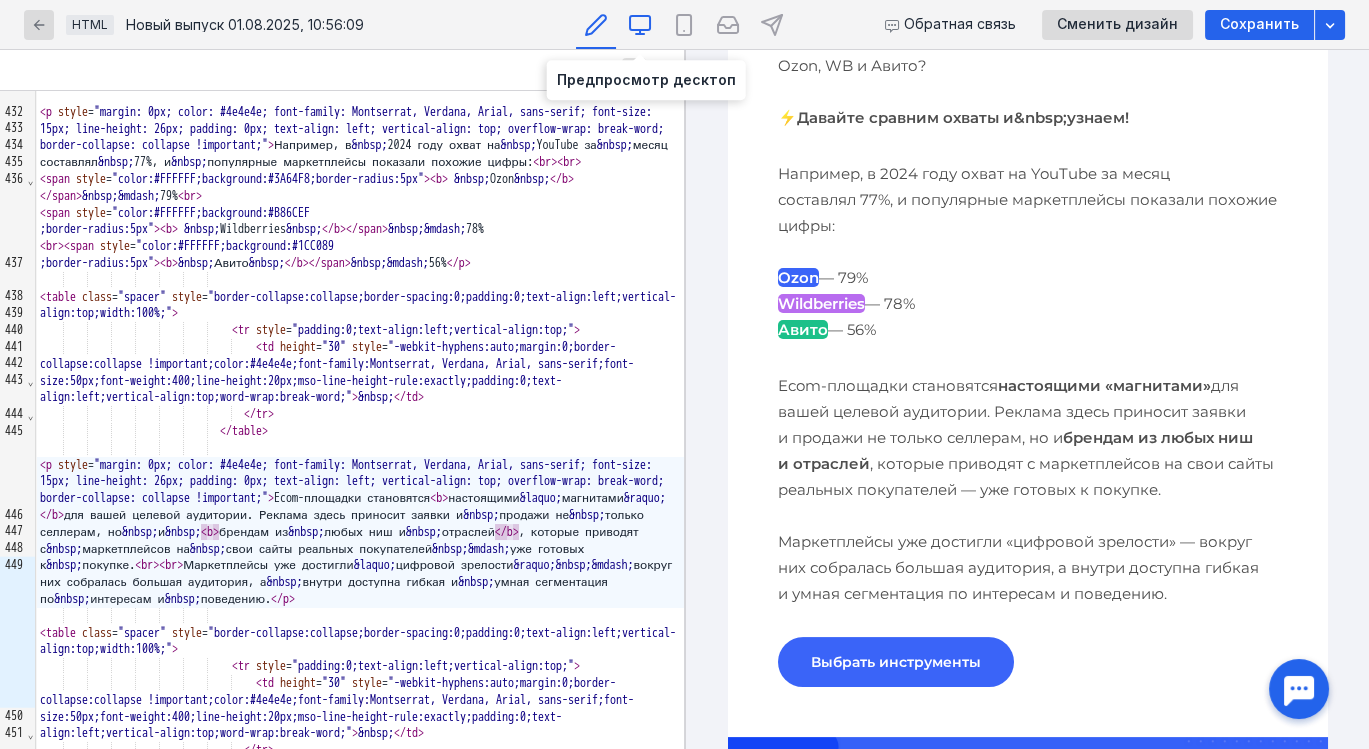 click 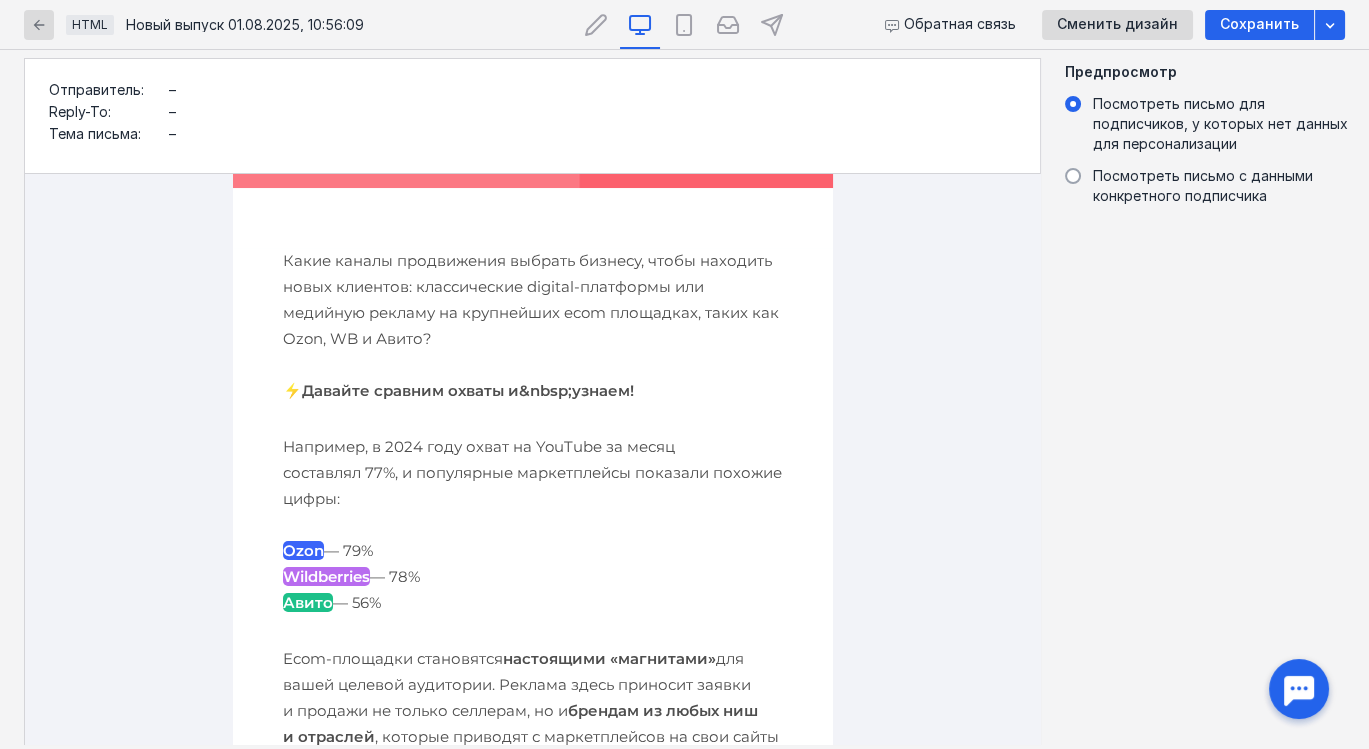 scroll, scrollTop: 437, scrollLeft: 0, axis: vertical 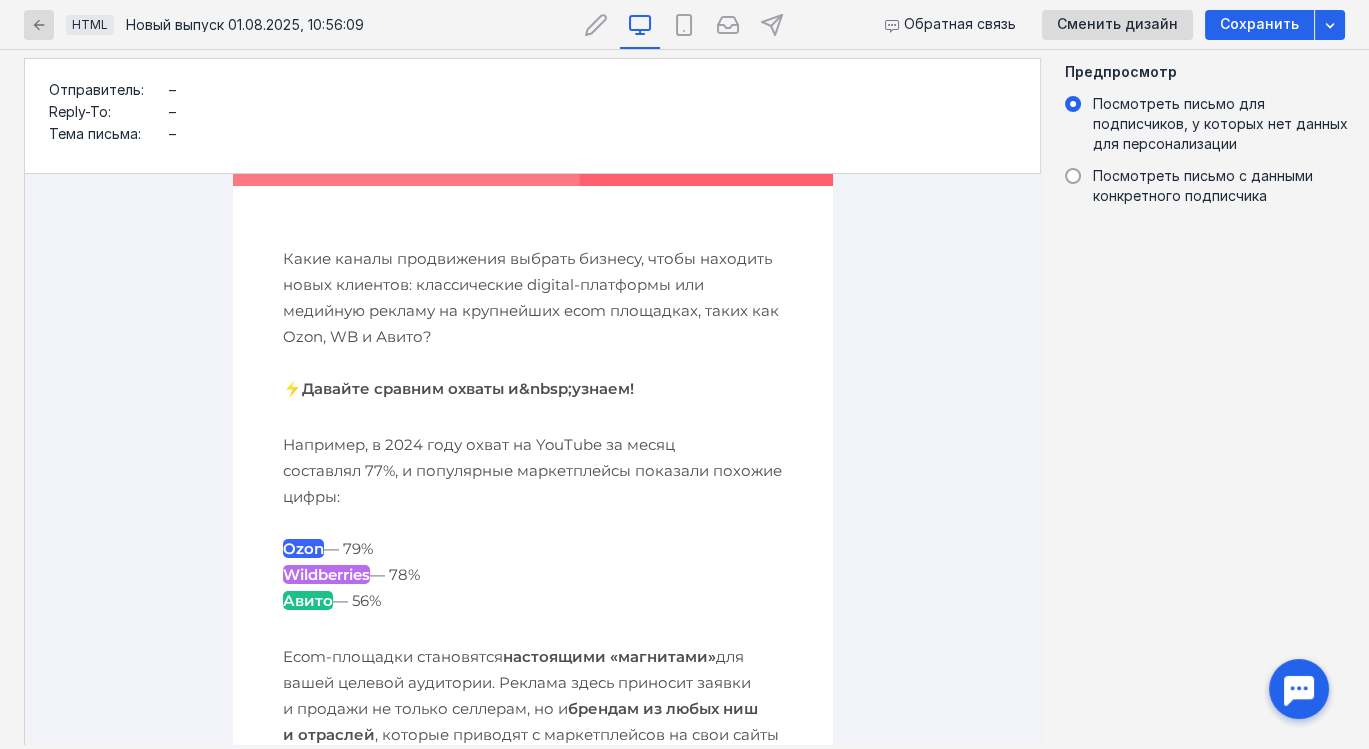 click on "⚡Давайте сравним охваты и&nbsp;узнаем!" at bounding box center [458, 388] 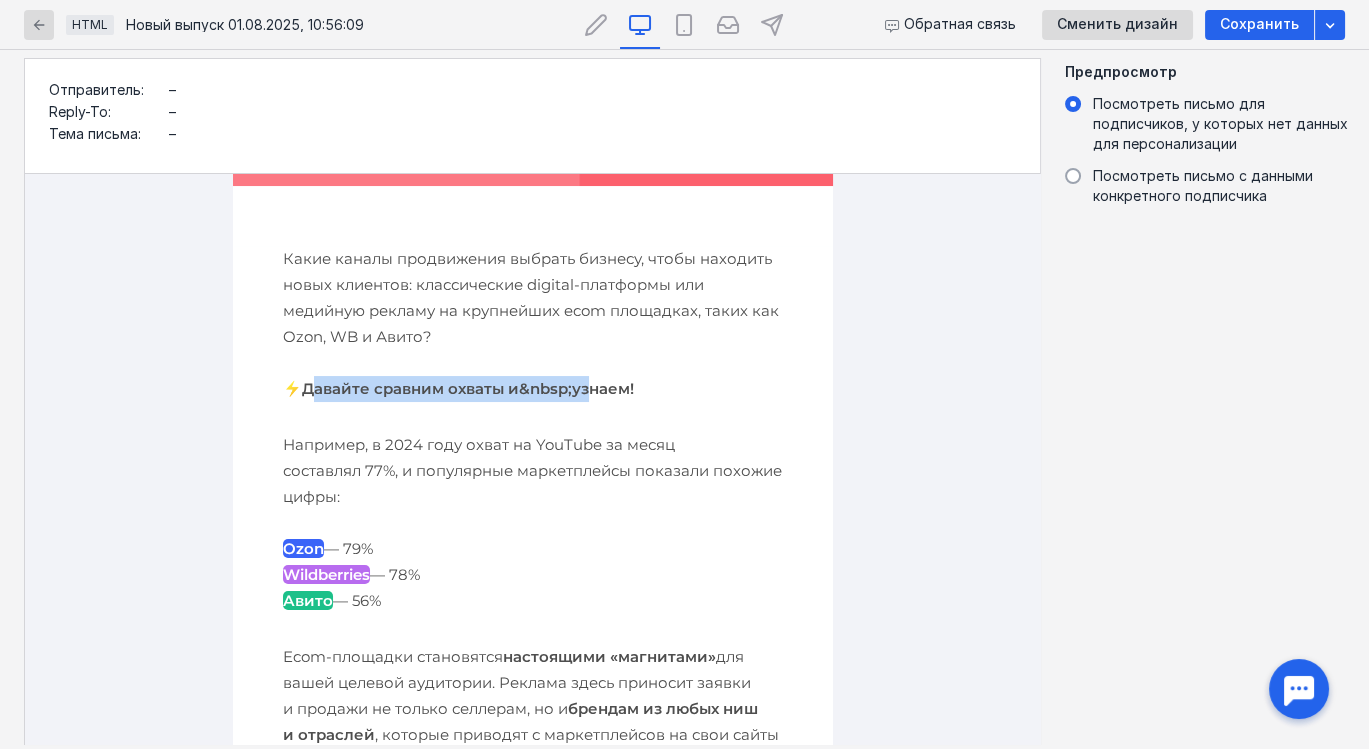 drag, startPoint x: 301, startPoint y: 388, endPoint x: 632, endPoint y: 385, distance: 331.01358 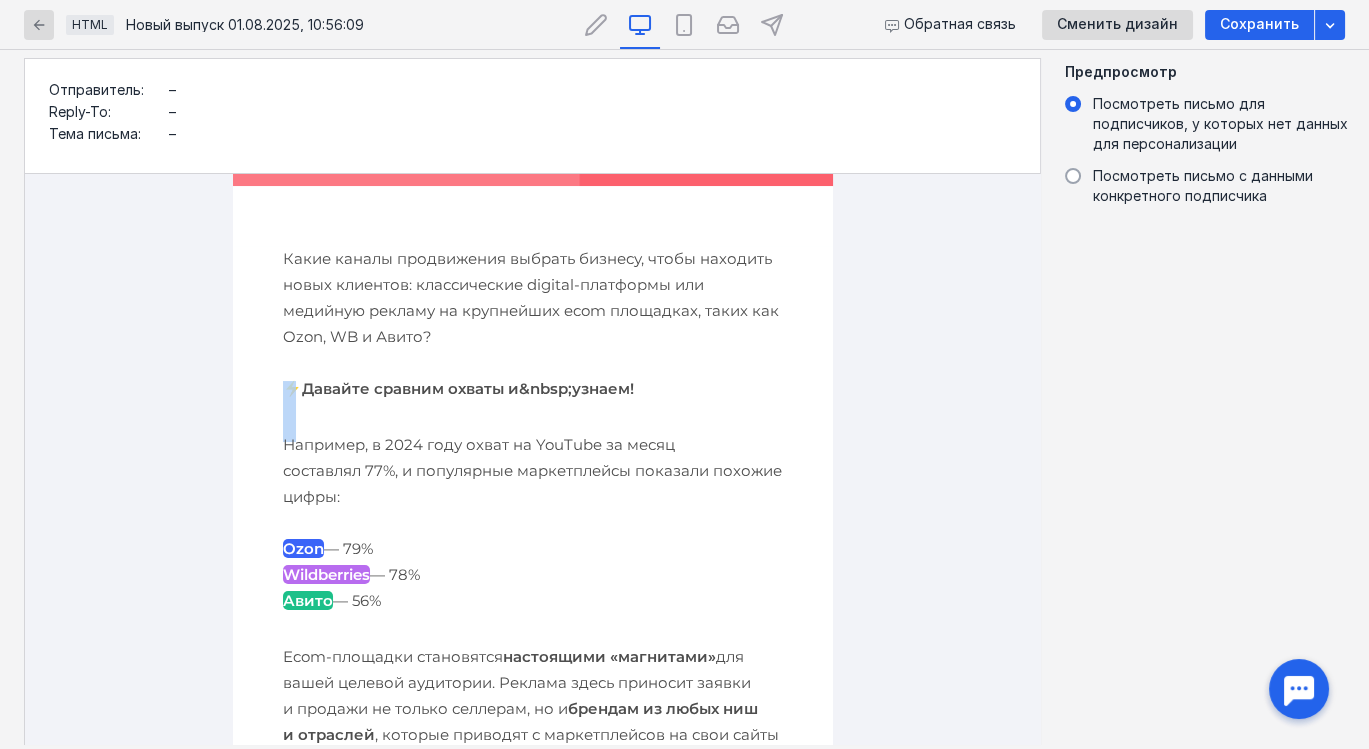 drag, startPoint x: 278, startPoint y: 396, endPoint x: 362, endPoint y: 400, distance: 84.095184 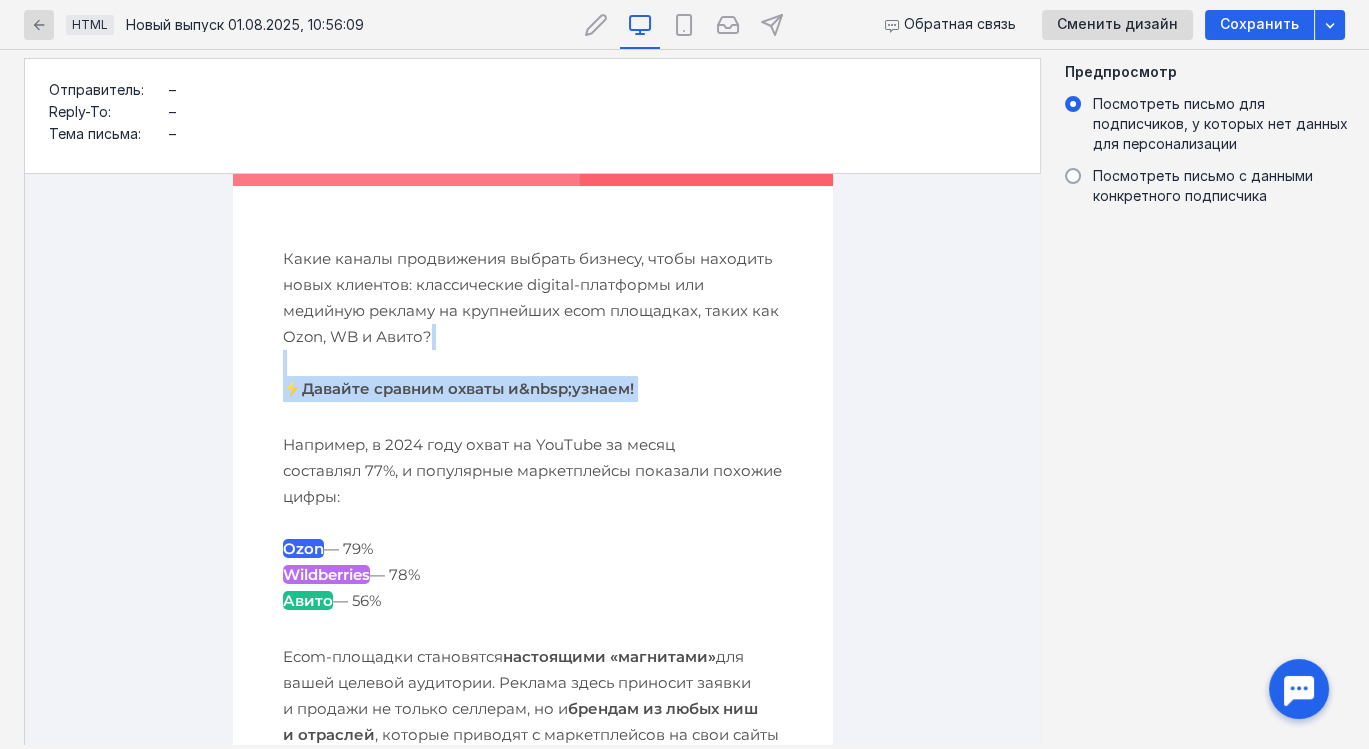 drag, startPoint x: 362, startPoint y: 400, endPoint x: 280, endPoint y: 395, distance: 82.1523 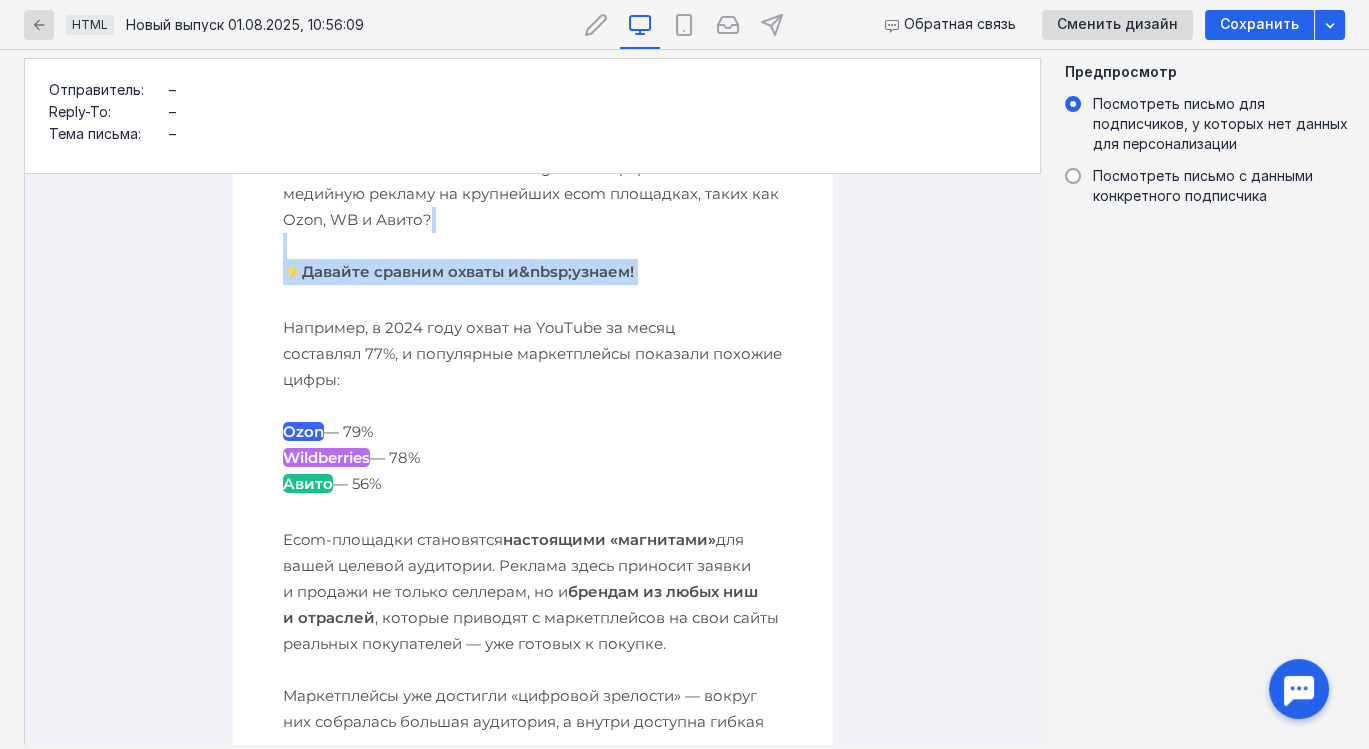 scroll, scrollTop: 557, scrollLeft: 0, axis: vertical 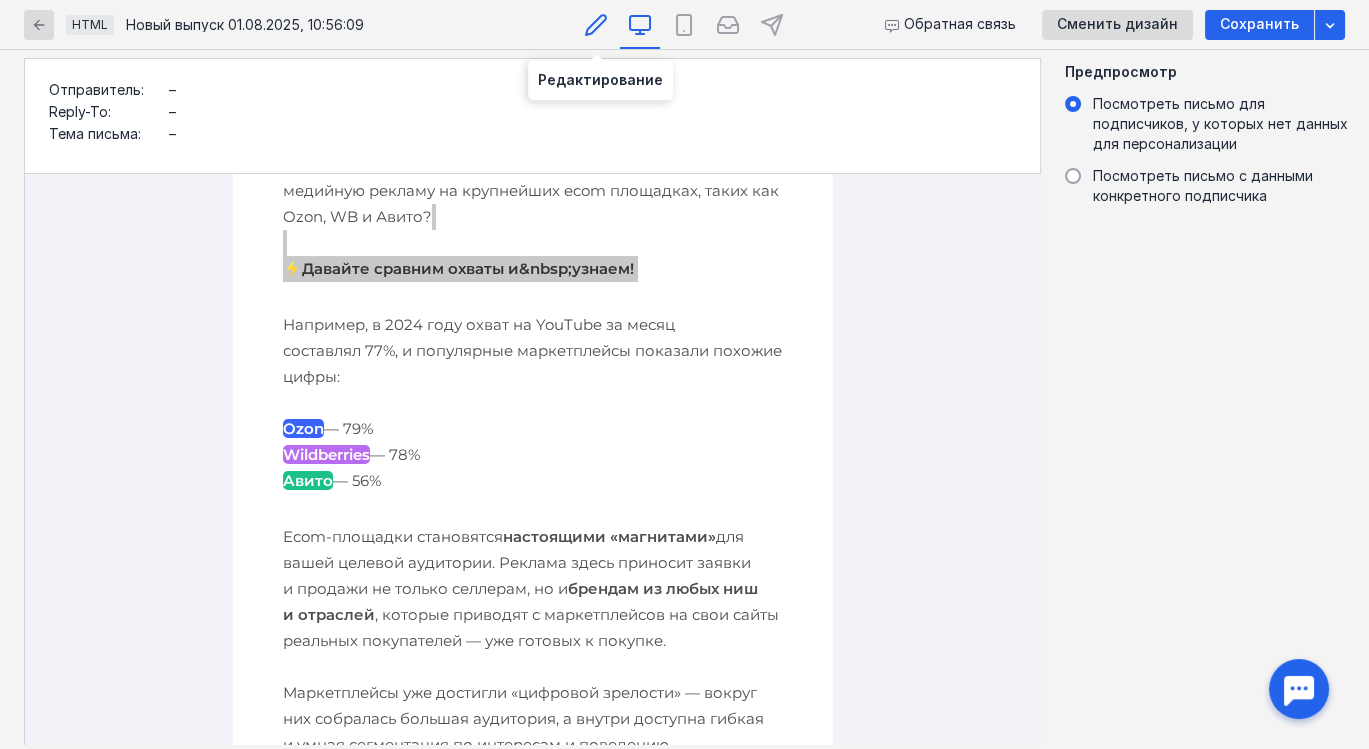 click 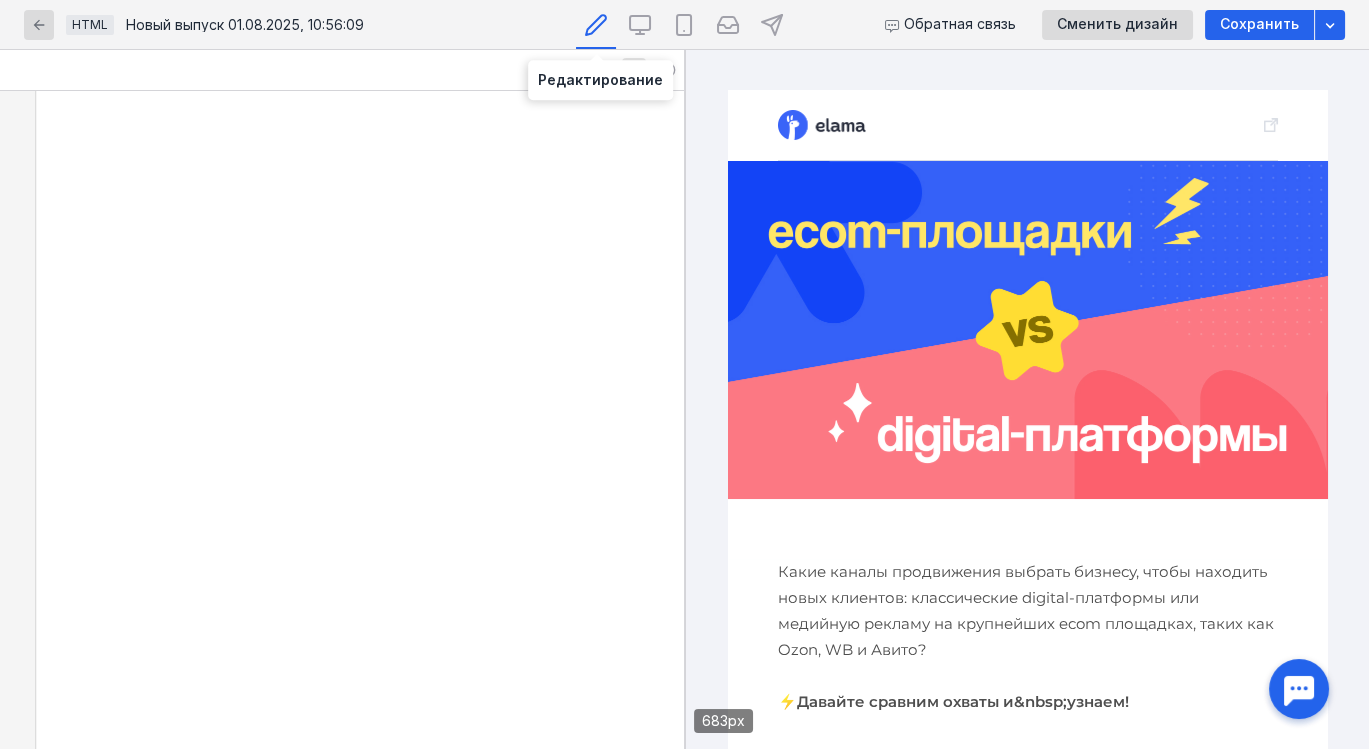 scroll, scrollTop: 0, scrollLeft: 0, axis: both 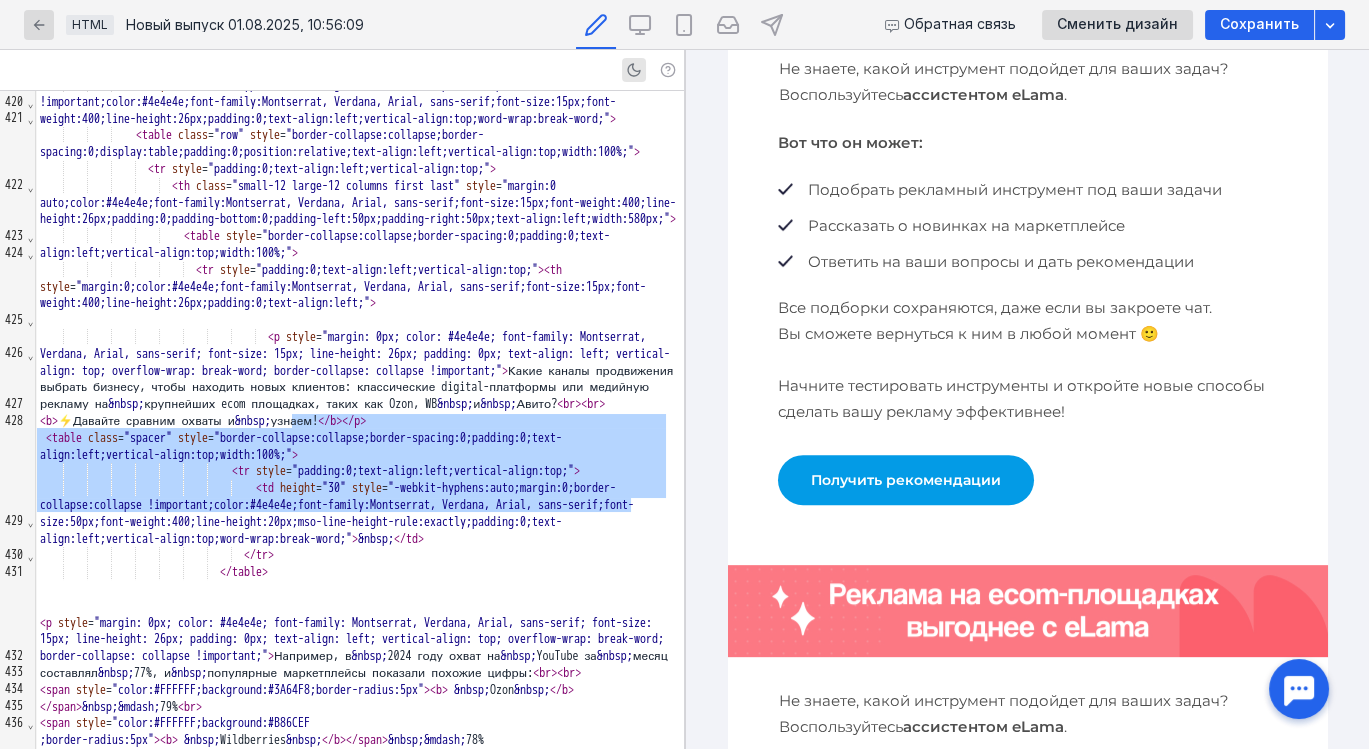 click on "Вот что он может:" at bounding box center (1027, 143) 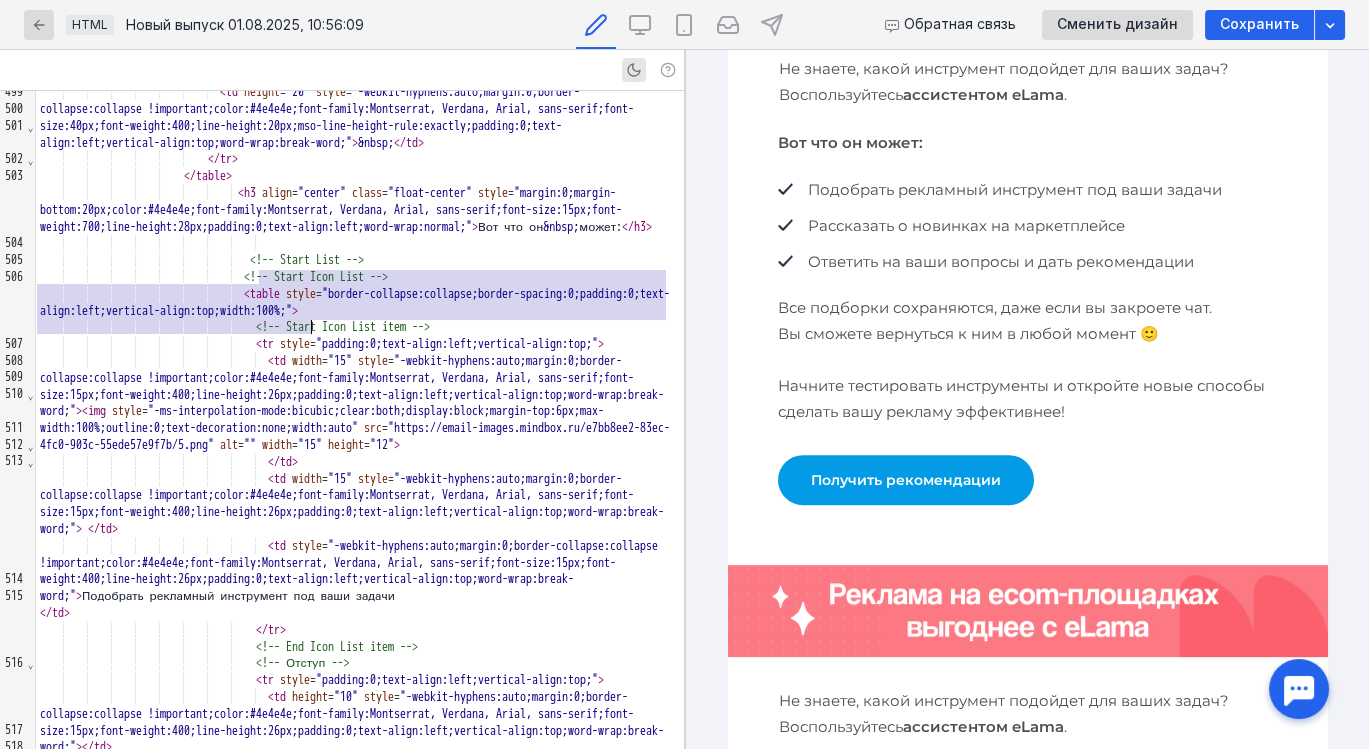 scroll, scrollTop: 10191, scrollLeft: 0, axis: vertical 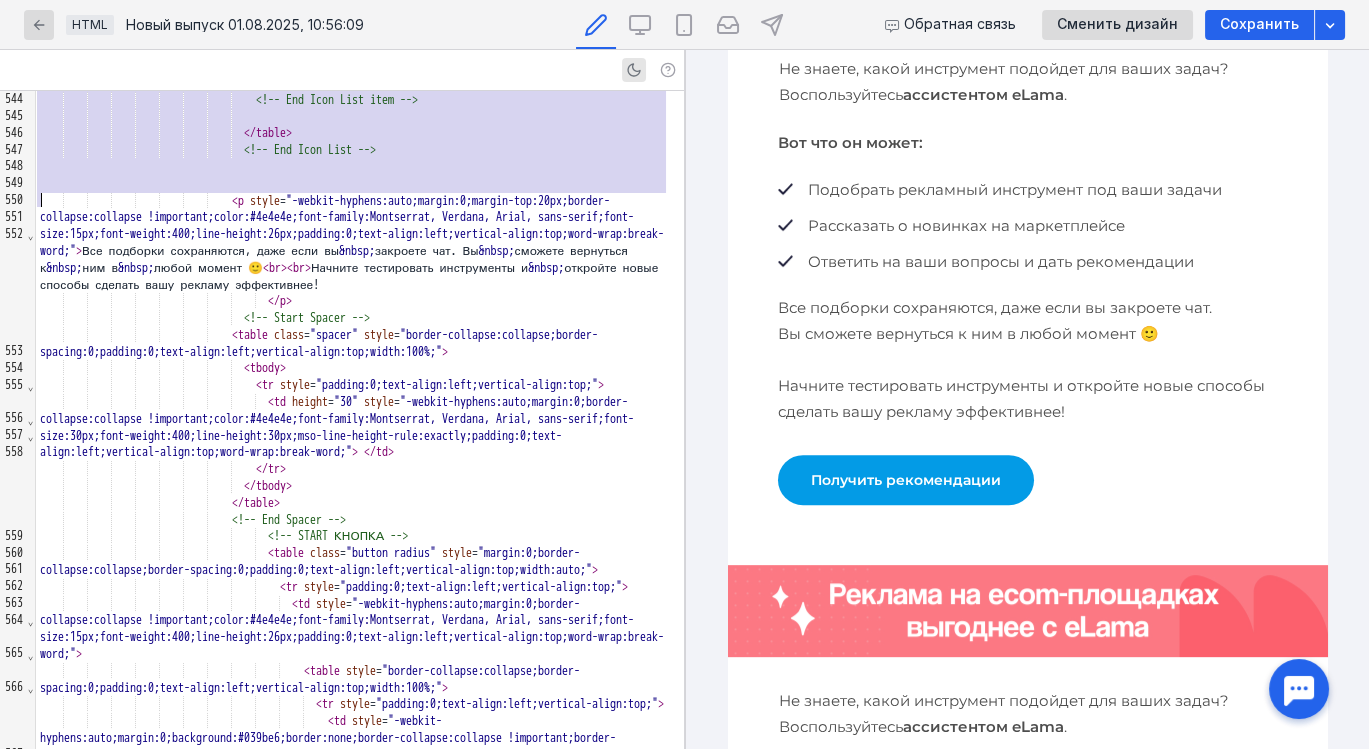 drag, startPoint x: 308, startPoint y: 416, endPoint x: 431, endPoint y: 191, distance: 256.4254 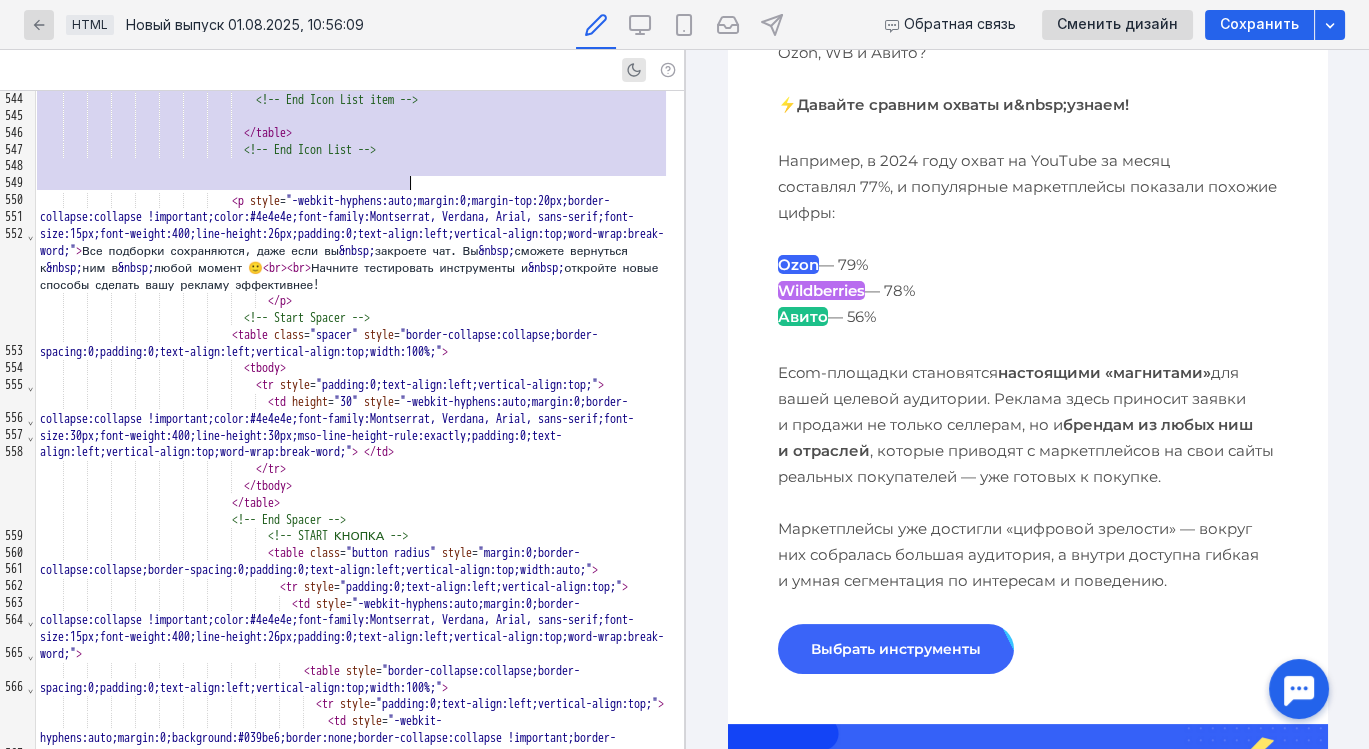 scroll, scrollTop: 597, scrollLeft: 0, axis: vertical 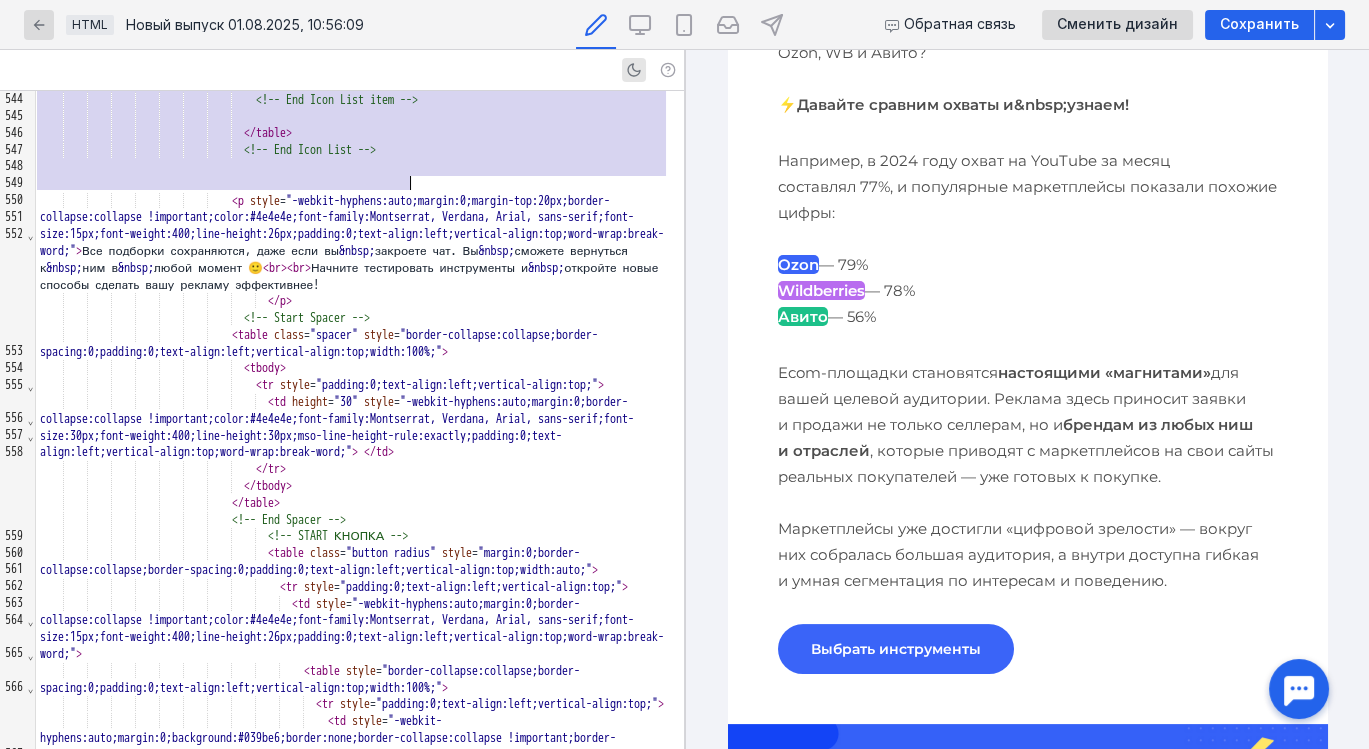 click on "⚡Давайте сравним охваты и&nbsp;узнаем!" at bounding box center (952, 104) 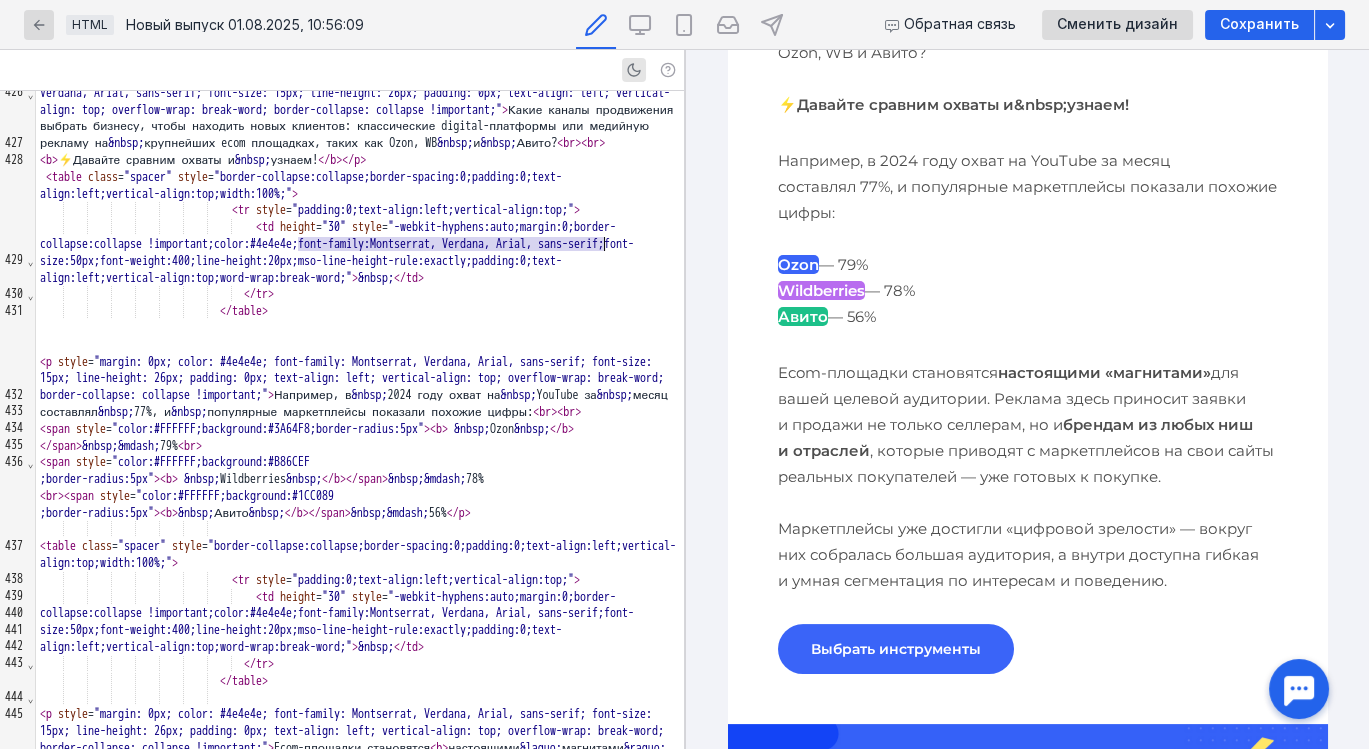 scroll, scrollTop: 7705, scrollLeft: 0, axis: vertical 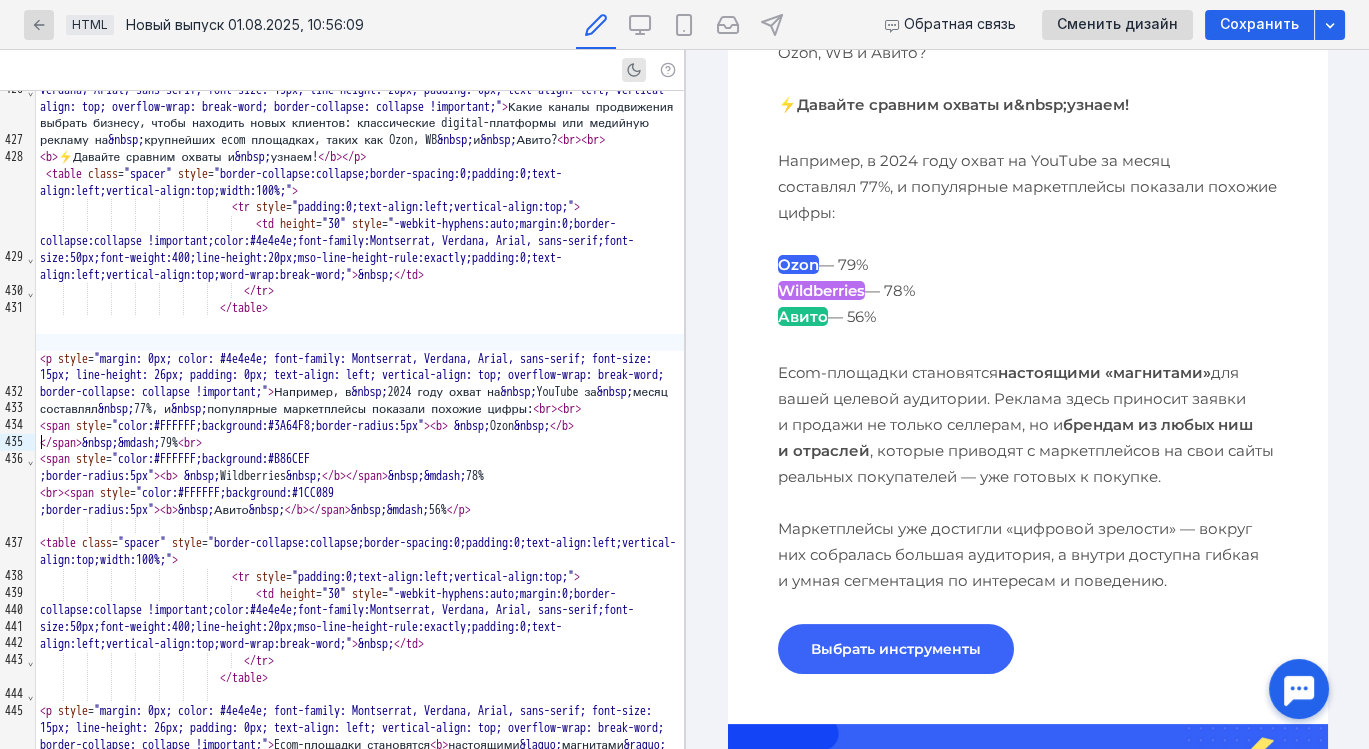 click at bounding box center (360, 342) 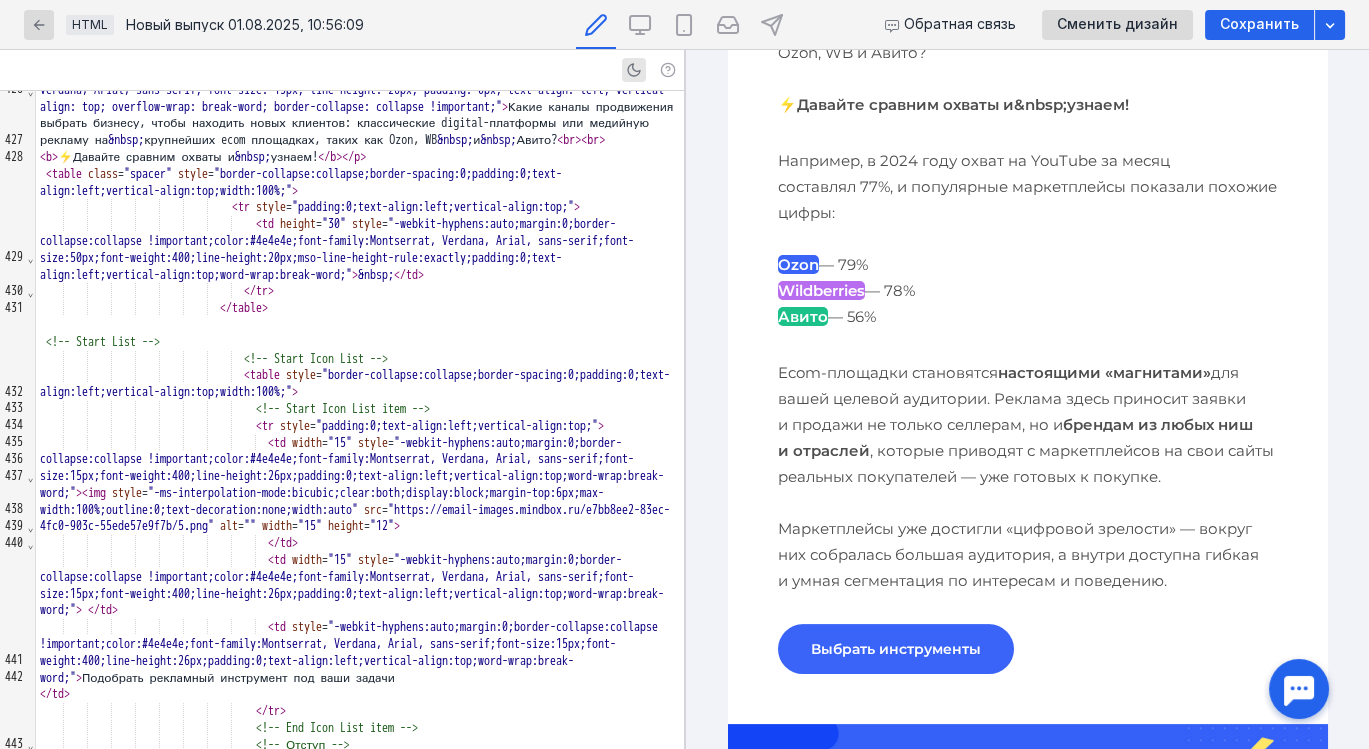 scroll, scrollTop: 8820, scrollLeft: 0, axis: vertical 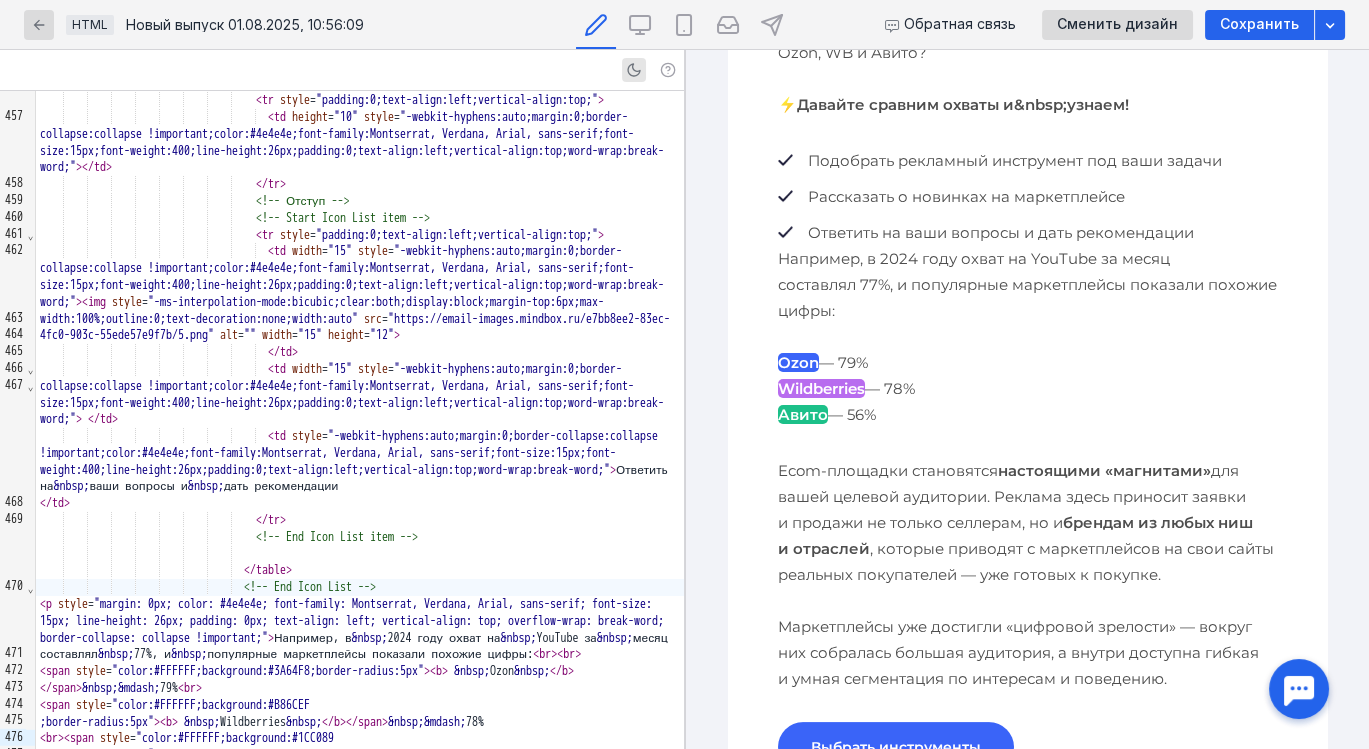 click on "Например, в 2024 году охват на YouTube за месяц составлял 77%, и популярные маркетплейсы показали похожие цифры:
[BRAND]   — 79%
[BRAND]   — 78%
[BRAND]   — 56%" at bounding box center [1027, 337] 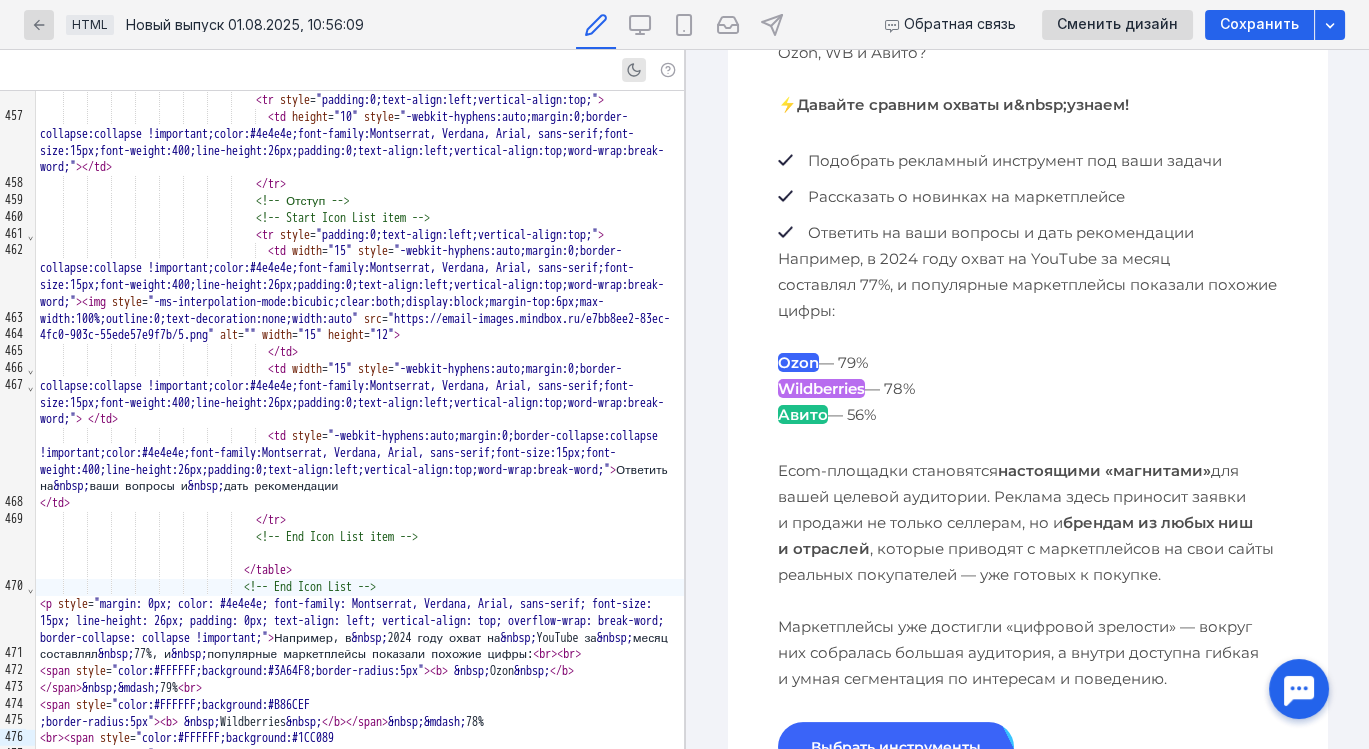 scroll, scrollTop: 8029, scrollLeft: 0, axis: vertical 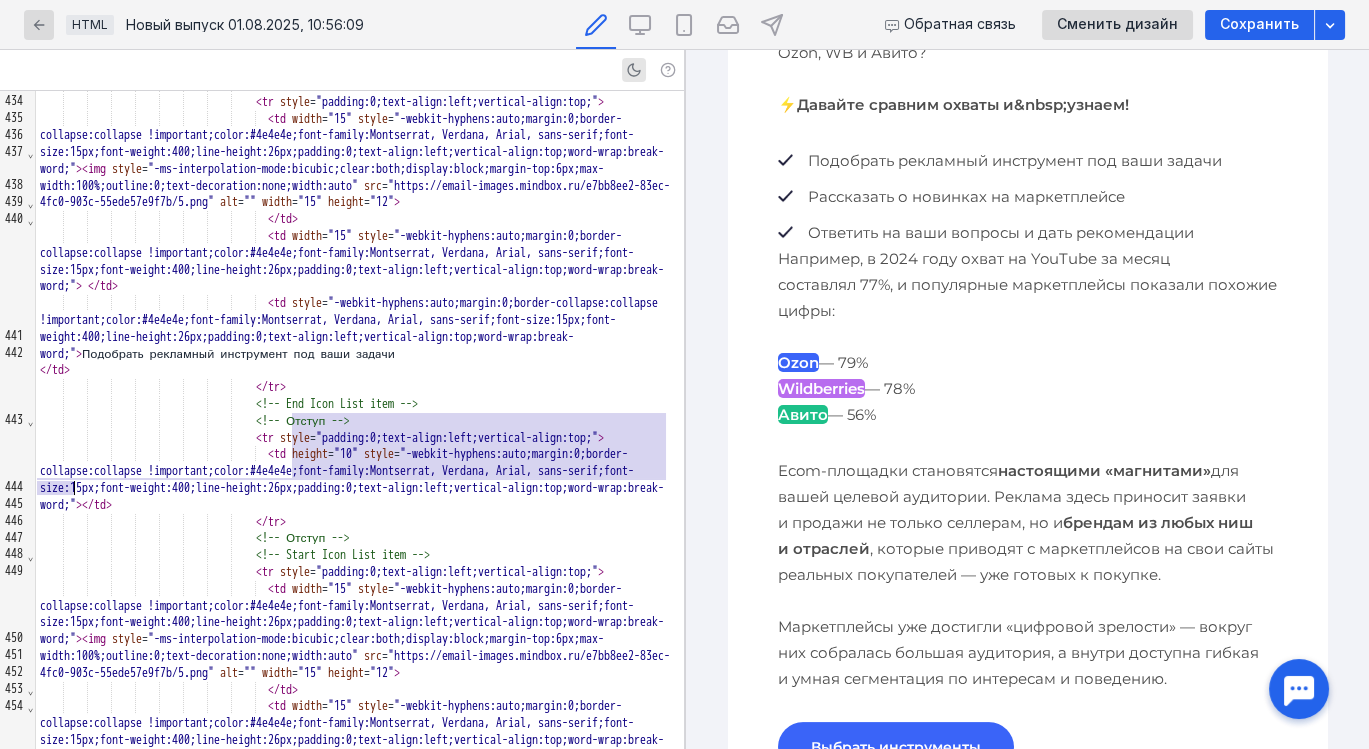 click on "</ tr >" at bounding box center [360, 387] 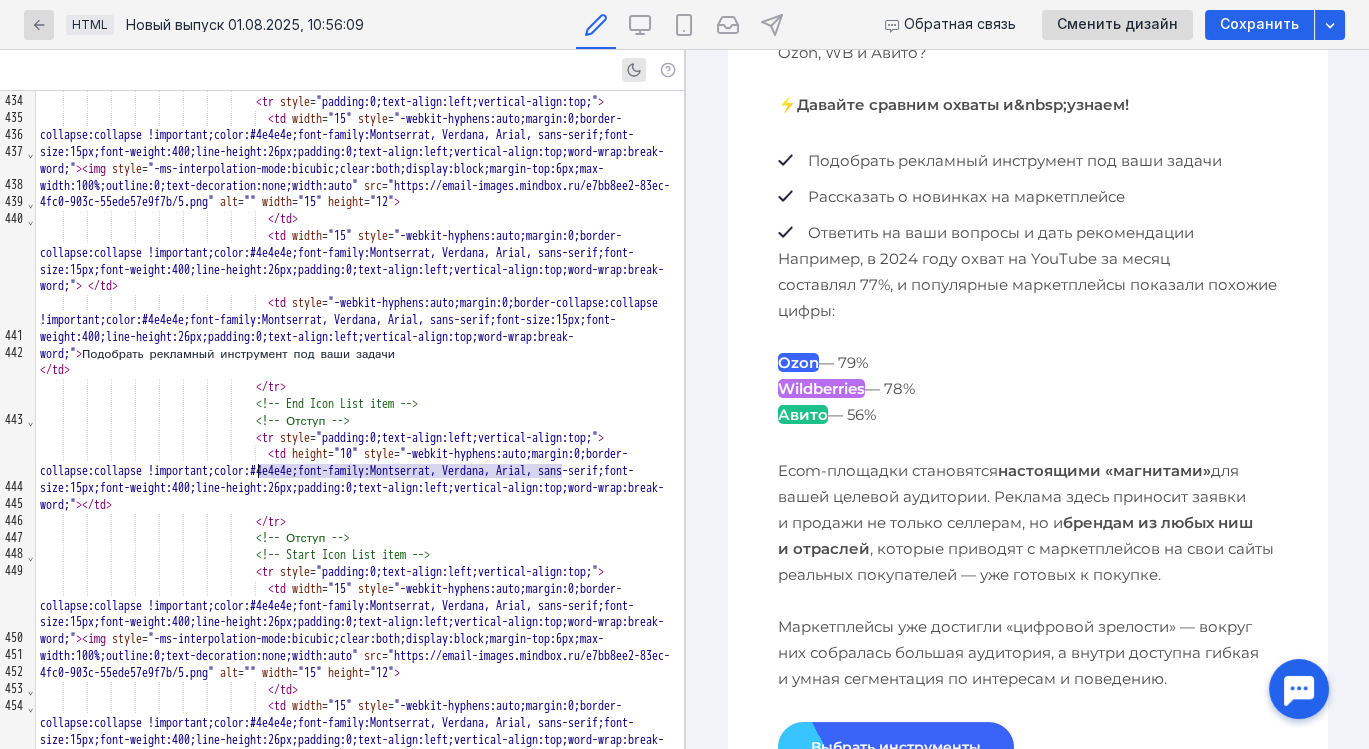 drag, startPoint x: 567, startPoint y: 474, endPoint x: 257, endPoint y: 474, distance: 310 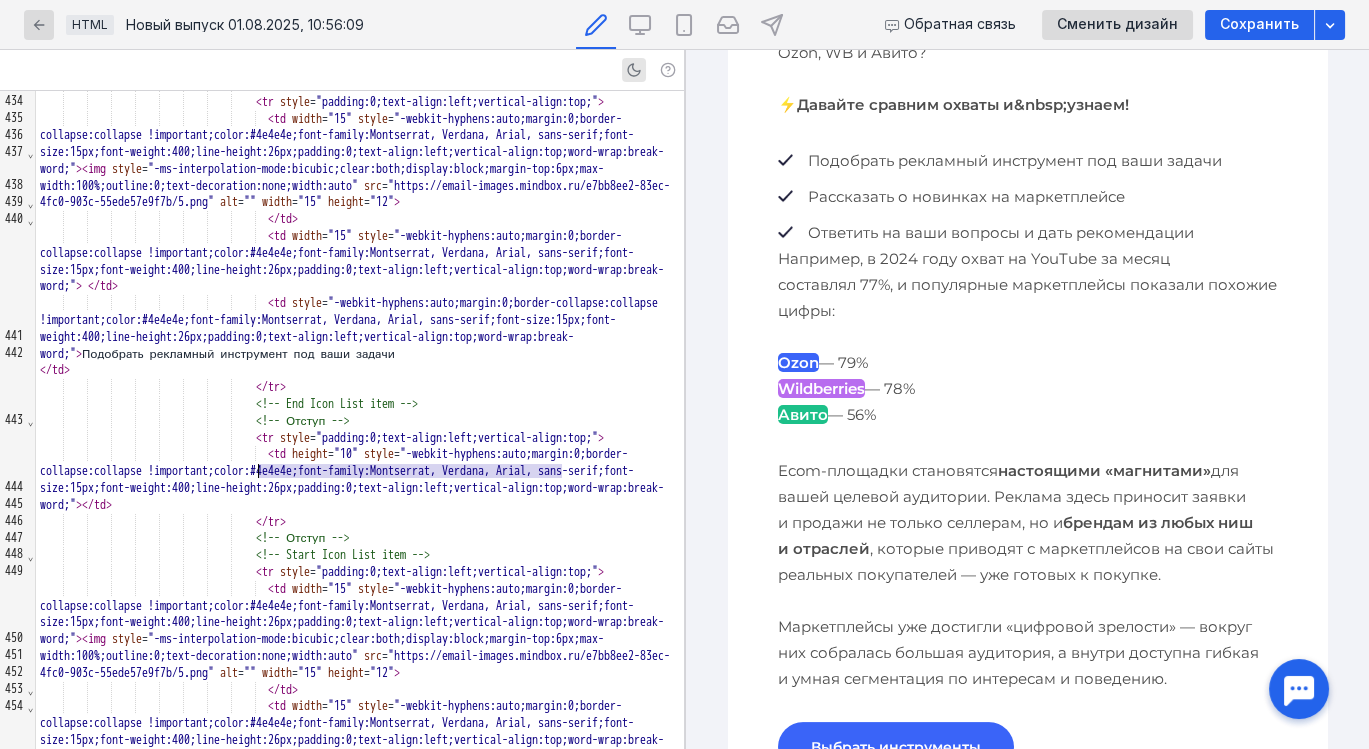 click on "<td   style = "-webkit-hyphens:auto;margin:0;border-collapse:collapse !important;color:#4e4e4e;font-family:Montserrat, Verdana, Arial, sans-serif;font-size:15px;font-weight:400;line-height:26px;padding:0;text-align:left;vertical-align:top;word-wrap:break-word;" > Подобрать рекламный инструмент под ваши задачи" at bounding box center [360, 328] 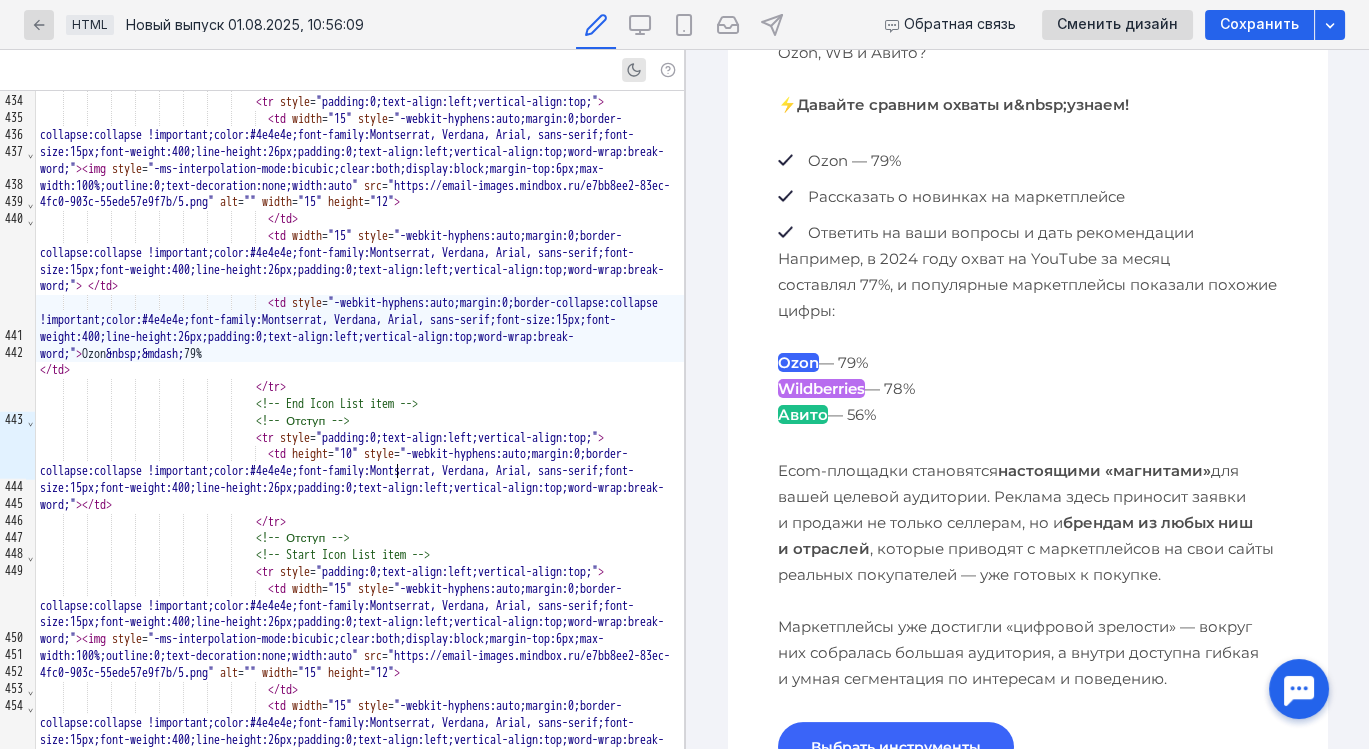 scroll, scrollTop: 597, scrollLeft: 0, axis: vertical 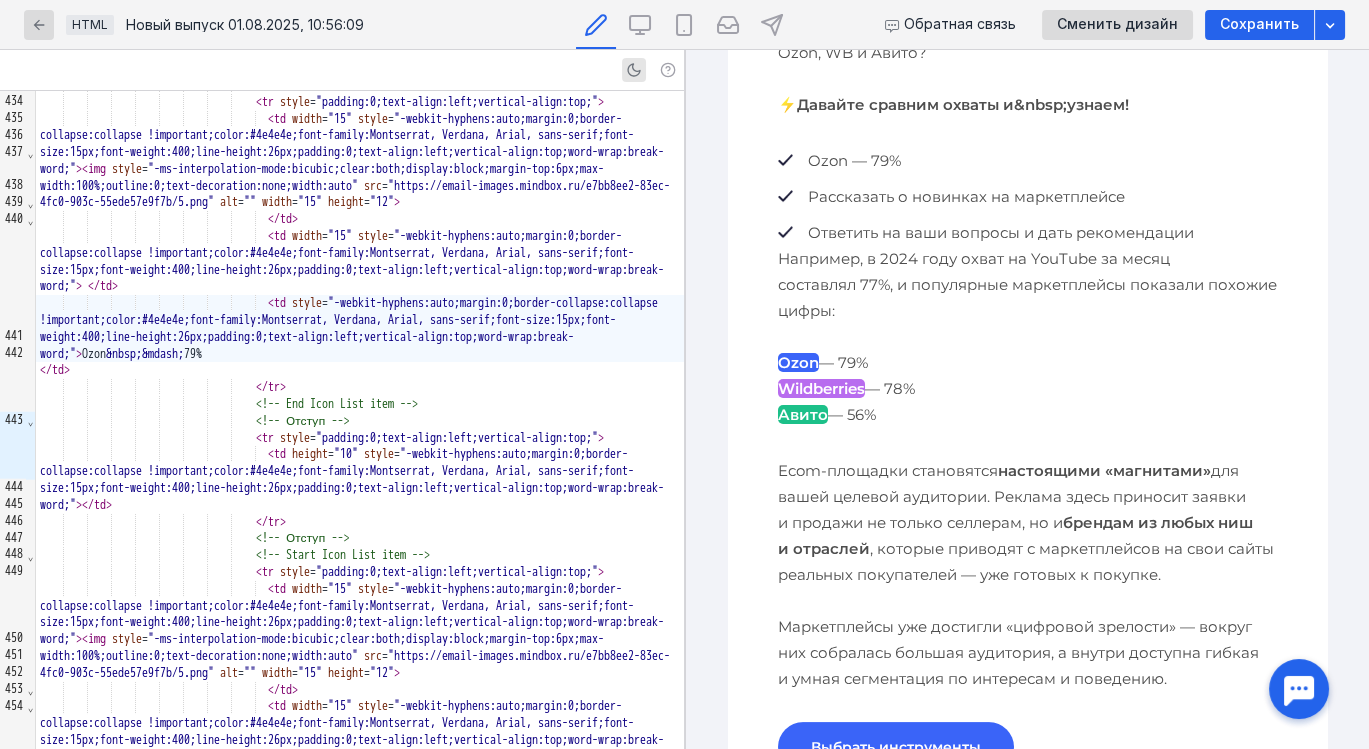 click on "Рассказать о новинках на маркетплейсе" at bounding box center [1042, 197] 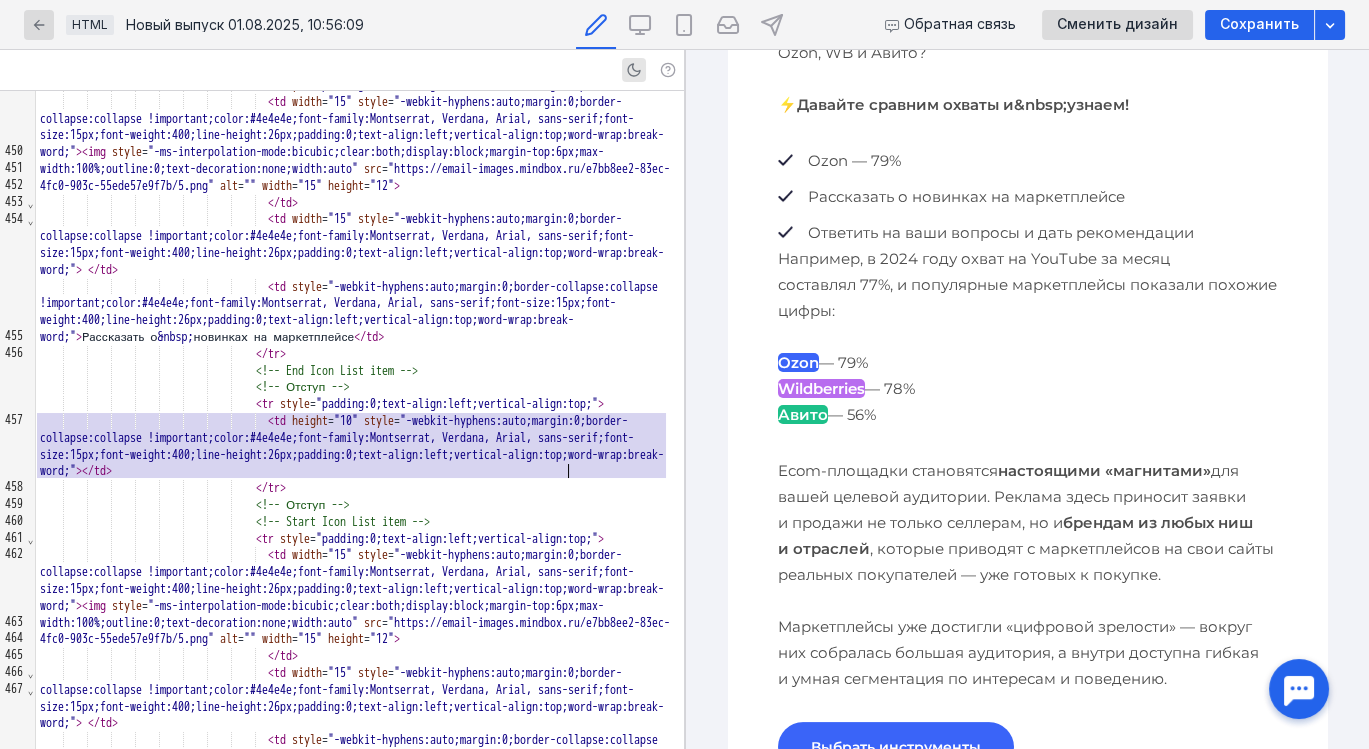 click on "Рассказать о новинках на маркетплейсе" at bounding box center (360, 312) 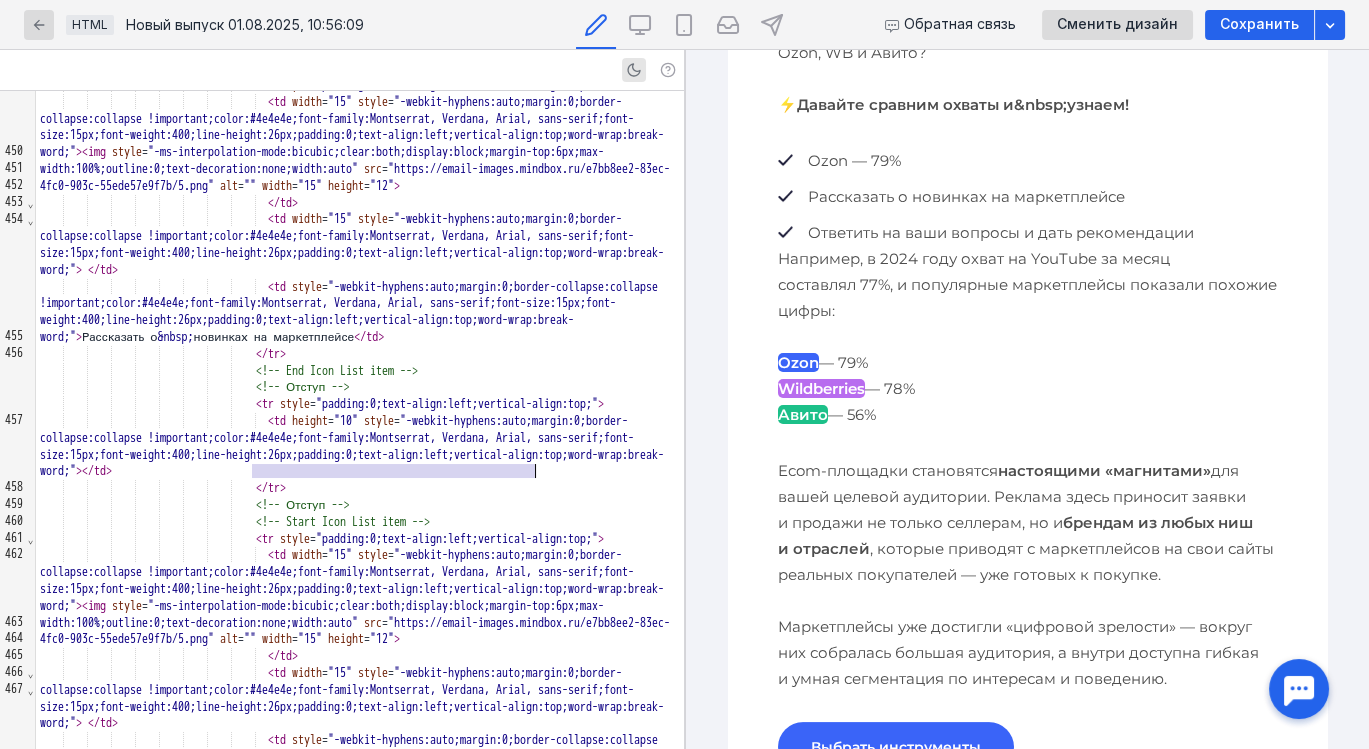 drag, startPoint x: 254, startPoint y: 471, endPoint x: 535, endPoint y: 471, distance: 281 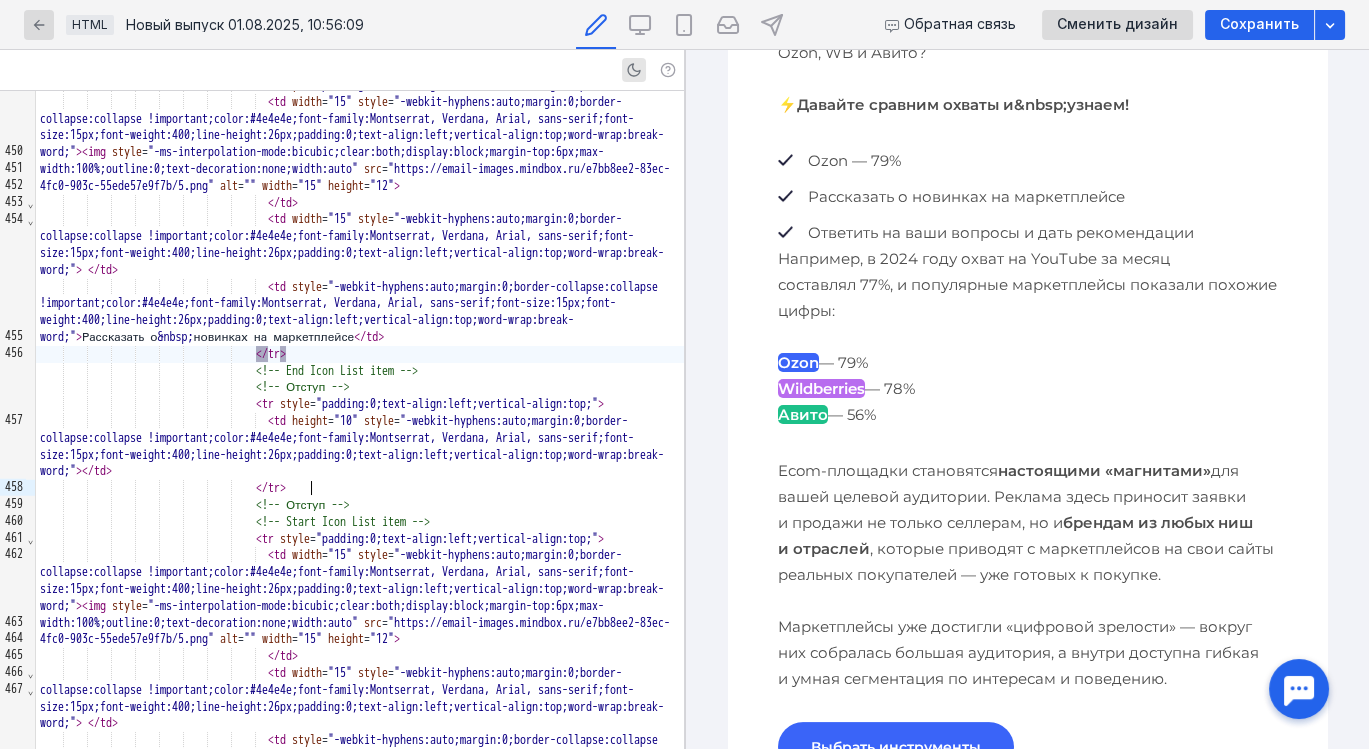 click on "</ tr >" at bounding box center [360, 354] 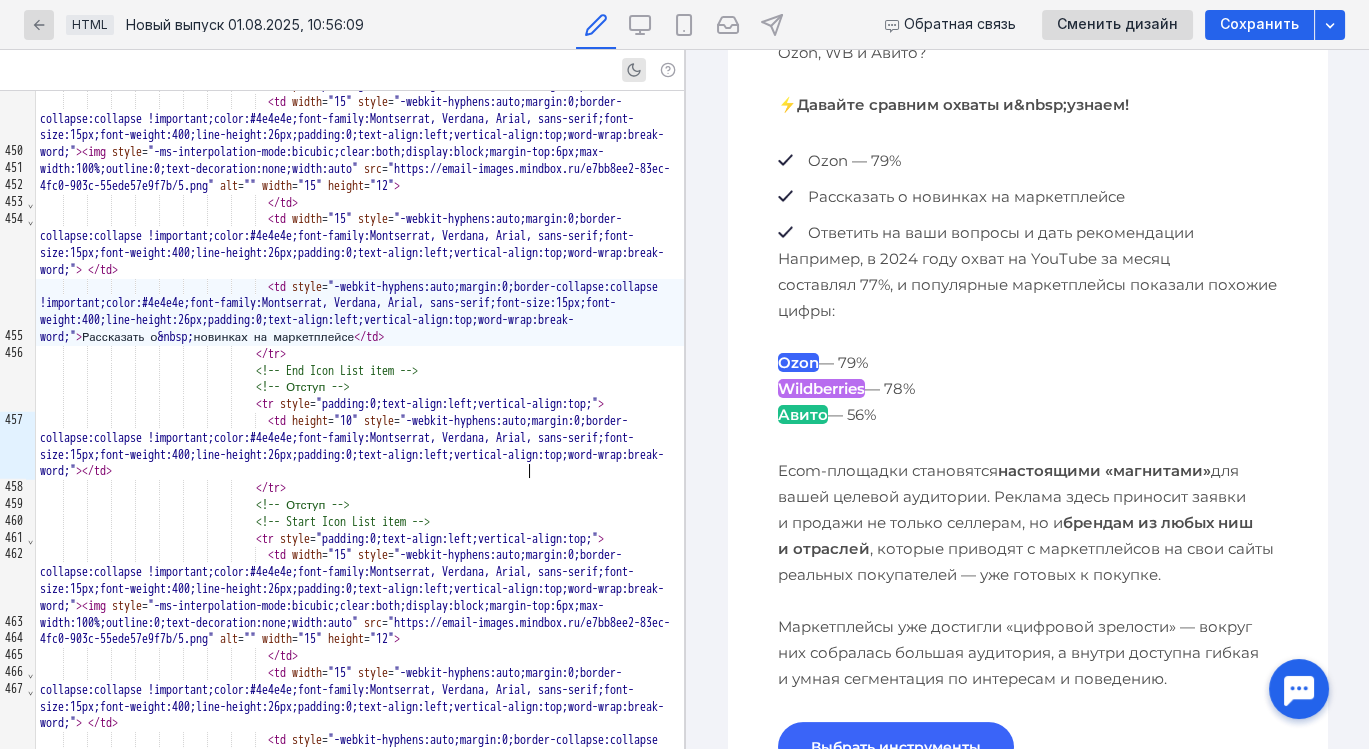 click on "Рассказать о новинках на маркетплейсе" at bounding box center (360, 312) 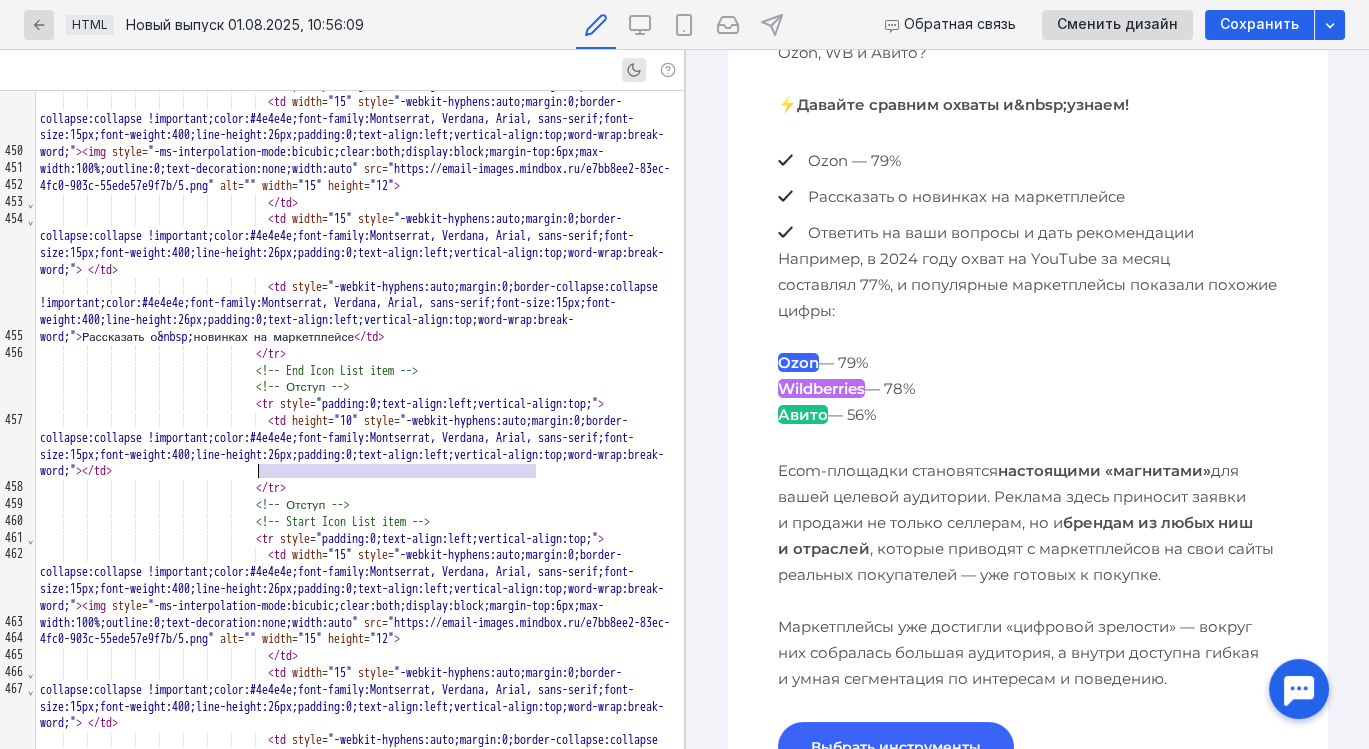 drag, startPoint x: 534, startPoint y: 471, endPoint x: 258, endPoint y: 476, distance: 276.0453 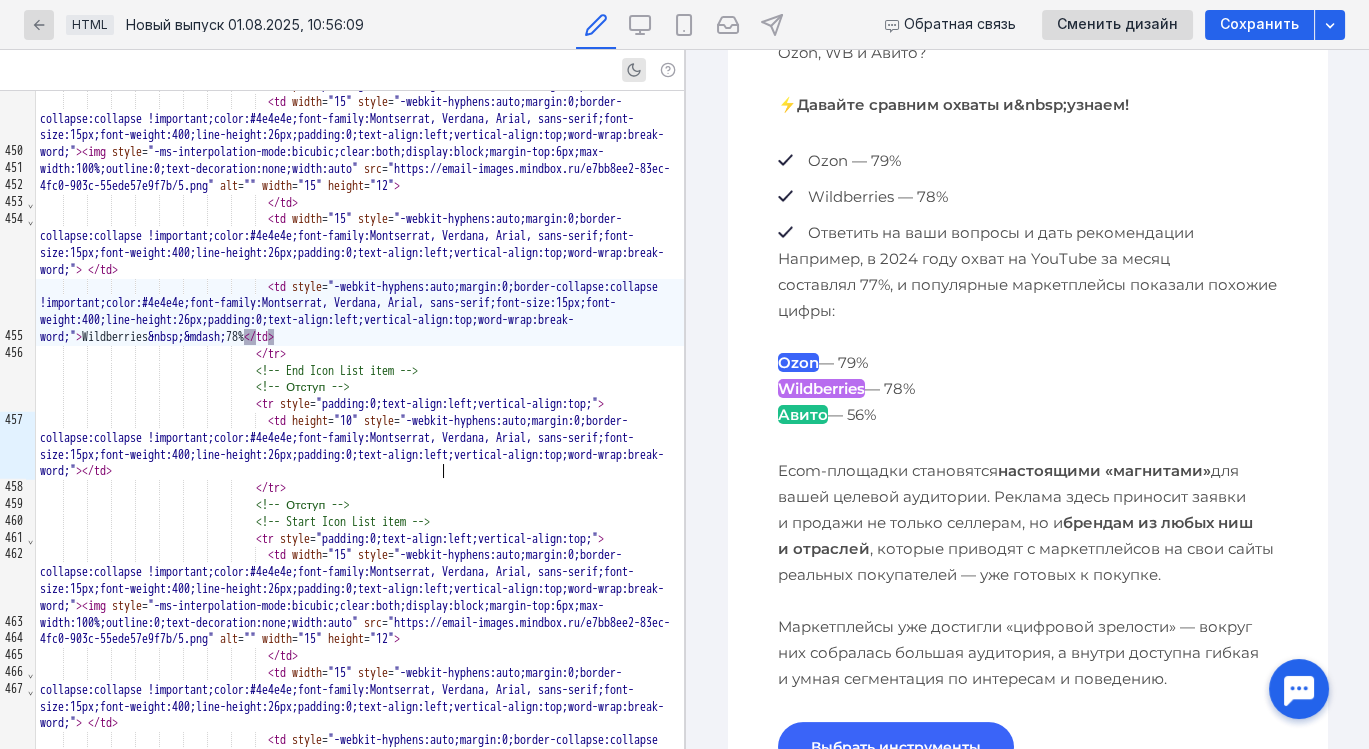 scroll, scrollTop: 597, scrollLeft: 0, axis: vertical 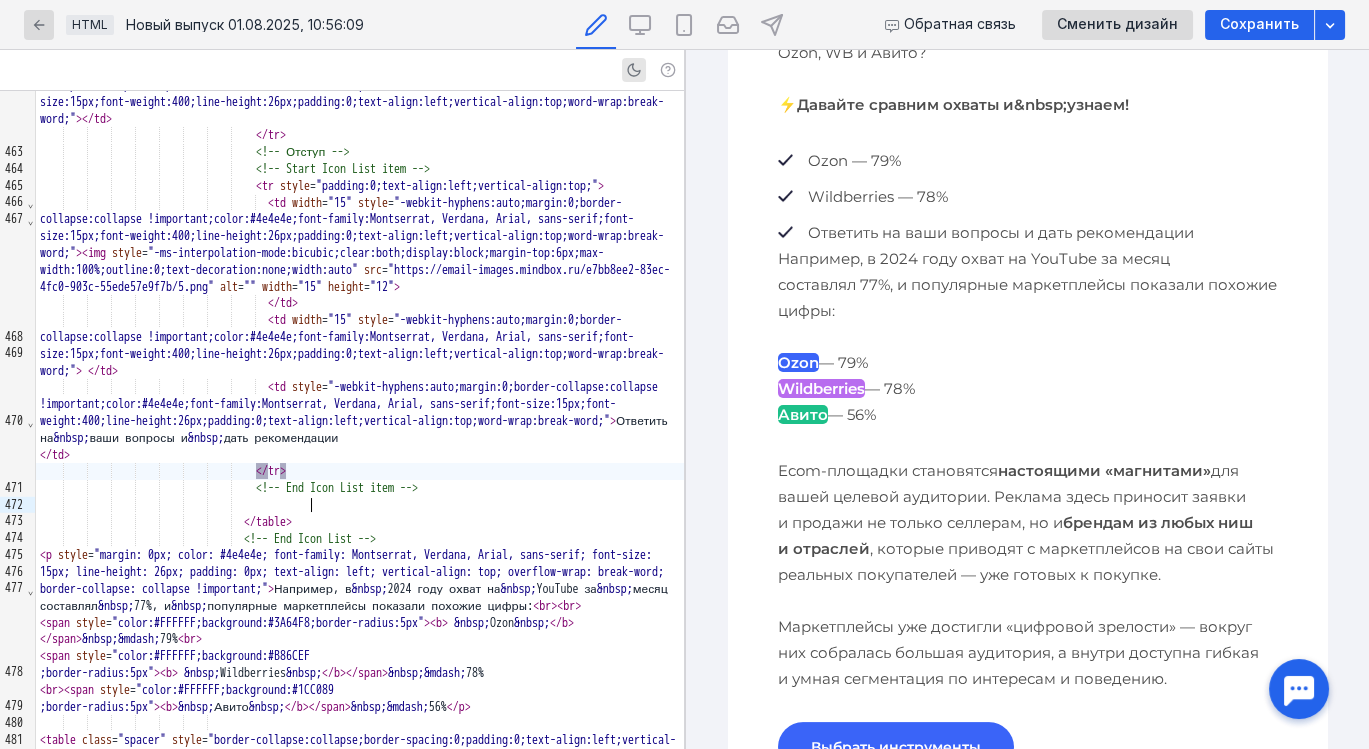 click on "</ tr >" at bounding box center (360, 471) 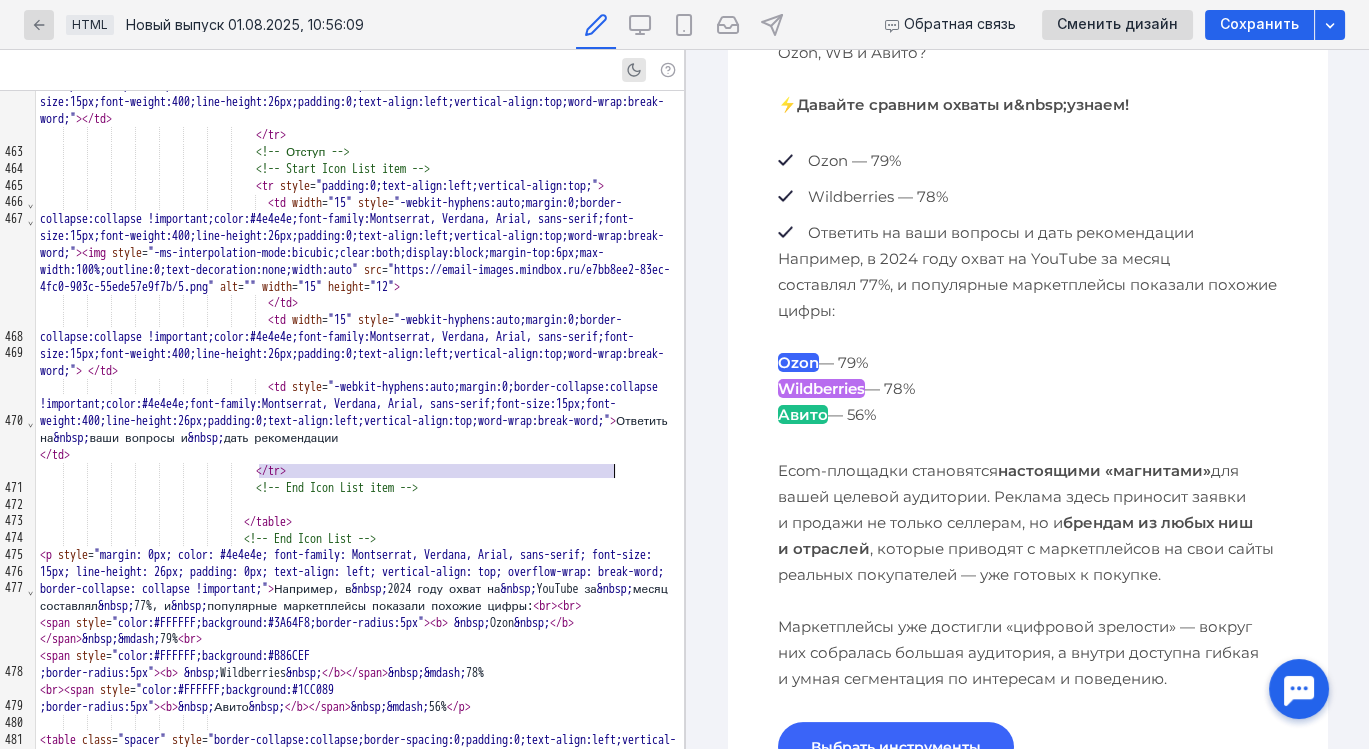 drag, startPoint x: 256, startPoint y: 474, endPoint x: 638, endPoint y: 469, distance: 382.0327 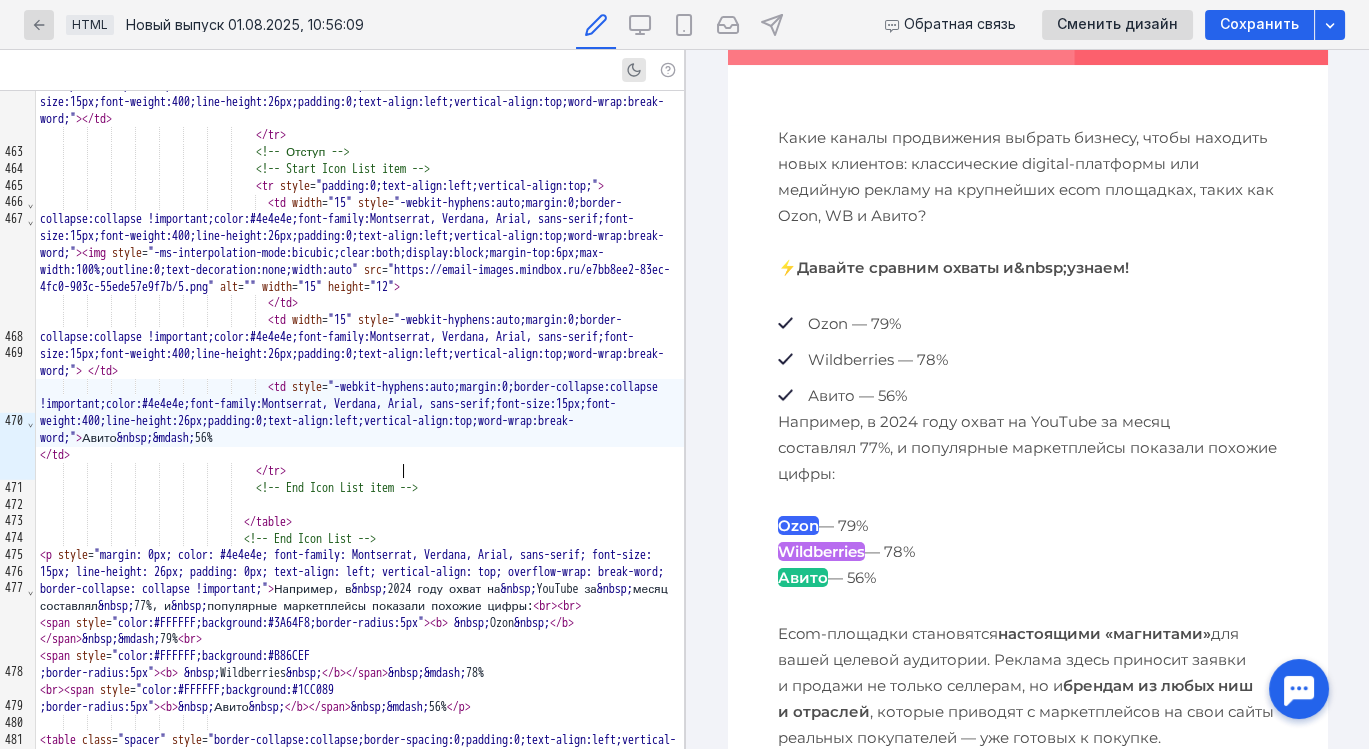scroll, scrollTop: 433, scrollLeft: 0, axis: vertical 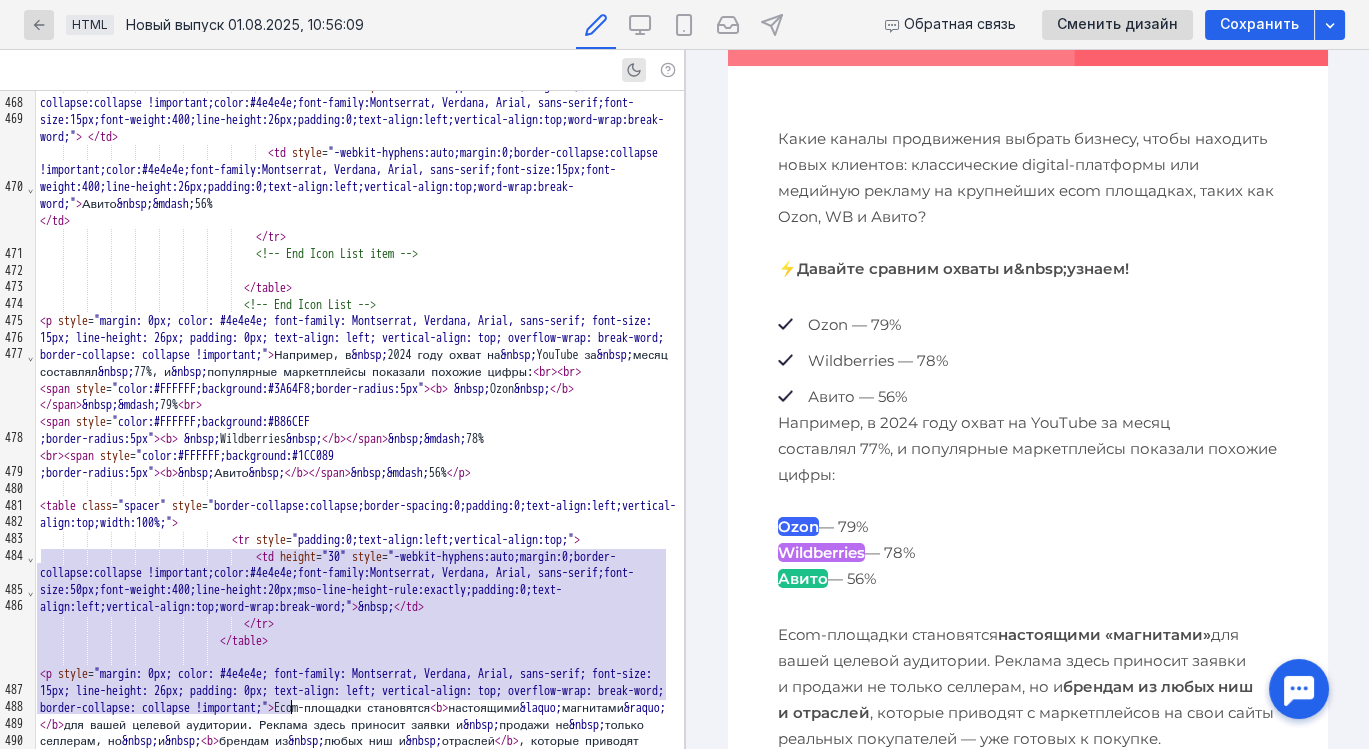 drag, startPoint x: 38, startPoint y: 557, endPoint x: 314, endPoint y: 702, distance: 311.77075 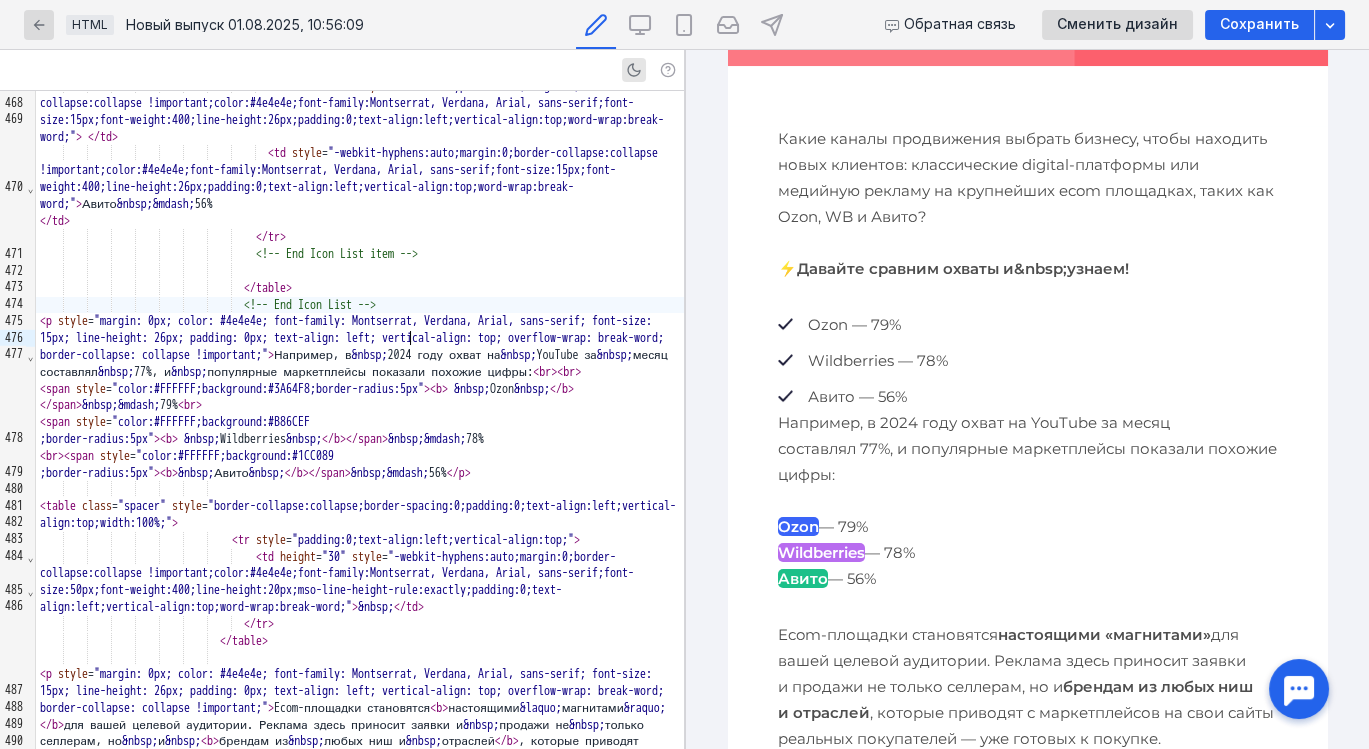 type 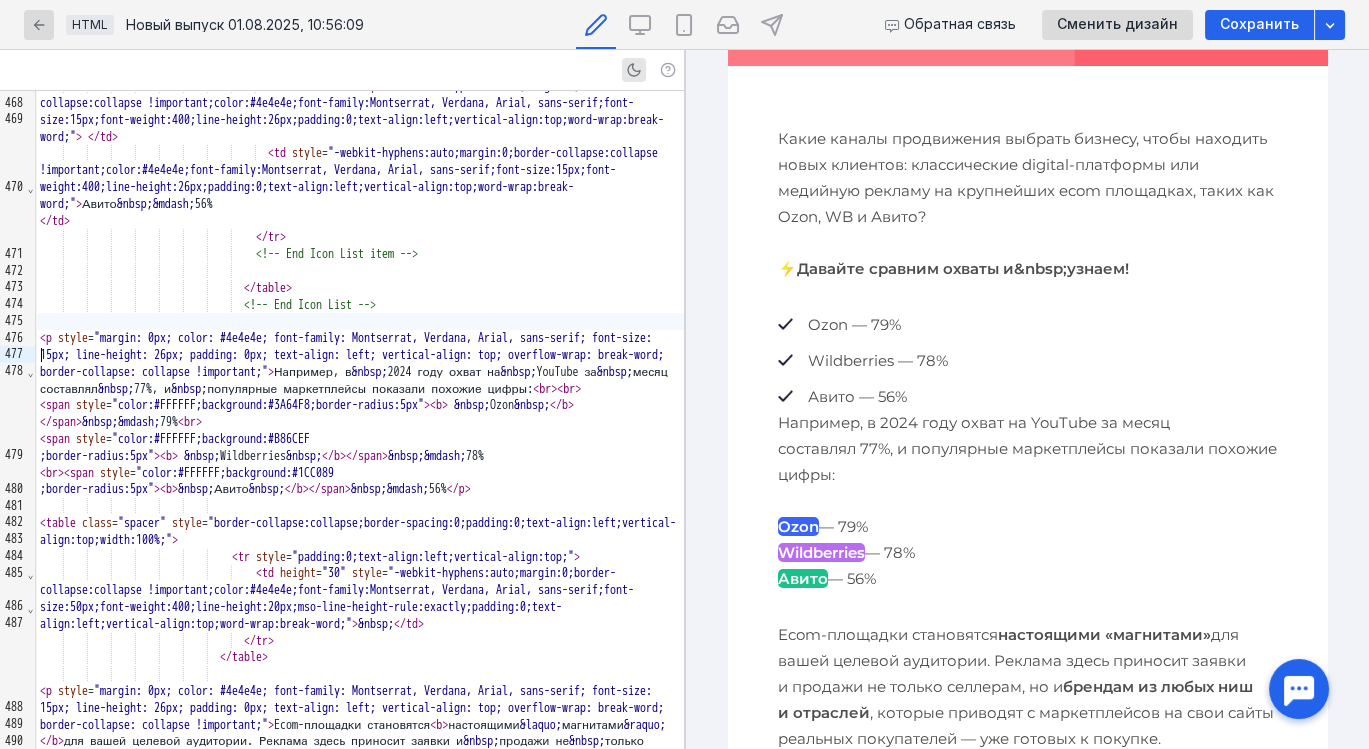 scroll, scrollTop: 433, scrollLeft: 0, axis: vertical 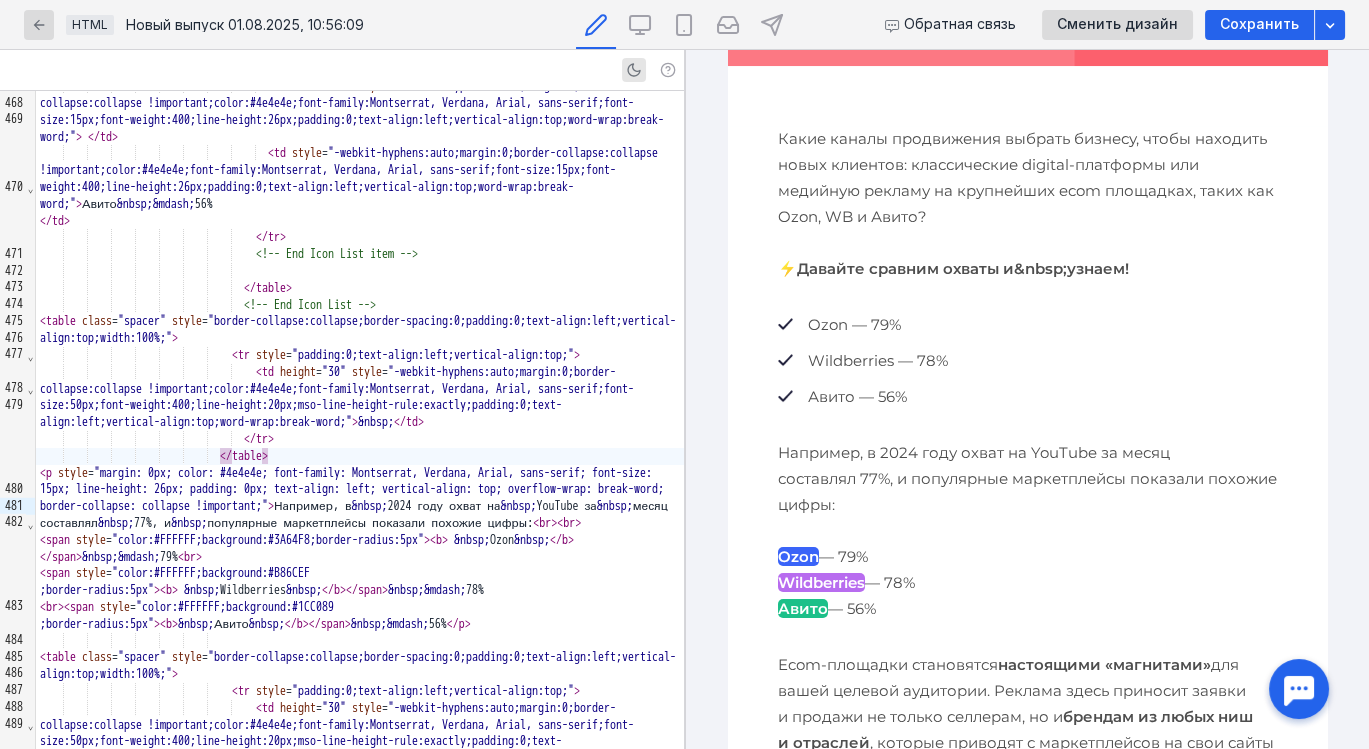 click on "⚡Давайте сравним охваты и&nbsp;узнаем!" at bounding box center [952, 268] 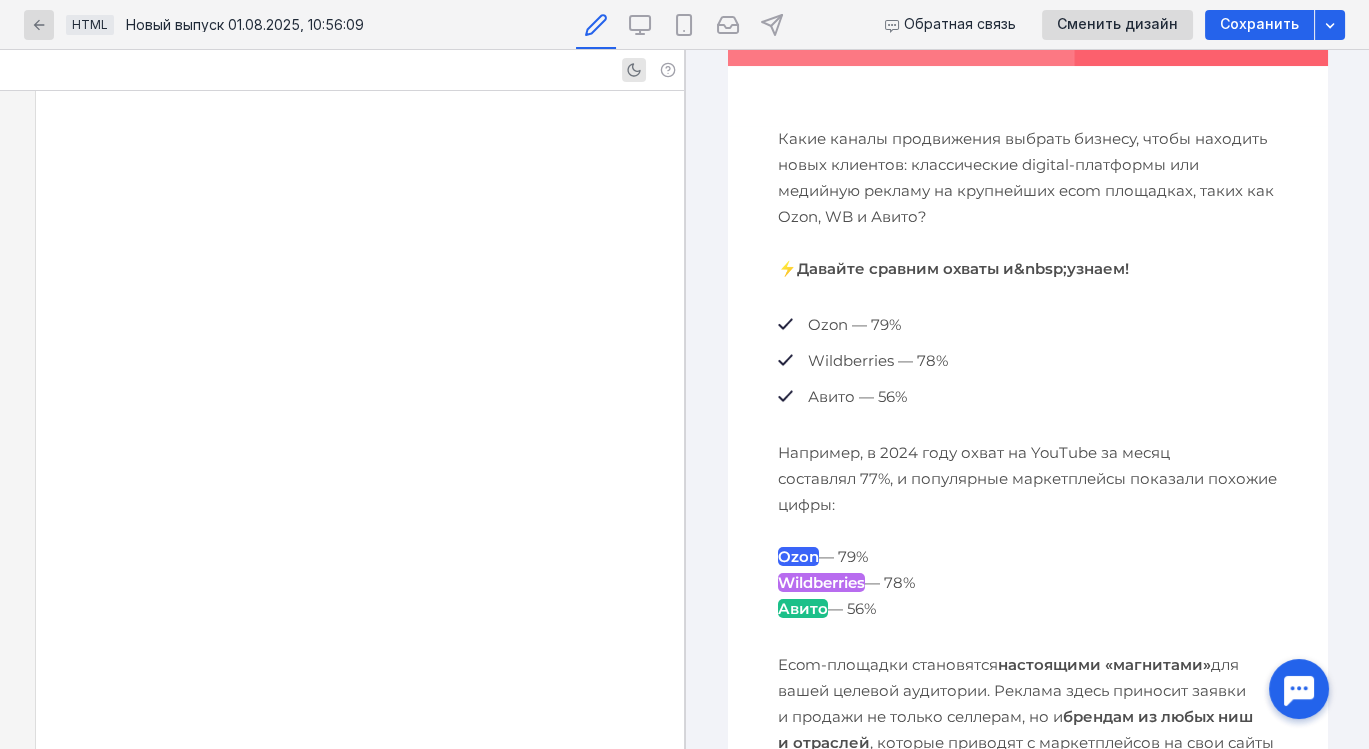 scroll, scrollTop: 7525, scrollLeft: 0, axis: vertical 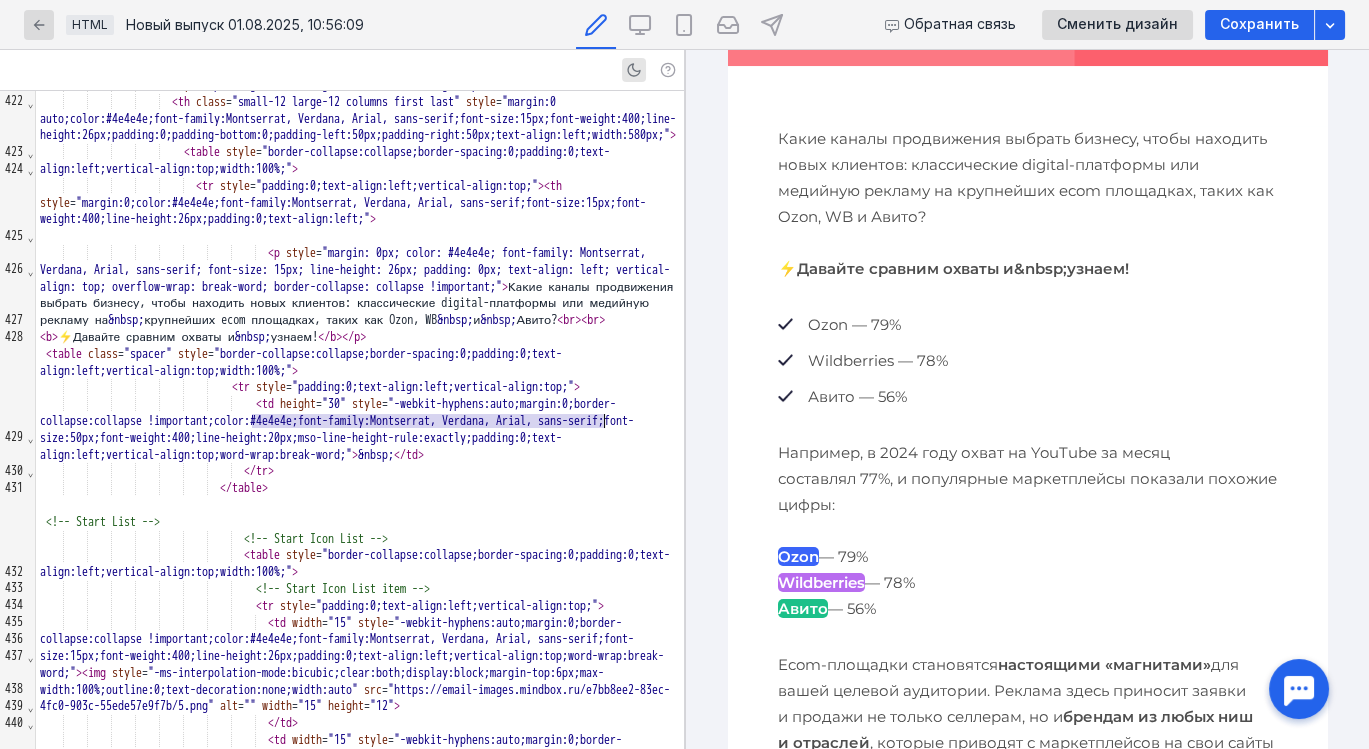 drag, startPoint x: 249, startPoint y: 422, endPoint x: 608, endPoint y: 418, distance: 359.02228 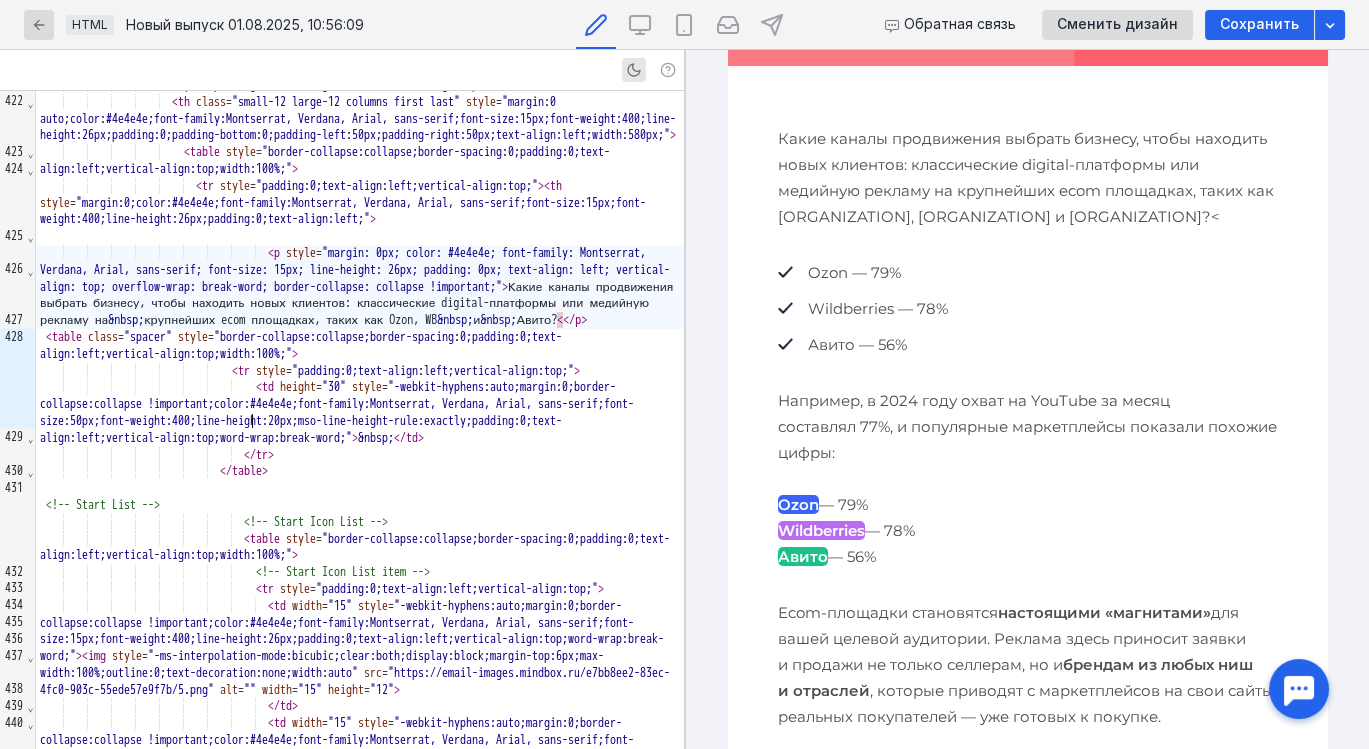 scroll, scrollTop: 433, scrollLeft: 0, axis: vertical 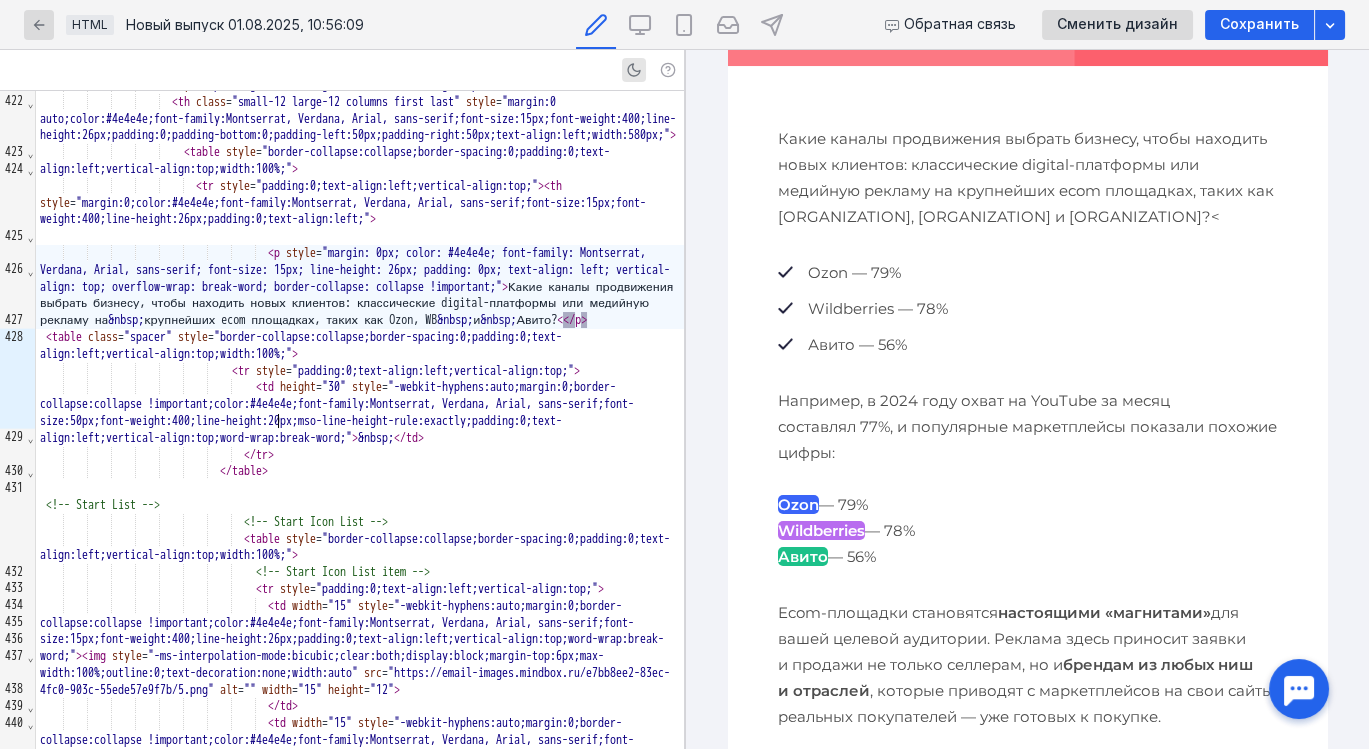 click on "<p   style = "margin: 0px; color: #4e4e4e; font-family: Montserrat, Verdana, Arial, sans-serif; font-size: 15px; line-height: 26px; padding: 0px; text-align: left; vertical-align: top; overflow-wrap: break-word; border-collapse: collapse !important;" > Какие каналы продвижения выбрать бизнесу, чтобы находить новых клиентов: классические digital-платформы или медийную рекламу на &nbsp; крупнейших ecom площадках, таких как Ozon, WB &nbsp; и &nbsp; Авито? < </p>" at bounding box center [360, 287] 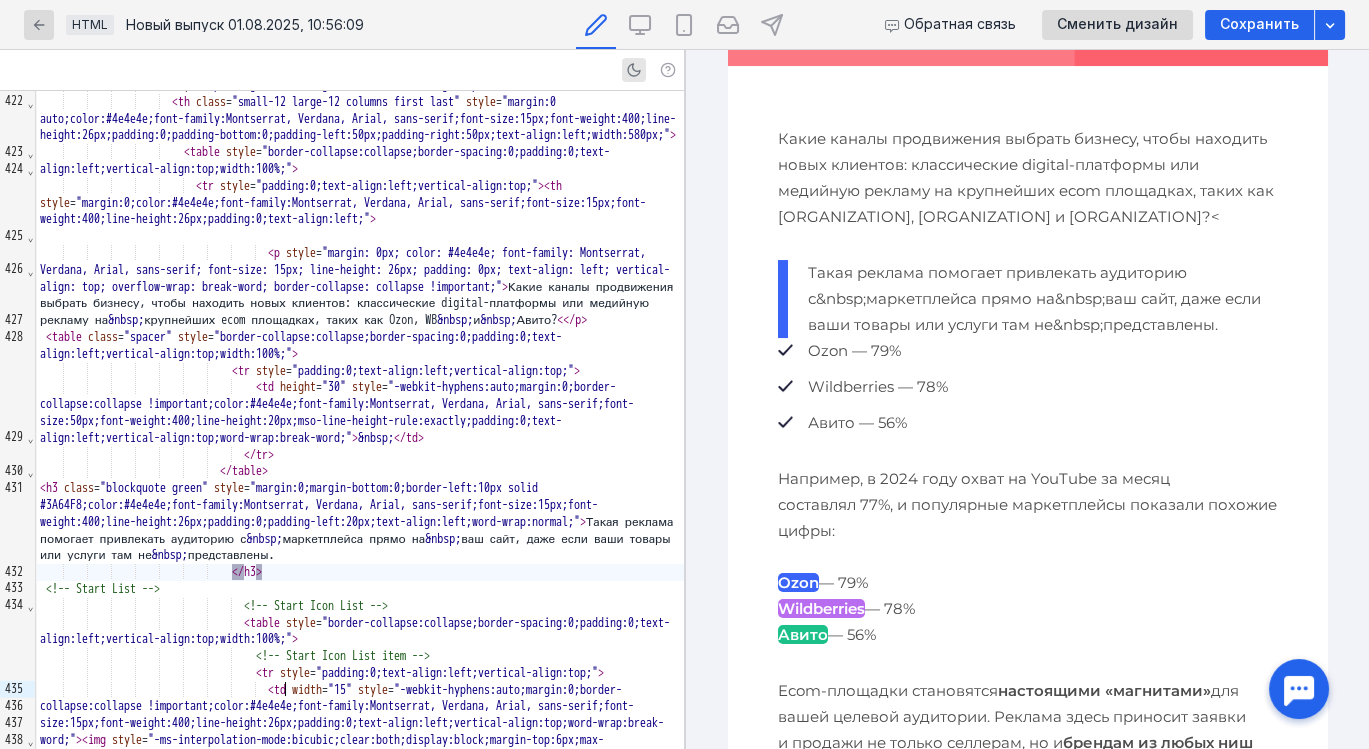 scroll, scrollTop: 433, scrollLeft: 0, axis: vertical 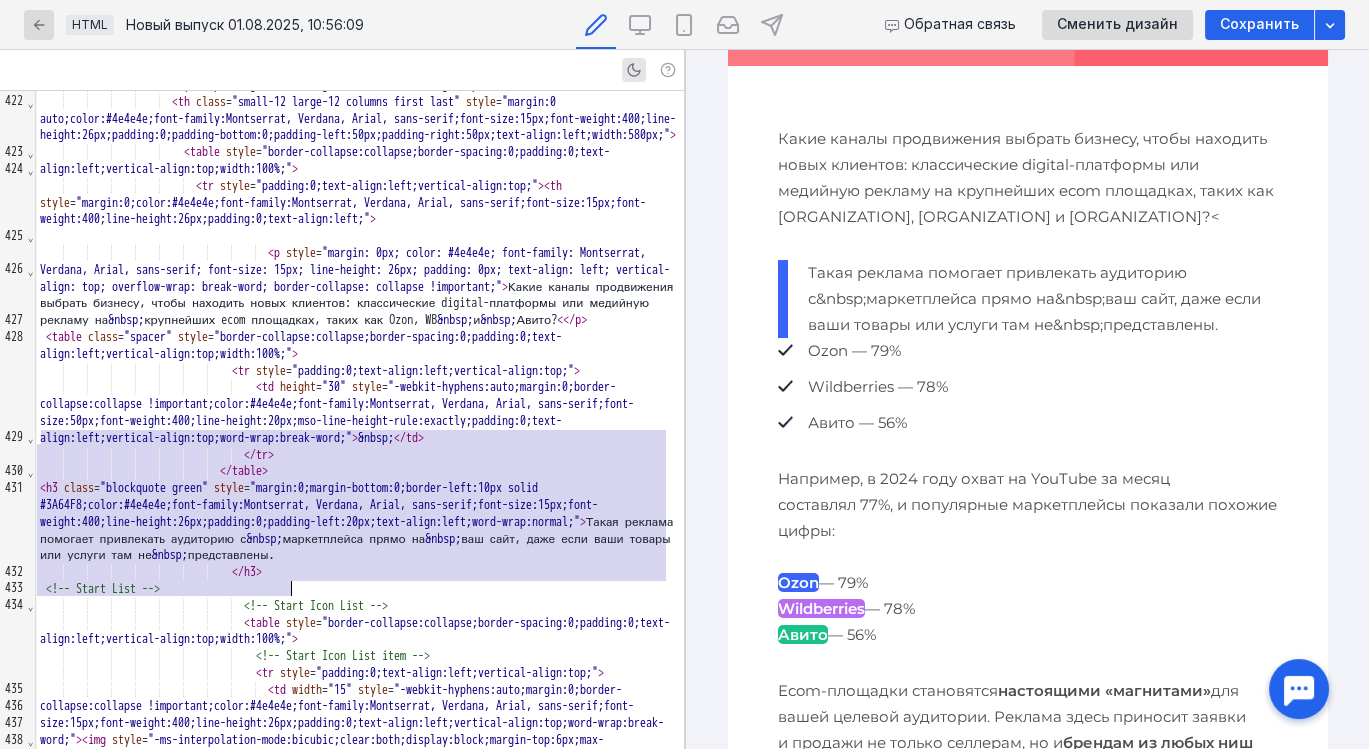 drag, startPoint x: 43, startPoint y: 440, endPoint x: 366, endPoint y: 594, distance: 357.83377 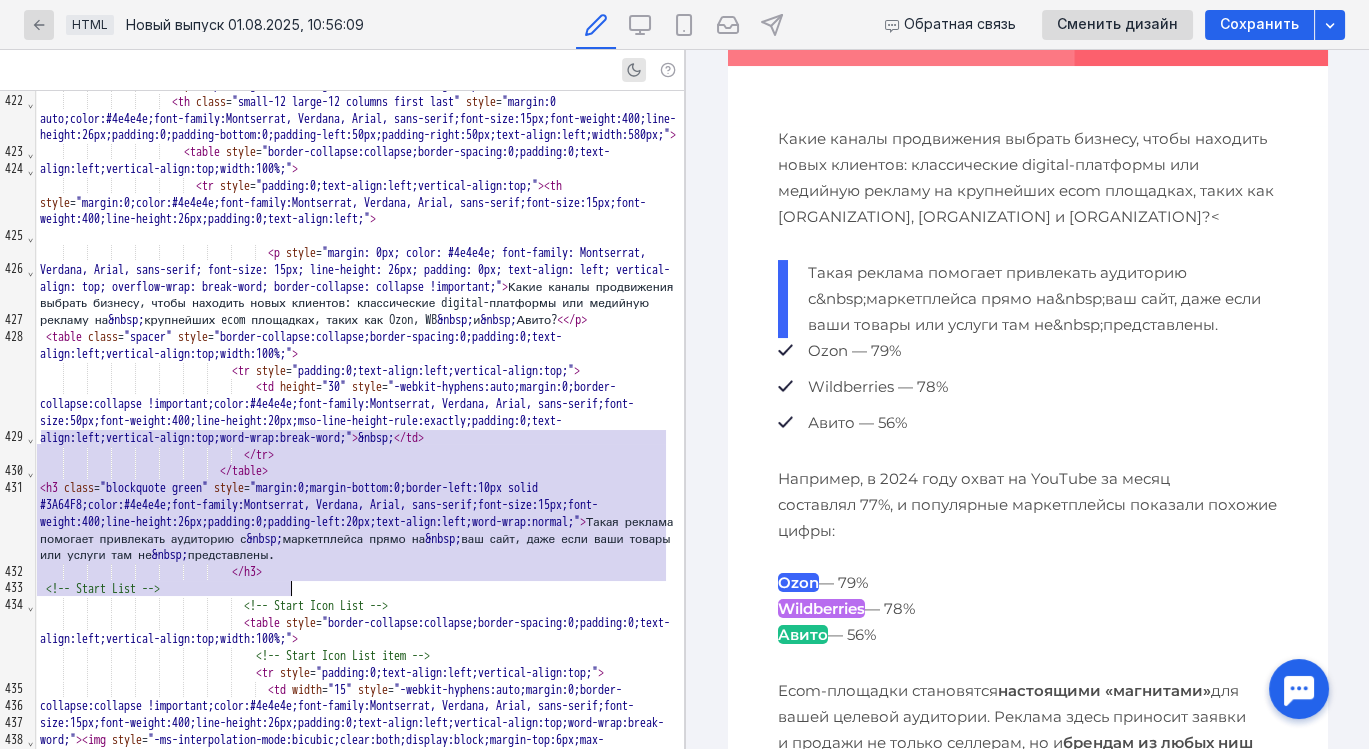 click on "</ table >                                         </ th >                                       </ tr >                                 </ table >                             </ td >                           </ tr >                       </ table > < center   style = "min-width:600px;width:100%;" >                    < a   href = "https://try.elama.ru/clickout_reklama"   target = "_blank" > < img   class = "float-center"   src = "https://elama.ru/info/uploads/elama_email/mindbox/images/ozon_ecom_digital.jpg"   alt = "Главный баннер"   style = "-ms-interpolation-mode:bicubic;Margin:0 auto;clear:both;display:block;float:none;margin:0 auto;max-width:100%;outline:0;text-align:center;text-decoration:none;width:auto" > </ a > </ center >                       < table   class = "spacer"   style = "border-collapse:collapse;border-spacing:0;padding:0;text-align:left;vertical-align:top;width:100%;" >                           < tr   style = >" at bounding box center [360, 2764] 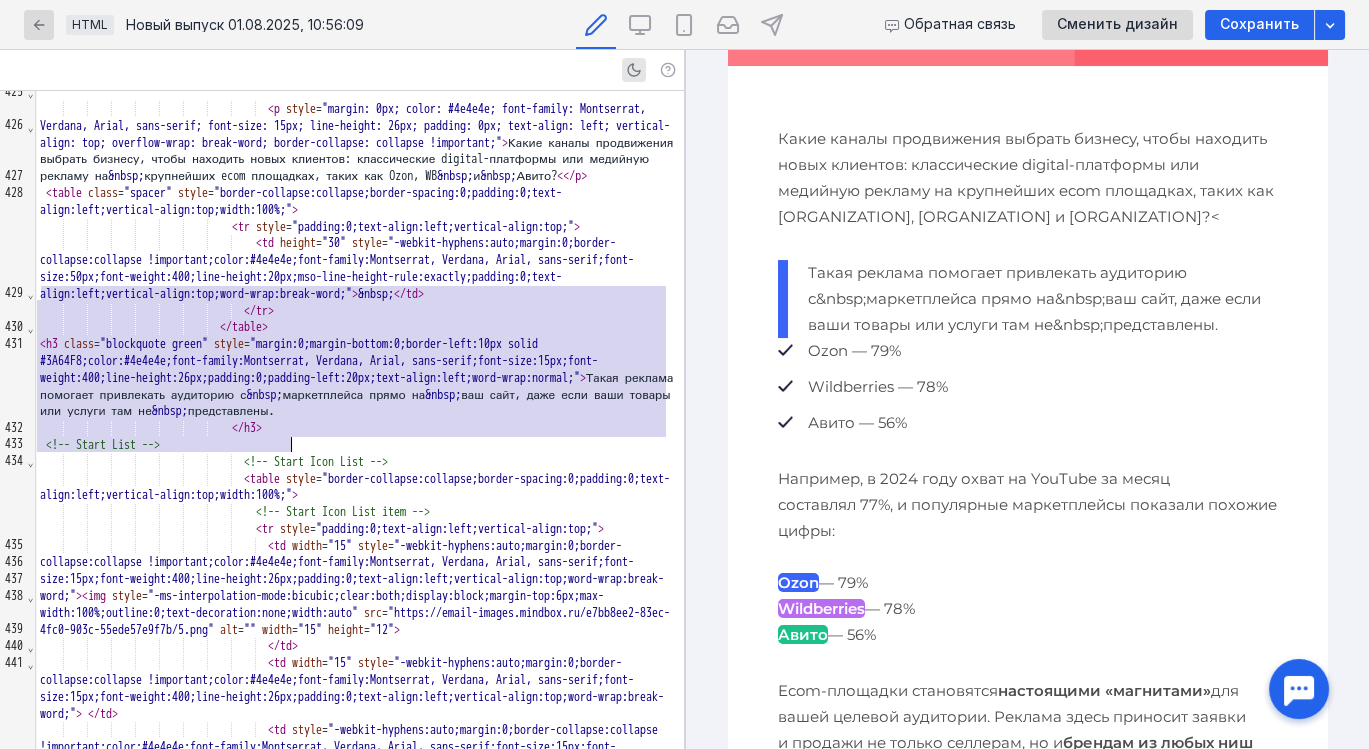 scroll, scrollTop: 7671, scrollLeft: 0, axis: vertical 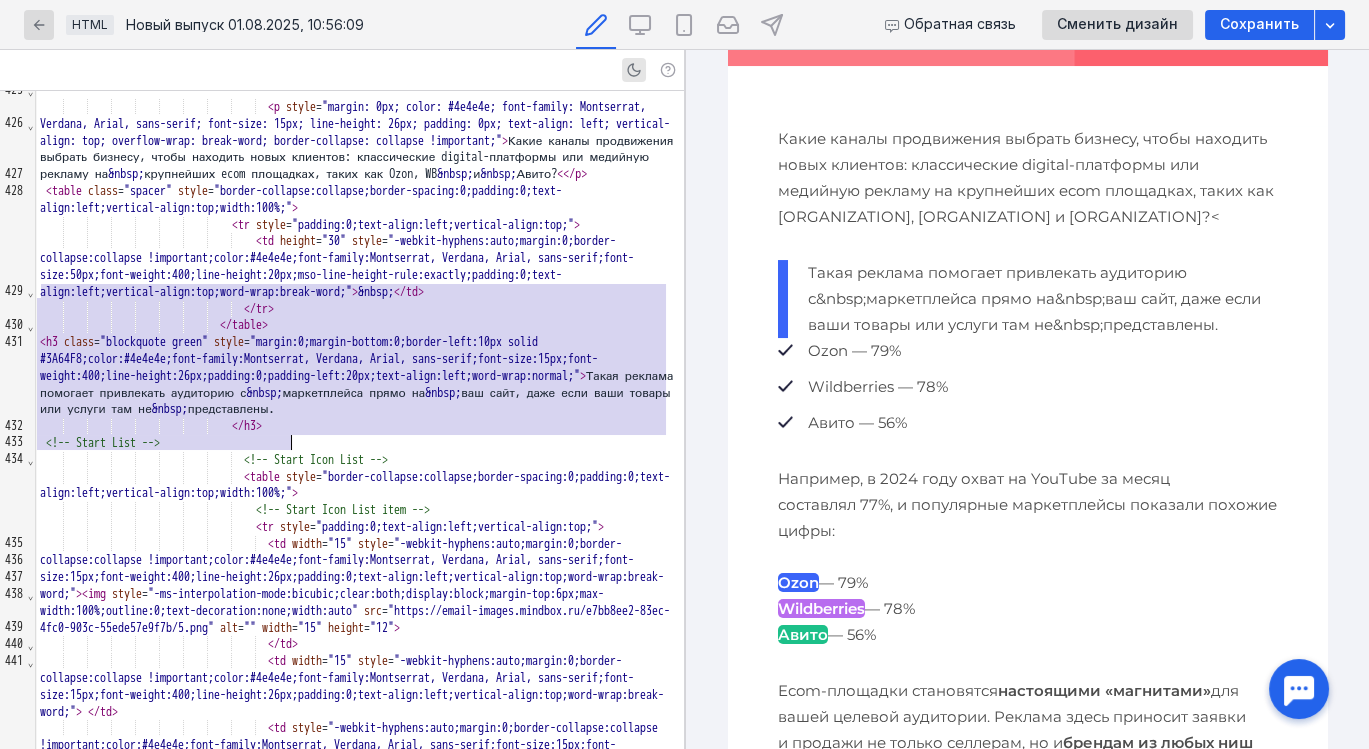 click on "</ h3 >" at bounding box center (360, 426) 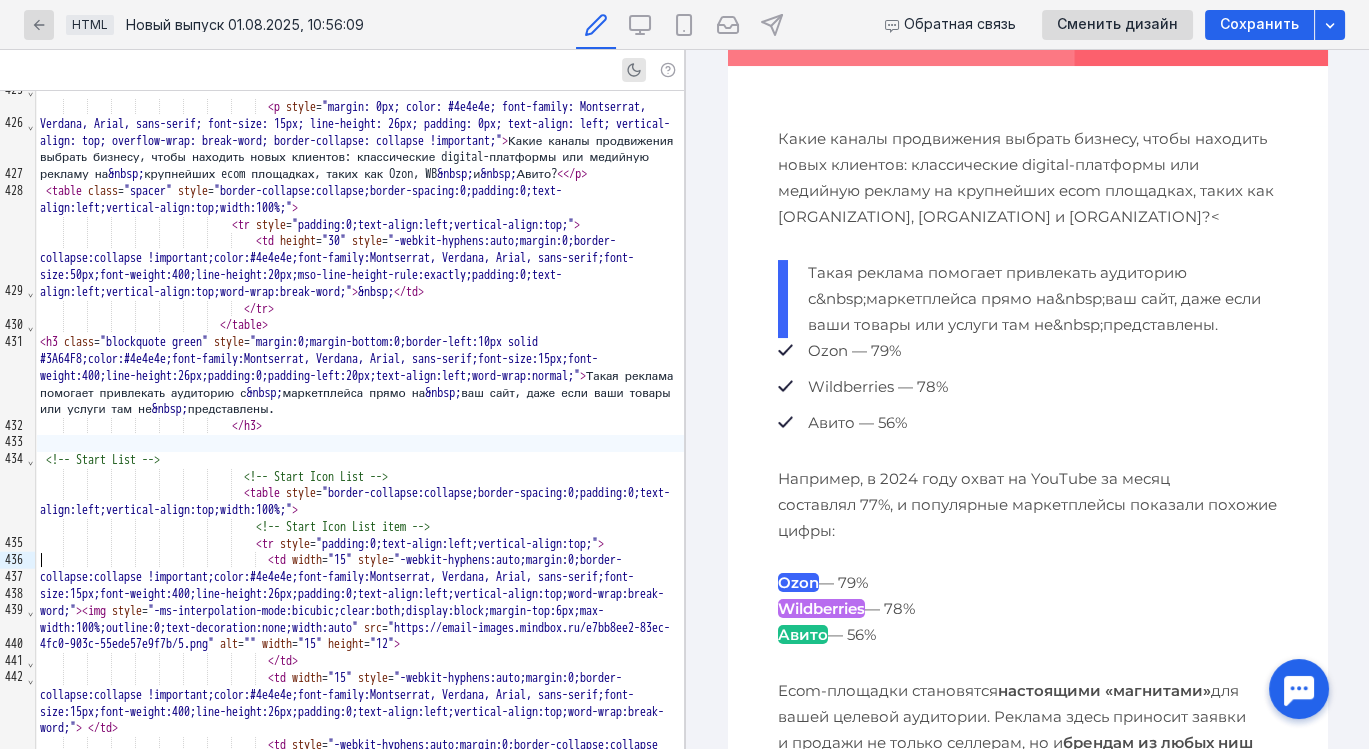 scroll, scrollTop: 433, scrollLeft: 0, axis: vertical 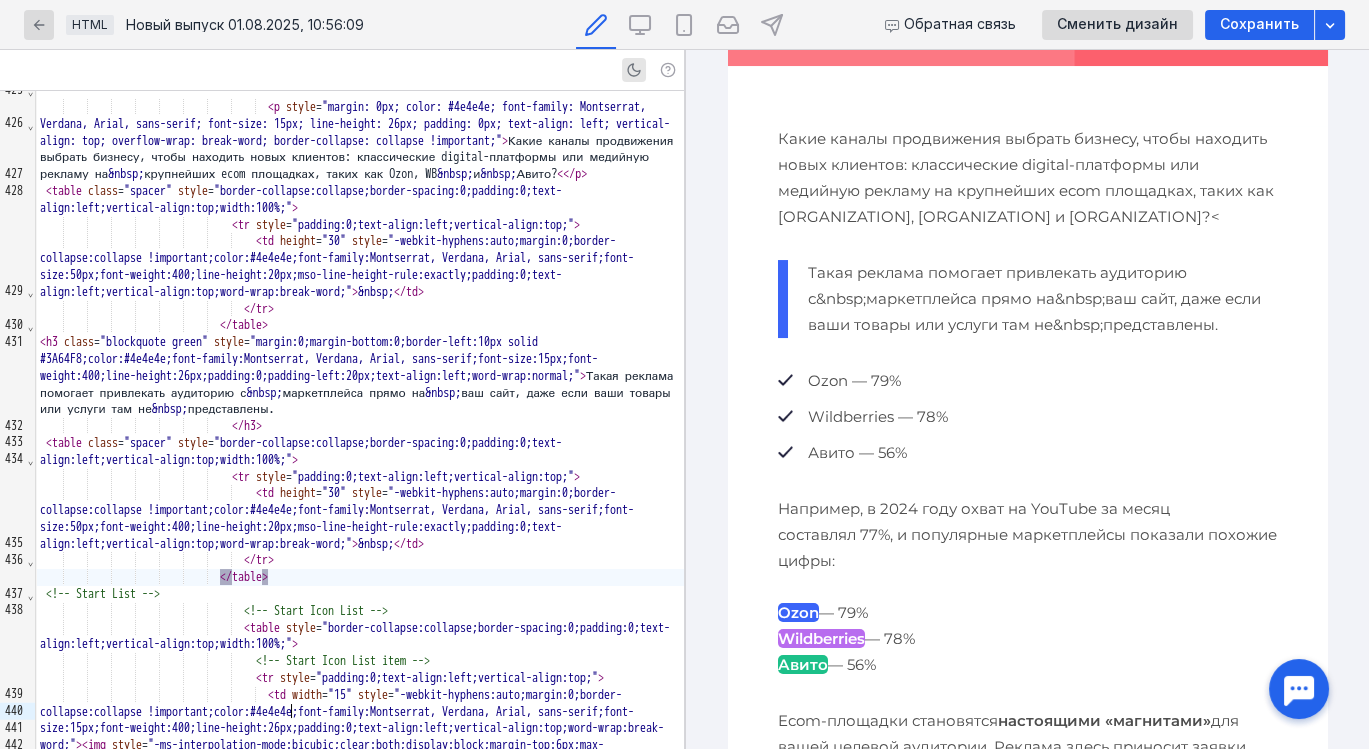 click on "Например, в 2024 году охват на YouTube за месяц составлял 77%, и популярные маркетплейсы показали похожие цифры:
[BRAND]   — 79%
[BRAND]   — 78%
[BRAND]   — 56%" at bounding box center (1027, 587) 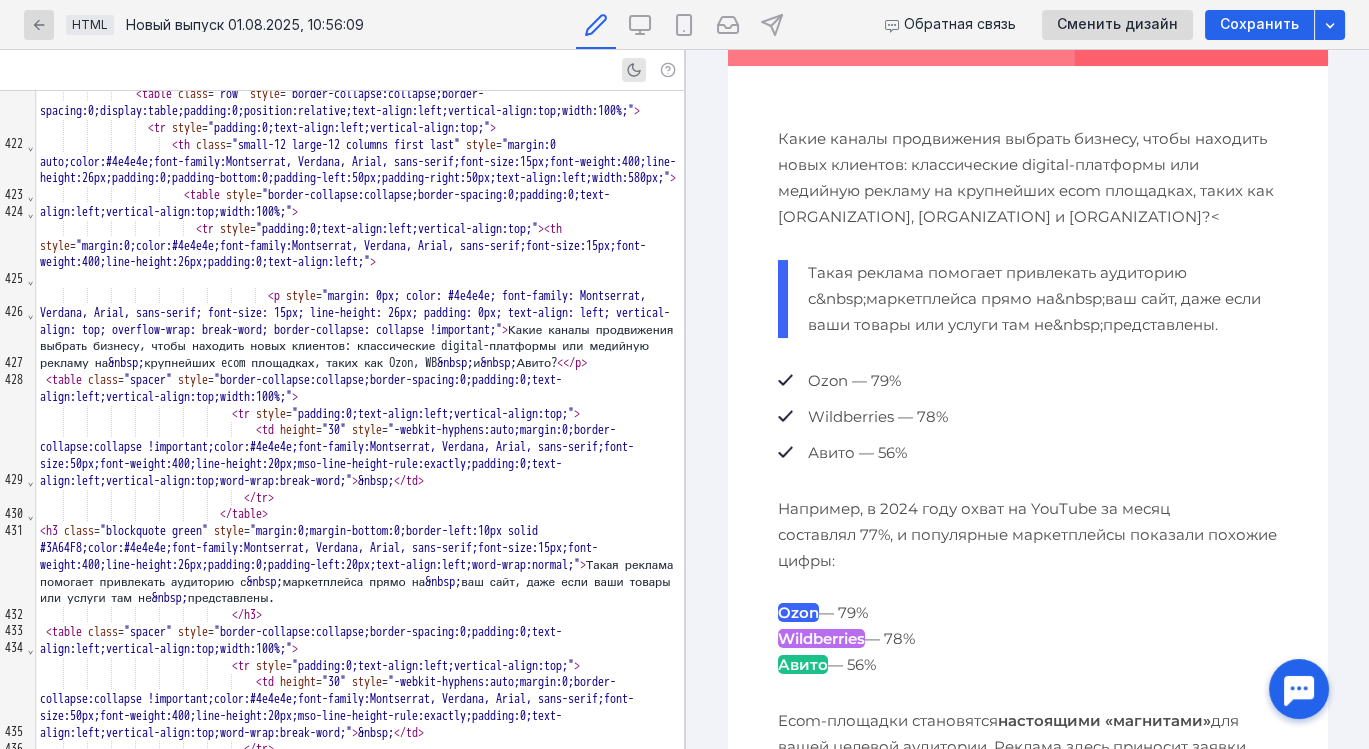 scroll, scrollTop: 7480, scrollLeft: 0, axis: vertical 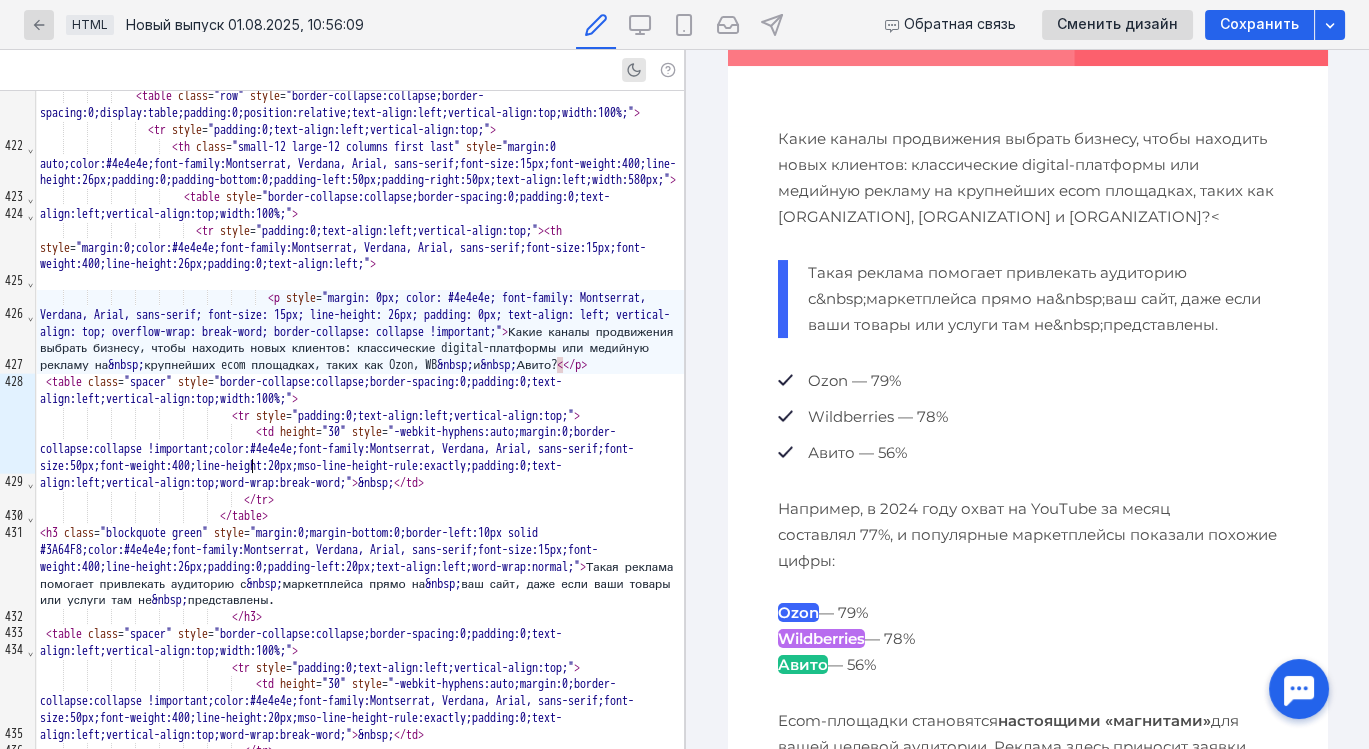 click on "</" at bounding box center (569, 365) 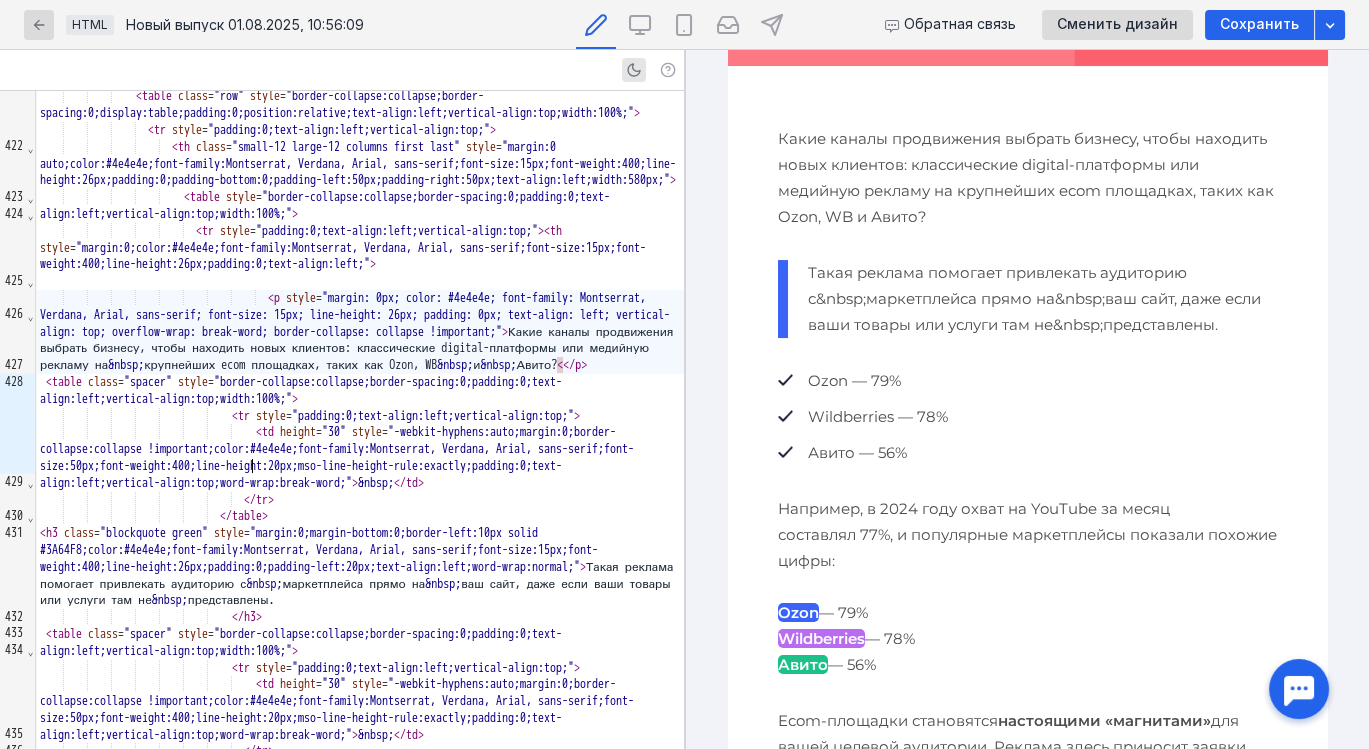 scroll, scrollTop: 433, scrollLeft: 0, axis: vertical 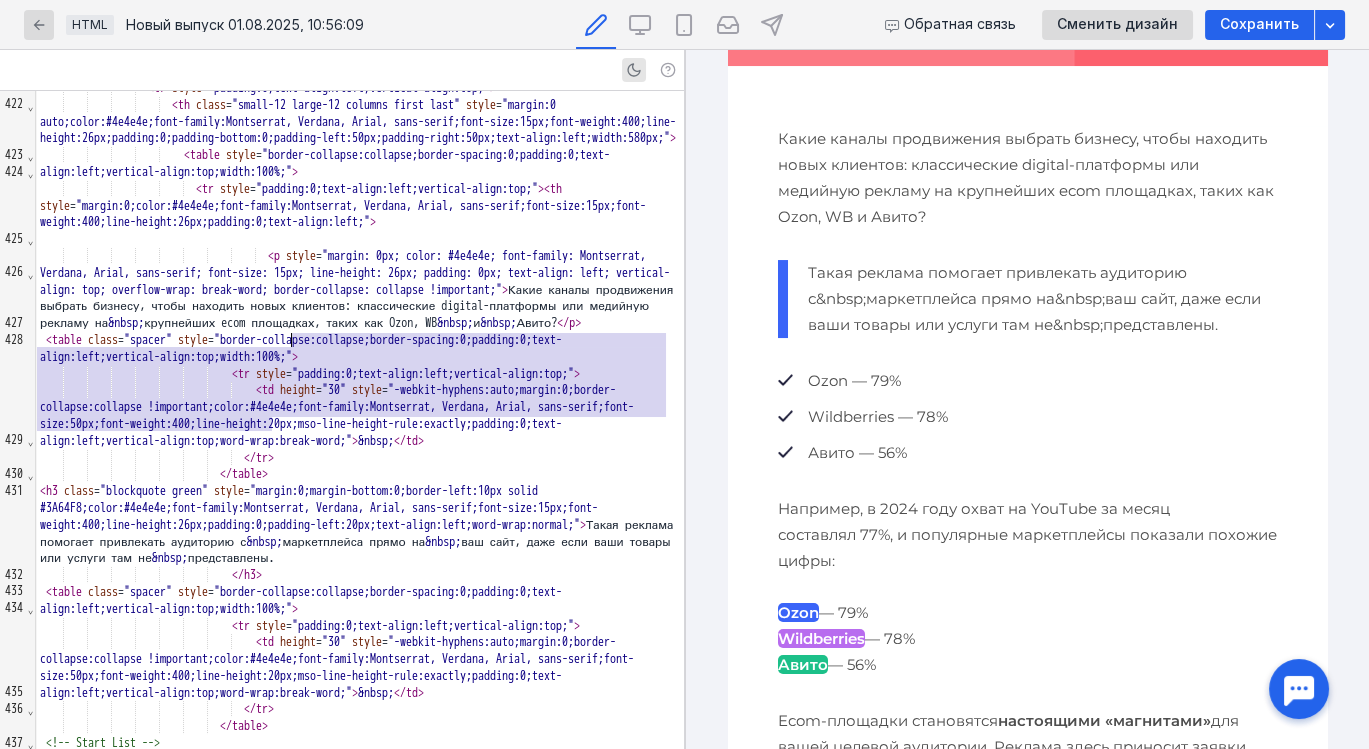 drag, startPoint x: 300, startPoint y: 423, endPoint x: 294, endPoint y: 337, distance: 86.209045 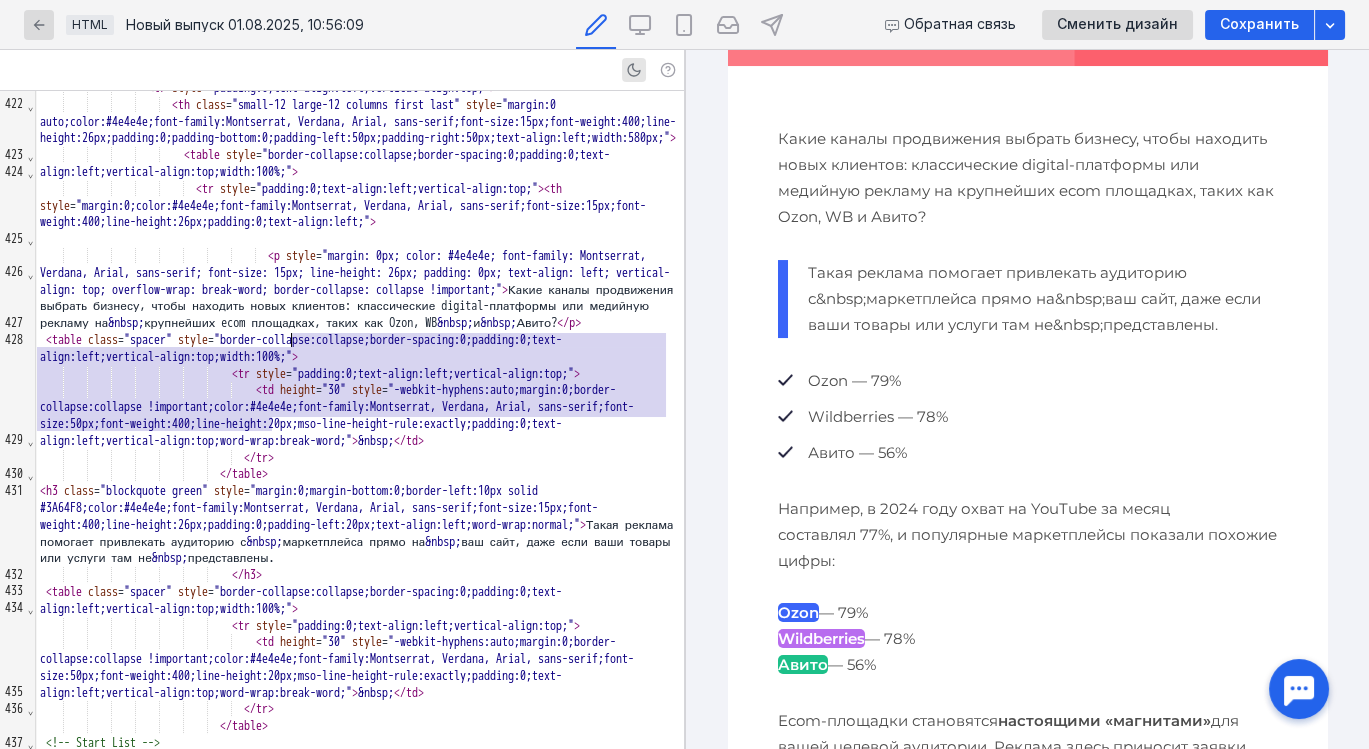 click on "Какие каналы продвижения выбрать бизнесу, чтобы находить новых клиентов: классические digital-платформы или медийную рекламу на &nbsp; крупнейших ecom площадках, таких как Ozon, WB &nbsp; и &nbsp; Авито?" at bounding box center [360, 290] 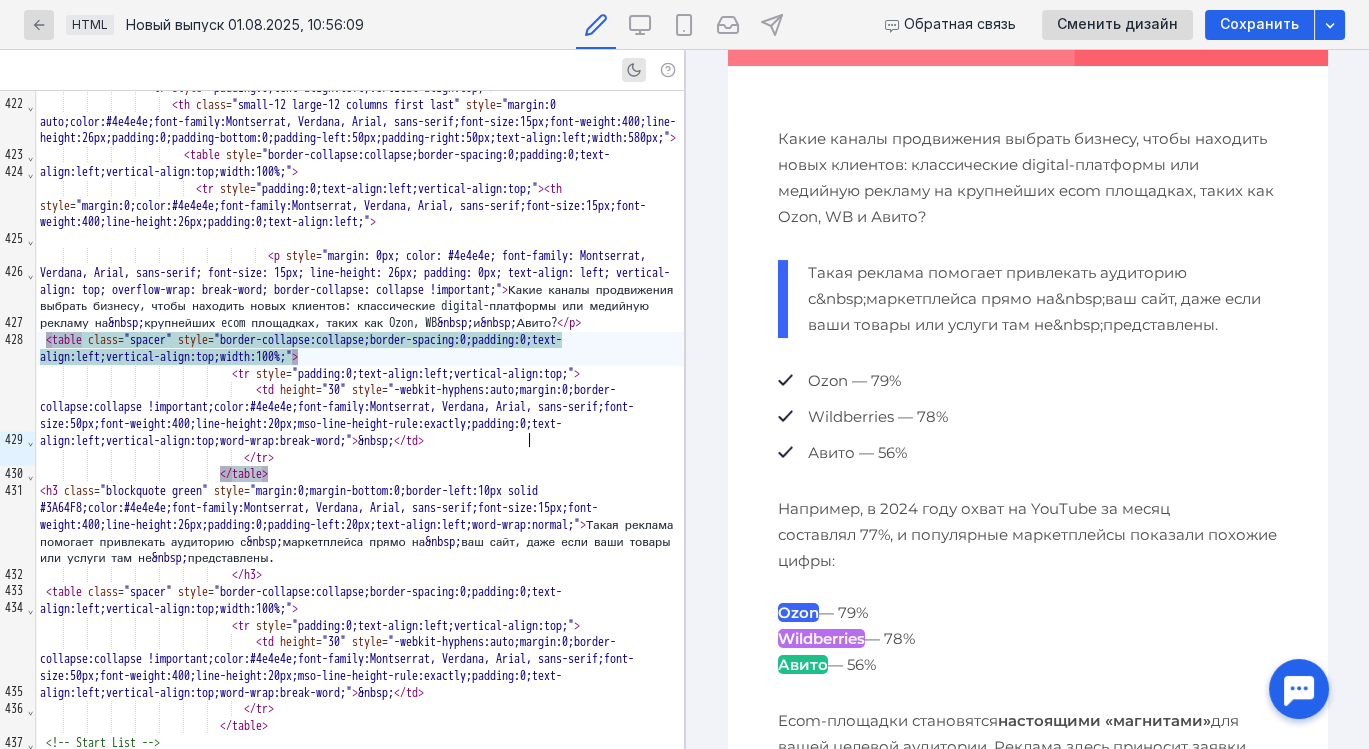 click on ""border-collapse:collapse;border-spacing:0;padding:0;text-align:left;vertical-align:top;width:100%;"" at bounding box center (301, 348) 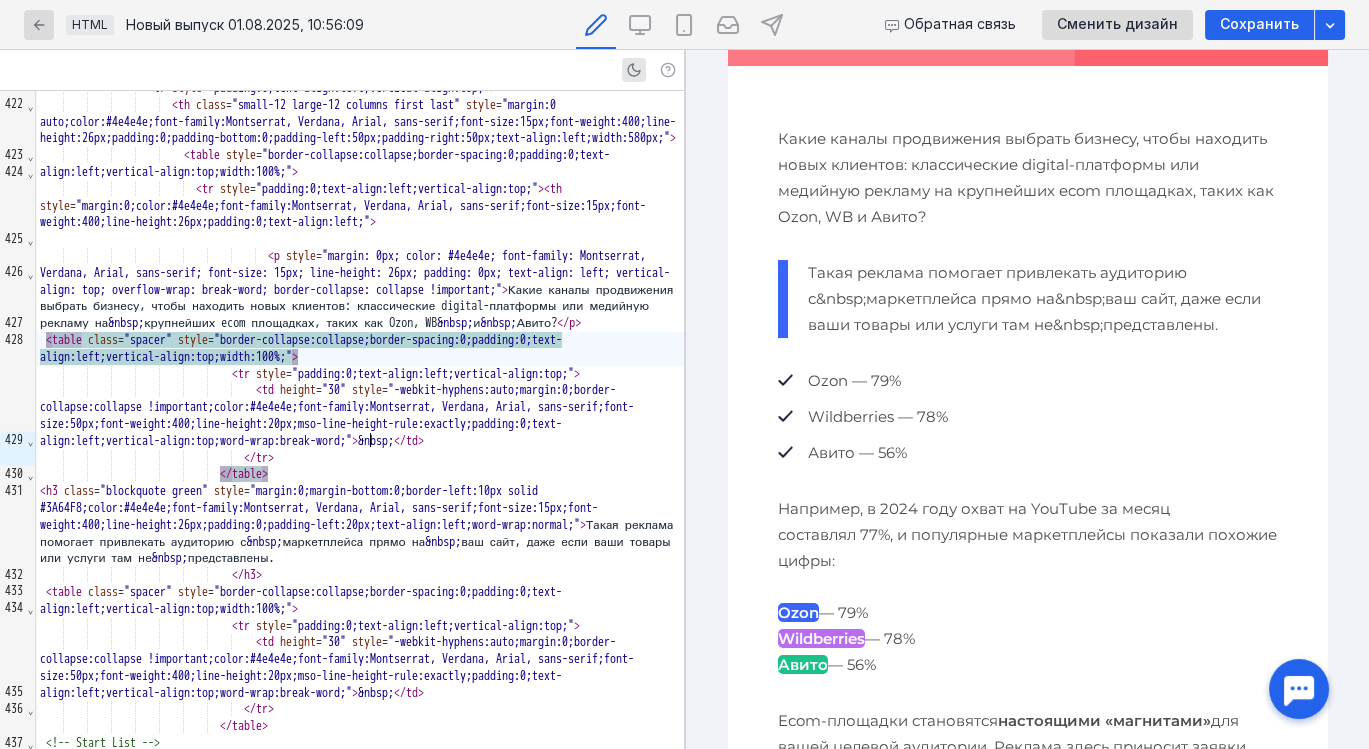 click on "</ table >" at bounding box center [360, 474] 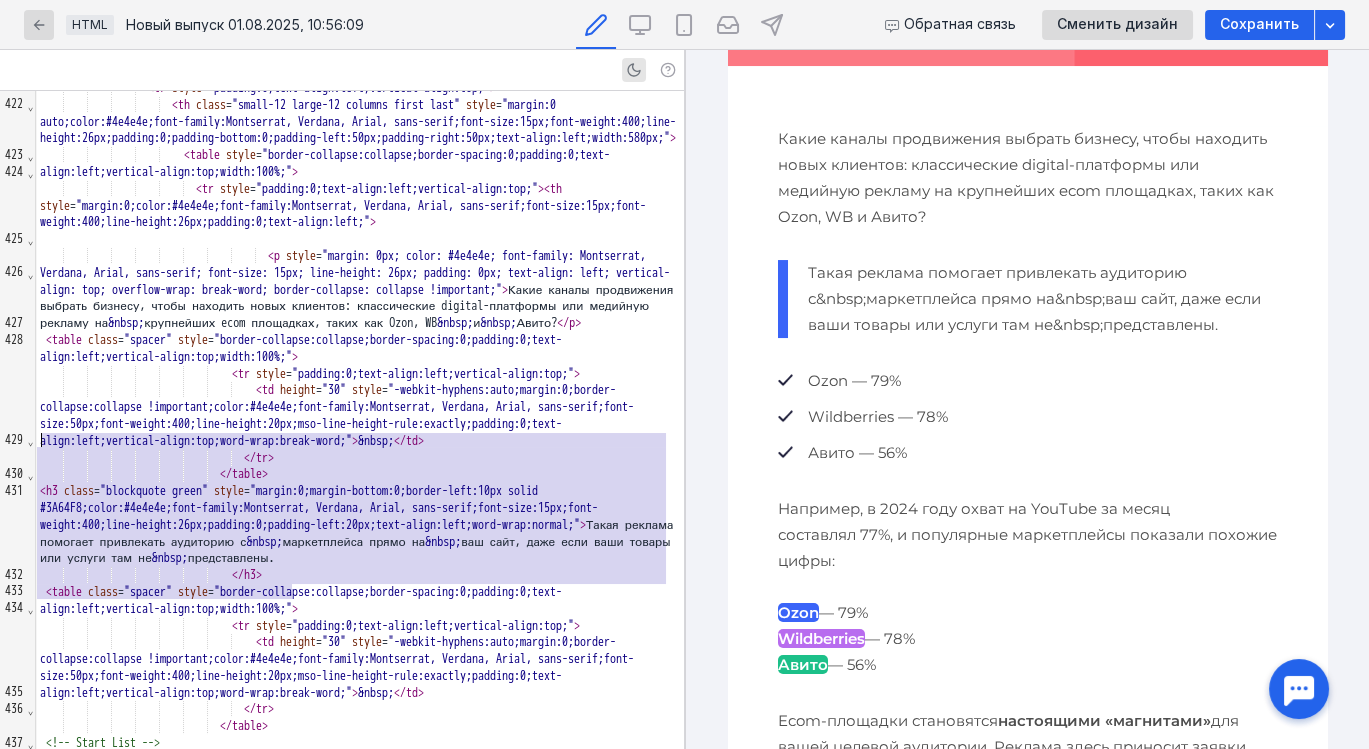 drag, startPoint x: 314, startPoint y: 586, endPoint x: 11, endPoint y: 445, distance: 334.20053 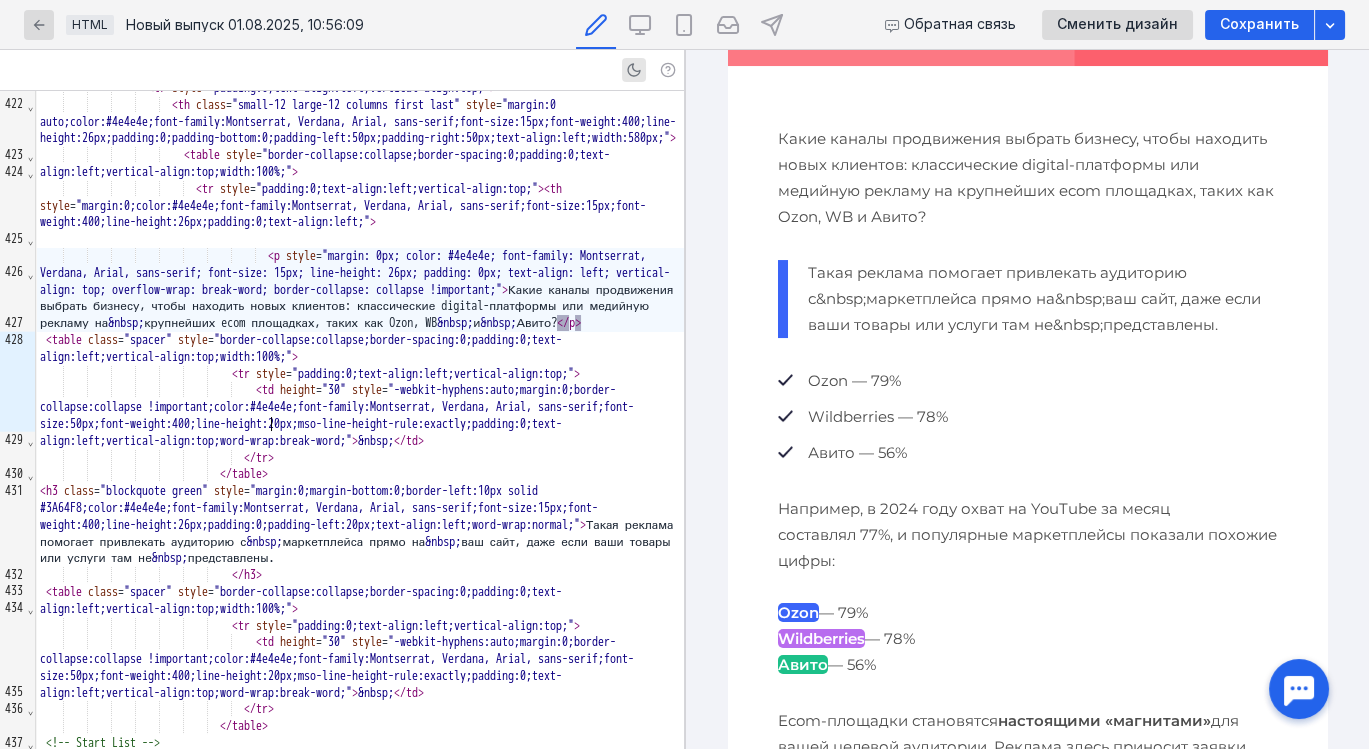 click on "Какие каналы продвижения выбрать бизнесу, чтобы находить новых клиентов: классические digital-платформы или медийную рекламу на &nbsp; крупнейших ecom площадках, таких как Ozon, WB &nbsp; и &nbsp; Авито?" at bounding box center (360, 290) 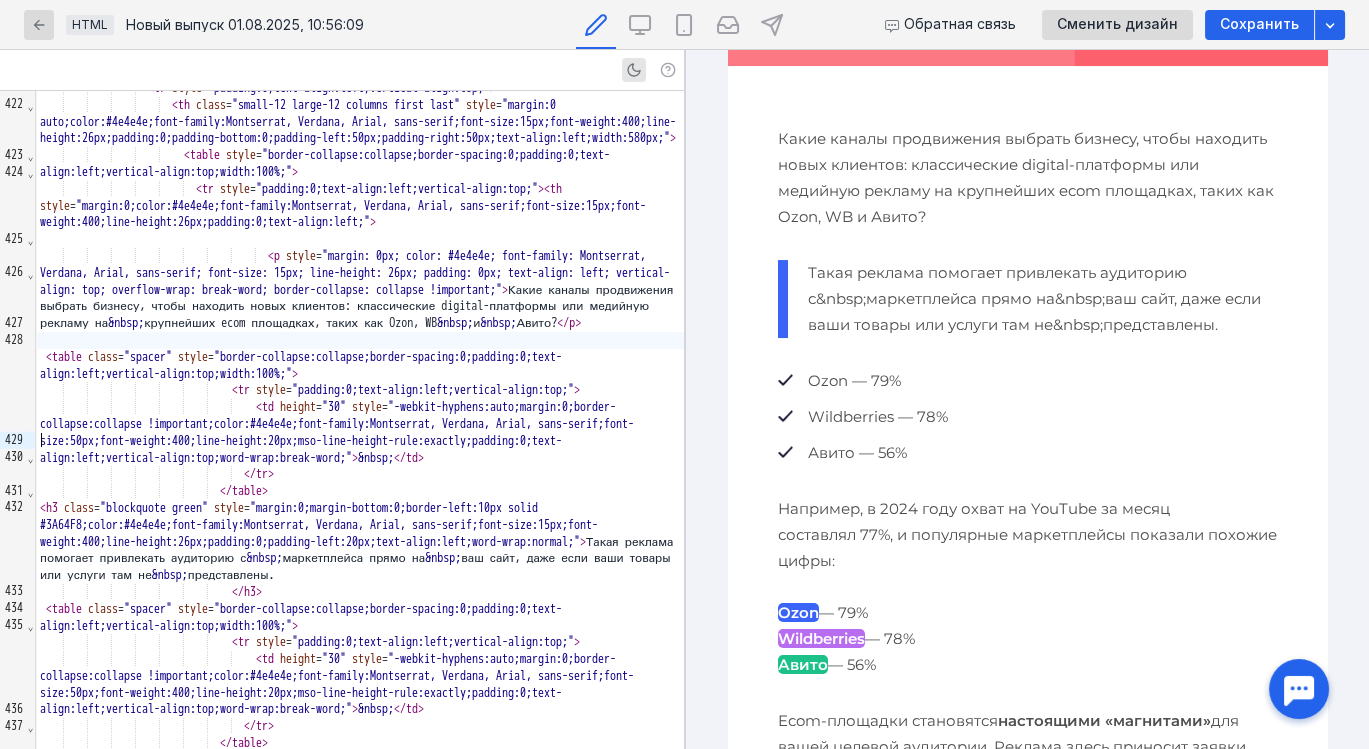 scroll, scrollTop: 433, scrollLeft: 0, axis: vertical 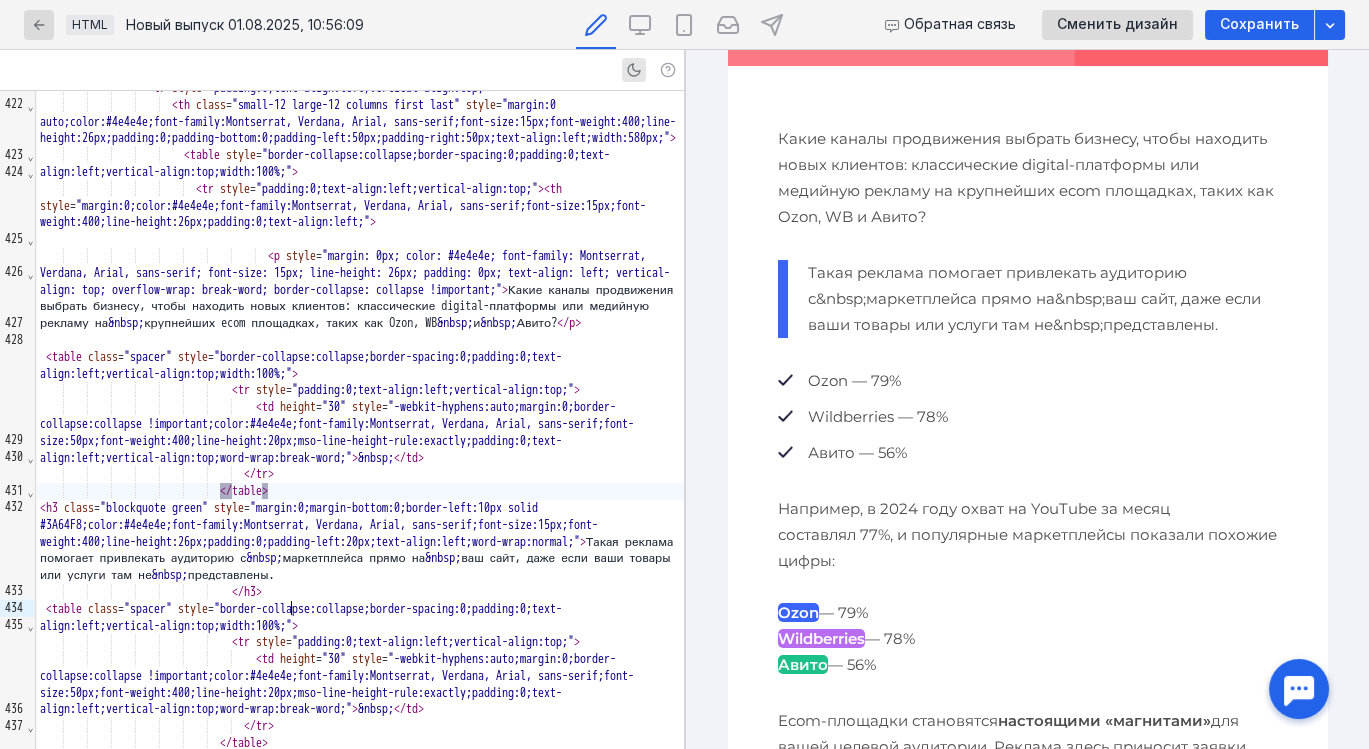click on "</ table >" at bounding box center (360, 491) 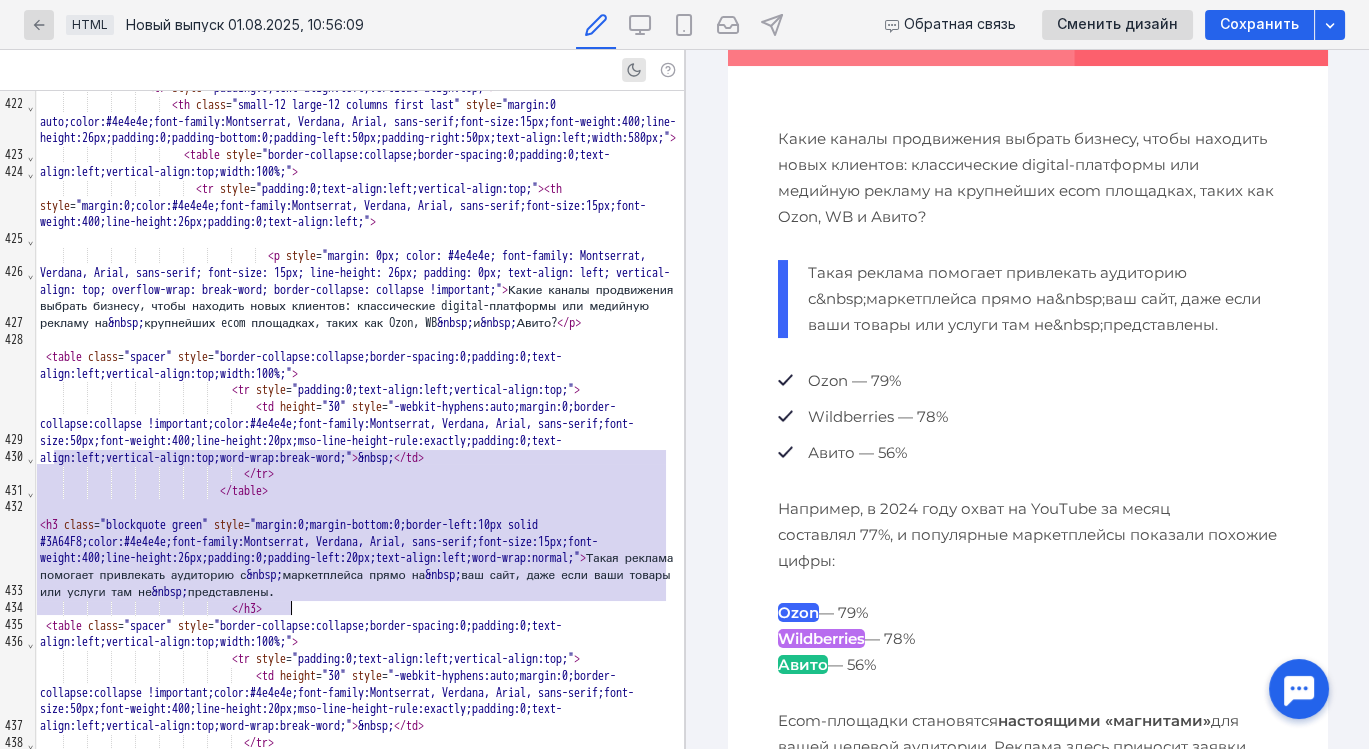 drag, startPoint x: 54, startPoint y: 461, endPoint x: 329, endPoint y: 602, distance: 309.04044 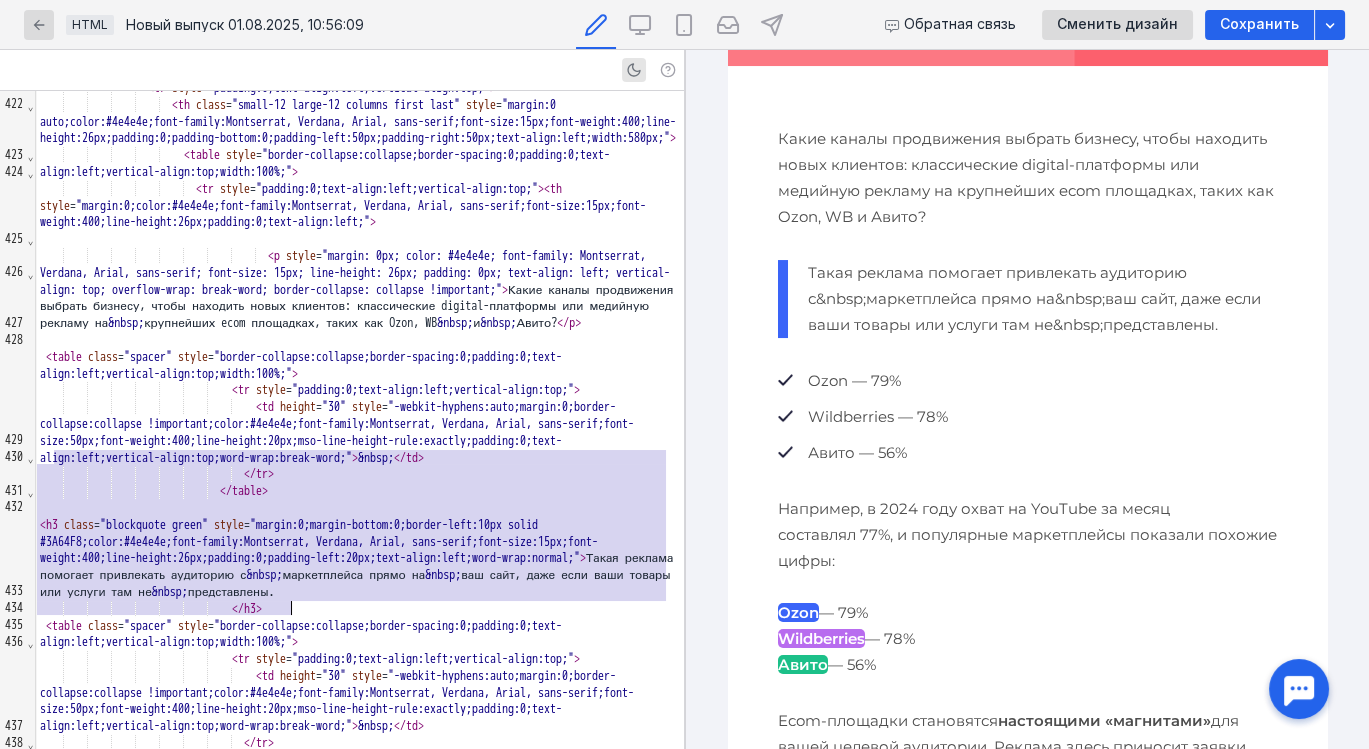 click on "</ table >                                         </ th >                                       </ tr >                                 </ table >                             </ td >                           </ tr >                       </ table > < center   style = "min-width:600px;width:100%;" >                    < a   href = "https://try.elama.ru/clickout_reklama"   target = "_blank" > < img   class = "float-center"   src = "https://elama.ru/info/uploads/elama_email/mindbox/images/ozon_ecom_digital.jpg"   alt = "Главный баннер"   style = "-ms-interpolation-mode:bicubic;Margin:0 auto;clear:both;display:block;float:none;margin:0 auto;max-width:100%;outline:0;text-align:center;text-decoration:none;width:auto" > </ a > </ center >                       < table   class = "spacer"   style = "border-collapse:collapse;border-spacing:0;padding:0;text-align:left;vertical-align:top;width:100%;" >                           < tr   style = >" at bounding box center (360, 2859) 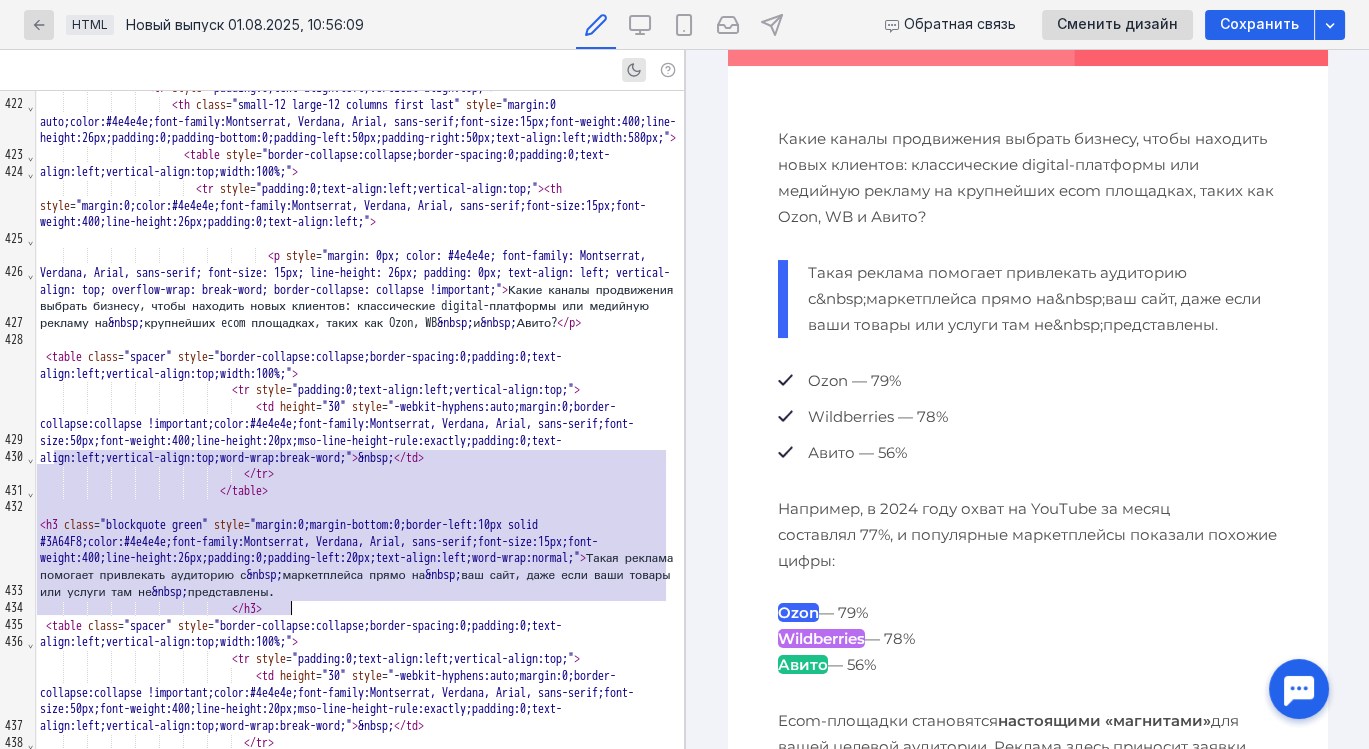 click on "Какие каналы продвижения выбрать бизнесу, чтобы находить новых клиентов: классические digital-платформы или медийную рекламу на крупнейших ecom площадках, таких как Ozon, WB и Авито?" at bounding box center [1027, 178] 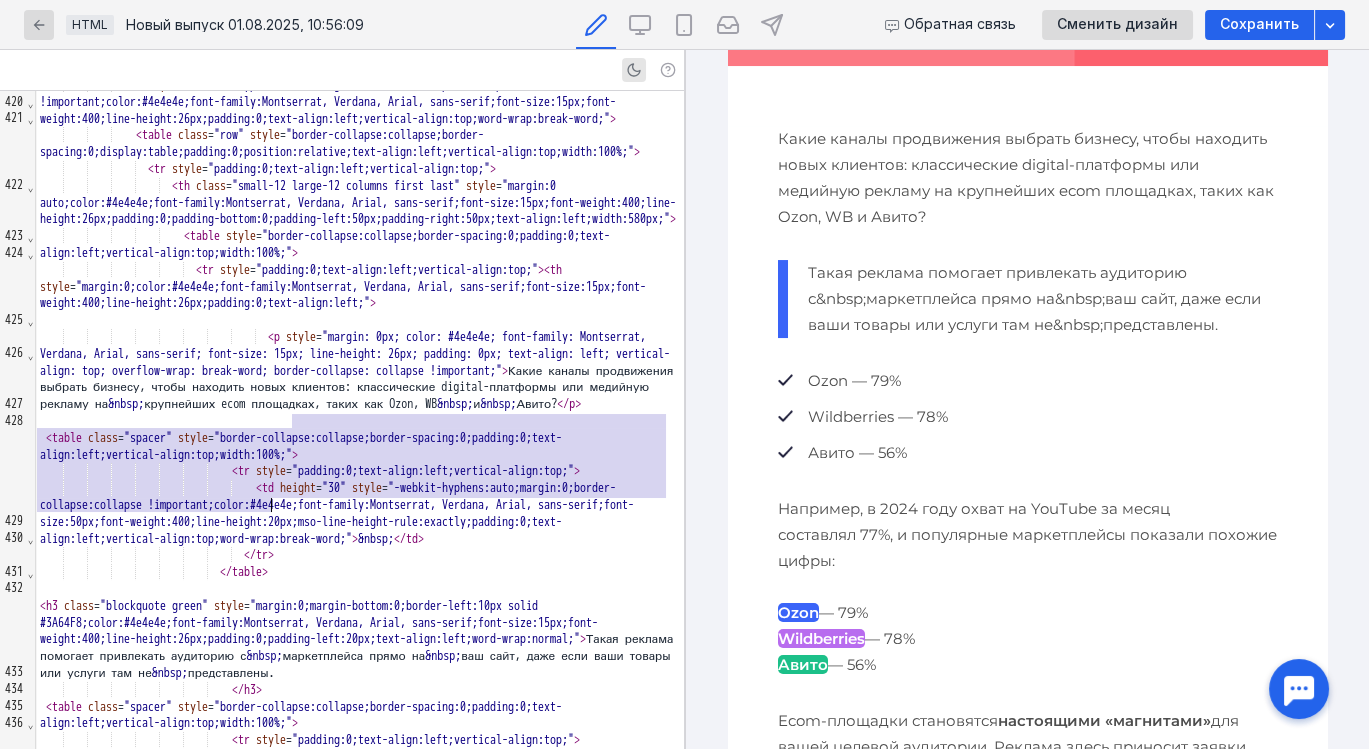 click at bounding box center [360, 421] 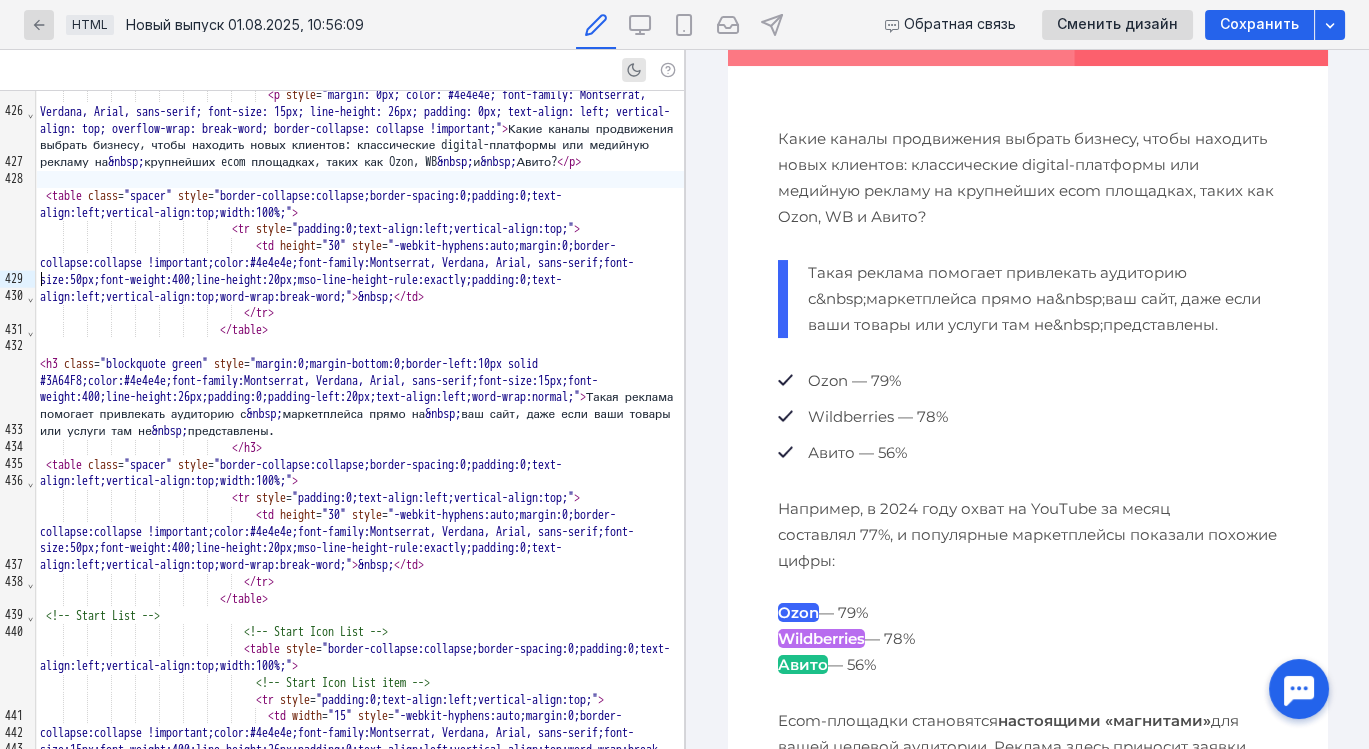 scroll, scrollTop: 7682, scrollLeft: 0, axis: vertical 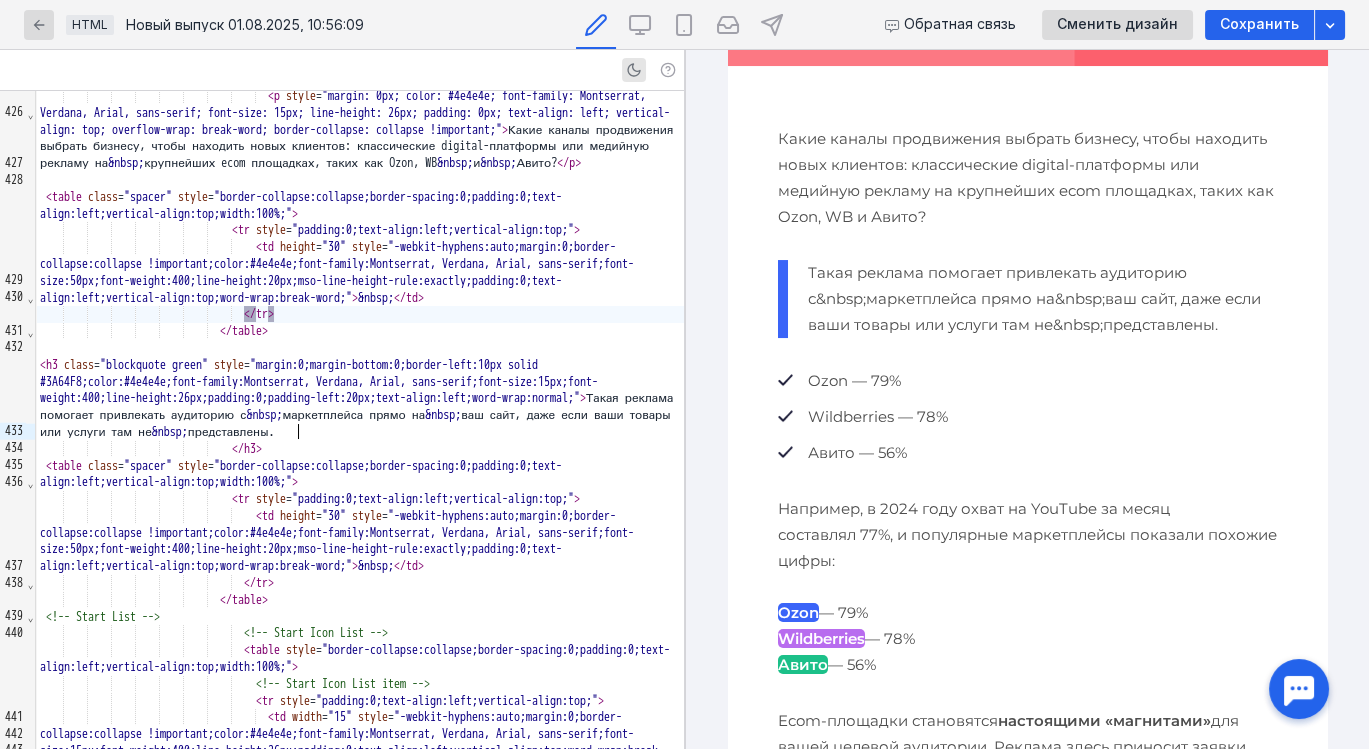 click on "</ tr >" at bounding box center [360, 314] 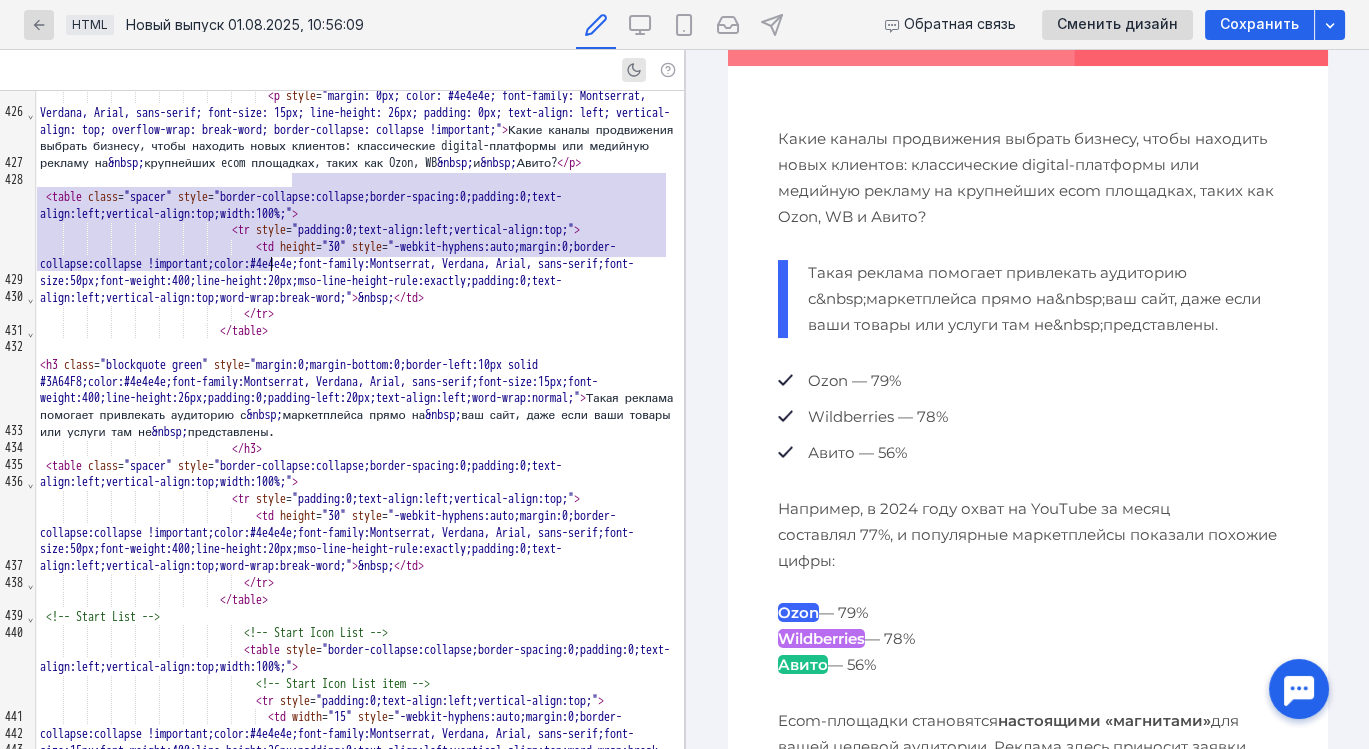 drag, startPoint x: 290, startPoint y: 185, endPoint x: 346, endPoint y: 260, distance: 93.60021 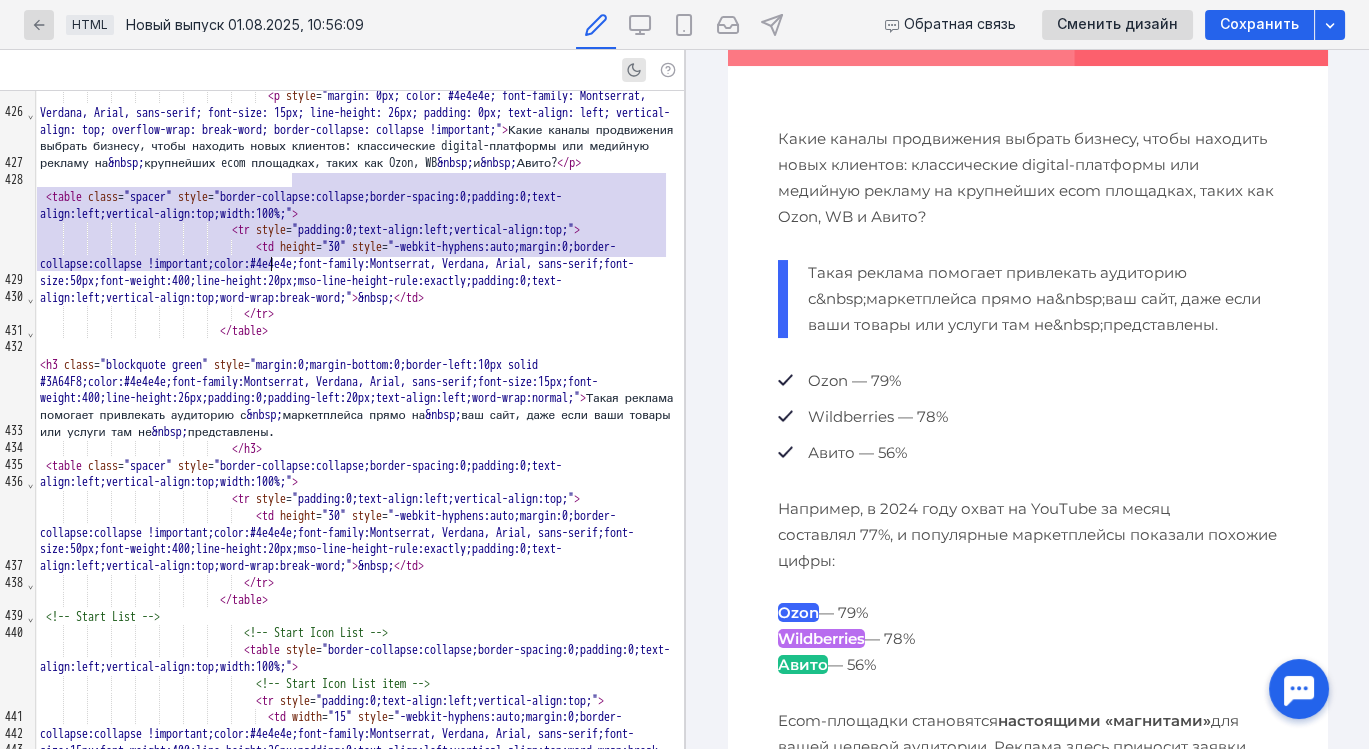 click on "Какие каналы продвижения выбрать бизнесу, чтобы находить новых клиентов: классические digital-платформы или медийную рекламу на &nbsp; крупнейших ecom площадках, таких как Ozon, WB &nbsp; и &nbsp; Авито?" at bounding box center (360, 130) 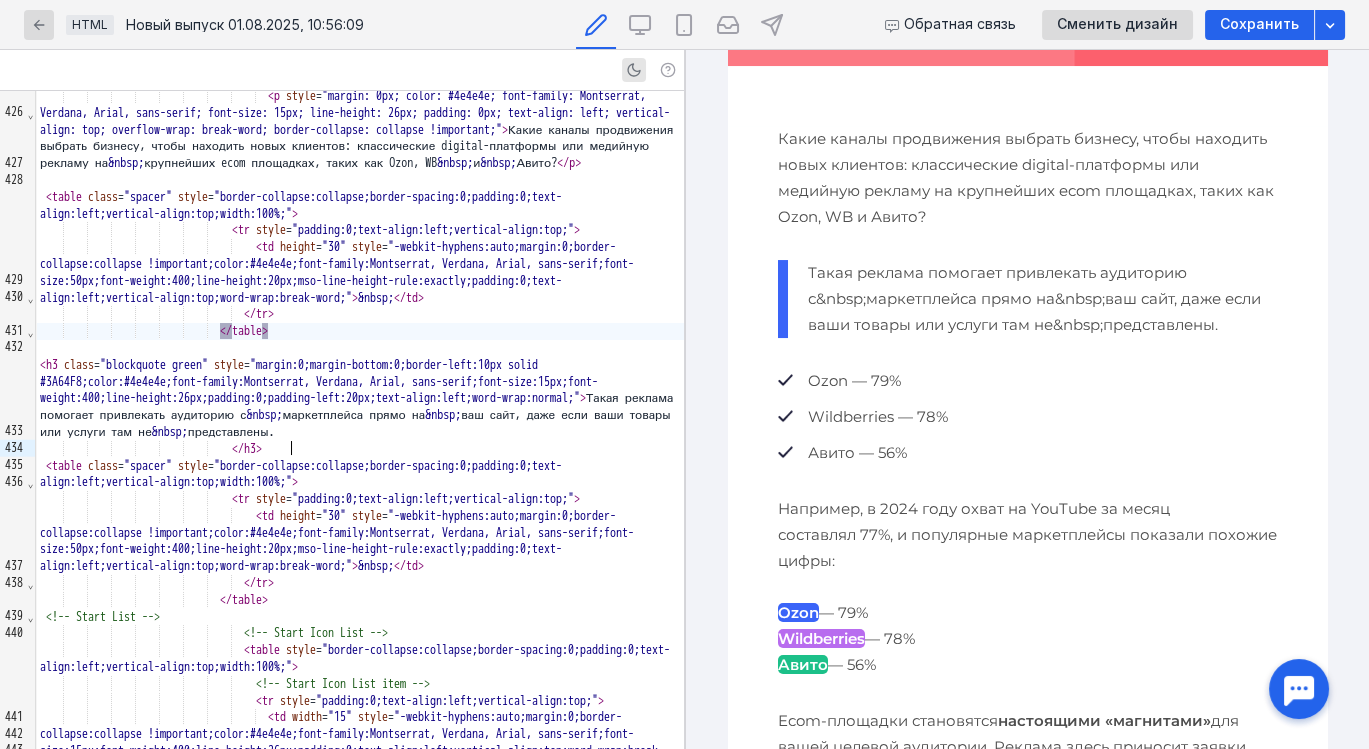 click at bounding box center [360, 348] 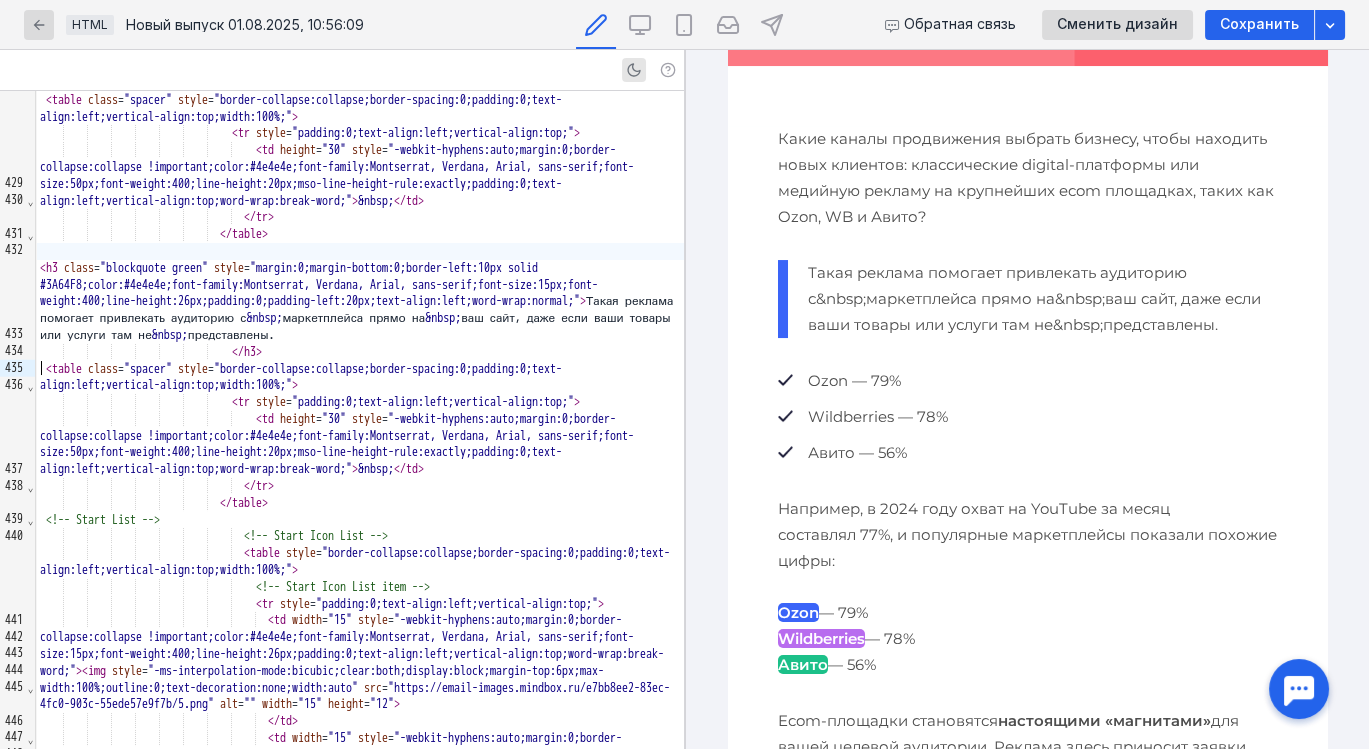 scroll, scrollTop: 7780, scrollLeft: 0, axis: vertical 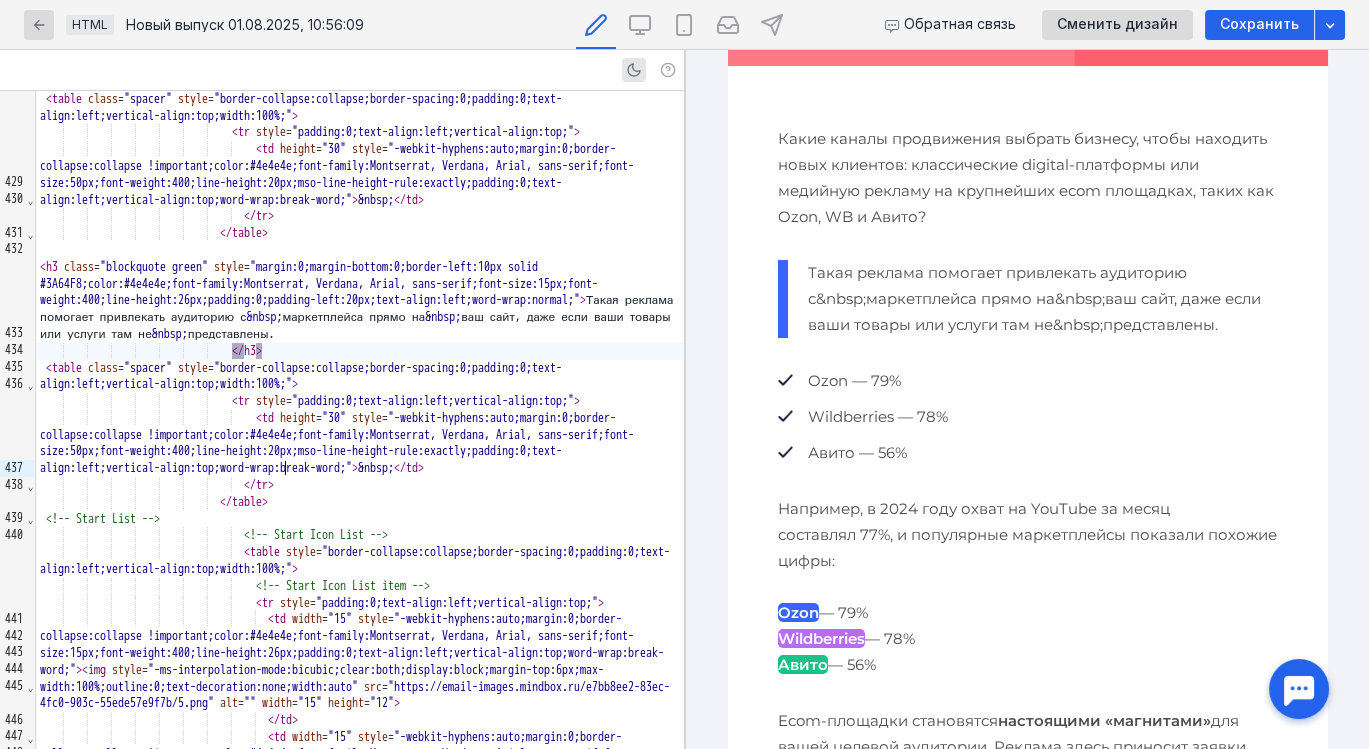 click on "</ h3 >" at bounding box center [360, 351] 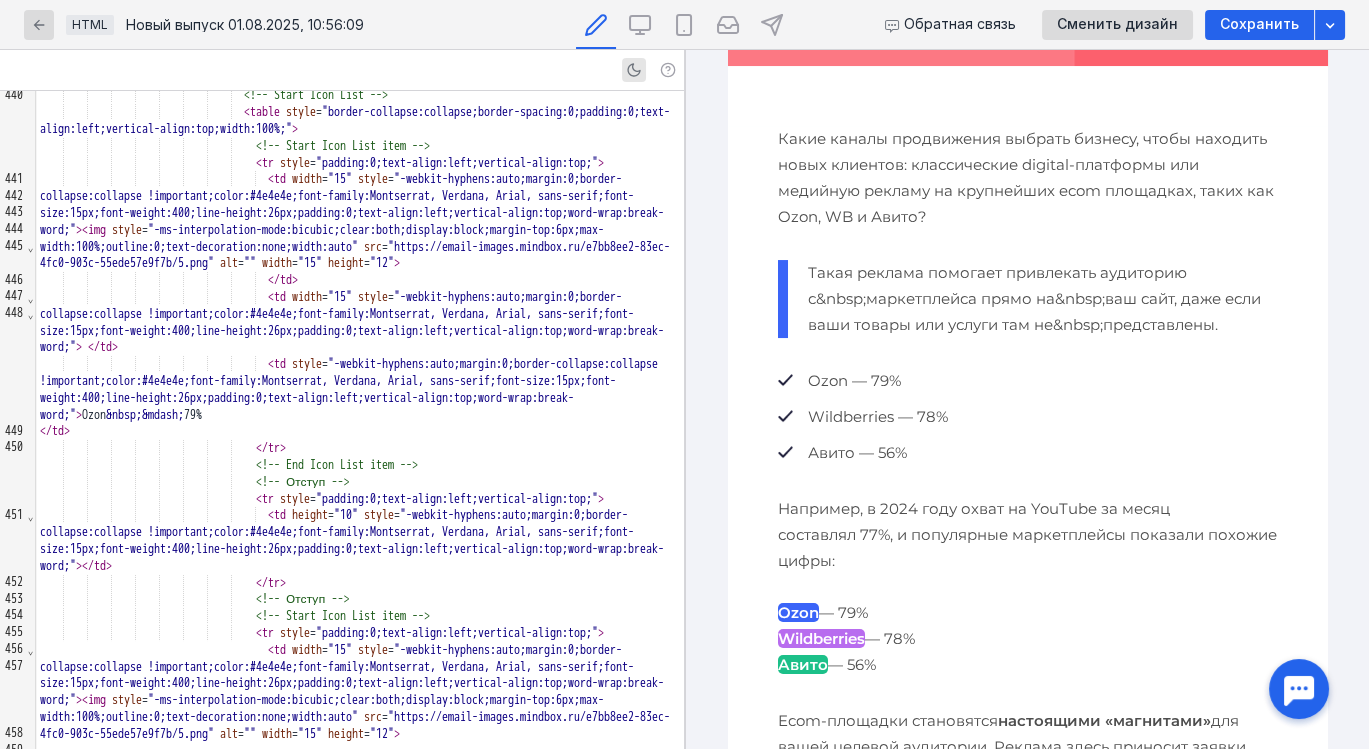 scroll, scrollTop: 8221, scrollLeft: 0, axis: vertical 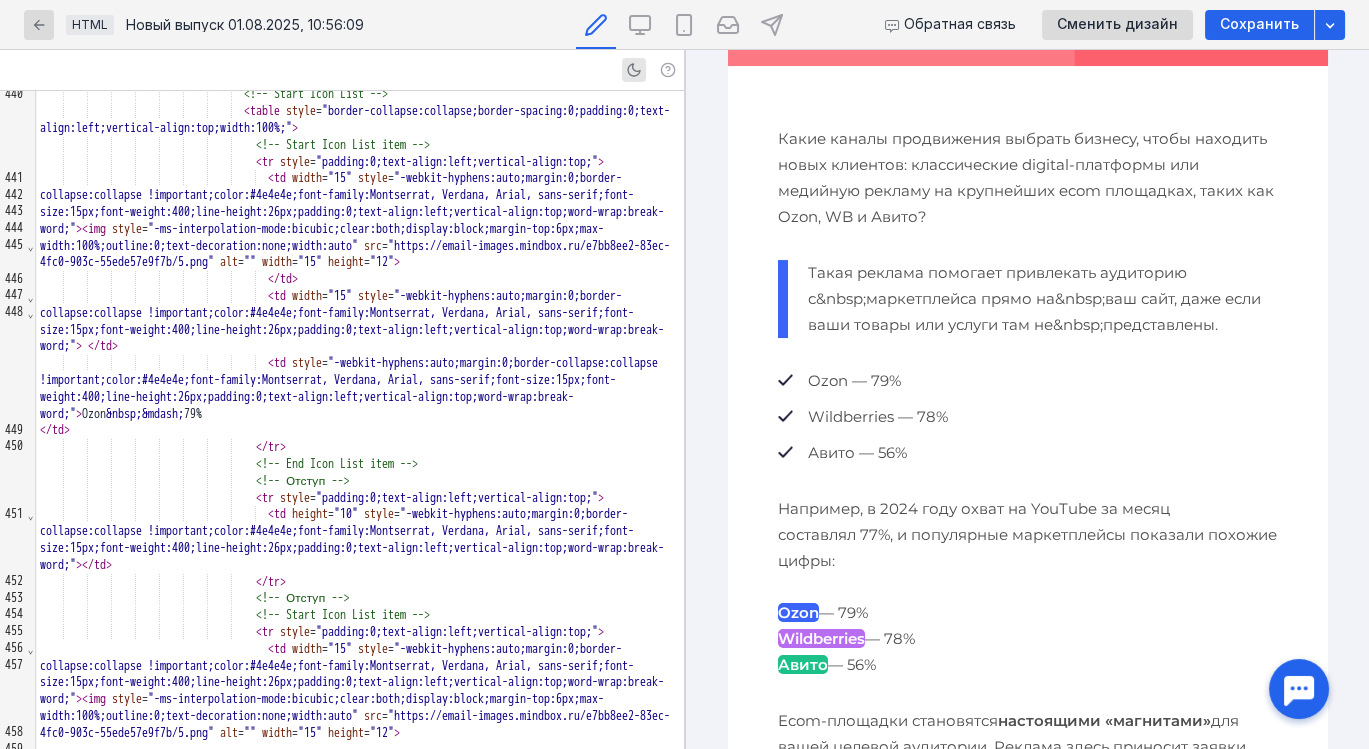 click on "Ozon" at bounding box center (797, 612) 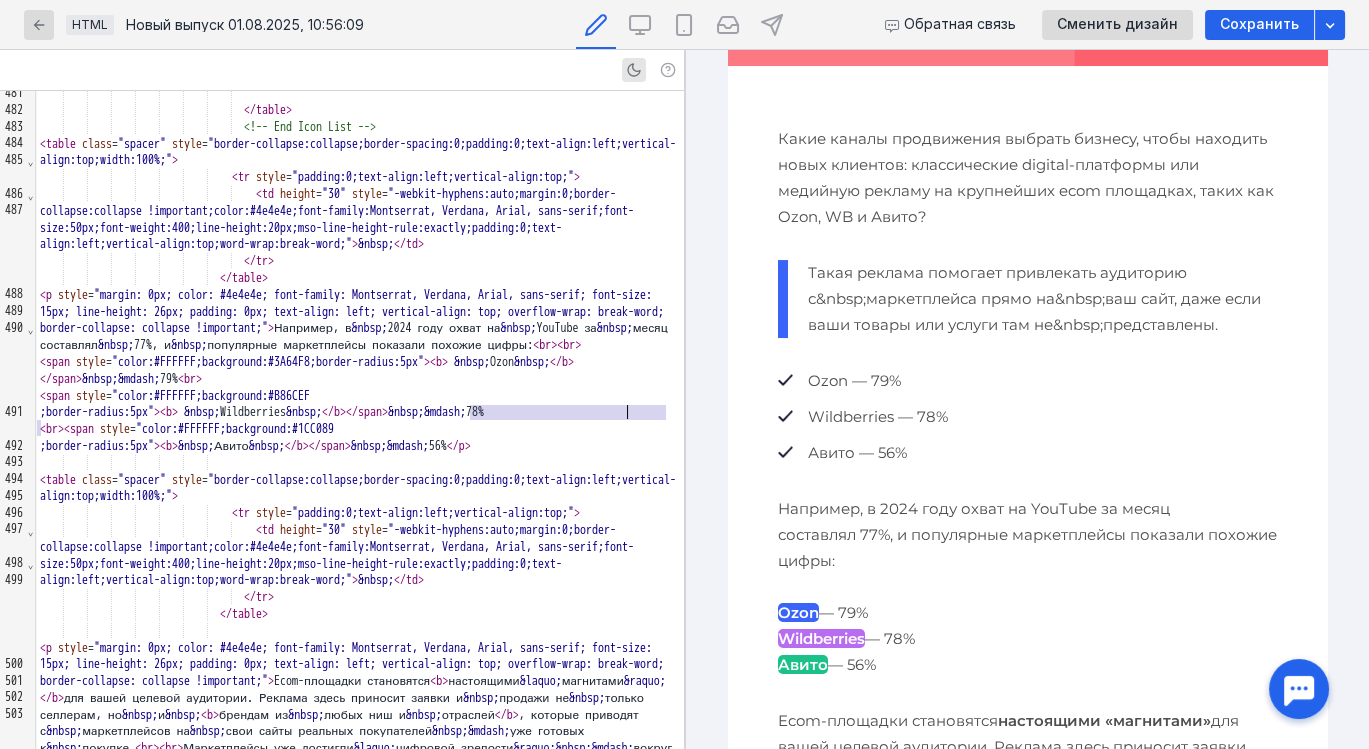 scroll, scrollTop: 9698, scrollLeft: 0, axis: vertical 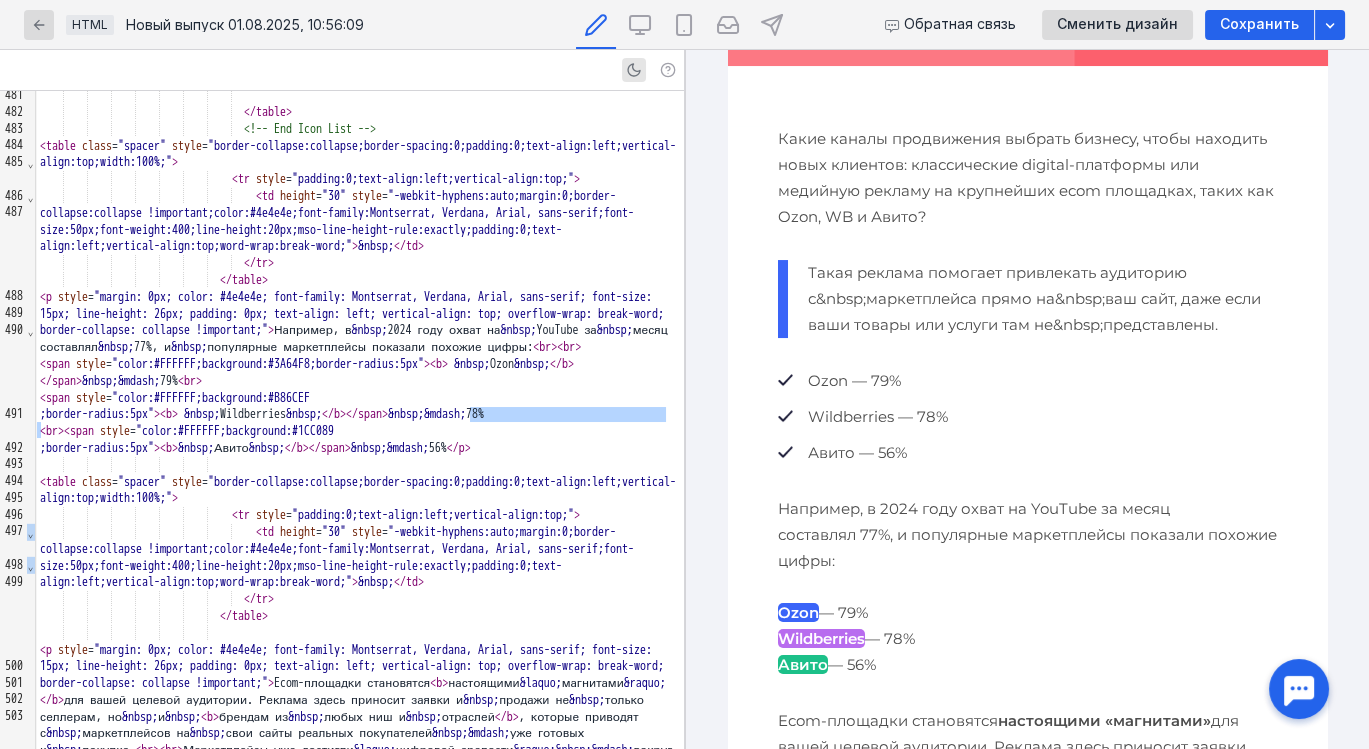 drag, startPoint x: 37, startPoint y: 329, endPoint x: 437, endPoint y: 442, distance: 415.6549 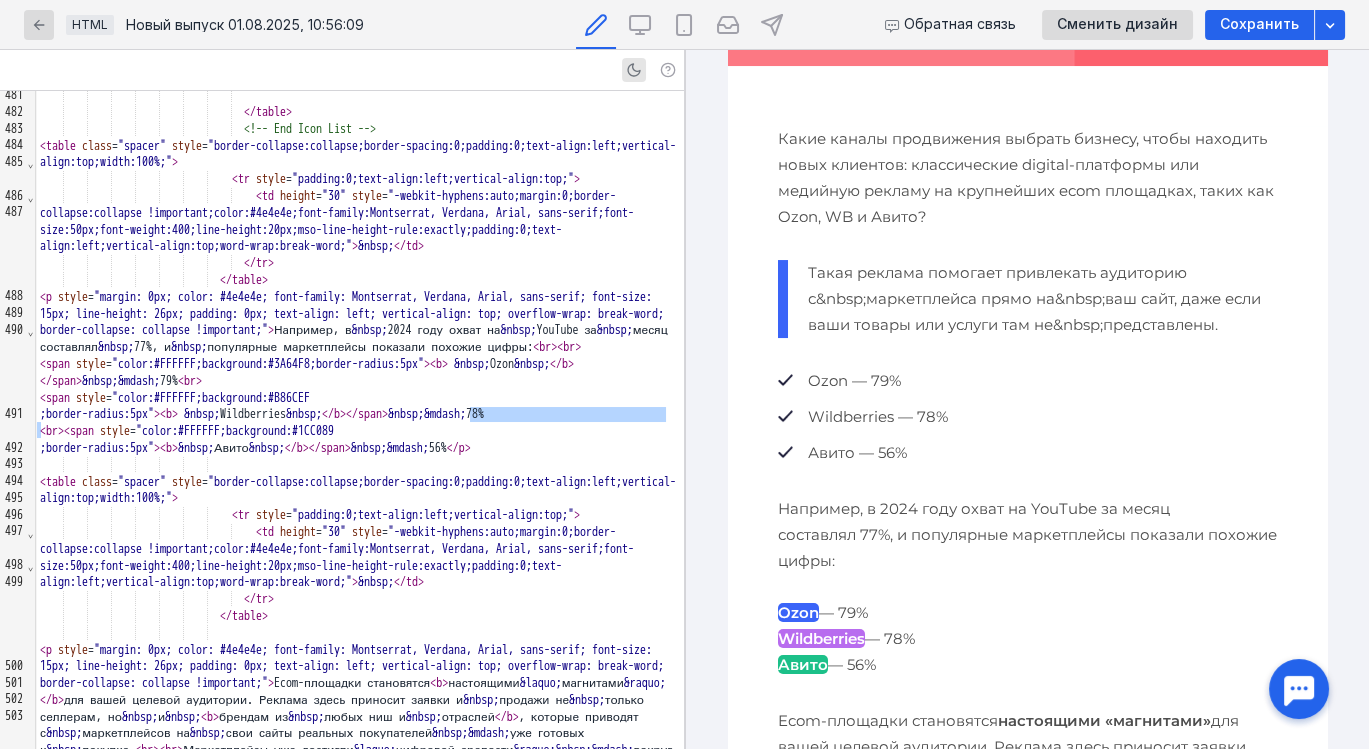 click on "< span   style = "color:#FFFFFF;background:#B86CEF" at bounding box center [360, 398] 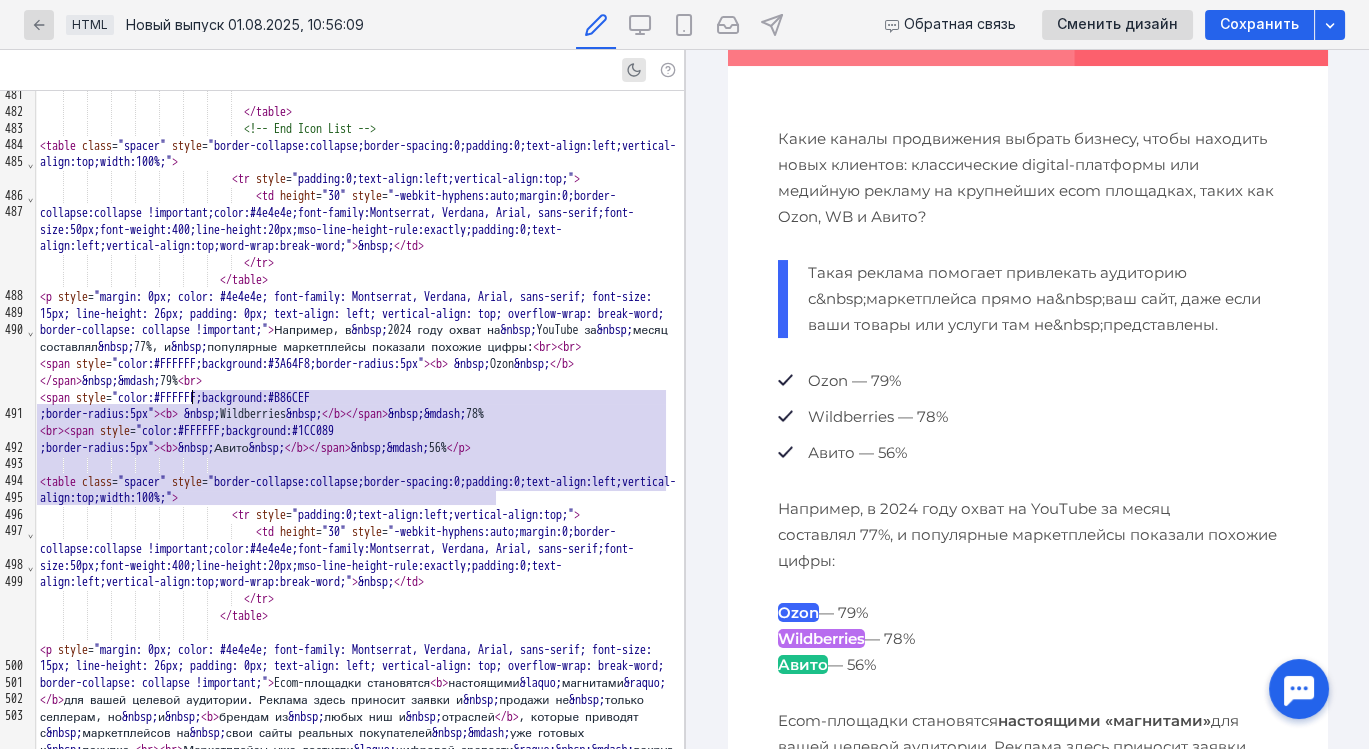drag, startPoint x: 493, startPoint y: 500, endPoint x: 194, endPoint y: 392, distance: 317.90723 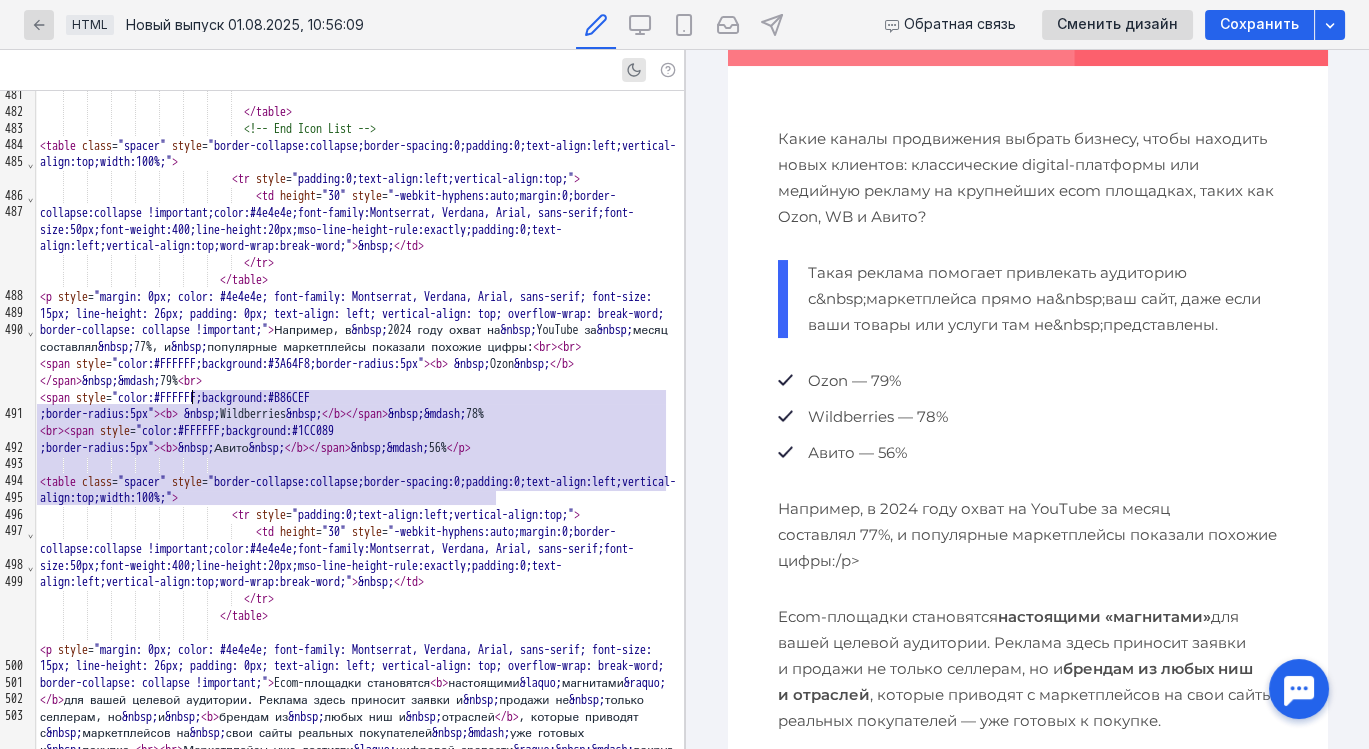 scroll, scrollTop: 433, scrollLeft: 0, axis: vertical 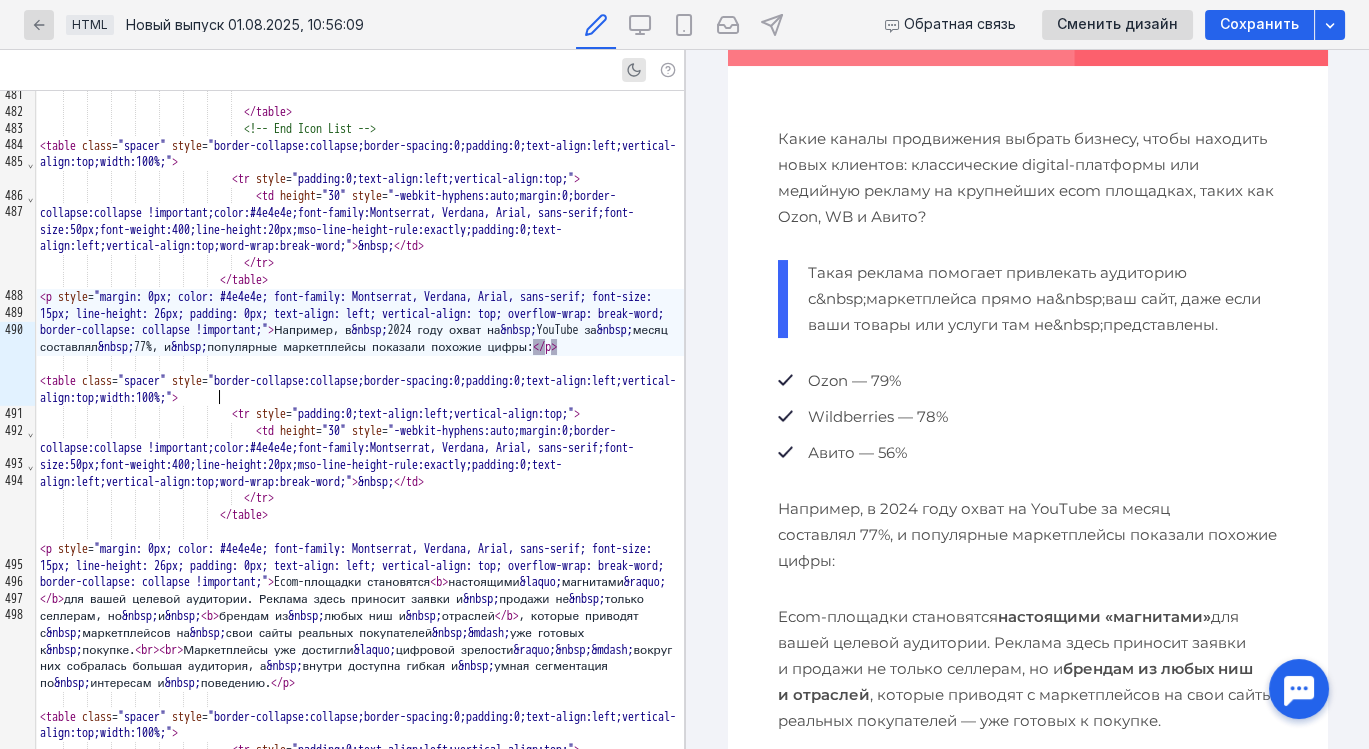 click on "< p   style = "margin: 0px; color: #4e4e4e; font-family: Montserrat, Verdana, Arial, sans-serif; font-size: 15px; line-height: 26px; padding: 0px; text-align: left; vertical-align: top; overflow-wrap: break-word; border-collapse: collapse !important;" > Например, в &nbsp; 2024 году охват на &nbsp; YouTube за &nbsp; месяц составлял &nbsp; 77%, и &nbsp; популярные маркетплейсы показали похожие цифры: </ p >" at bounding box center [360, 322] 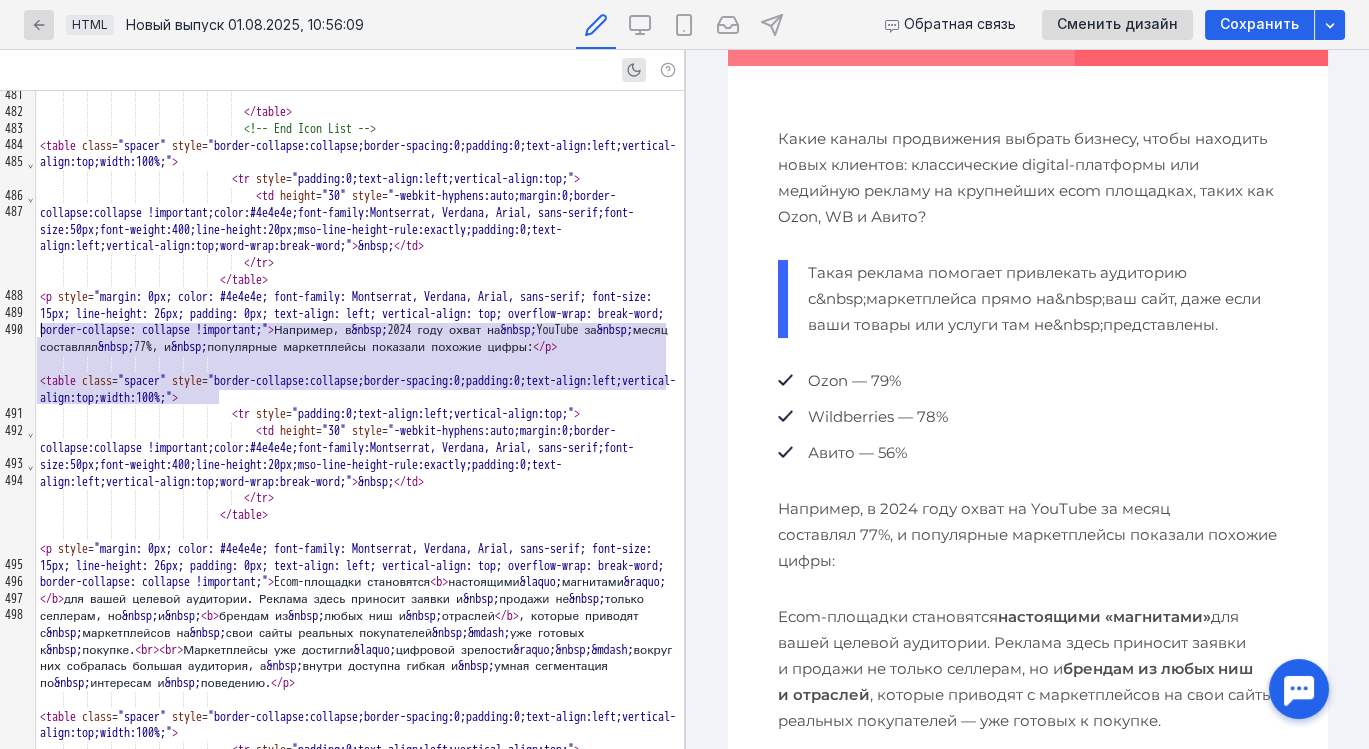 drag, startPoint x: 247, startPoint y: 393, endPoint x: 39, endPoint y: 337, distance: 215.40659 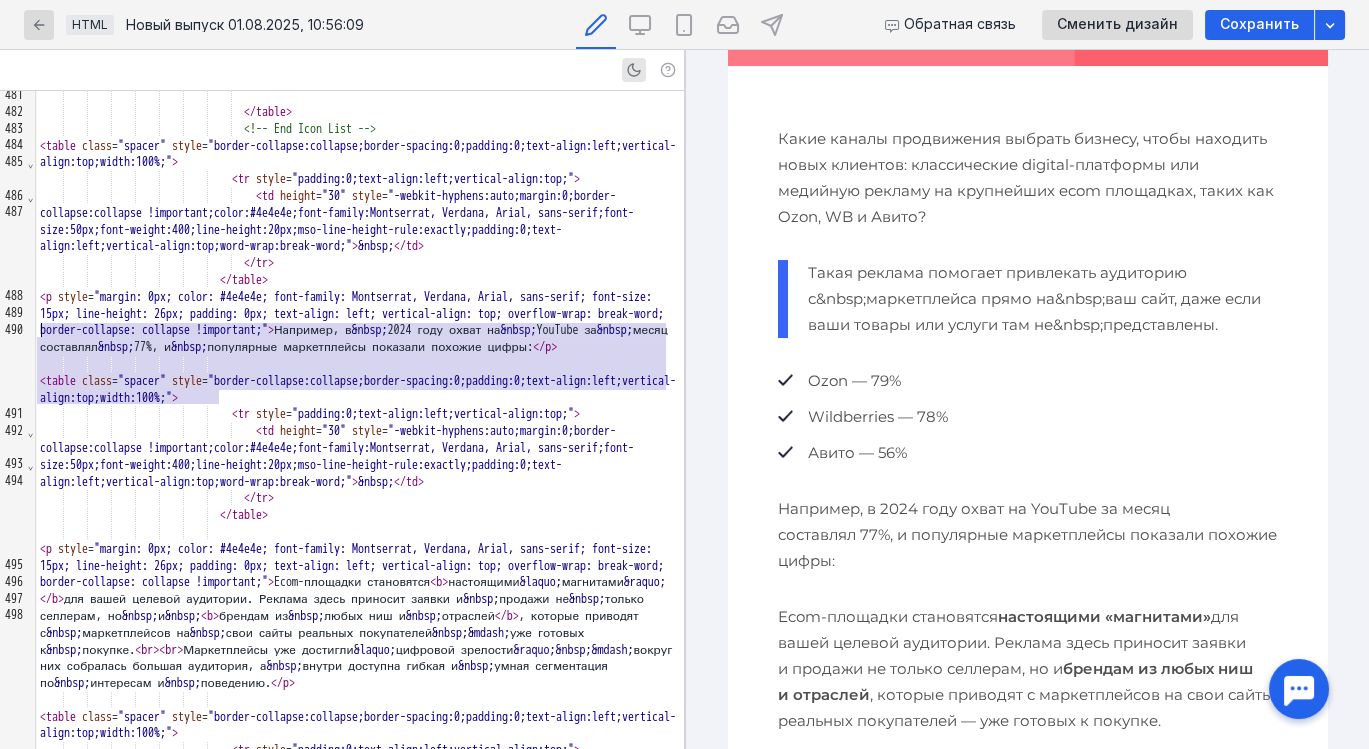 click on "< p   style = "margin: 0px; color: #4e4e4e; font-family: Montserrat, Verdana, Arial, sans-serif; font-size: 15px; line-height: 26px; padding: 0px; text-align: left; vertical-align: top; overflow-wrap: break-word; border-collapse: collapse !important;" > Например, в &nbsp; 2024 году охват на &nbsp; YouTube за &nbsp; месяц составлял &nbsp; 77%, и &nbsp; популярные маркетплейсы показали похожие цифры: </ p >" at bounding box center (360, 322) 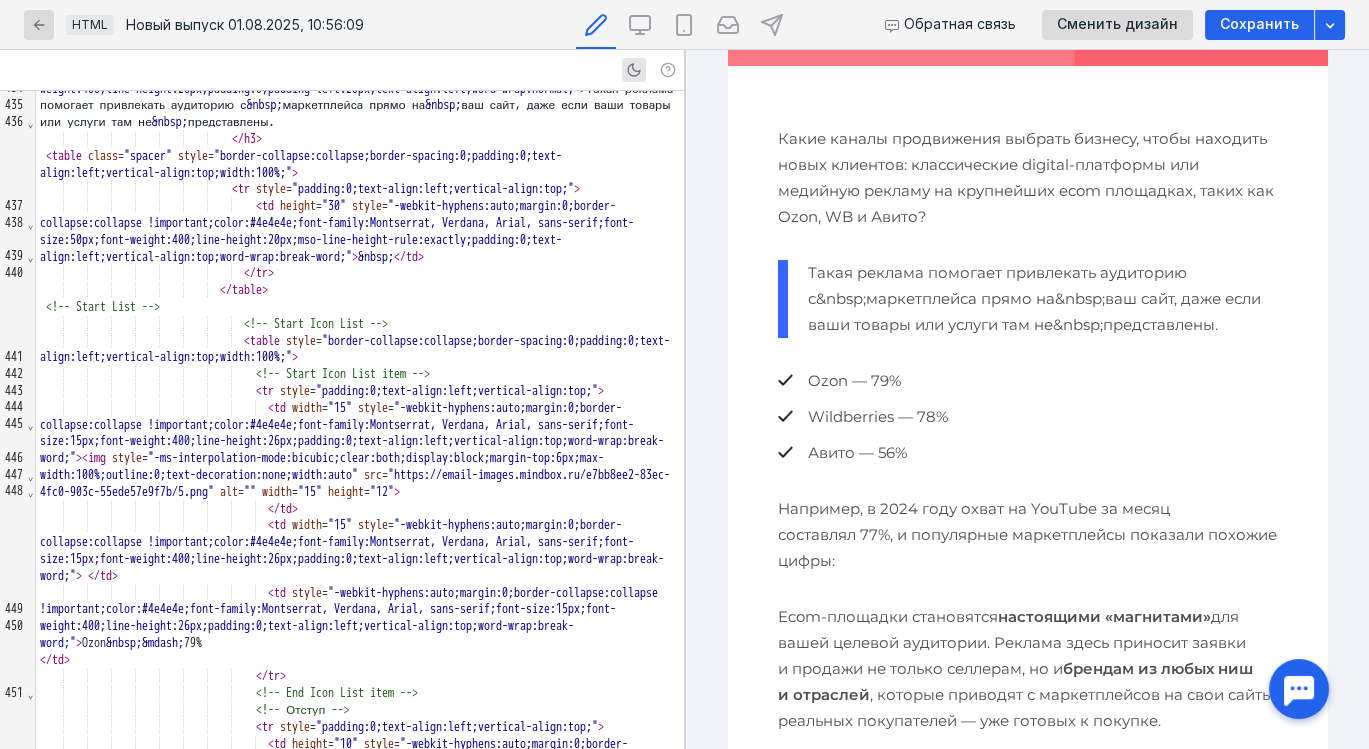 scroll, scrollTop: 8038, scrollLeft: 0, axis: vertical 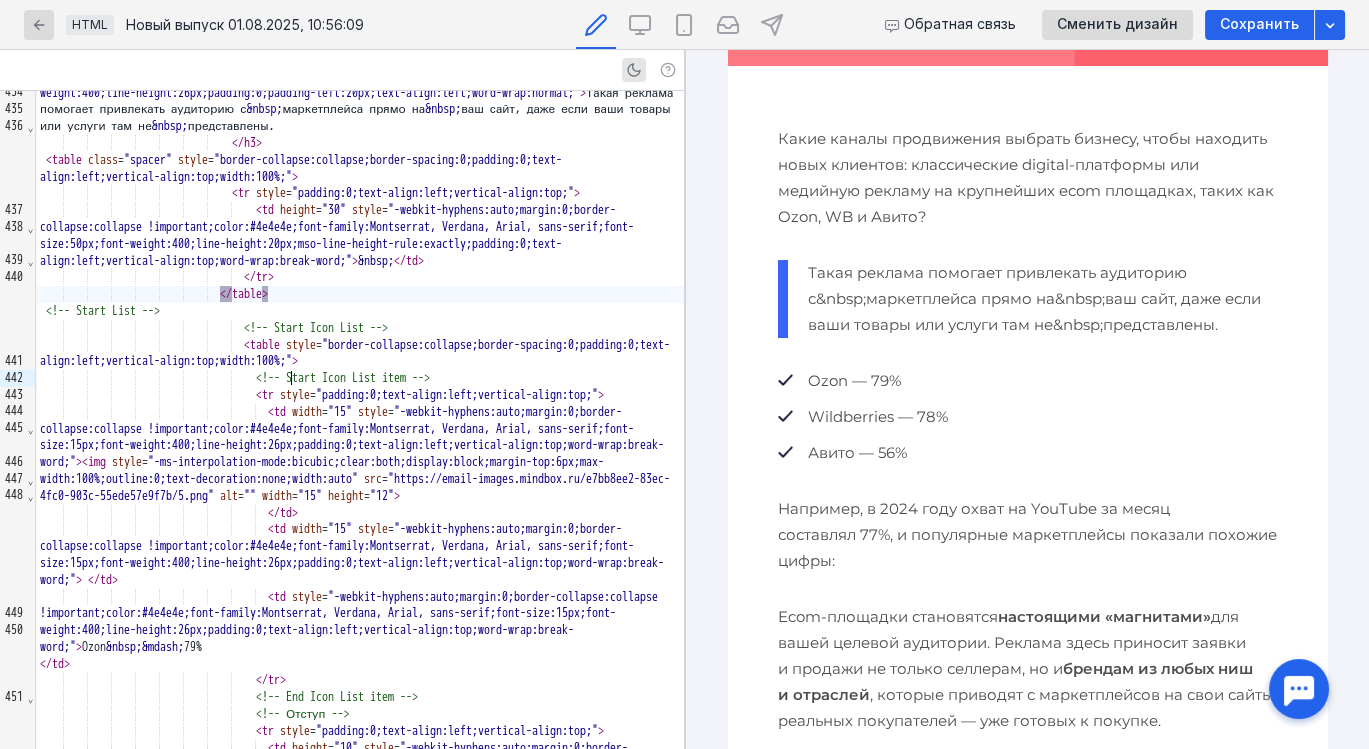 click on "</ table >" at bounding box center [360, 294] 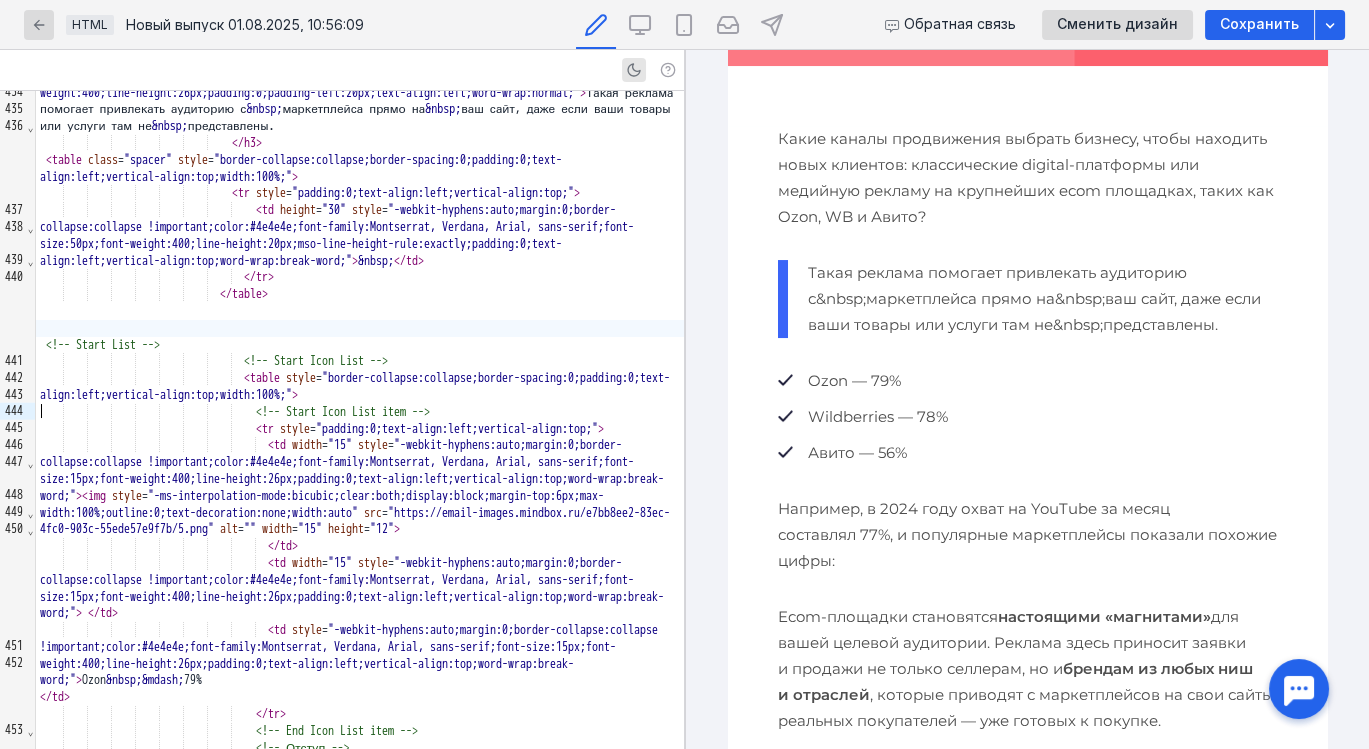 scroll, scrollTop: 0, scrollLeft: 0, axis: both 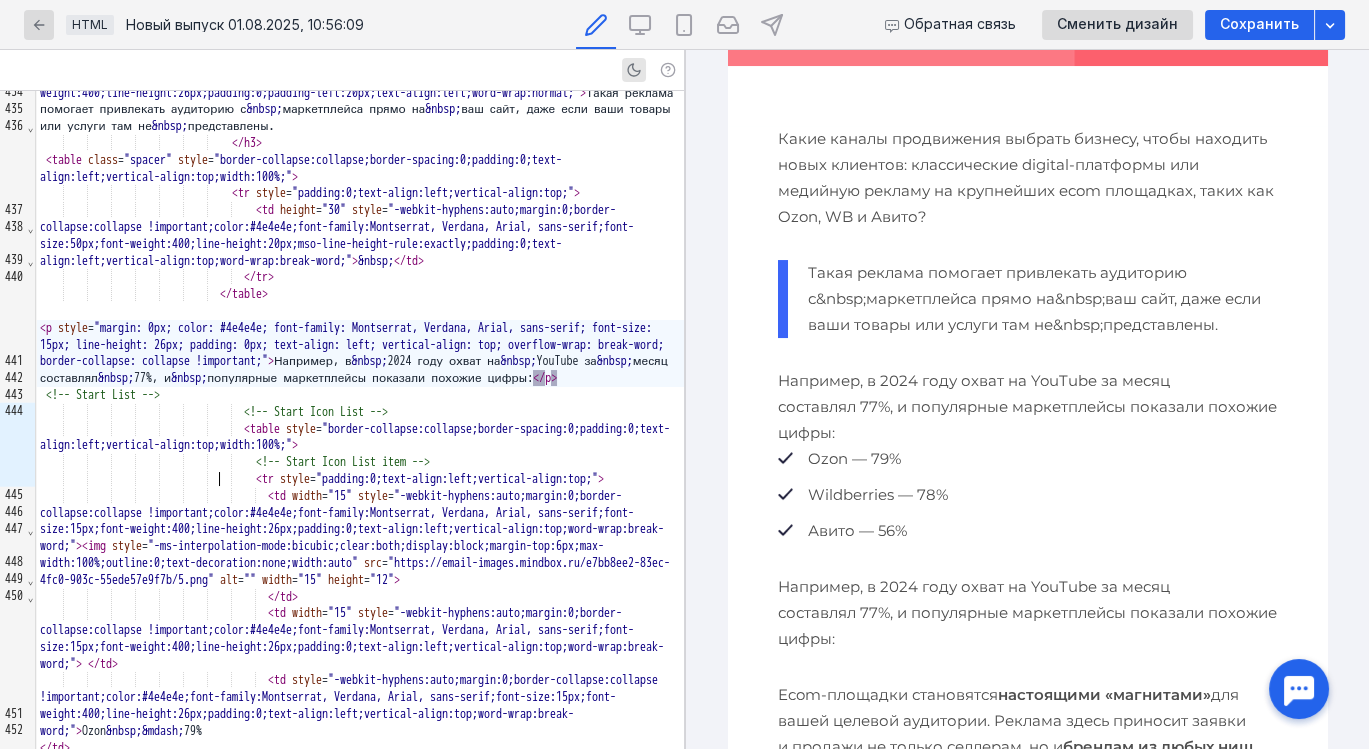 click on "< p   style = "margin: 0px; color: #4e4e4e; font-family: Montserrat, Verdana, Arial, sans-serif; font-size: 15px; line-height: 26px; padding: 0px; text-align: left; vertical-align: top; overflow-wrap: break-word; border-collapse: collapse !important;" > Например, в &nbsp; 2024 году охват на &nbsp; YouTube за &nbsp; месяц составлял &nbsp; 77%, и &nbsp; популярные маркетплейсы показали похожие цифры: </ p >" at bounding box center [360, 353] 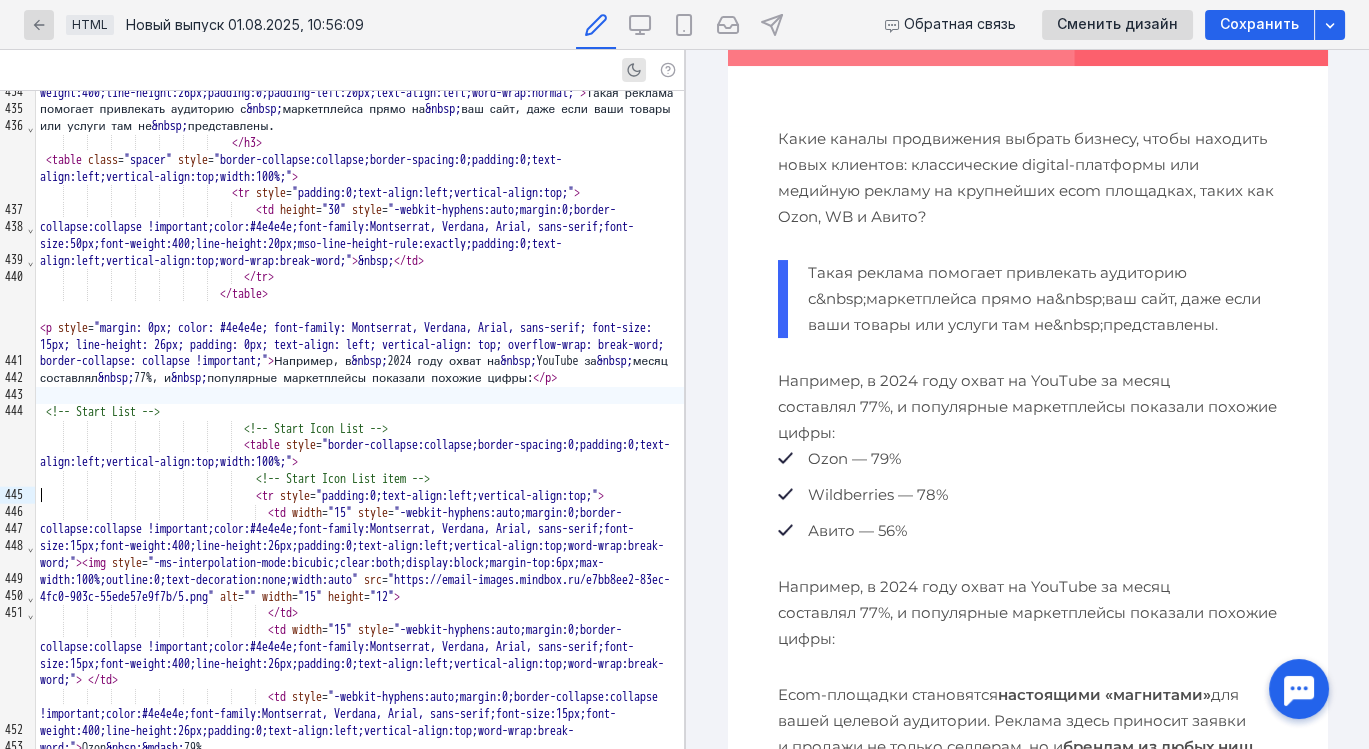 scroll, scrollTop: 433, scrollLeft: 0, axis: vertical 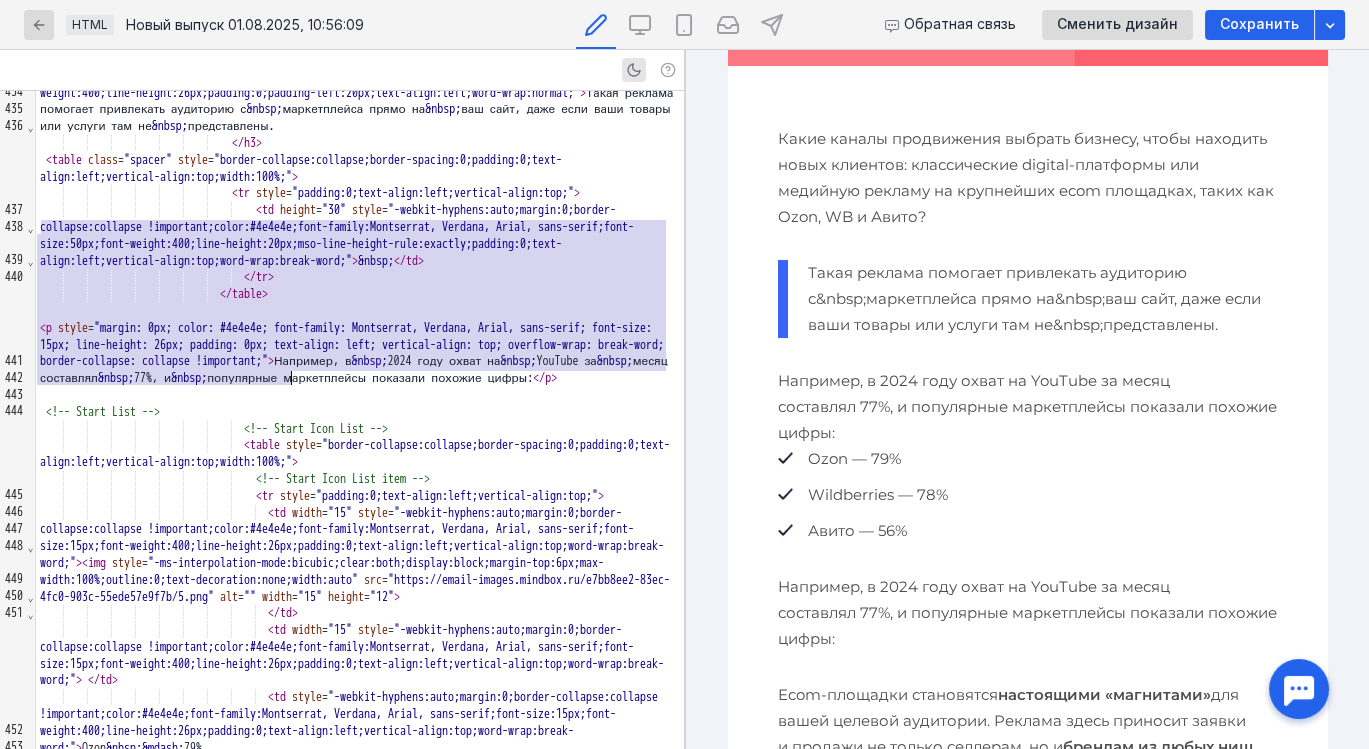 drag, startPoint x: 42, startPoint y: 221, endPoint x: 329, endPoint y: 373, distance: 324.76608 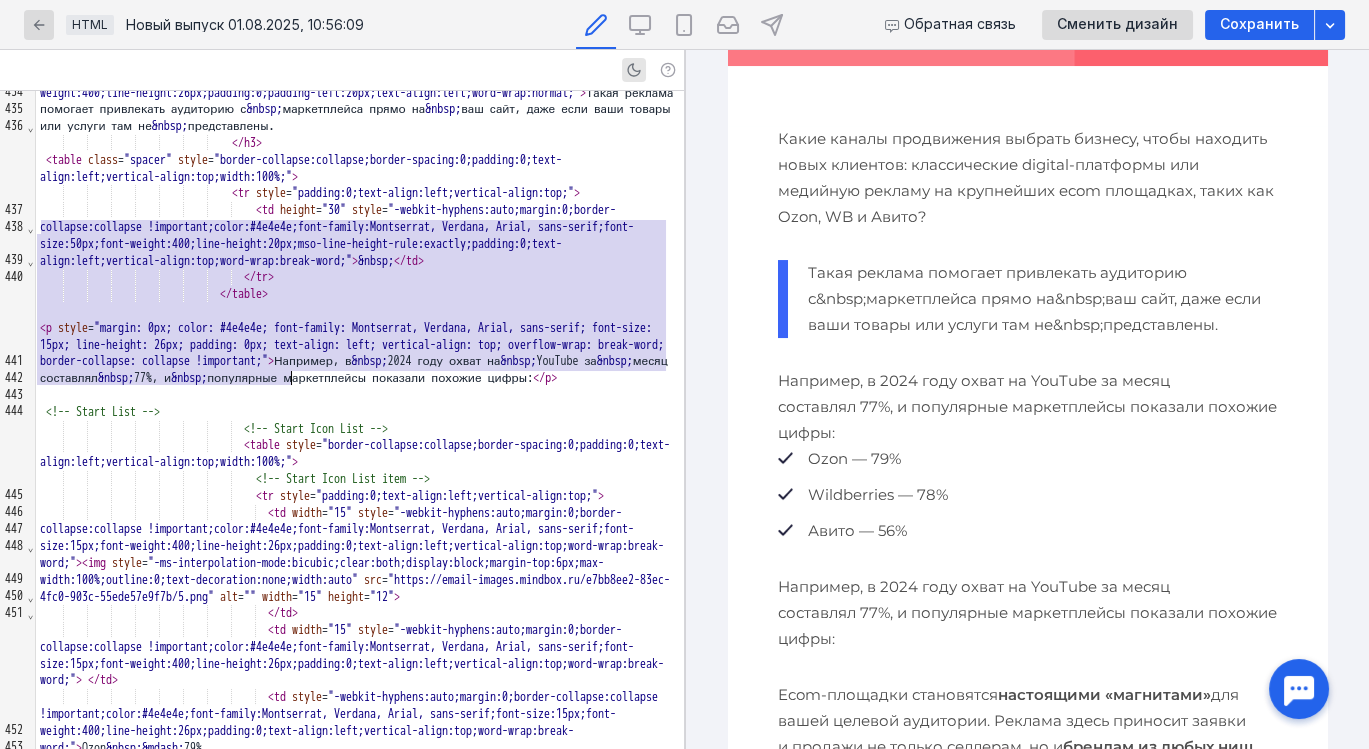 click on "< table   class = "row"   style = "border-collapse:collapse;border-spacing:0;display:table;padding:0;position:relative;text-align:left;vertical-align:top;width:100%;" >                           < tr   style = "padding:0;text-align:left;vertical-align:top;" >                                 < th   class = "small-12 large-12 columns first last"   style = "margin:0 auto;color:#4e4e4e;font-family:Montserrat, Verdana, Arial, sans-serif;font-size:15px;font-weight:400;line-height:26px;padding:0;padding-bottom:0;padding-left:50px;padding-right:50px;text-align:left;width:580px;" >                                   < table   style = "border-collapse:collapse;border-spacing:0;padding:0;text-align:left;vertical-align:top;width:100%;" >                                       < tr   style = "padding:0;text-align:left;vertical-align:top;" > < th   style = "margin:0;color:#4e4e4e;font-family:Montserrat, Verdana, Arial, sans-serif;font-size:15px;font-weight:400;line-height:26px;padding:0;text-align:left;" >" at bounding box center (360, 2368) 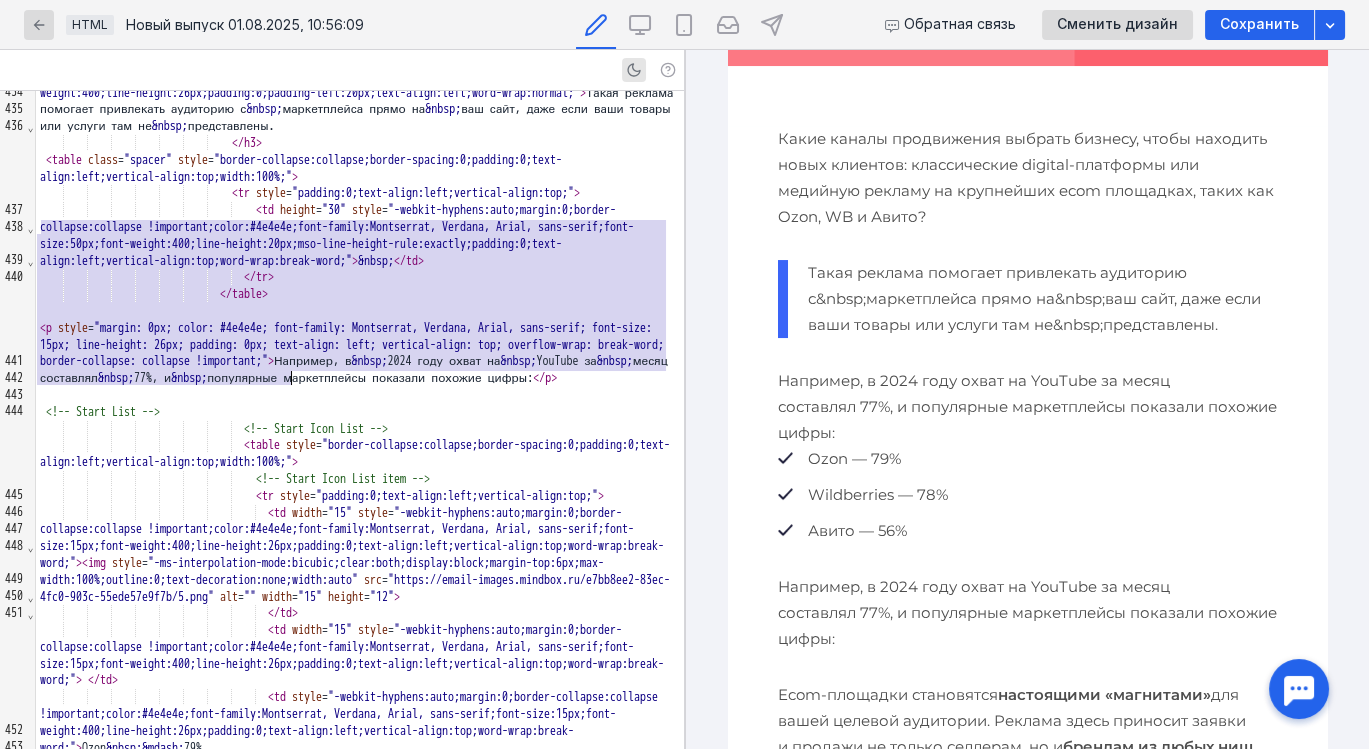 scroll, scrollTop: 8082, scrollLeft: 0, axis: vertical 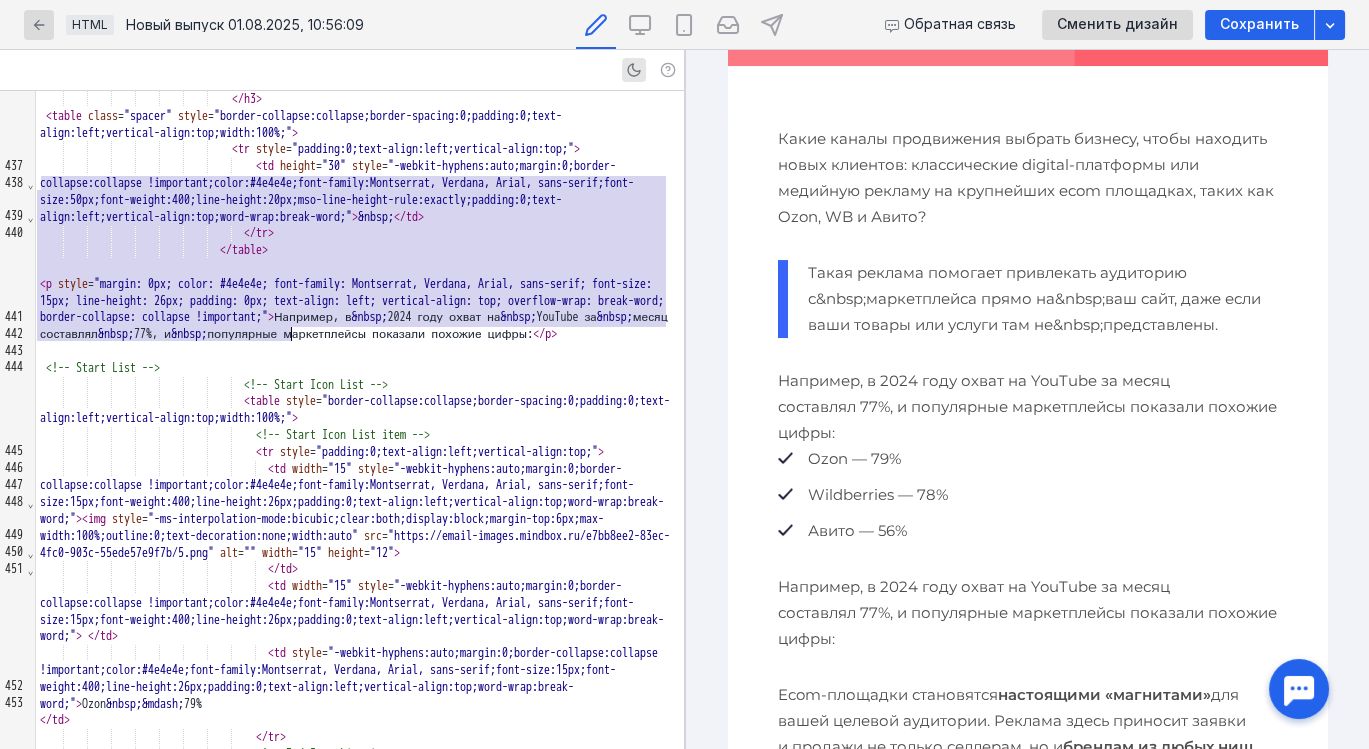 click at bounding box center (360, 351) 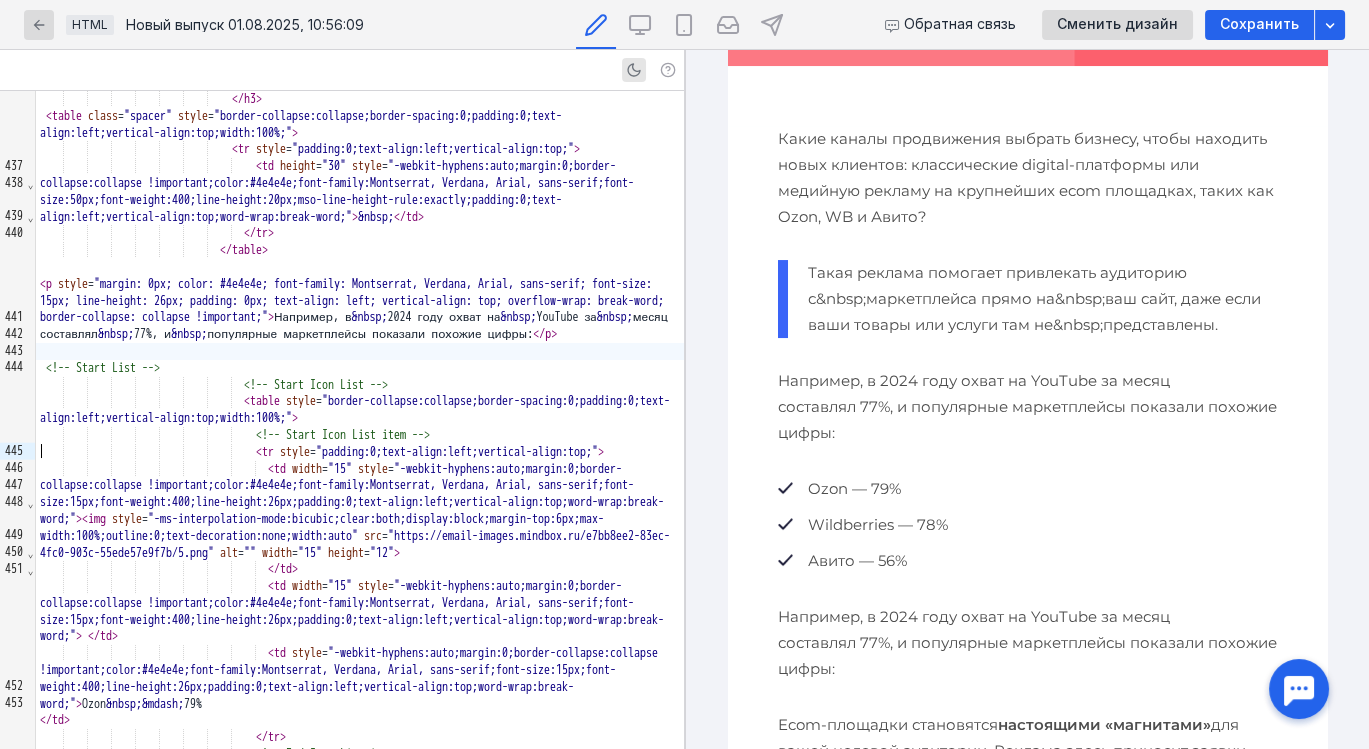 scroll, scrollTop: 433, scrollLeft: 0, axis: vertical 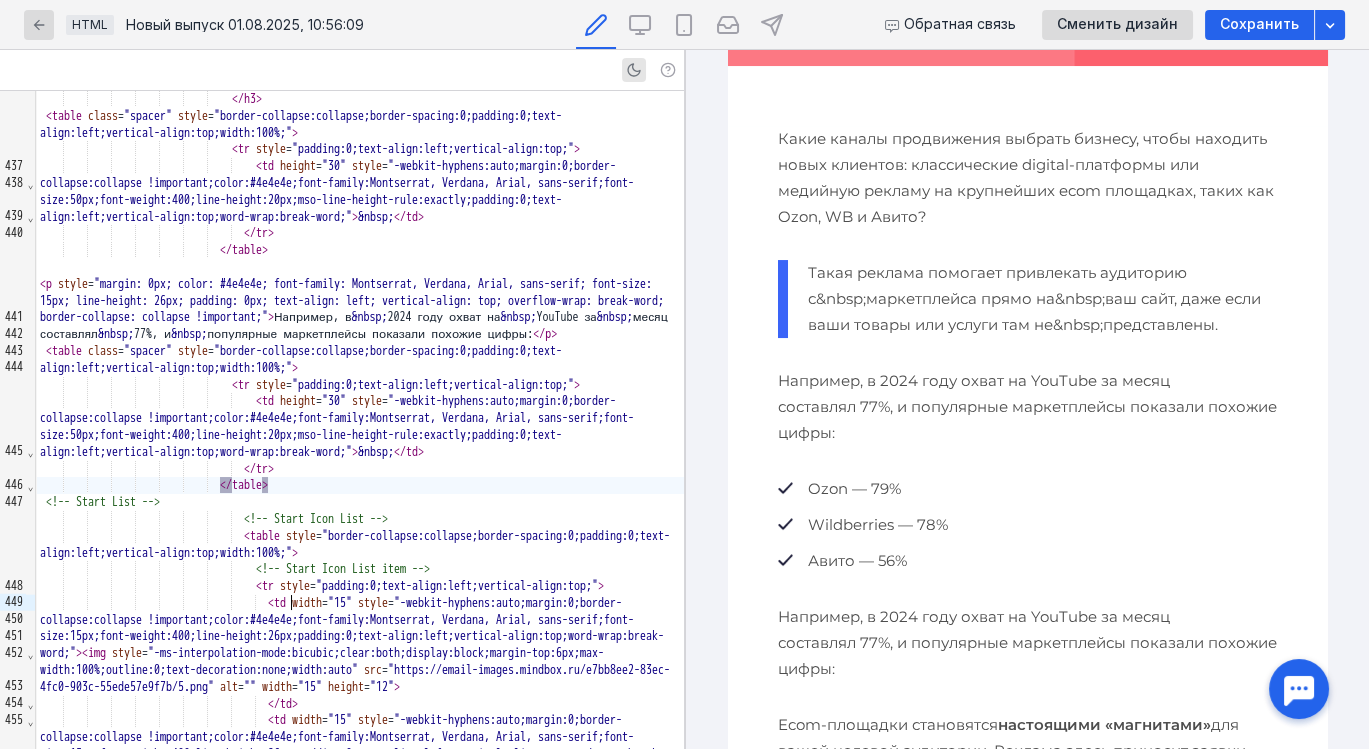 click on "Такая реклама помогает привлекать аудиторию с&nbsp;маркетплейса прямо на&nbsp;ваш сайт, даже если ваши товары или услуги там не&nbsp;представлены." at bounding box center [1027, 299] 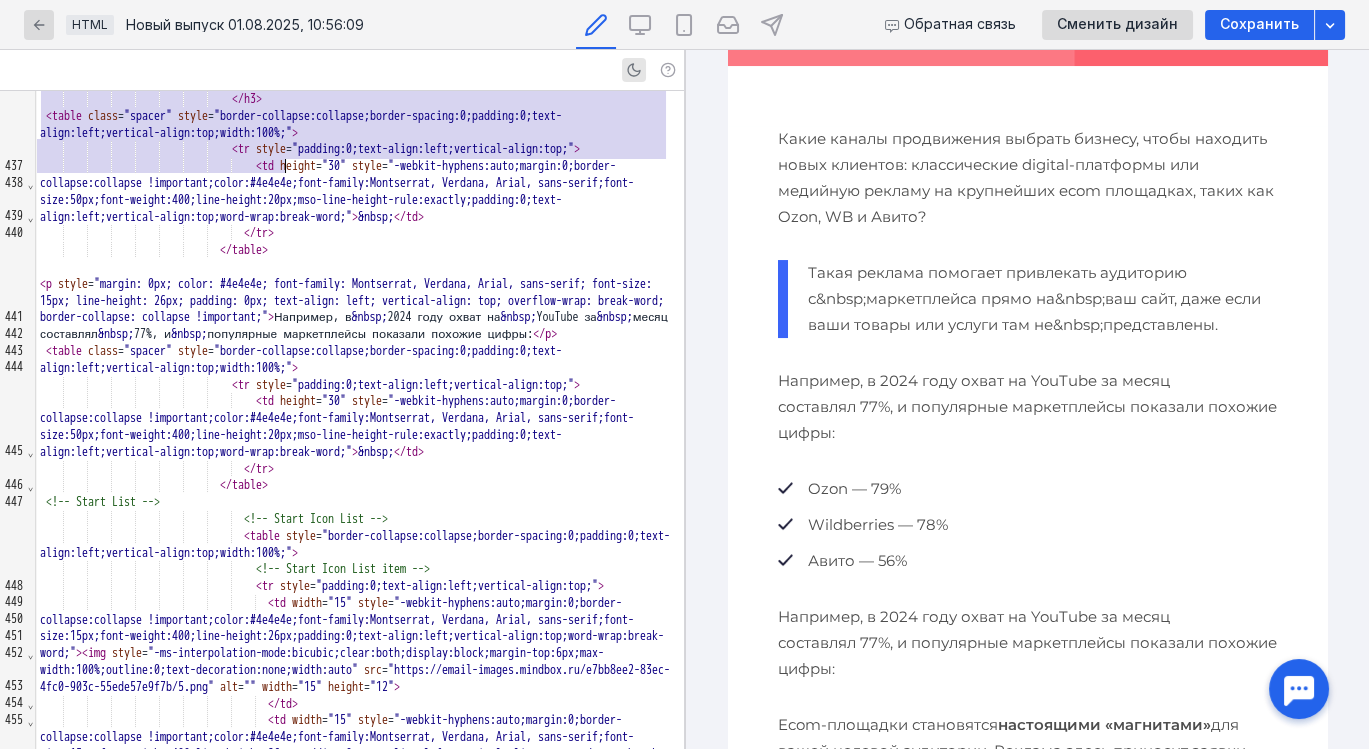 scroll, scrollTop: 7743, scrollLeft: 0, axis: vertical 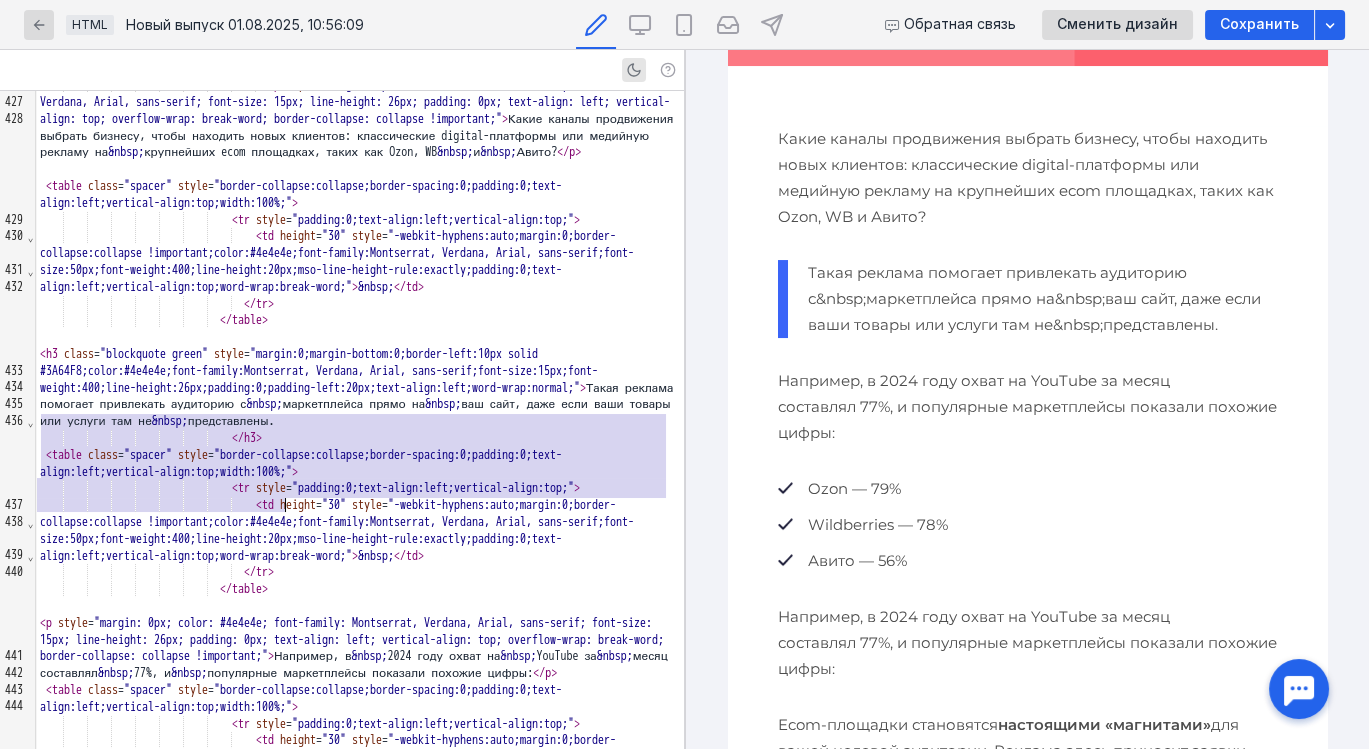 click on "< h3   class = "blockquote green"   style = "margin:0;margin-bottom:0;border-left:10px solid #3A64F8;color:#4e4e4e;font-family:Montserrat, Verdana, Arial, sans-serif;font-size:15px;font-weight:400;line-height:26px;padding:0;padding-left:20px;text-align:left;word-wrap:normal;" > Такая реклама помогает привлекать аудиторию с &nbsp; маркетплейса прямо на &nbsp; ваш сайт, даже если ваши товары или услуги там не &nbsp; представлены." at bounding box center [360, 388] 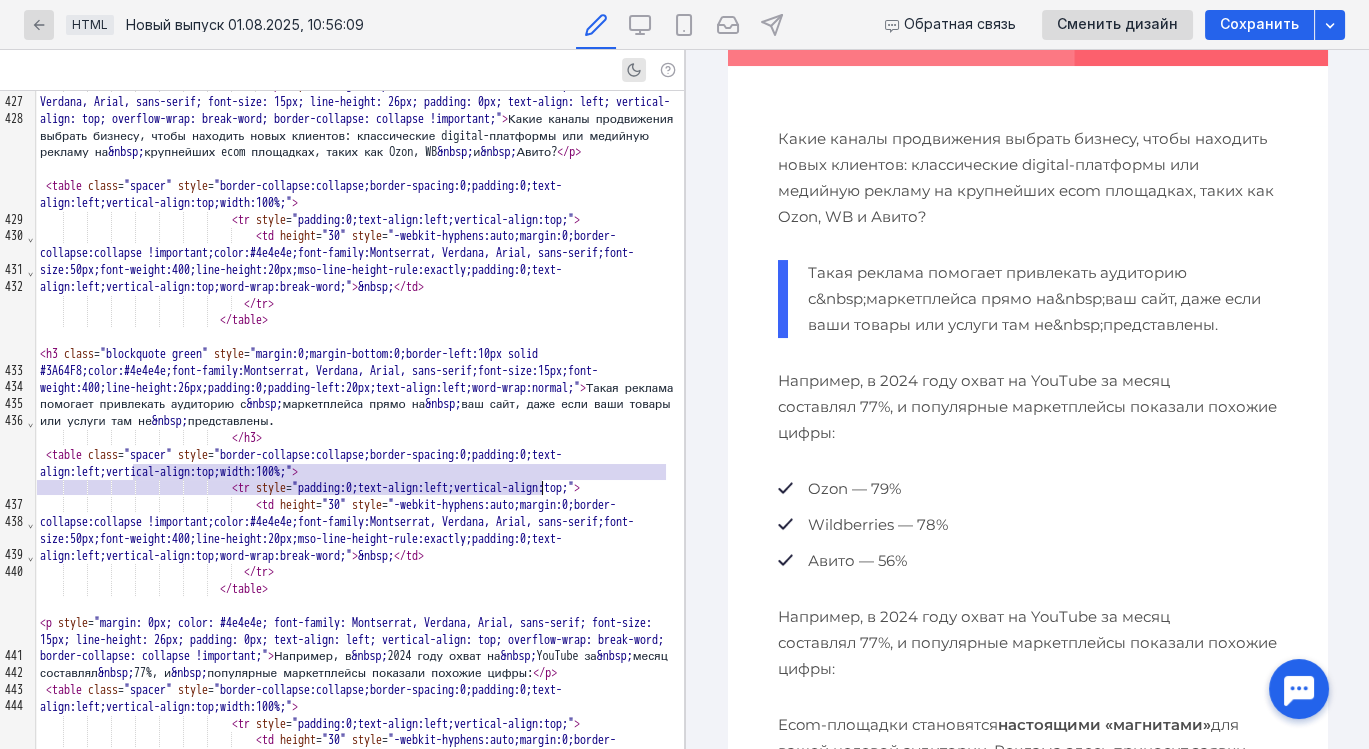 drag, startPoint x: 131, startPoint y: 472, endPoint x: 576, endPoint y: 481, distance: 445.091 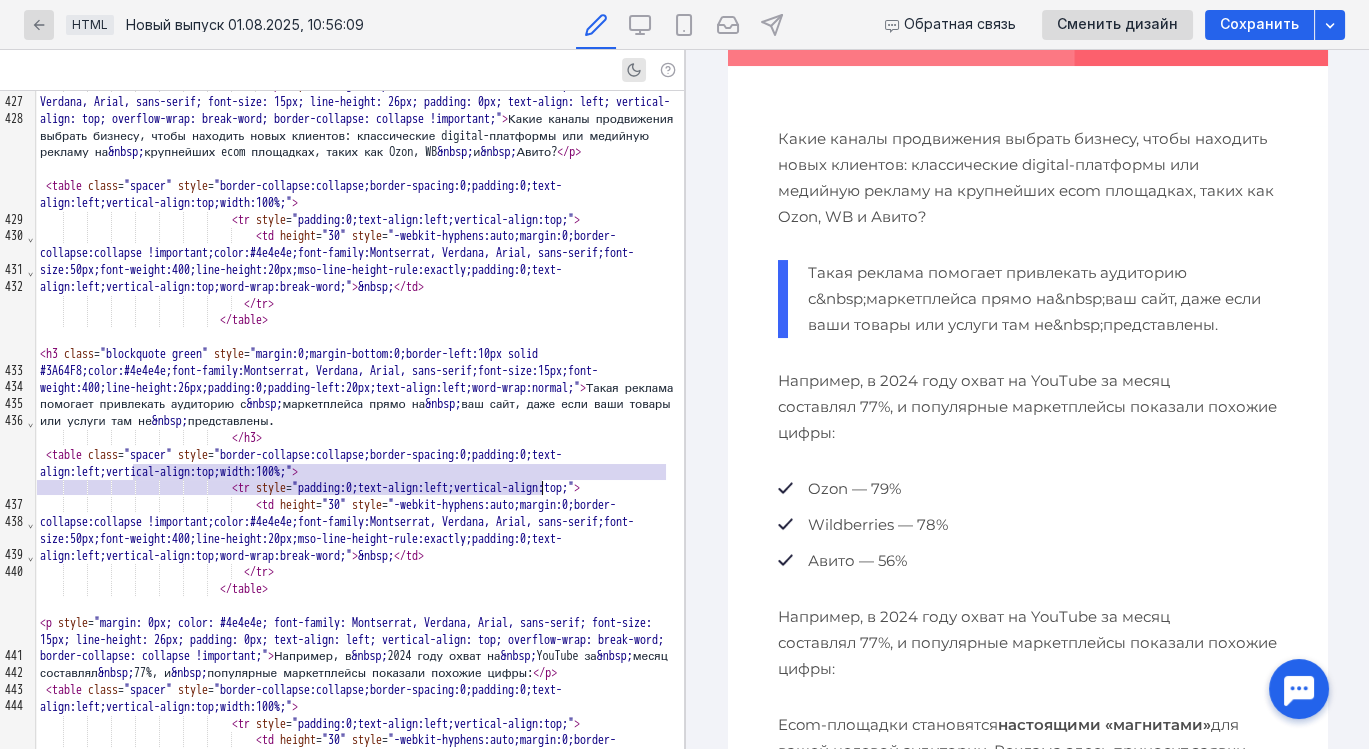 click on "< h3   class = "blockquote green"   style = "margin:0;margin-bottom:0;border-left:10px solid #3A64F8;color:#4e4e4e;font-family:Montserrat, Verdana, Arial, sans-serif;font-size:15px;font-weight:400;line-height:26px;padding:0;padding-left:20px;text-align:left;word-wrap:normal;" > Такая реклама помогает привлекать аудиторию с &nbsp; маркетплейса прямо на &nbsp; ваш сайт, даже если ваши товары или услуги там не &nbsp; представлены." at bounding box center (360, 388) 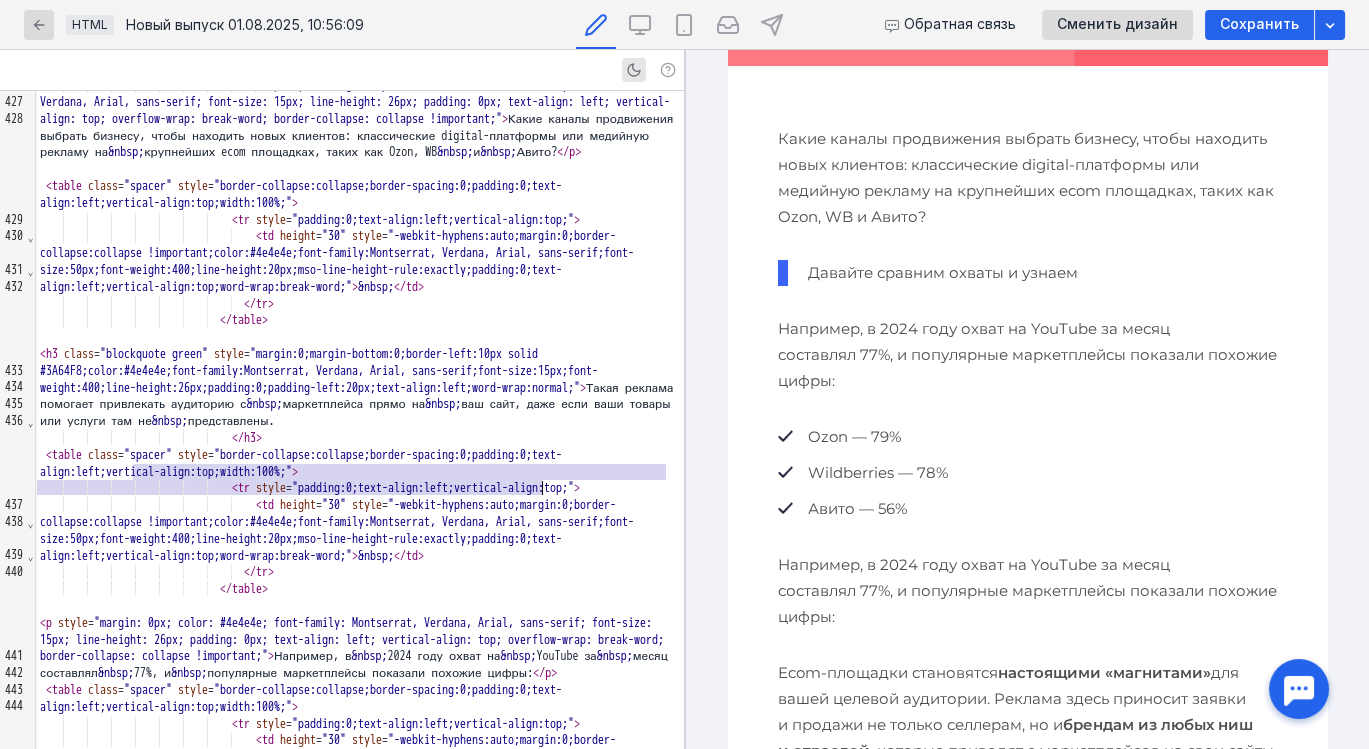 scroll, scrollTop: 433, scrollLeft: 0, axis: vertical 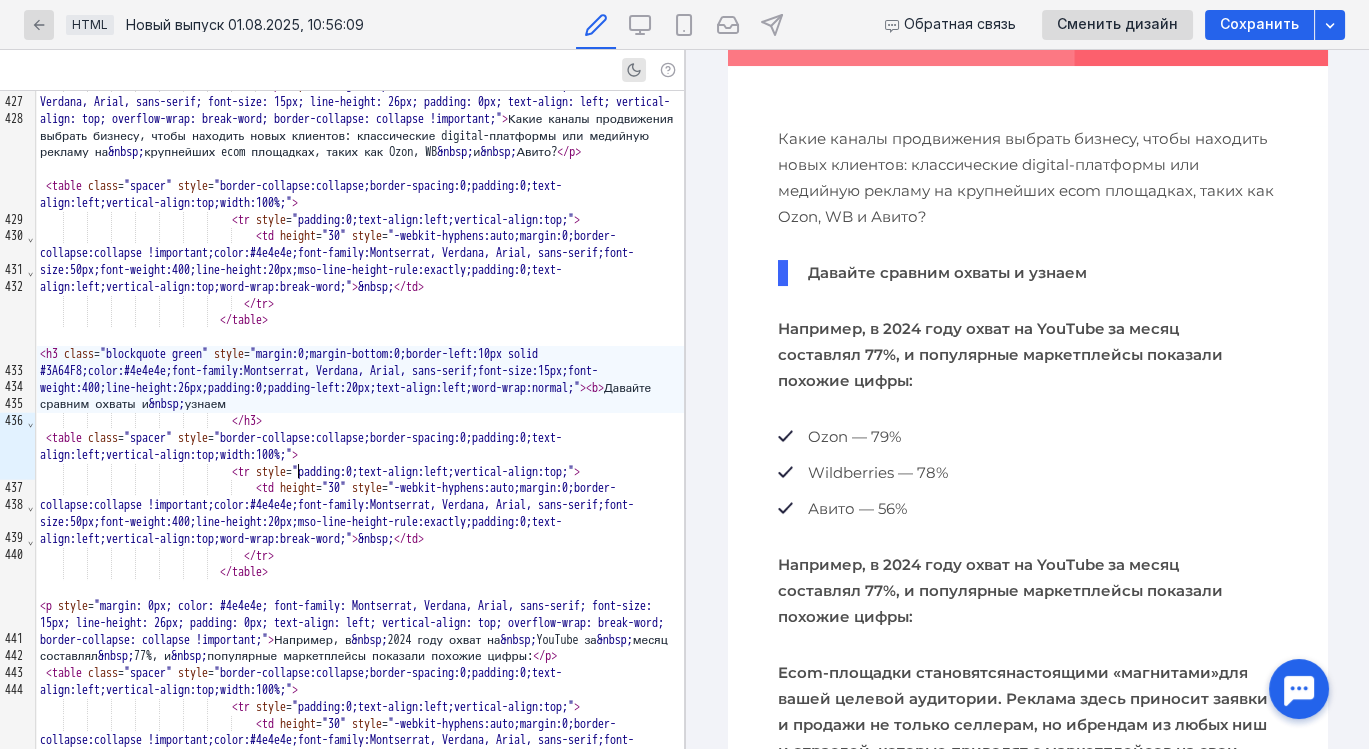 click on "< b > Накопленные знания о &nbsp; пользователях </ b >
[BRAND] точно знает: что покупают, как часто и &nbsp; что ищут прямо сейчас. Это помогает находить бизнесу свою &nbsp; ЦА." at bounding box center (360, 379) 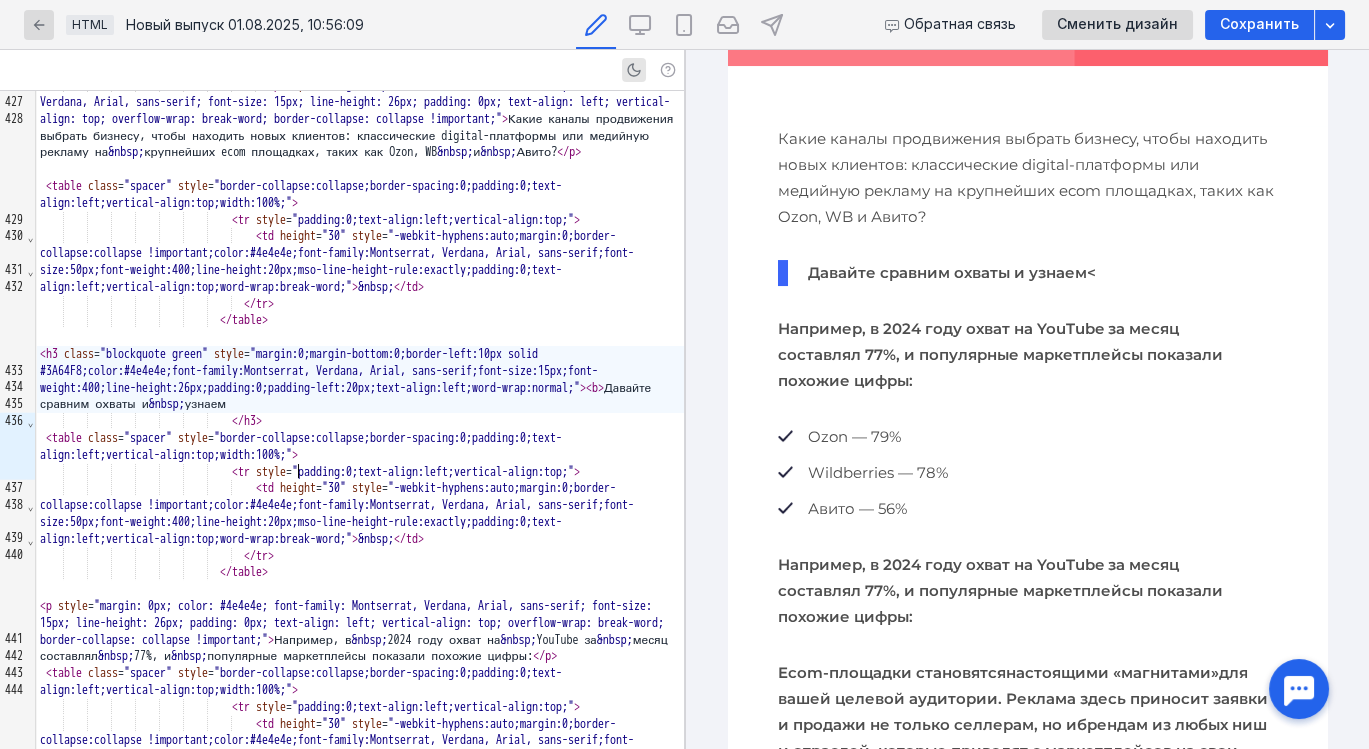 scroll, scrollTop: 0, scrollLeft: 0, axis: both 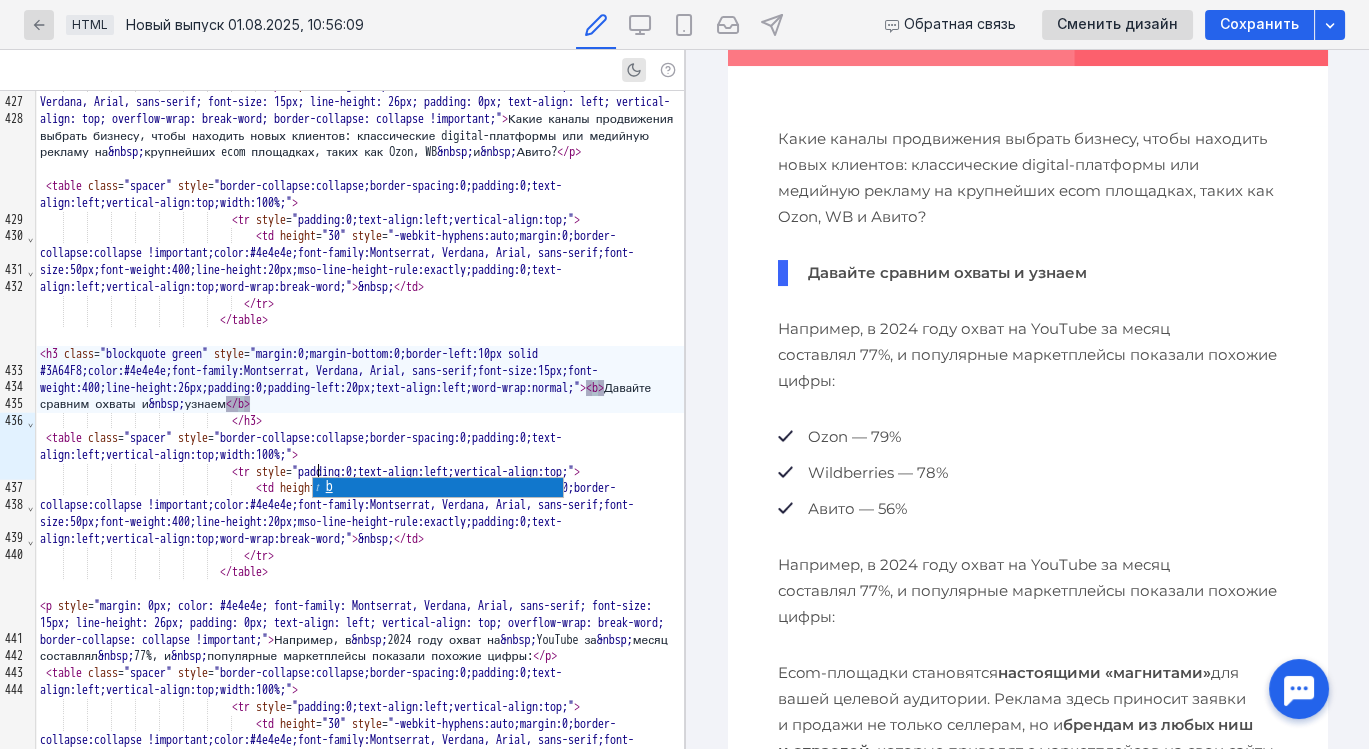 click on "< h3   class = "blockquote green"   style = "margin:0;margin-bottom:0;border-left:10px solid #3A64F8;color:#4e4e4e;font-family:Montserrat, Verdana, Arial, sans-serif;font-size:15px;font-weight:400;line-height:26px;padding:0;padding-left:20px;text-align:left;word-wrap:normal;" > < b > Давайте сравним охваты и &nbsp; узнаем </ b >" at bounding box center (360, 379) 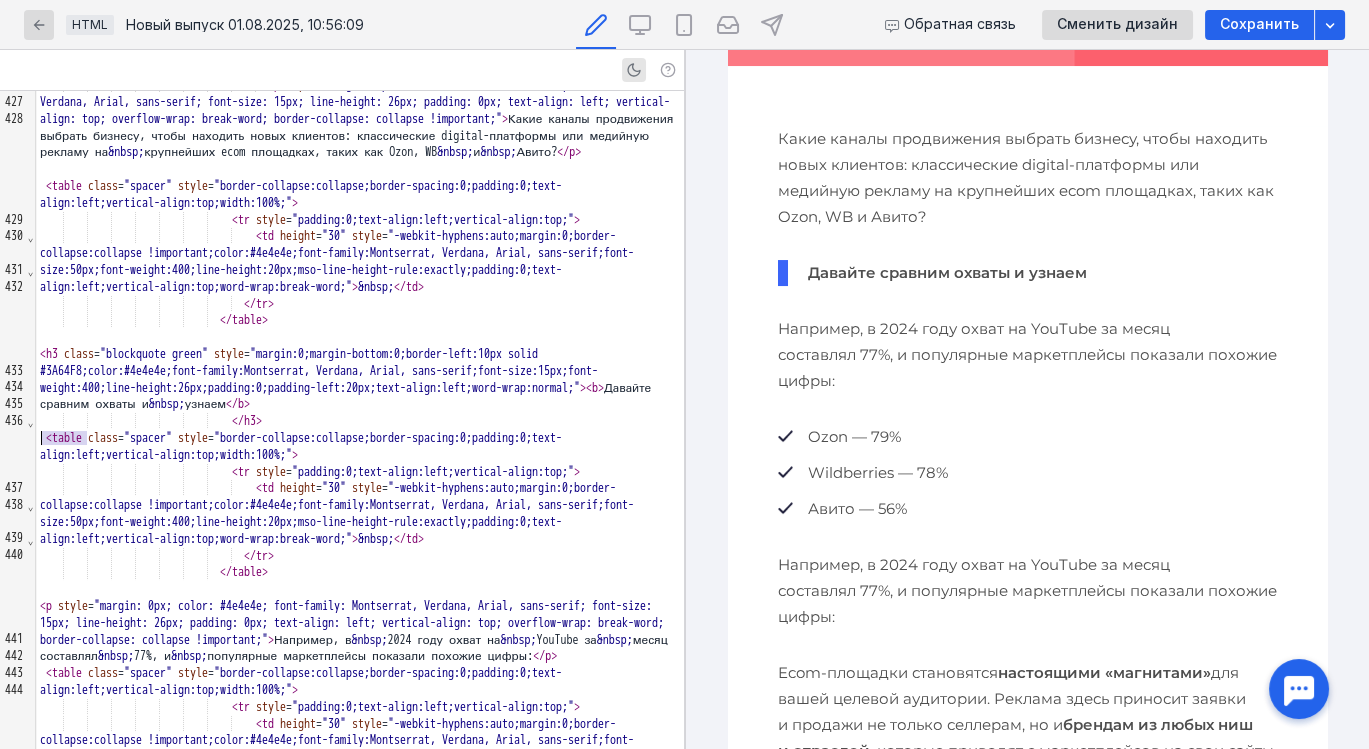 drag, startPoint x: 88, startPoint y: 438, endPoint x: 37, endPoint y: 438, distance: 51 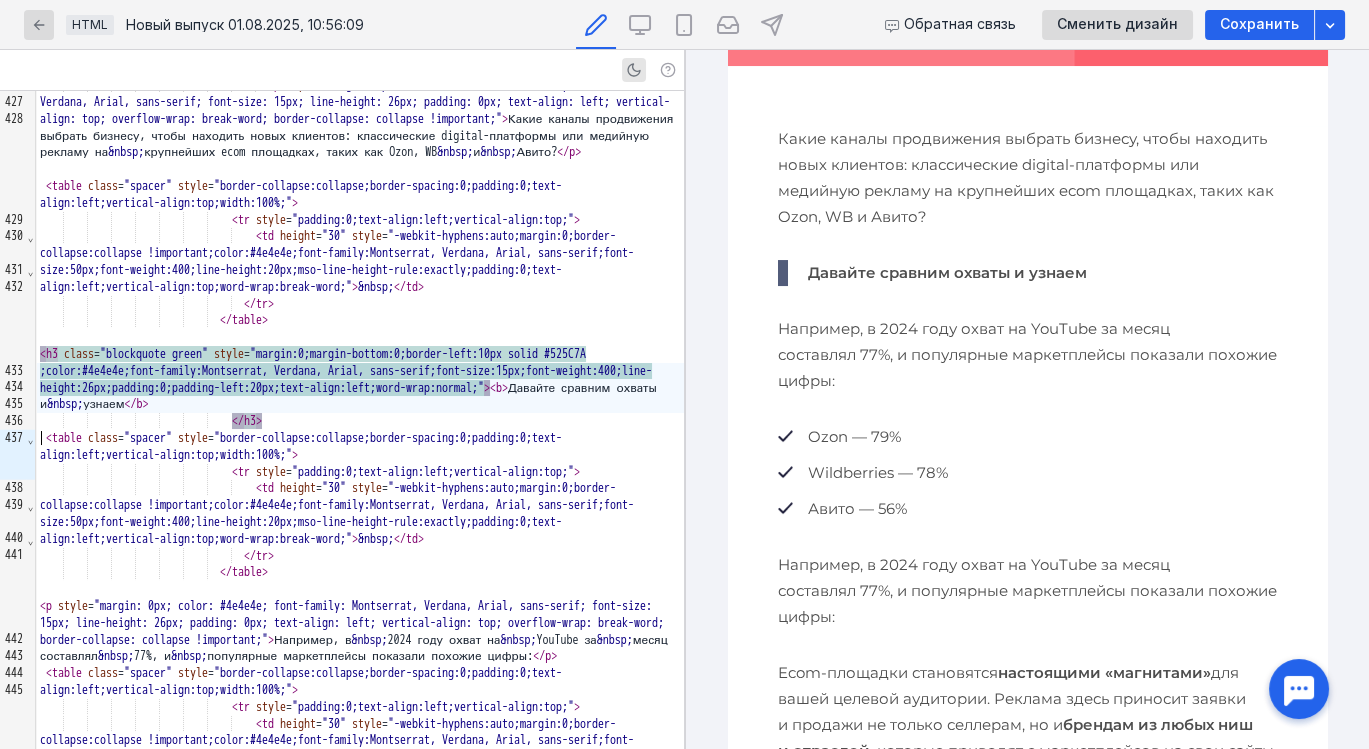 scroll, scrollTop: 433, scrollLeft: 0, axis: vertical 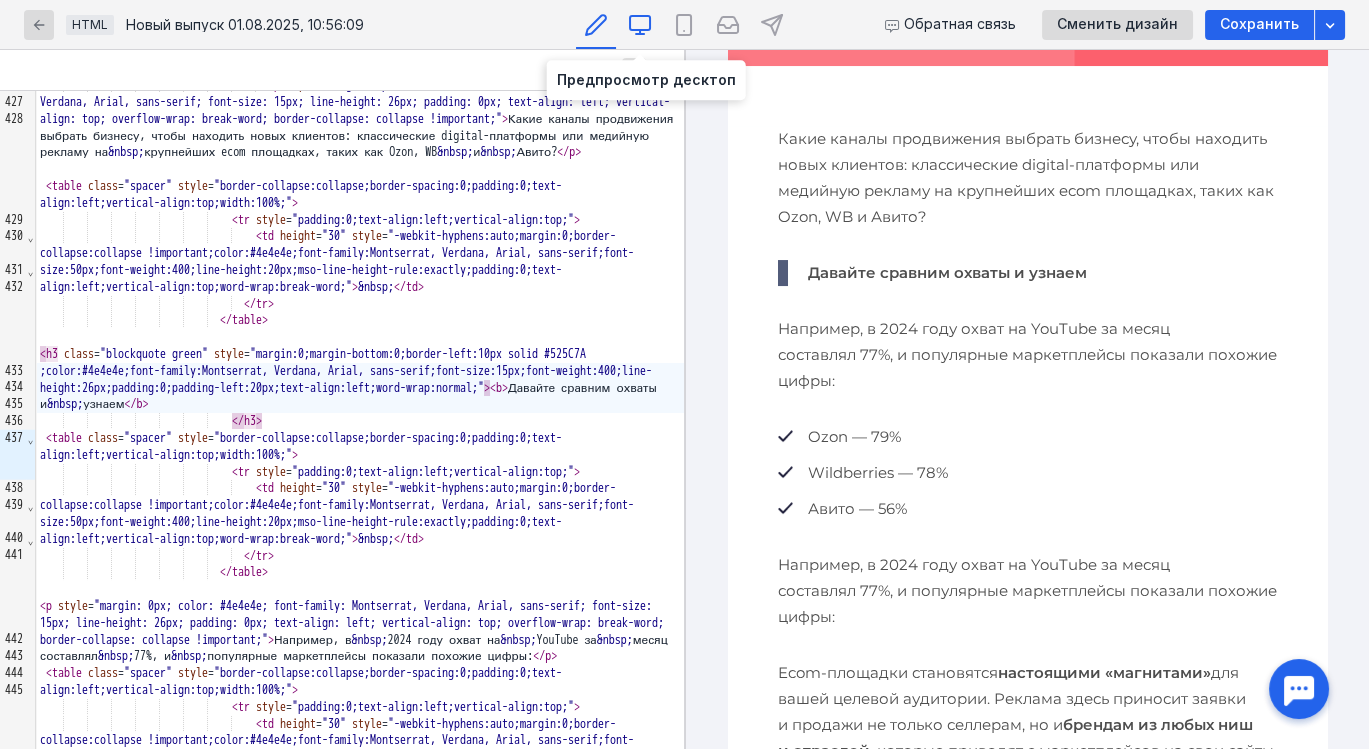 click 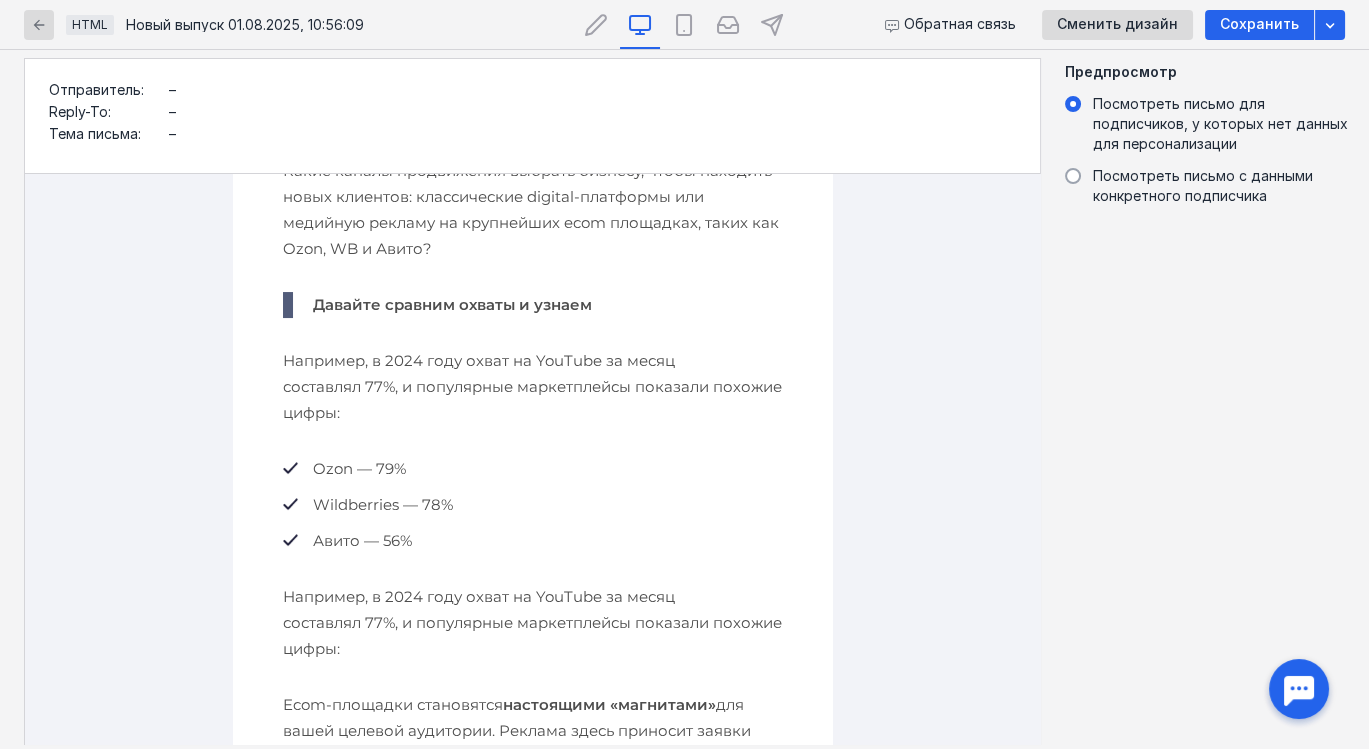 scroll, scrollTop: 526, scrollLeft: 0, axis: vertical 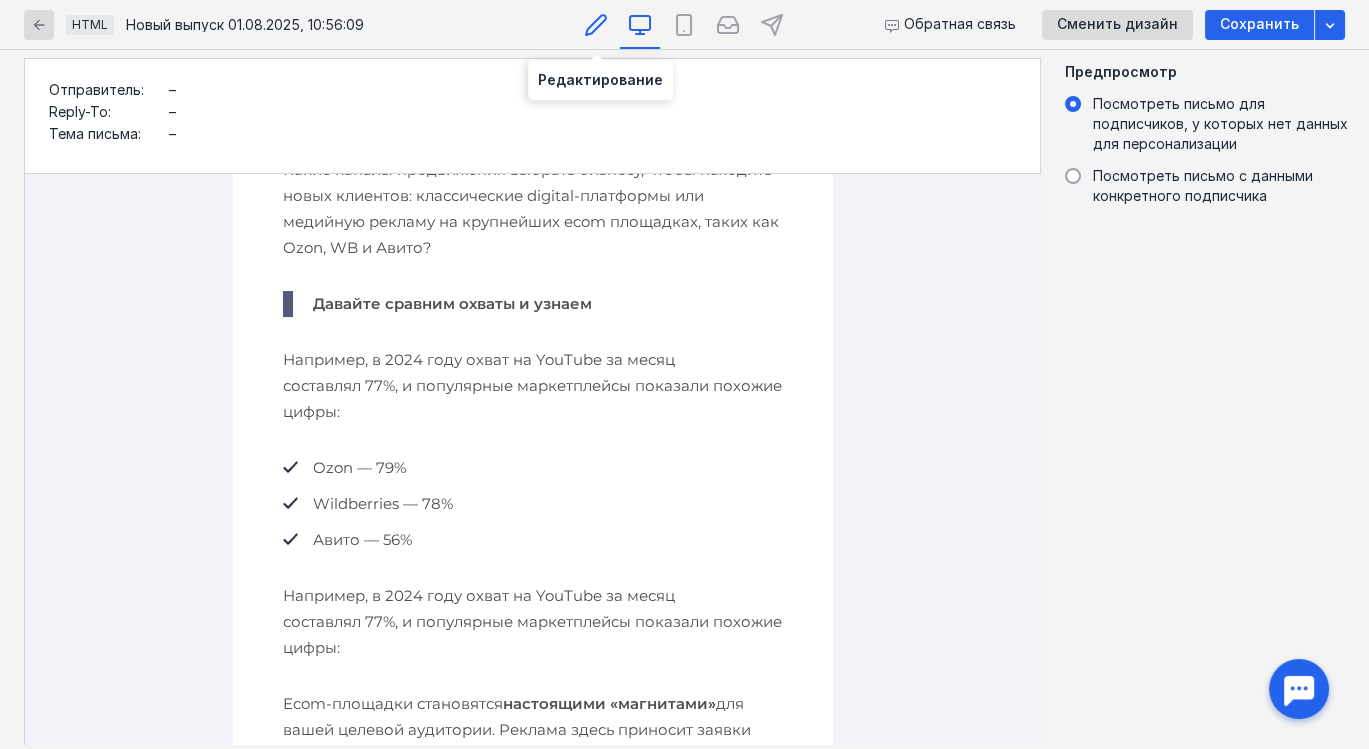 click 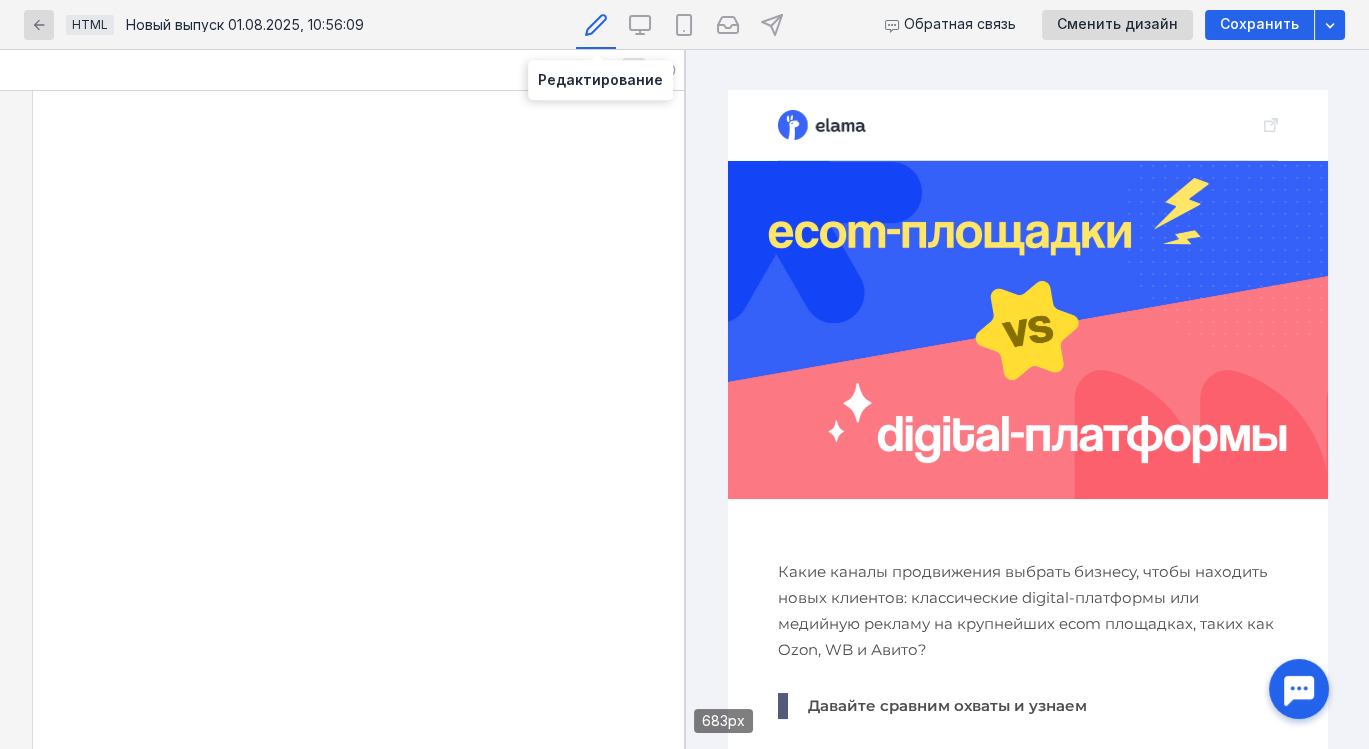 scroll, scrollTop: 0, scrollLeft: 0, axis: both 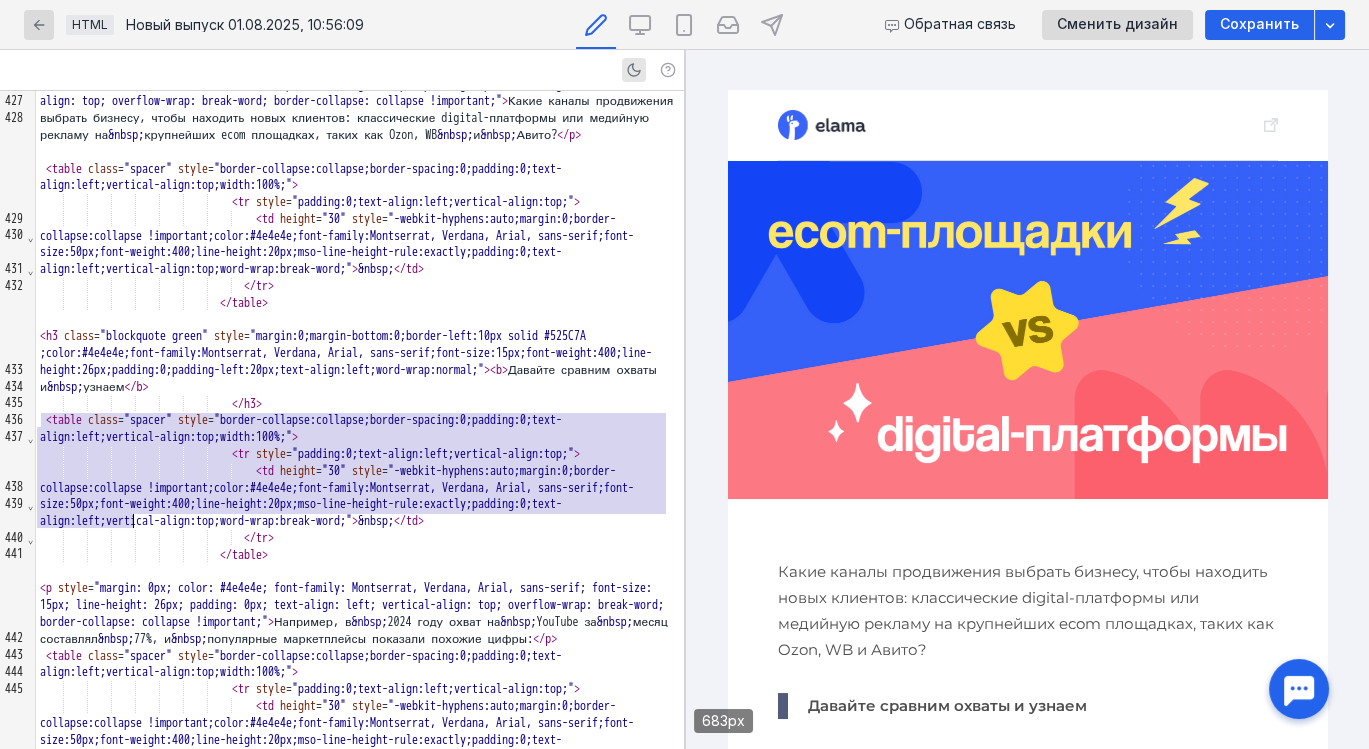 click on "Давайте сравним охваты и узнаем" at bounding box center [946, 705] 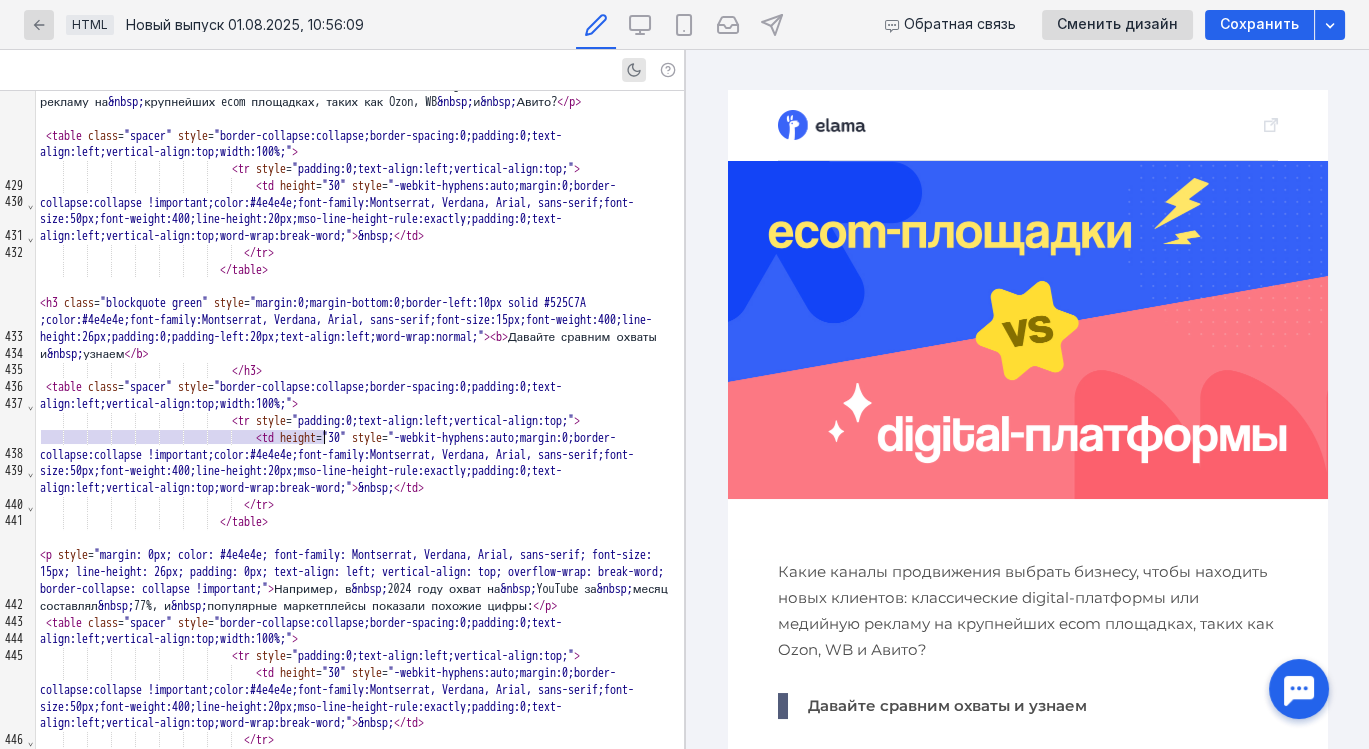 click on ";color:#4e4e4e;font-family:Montserrat, Verdana, Arial, sans-serif;font-size:15px;font-weight:400;line-height:26px;padding:0;padding-left:20px;text-align:left;word-wrap:normal;" > <b> Давайте сравним охваты и &nbsp; узнаем </b>" at bounding box center (360, 337) 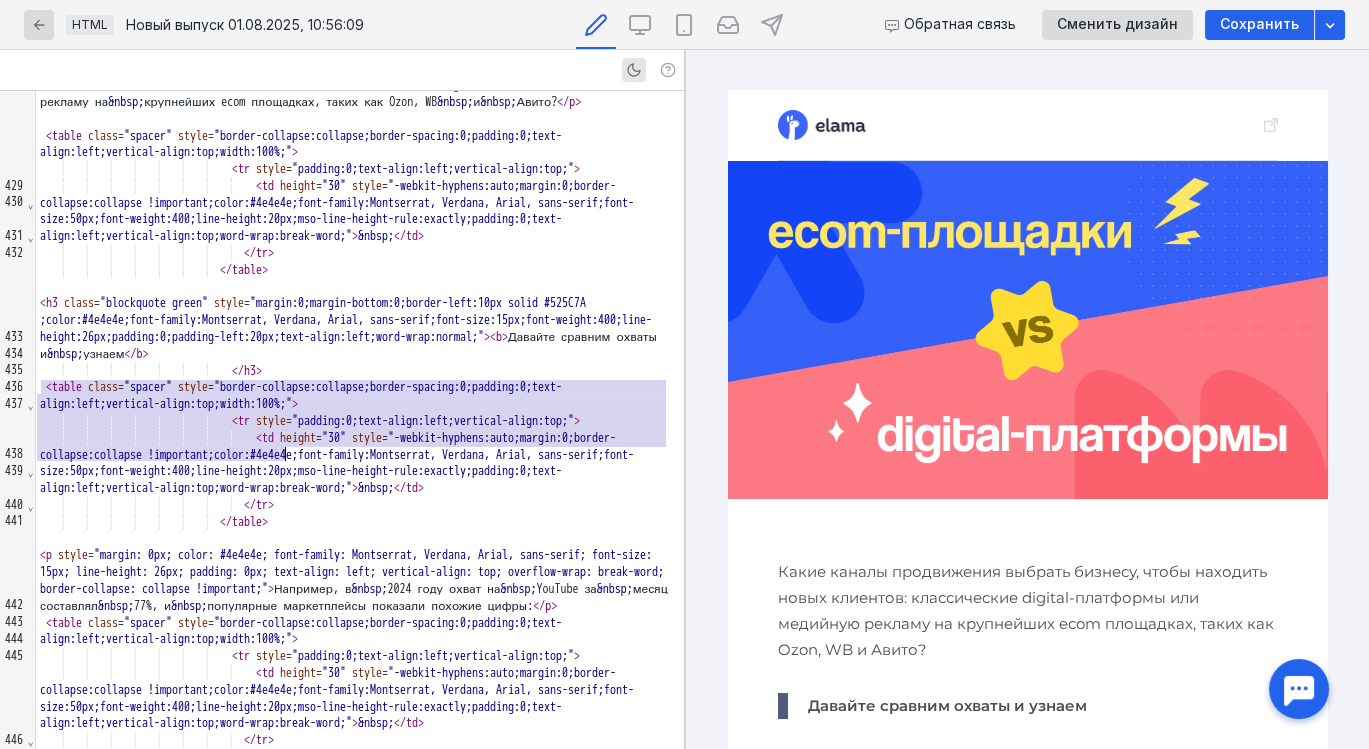drag, startPoint x: 44, startPoint y: 387, endPoint x: 404, endPoint y: 459, distance: 367.1294 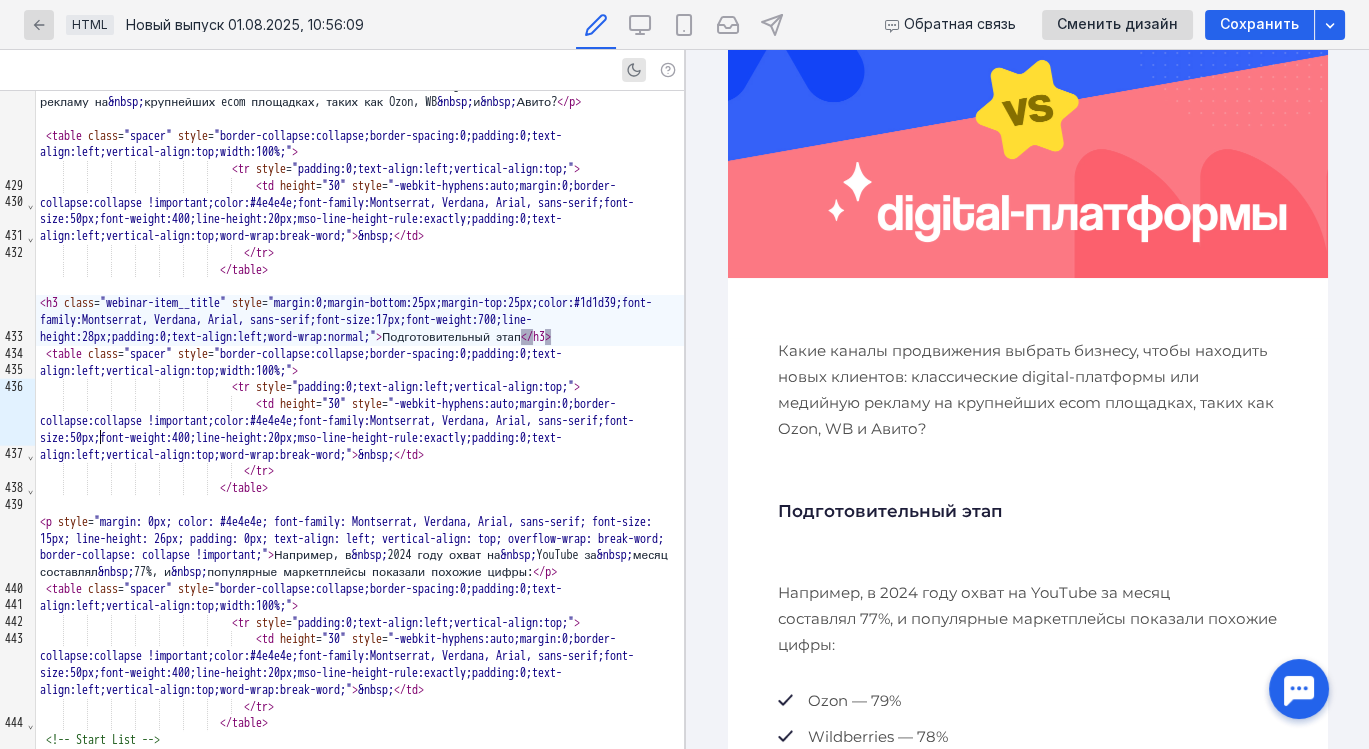 scroll, scrollTop: 222, scrollLeft: 0, axis: vertical 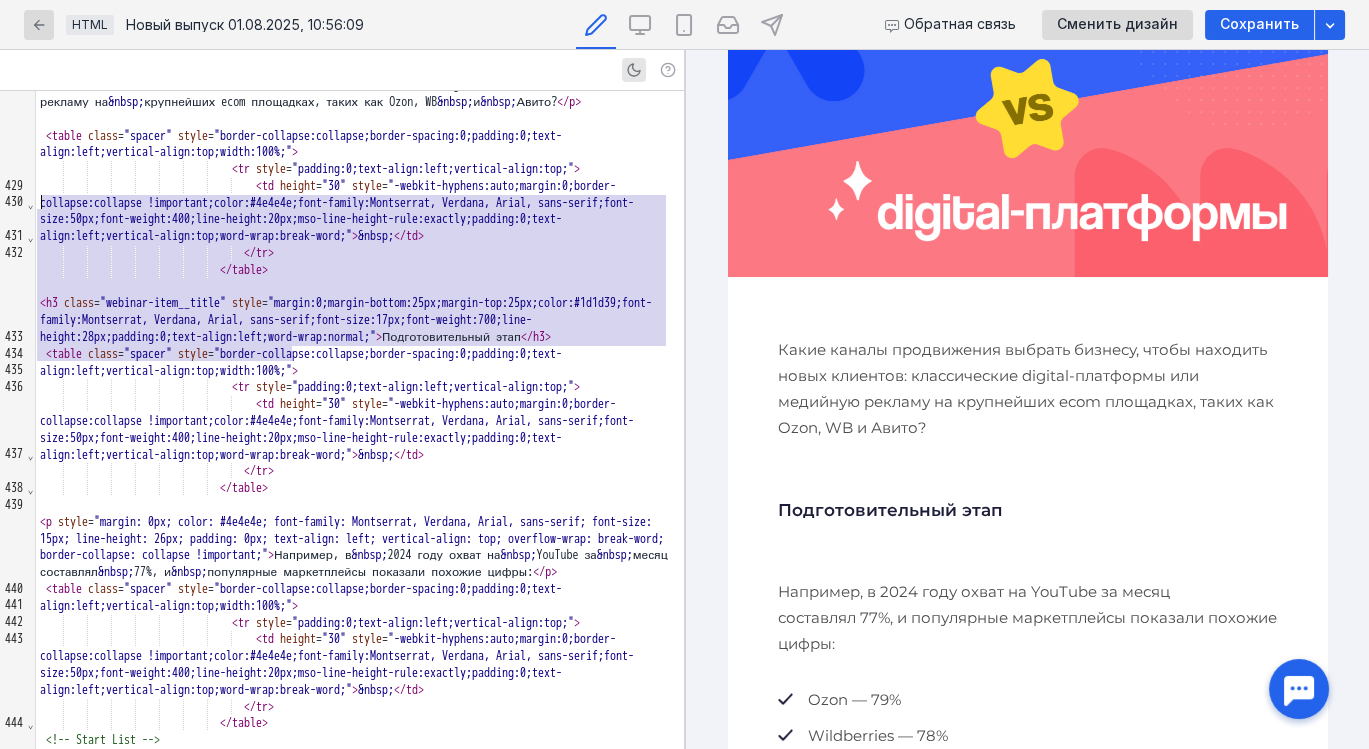 drag, startPoint x: 324, startPoint y: 351, endPoint x: 0, endPoint y: 196, distance: 359.16708 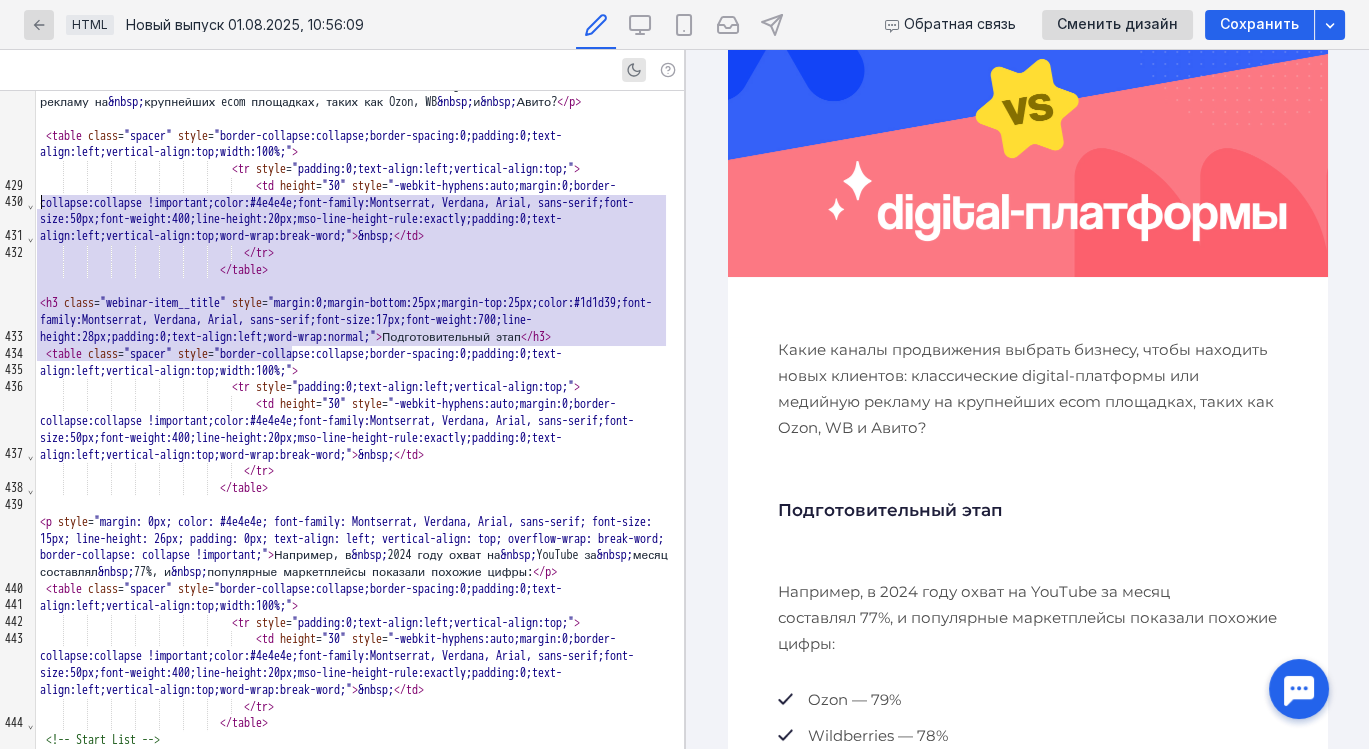 click on "999 413 414 415 416 417 418 419 420 421 422 423 424 425 426 427 428 429 430 431 432 433 434 435 436 437 438 439 440 441 442 443 444 445 446 447 448 449 450 451 452 453 454 455 456 457 › ⌄ ⌄ ⌄ ⌄ ⌄ ⌄ ⌄ ⌄ ⌄ ⌄ ⌄ ⌄ ⌄ ⌄ ⌄ ⌄ ⌄ ⌄                         < td   height = "60"   style = "-webkit-hyphens:auto;margin:0;border-collapse:collapse !important;color:#4e4e4e;font-family:Montserrat, Verdana, Arial, sans-serif;font-size:60px;font-weight:400;line-height:60px;mso-line-height-rule:exactly;padding:0;text-align:left;vertical-align:top;word-wrap:break-word;" >   </ td >                             </ tr >                       </ table >                     </ td >                 </ tr >           </ table >           < table   align = "center"   class = "container float-center"   style = "margin:0 auto;background:#fff;border-collapse:collapse;border-spacing:0;float:none;padding:0;text-align:center;vertical-align:top;width:600px;" >               < tr   style = >                  <" at bounding box center (342, 420) 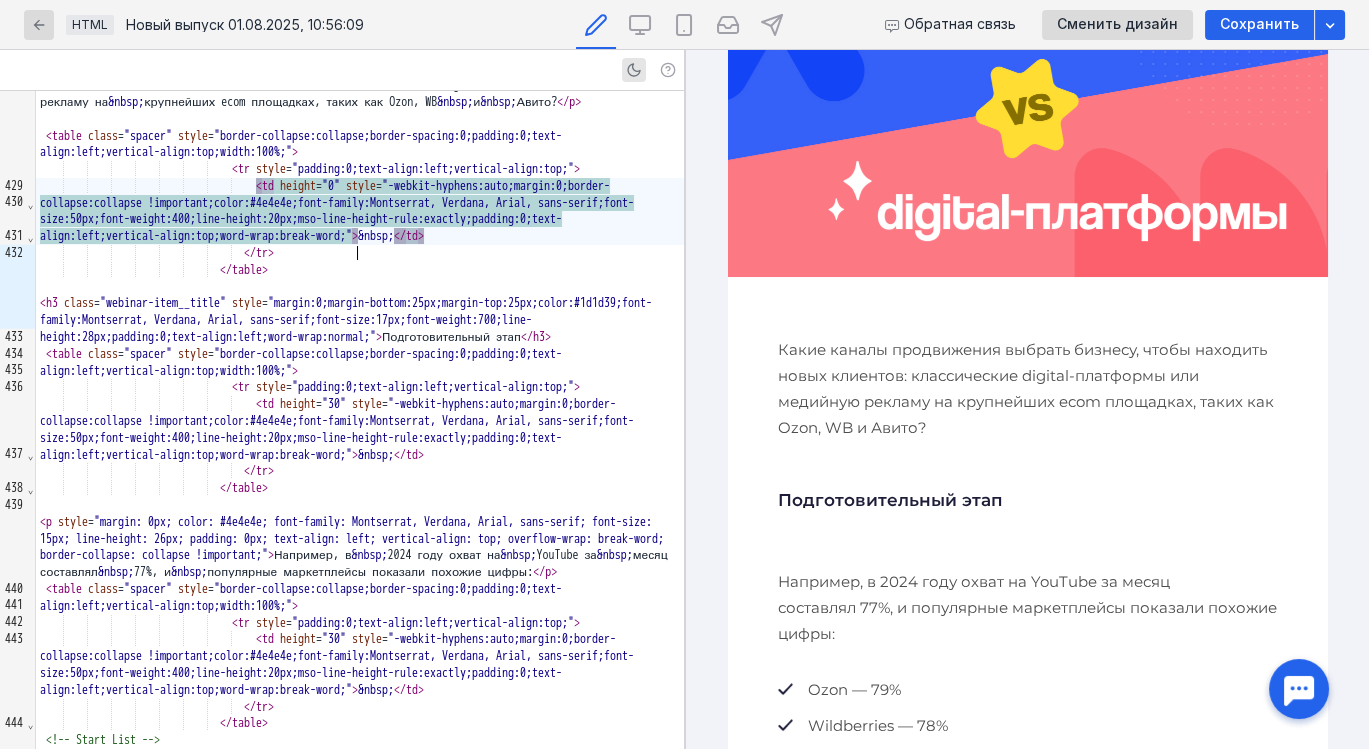 scroll, scrollTop: 222, scrollLeft: 0, axis: vertical 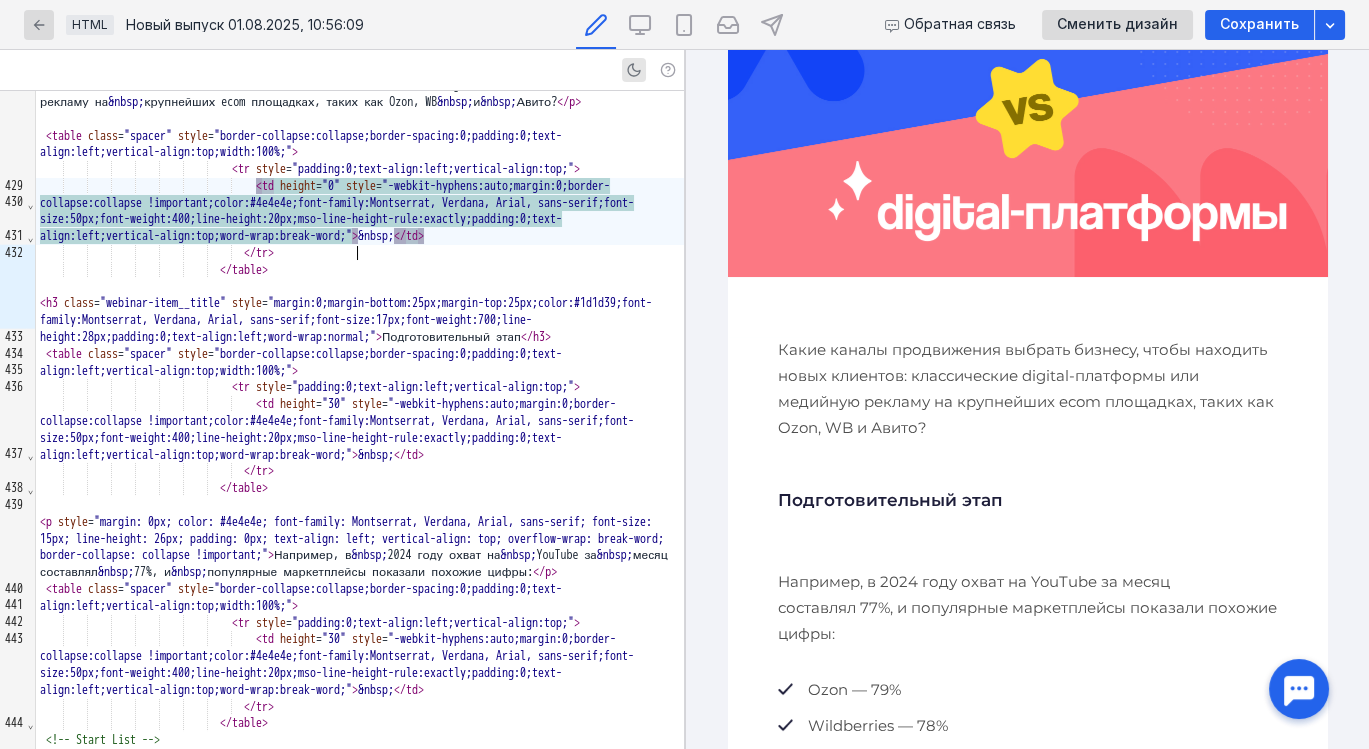 type 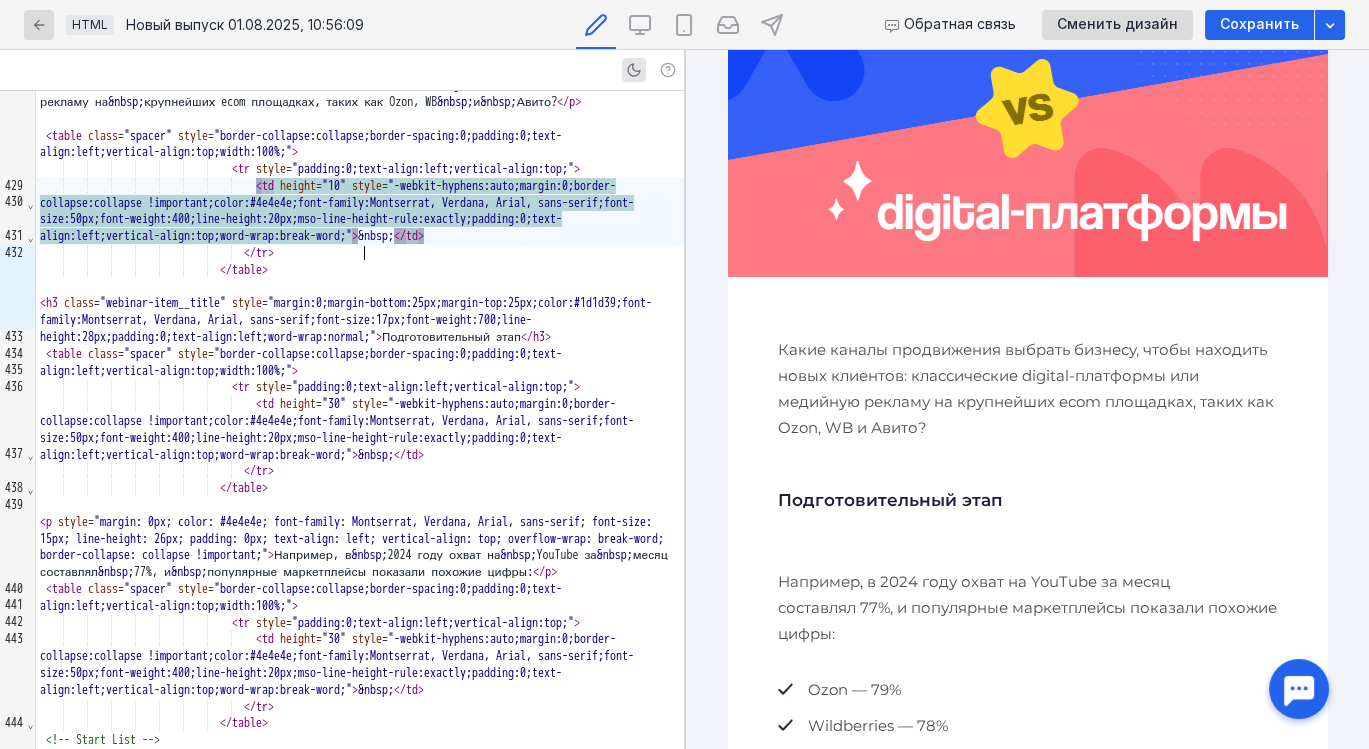 scroll, scrollTop: 222, scrollLeft: 0, axis: vertical 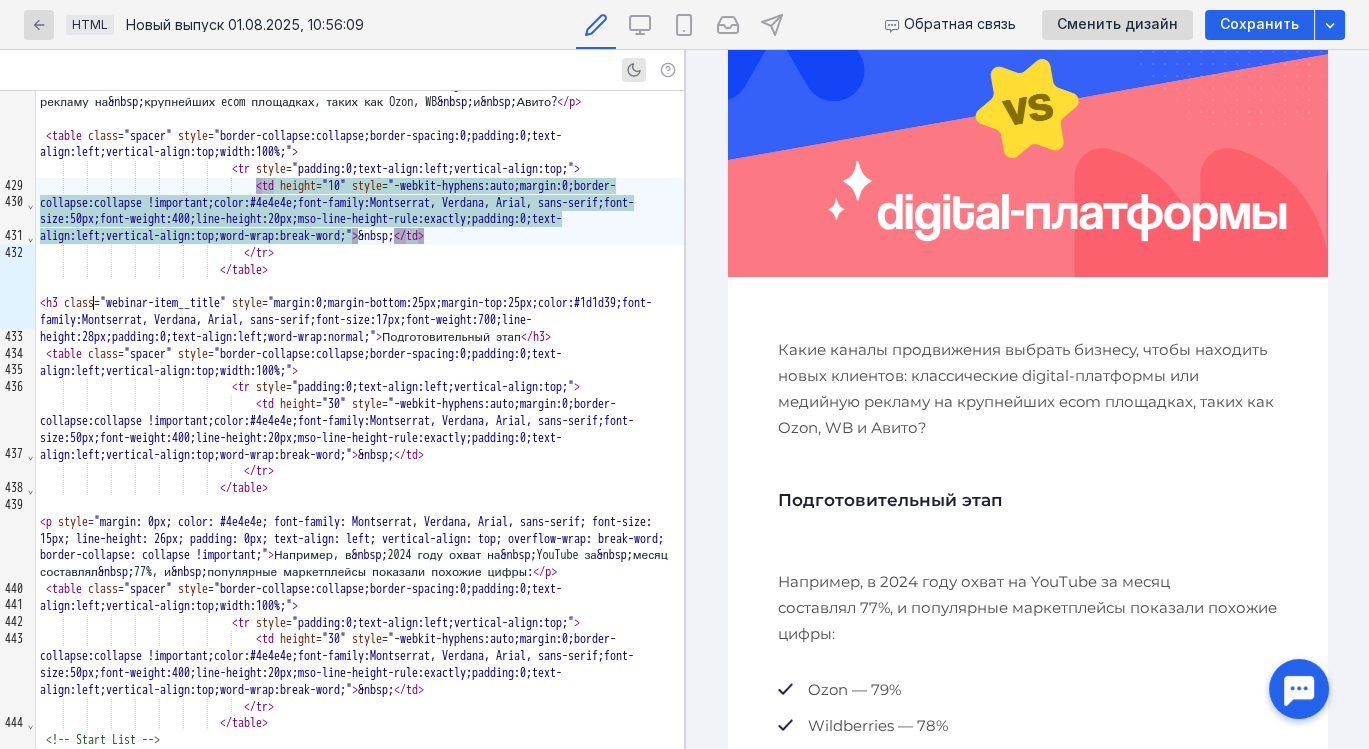 click on ""-webkit-hyphens:auto;margin:0;border-collapse:collapse !important;color:#4e4e4e;font-family:Montserrat, Verdana, Arial, sans-serif;font-size:50px;font-weight:400;line-height:20px;mso-line-height-rule:exactly;padding:0;text-align:left;vertical-align:top;word-wrap:break-word;"" at bounding box center [337, 211] 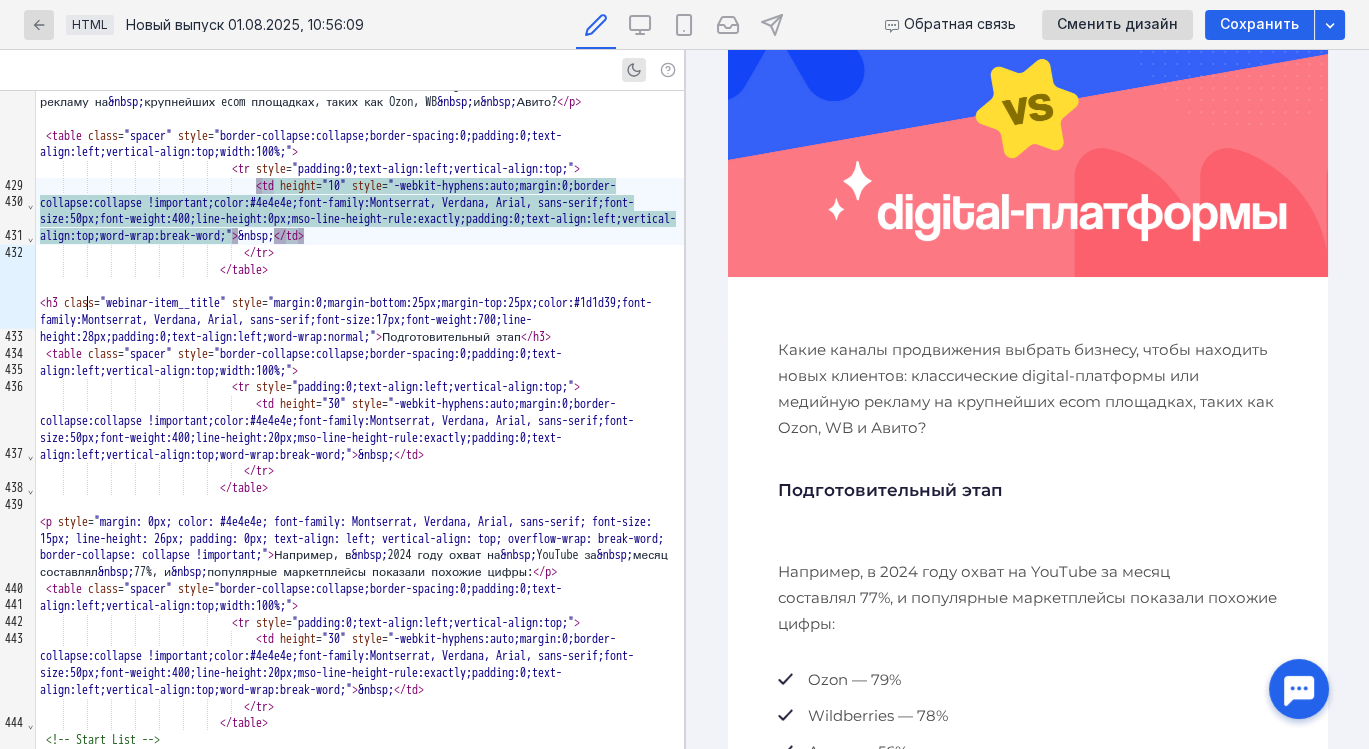 scroll, scrollTop: 222, scrollLeft: 0, axis: vertical 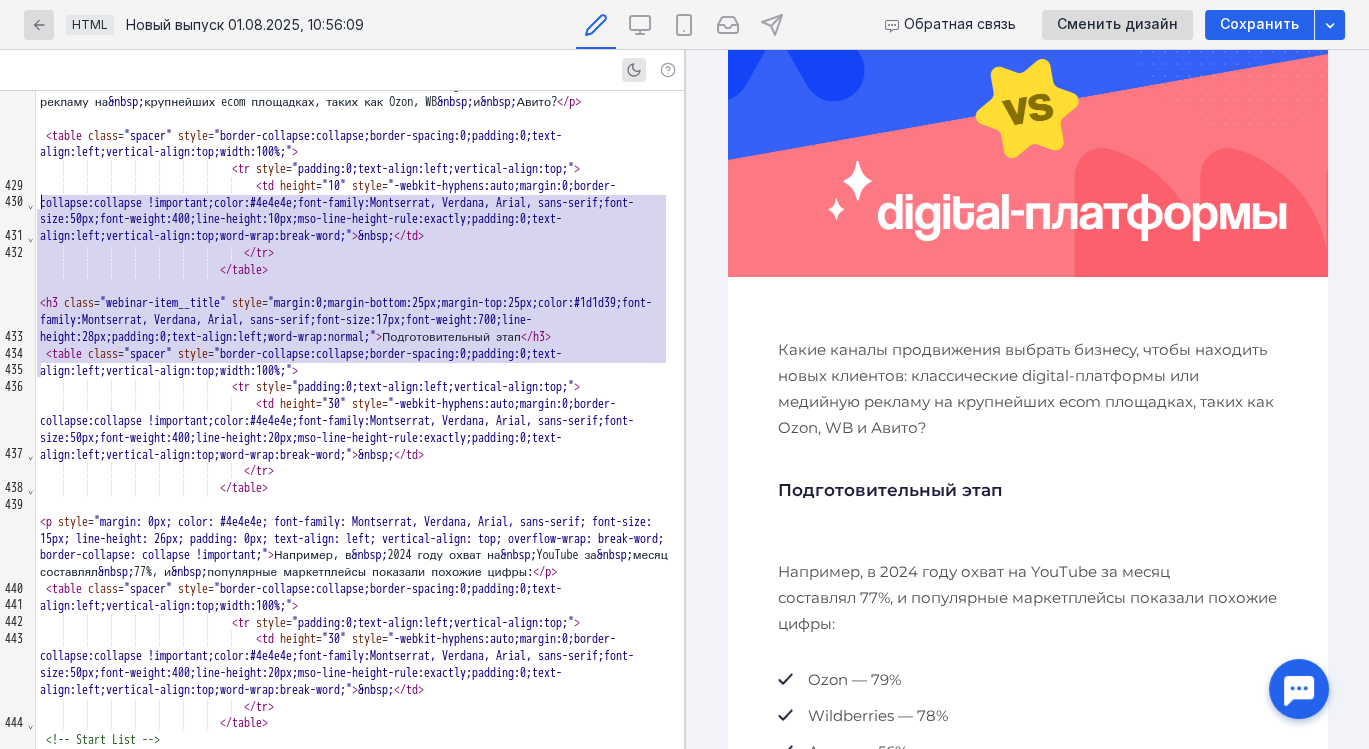 drag, startPoint x: 372, startPoint y: 369, endPoint x: -5, endPoint y: 206, distance: 410.7286 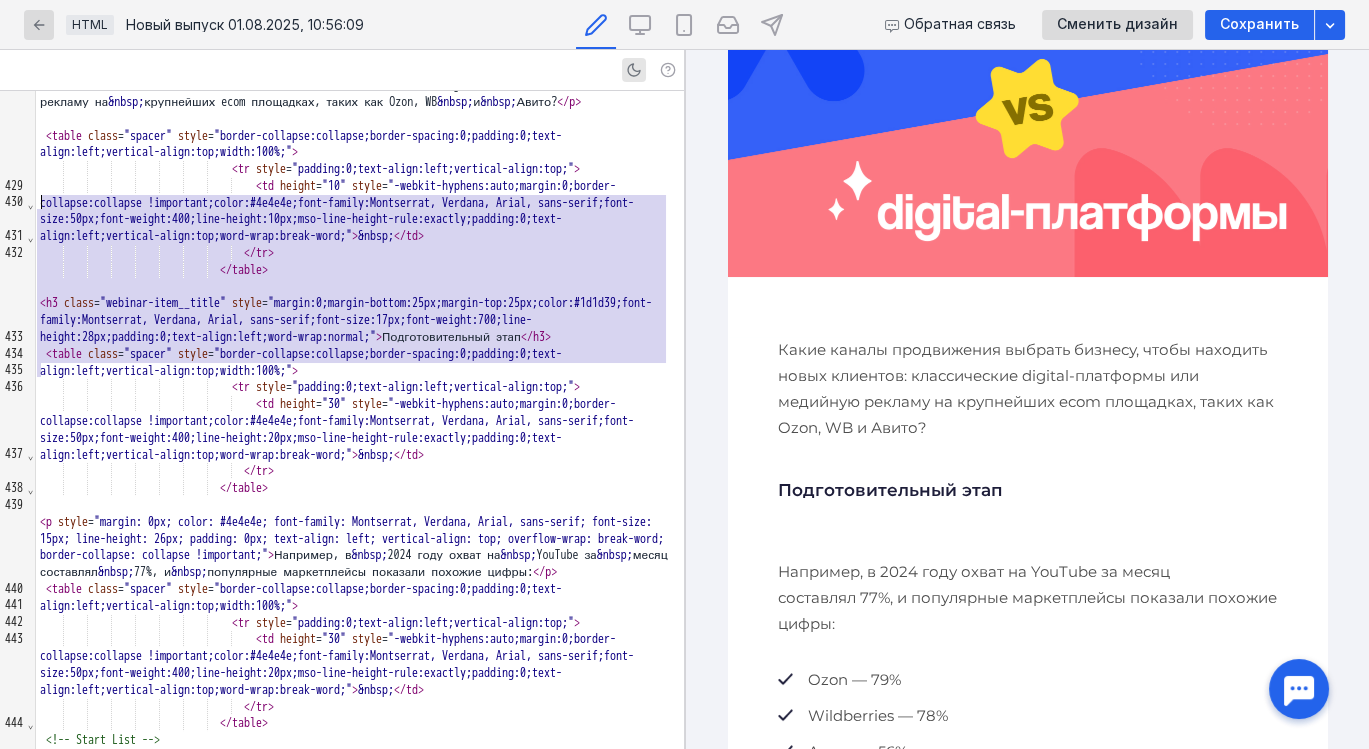 click on "Что нового? Журнал заданий [EMAIL] [EMAIL] Рассылки По статусу Черновики Создать папку Запланированные В процессе отправки Отправленные По типу Email SMS Web Push Mobile Push VK Telegram A/B Тесты Файлы Подтвердите телефон, чтобы получить доступ ко всем возможностям Sendsay Подтвердить Черновики Новый выпуск 01.08.2025, 10:56:09 Отправить Аудитория Выбрать аудиторию Получатели выпуска рассылки не выбраны Из выпуска будут исключены: Отписавшиеся от всех рассылок Заблокированные вручную и недоступные для рассылок Письмо Отправить тестовую копию Изменить HTML AMP Текст « ." at bounding box center (684, 254) 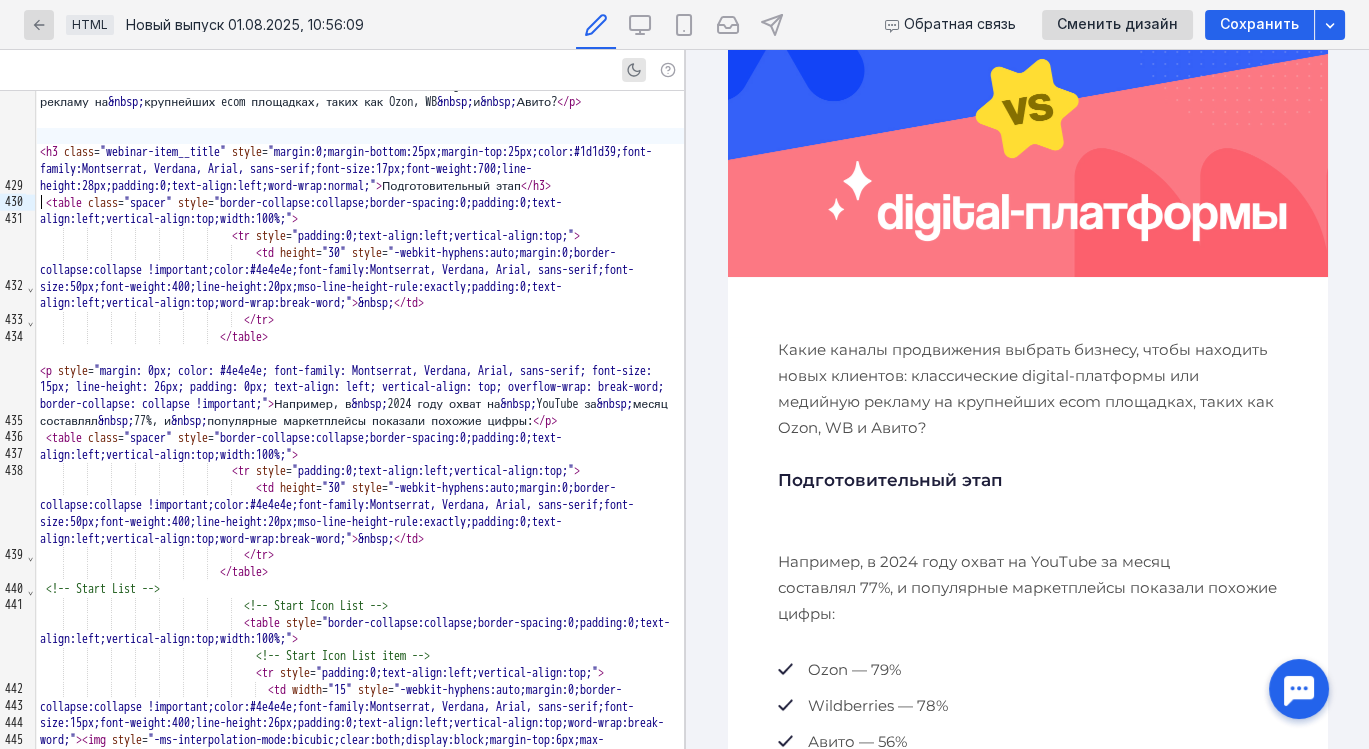 scroll, scrollTop: 222, scrollLeft: 0, axis: vertical 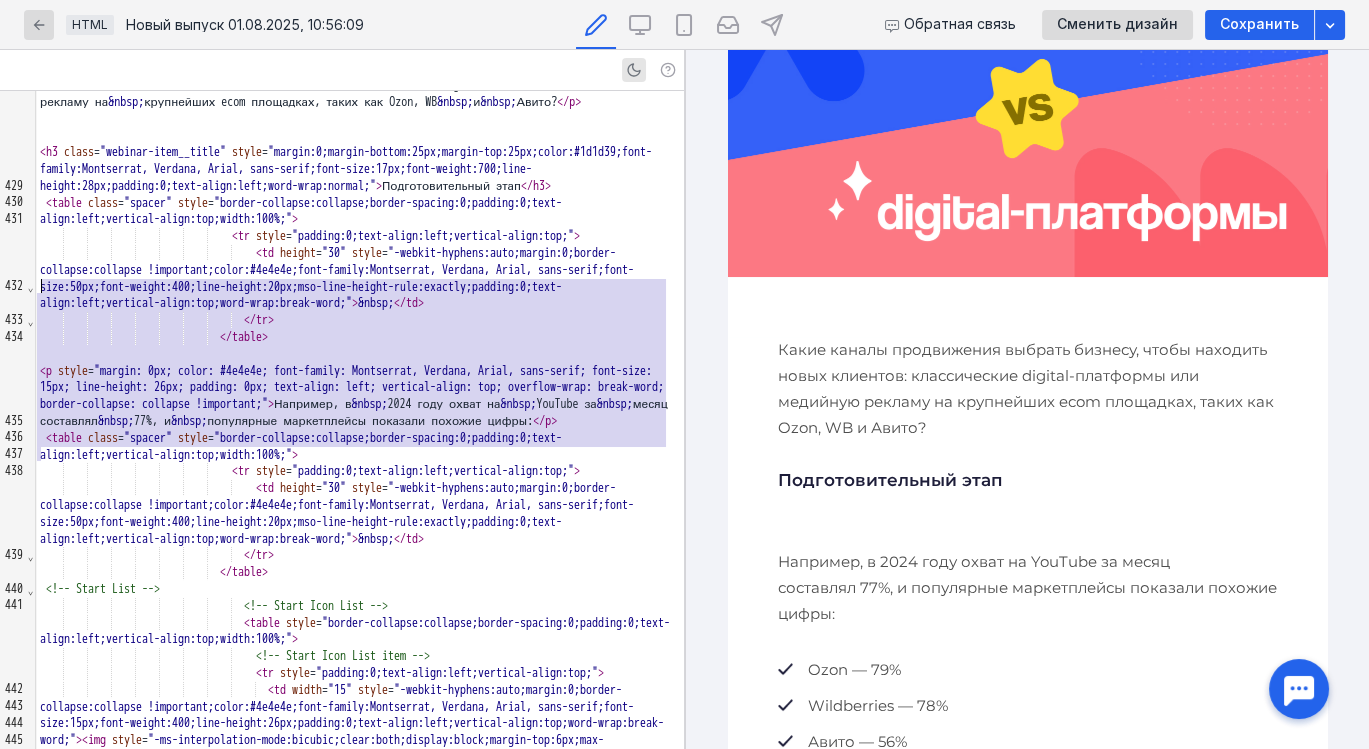 drag, startPoint x: 328, startPoint y: 448, endPoint x: -5, endPoint y: 285, distance: 370.7533 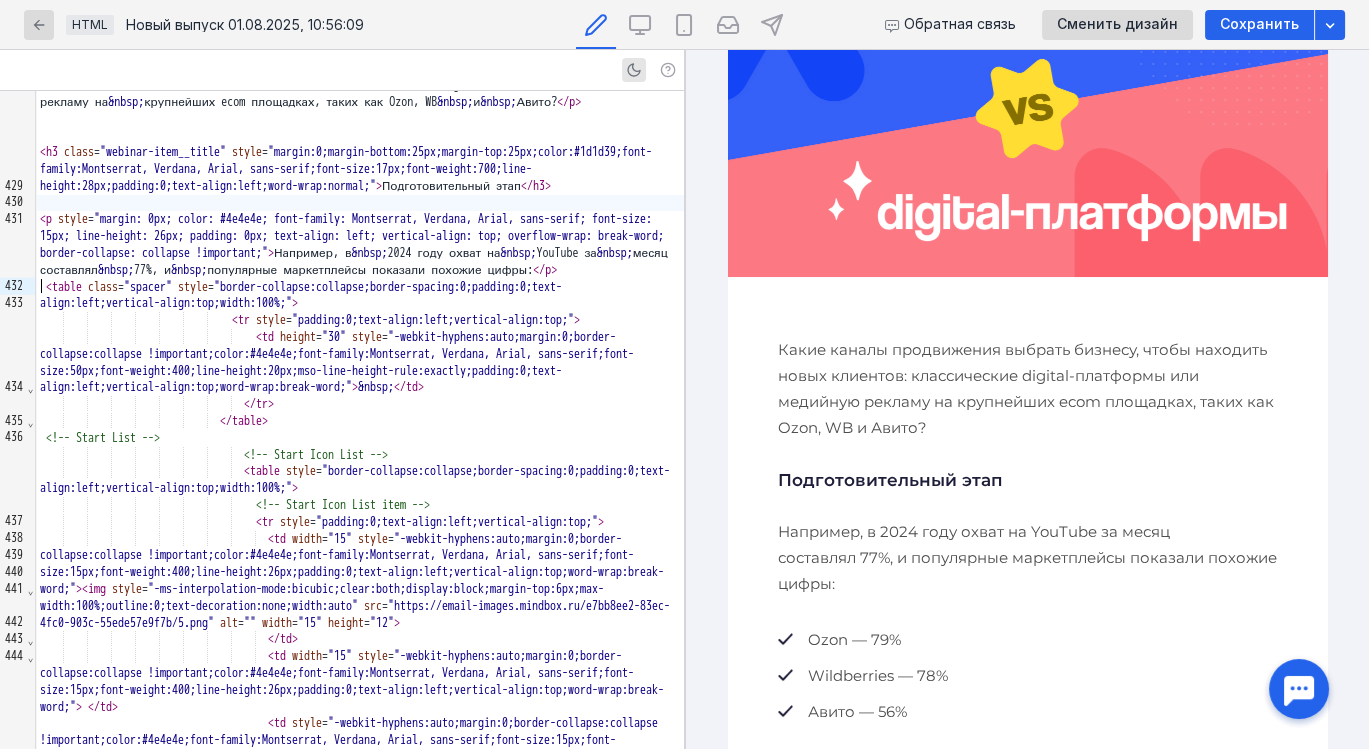 scroll, scrollTop: 222, scrollLeft: 0, axis: vertical 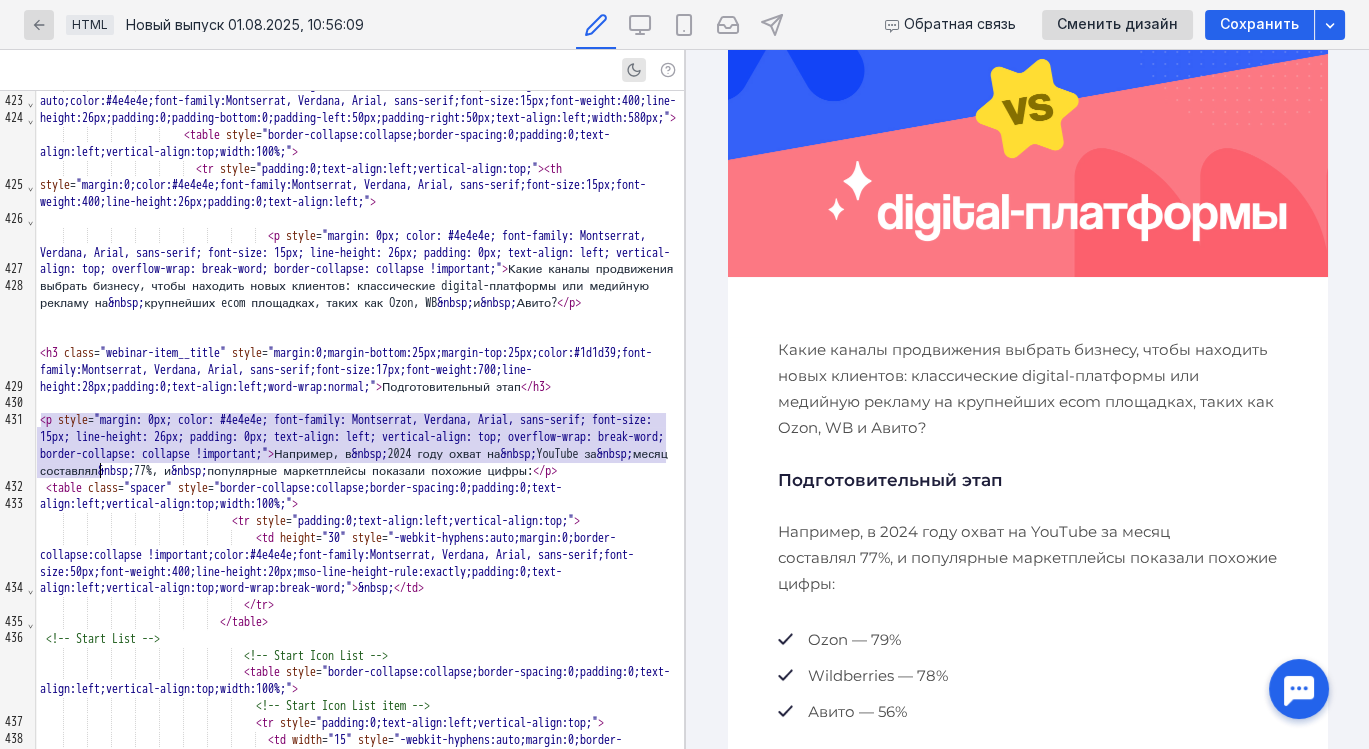 click on "< h3   class = "webinar-item__title"   style = "margin:0;margin-bottom:25px;margin-top:25px;color:#1d1d39;font-family:Montserrat, Verdana, Arial, sans-serif;font-size:17px;font-weight:700;line-height:28px;padding:0;text-align:left;word-wrap:normal;" > Подготовительный этап </ h3 >" at bounding box center [360, 370] 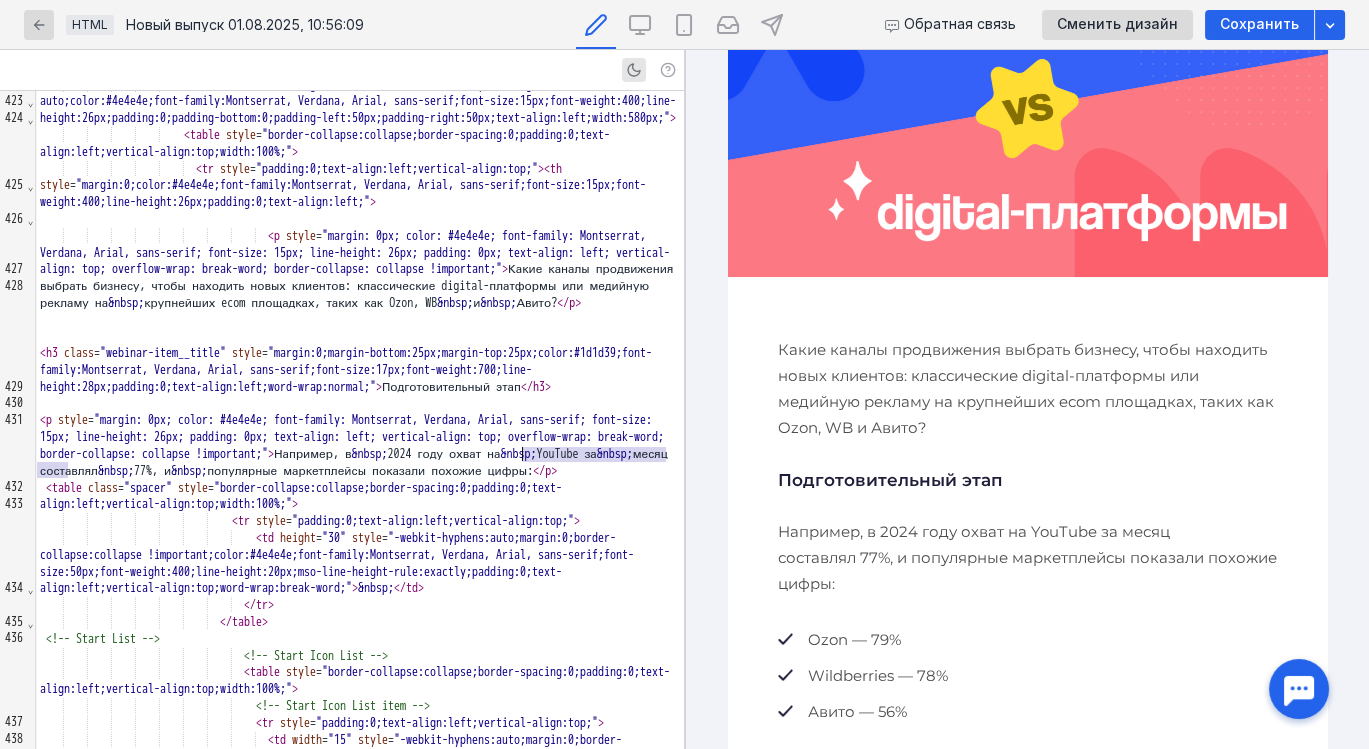 drag, startPoint x: 69, startPoint y: 469, endPoint x: 523, endPoint y: 452, distance: 454.31818 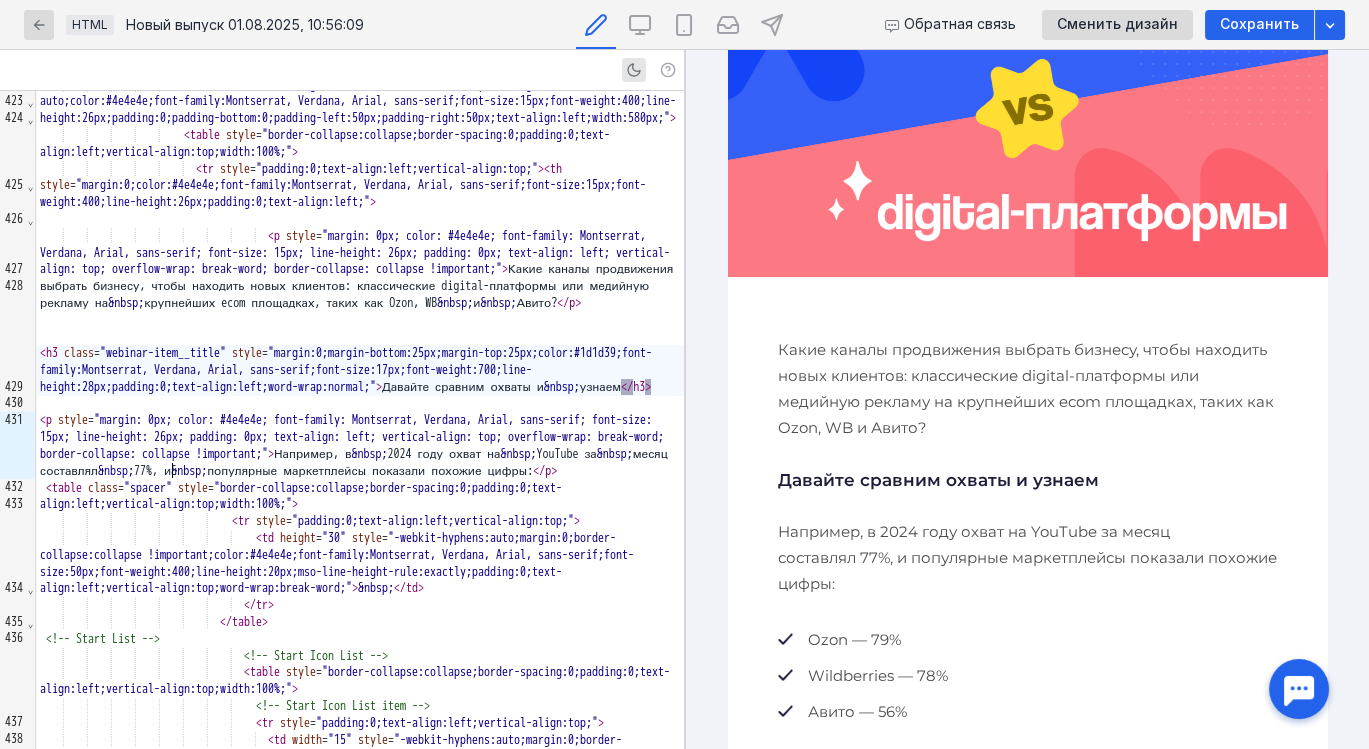 scroll, scrollTop: 222, scrollLeft: 0, axis: vertical 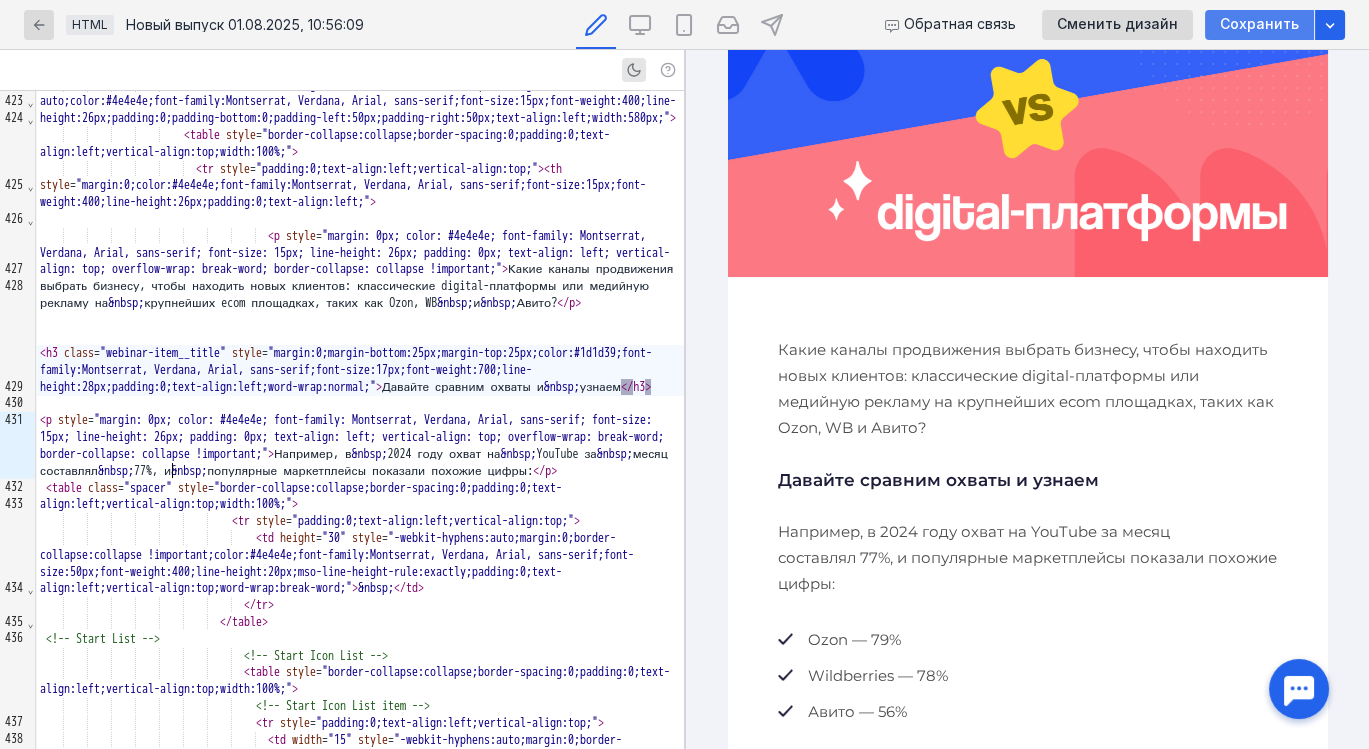 click on "Сохранить" at bounding box center [1259, 24] 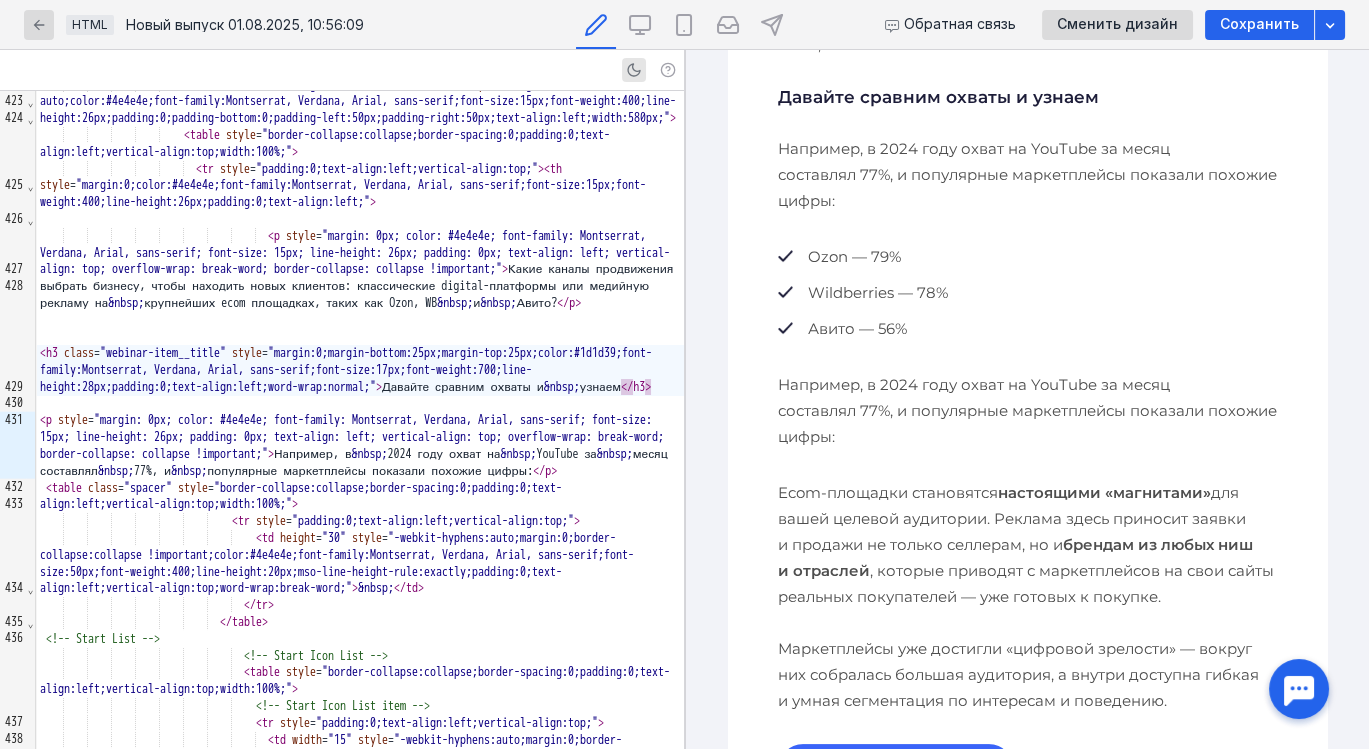 scroll, scrollTop: 606, scrollLeft: 0, axis: vertical 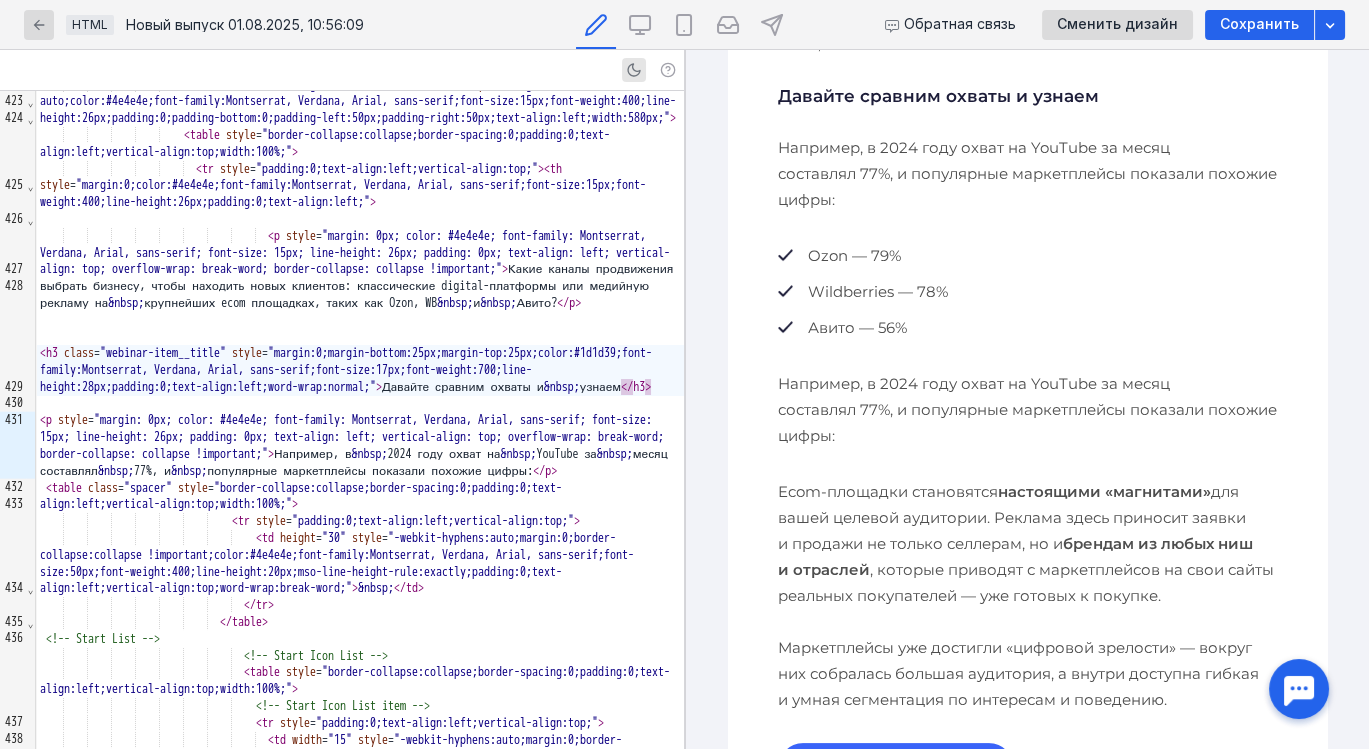 drag, startPoint x: 995, startPoint y: 284, endPoint x: 898, endPoint y: 225, distance: 113.534134 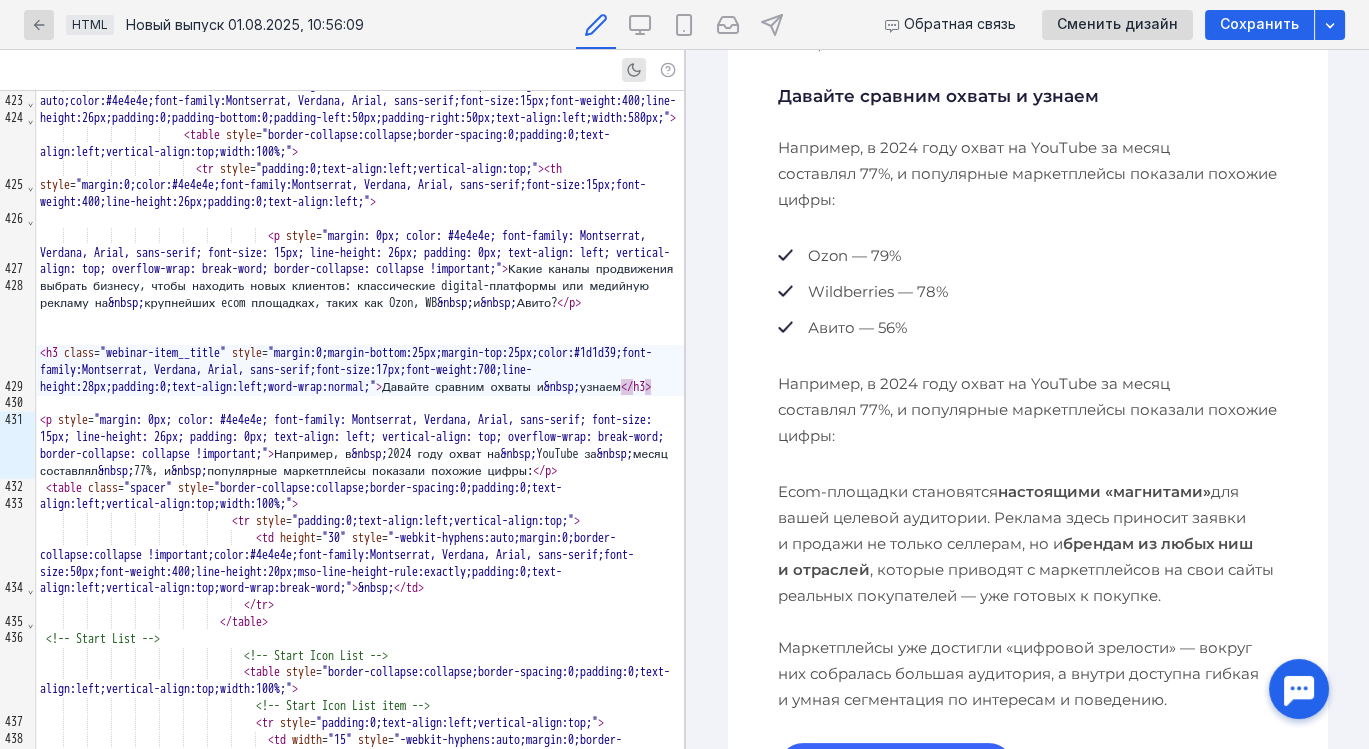 scroll, scrollTop: 7777, scrollLeft: 0, axis: vertical 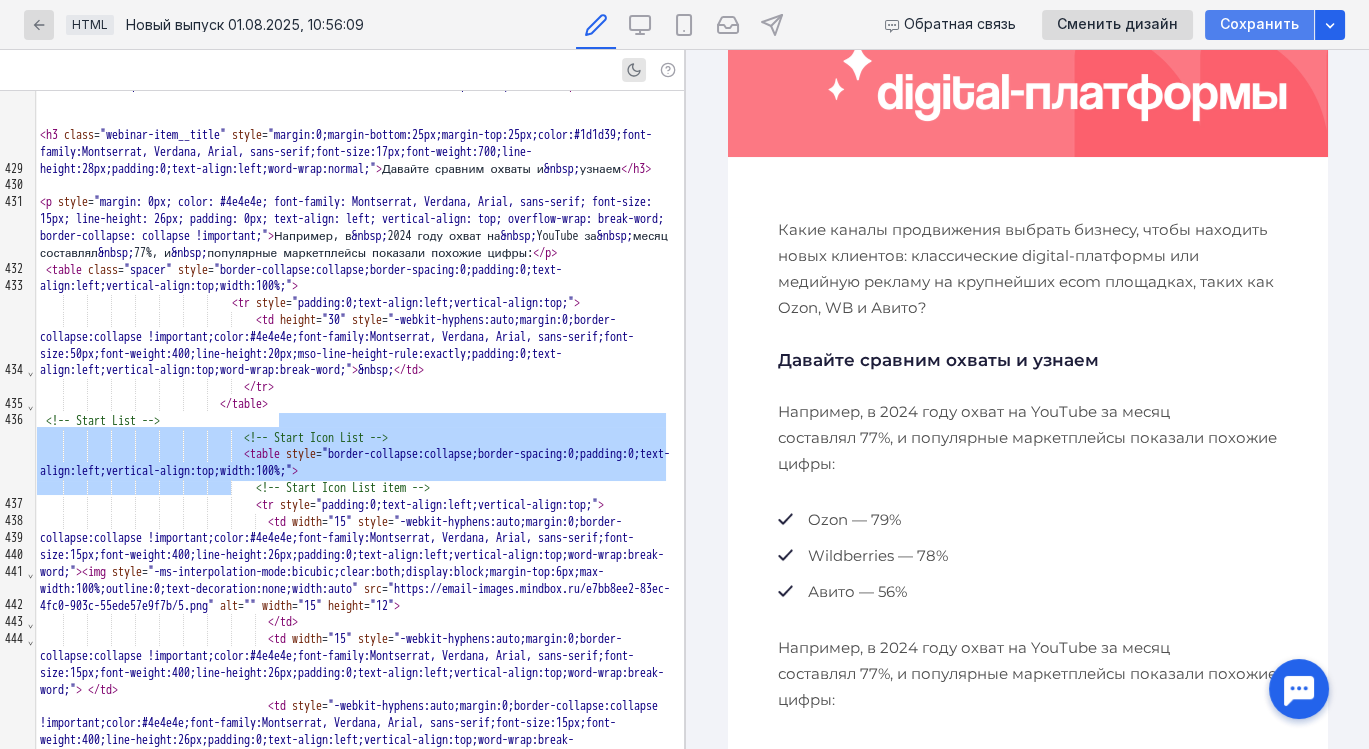 click on "Сохранить" at bounding box center [1259, 24] 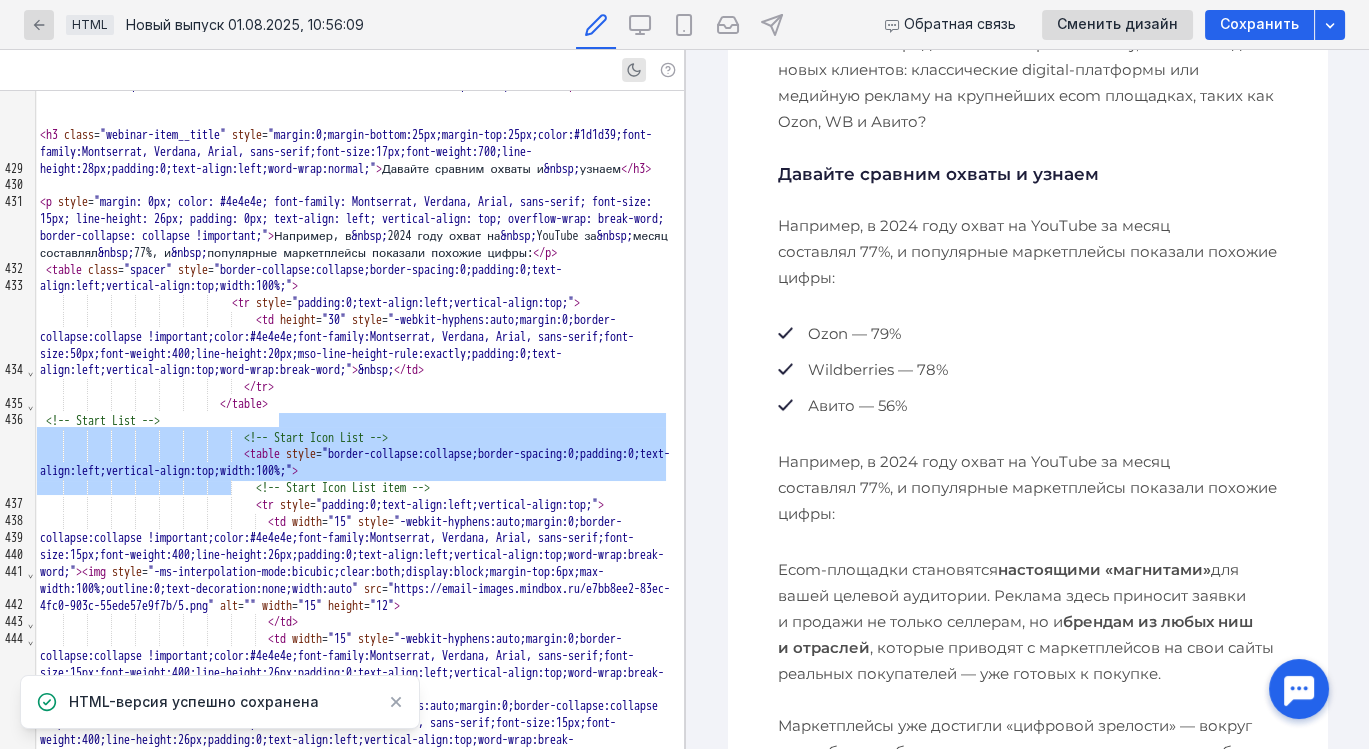 scroll, scrollTop: 530, scrollLeft: 0, axis: vertical 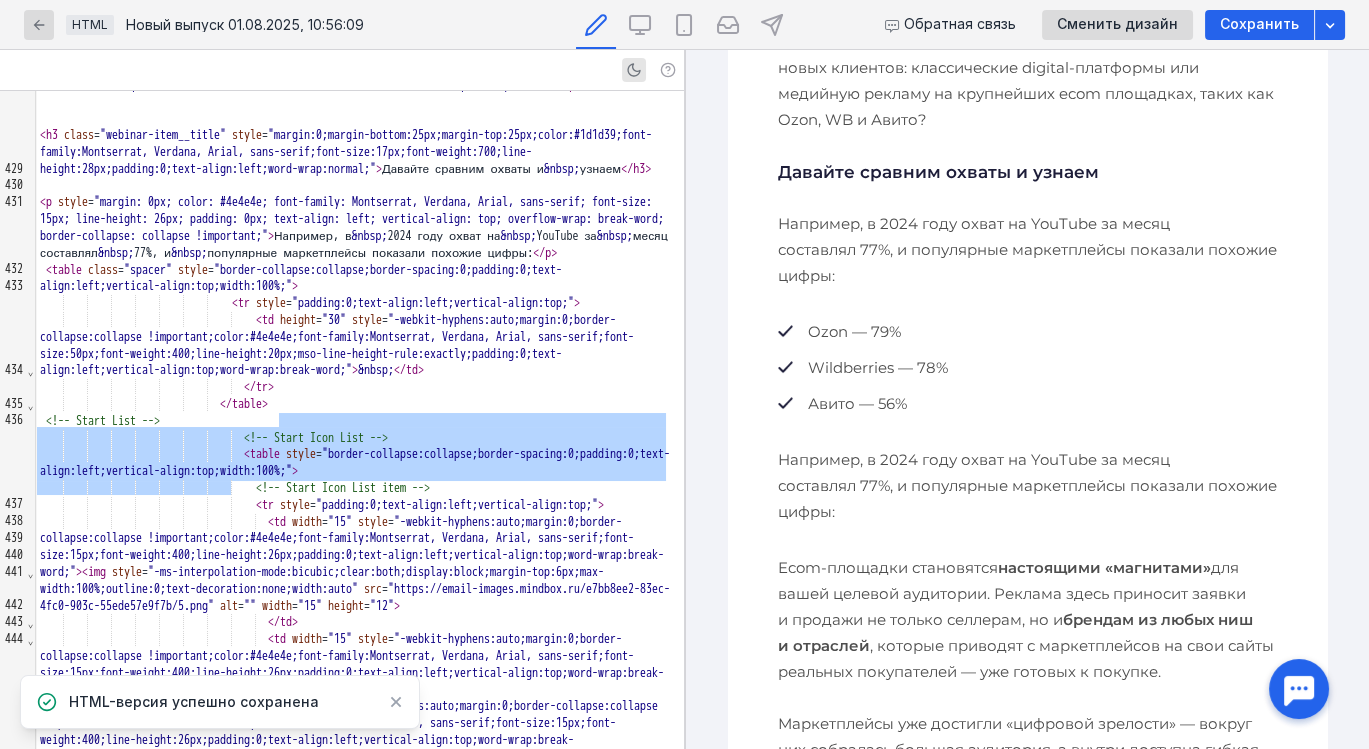 click on "Например, в 2024 году охват на YouTube за месяц составлял 77%, и популярные маркетплейсы показали похожие цифры:" at bounding box center (1027, 486) 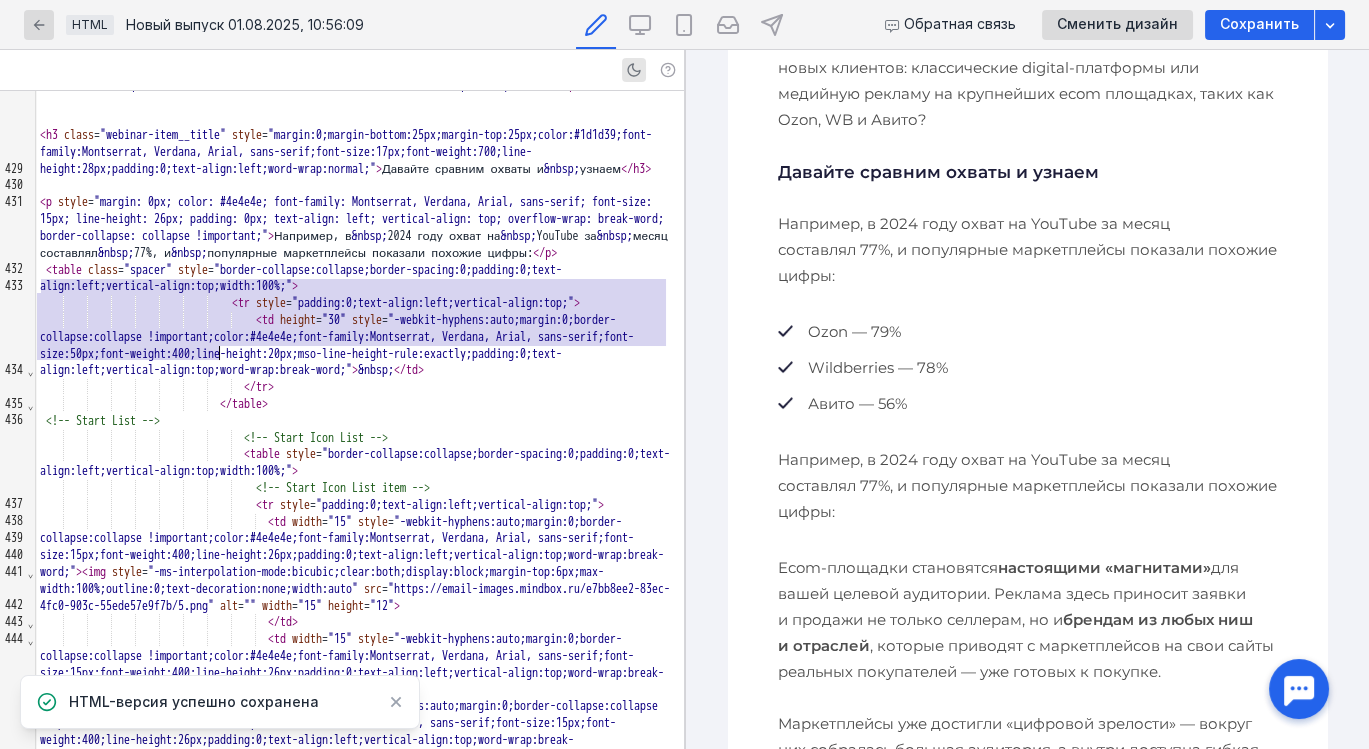 scroll, scrollTop: 7642, scrollLeft: 0, axis: vertical 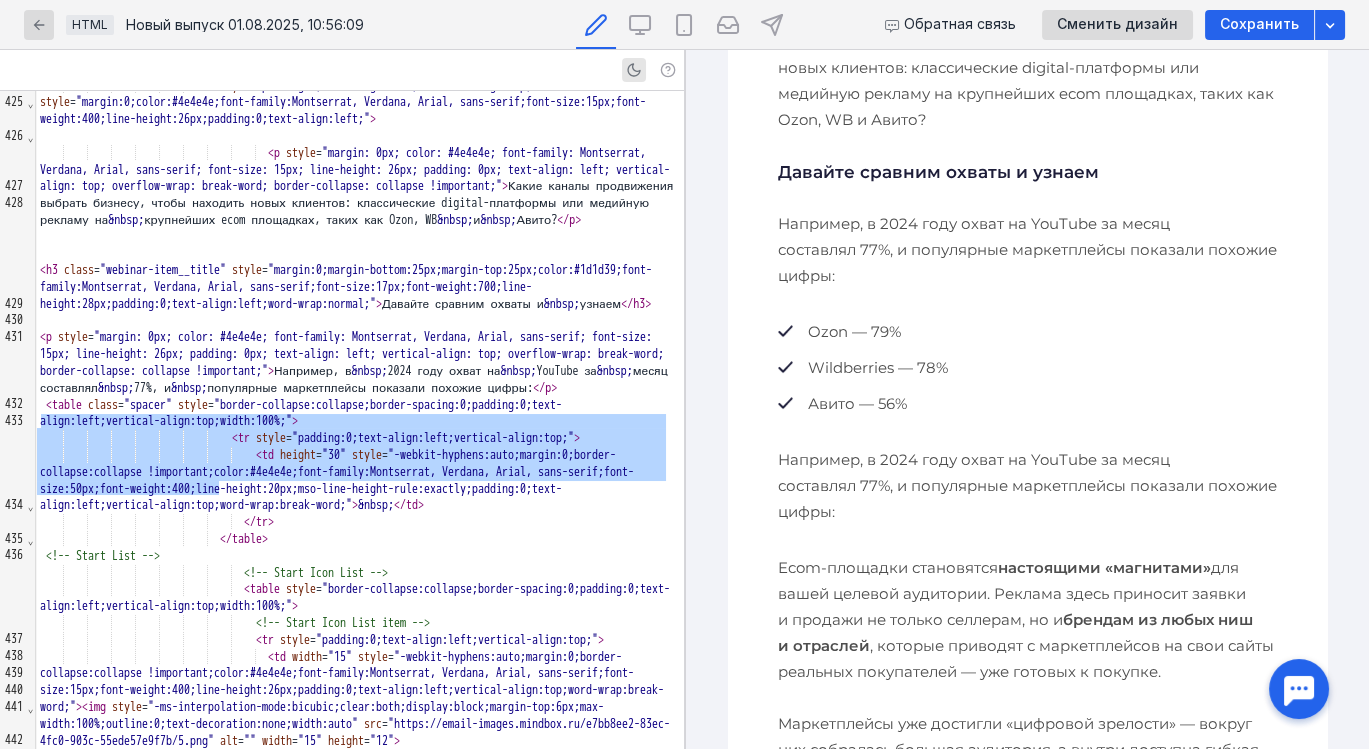 click on "Например, в 2024 году охват на YouTube за месяц составлял 77%, и популярные маркетплейсы показали похожие цифры:" at bounding box center [1027, 486] 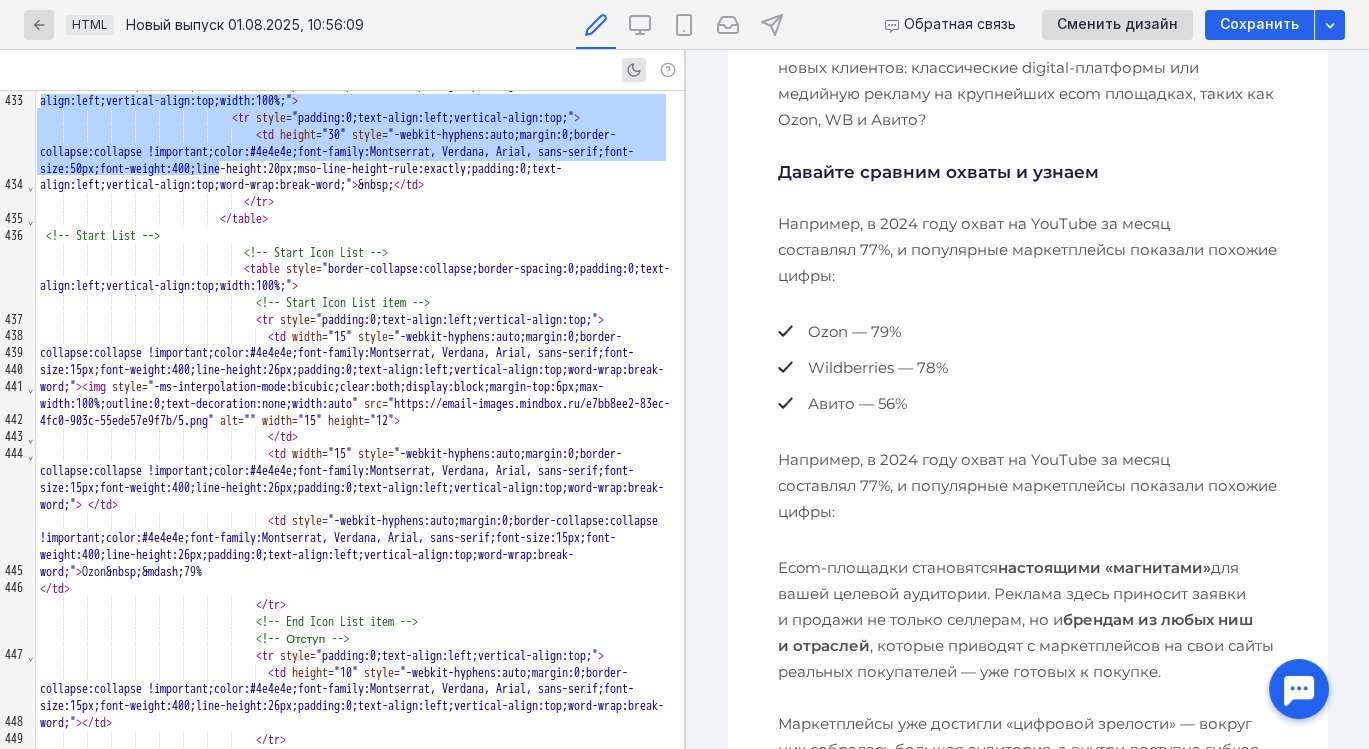scroll, scrollTop: 7971, scrollLeft: 0, axis: vertical 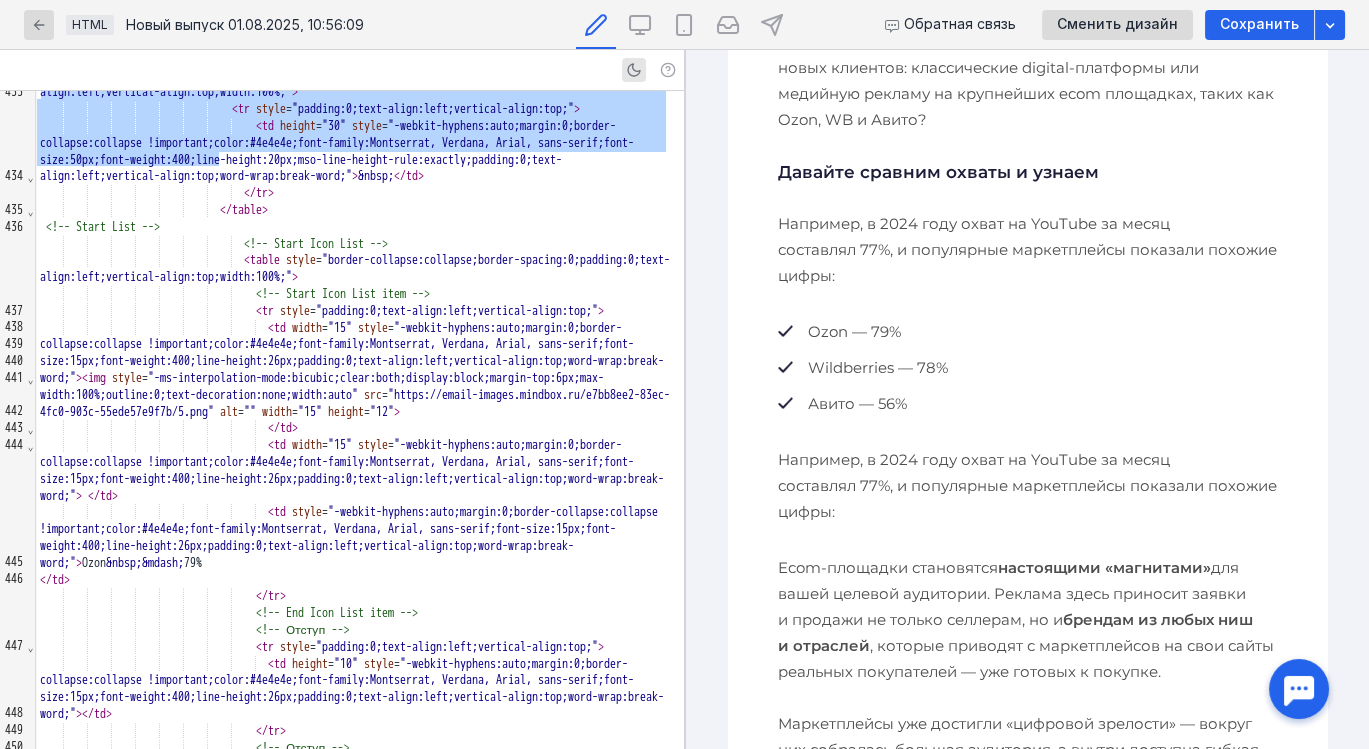 click on "настоящими «магнитами»" at bounding box center [1103, 567] 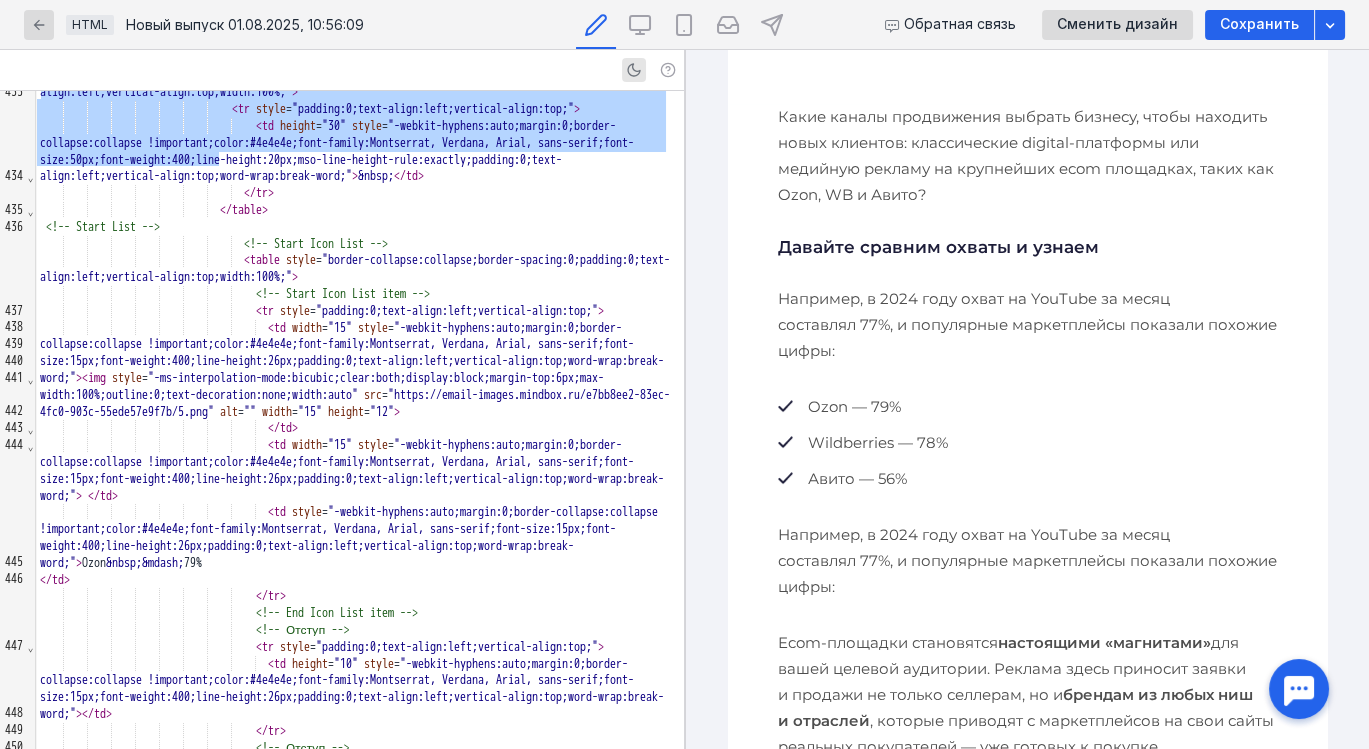 scroll, scrollTop: 457, scrollLeft: 0, axis: vertical 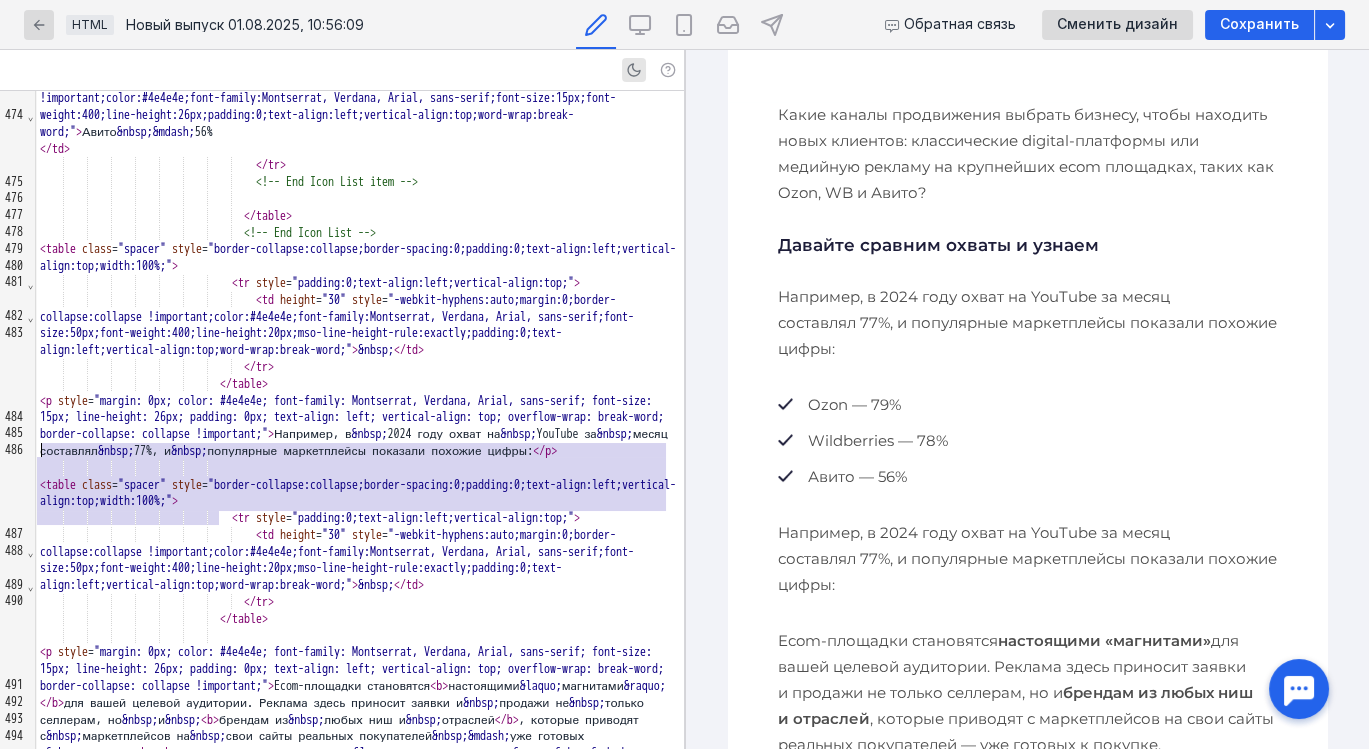 drag, startPoint x: 248, startPoint y: 518, endPoint x: 39, endPoint y: 455, distance: 218.2888 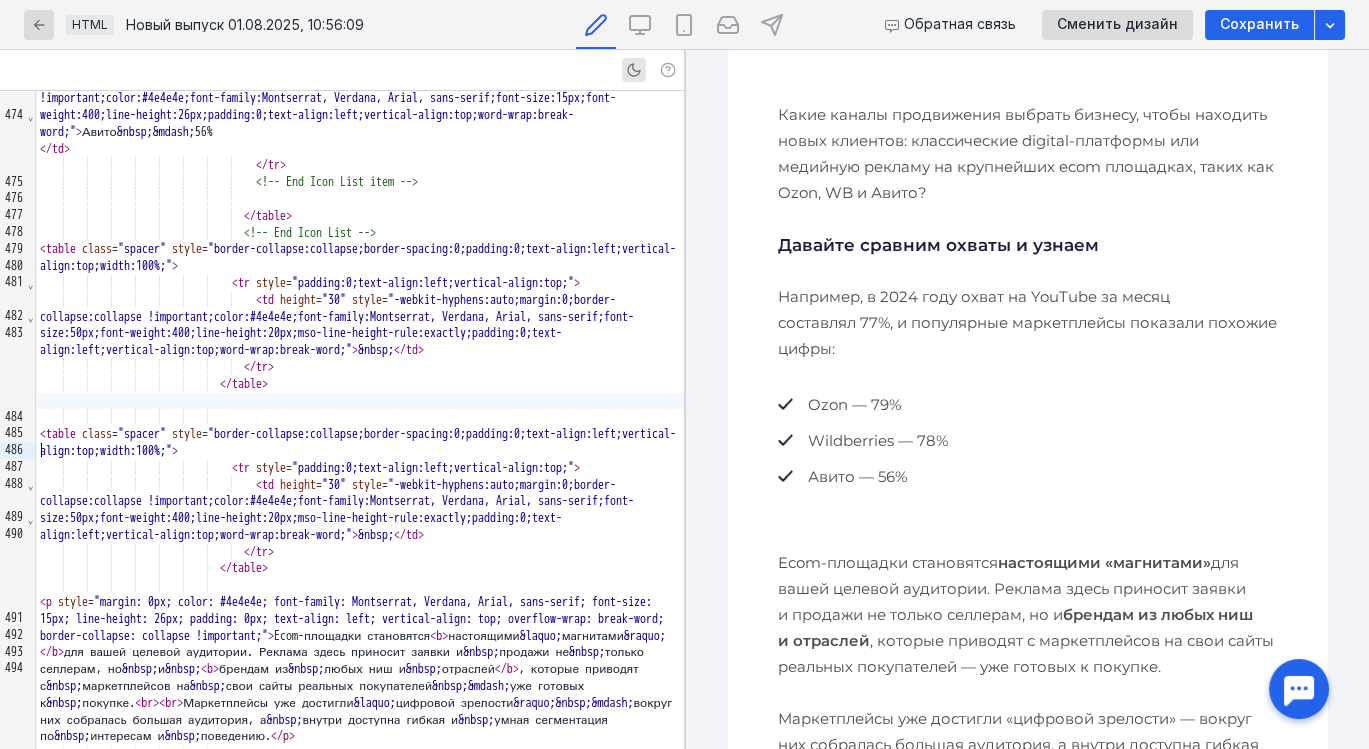 scroll, scrollTop: 457, scrollLeft: 0, axis: vertical 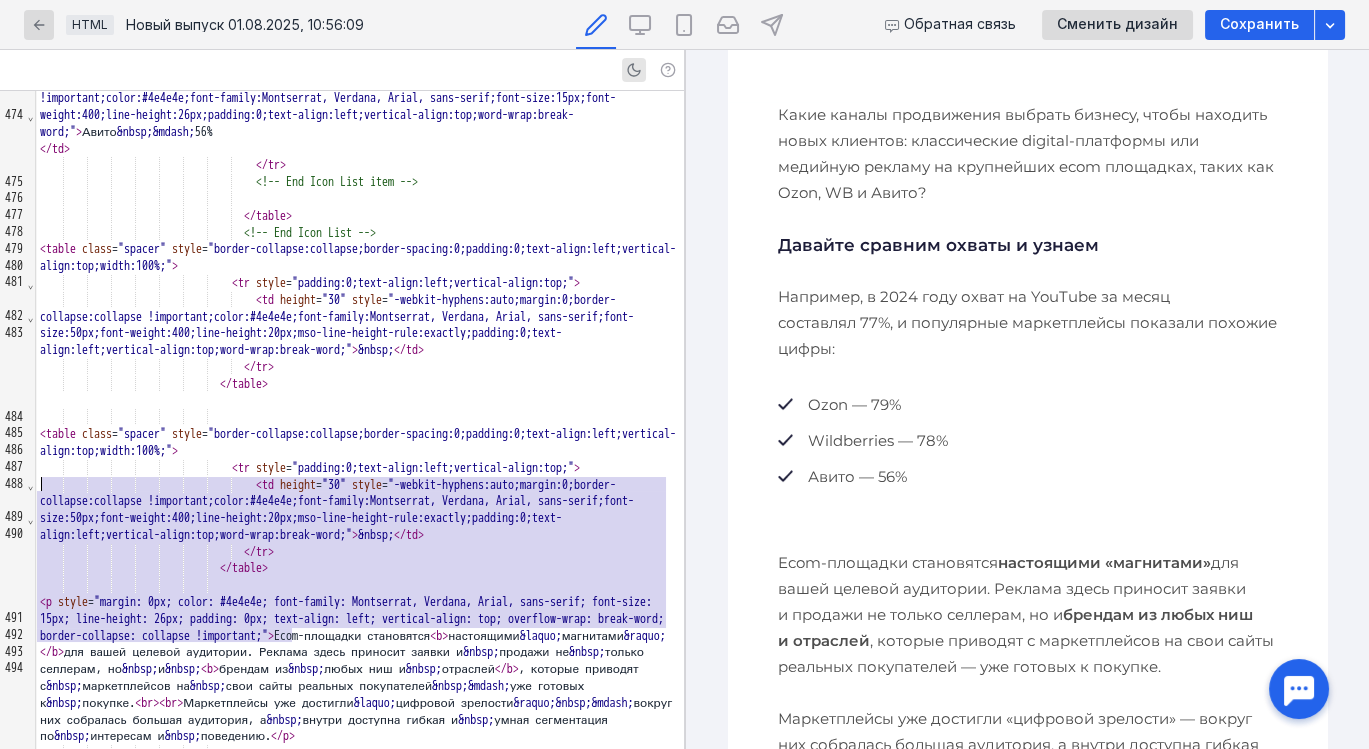 drag, startPoint x: 314, startPoint y: 638, endPoint x: 22, endPoint y: 490, distance: 327.36523 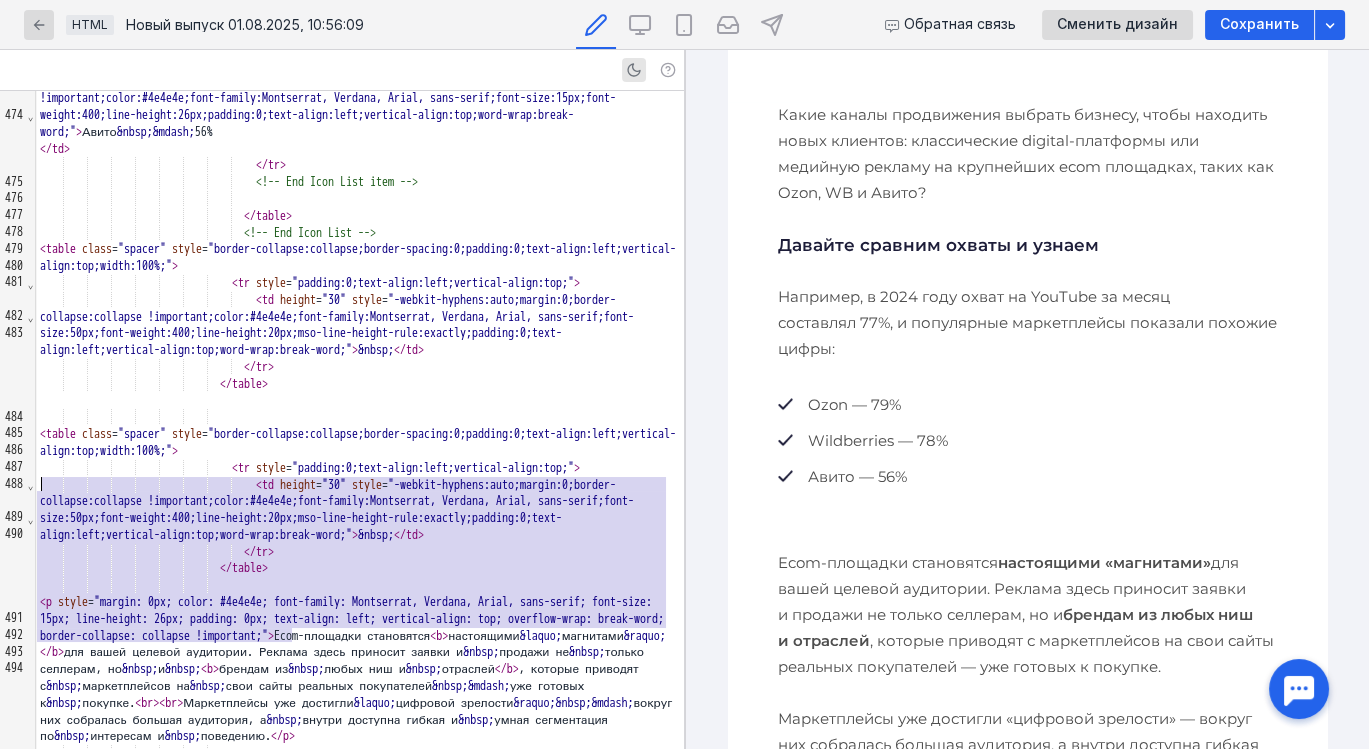 click on "999 446 447 448 449 450 451 452 453 454 455 456 457 458 459 460 461 462 463 464 465 466 467 468 469 470 471 472 473 474 475 476 477 478 479 480 481 482 483 484 485 486 487 488 489 490 491 492 493 494 495 496 › ⌄ ⌄ ⌄ ⌄ ⌄ ⌄ ⌄ ⌄ ⌄ ⌄ ⌄ ⌄ ⌄                                         < td   width = "15"   style = "-webkit-hyphens:auto;margin:0;border-collapse:collapse !important;color:#4e4e4e;font-family:Montserrat, Verdana, Arial, sans-serif;font-size:15px;font-weight:400;line-height:26px;padding:0;text-align:left;vertical-align:top;word-wrap:break-word;" >   </td >                                                         < td   style = "-webkit-hyphens:auto;margin:0;border-collapse:collapse !important;color:#4e4e4e;font-family:Montserrat, Verdana, Arial, sans-serif;font-size:15px;font-weight:400;line-height:26px;padding:0;text-align:left;vertical-align:top;word-wrap:break-word;" > Ozon &nbsp; &mdash;  79% </ td >                                                     </ tr >" at bounding box center [342, 420] 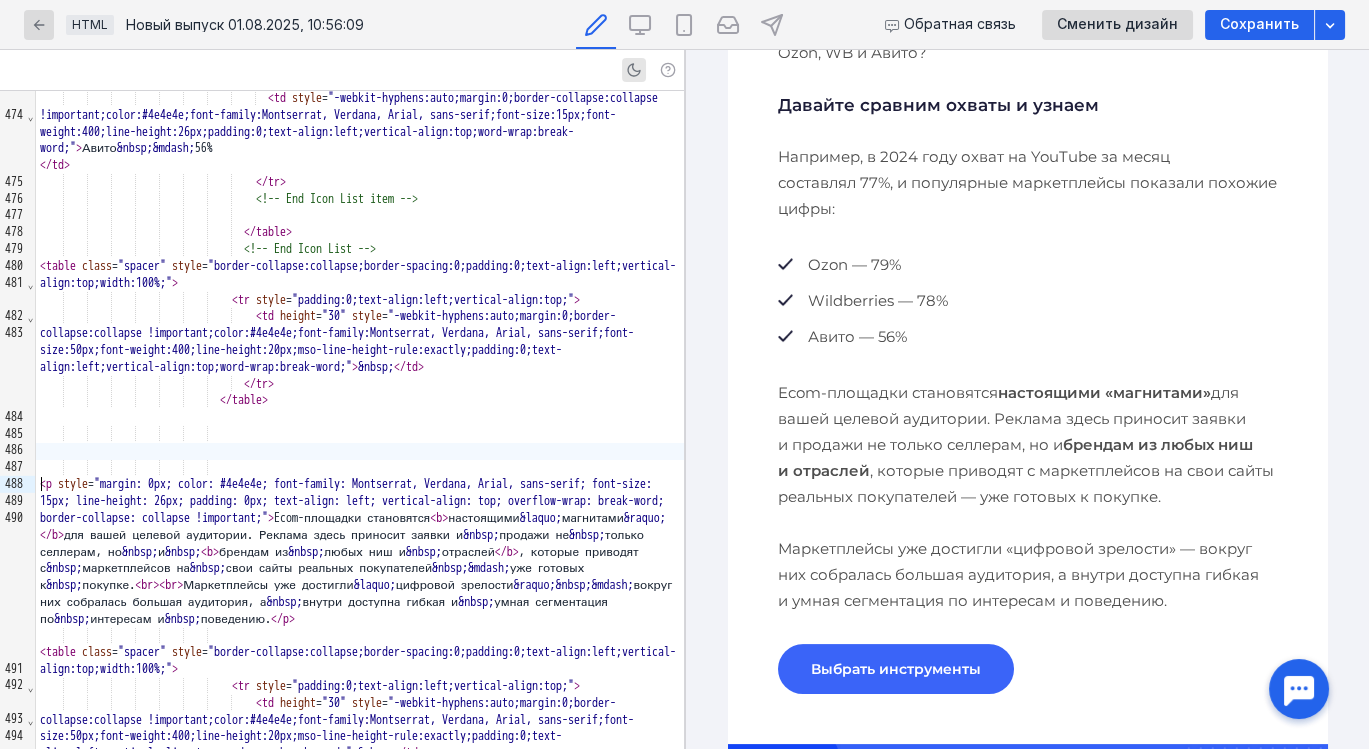 scroll, scrollTop: 597, scrollLeft: 0, axis: vertical 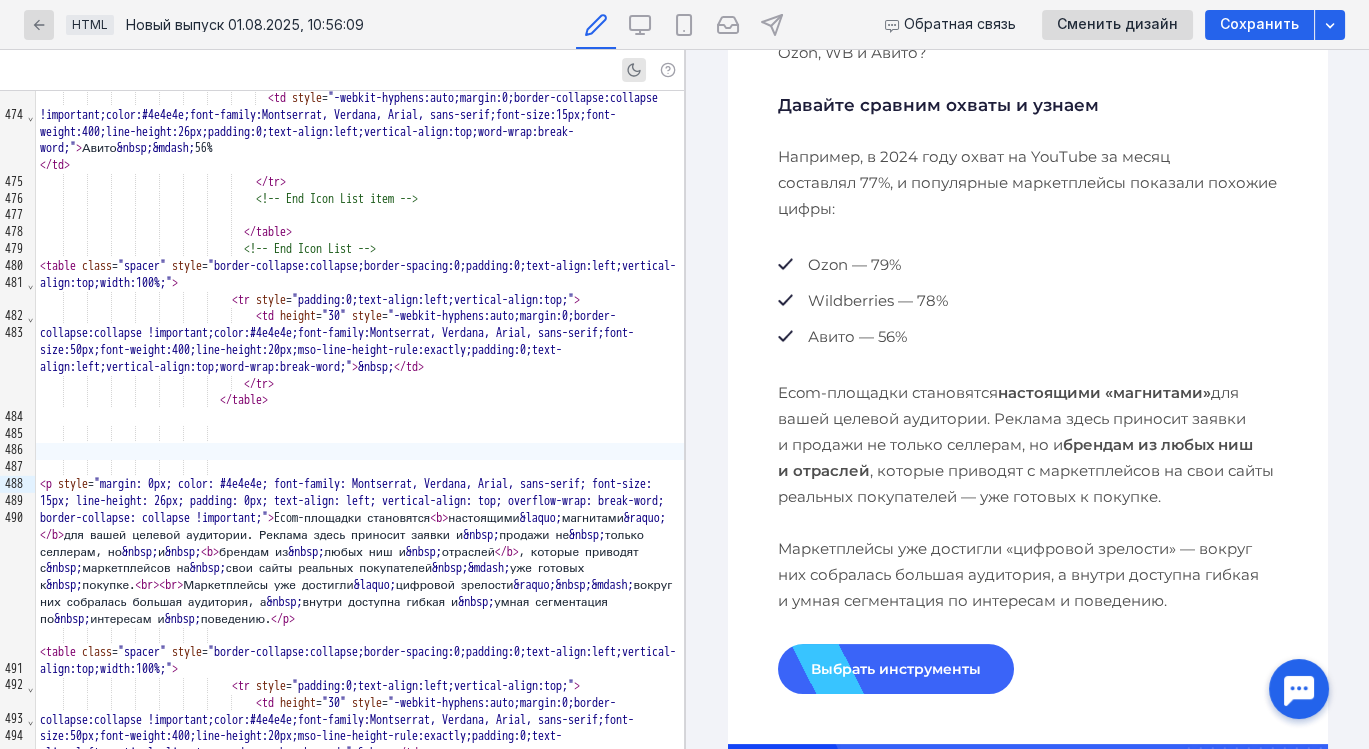 click on "Ecom-площадки становятся настоящими «магнитами» для вашей целевой аудитории. Реклама здесь приносит заявки и продажи не только селлерам, но и брендам из любых ниш и отраслей, которые приводят с маркетплейсов на свои сайты реальных покупателей — уже готовых к покупке. Маркетплейсы уже достигли «цифровой зрелости» — вокруг них собралась большая аудитория, а внутри доступна гибкая и умная сегментация по интересам и поведению." at bounding box center (1027, 497) 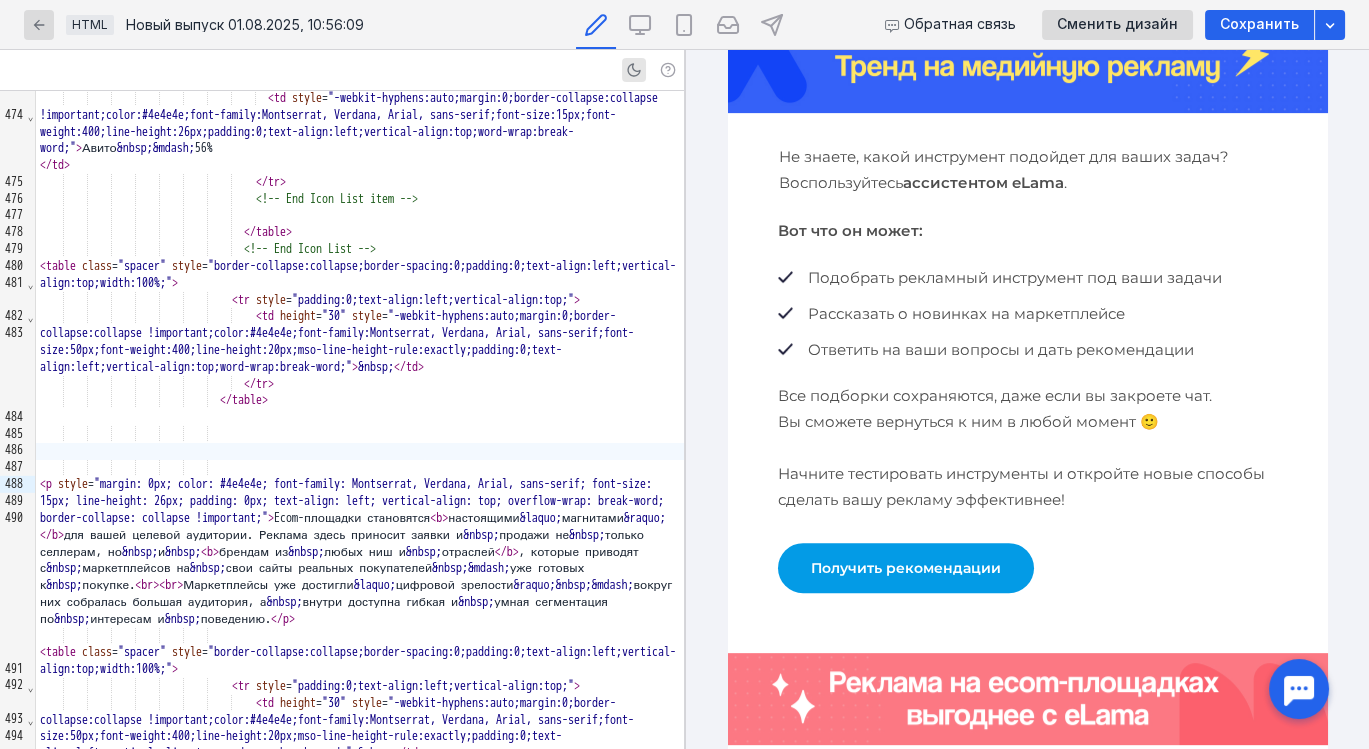 scroll, scrollTop: 1343, scrollLeft: 0, axis: vertical 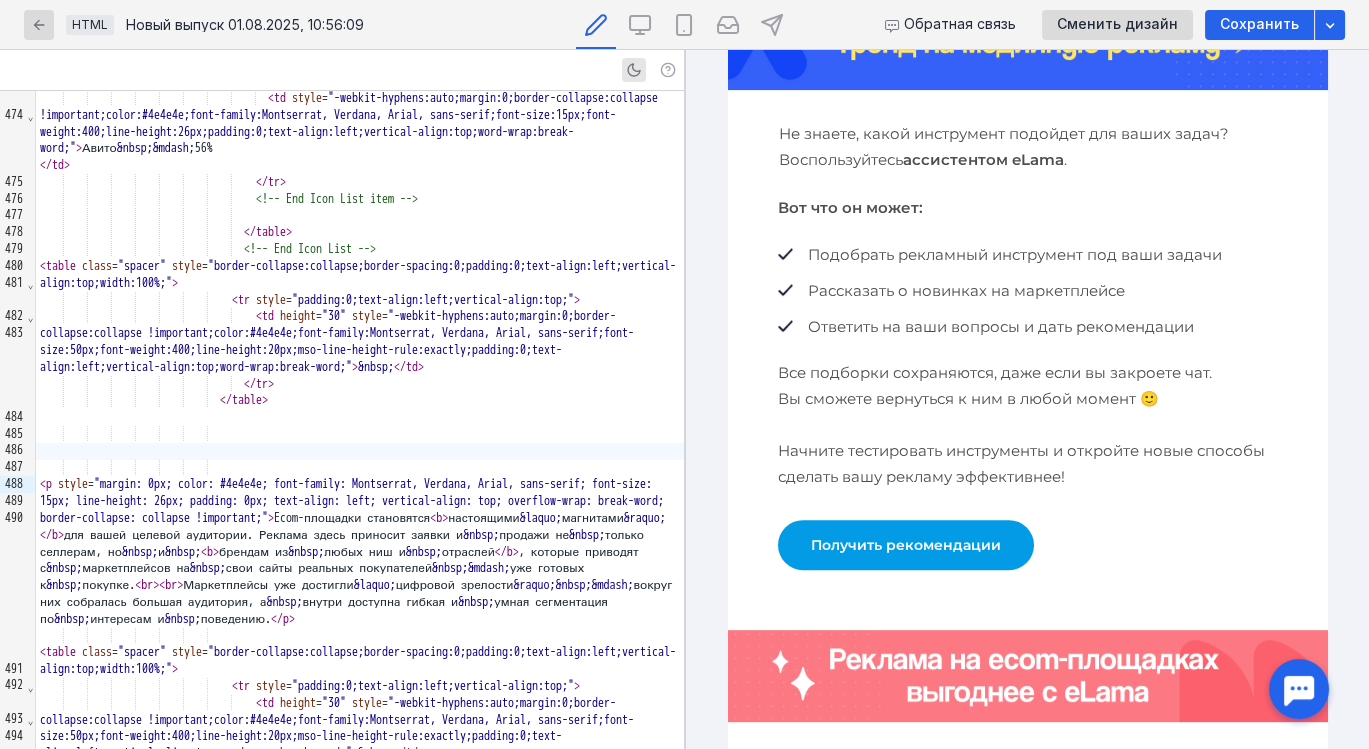 click on "Получить рекомендации" at bounding box center (905, 545) 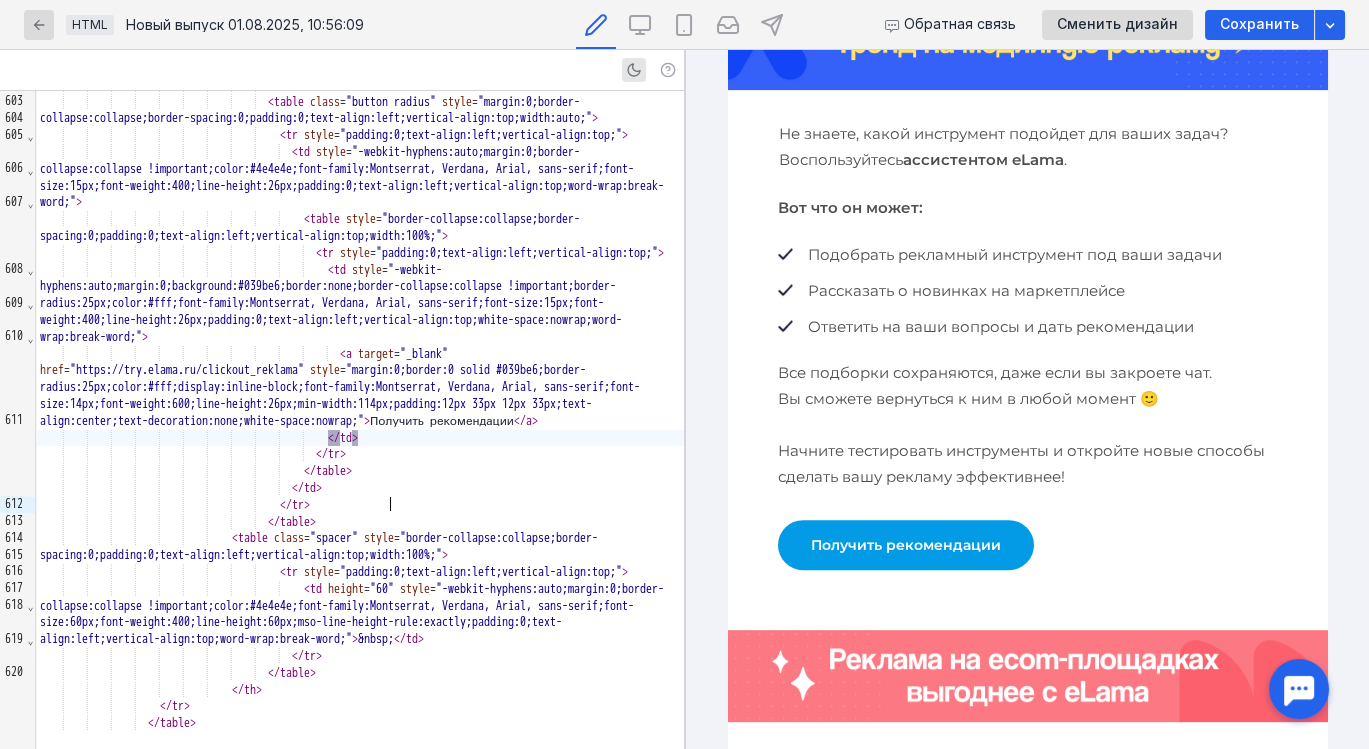 click on "</ td >" at bounding box center (360, 438) 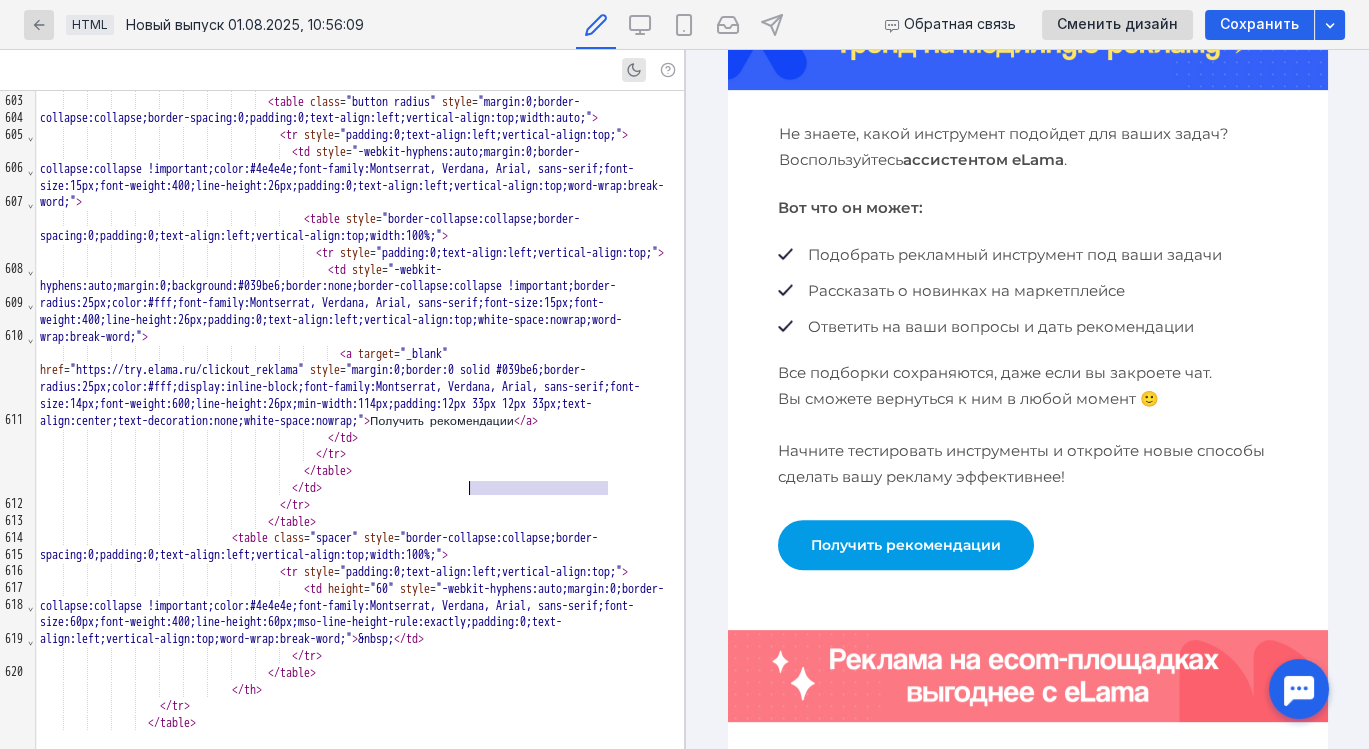 drag, startPoint x: 608, startPoint y: 487, endPoint x: 471, endPoint y: 483, distance: 137.05838 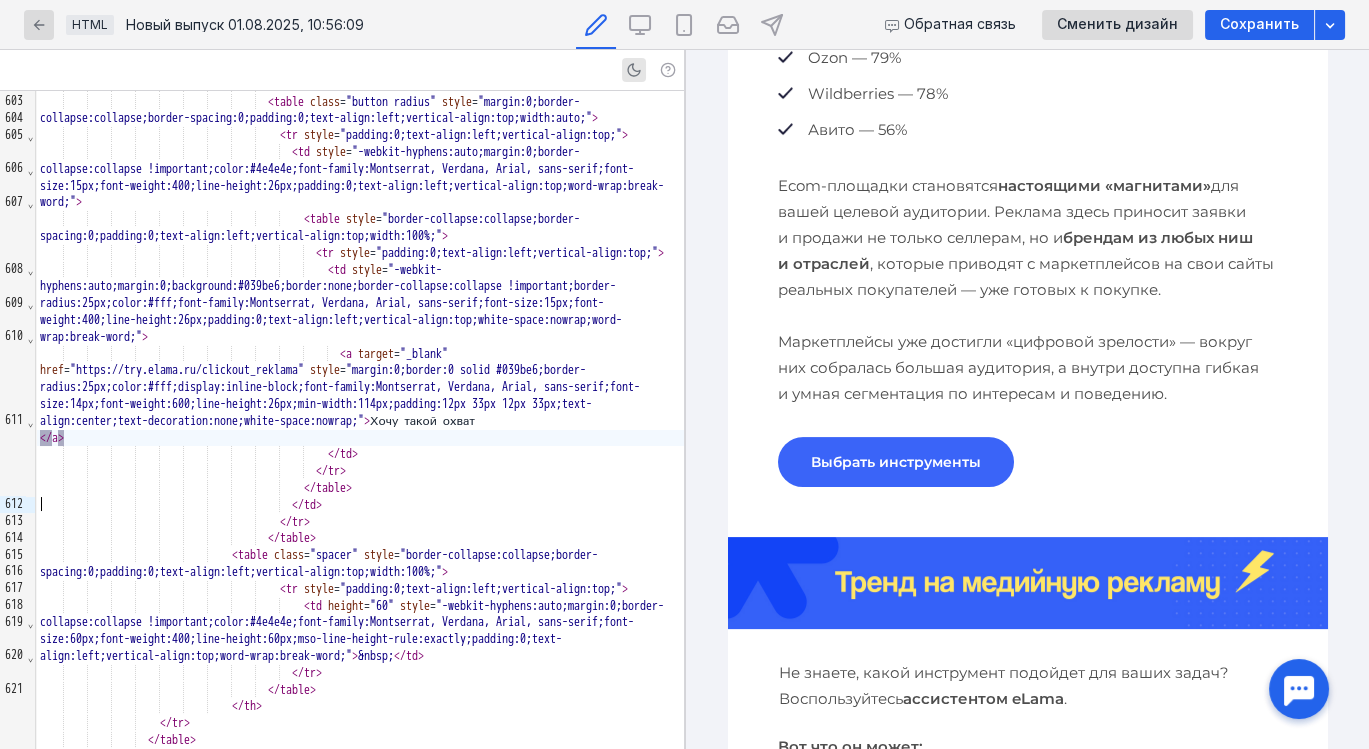 scroll, scrollTop: 815, scrollLeft: 0, axis: vertical 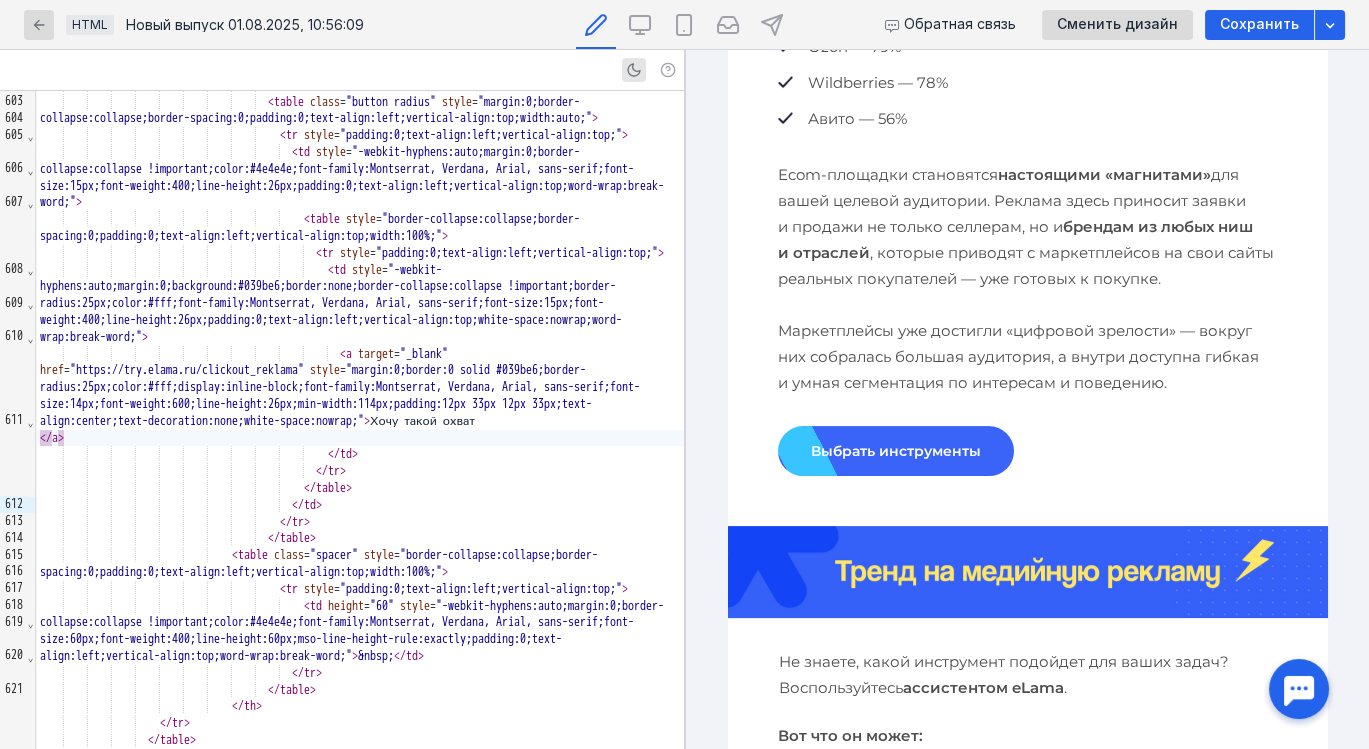 click on "Выбрать инструменты" at bounding box center [895, 451] 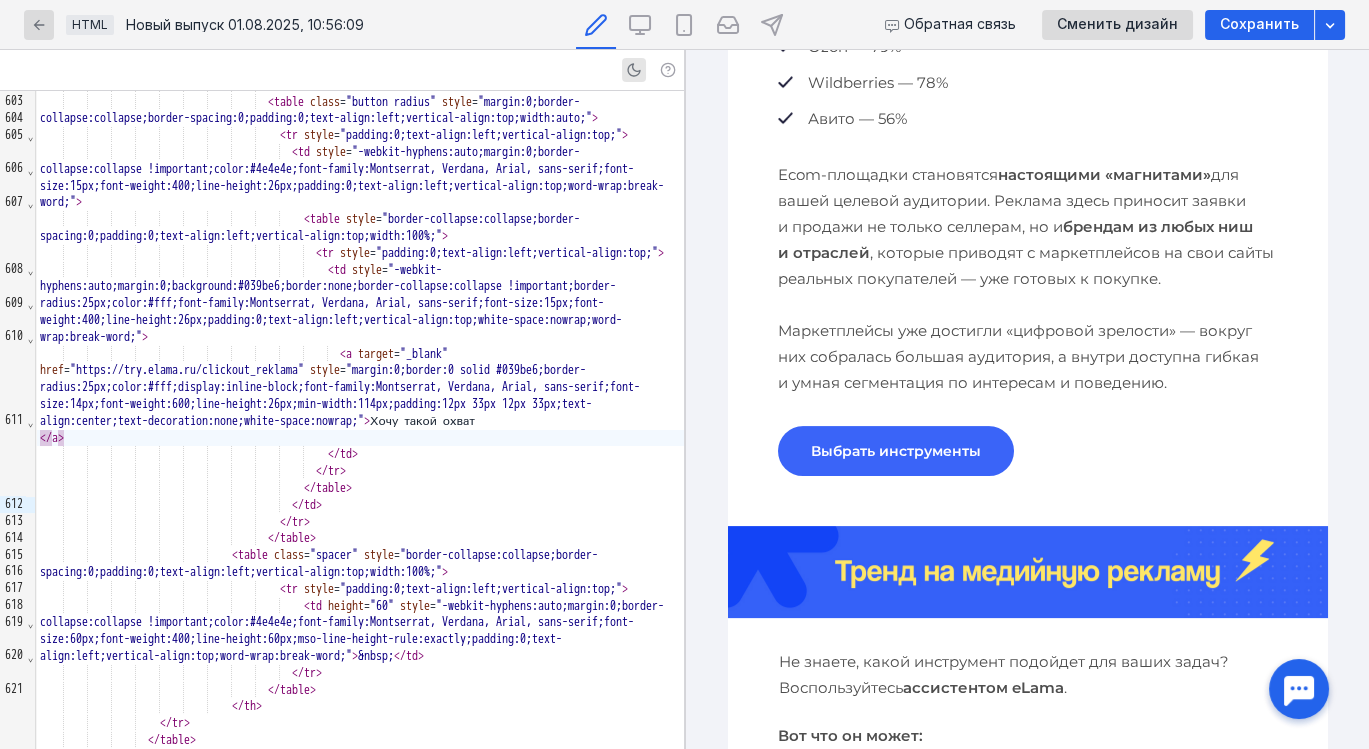 scroll, scrollTop: 10179, scrollLeft: 0, axis: vertical 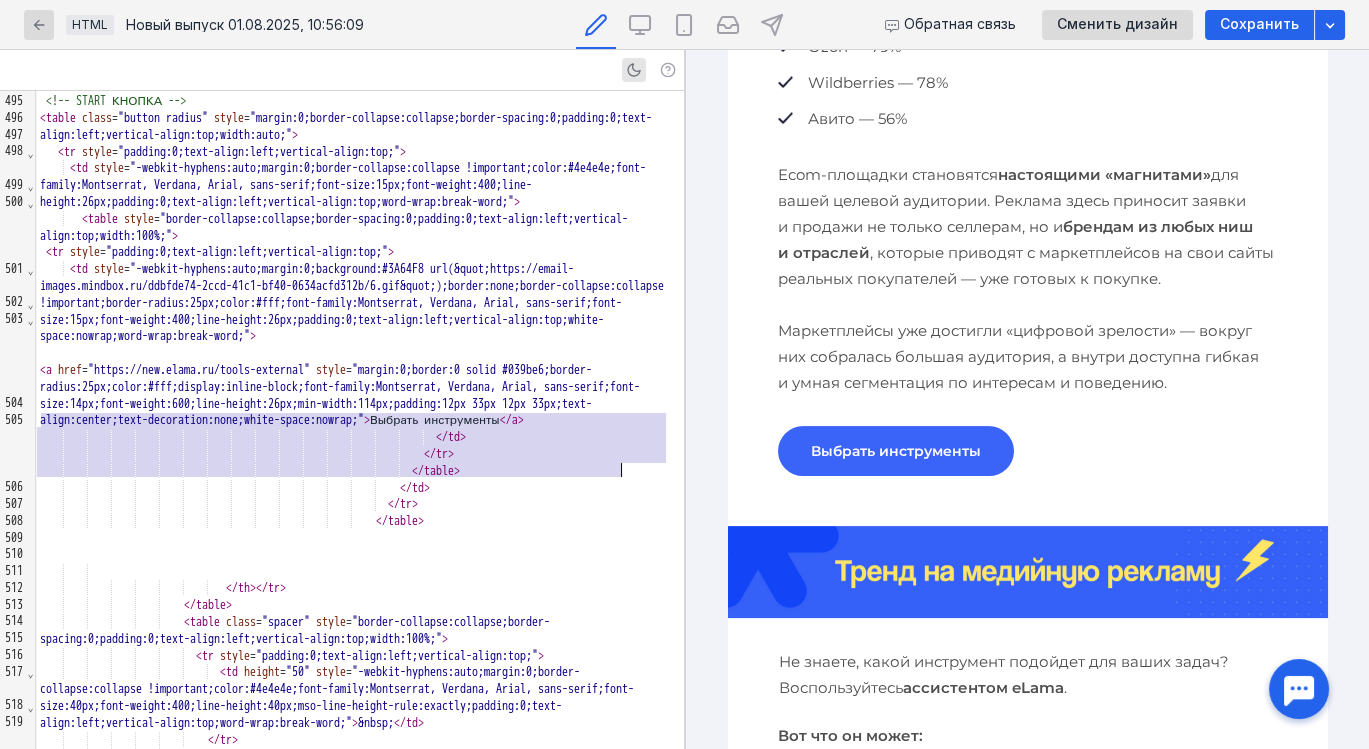 click at bounding box center [220, 471] 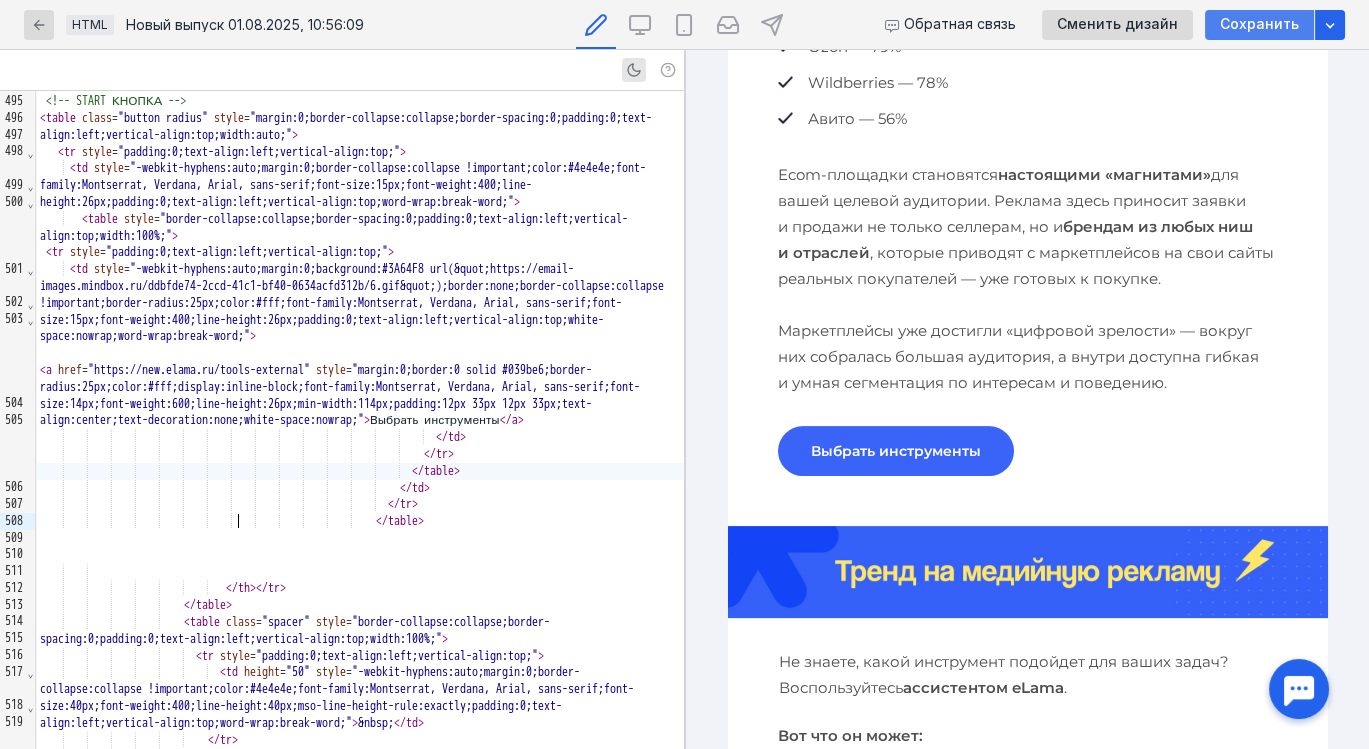 click on "Сохранить" at bounding box center [1259, 24] 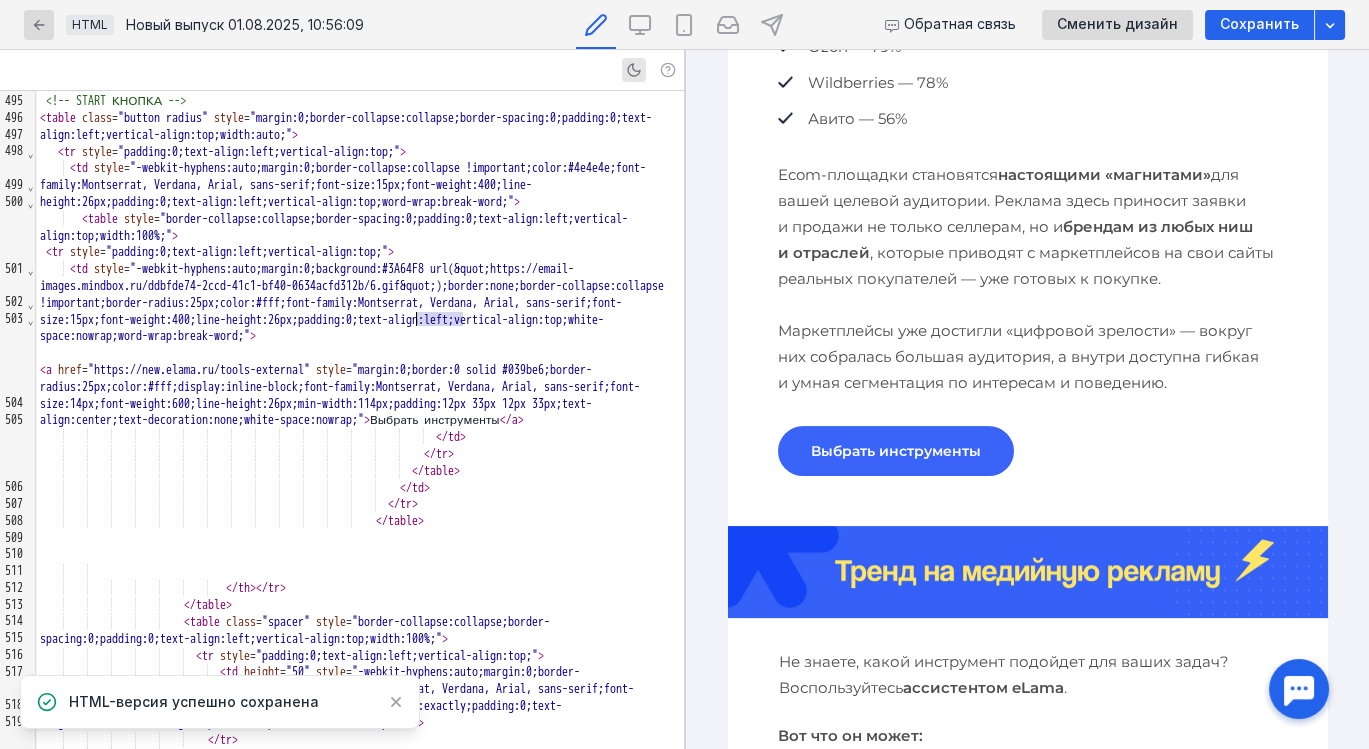drag, startPoint x: 460, startPoint y: 320, endPoint x: 417, endPoint y: 319, distance: 43.011627 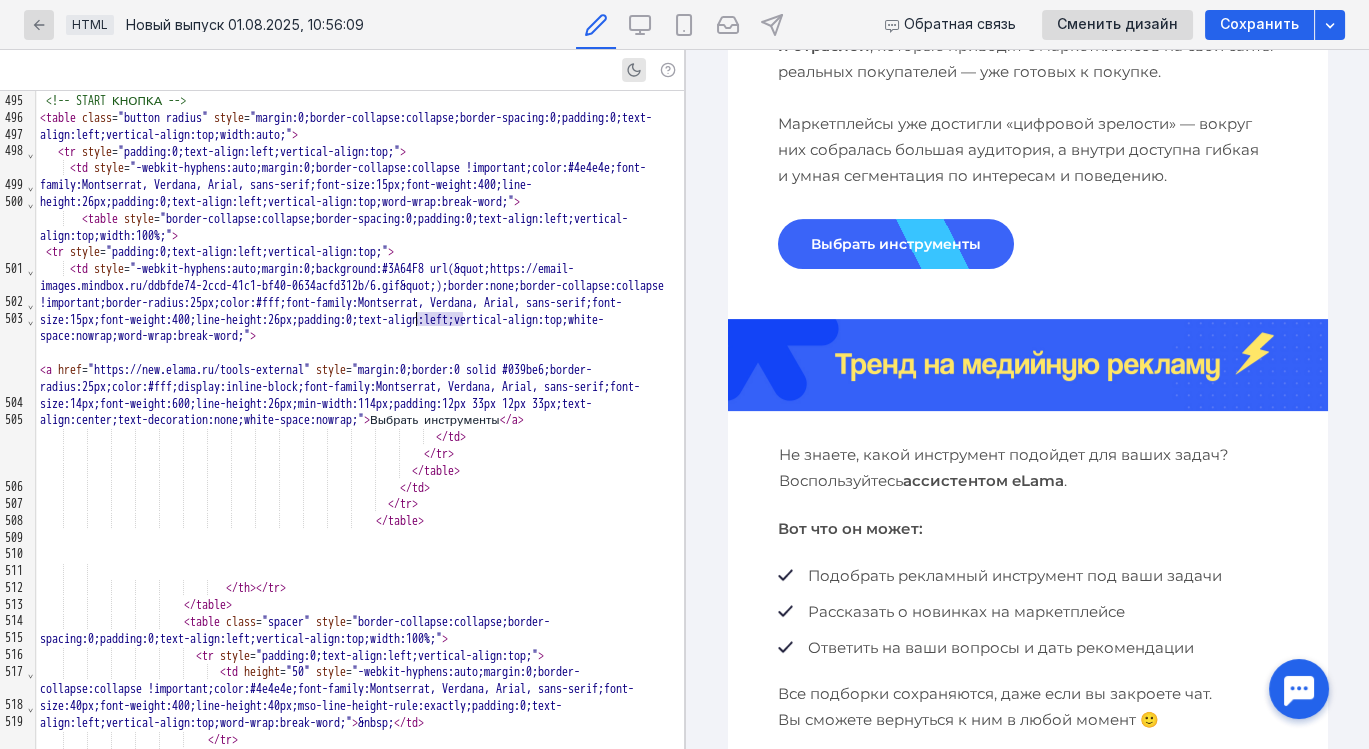 scroll, scrollTop: 1023, scrollLeft: 0, axis: vertical 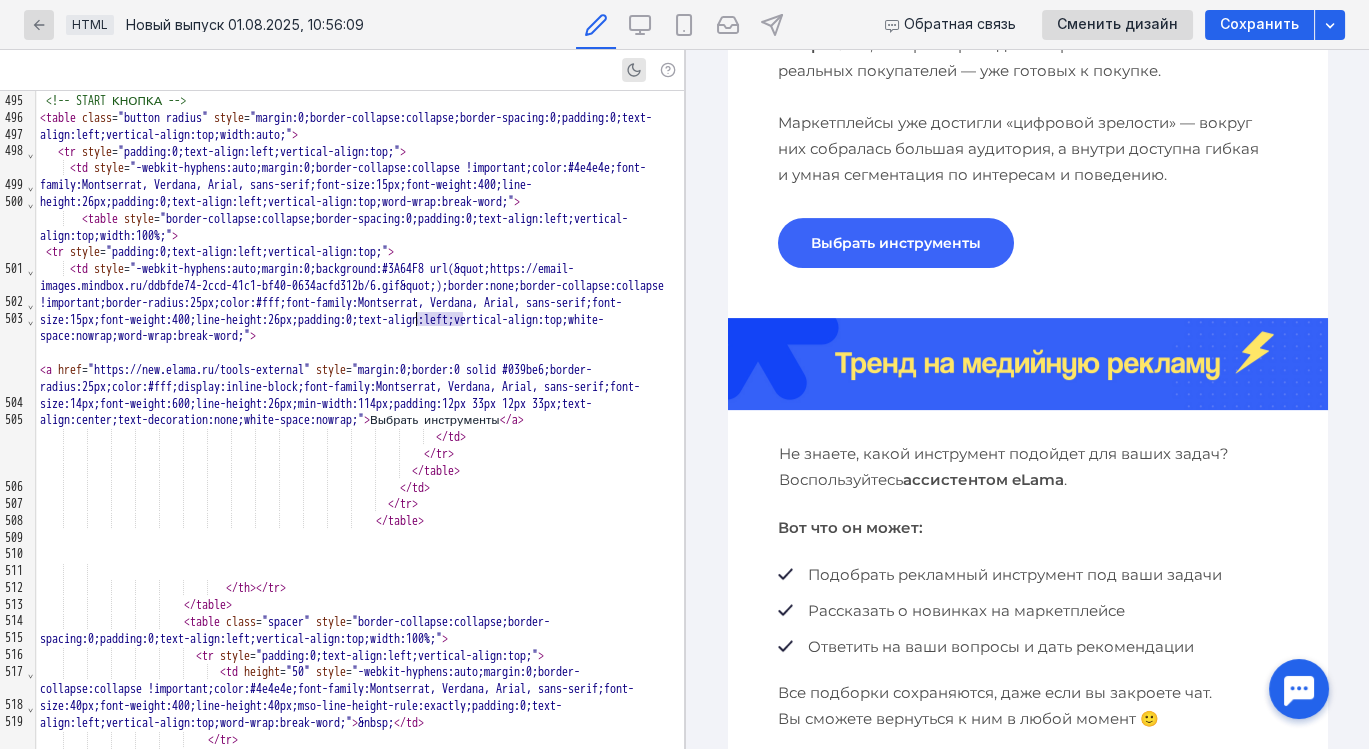 click on "Выбрать инструменты" at bounding box center (895, 243) 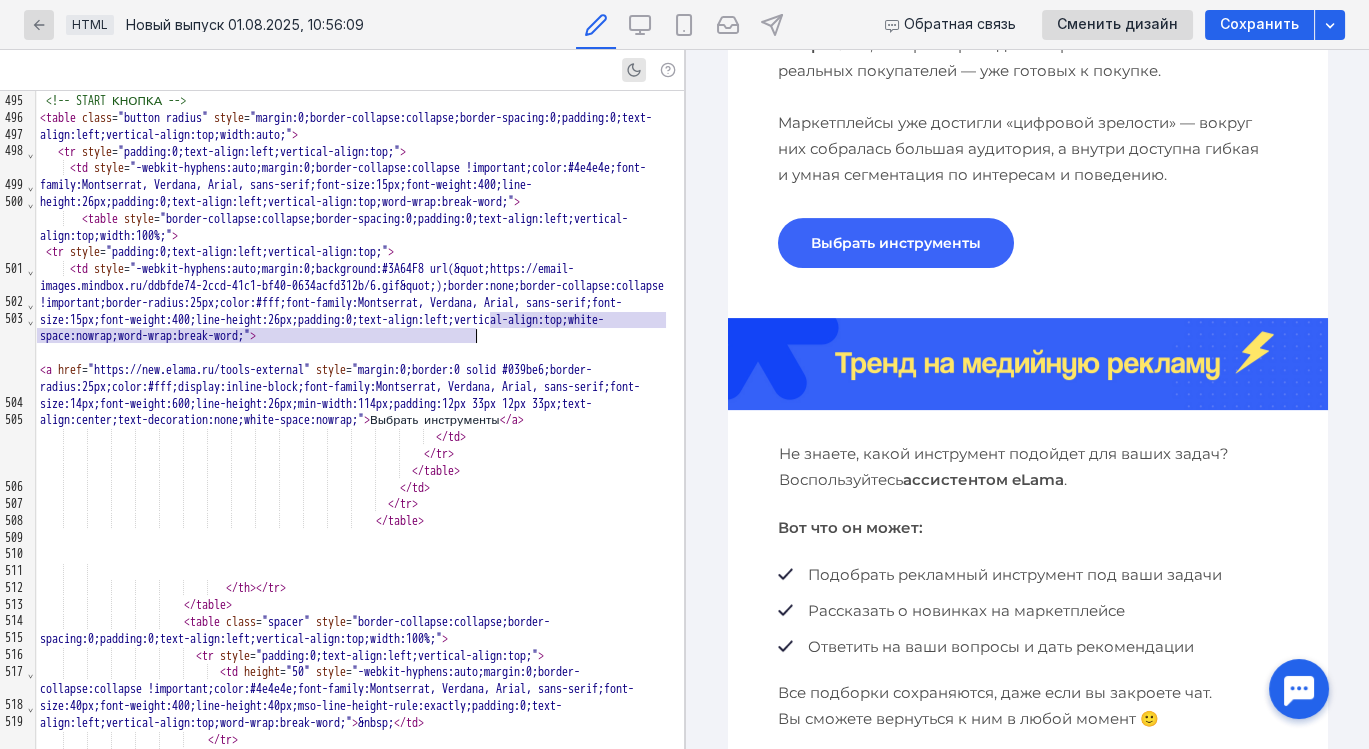 drag, startPoint x: 488, startPoint y: 315, endPoint x: 484, endPoint y: 332, distance: 17.464249 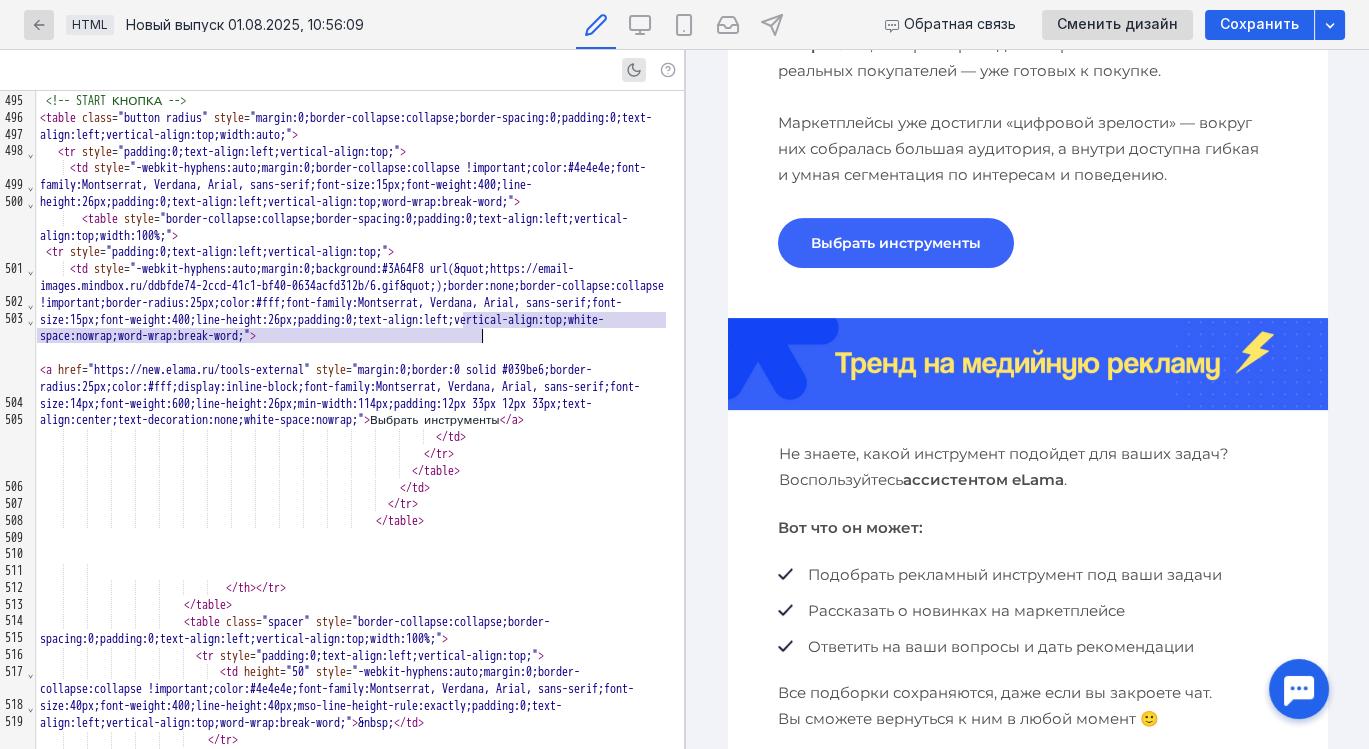 drag, startPoint x: 465, startPoint y: 319, endPoint x: 483, endPoint y: 337, distance: 25.455845 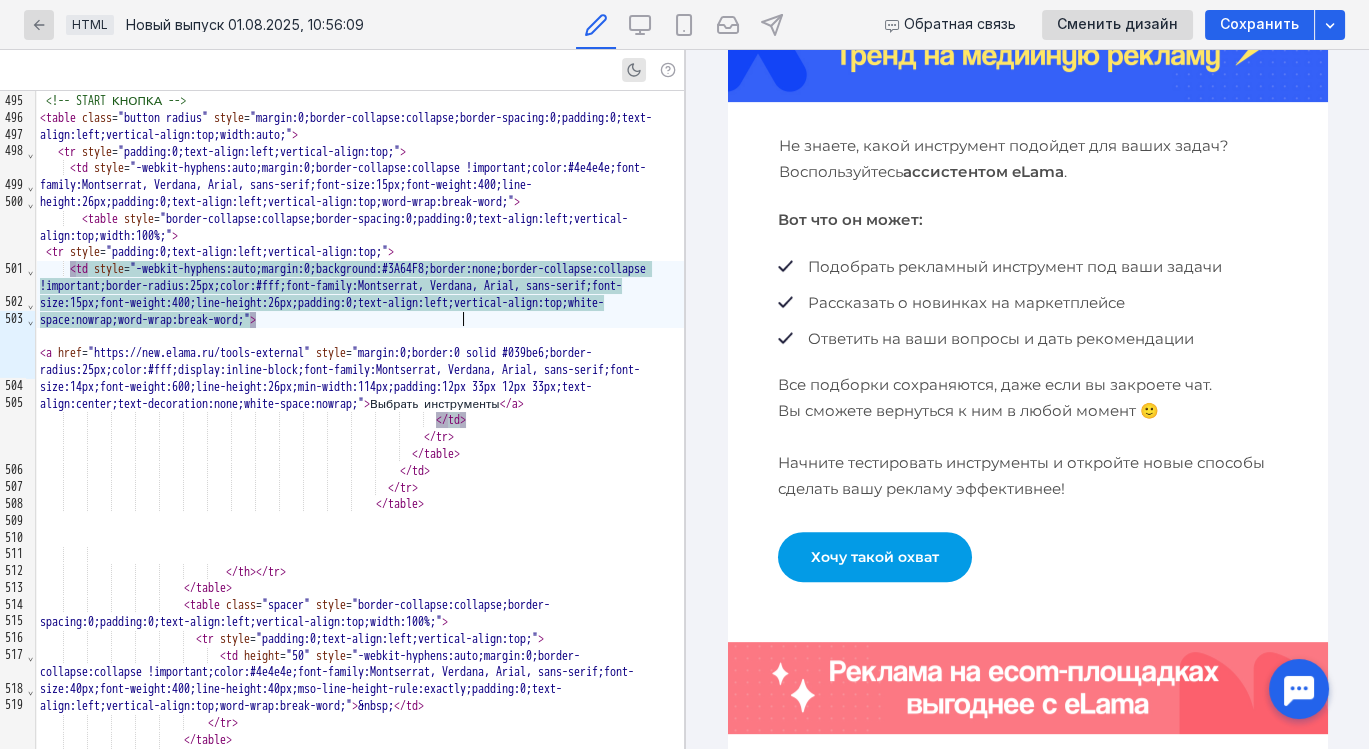 scroll, scrollTop: 1448, scrollLeft: 0, axis: vertical 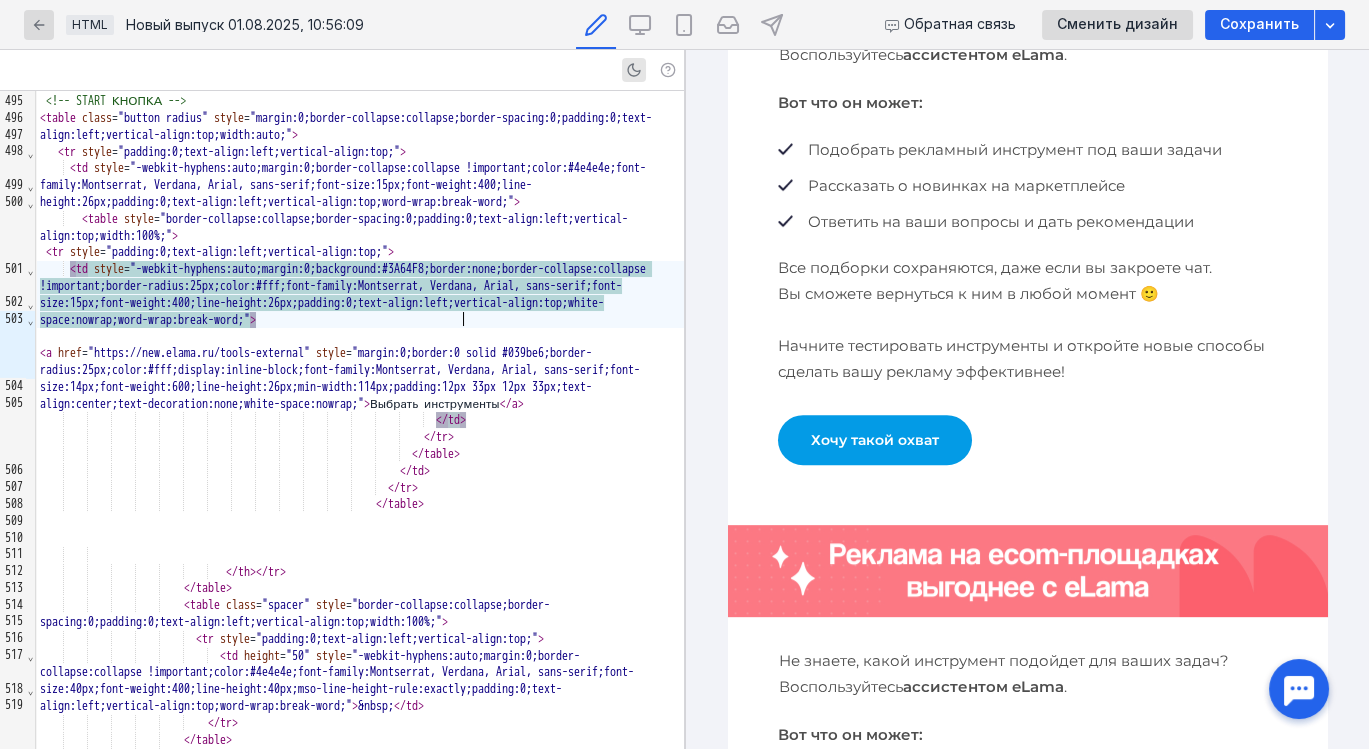click on "Хочу такой охват" at bounding box center [874, 440] 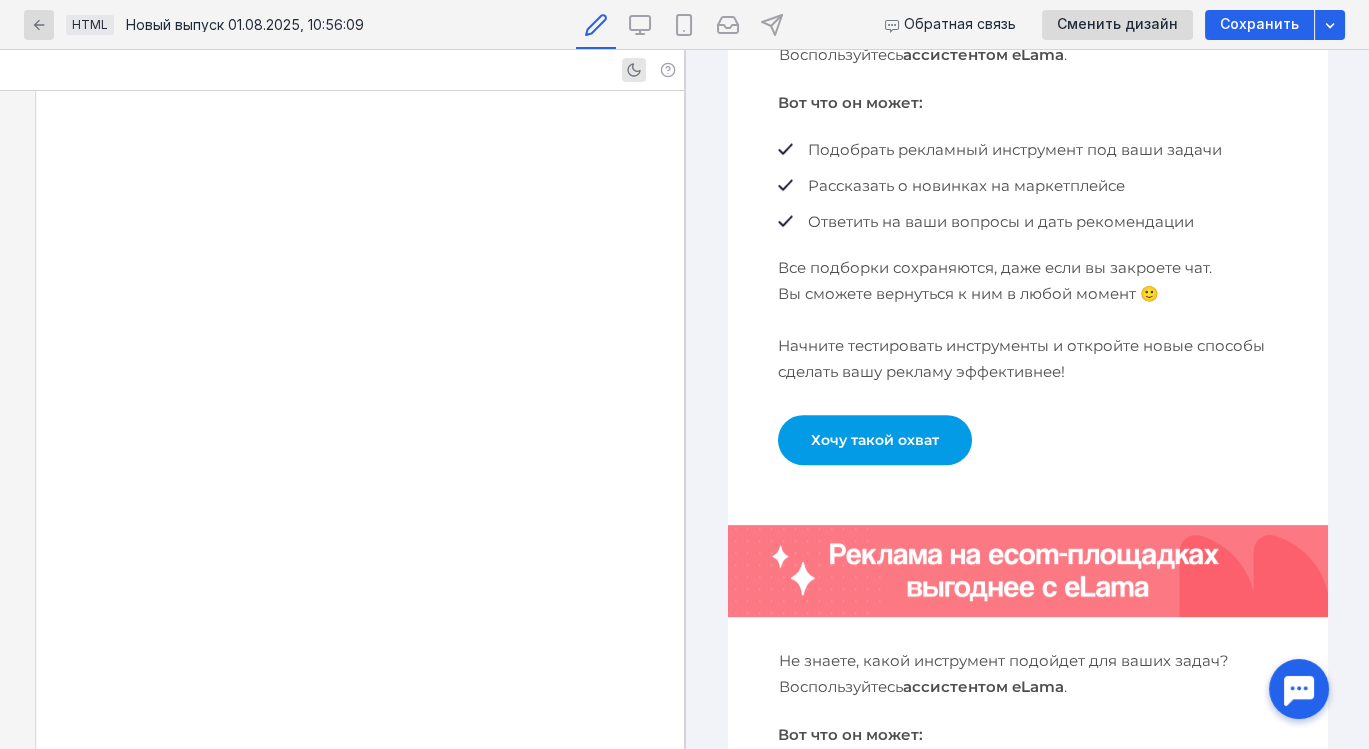 scroll, scrollTop: 13638, scrollLeft: 0, axis: vertical 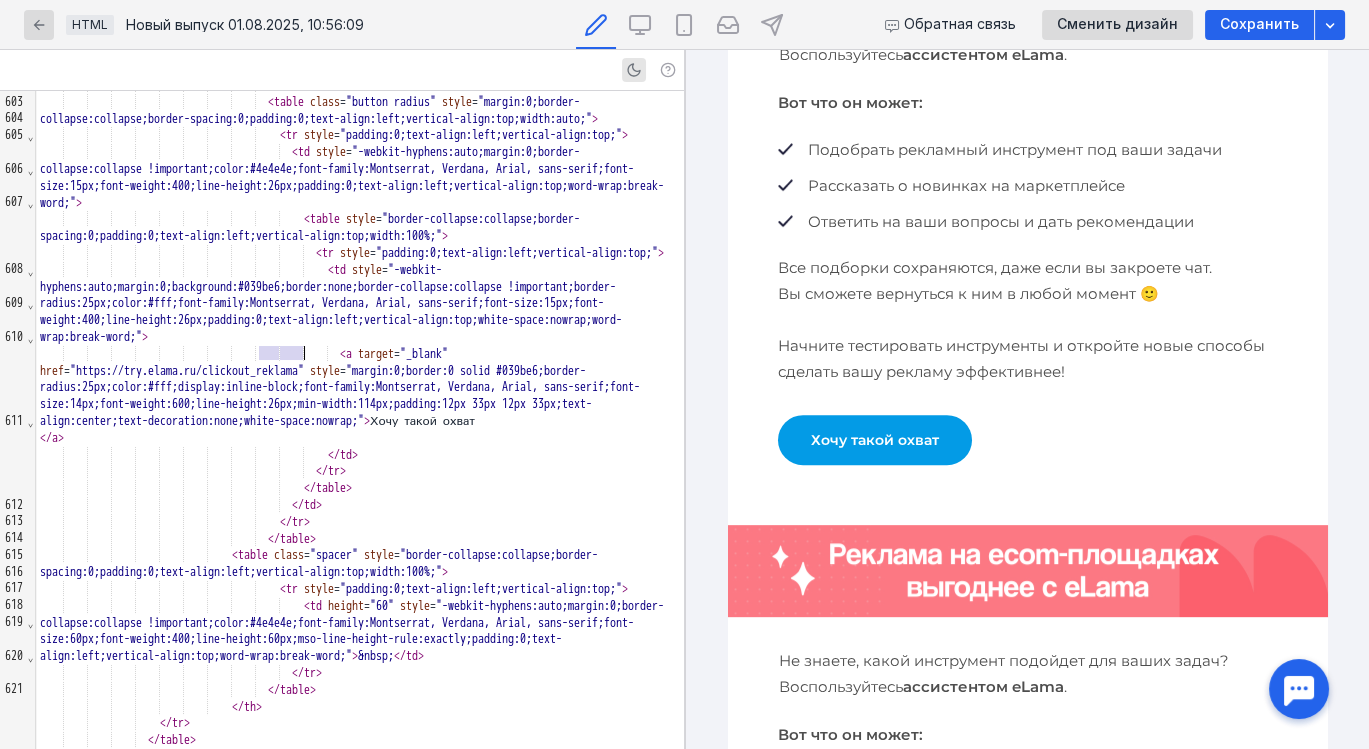 drag, startPoint x: 260, startPoint y: 350, endPoint x: 305, endPoint y: 353, distance: 45.099888 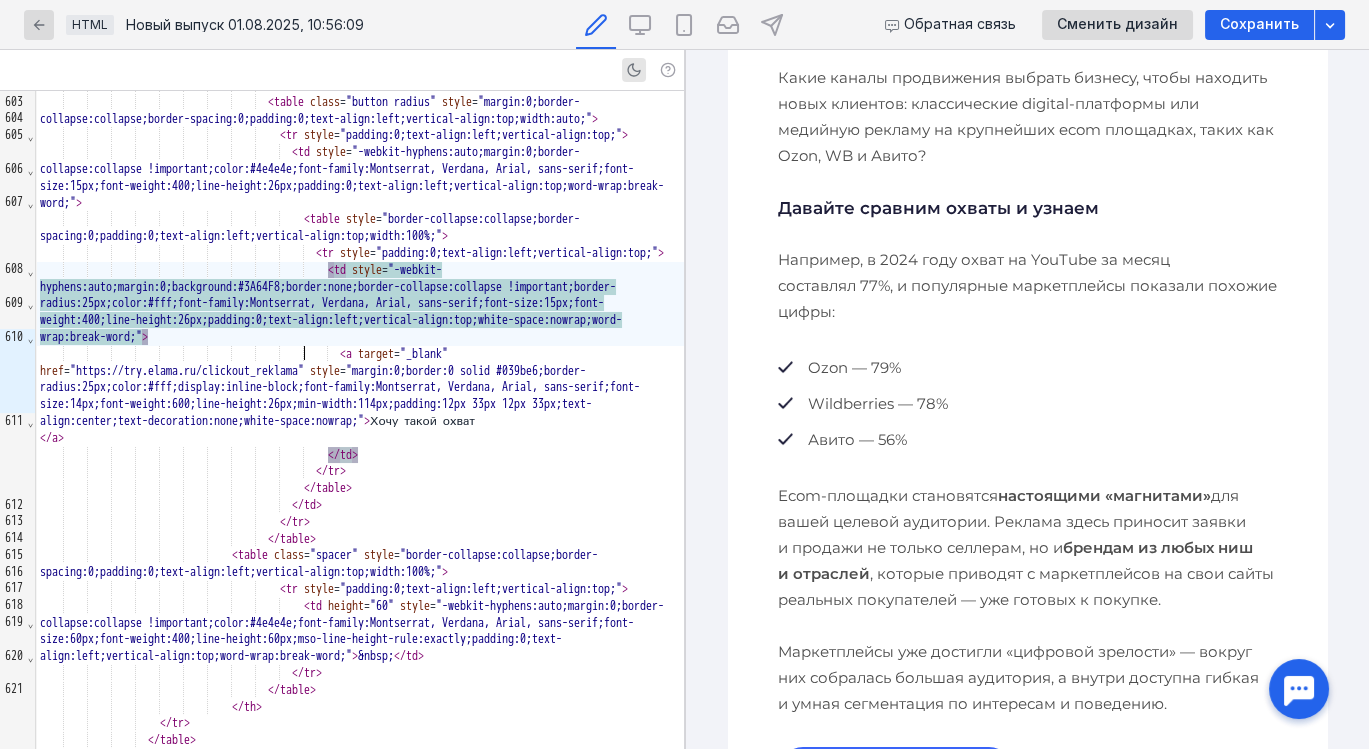 scroll, scrollTop: 495, scrollLeft: 0, axis: vertical 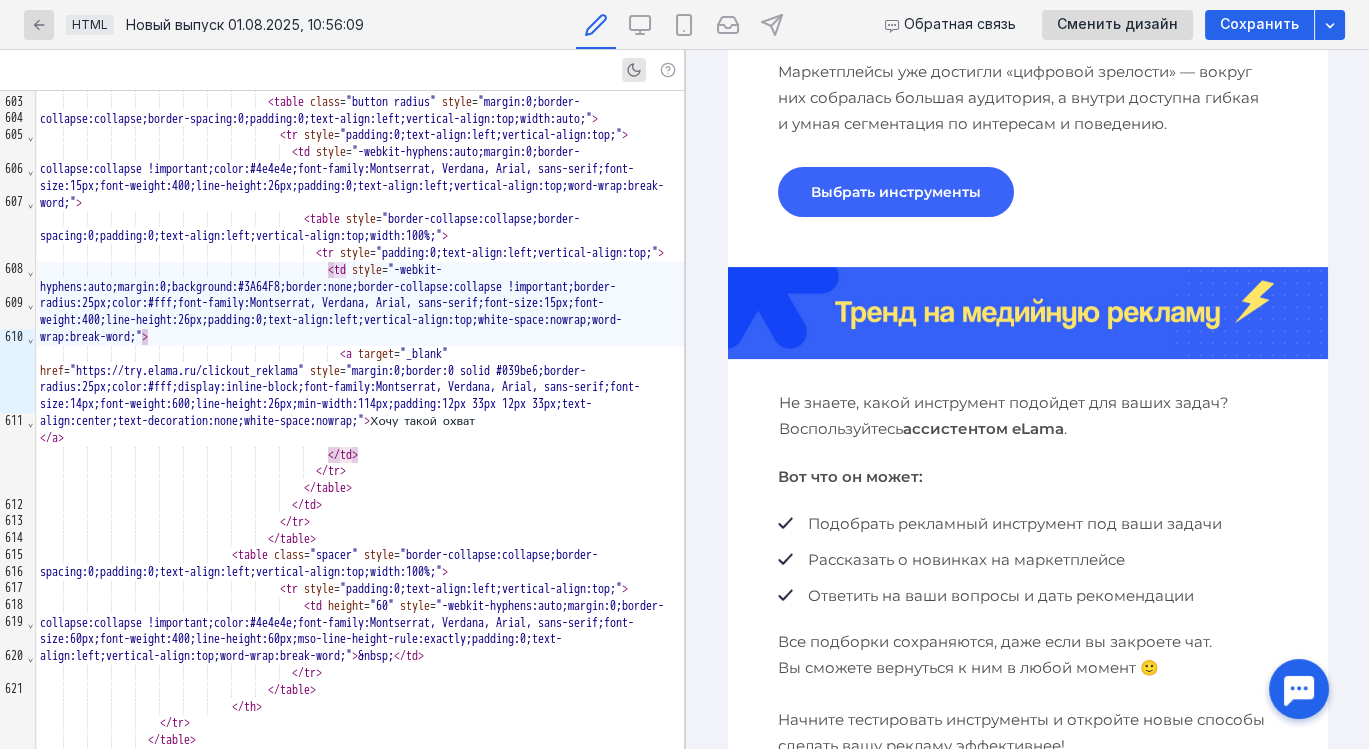 click on "ассистентом eLama" at bounding box center (982, 428) 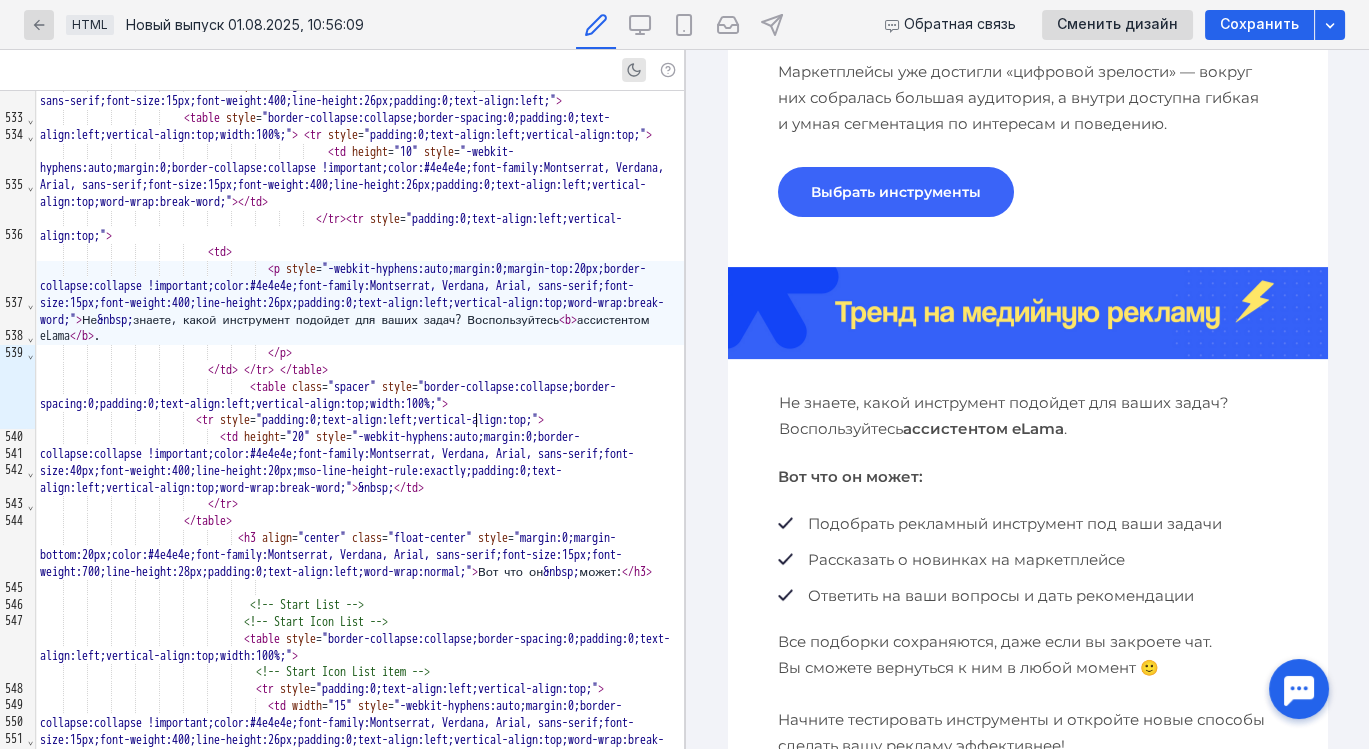 click on "Не знаете, какой инструмент подойдет для ваших задач? Воспользуйтесь ассистентом eLama." at bounding box center [360, 303] 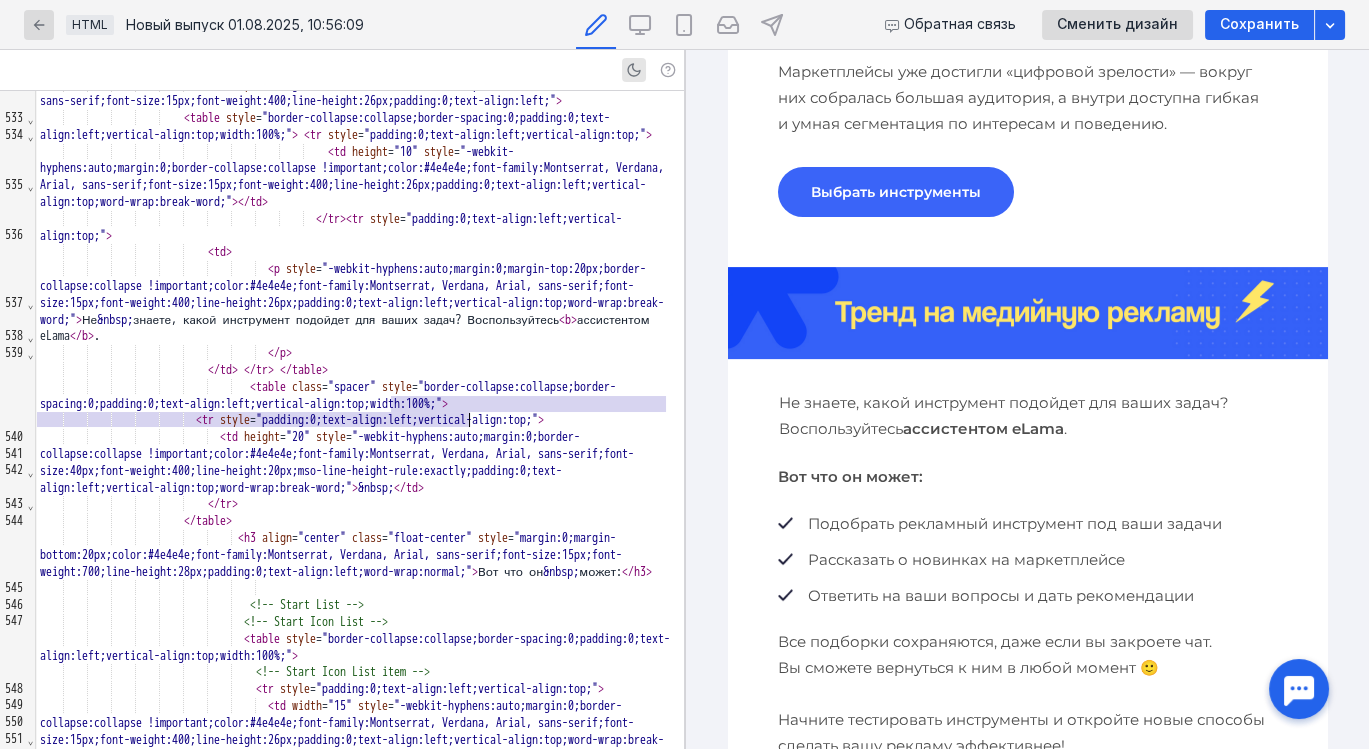 drag, startPoint x: 391, startPoint y: 401, endPoint x: 471, endPoint y: 422, distance: 82.710335 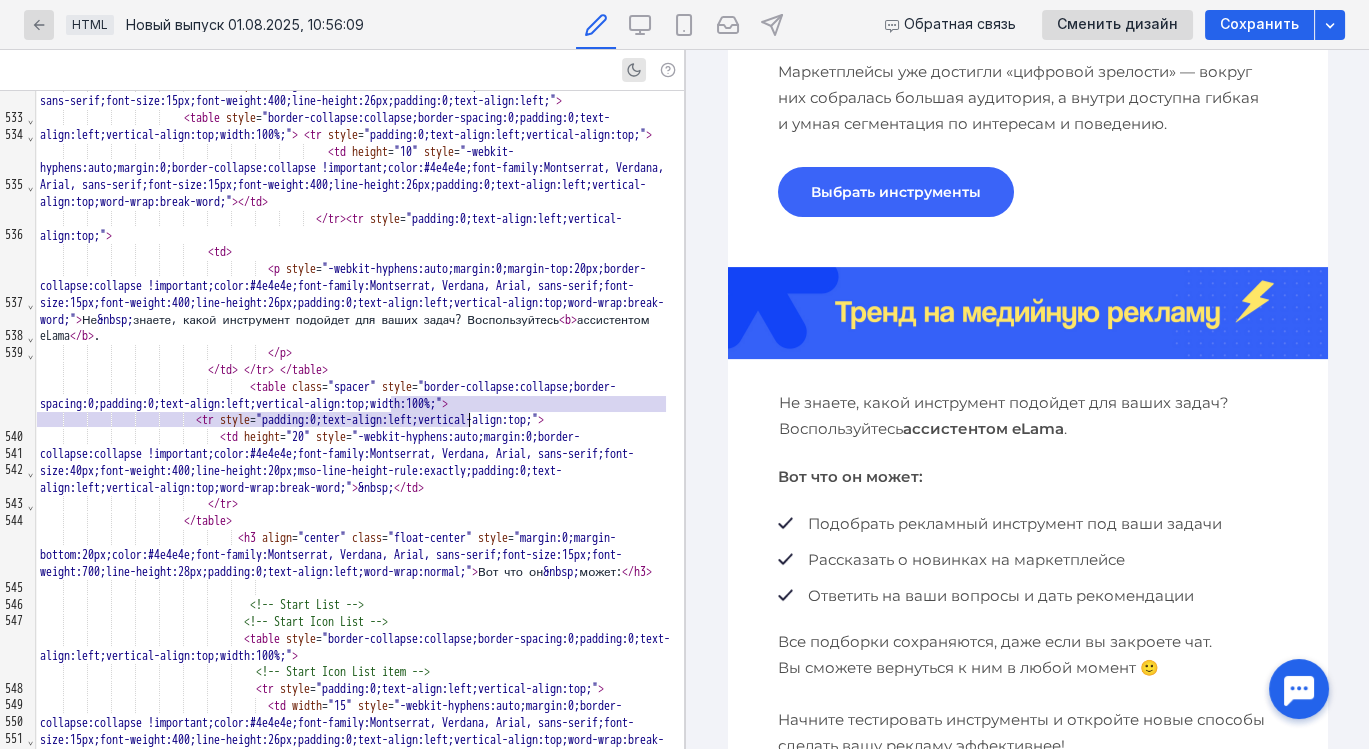click on "Не знаете, какой инструмент подойдет для ваших задач? Воспользуйтесь ассистентом eLama." at bounding box center [360, 303] 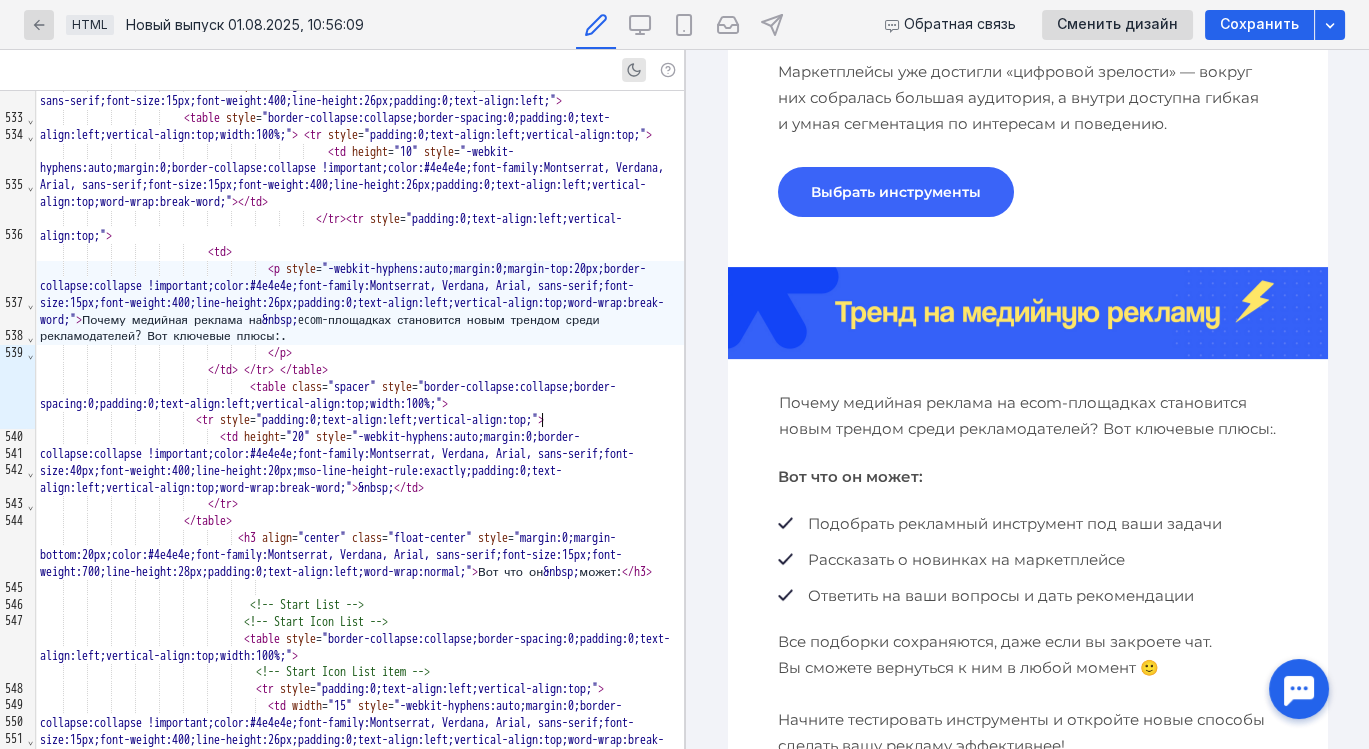 scroll, scrollTop: 1074, scrollLeft: 0, axis: vertical 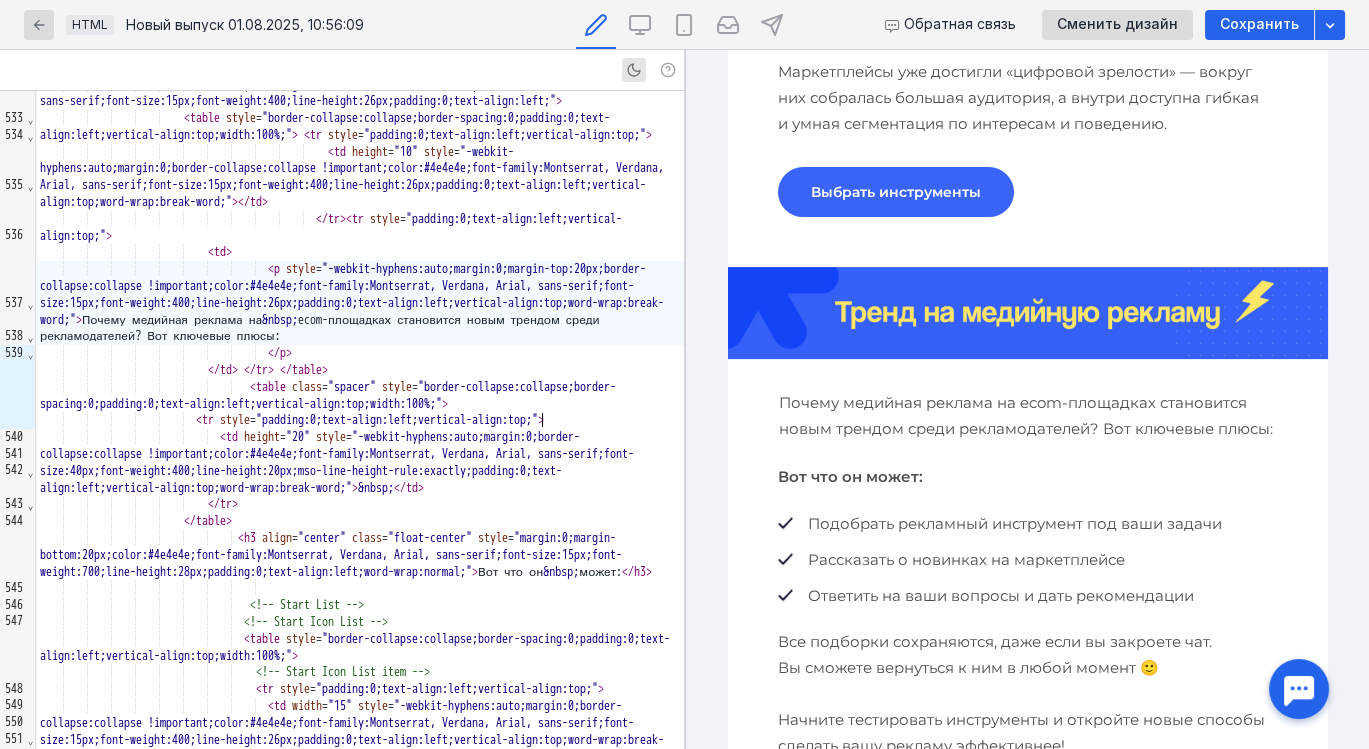 click on "Почему медийная реклама на &nbsp; ecom-площадках становится новым трендом среди рекламодателей? Вот ключевые плюсы:" at bounding box center (360, 303) 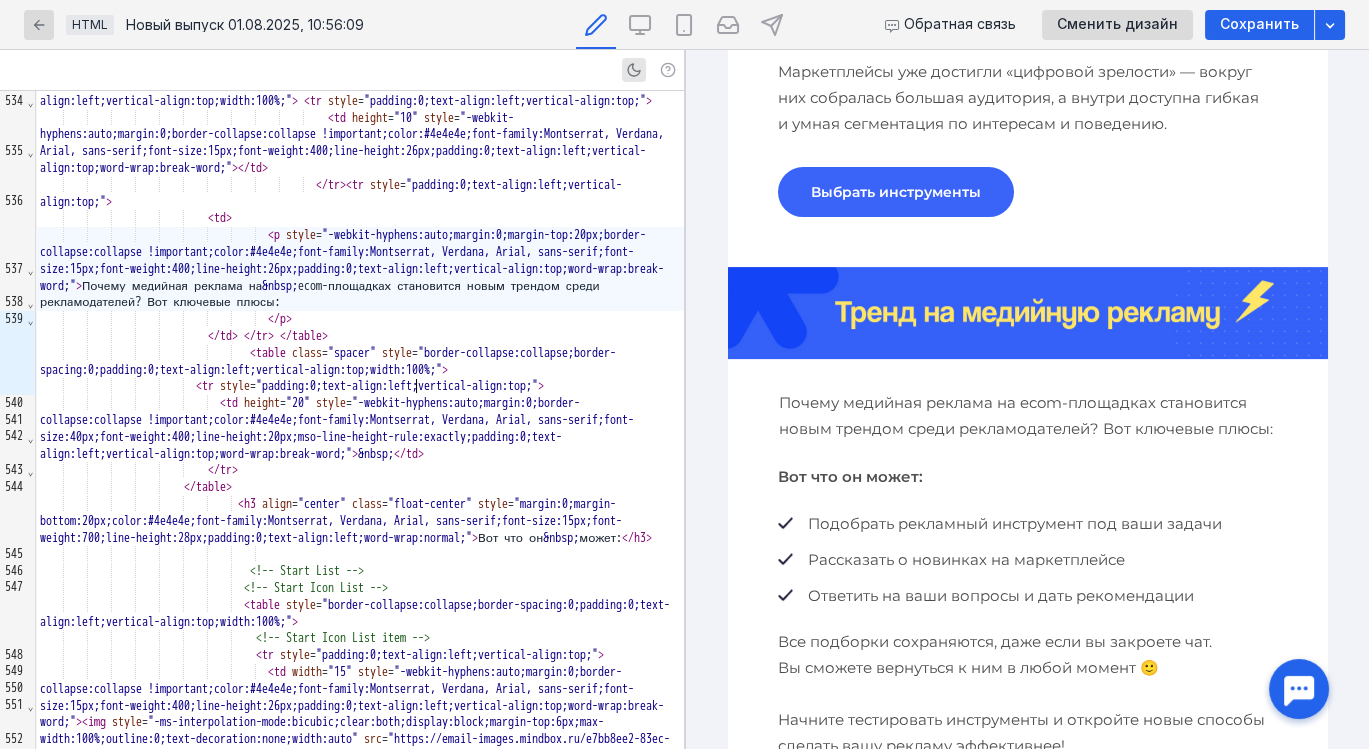 scroll, scrollTop: 11282, scrollLeft: 0, axis: vertical 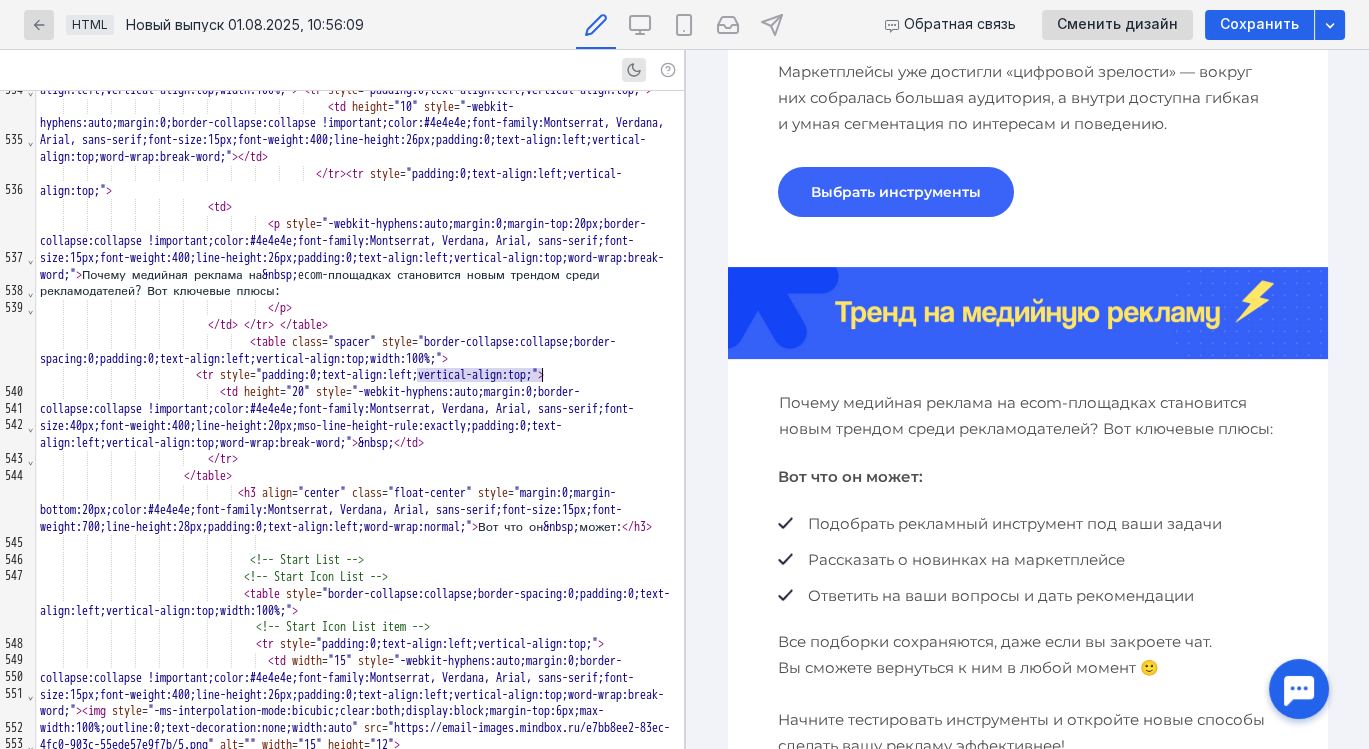 drag, startPoint x: 415, startPoint y: 374, endPoint x: 542, endPoint y: 376, distance: 127.01575 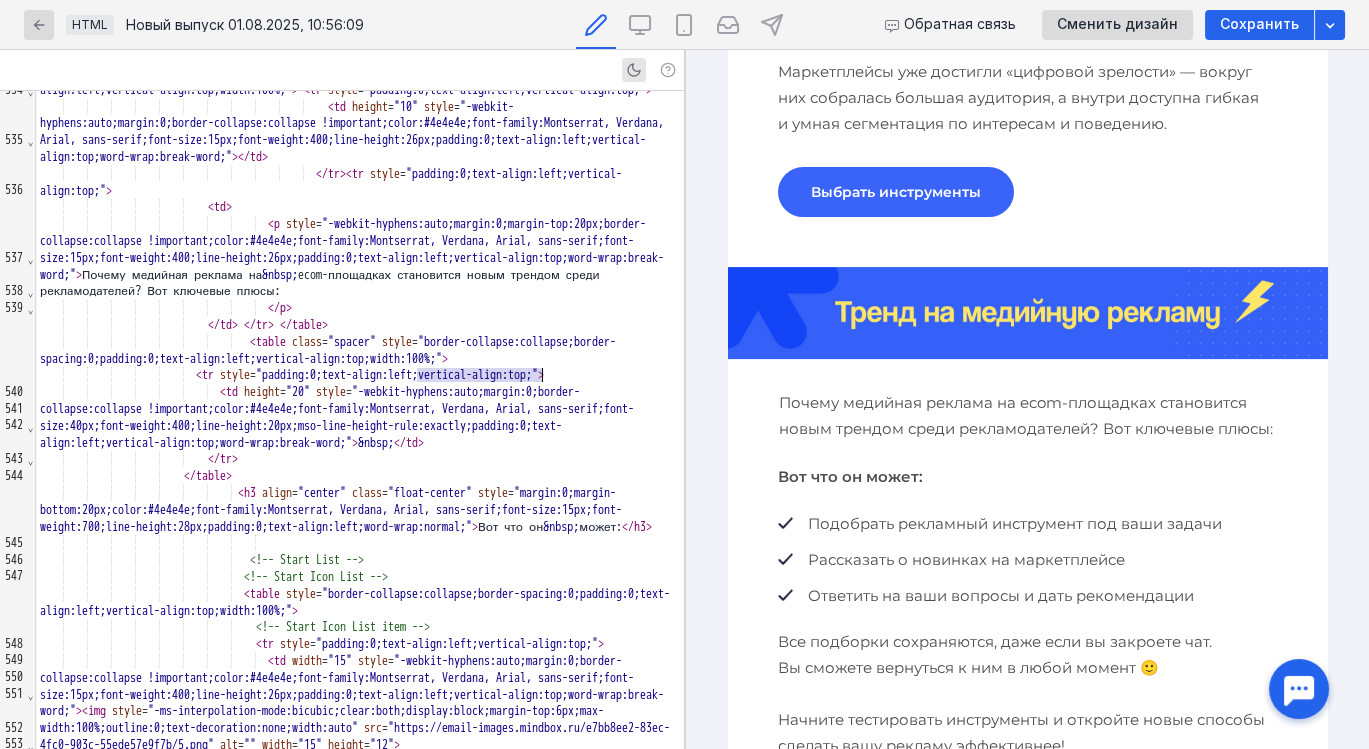 click on "Почему медийная реклама на &nbsp; ecom-площадках становится новым трендом среди рекламодателей? Вот ключевые плюсы:" at bounding box center (360, 258) 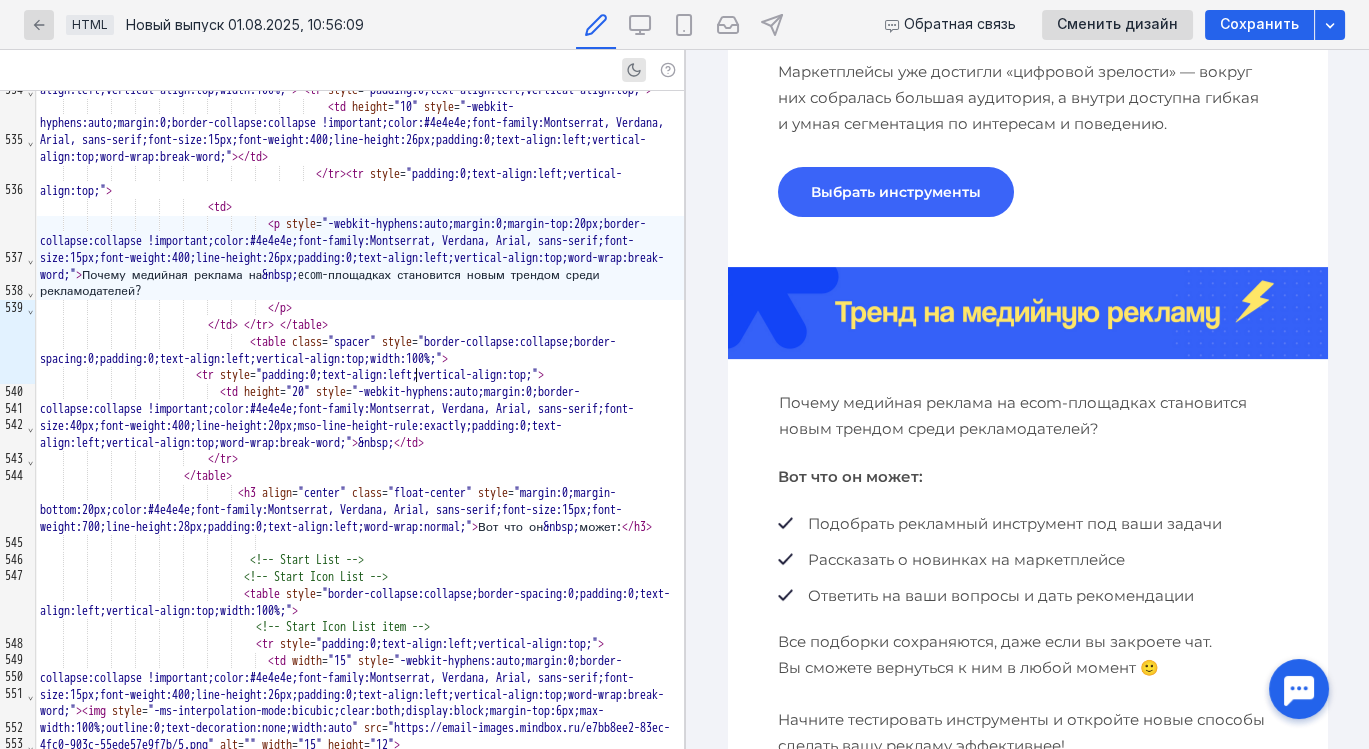 scroll, scrollTop: 1074, scrollLeft: 0, axis: vertical 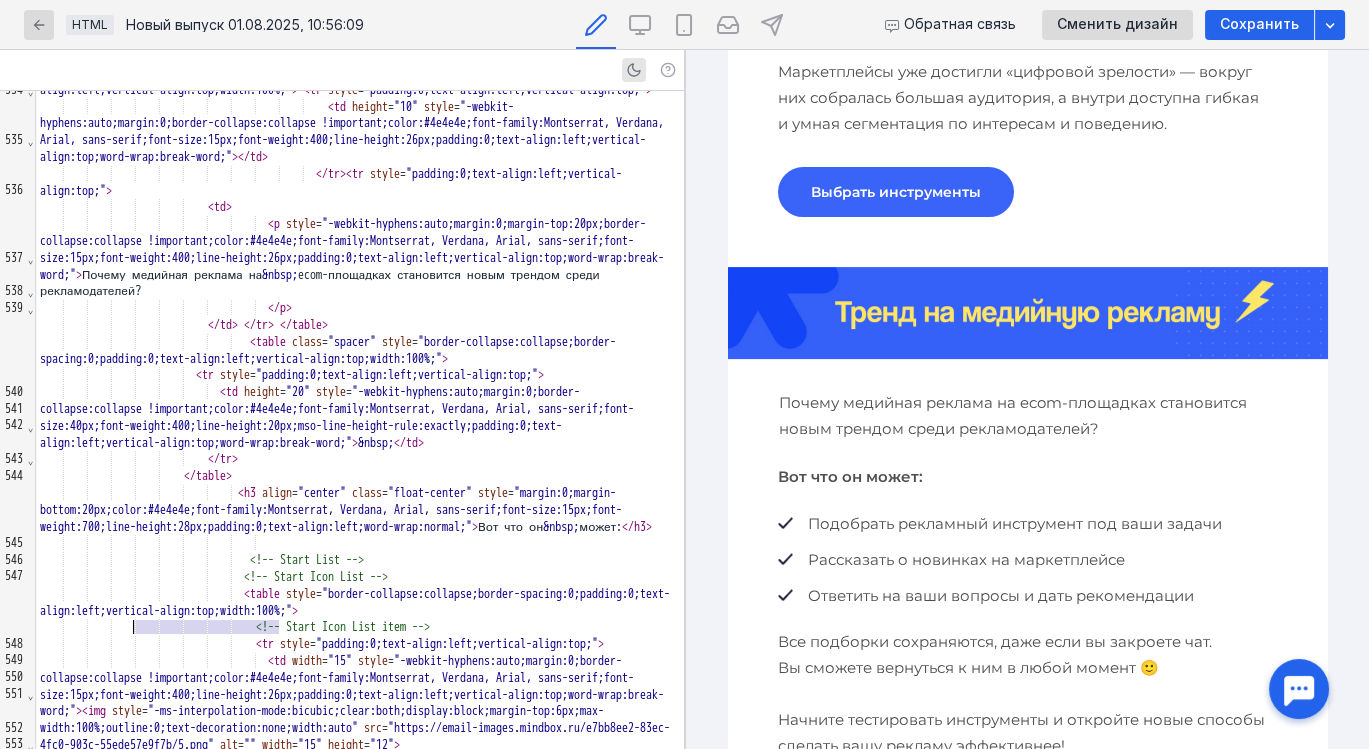 drag, startPoint x: 279, startPoint y: 626, endPoint x: 134, endPoint y: 627, distance: 145.00345 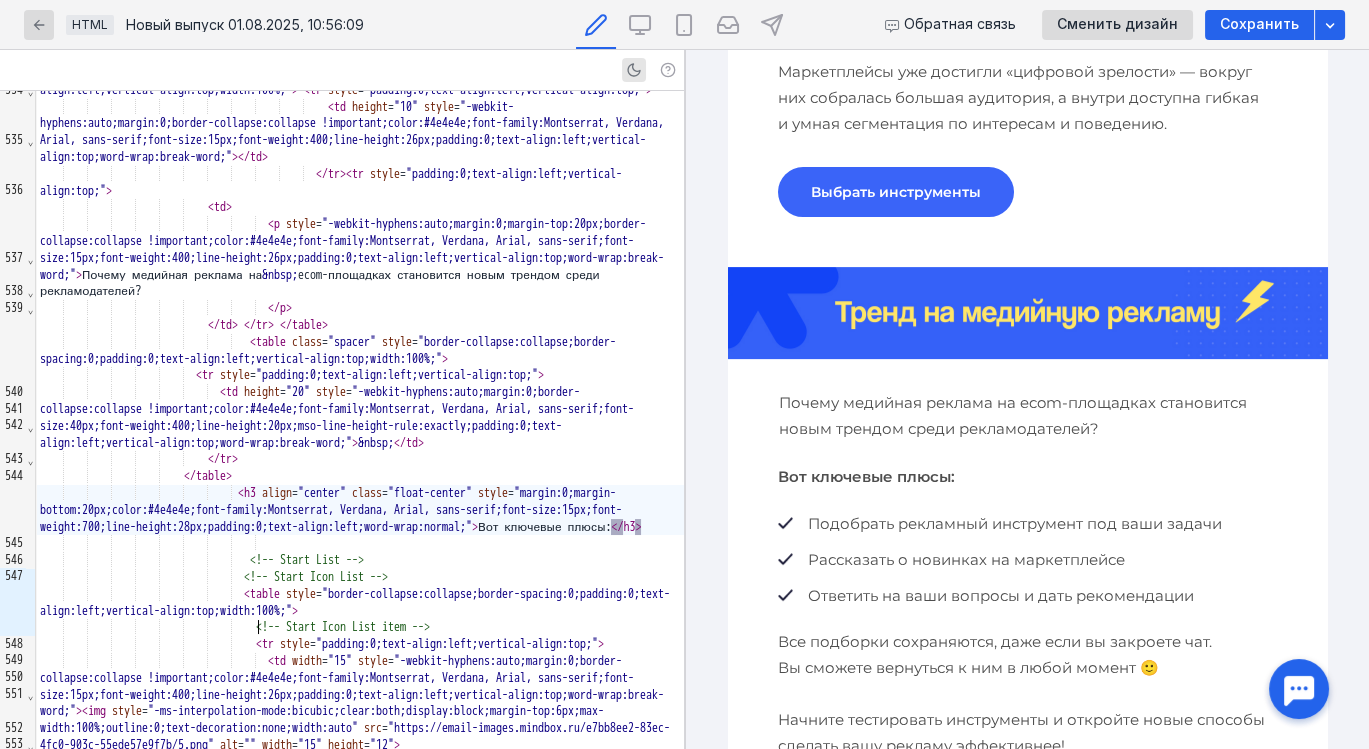 scroll, scrollTop: 1074, scrollLeft: 0, axis: vertical 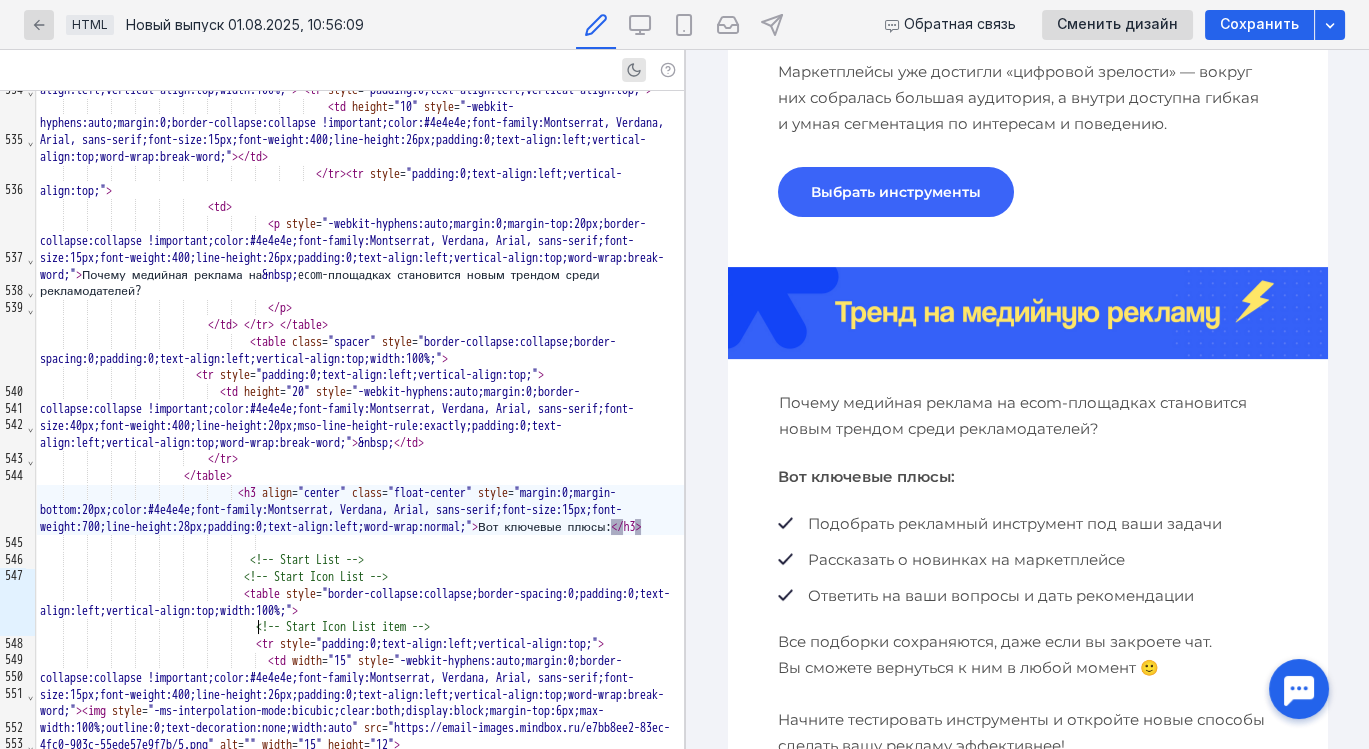 click on "Вот ключевые плюсы:" at bounding box center [1027, 477] 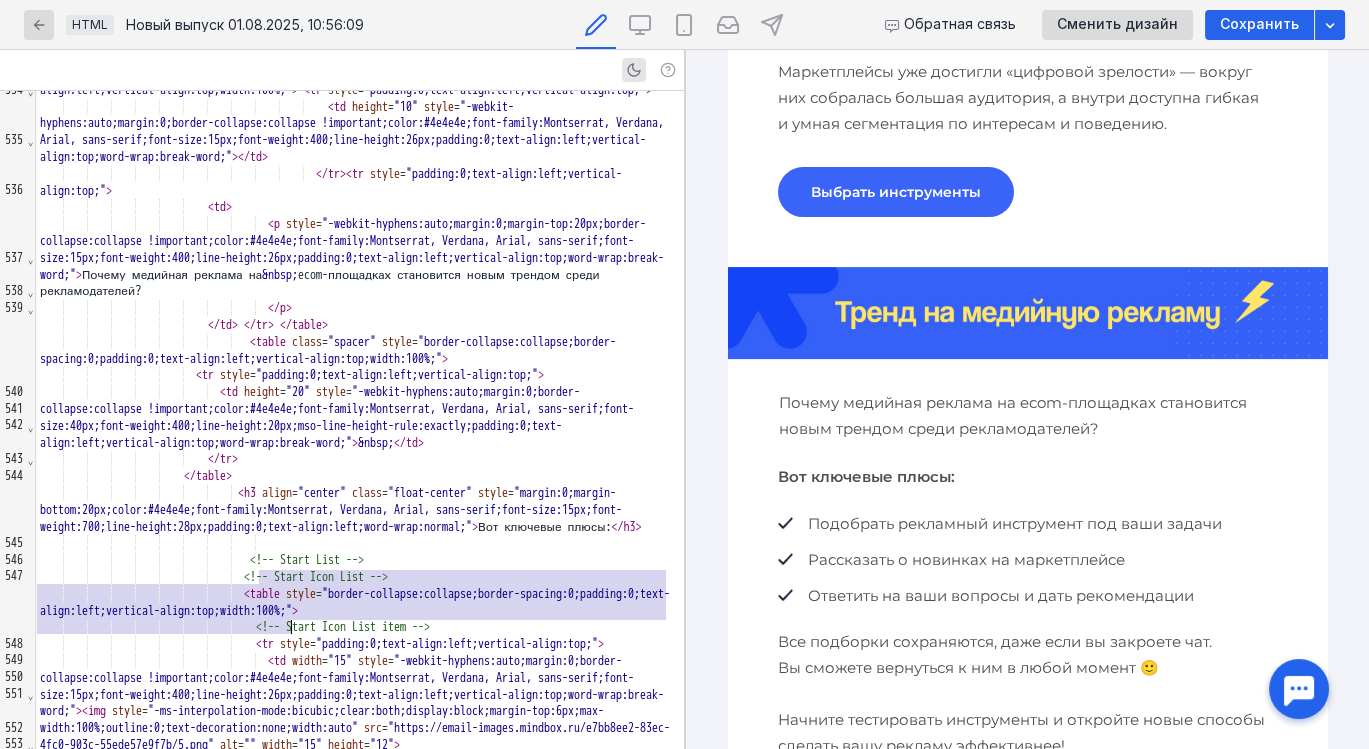 scroll, scrollTop: 11438, scrollLeft: 0, axis: vertical 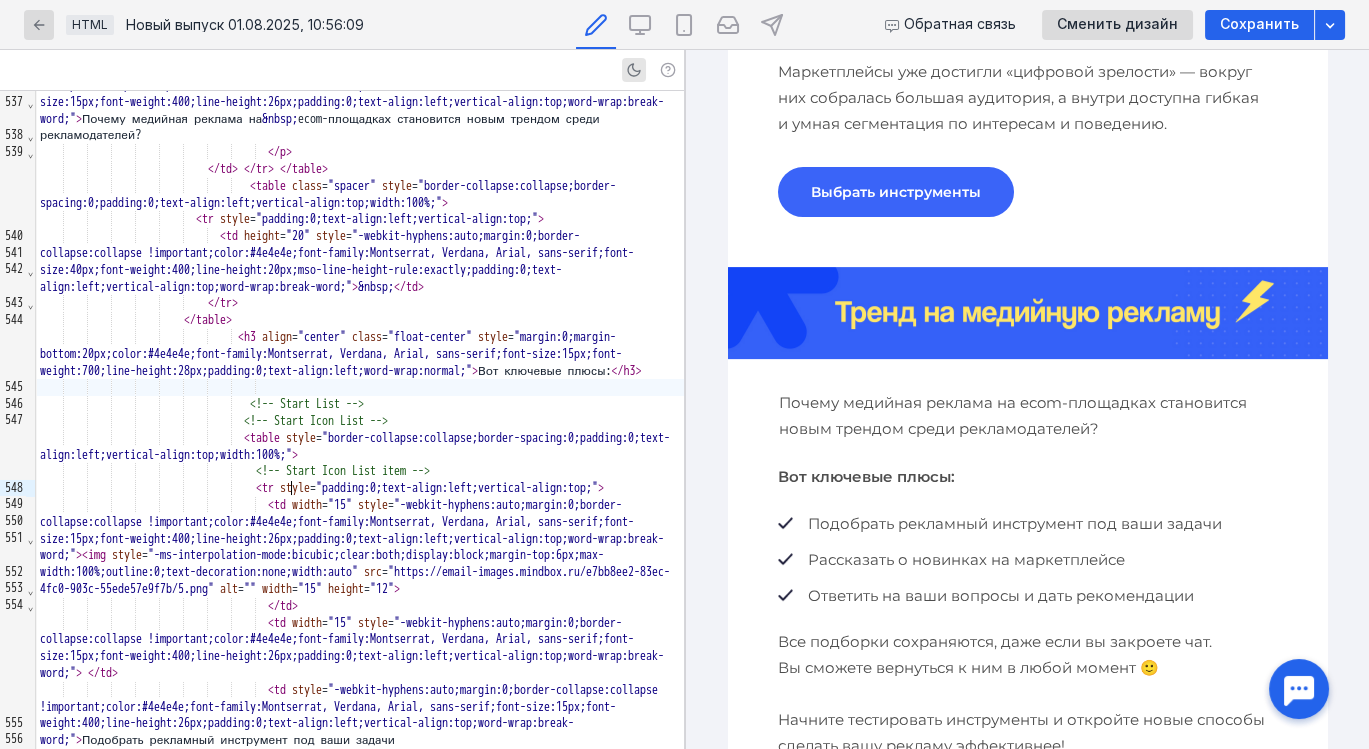 click at bounding box center [360, 387] 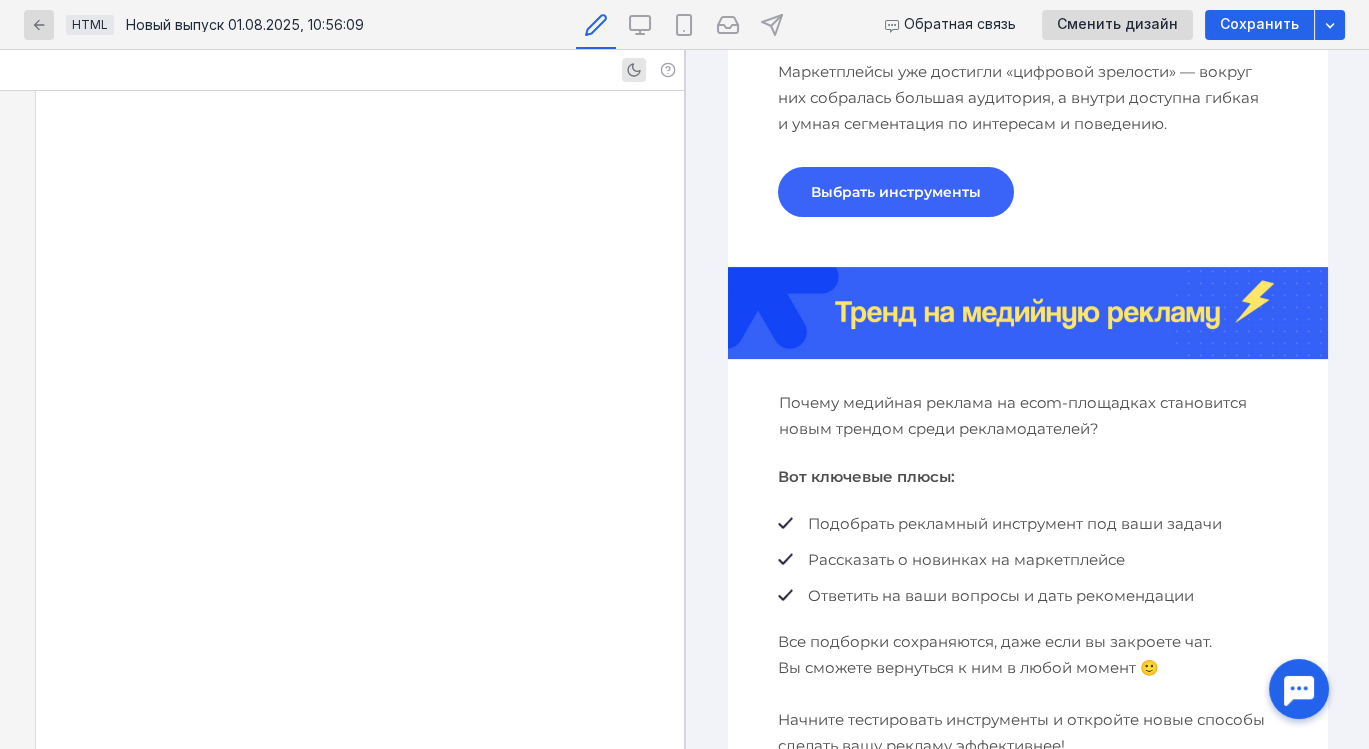 scroll, scrollTop: 13254, scrollLeft: 0, axis: vertical 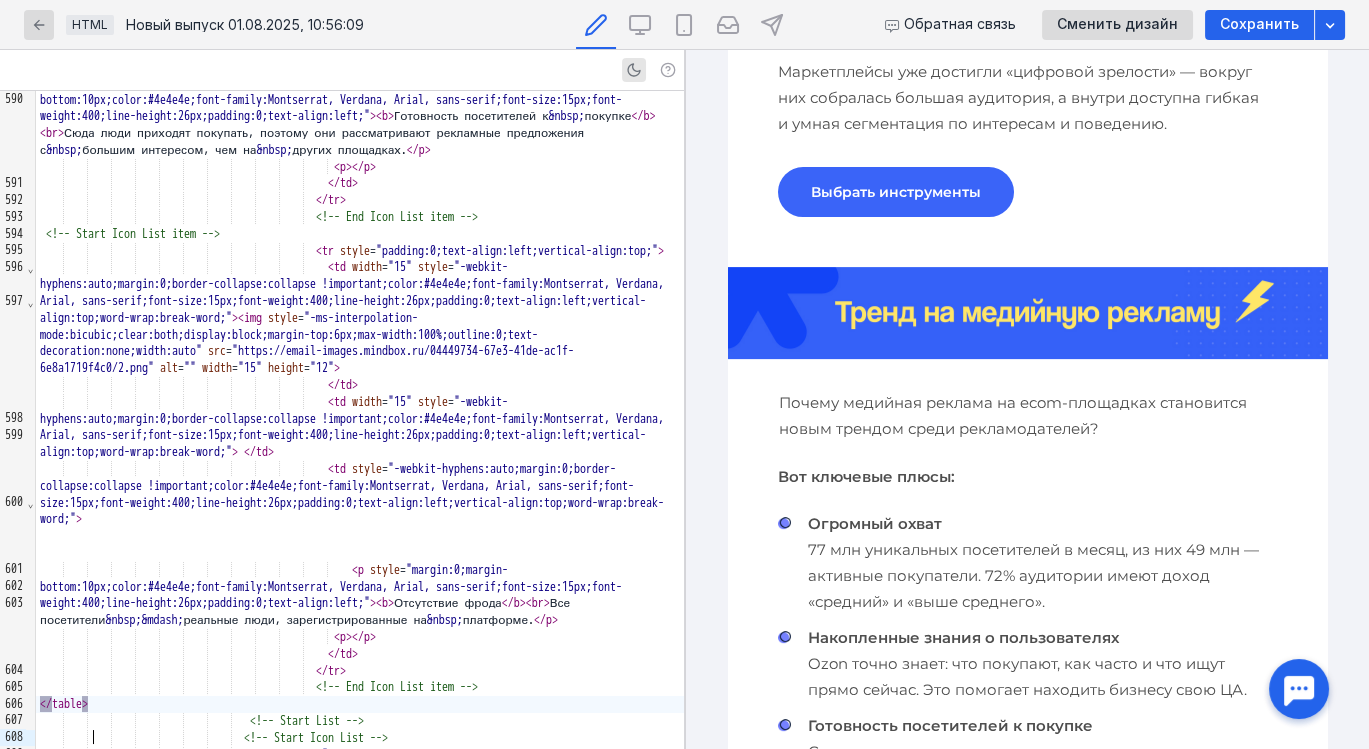 click on "Огромный охват" at bounding box center (874, 523) 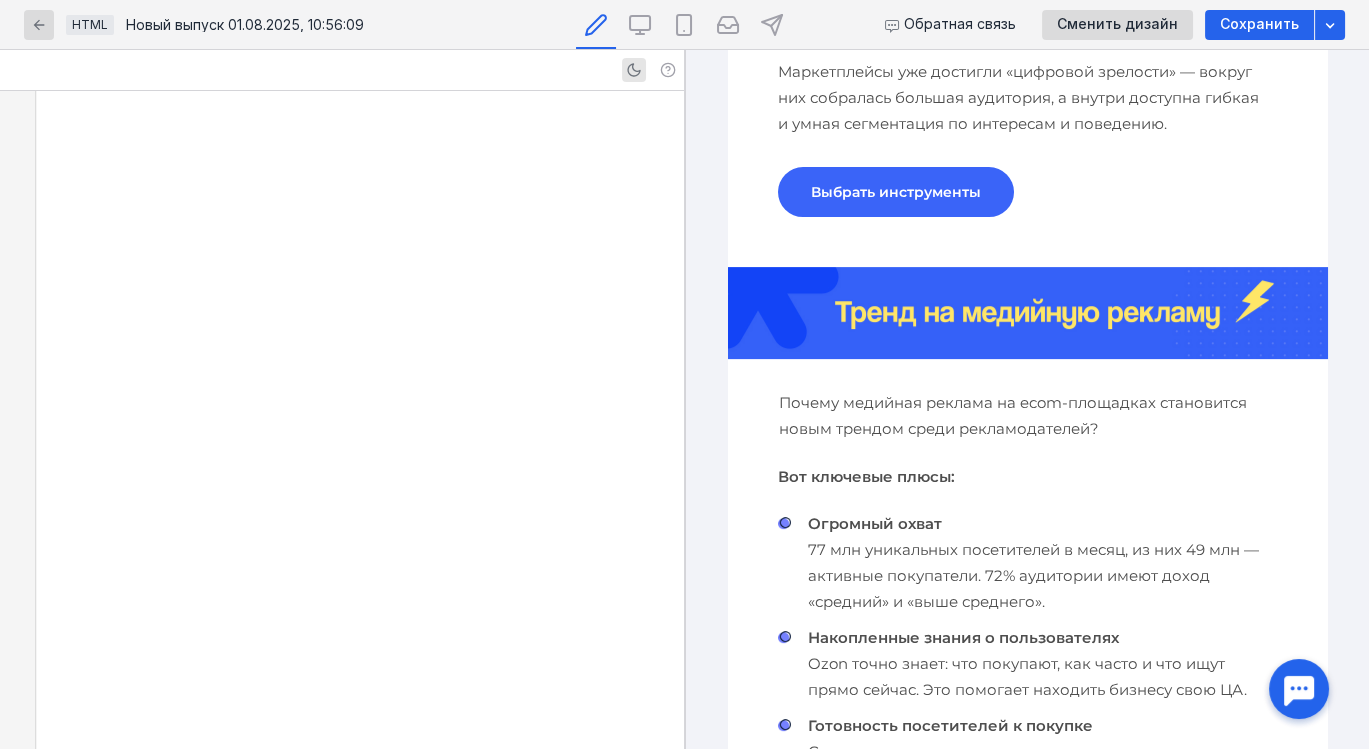 scroll, scrollTop: 11976, scrollLeft: 0, axis: vertical 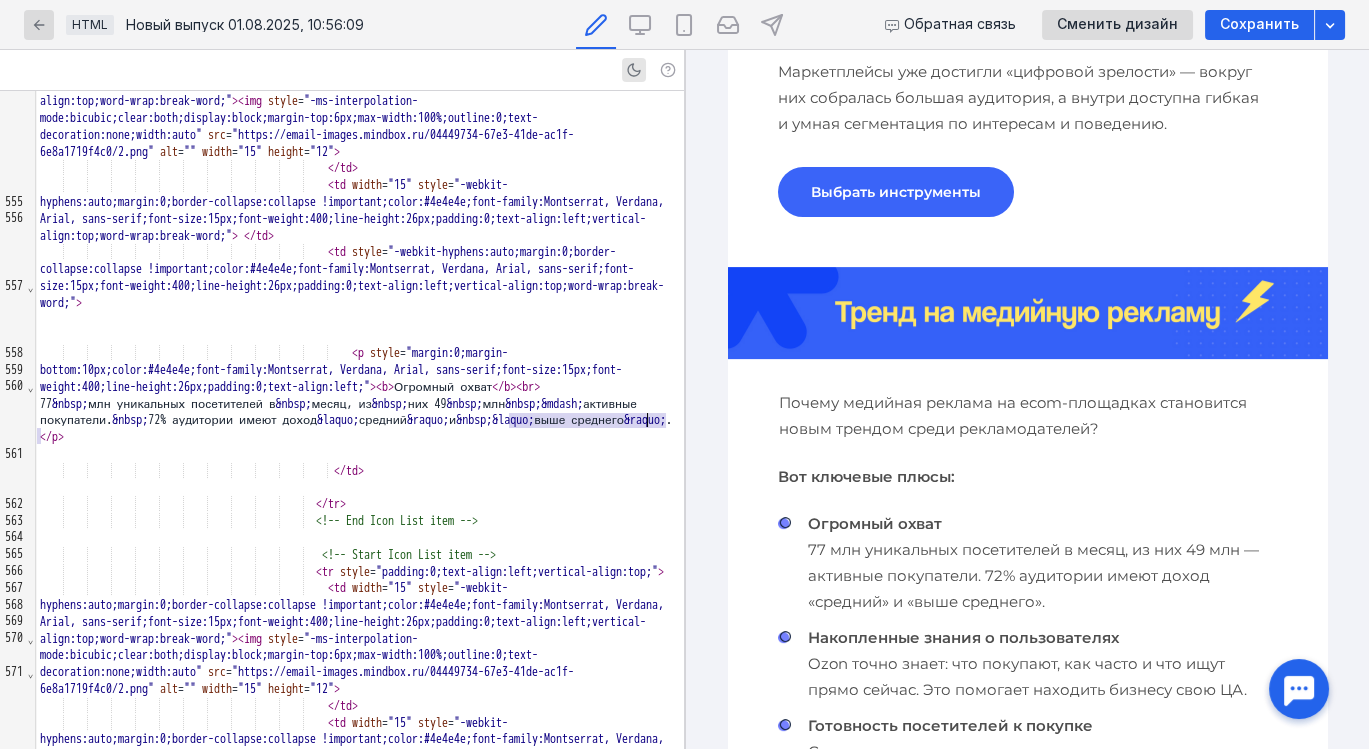 click on "</ p >" at bounding box center (360, 437) 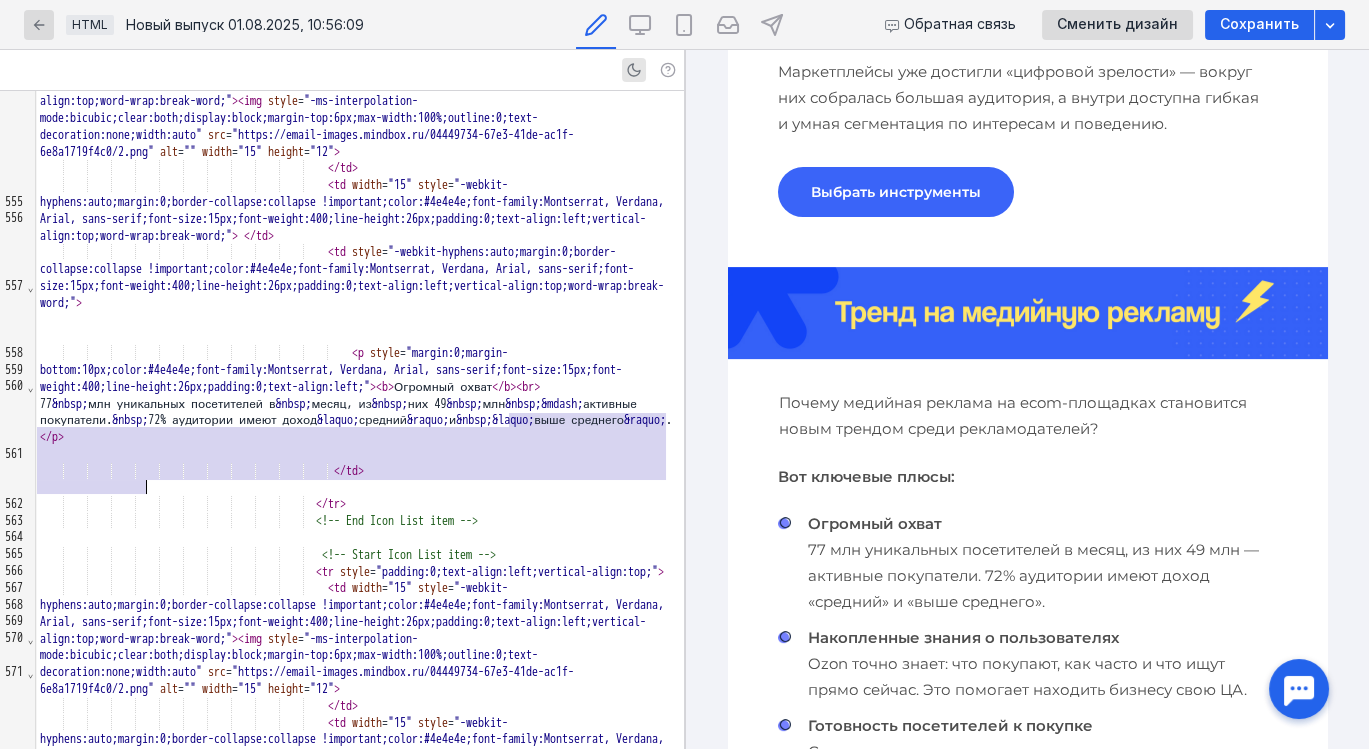 drag, startPoint x: 507, startPoint y: 422, endPoint x: 525, endPoint y: 492, distance: 72.277245 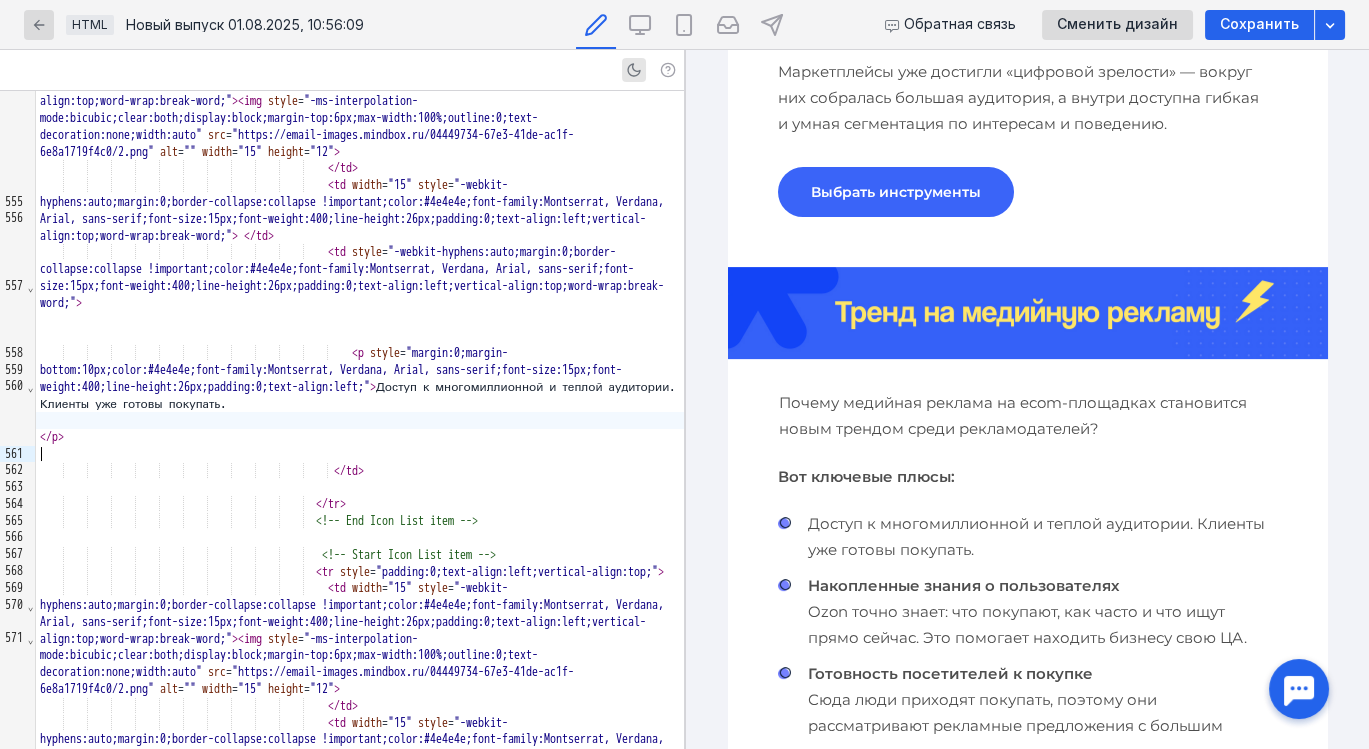 scroll, scrollTop: 1074, scrollLeft: 0, axis: vertical 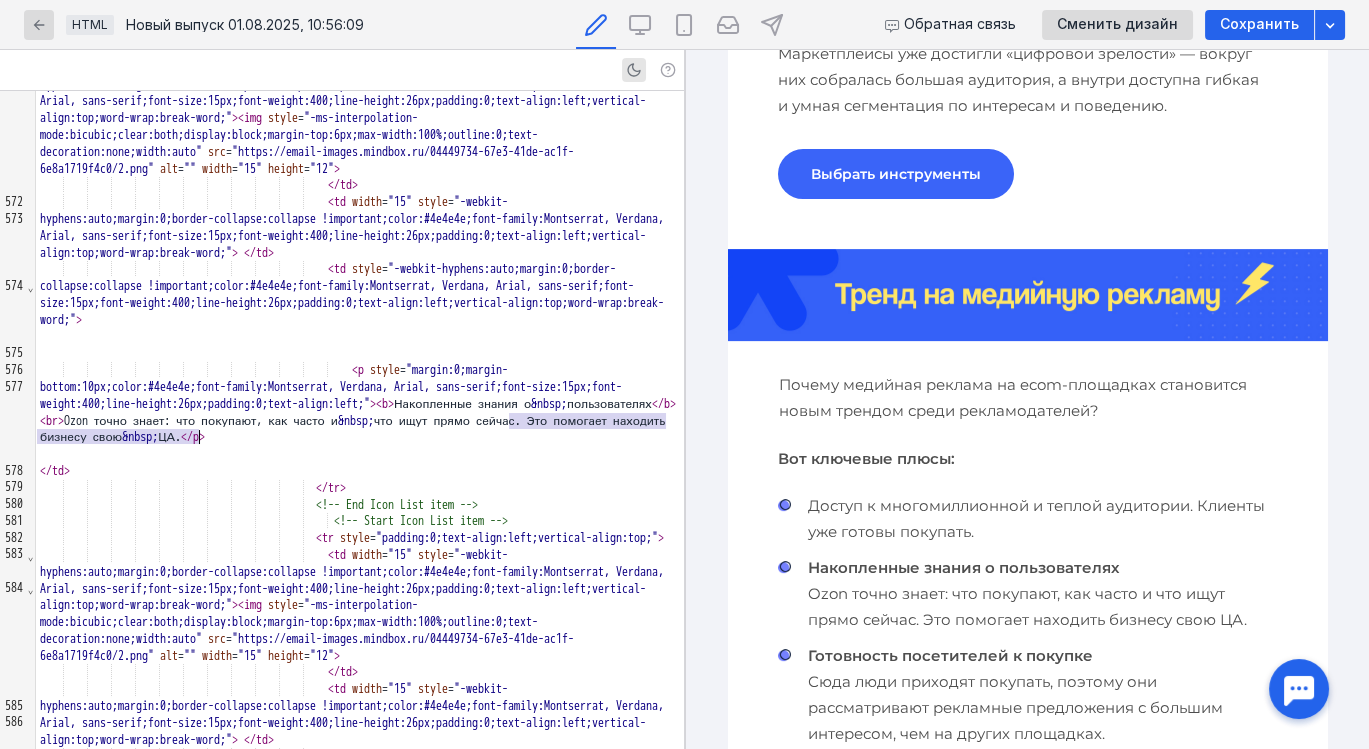 click on "Накопленные знания о пользователях" at bounding box center (962, 567) 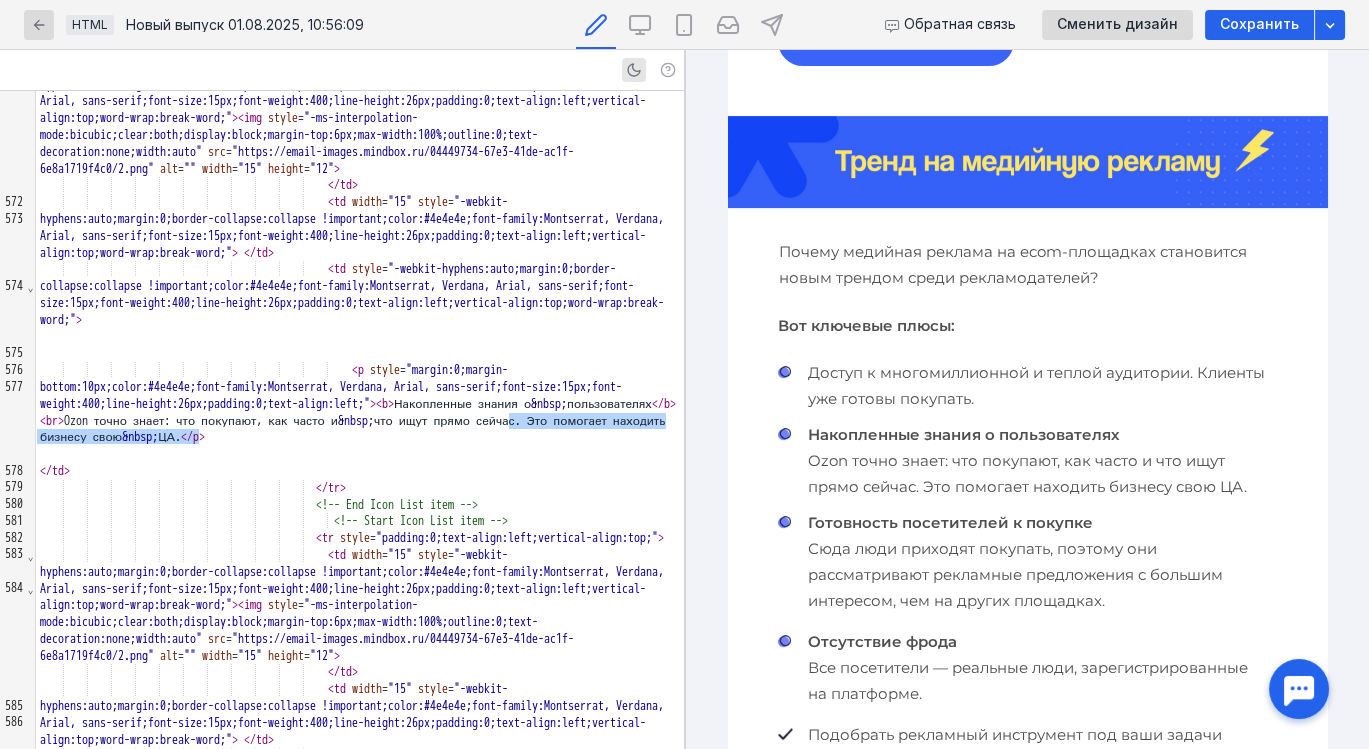scroll, scrollTop: 1228, scrollLeft: 0, axis: vertical 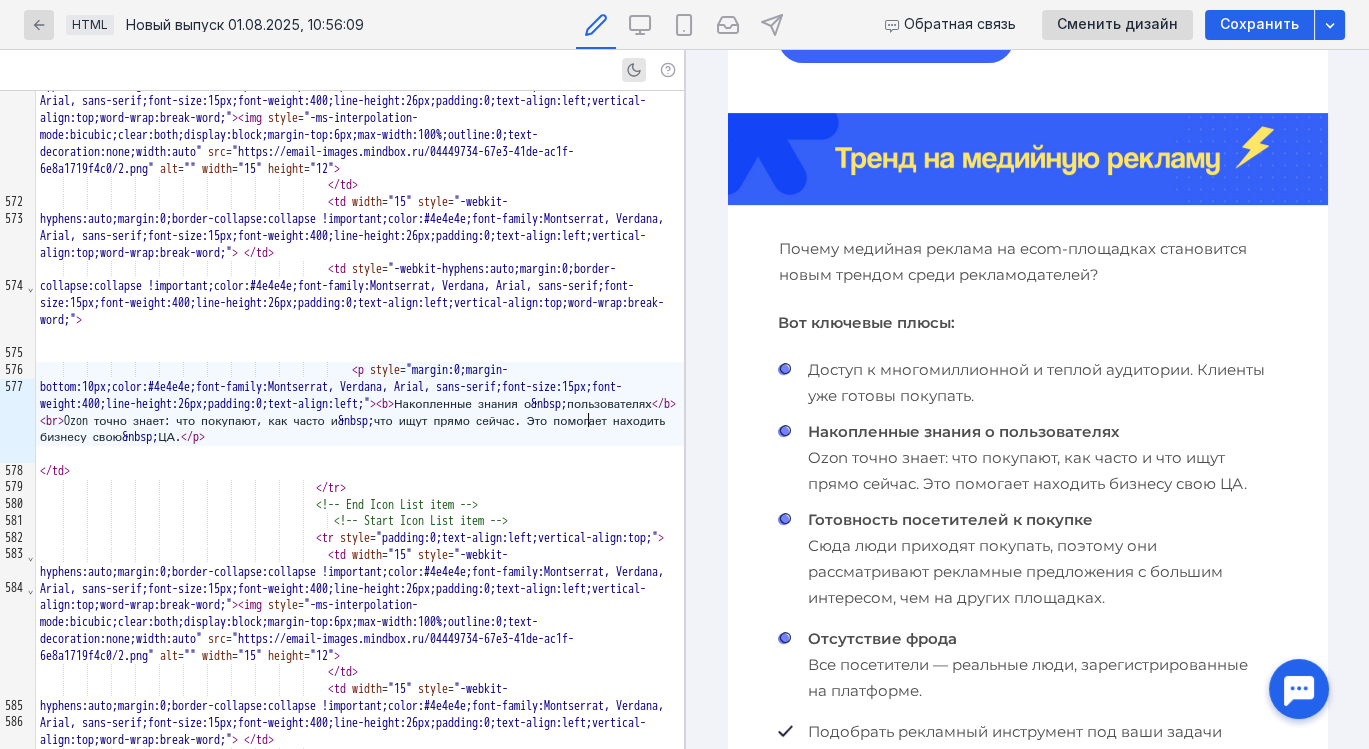 click on "< p   style = "margin:0;margin-bottom:10px;color:#4e4e4e;font-family:Montserrat, Verdana, Arial, sans-serif;font-size:15px;font-weight:400;line-height:26px;padding:0;text-align:left;" > < b > Накопленные знания о &nbsp; пользователях < / b > < br >  Ozon точно знает: что покупают, как часто и &nbsp; что ищут прямо сейчас. Это помогает находить бизнесу свою &nbsp; ЦА. </ p >" at bounding box center [360, 404] 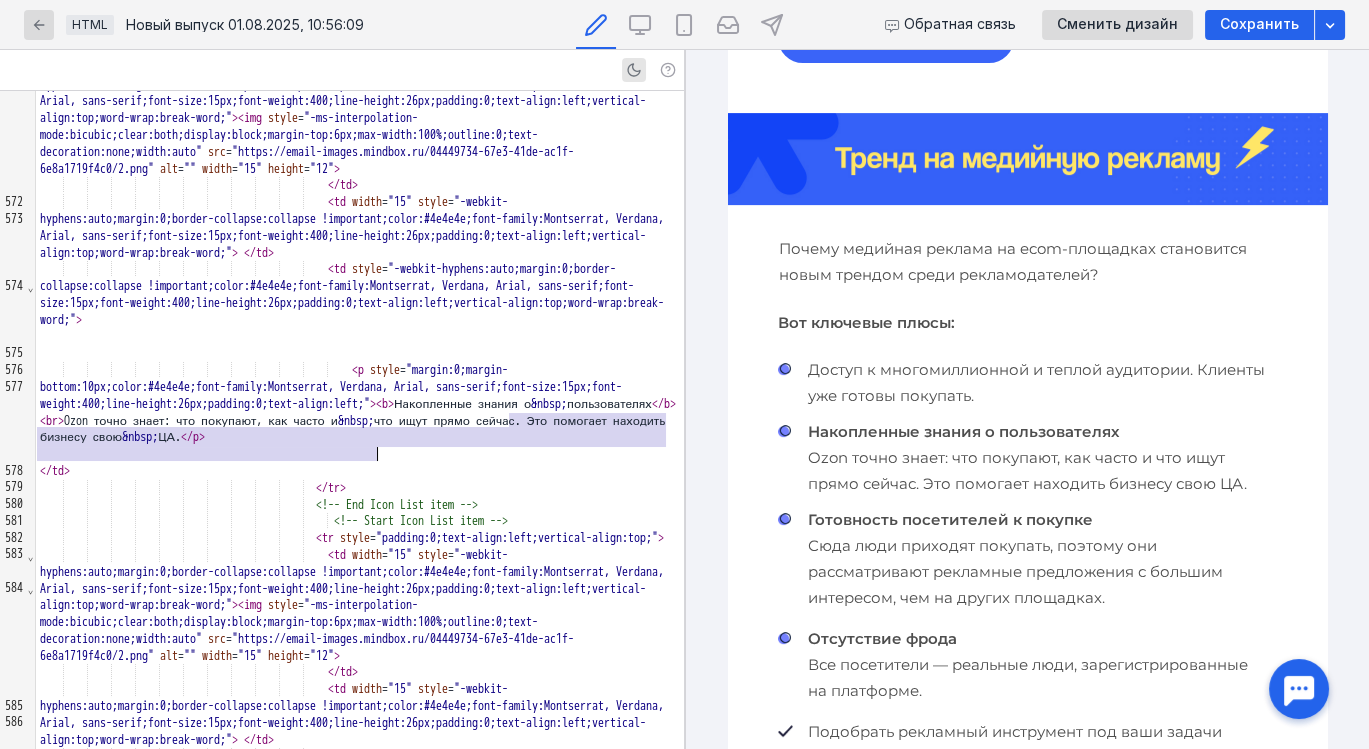 drag, startPoint x: 510, startPoint y: 422, endPoint x: 377, endPoint y: 456, distance: 137.2771 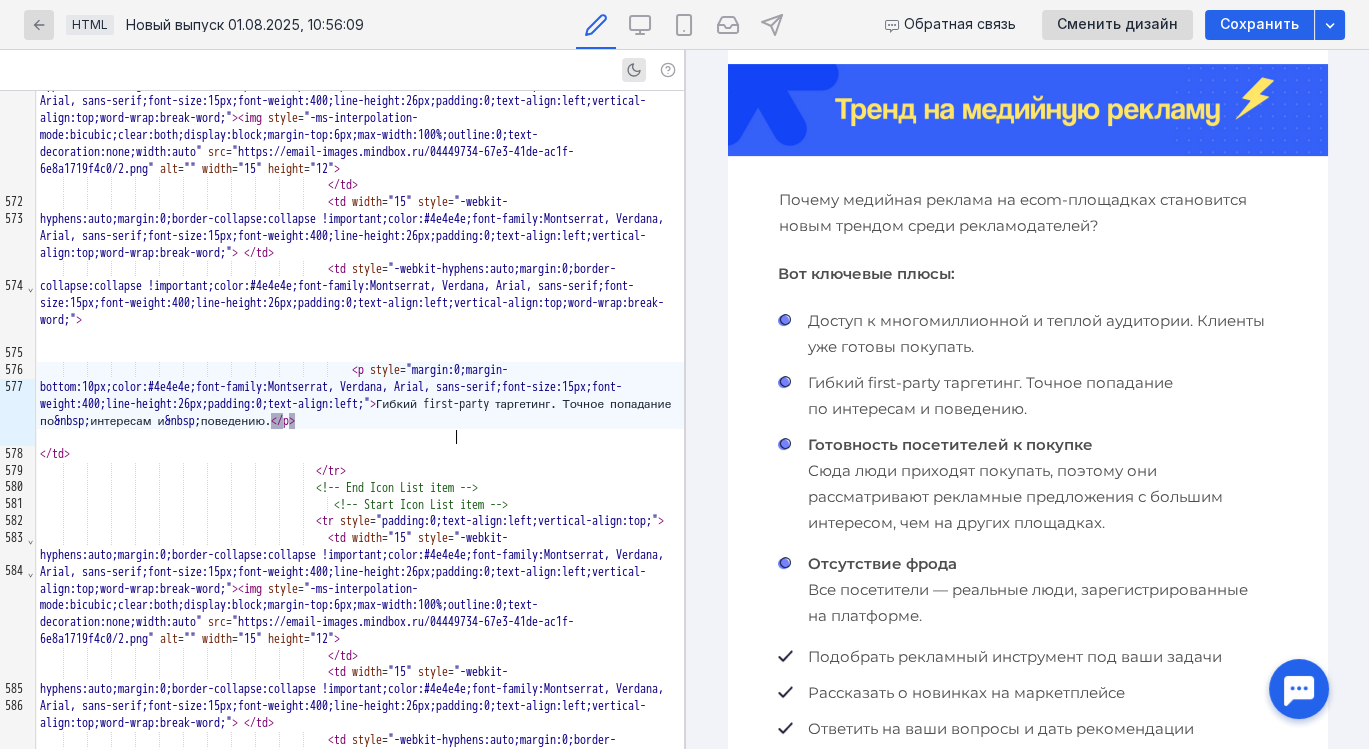 scroll, scrollTop: 1228, scrollLeft: 0, axis: vertical 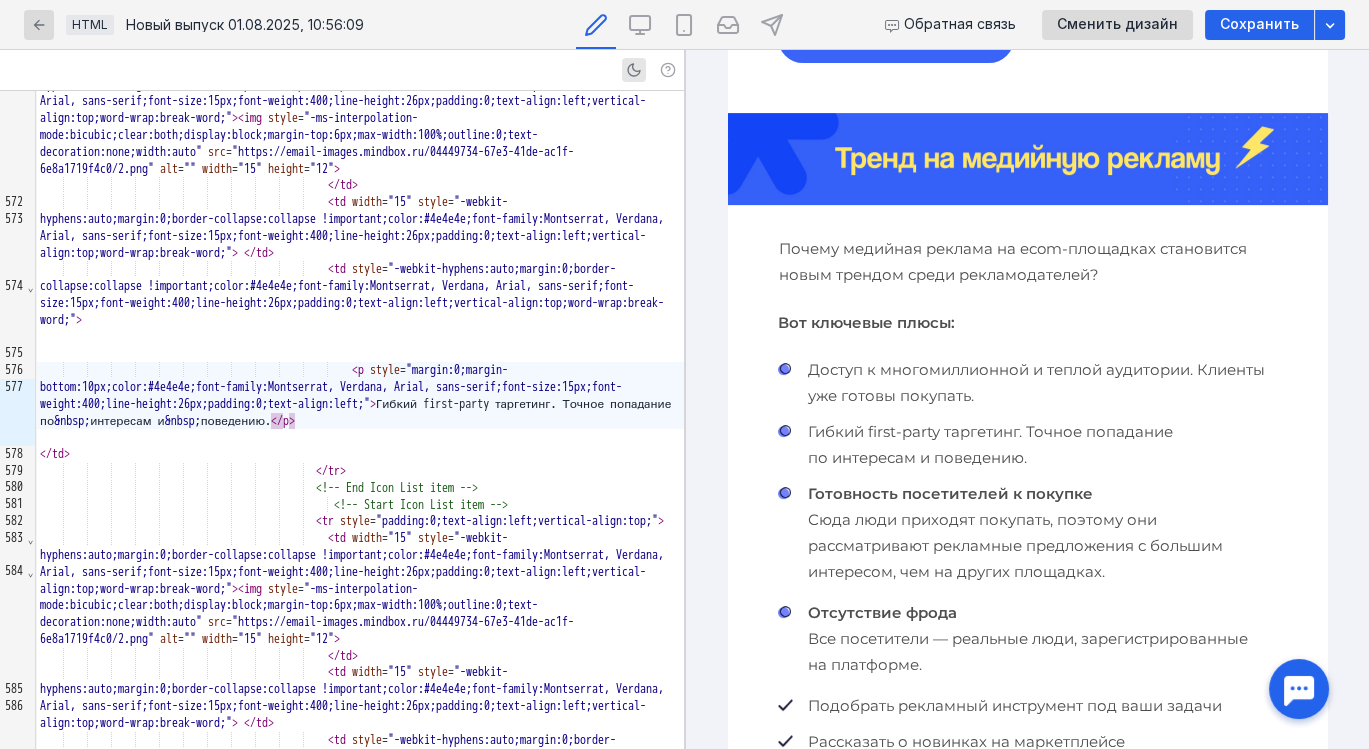 click on "Готовность посетителей к покупке" at bounding box center [949, 493] 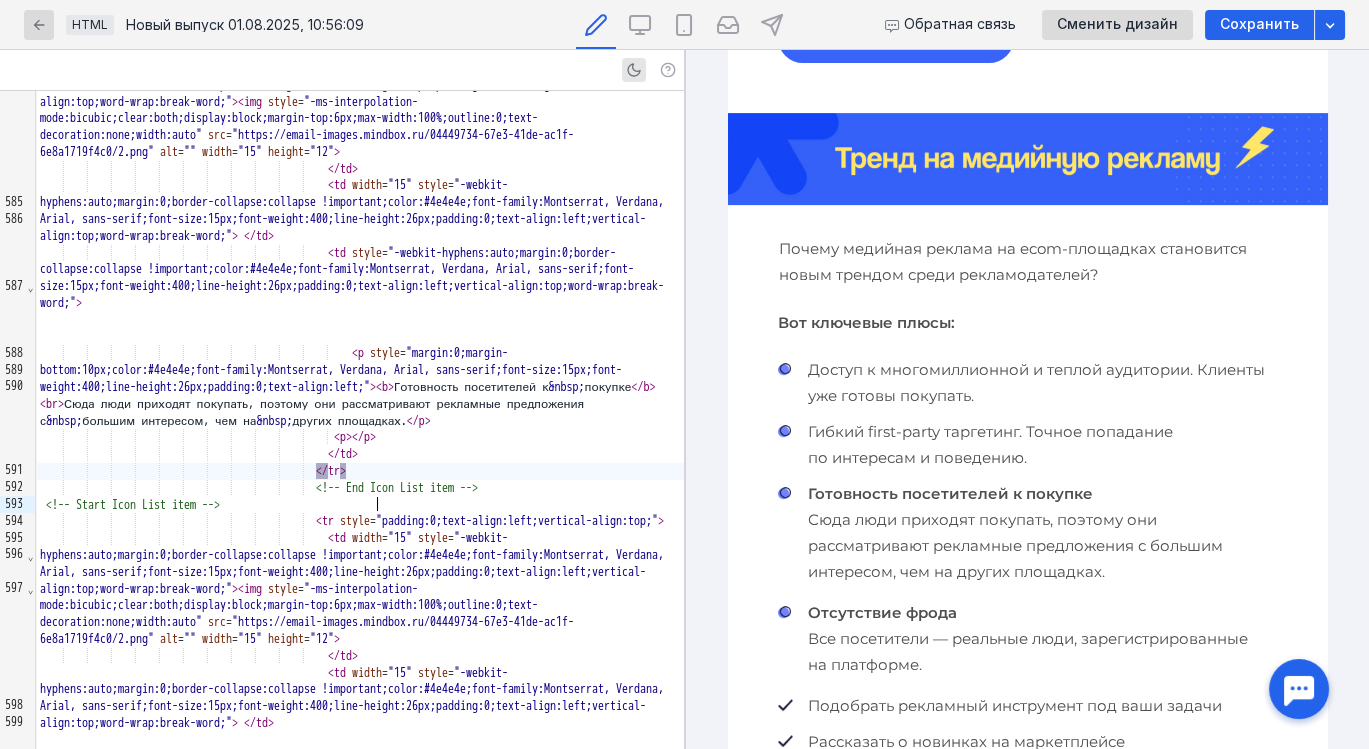 click on "</ tr >" at bounding box center [360, 471] 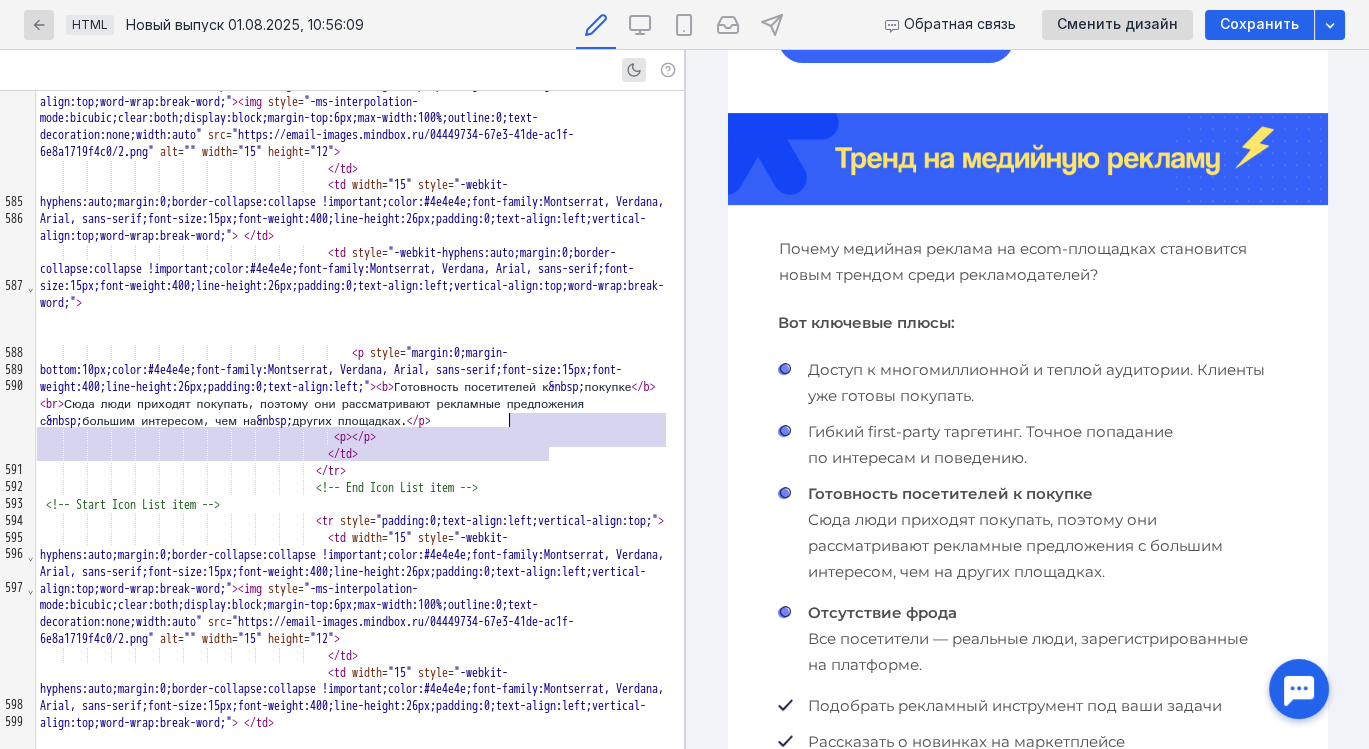 drag, startPoint x: 546, startPoint y: 457, endPoint x: 508, endPoint y: 423, distance: 50.990196 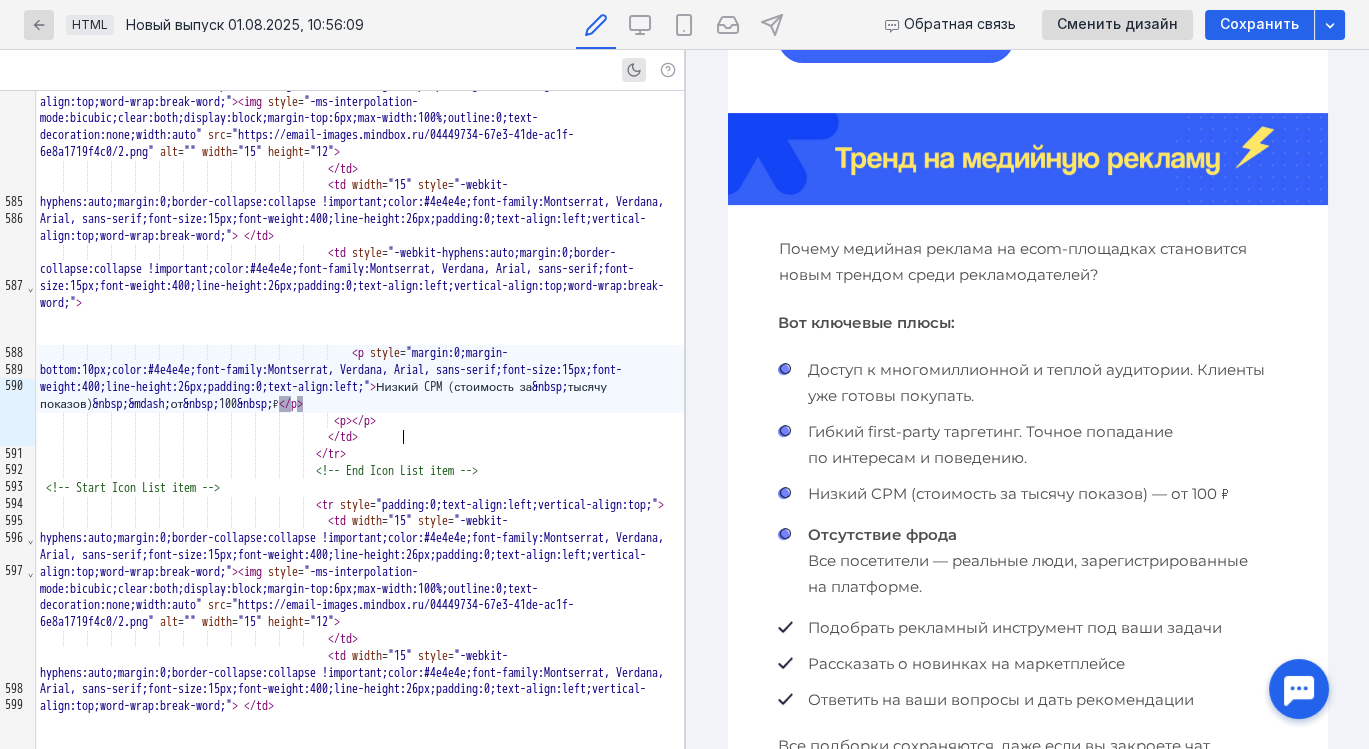 scroll, scrollTop: 1228, scrollLeft: 0, axis: vertical 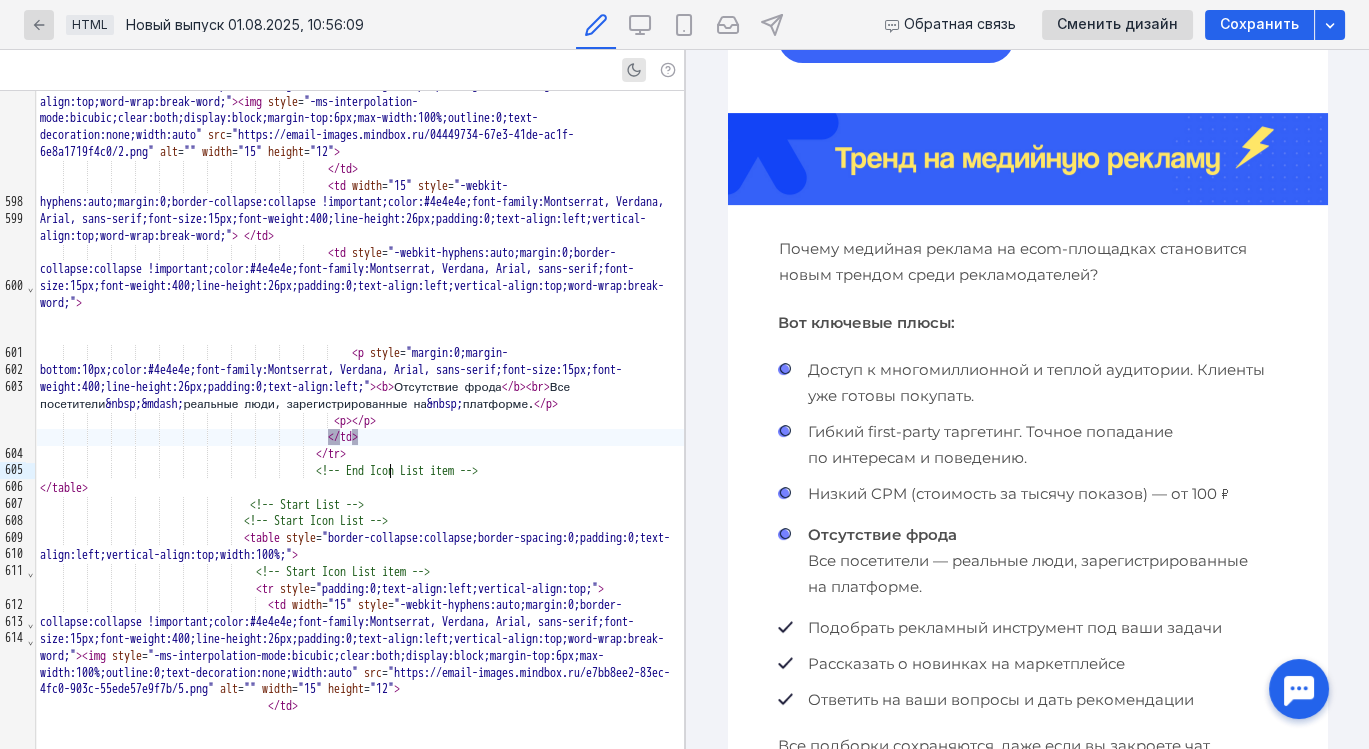 click on "</ td >" at bounding box center [360, 437] 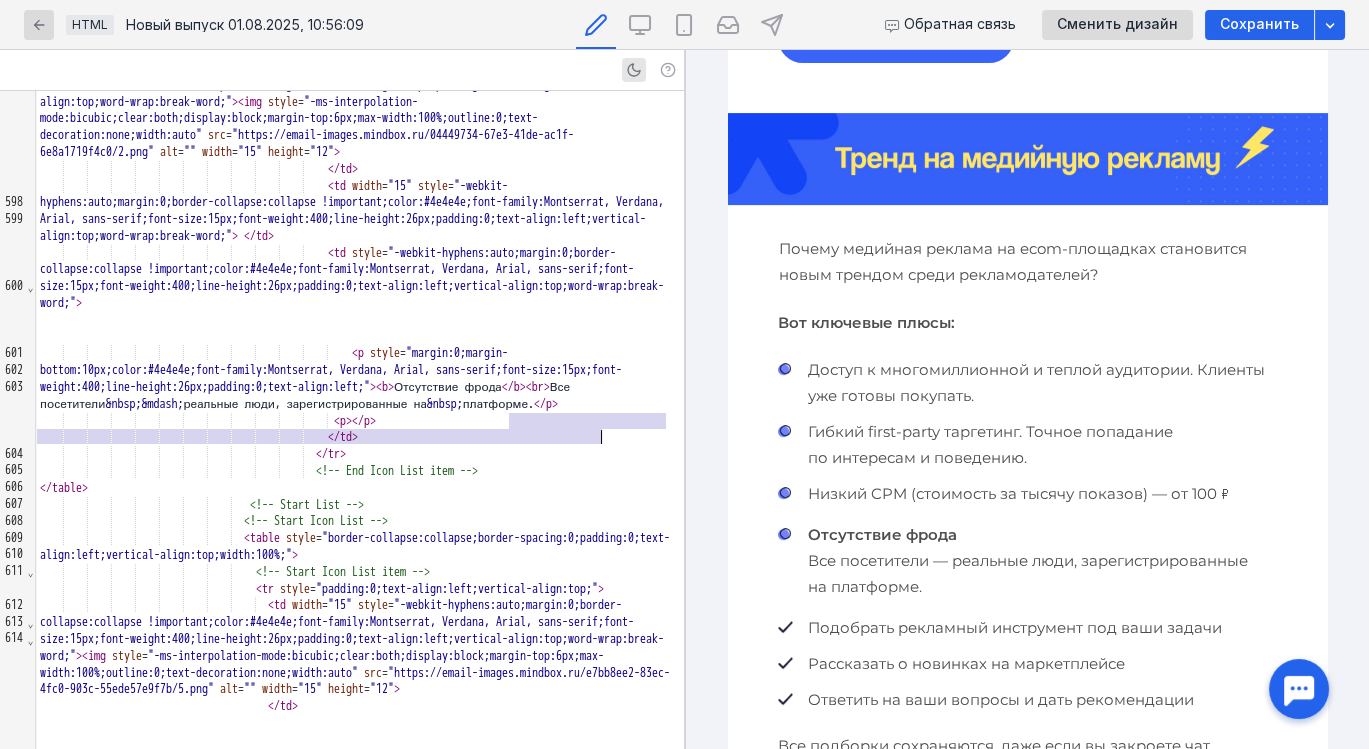 drag, startPoint x: 508, startPoint y: 422, endPoint x: 599, endPoint y: 437, distance: 92.22798 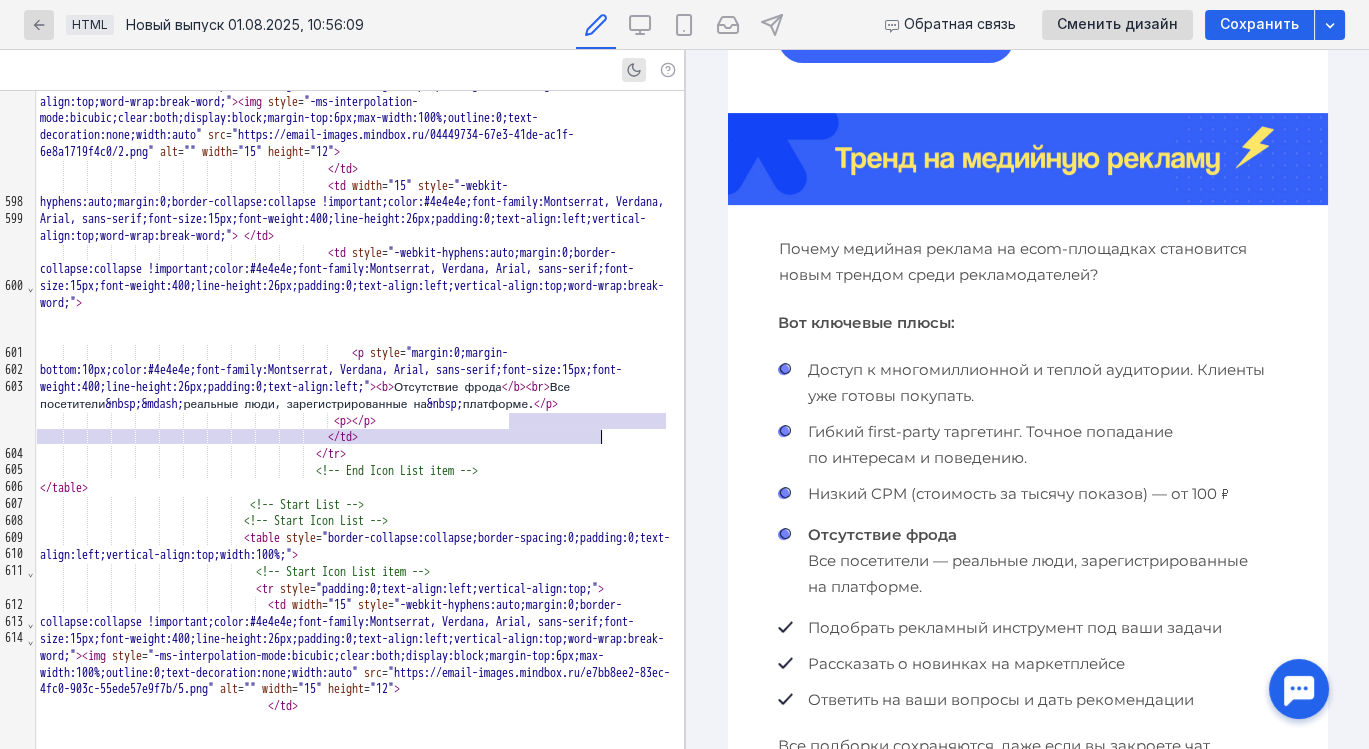 click on "< p   style = "margin:0;margin-bottom:10px;color:#4e4e4e;font-family:Montserrat, Verdana, Arial, sans-serif;font-size:15px;font-weight:400;line-height:26px;padding:0;text-align:left;" > < b > Отсутствие фрода </ b > < br >  Все посетители &nbsp; &mdash;  реальные люди, зарегистрированные на &nbsp; платформе. </ p >" at bounding box center (360, 378) 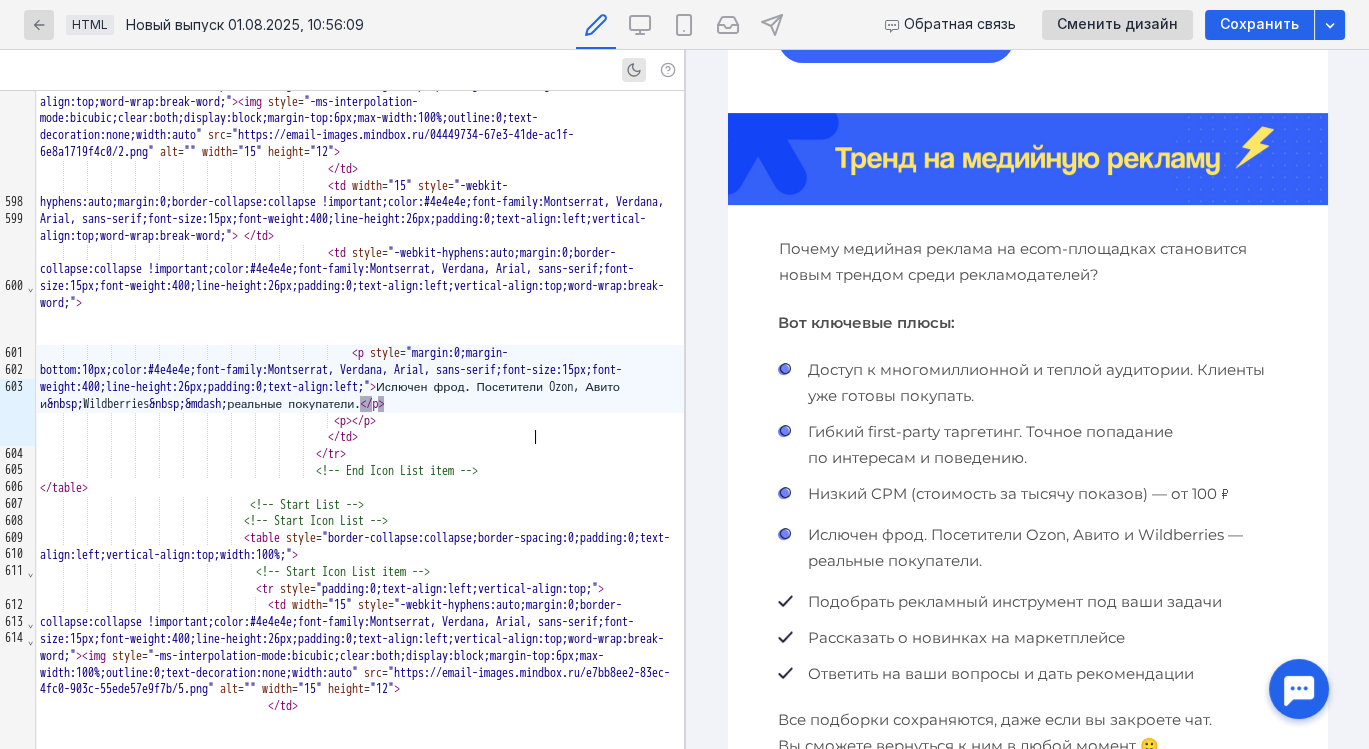 scroll, scrollTop: 1228, scrollLeft: 0, axis: vertical 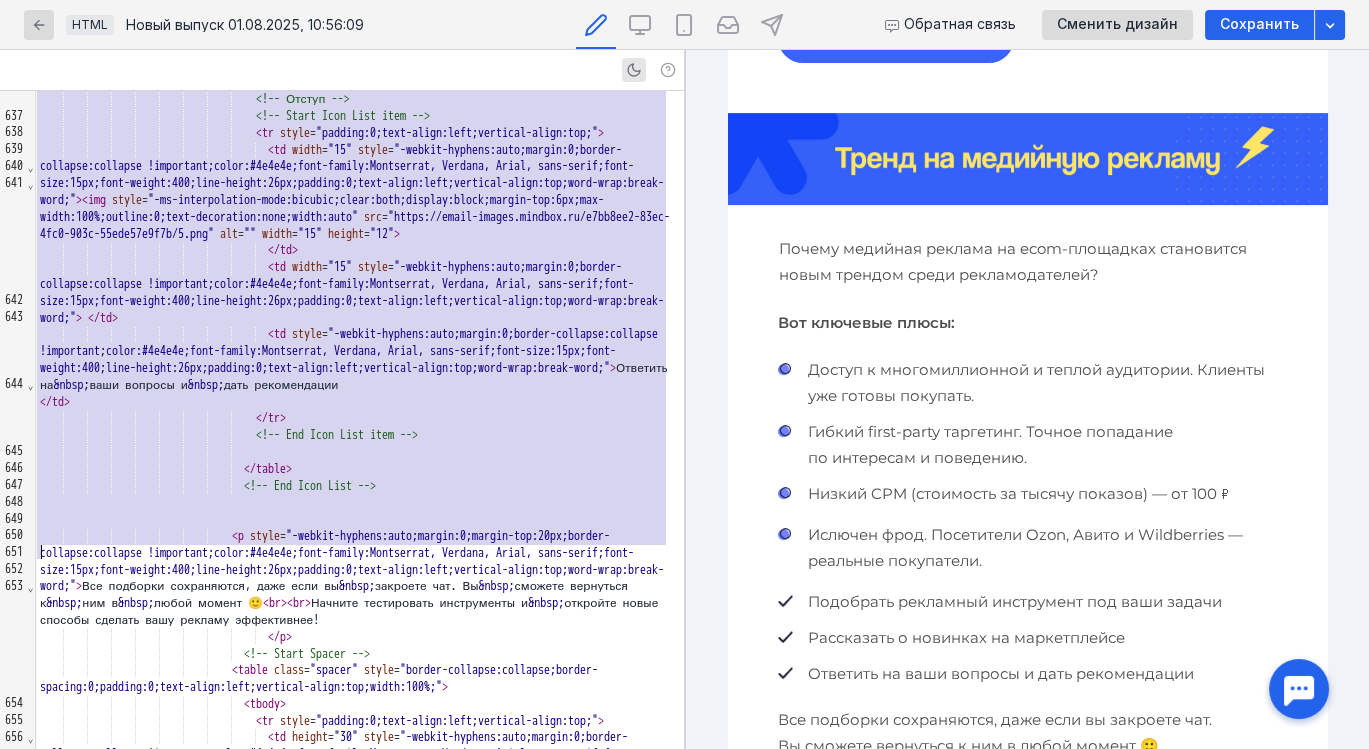 drag, startPoint x: 266, startPoint y: 367, endPoint x: 423, endPoint y: 556, distance: 245.70308 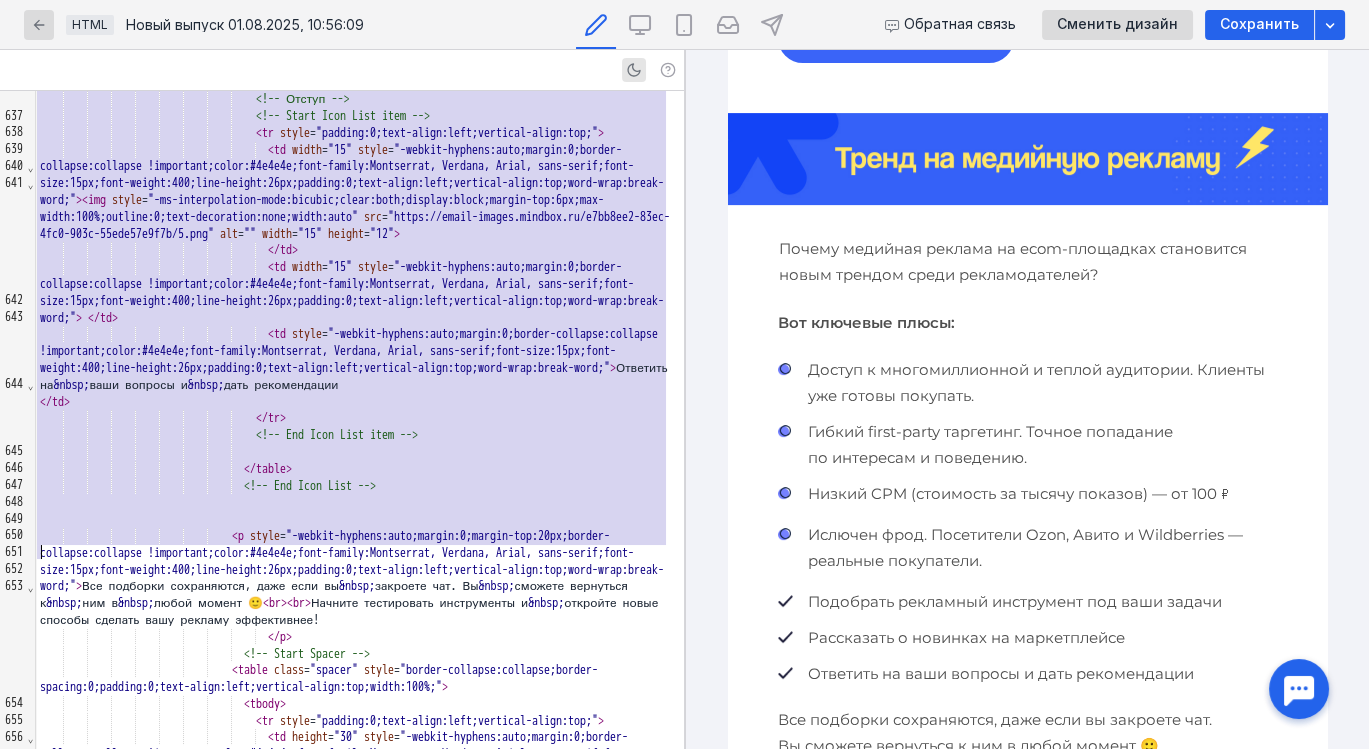 click on "Start List                                          td width = "15" style = "-webkit-hyphens:auto;margin:0;border-collapse:collapse !important;color:#4e4e4e;font-family:Montserrat, Verdana, Arial, sans-serif;font-size:15px;font-weight:400;line-height:26px;padding:0;text-align:left;vertical-align:top;word-wrap:break-word" img style = "-ms-interpolation-mode:bicubic;clear:both;display:block;margin-top:6px;max-width:100%;outline:0;text-decoration:none;width:auto" src = "https://email-images.mindbox.ru/e7bb8ee2-83ec-4fc0-903c-55ede57e9f7b/5.png" alt = "" width = "15" height = "12" / td                                                          td width = "15" style = "-webkit-hyphens:auto;margin:0;border-collapse:collapse !important;color:#4e4e4e;font-family:Montserrat, Verdana, Arial, sans-serif;font-size:15px;font-weight:400;line-height:26px;padding:0;text-align:left;vertical-align:top;word-wrap:break-word"" at bounding box center (360, -3612) 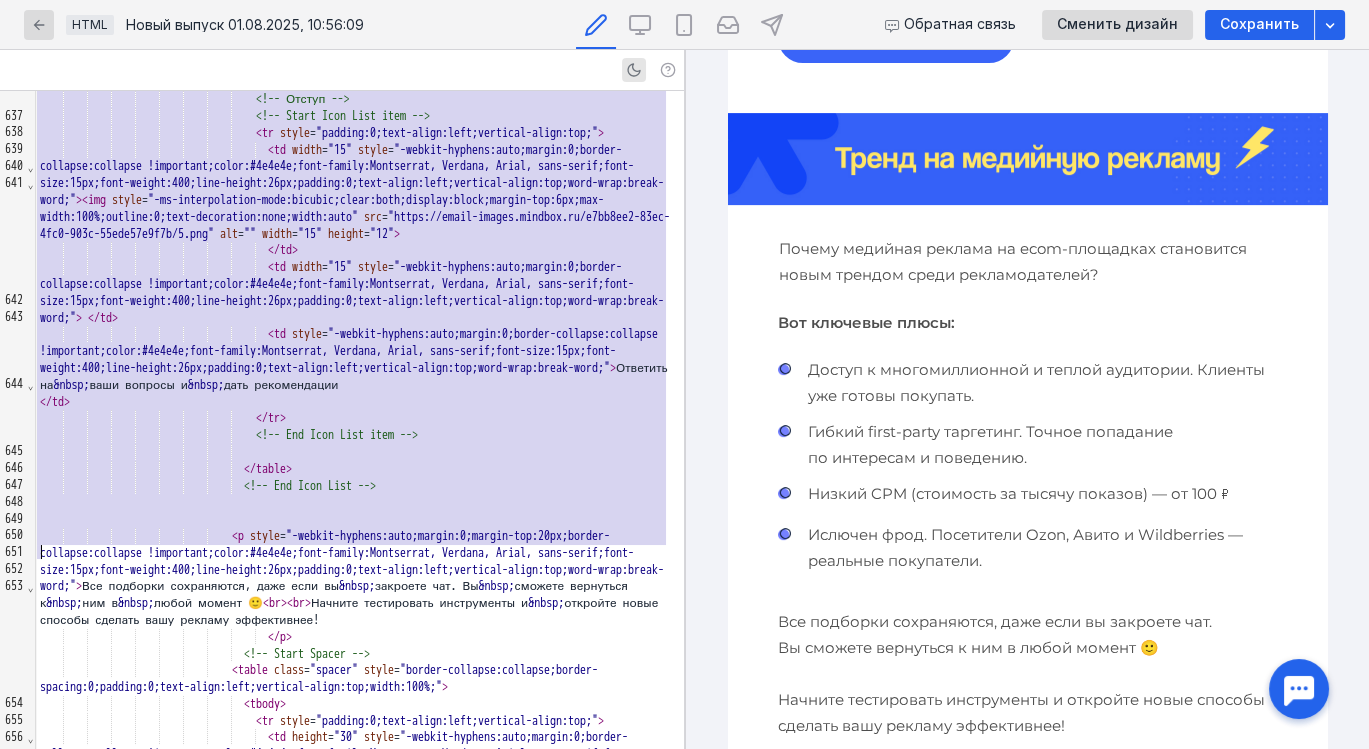 scroll, scrollTop: 13938, scrollLeft: 0, axis: vertical 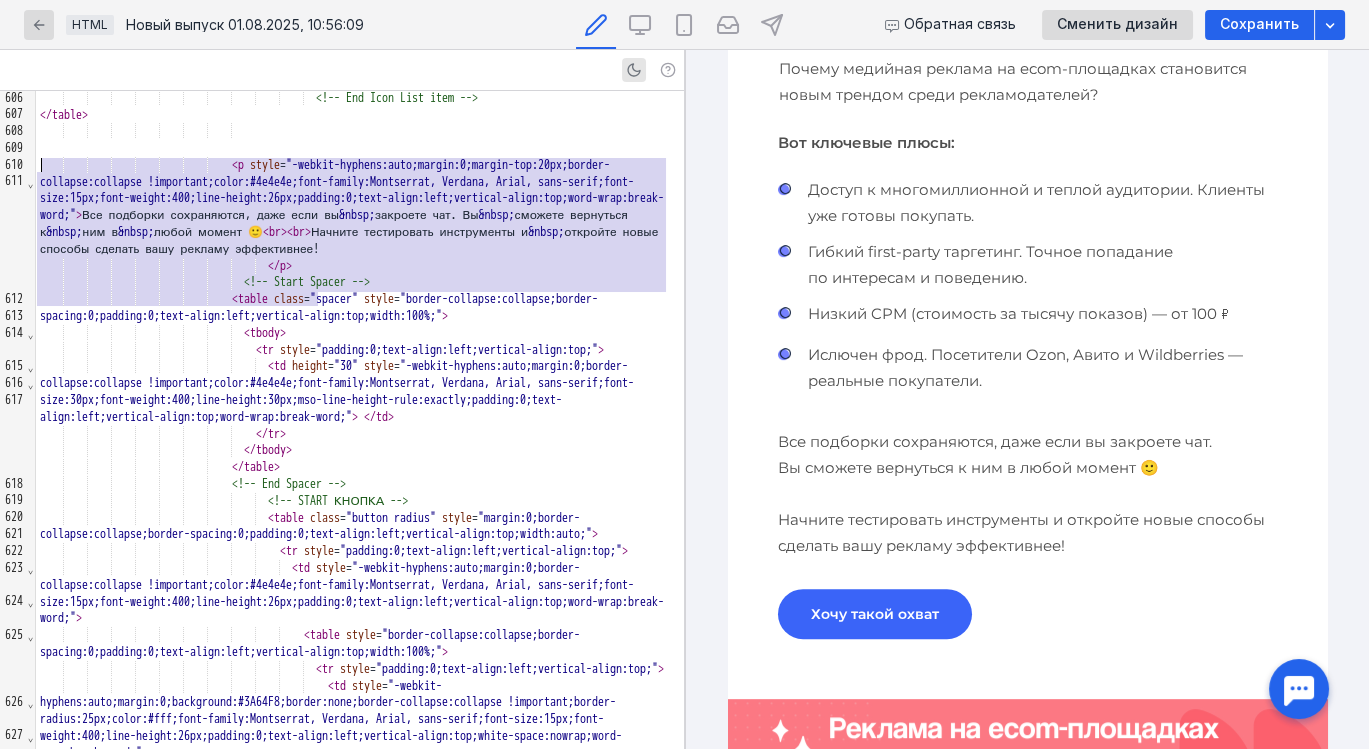 drag, startPoint x: 347, startPoint y: 295, endPoint x: 41, endPoint y: 166, distance: 332.0798 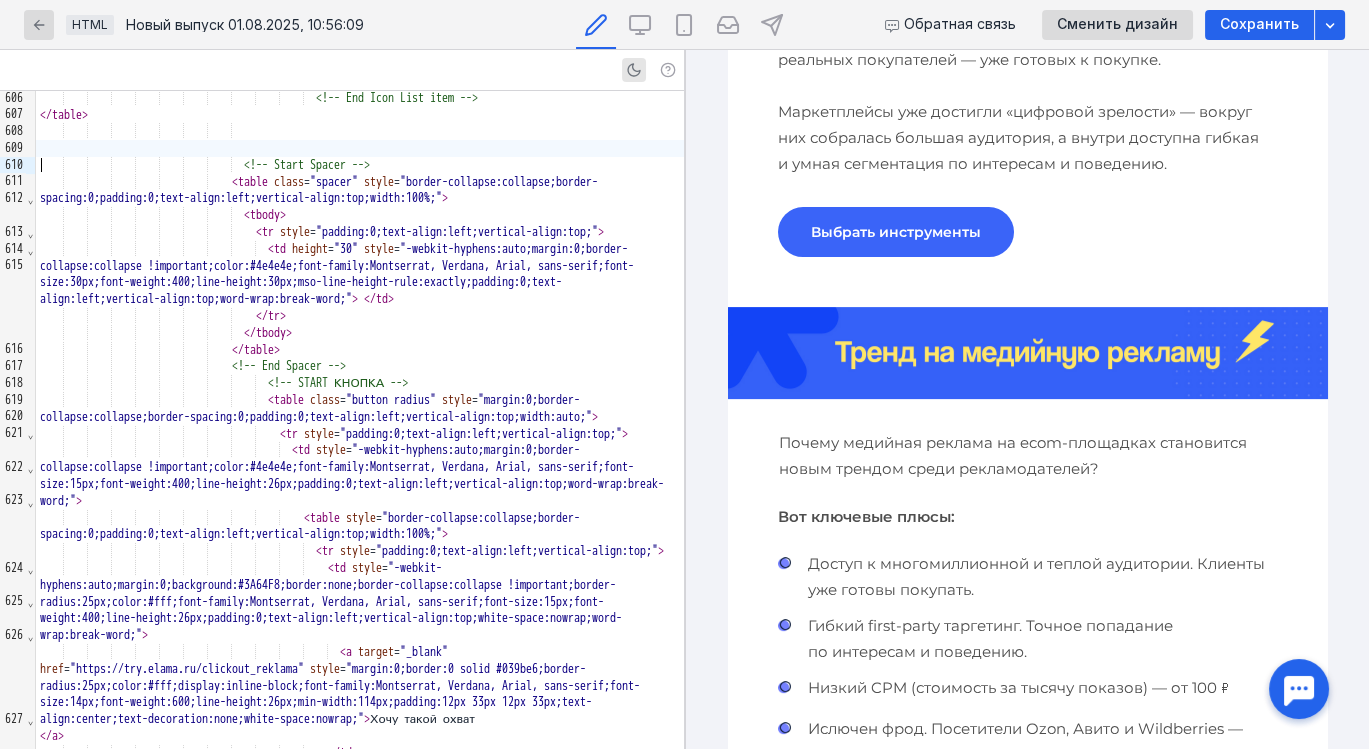 scroll, scrollTop: 1043, scrollLeft: 0, axis: vertical 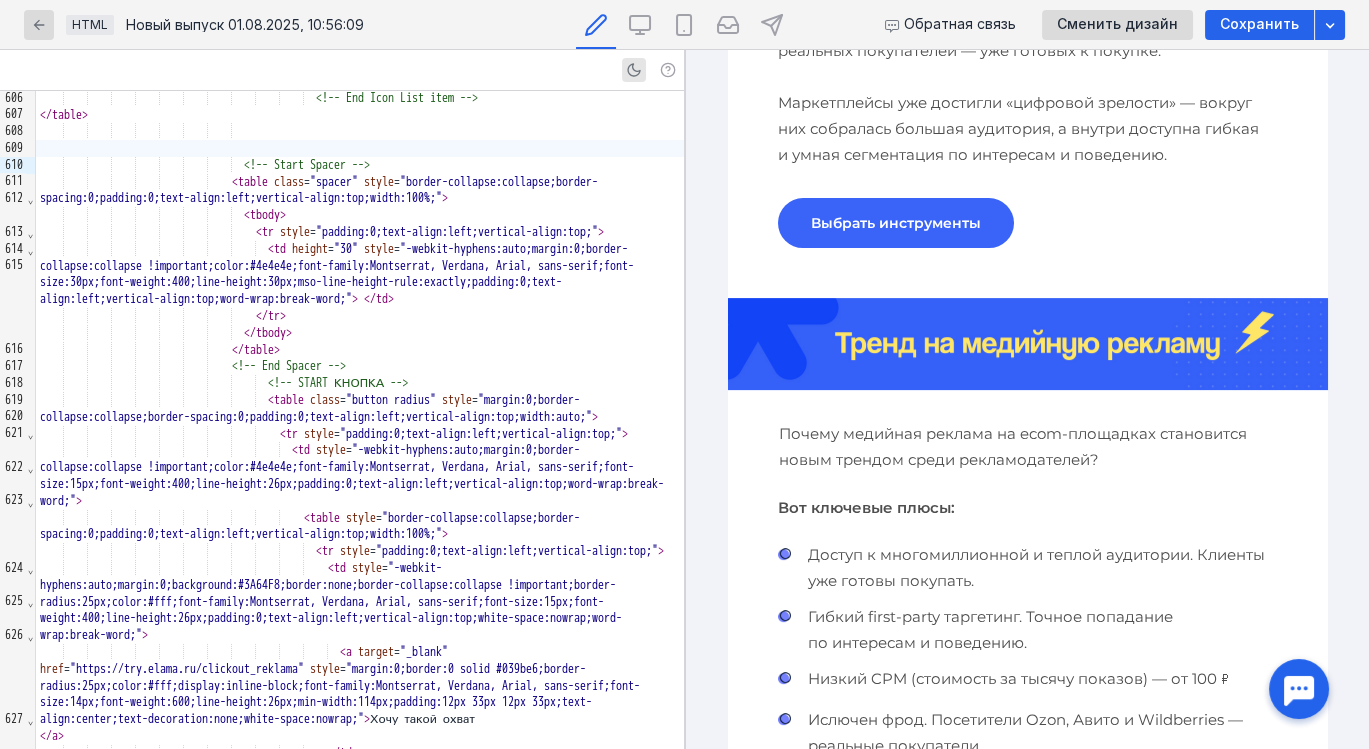 click on "Выбрать инструменты" at bounding box center (895, 223) 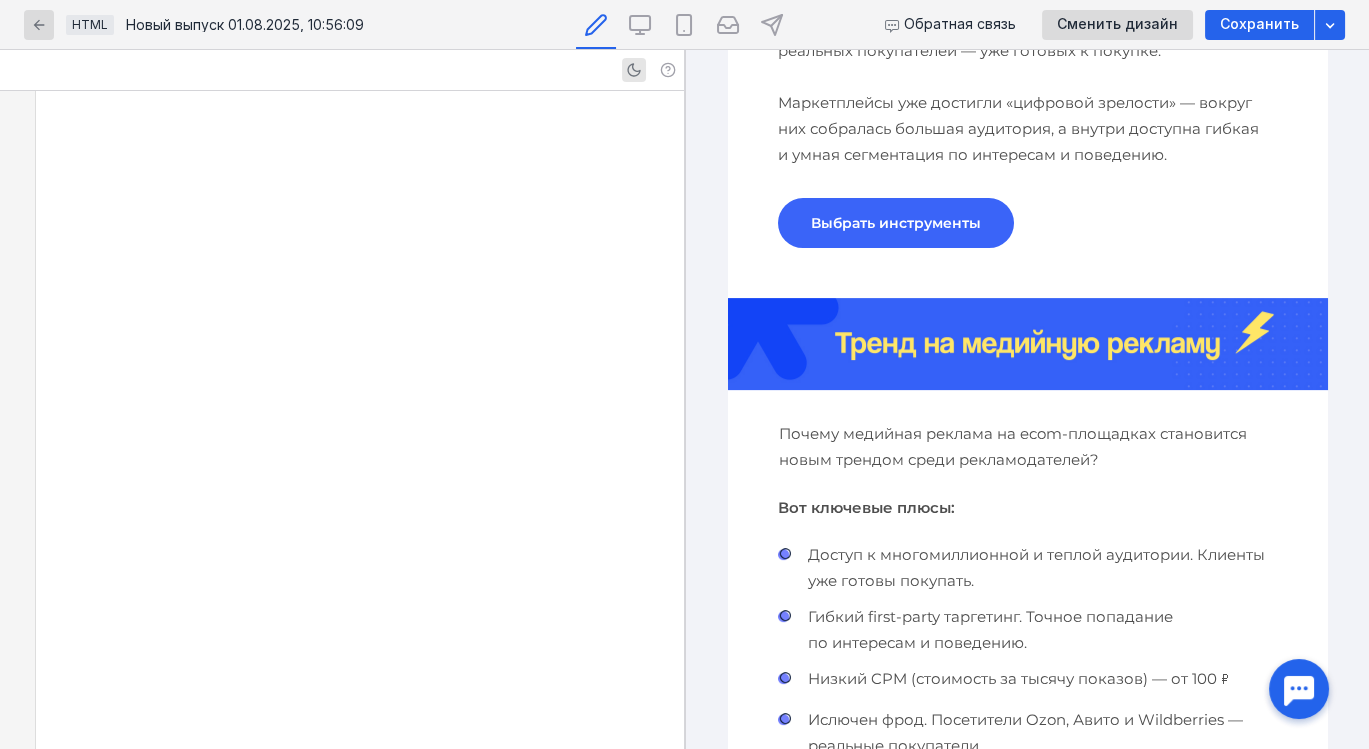 scroll, scrollTop: 10162, scrollLeft: 0, axis: vertical 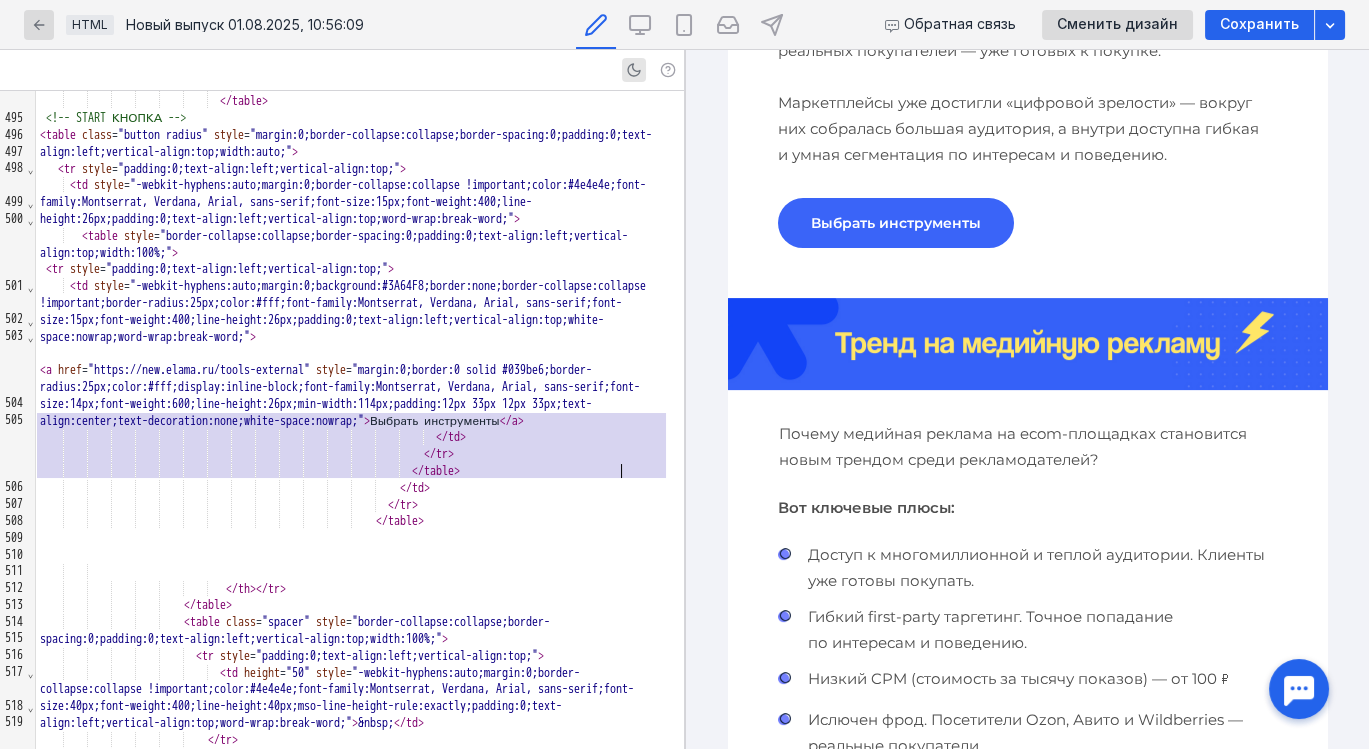 click on "</ tr >" at bounding box center [360, 454] 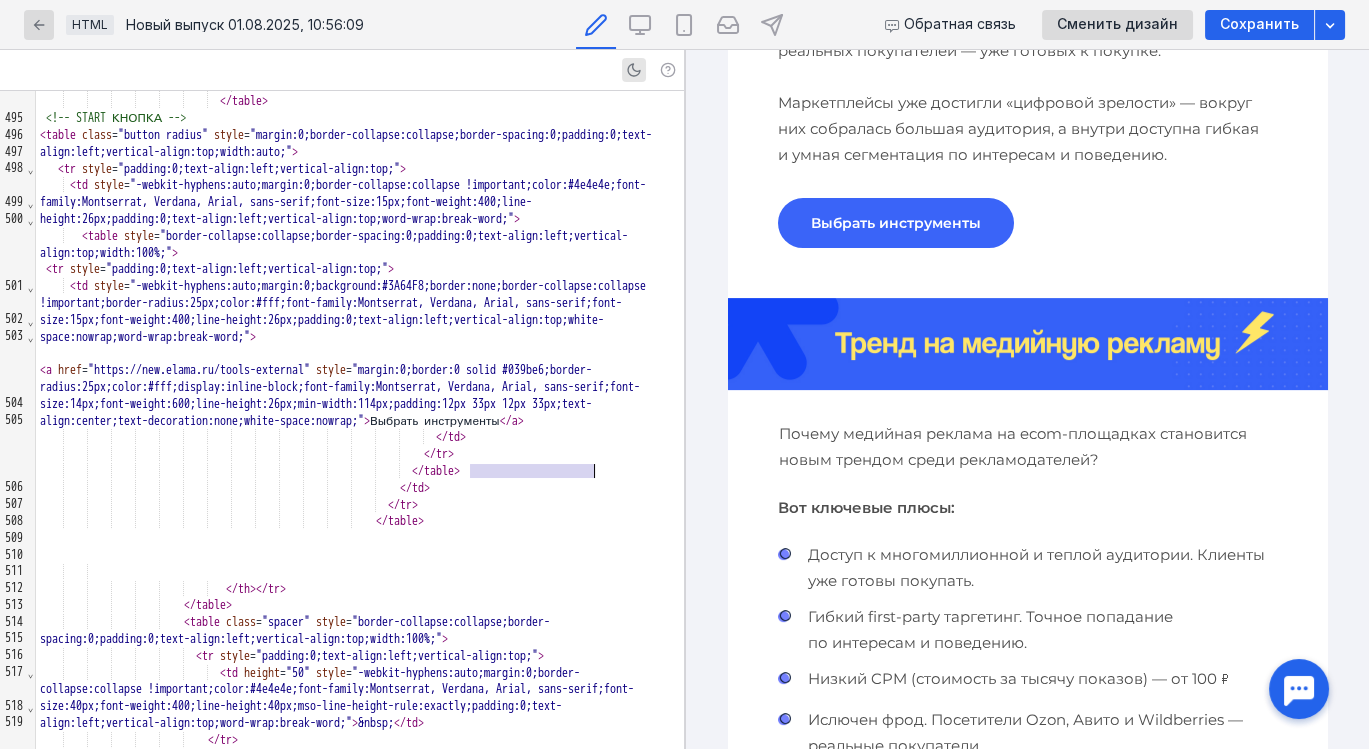 drag, startPoint x: 468, startPoint y: 467, endPoint x: 595, endPoint y: 471, distance: 127.06297 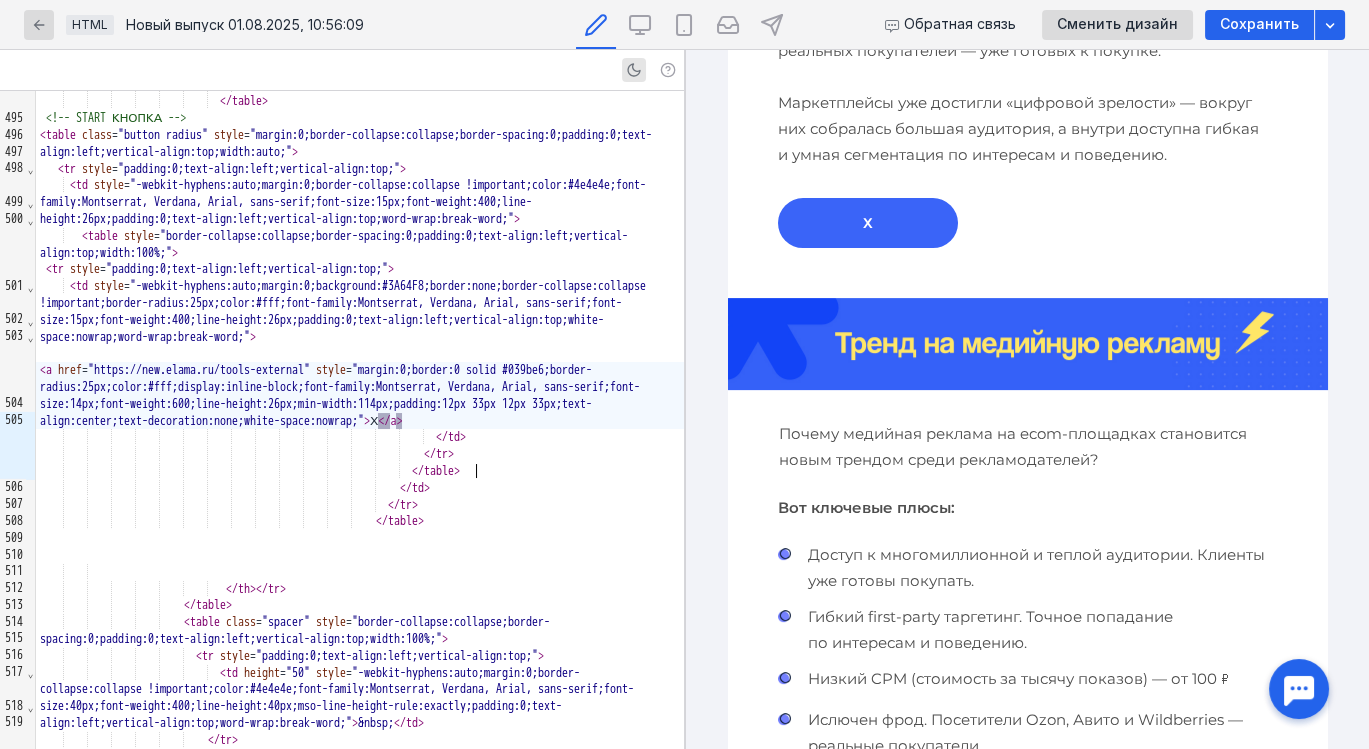 scroll, scrollTop: 1043, scrollLeft: 0, axis: vertical 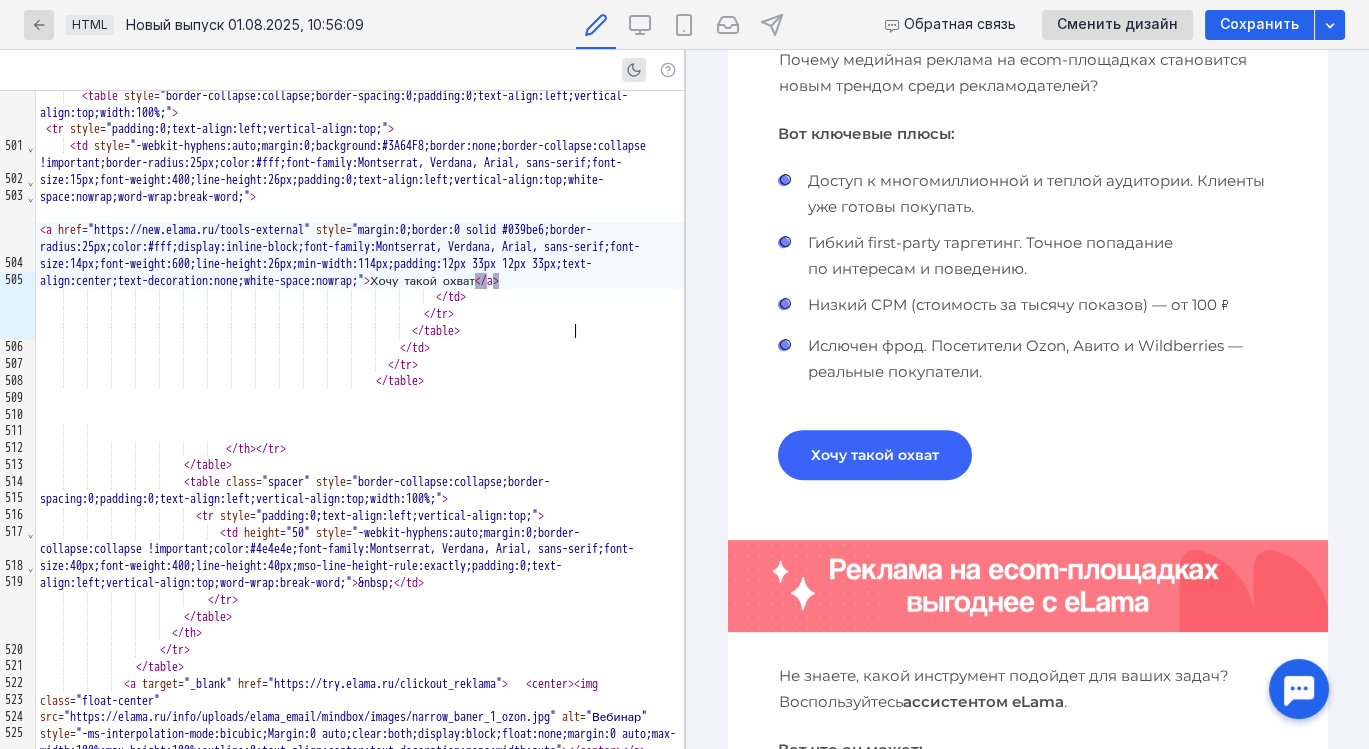 click on "Ислючен фрод. Посетители Ozon, Авито и Wildberries — реальные покупатели." at bounding box center (1042, 359) 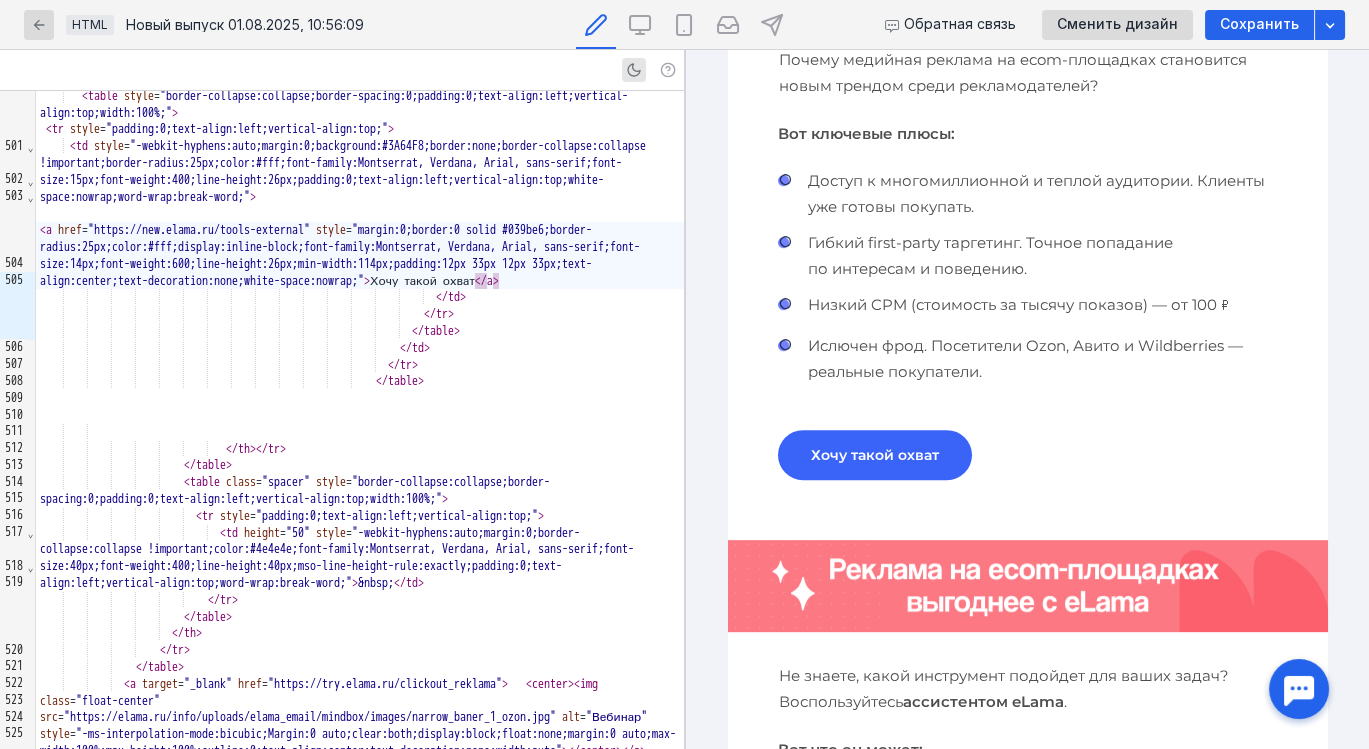 click at bounding box center [783, 345] 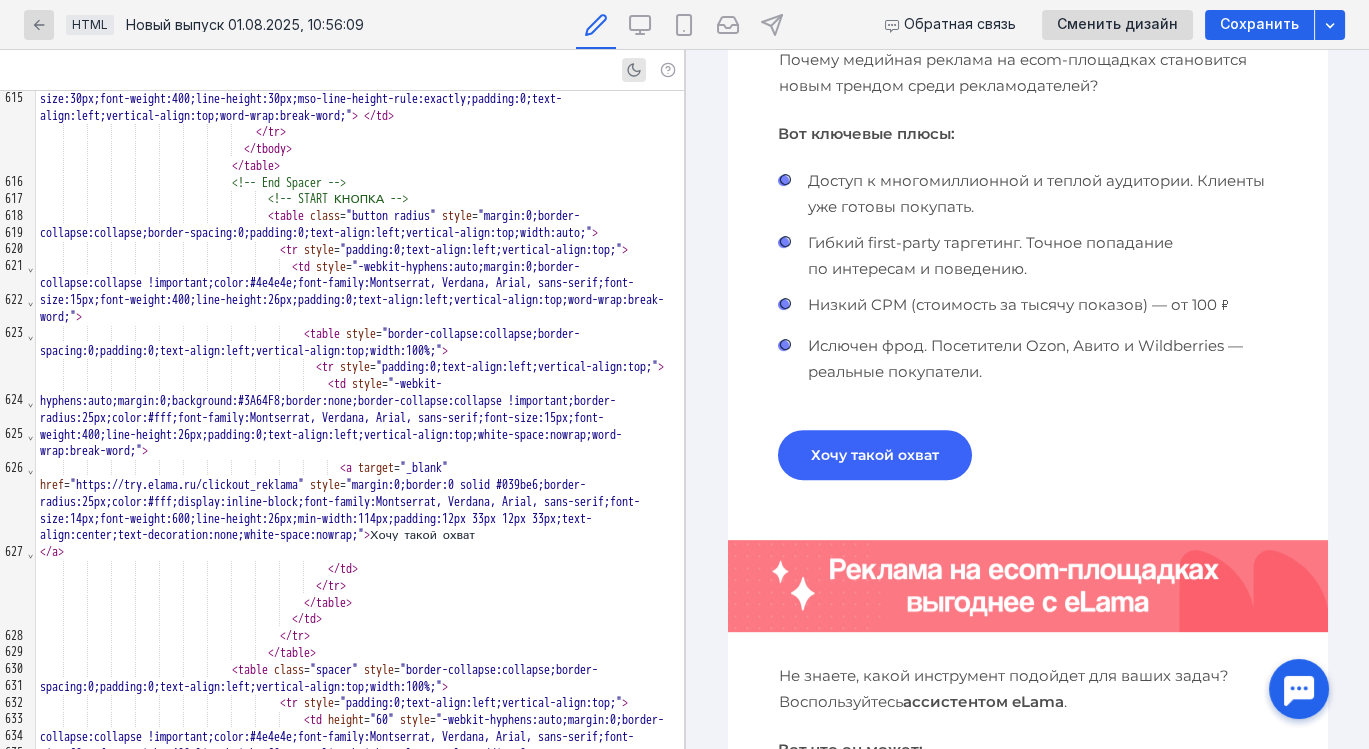 scroll, scrollTop: 14062, scrollLeft: 0, axis: vertical 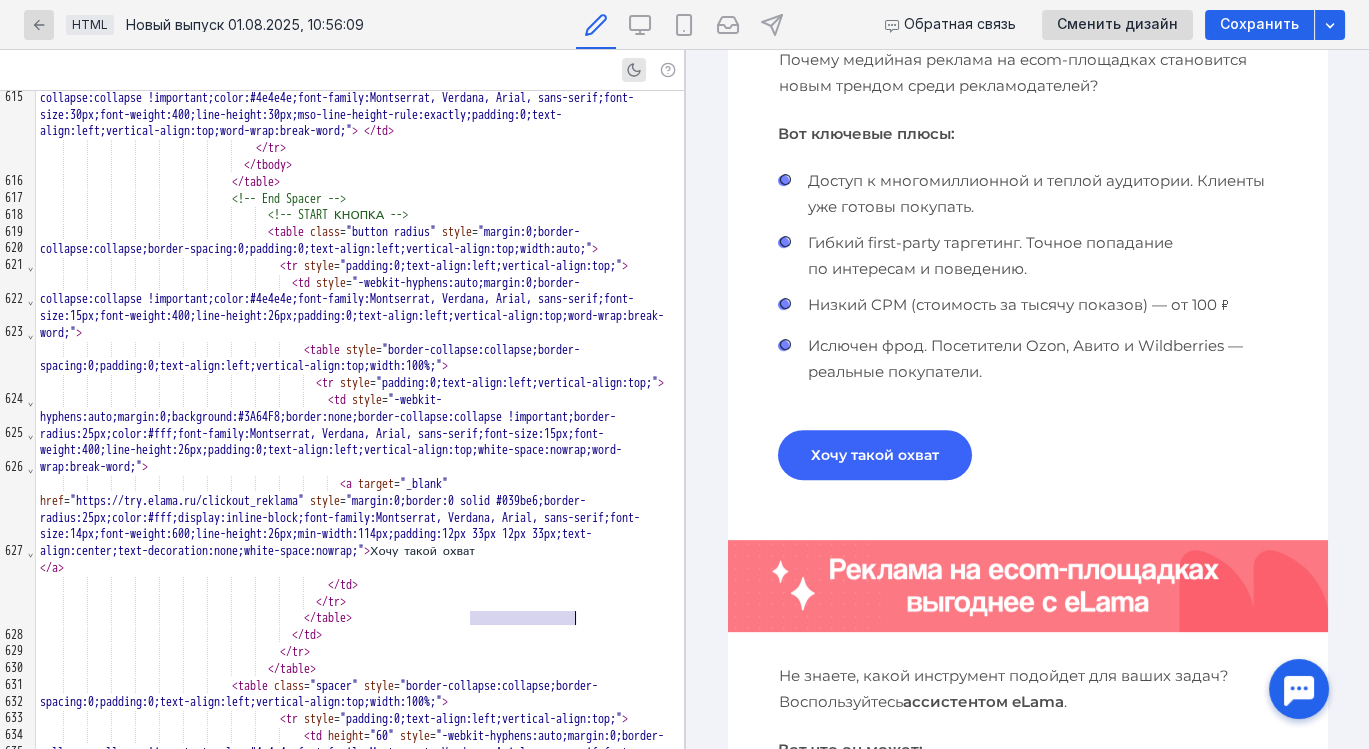 drag, startPoint x: 471, startPoint y: 615, endPoint x: 593, endPoint y: 617, distance: 122.016396 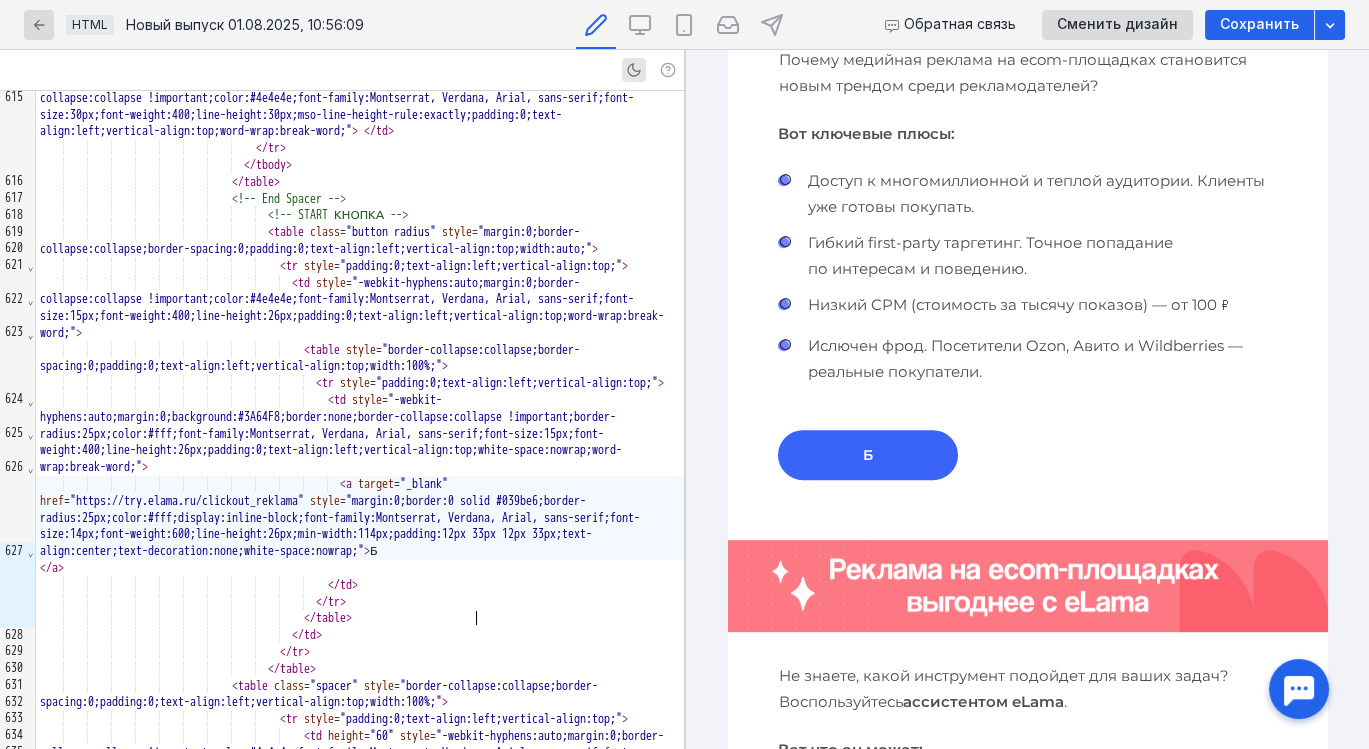 scroll, scrollTop: 0, scrollLeft: 0, axis: both 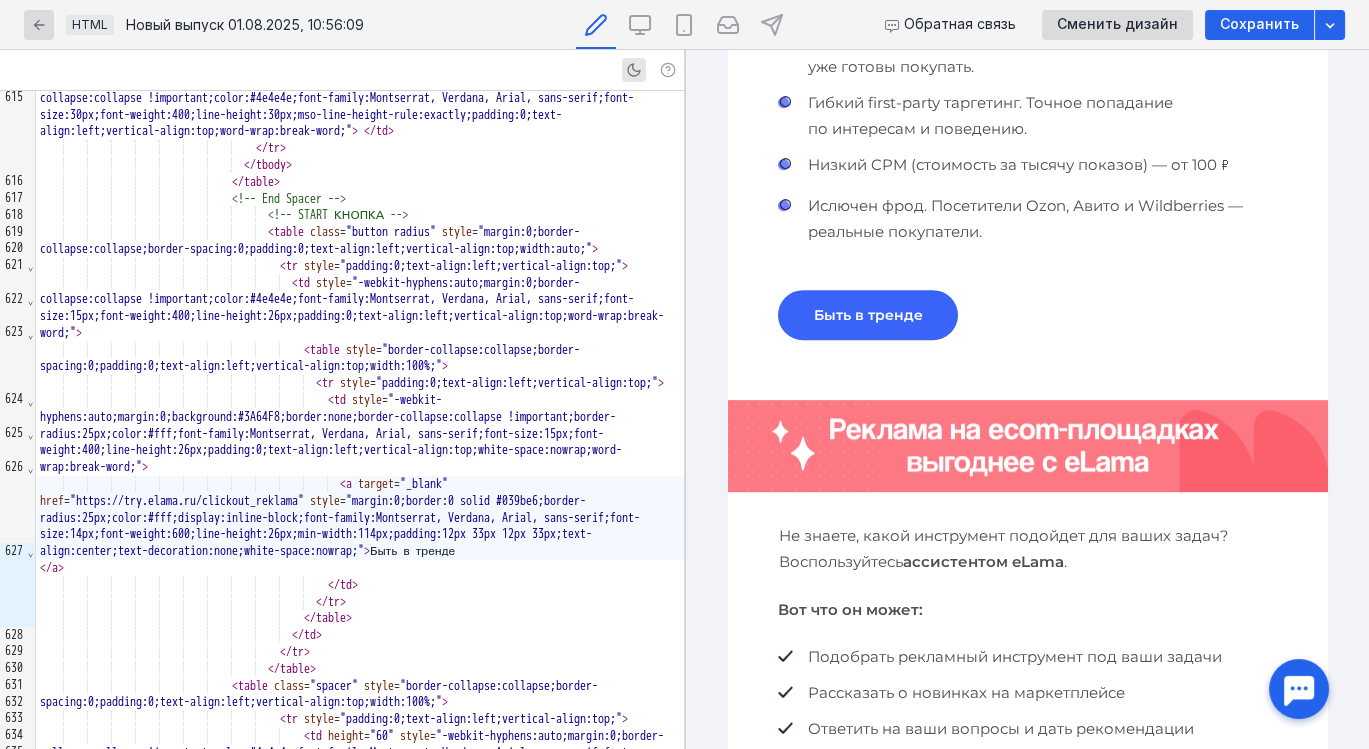 drag, startPoint x: 959, startPoint y: 552, endPoint x: 889, endPoint y: 558, distance: 70.256676 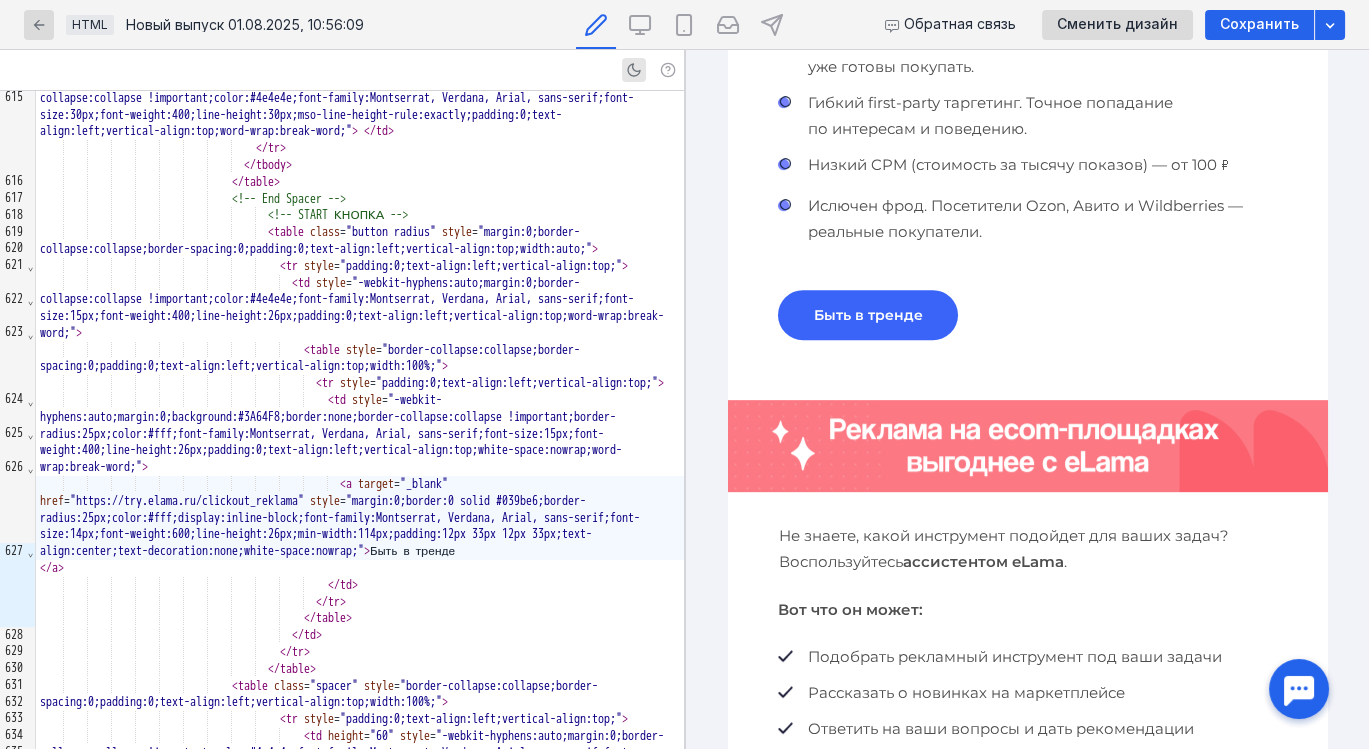 drag, startPoint x: 889, startPoint y: 558, endPoint x: 909, endPoint y: 576, distance: 26.907248 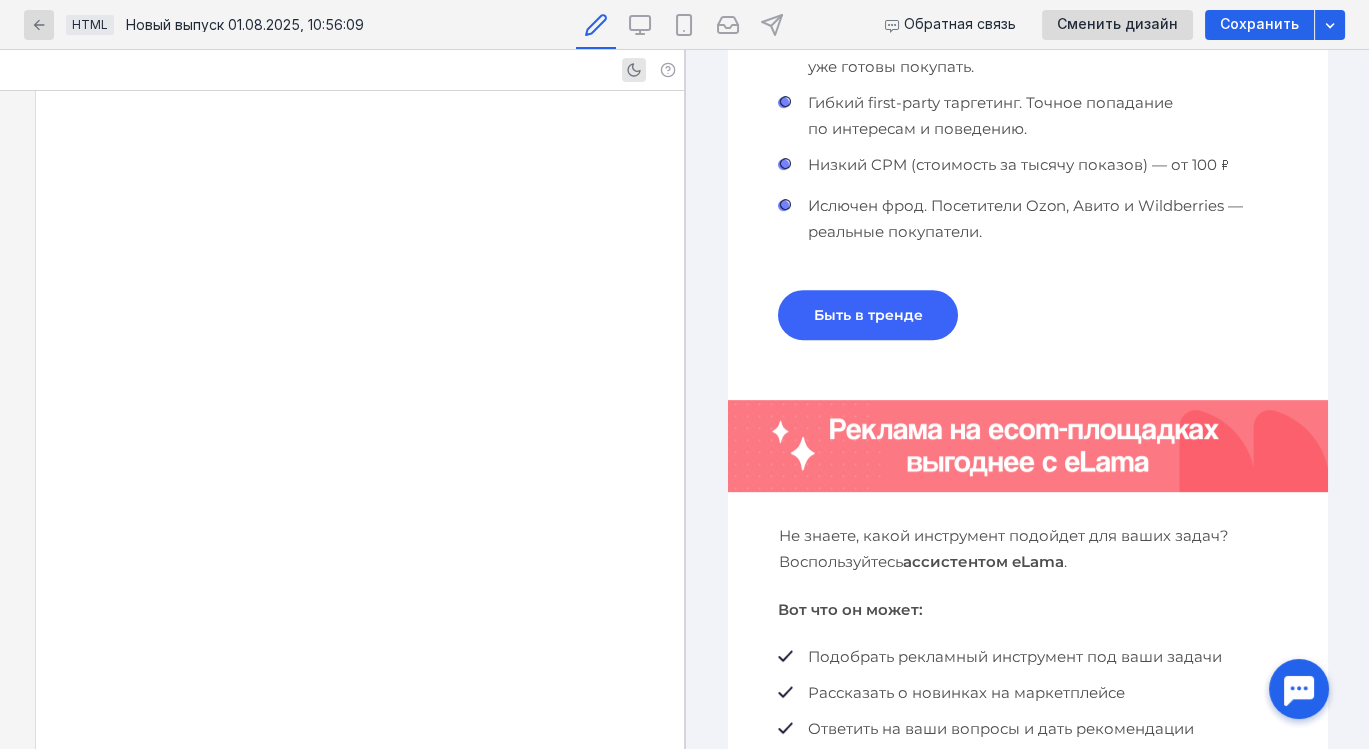 scroll, scrollTop: 11337, scrollLeft: 0, axis: vertical 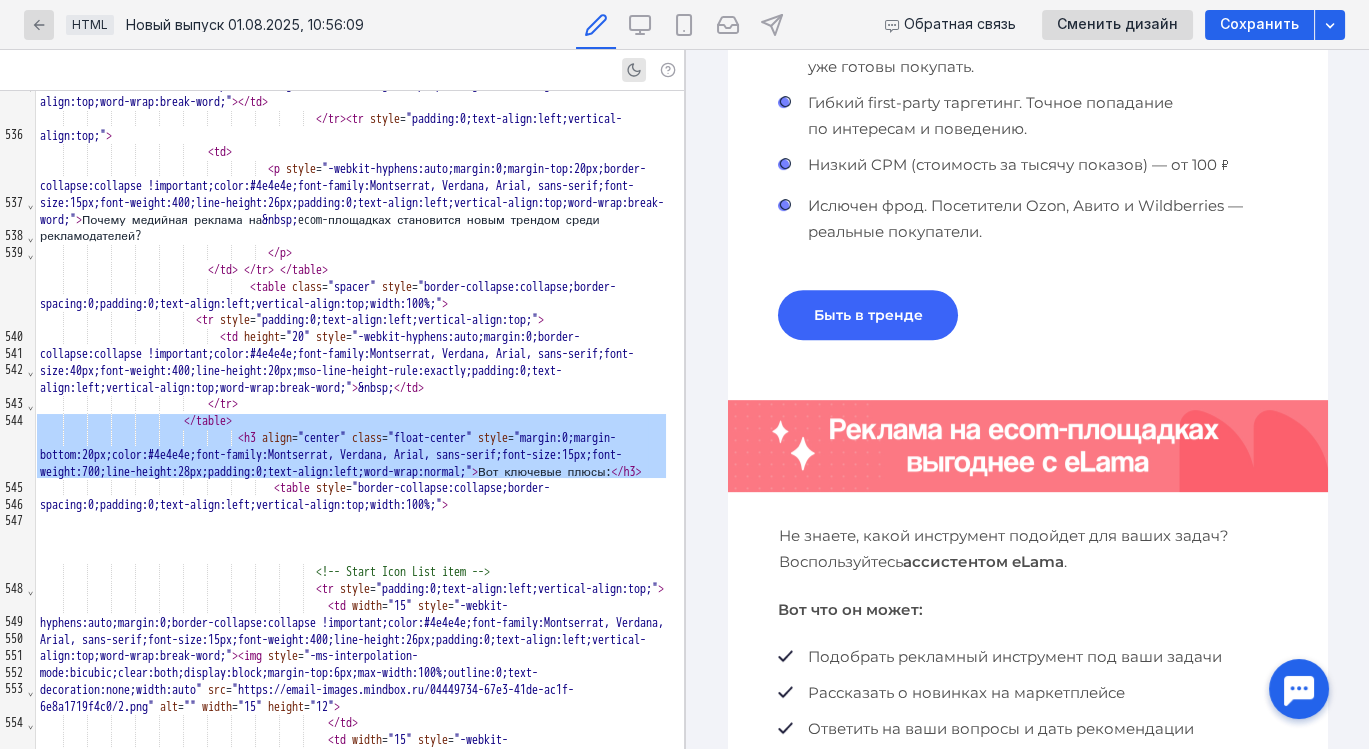 click on "ассистентом eLama" at bounding box center (982, 561) 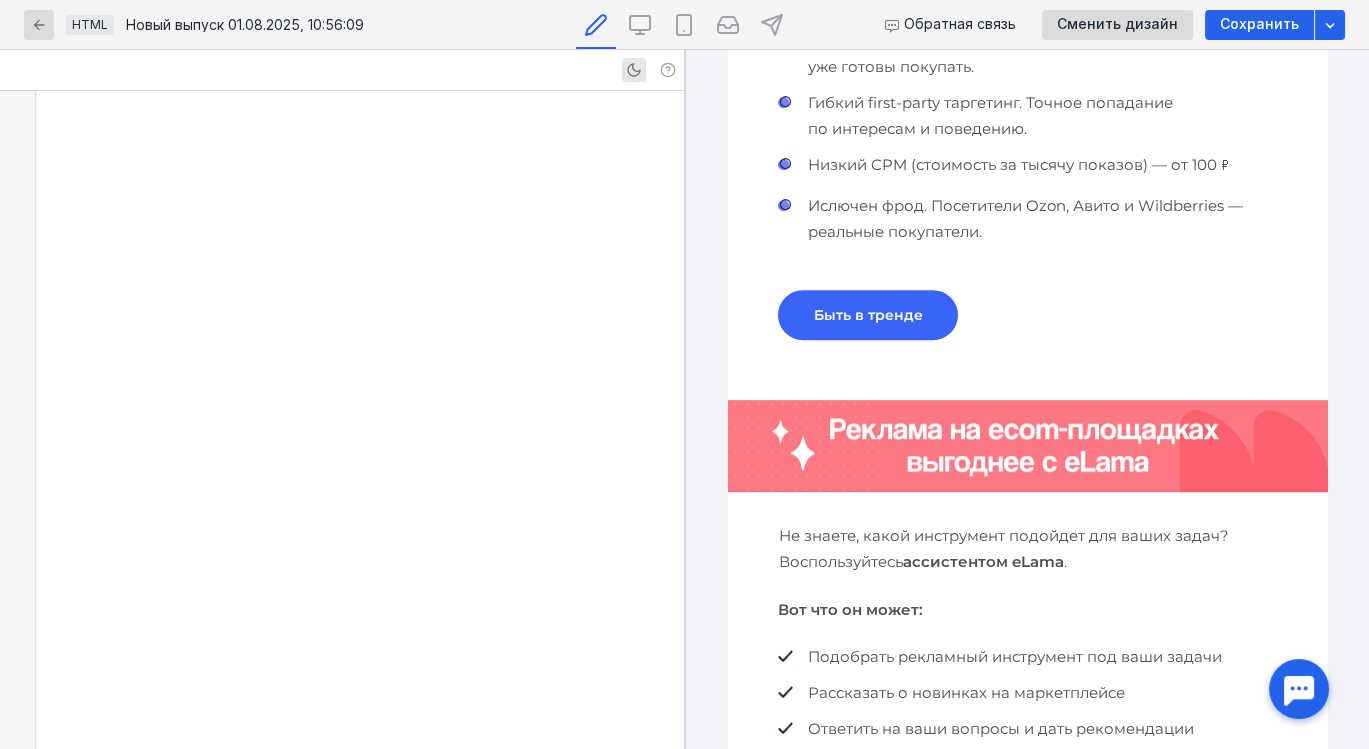 scroll, scrollTop: 15301, scrollLeft: 0, axis: vertical 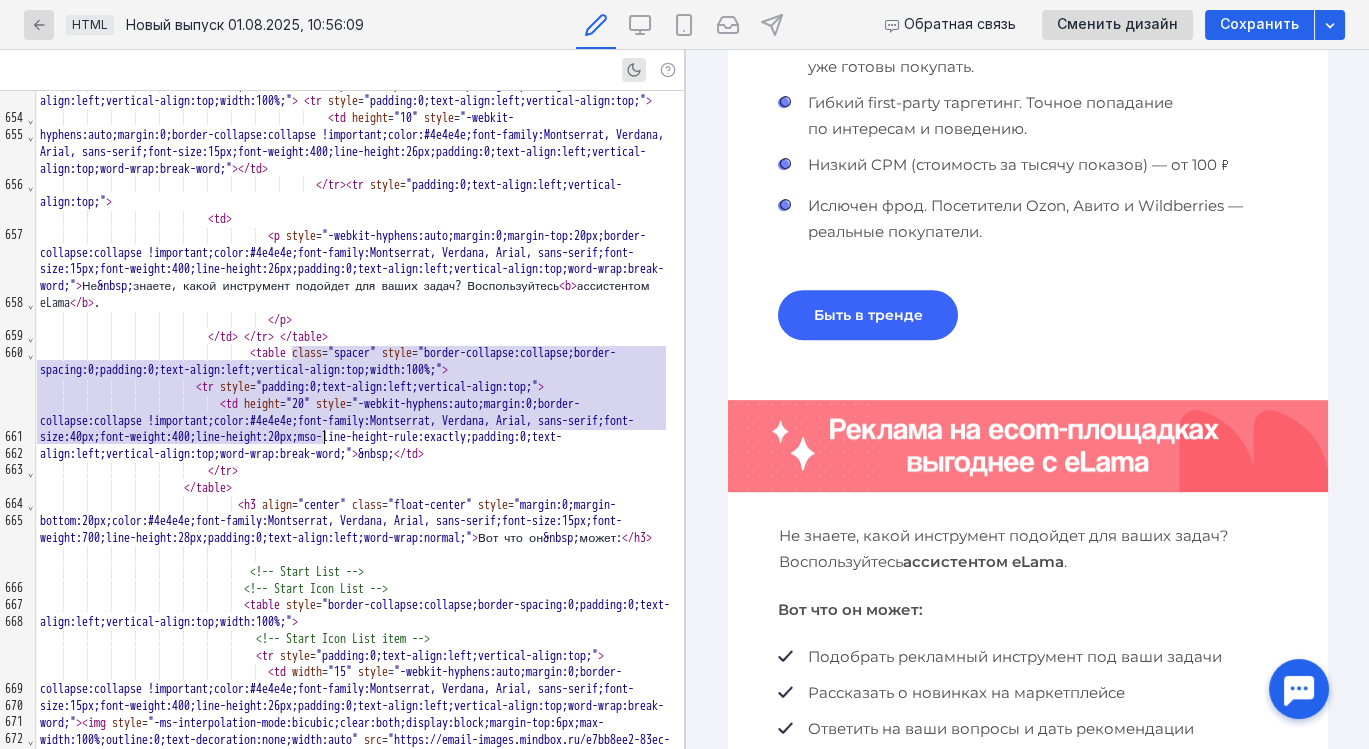 drag, startPoint x: 291, startPoint y: 353, endPoint x: 434, endPoint y: 437, distance: 165.84631 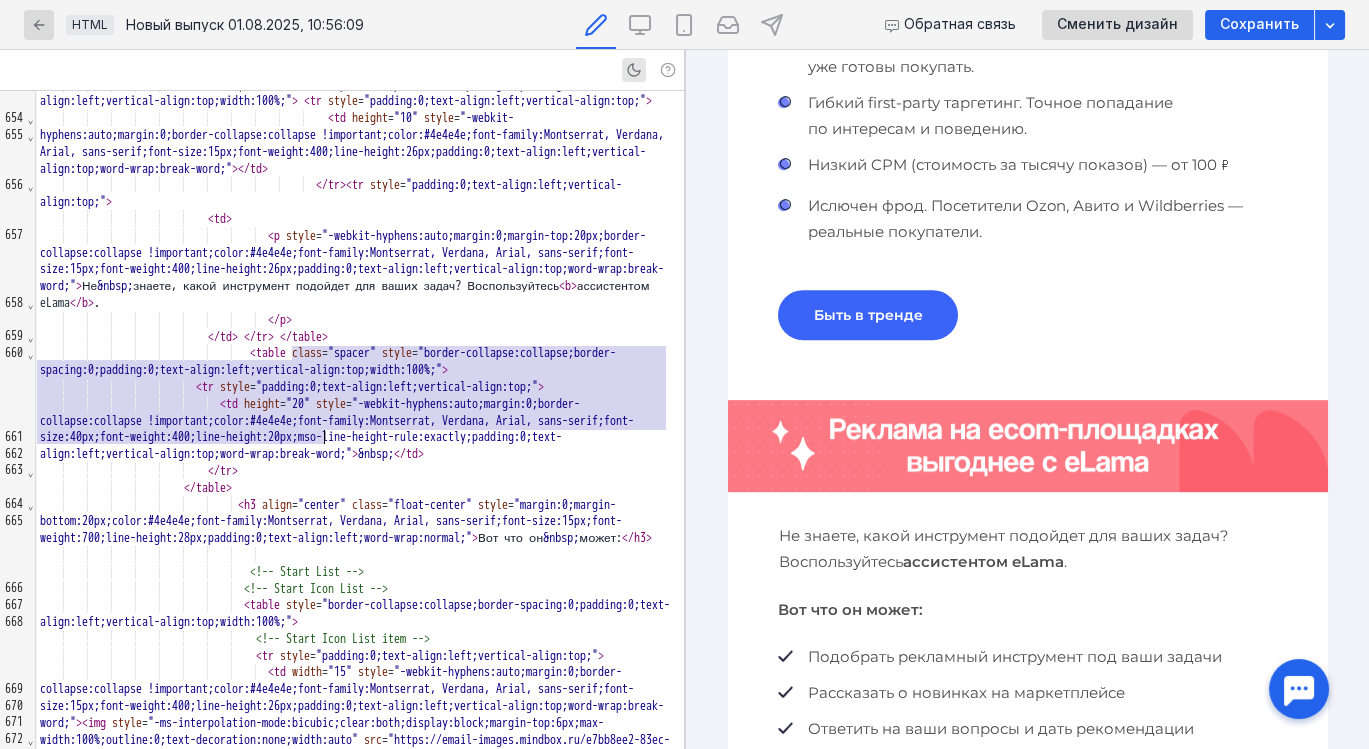 click on "< tr   style = "padding:0;text-align:left;vertical-align:top;" >                                                                 < td   height = "60"   style = "-webkit-hyphens:auto;margin:0;border-collapse:collapse !important;color:#4e4e4e;font-family:Montserrat, Verdana, Arial, sans-serif;font-size:60px;font-weight:400;line-height:60px;mso-line-height-rule:exactly;padding:0;text-align:left;vertical-align:top;word-wrap:break-word;" > &nbsp; </ td >                                                               </ tr >                                                         </ table > 	 	 	 	 	 	 	 	 </ th >                             </ tr >                           </ table >                       </ th >                     </ tr >               </ table > 	 	 	 	     < a   target = "_blank"   href = "https://try.elama.ru/clickout_reklama" >     < center > < img   class = "float-center"   src =   alt = "Вебинар"   style = > </ center > </ a > < table   class" at bounding box center [360, -4794] 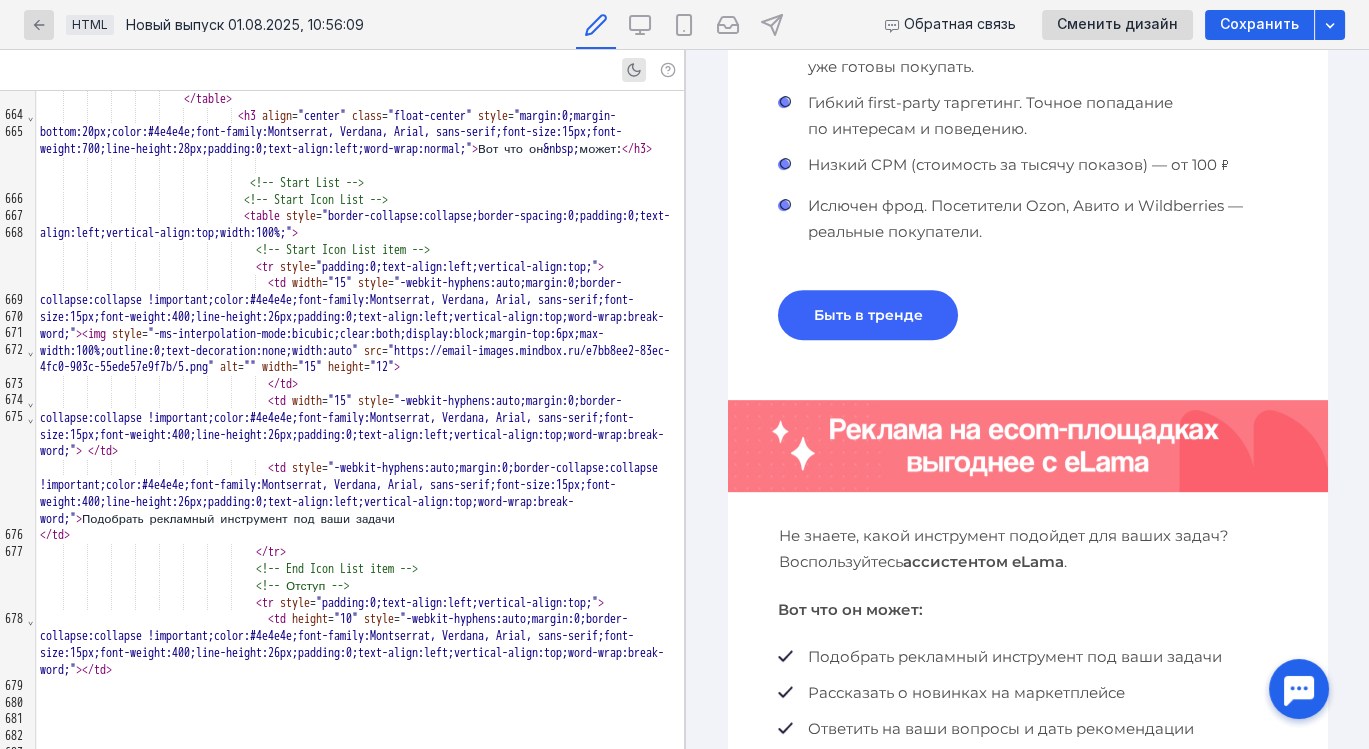 scroll, scrollTop: 15691, scrollLeft: 0, axis: vertical 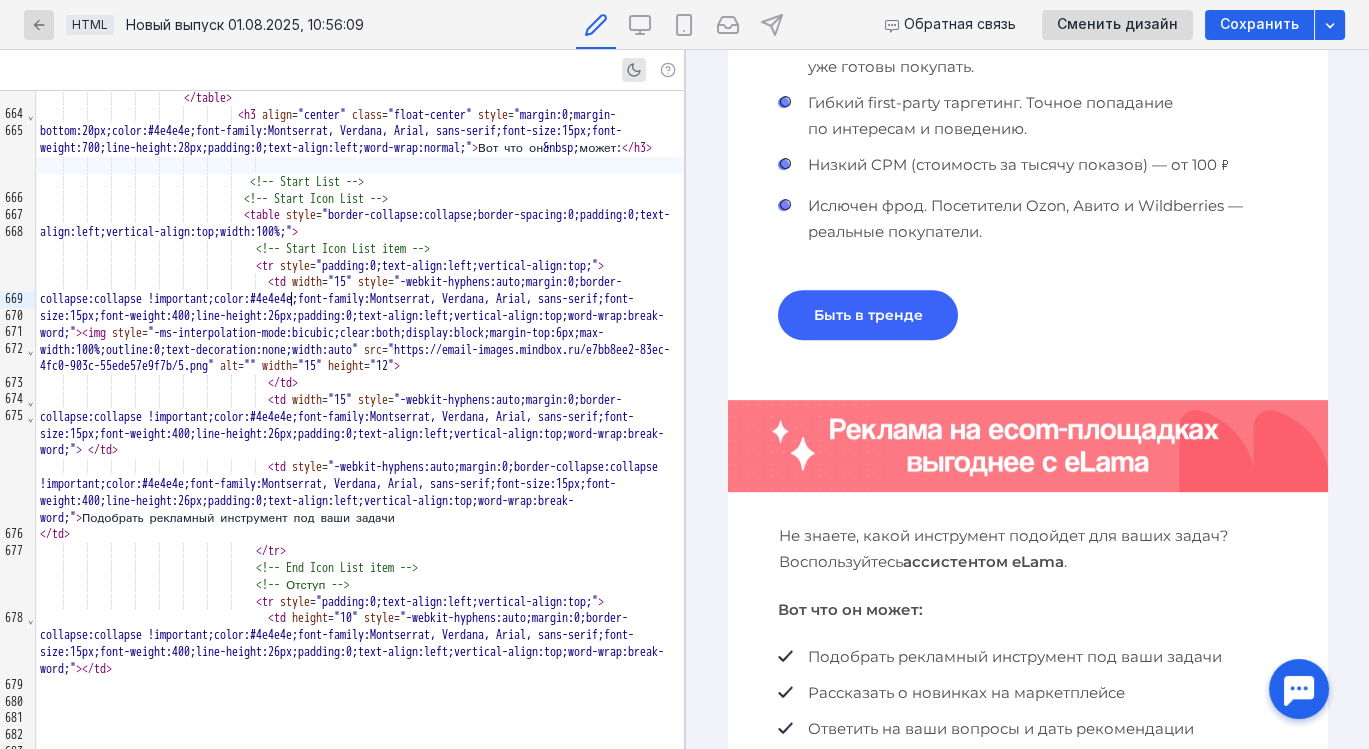 click at bounding box center [360, 165] 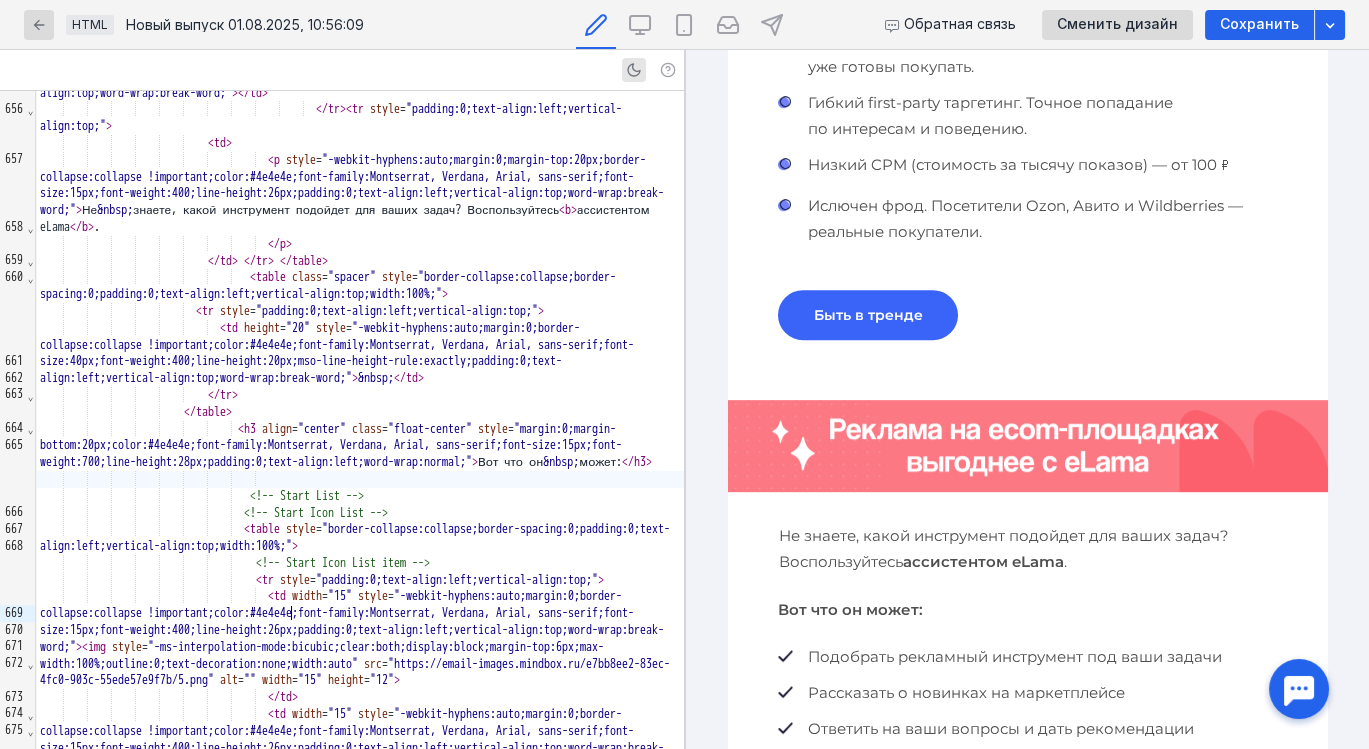 scroll, scrollTop: 15374, scrollLeft: 0, axis: vertical 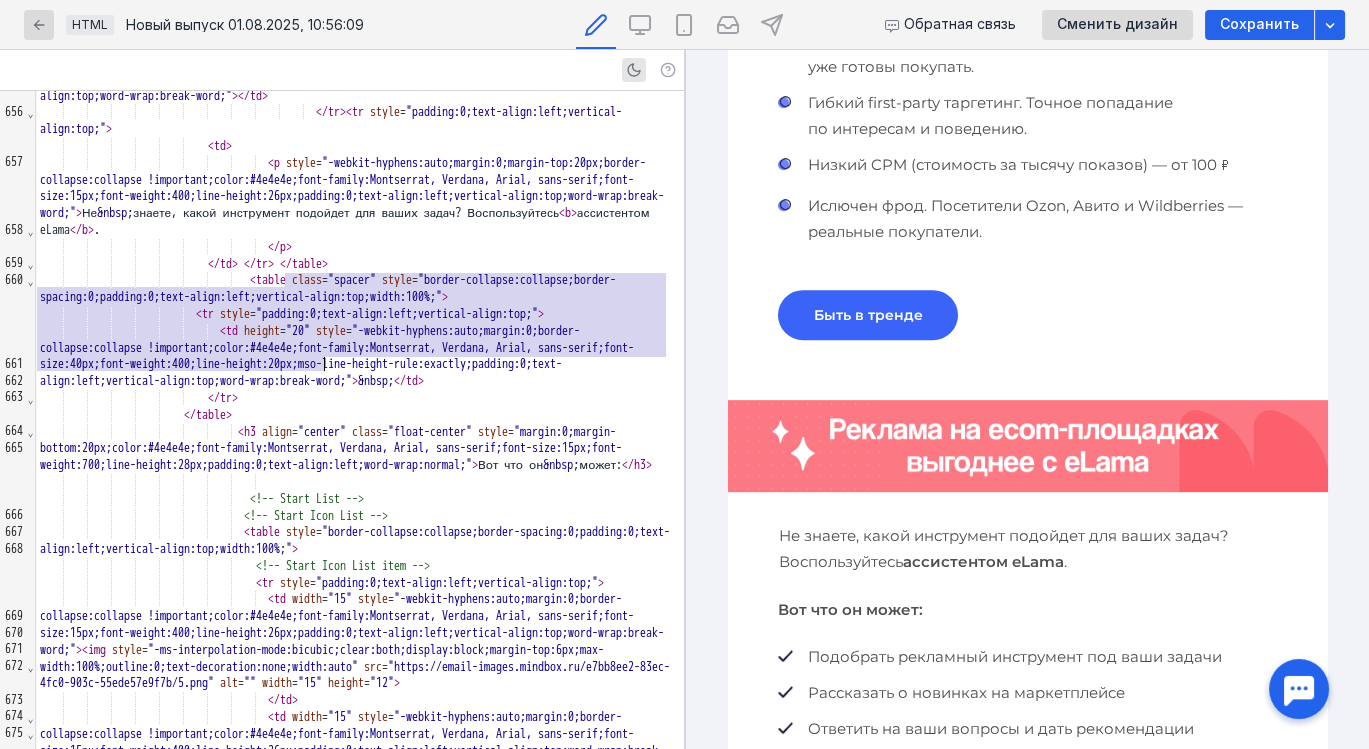 drag, startPoint x: 283, startPoint y: 280, endPoint x: 366, endPoint y: 361, distance: 115.97414 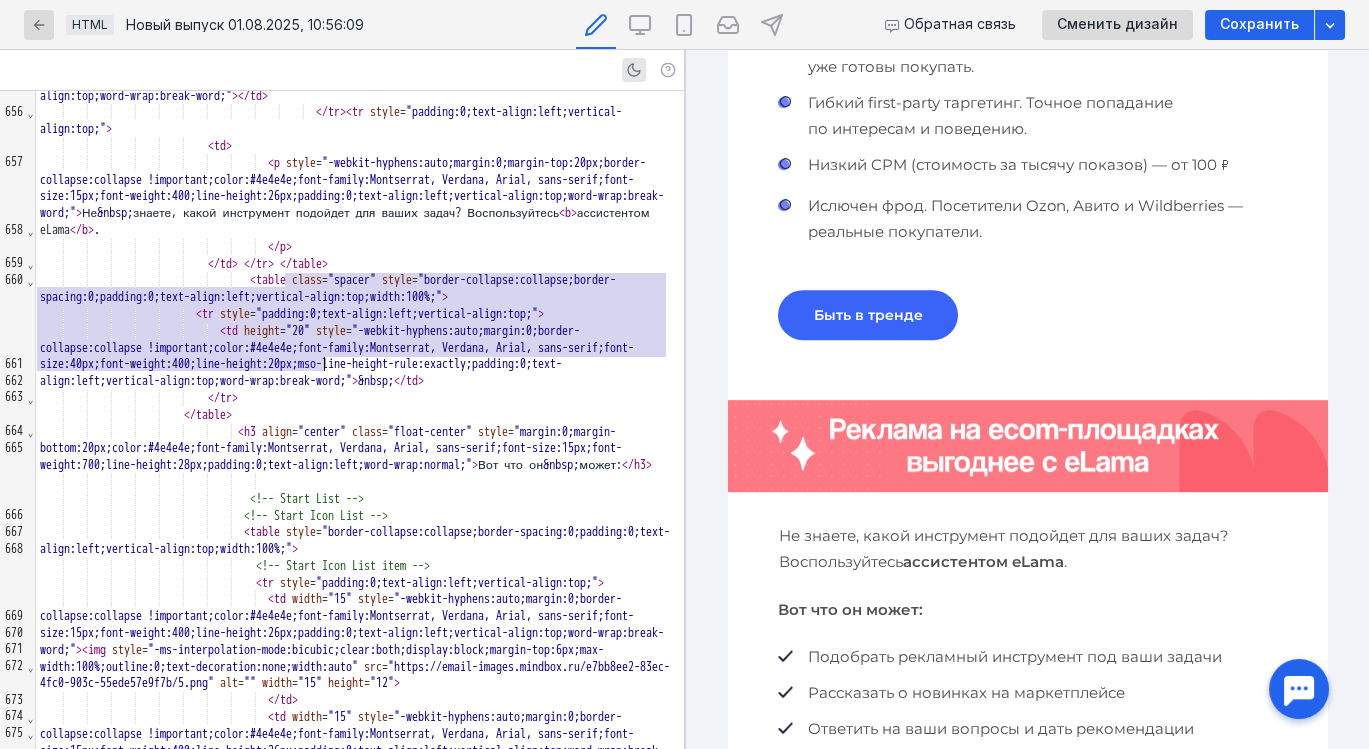 click on "< tr   style = "padding:0;text-align:left;vertical-align:top;" >                                                                 < td   height = "60"   style = "-webkit-hyphens:auto;margin:0;border-collapse:collapse !important;color:#4e4e4e;font-family:Montserrat, Verdana, Arial, sans-serif;font-size:60px;font-weight:400;line-height:60px;mso-line-height-rule:exactly;padding:0;text-align:left;vertical-align:top;word-wrap:break-word;" > &nbsp; </ td >                                                               </ tr >                                                         </ table > 	 	 	 	 	 	 	 	 </ th >                             </ tr >                           </ table >                       </ th >                     </ tr >               </ table > 	 	 	 	     < a   target = "_blank"   href = "https://try.elama.ru/clickout_reklama" >     < center > < img   class = "float-center"   src =   alt = "Вебинар"   style = > </ center > </ a > < table   class" at bounding box center [360, -4867] 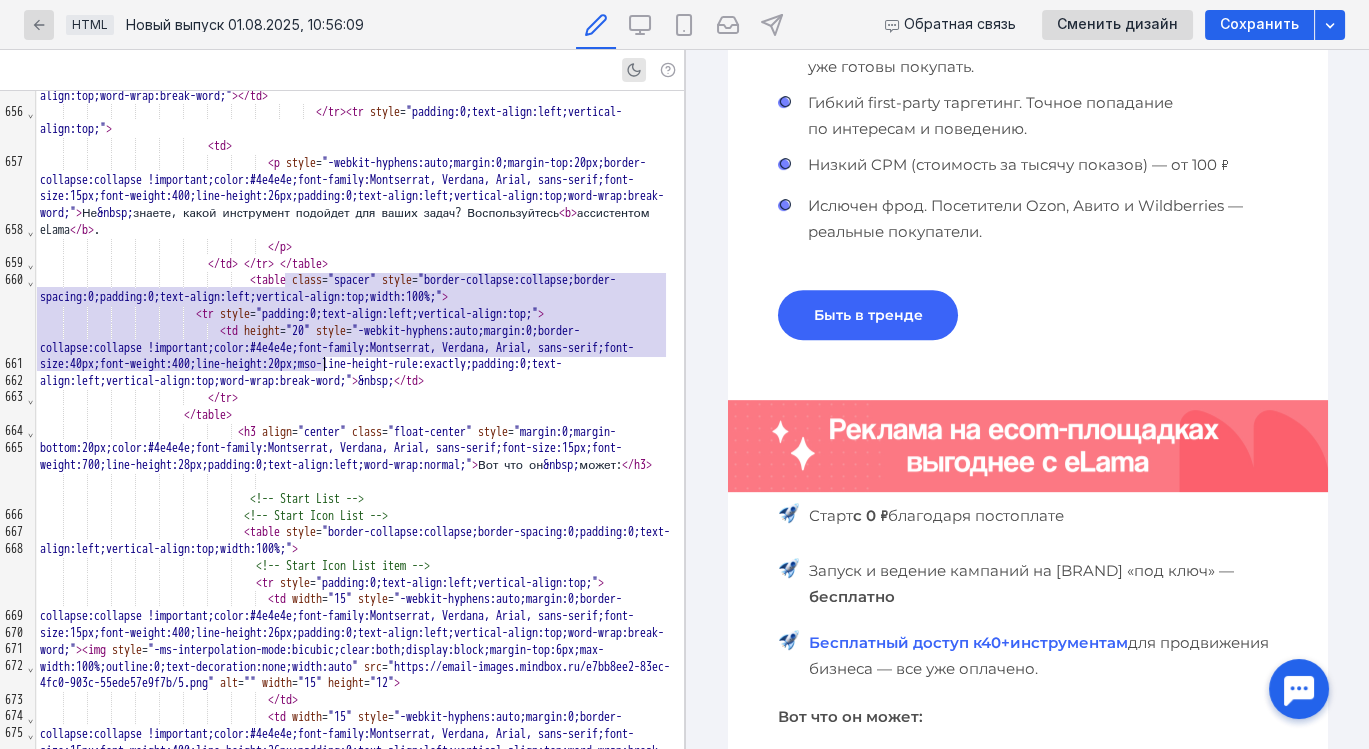 scroll, scrollTop: 16562, scrollLeft: 0, axis: vertical 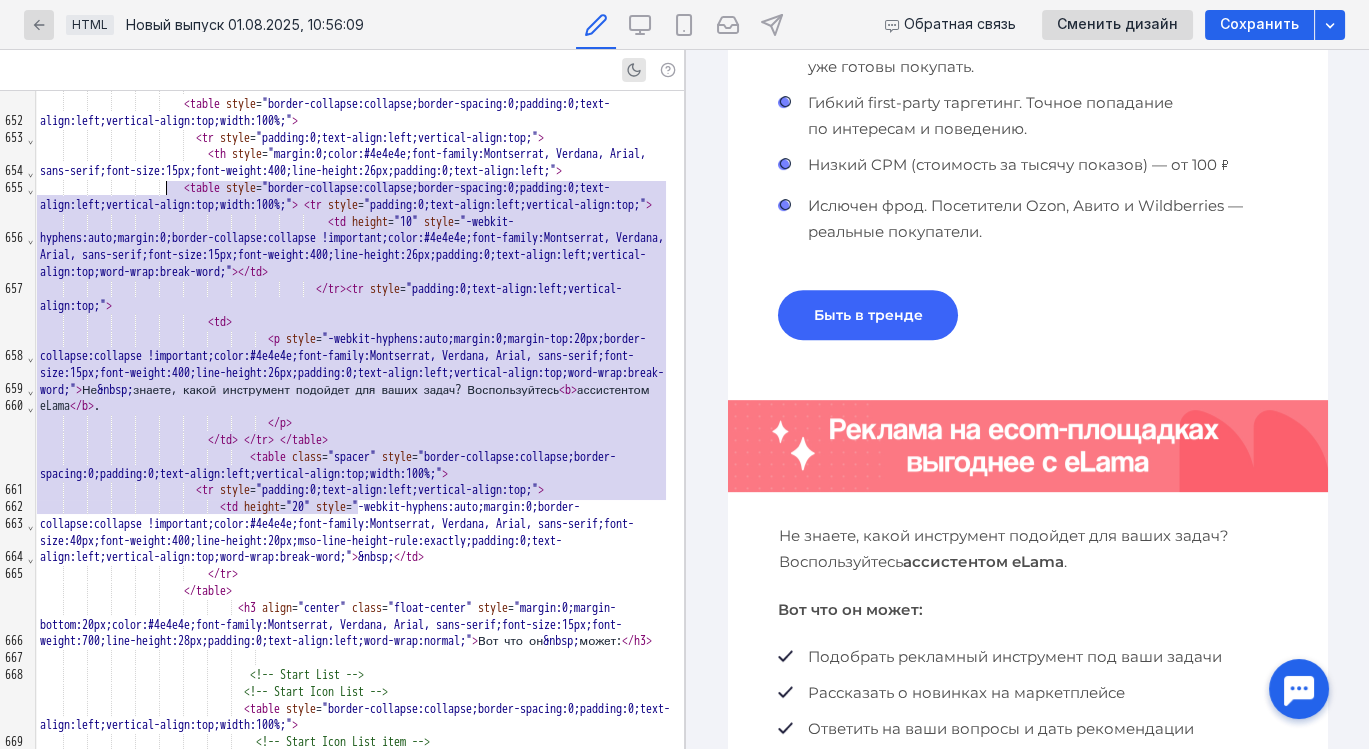 drag, startPoint x: 368, startPoint y: 214, endPoint x: 154, endPoint y: 177, distance: 217.17505 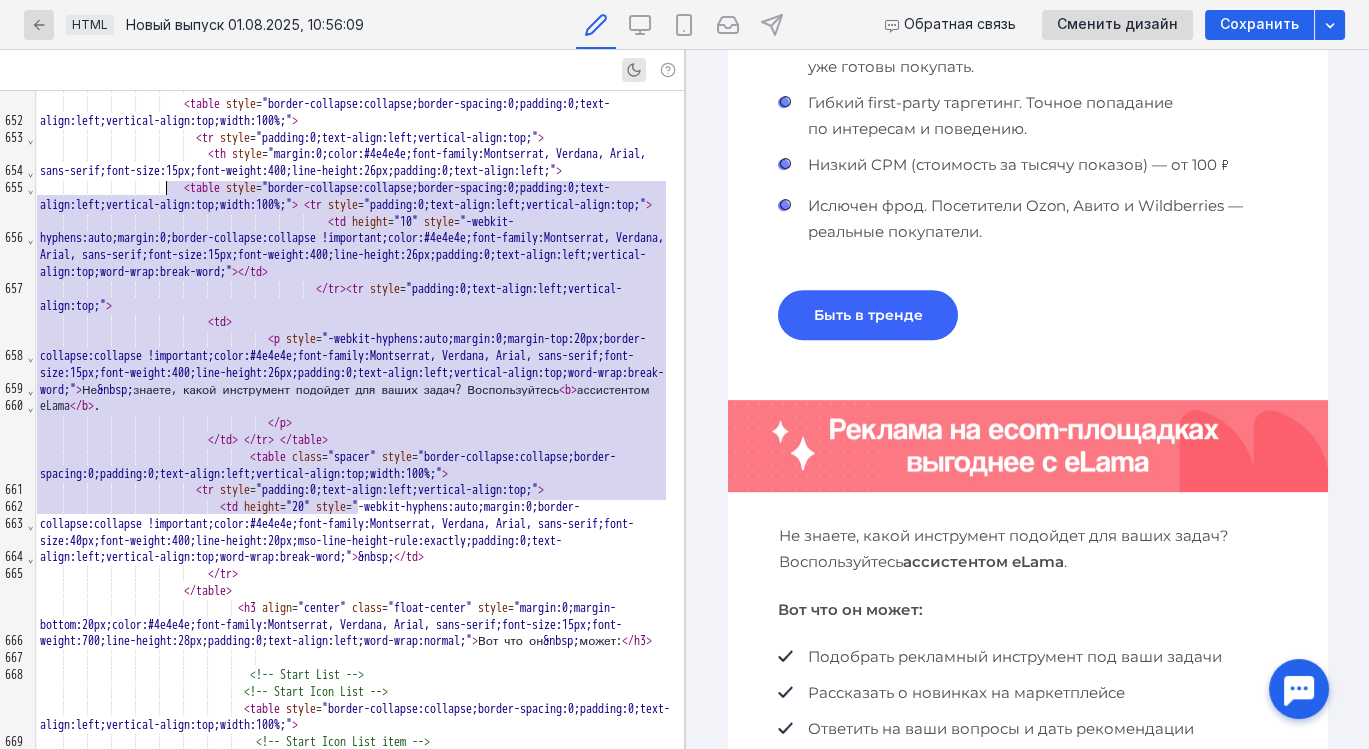 click on "< table   class = "row"   style = "border-collapse:collapse;border-spacing:0;display:table;padding:0;position:relative;text-align:left;vertical-align:top;width:100%;" >                           < tr   style = "padding:0;text-align:left;vertical-align:top;" >                                 < th   class = "small-12 large-12 columns first last"   style = "margin:0 auto;color:#4e4e4e;font-family:Montserrat, Verdana, Arial, sans-serif;font-size:15px;font-weight:400;line-height:26px;padding:0;padding-bottom:0;padding-left:50px;padding-right:50px;text-align:left;width:580px;" > 	 	 	 	 	 	                                      < table   style = "border-collapse:collapse;border-spacing:0;padding:0;text-align:left;vertical-align:top;width:100%;" >                                       < tr   style = "padding:0;text-align:left;vertical-align:top;" >                                         < th   style = >                                   < table   style = >   < tr   style = >" at bounding box center (360, -4732) 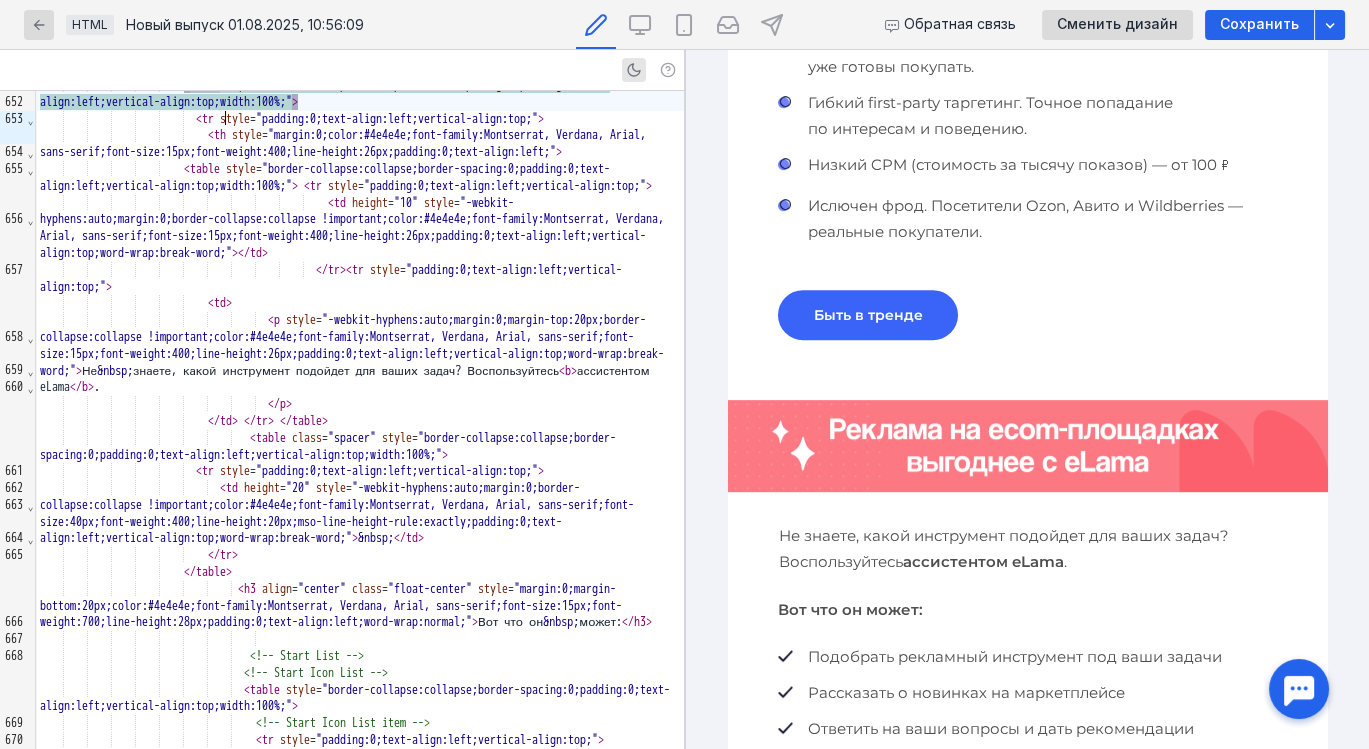 scroll, scrollTop: 15268, scrollLeft: 0, axis: vertical 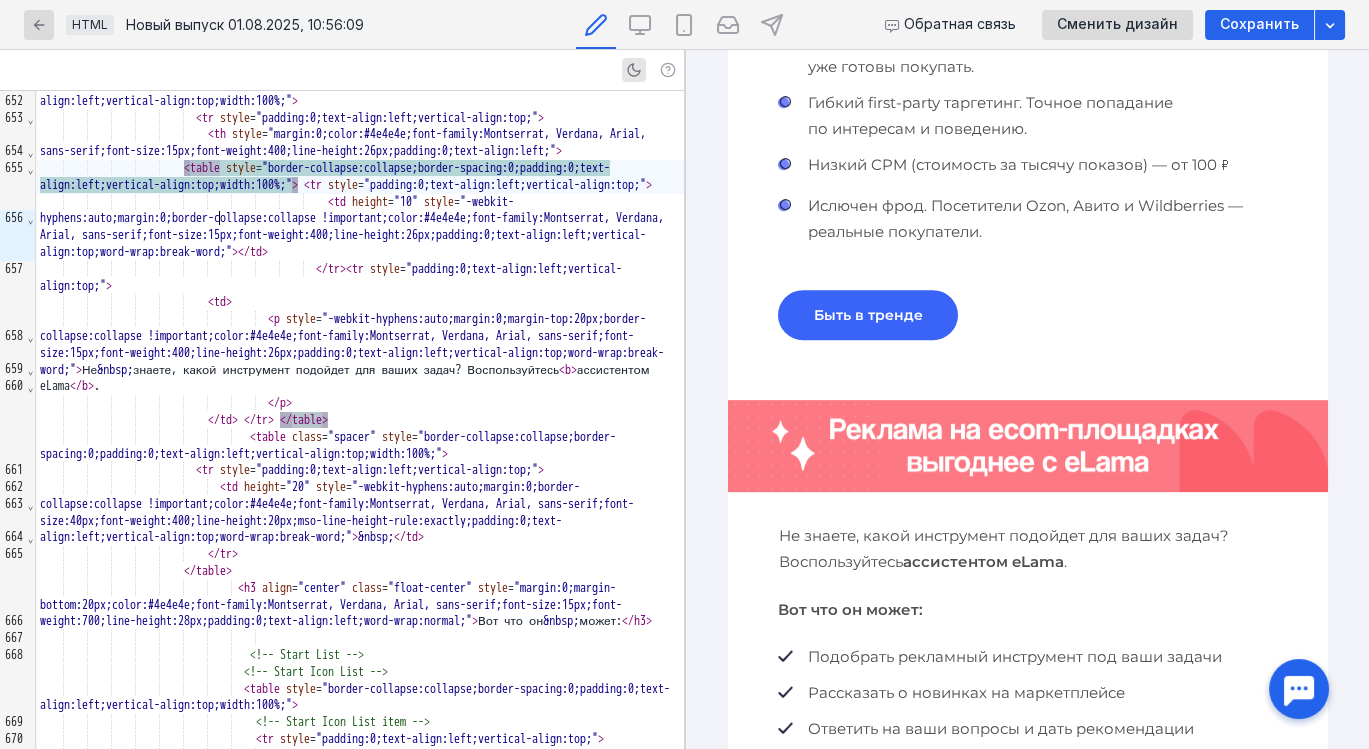 click on "</ td >   </ tr >   </ table >" at bounding box center [360, 420] 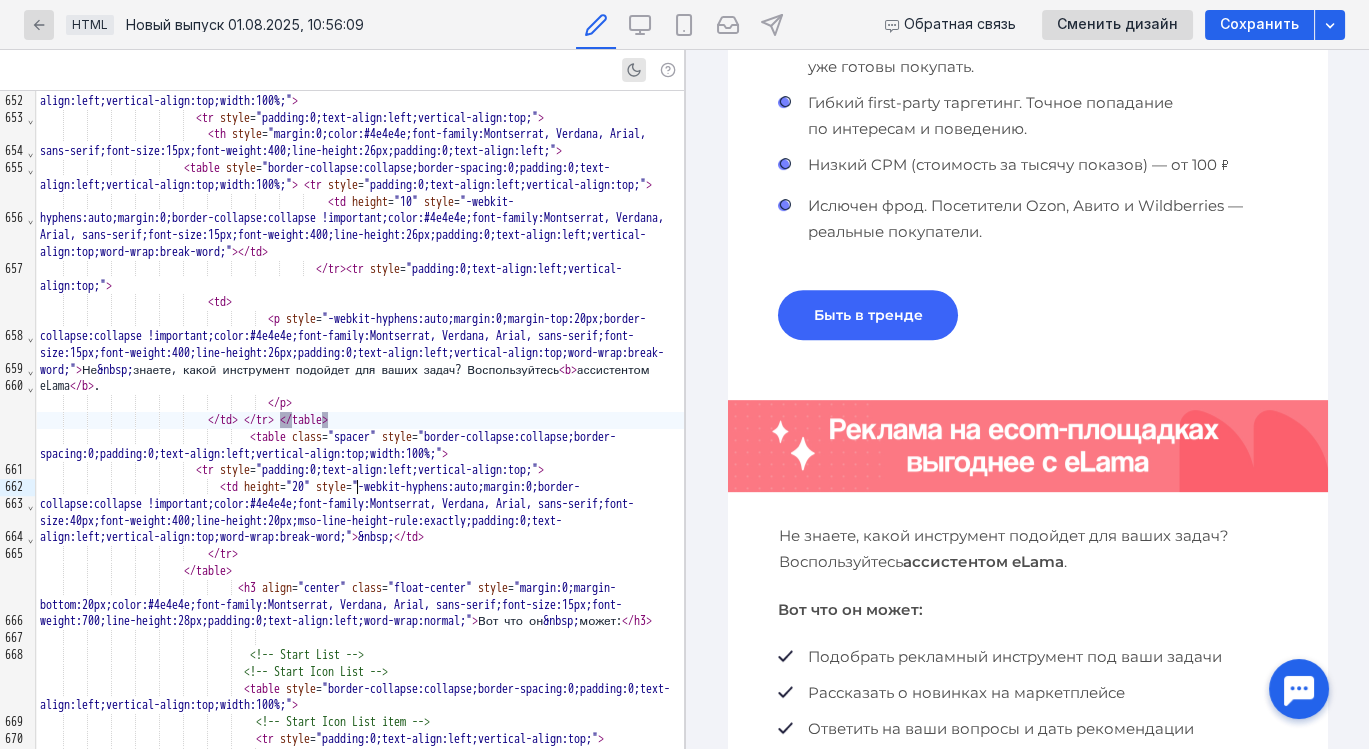 drag, startPoint x: 416, startPoint y: 482, endPoint x: 137, endPoint y: 305, distance: 330.40884 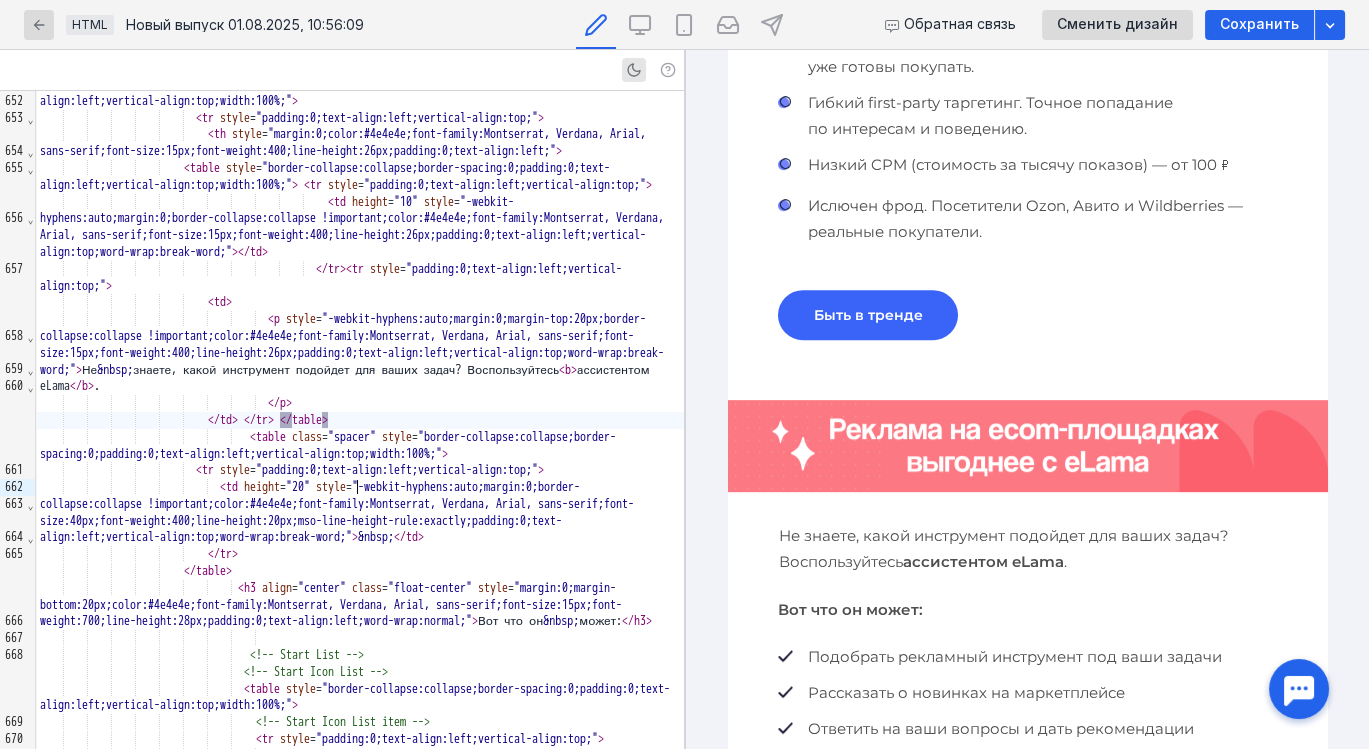 drag, startPoint x: 137, startPoint y: 305, endPoint x: 191, endPoint y: 210, distance: 109.27488 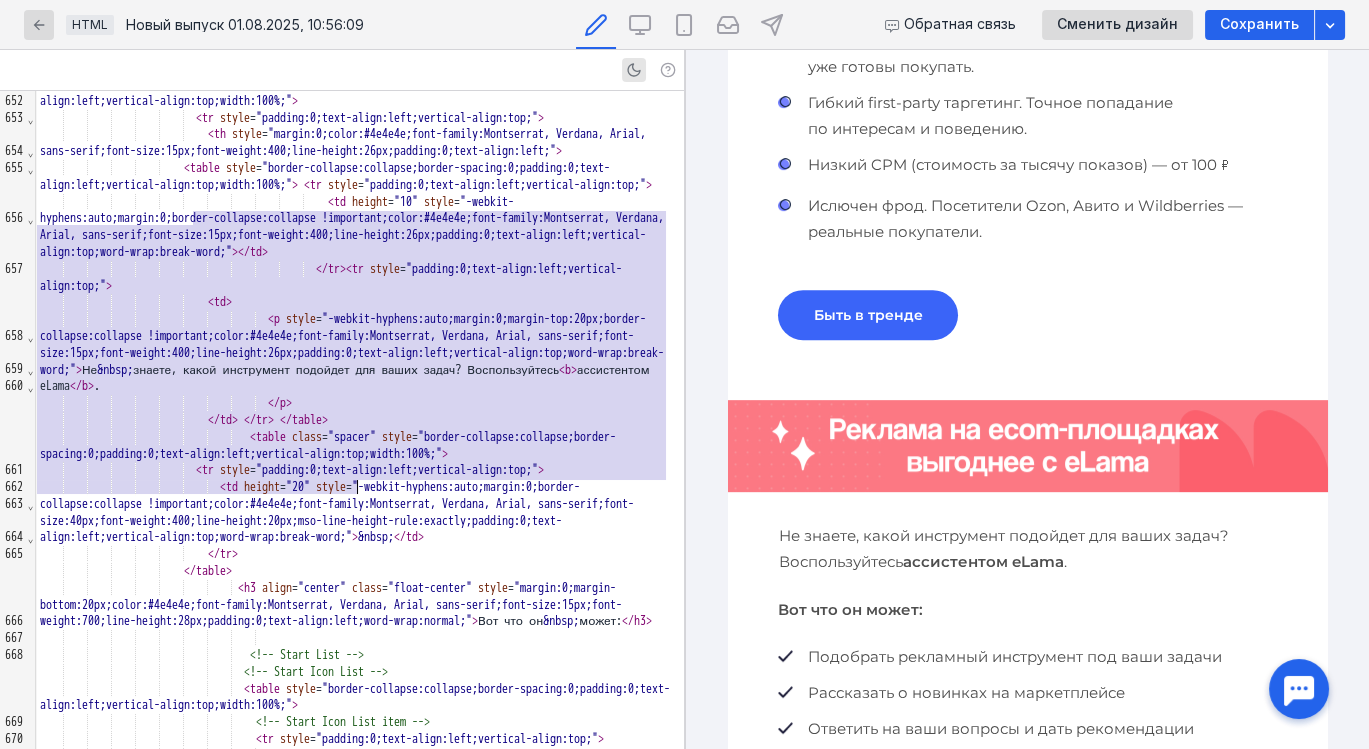 drag, startPoint x: 193, startPoint y: 219, endPoint x: 431, endPoint y: 483, distance: 355.4434 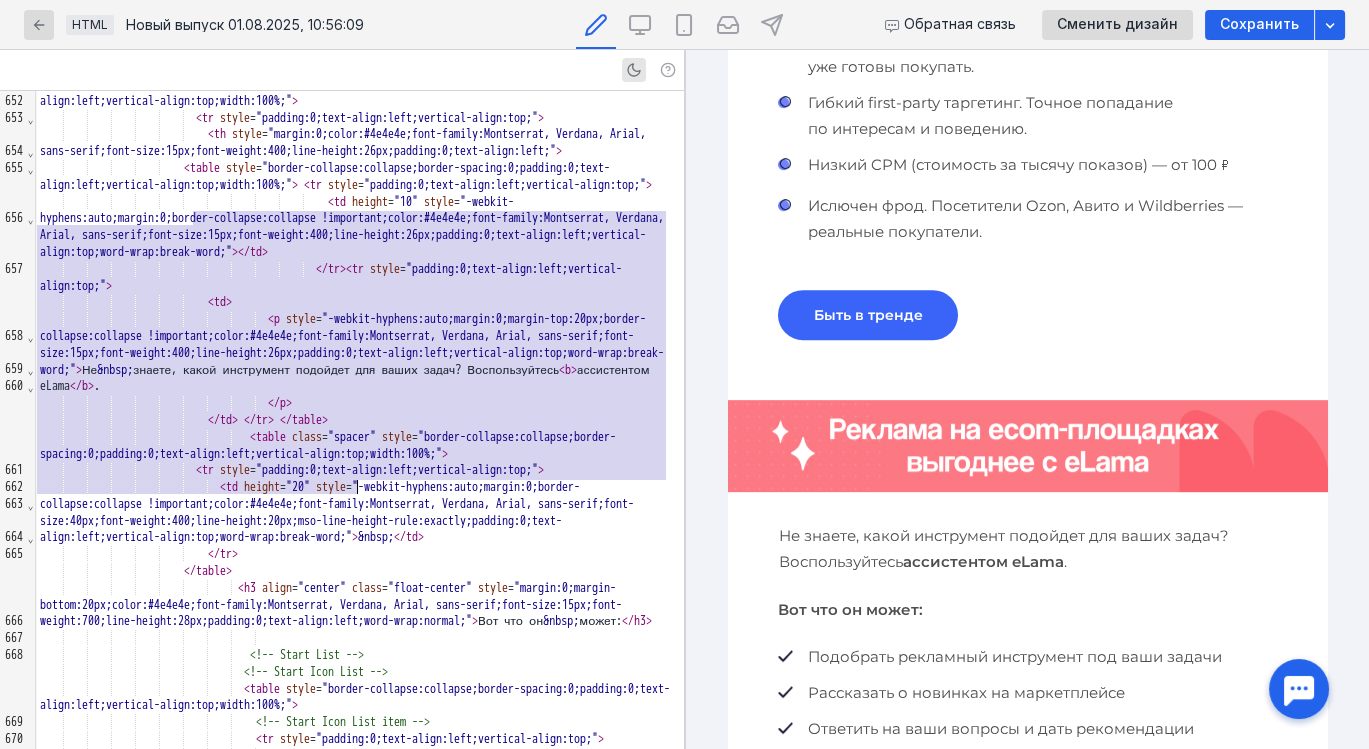click on "< table   class = "row"   style = "border-collapse:collapse;border-spacing:0;display:table;padding:0;position:relative;text-align:left;vertical-align:top;width:100%;" >                           < tr   style = "padding:0;text-align:left;vertical-align:top;" >                                 < th   class = "small-12 large-12 columns first last"   style = "margin:0 auto;color:#4e4e4e;font-family:Montserrat, Verdana, Arial, sans-serif;font-size:15px;font-weight:400;line-height:26px;padding:0;padding-bottom:0;padding-left:50px;padding-right:50px;text-align:left;width:580px;" > 	 	 	 	 	 	                                      < table   style = "border-collapse:collapse;border-spacing:0;padding:0;text-align:left;vertical-align:top;width:100%;" >                                       < tr   style = "padding:0;text-align:left;vertical-align:top;" >                                         < th   style = >                                   < table   style = >   < tr   style = >" at bounding box center (360, -4752) 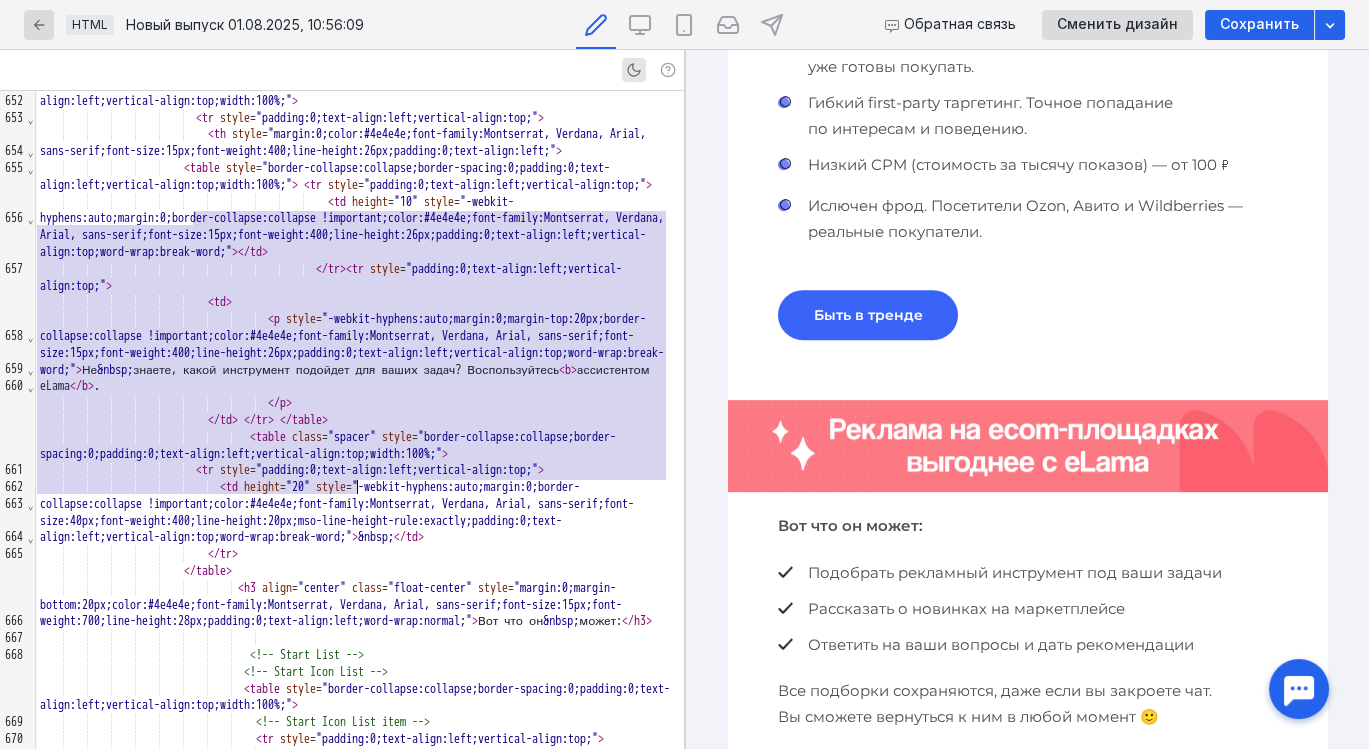 scroll, scrollTop: 1557, scrollLeft: 0, axis: vertical 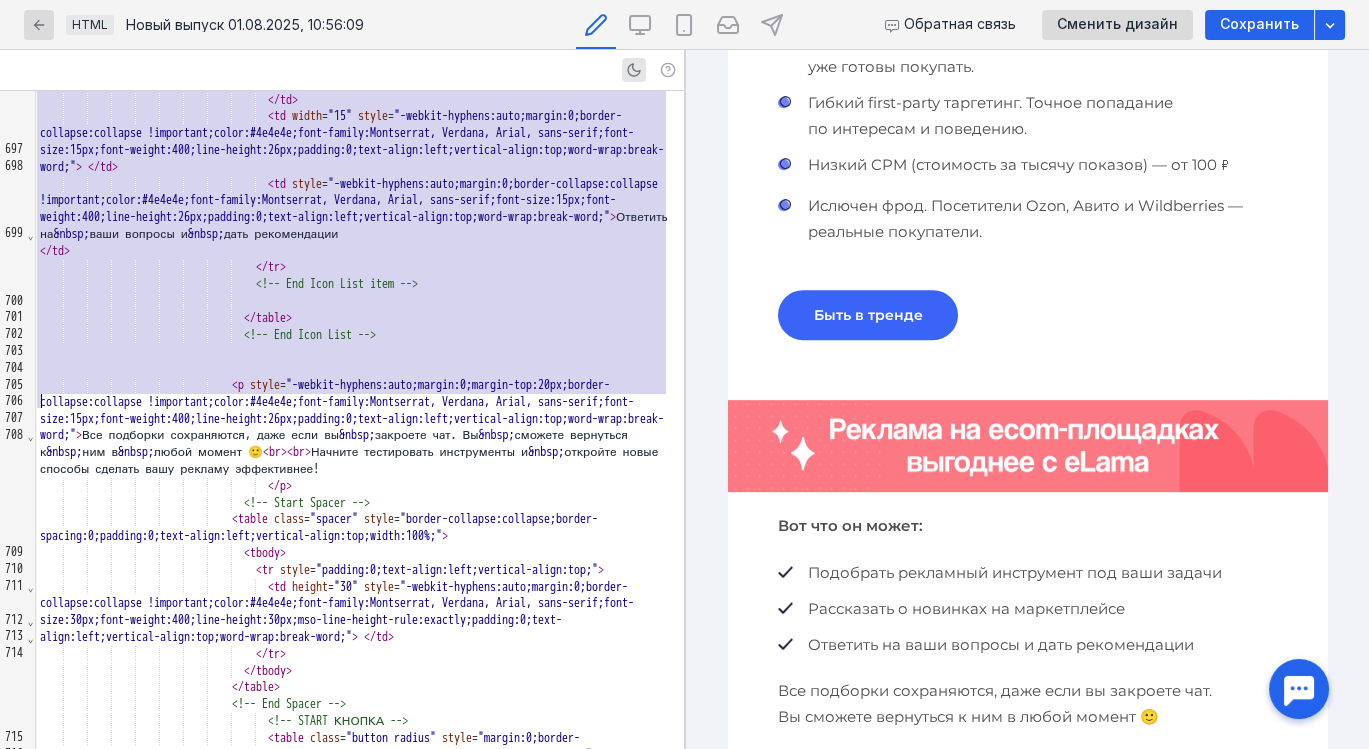drag, startPoint x: 257, startPoint y: 391, endPoint x: 464, endPoint y: 403, distance: 207.34753 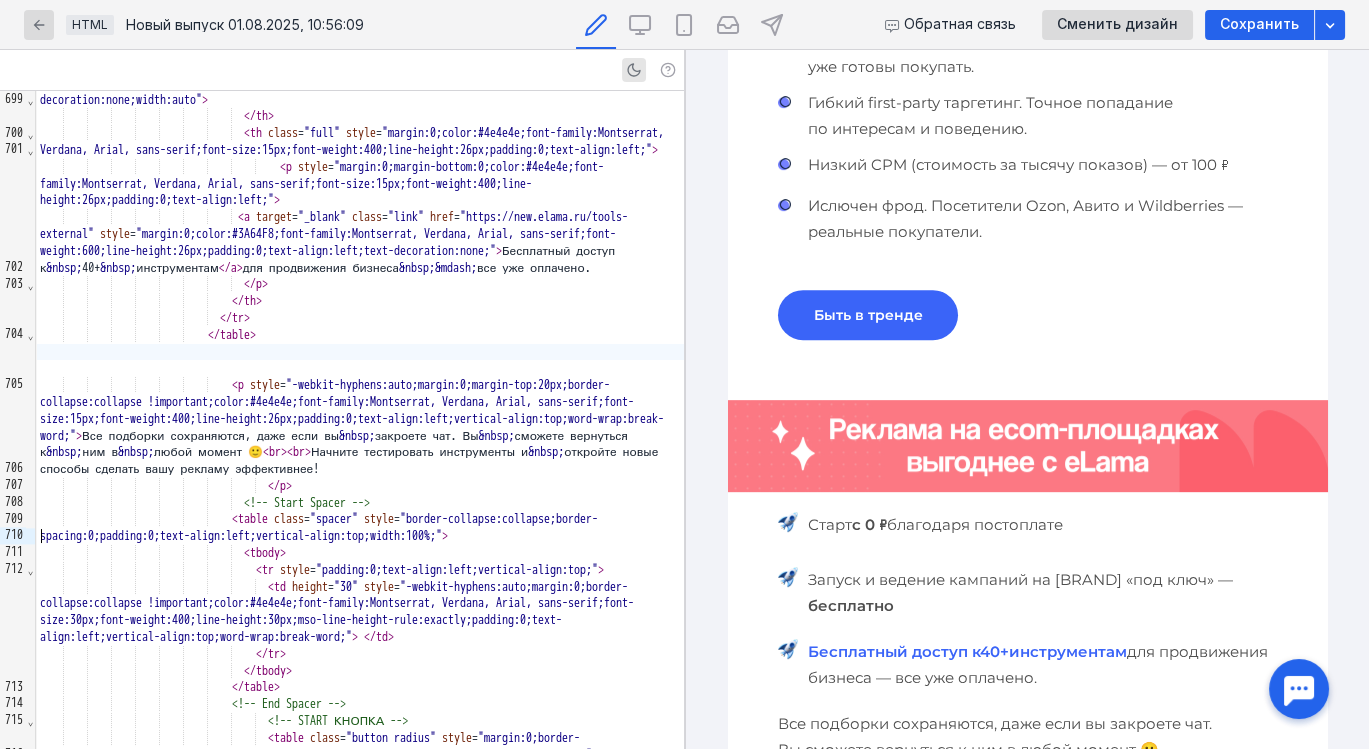 scroll, scrollTop: 1557, scrollLeft: 0, axis: vertical 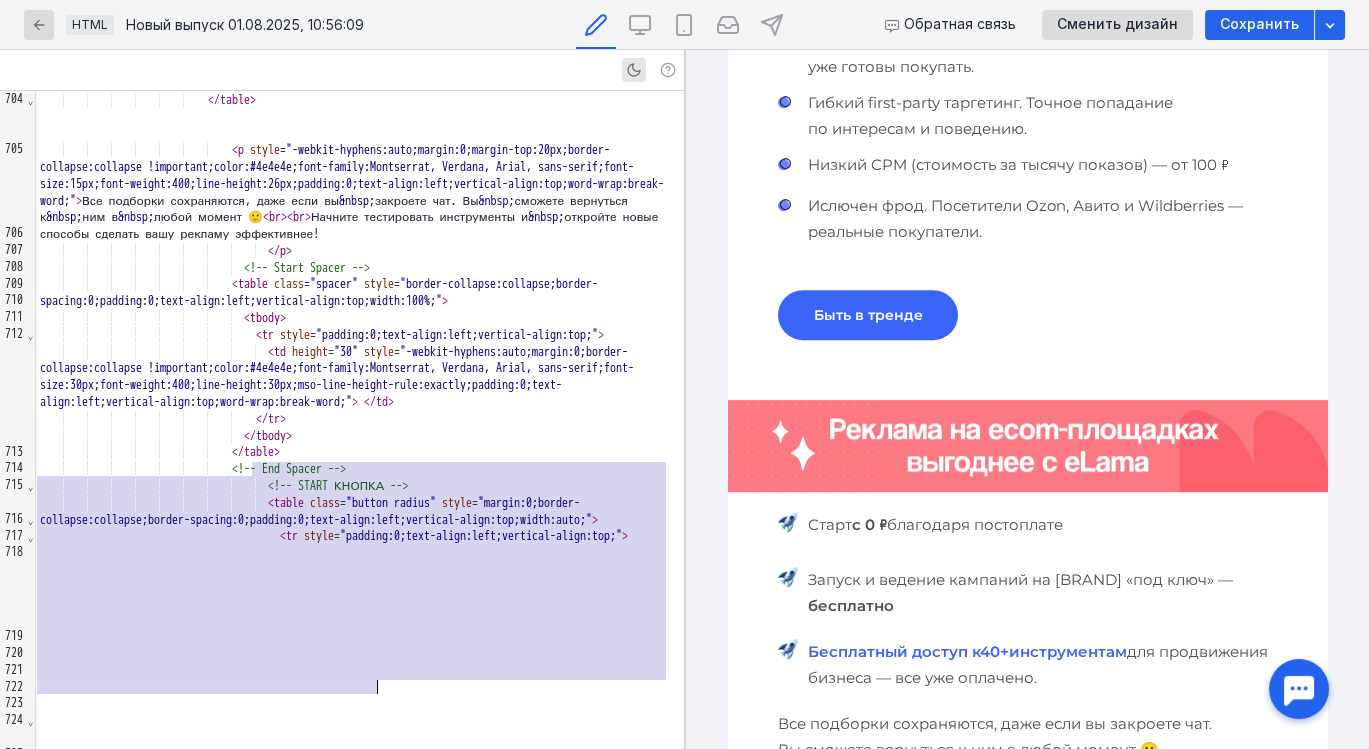 drag, startPoint x: 255, startPoint y: 565, endPoint x: 446, endPoint y: 689, distance: 227.72131 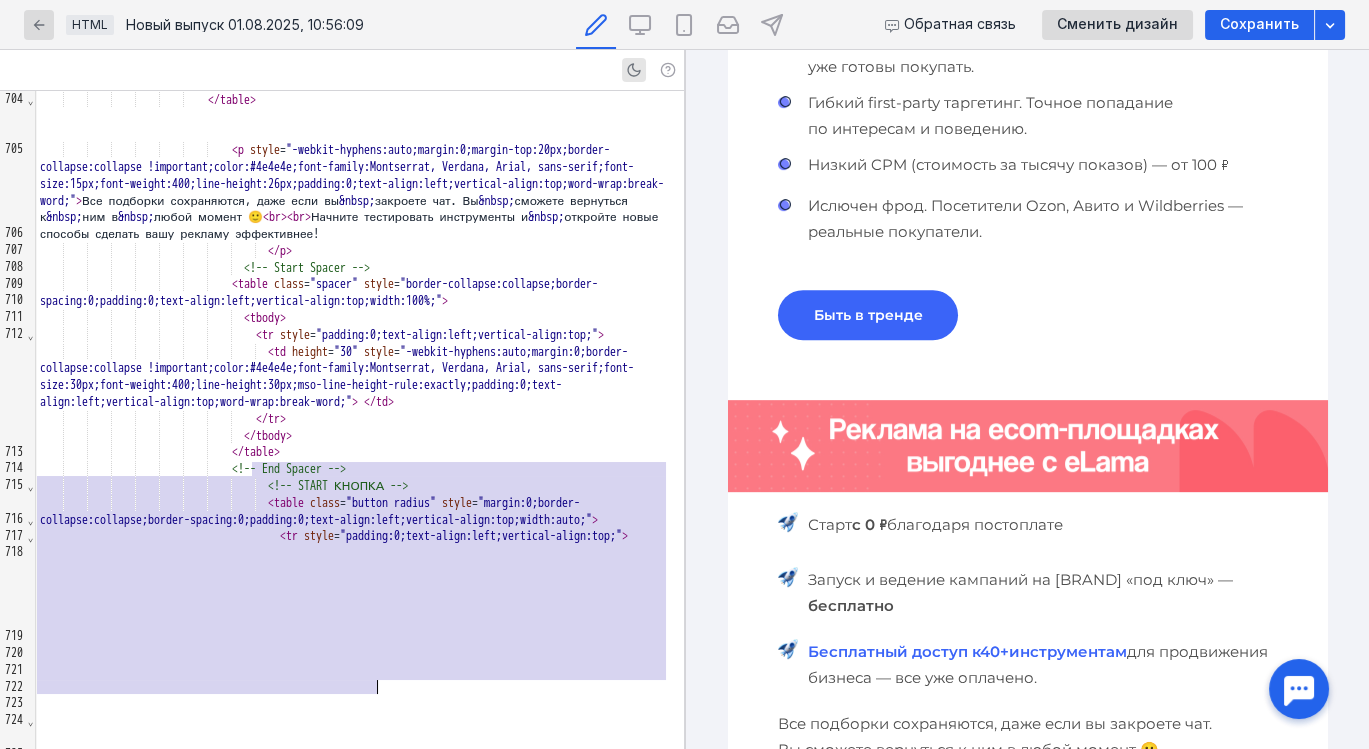 click on "< table   class = "advantage-item"   style = "border-collapse:collapse;border-spacing:0;padding:0;text-align:left;vertical-align:top;width:100%;" >                                               < tr   style = "padding:0;text-align:left;vertical-align:top;" >                                                  < th   class = "advantage-item__icon full"   width = "30"   style = "margin:0;color:#4e4e4e;font-family:Montserrat, Verdana, Arial, sans-serif;font-size:15px;font-weight:400;line-height:26px;padding:0;padding-bottom:15px;text-align:left;" > < img   src = "https://email-images.mindbox.ru/2ff6b500-8d99-47f5-9921-9fbf0ad62792/4.png"   width = "20"   height = "20"   alt = "картинка"   style = "-ms-interpolation-mode:bicubic;clear:both;display:block;max-width:100%;outline:0;text-decoration:none;width:auto" >                                                   </ th >                                                   < th   class = "full"   style = > 	                                           <" at bounding box center (360, -6584) 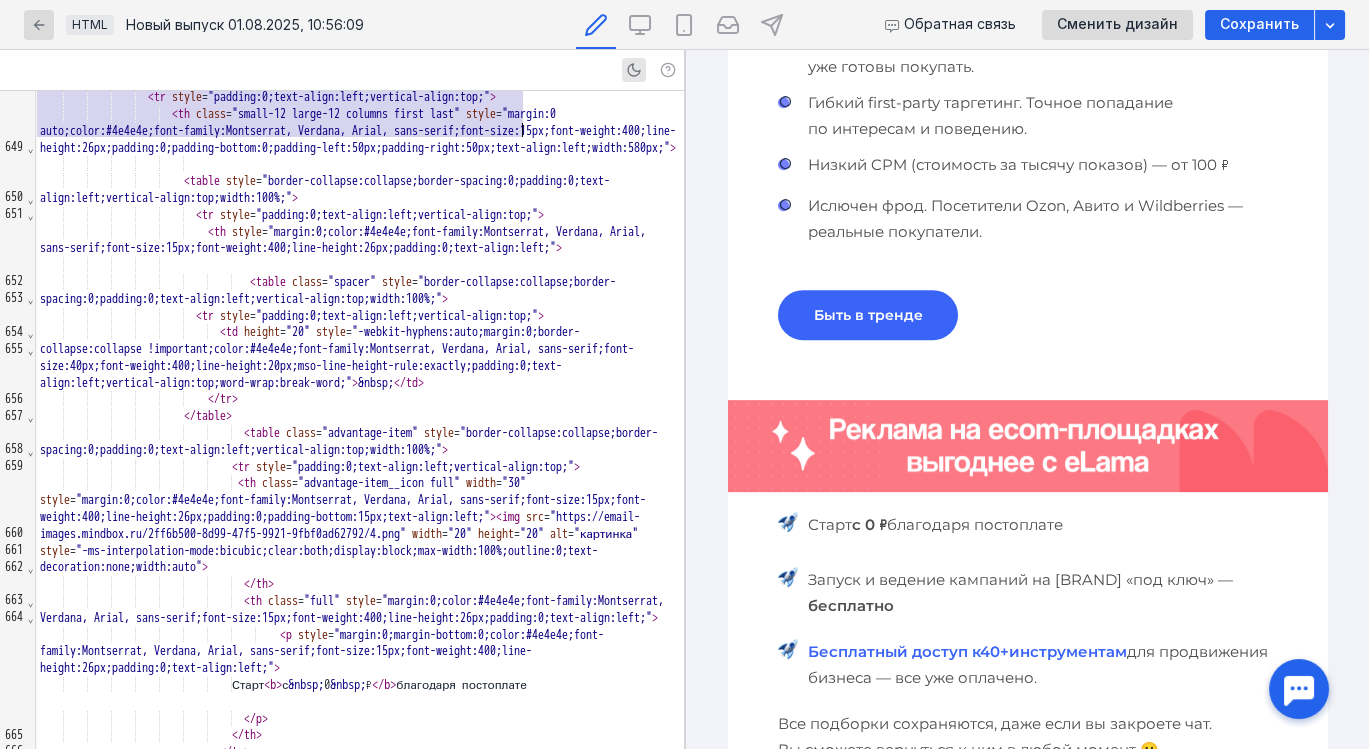 scroll, scrollTop: 15080, scrollLeft: 0, axis: vertical 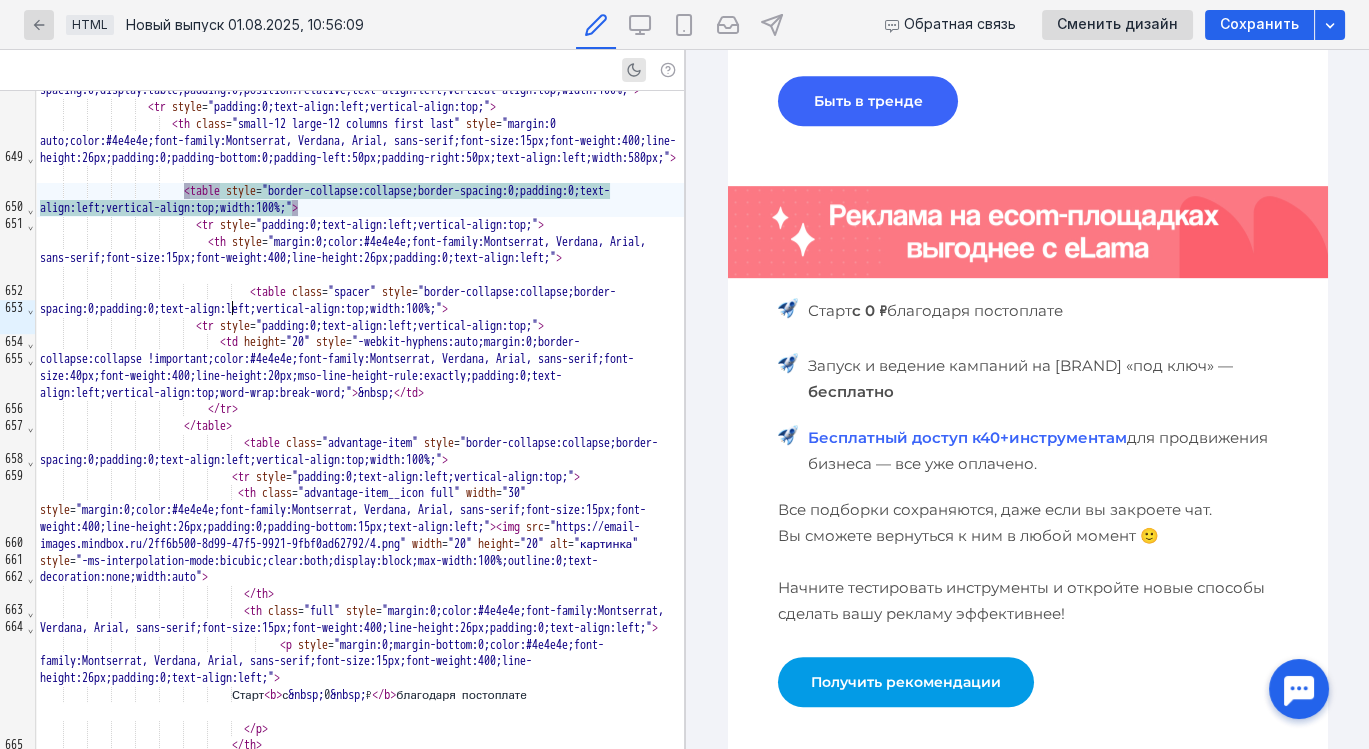 click on "</ table >" at bounding box center (360, 426) 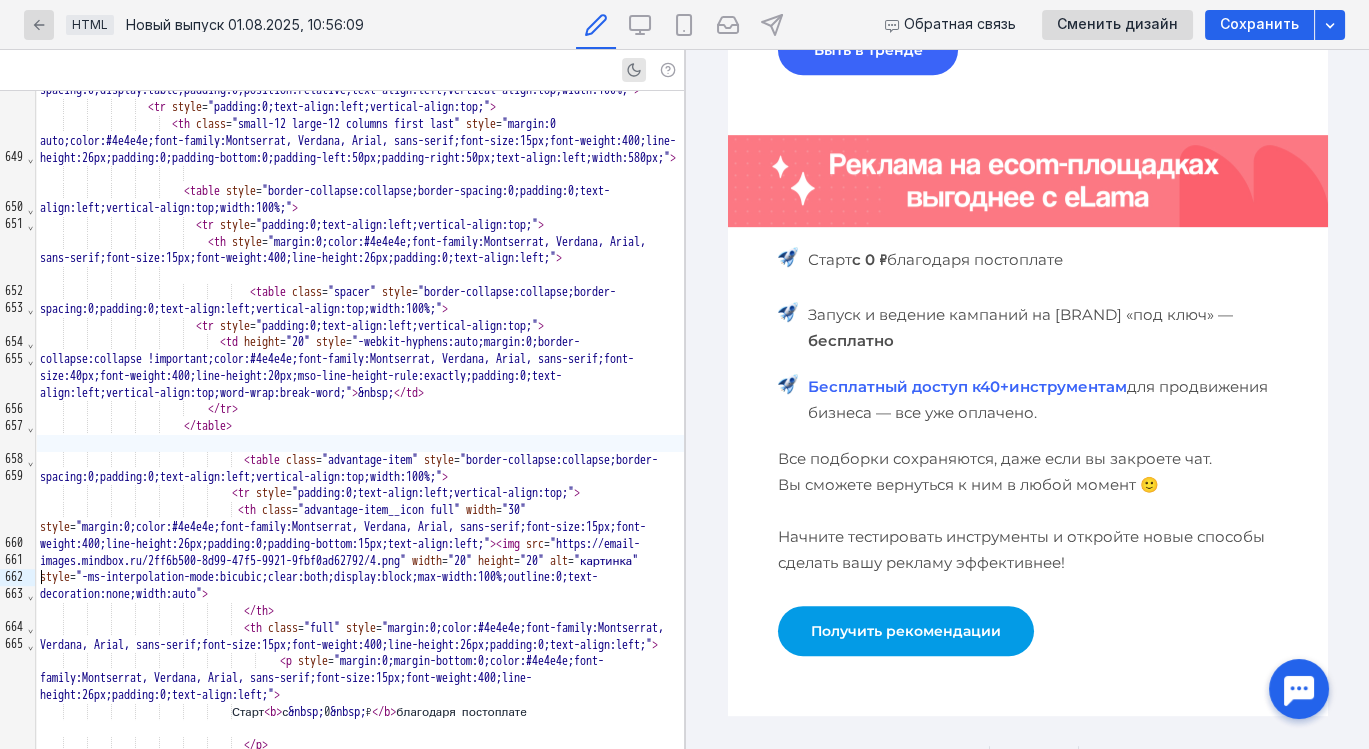 scroll, scrollTop: 1771, scrollLeft: 0, axis: vertical 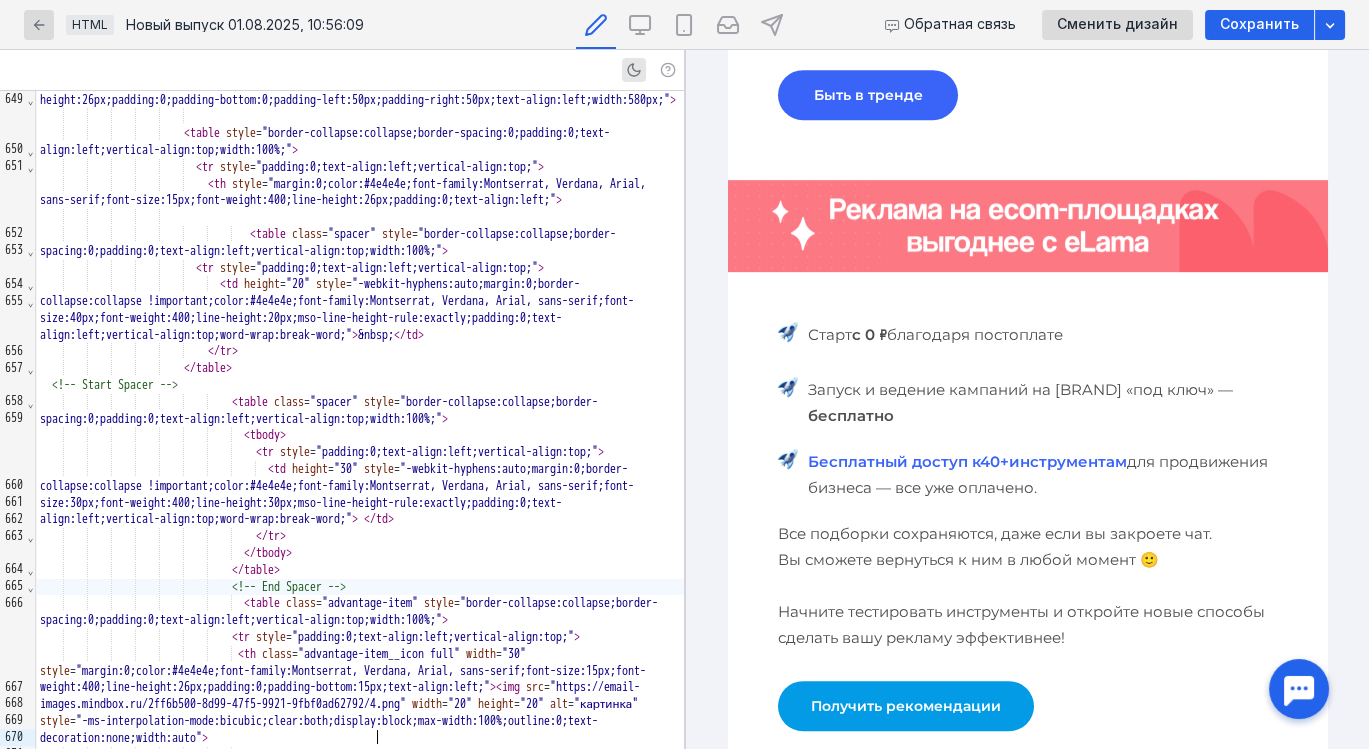 click on "бесплатно" at bounding box center (850, 415) 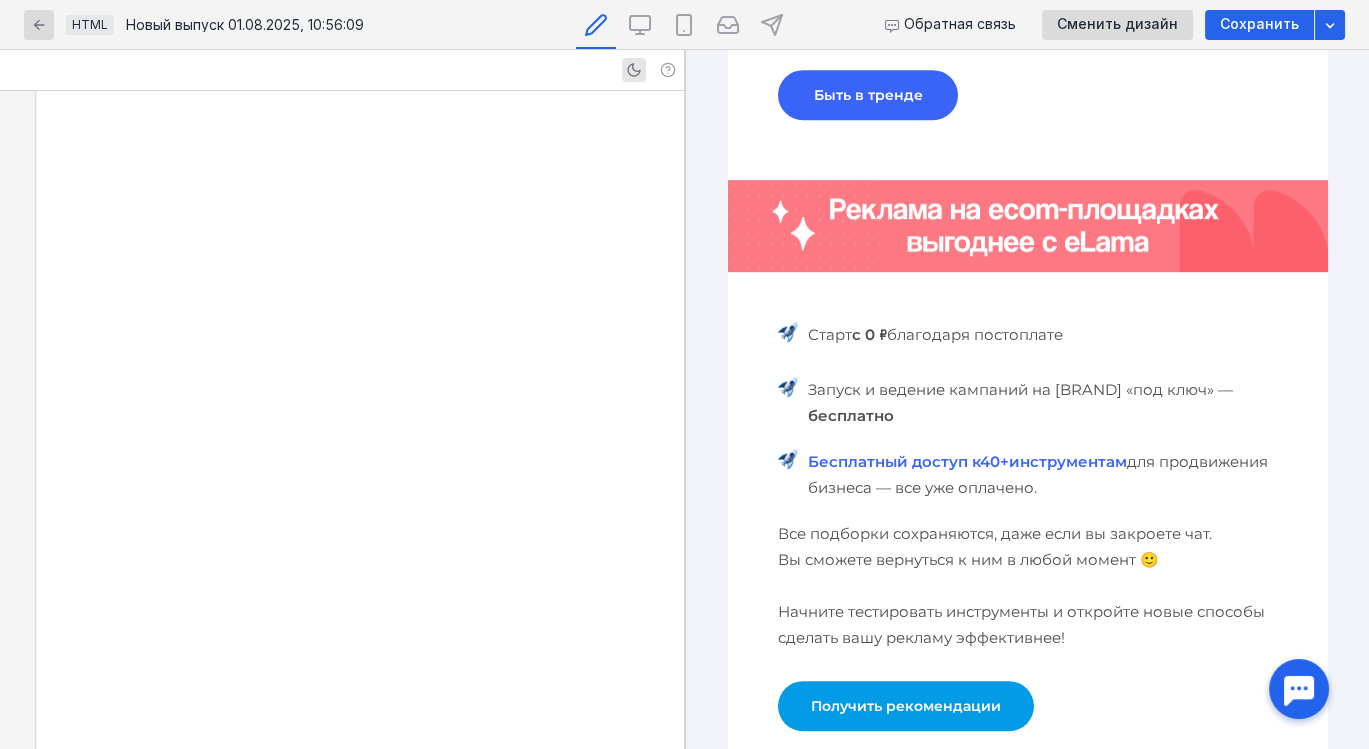 scroll, scrollTop: 16376, scrollLeft: 0, axis: vertical 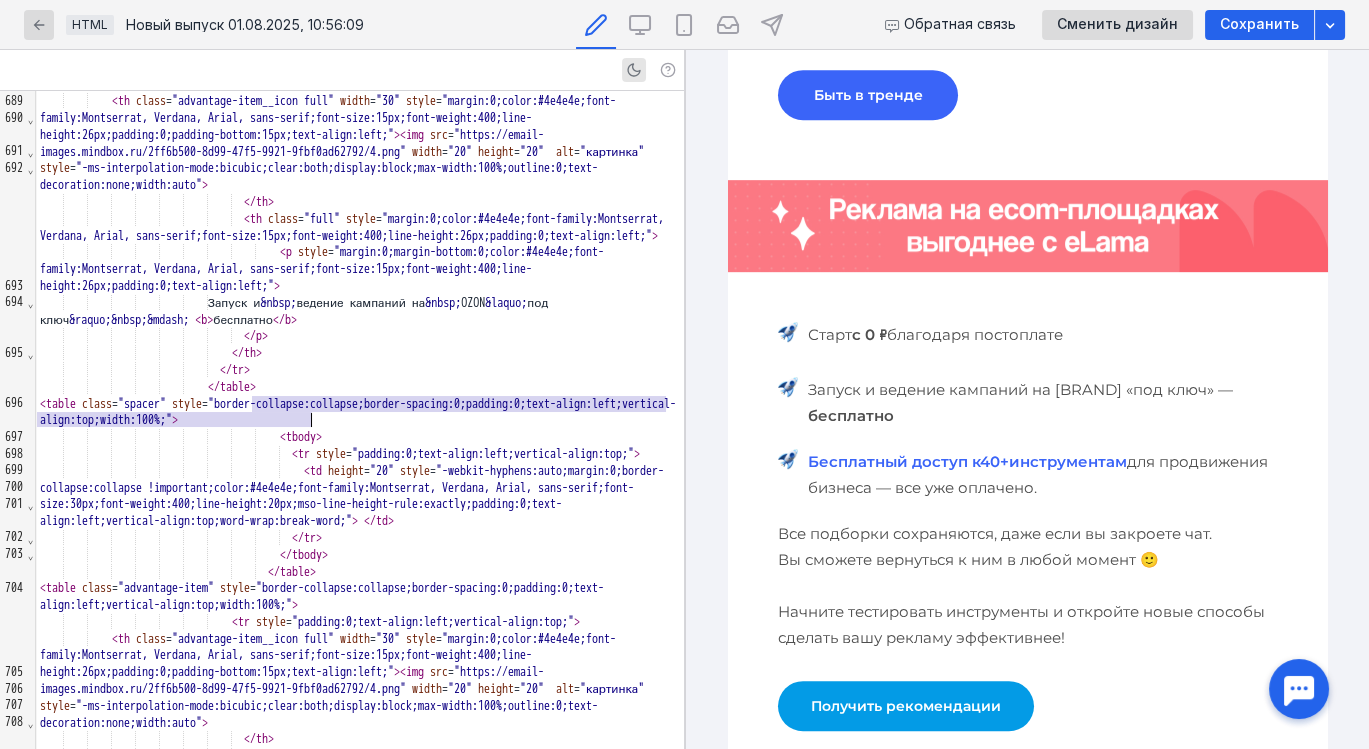 drag, startPoint x: 243, startPoint y: 407, endPoint x: 330, endPoint y: 421, distance: 88.11924 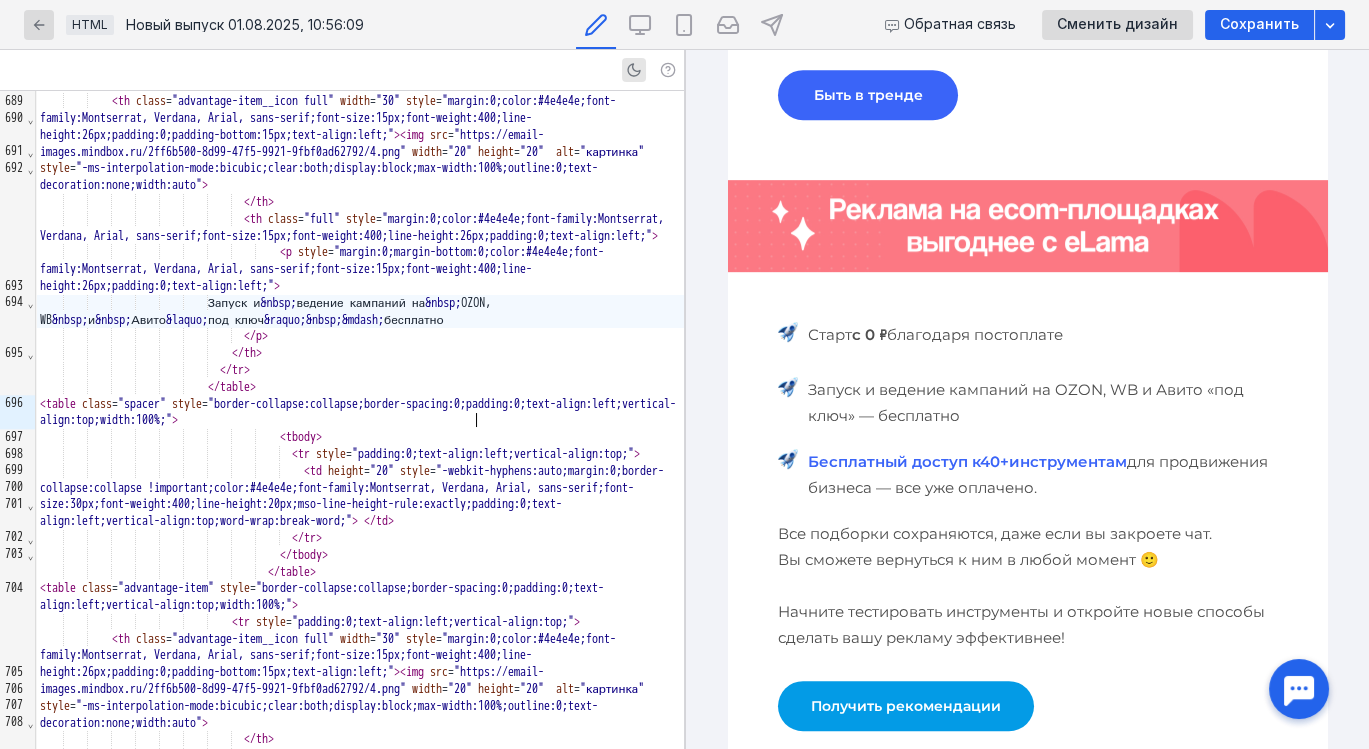 scroll, scrollTop: 1777, scrollLeft: 0, axis: vertical 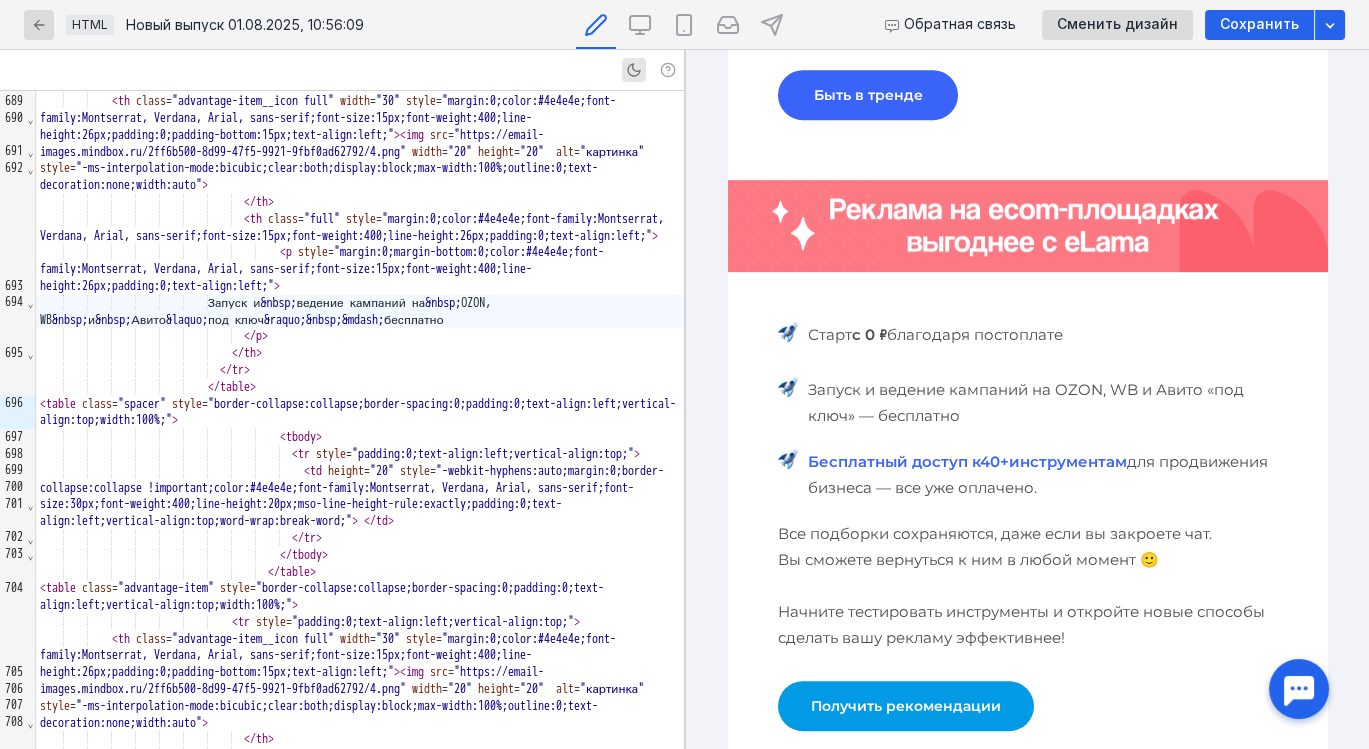 click on "Бесплатный доступ к40+инструментам" at bounding box center [966, 461] 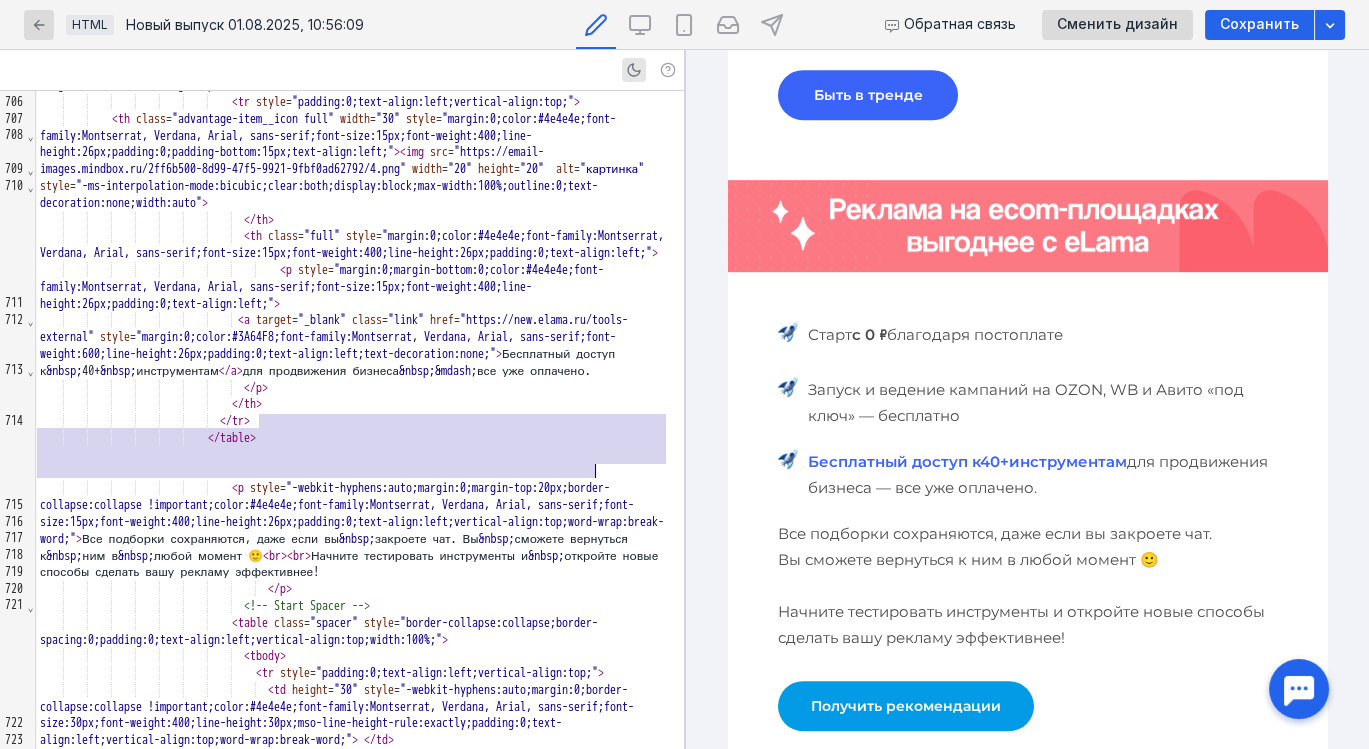 click on "< a   target = "_blank"   class = "link"   href = "https://new.elama.ru/tools-external"   style = "margin:0;color:#3A64F8;font-family:Montserrat, Verdana, Arial, sans-serif;font-weight:600;line-height:26px;padding:0;text-align:left;text-decoration:none;" > Бесплатный доступ к &nbsp; 40+ &nbsp; инструментам </ a >  для продвижения бизнеса &nbsp; &mdash;  все уже оплачено." at bounding box center [360, 345] 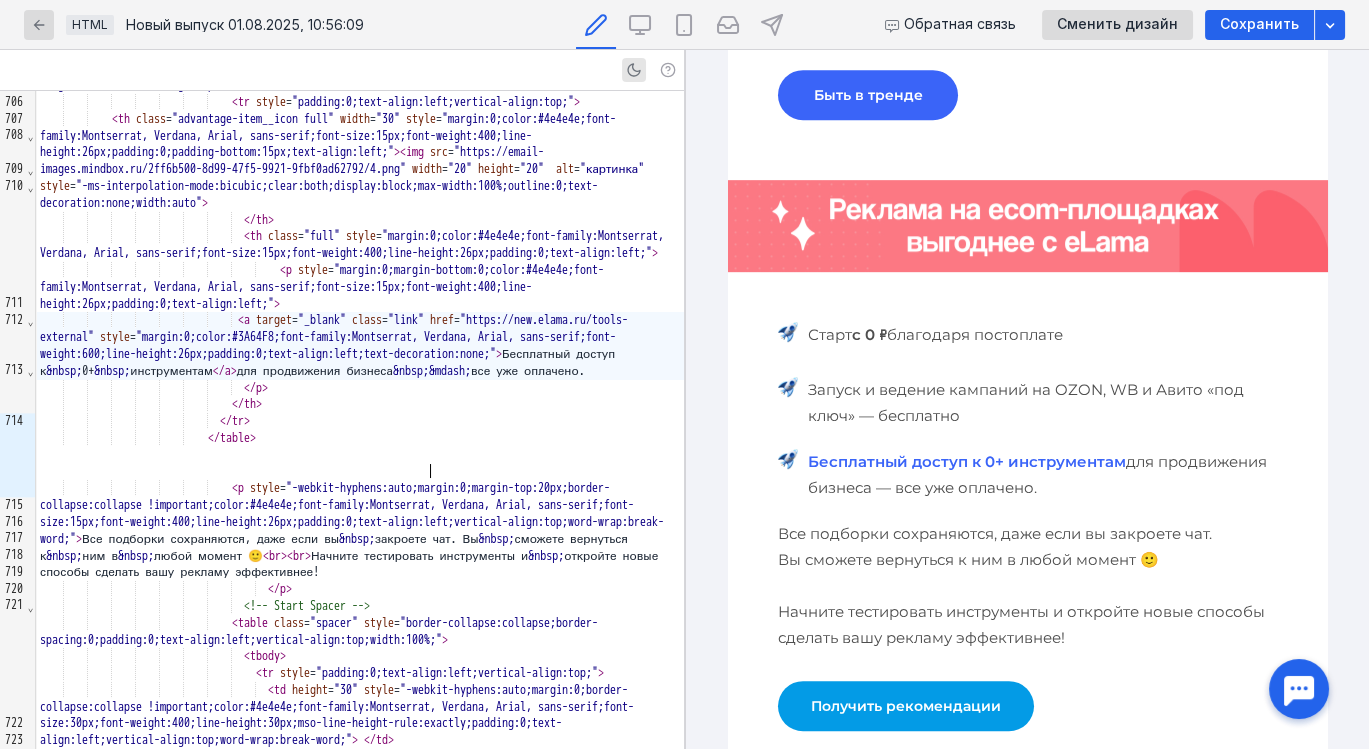 scroll, scrollTop: 1777, scrollLeft: 0, axis: vertical 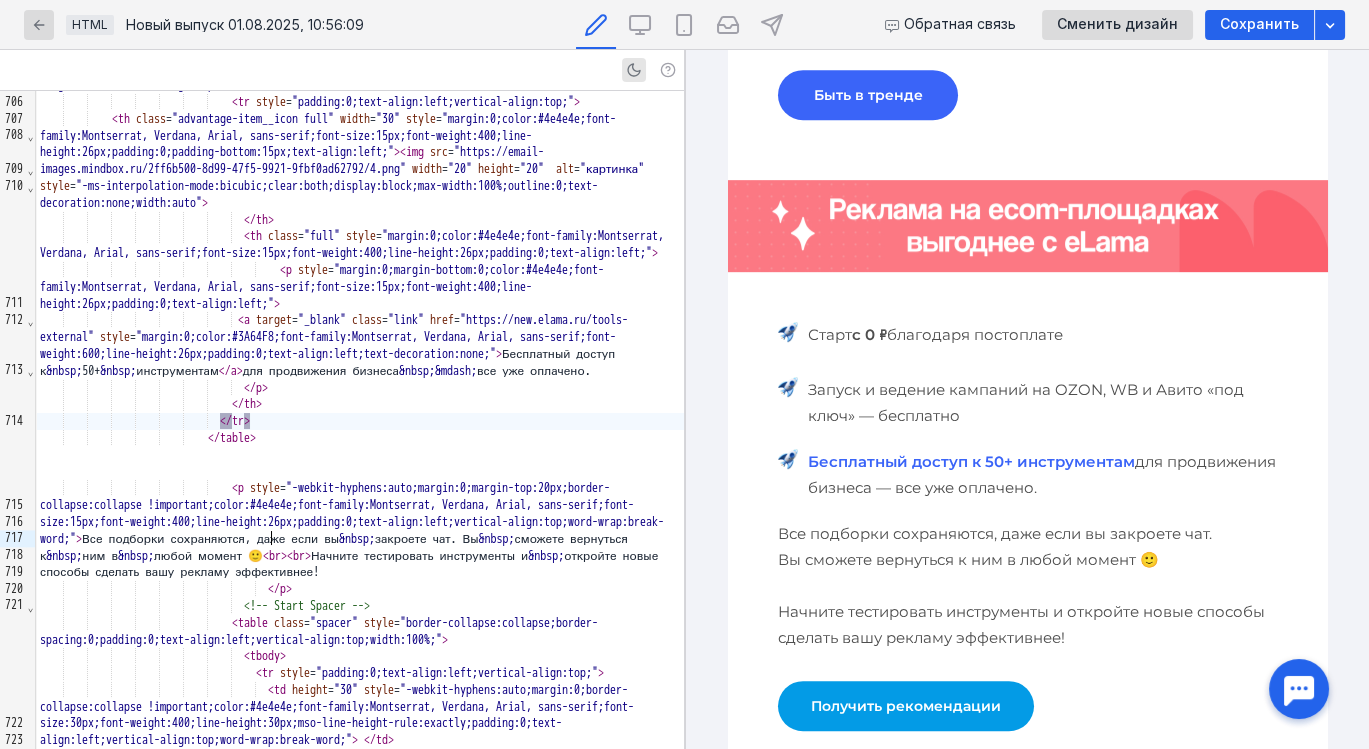 click on "</ tr >" at bounding box center (360, 421) 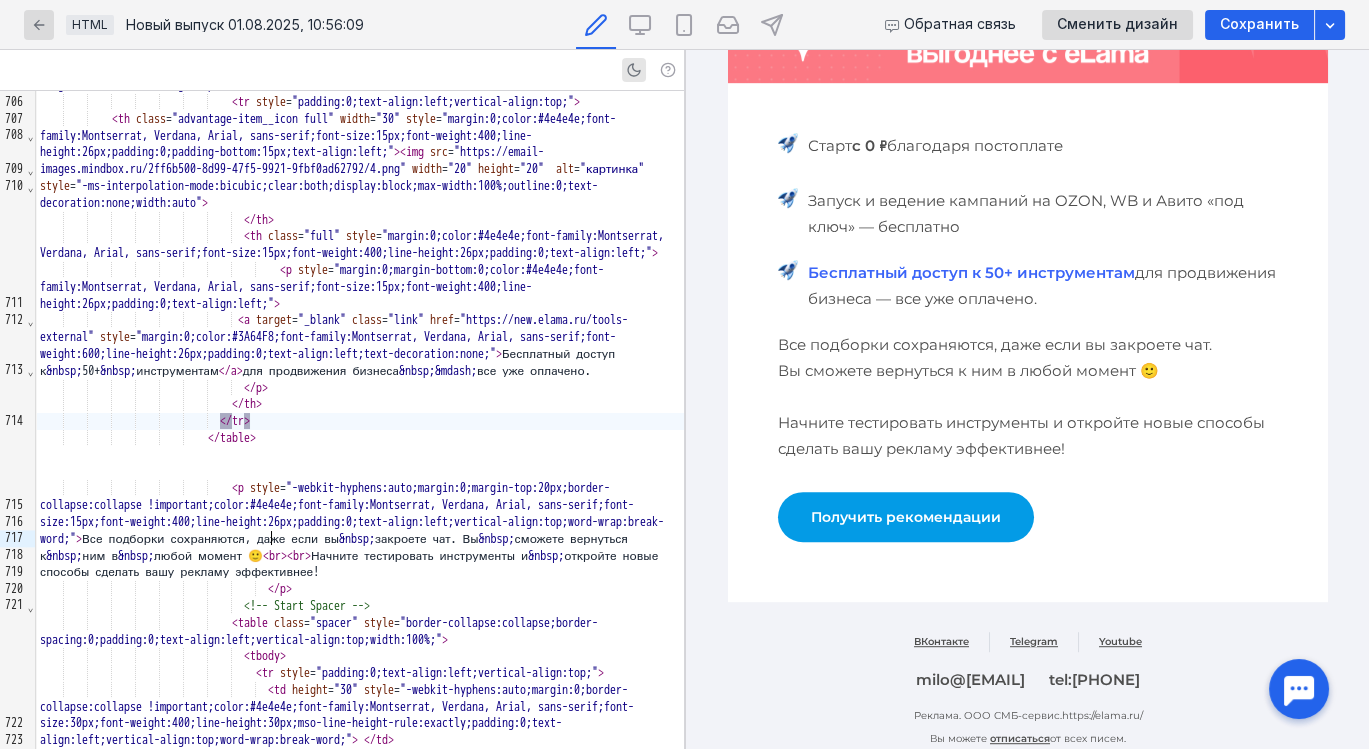 scroll, scrollTop: 1968, scrollLeft: 0, axis: vertical 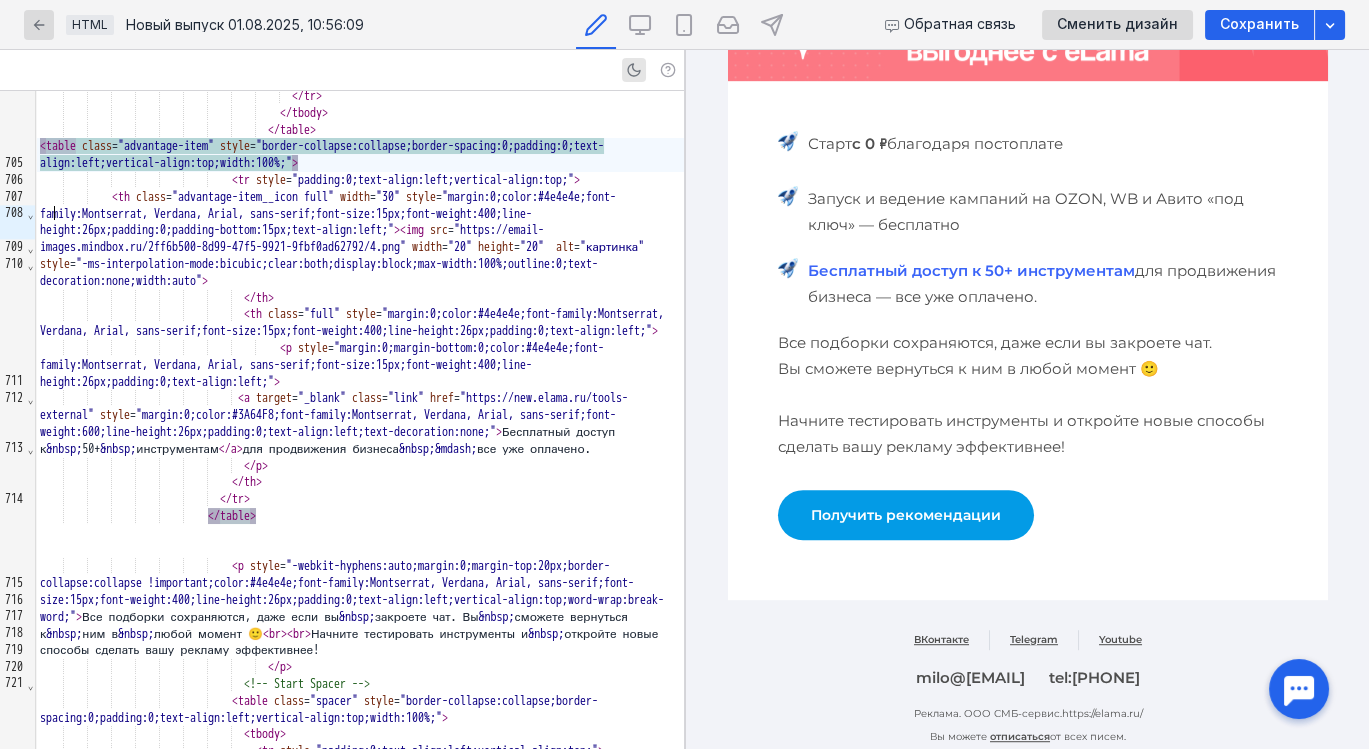 click at bounding box center [360, 533] 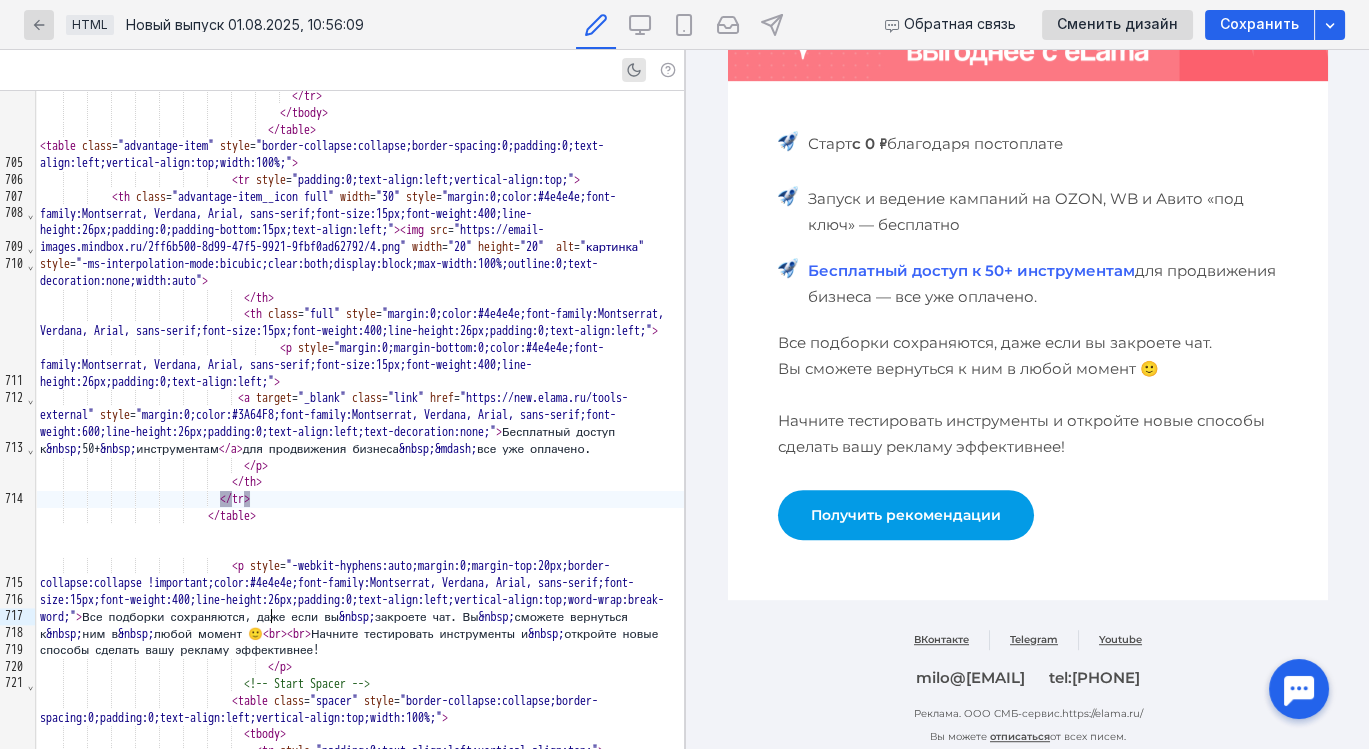 drag, startPoint x: 348, startPoint y: 620, endPoint x: 280, endPoint y: 614, distance: 68.26419 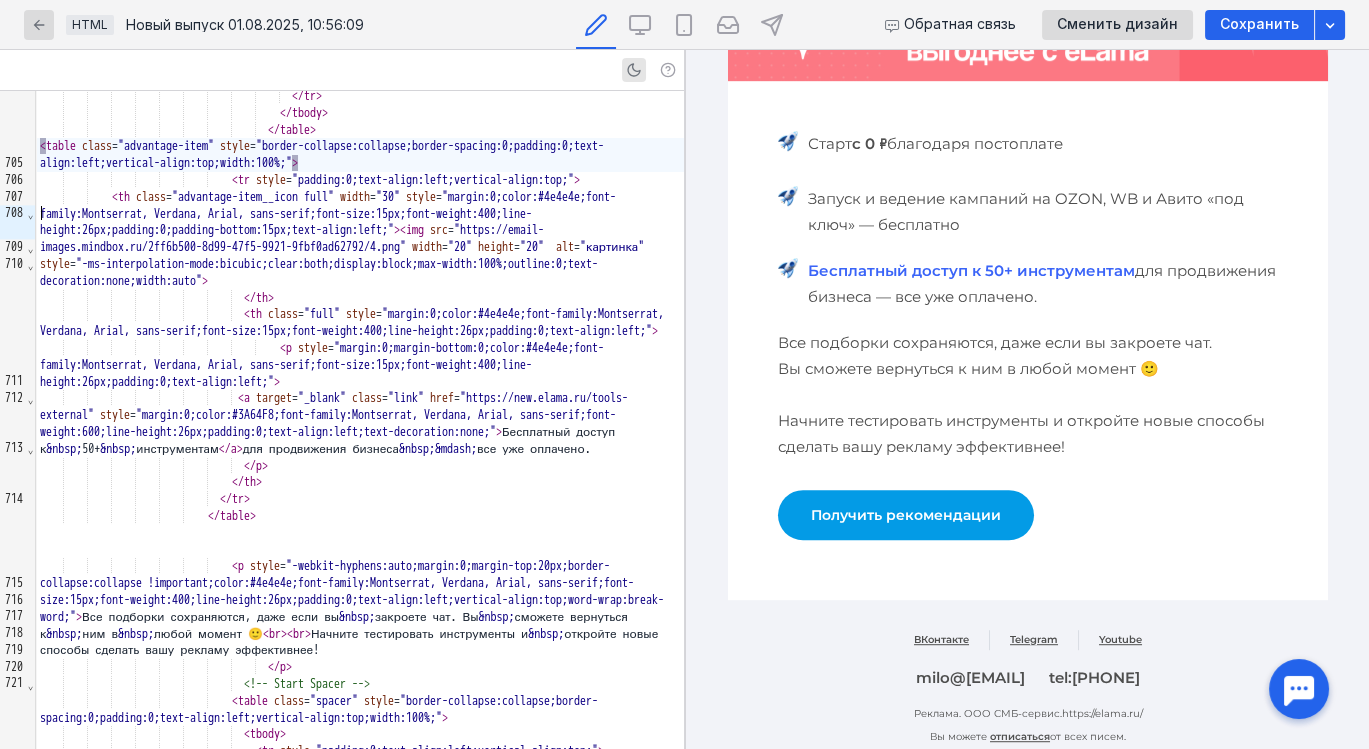 drag, startPoint x: 40, startPoint y: 208, endPoint x: 185, endPoint y: 334, distance: 192.09633 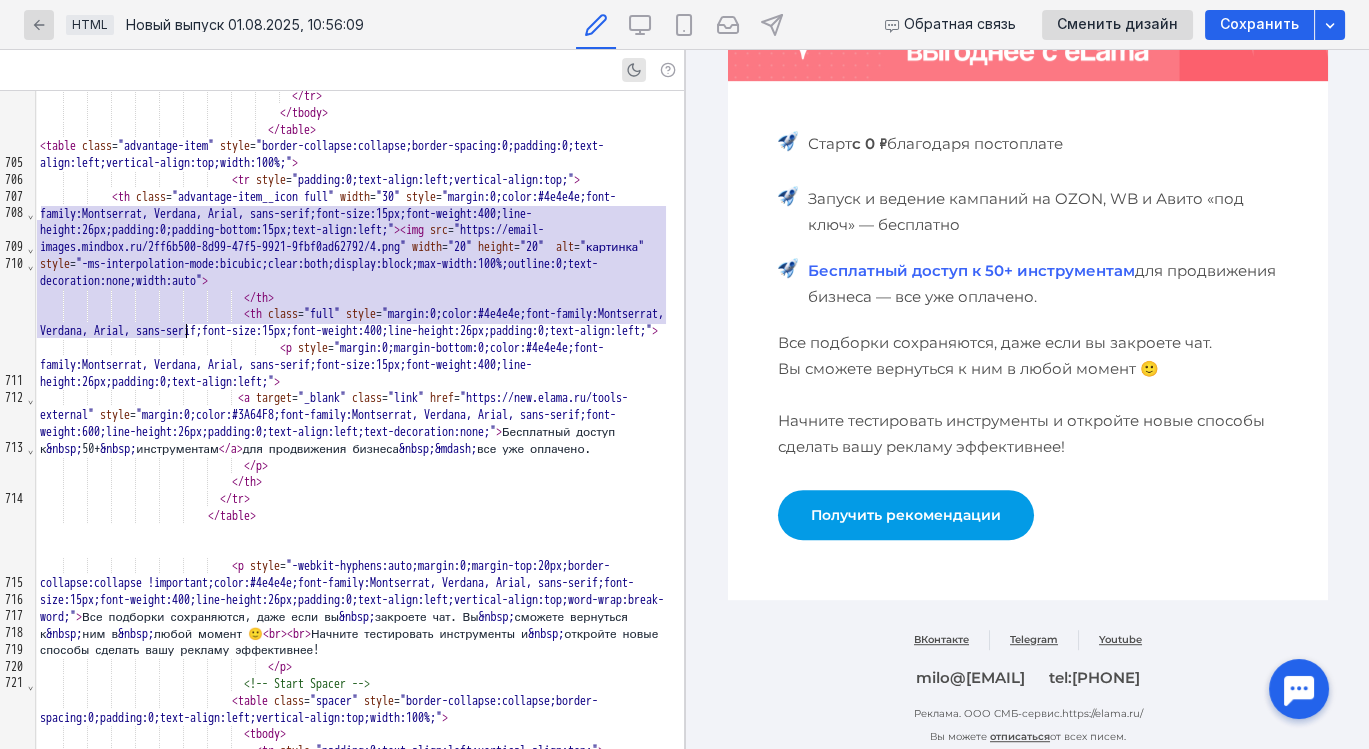 click on "< th   class = "advantage-item__icon full"   width = "30"   style = "margin:0;color:#4e4e4e;font-family:Montserrat, Verdana, Arial, sans-serif;font-size:15px;font-weight:400;line-height:26px;padding:0;padding-bottom:15px;text-align:left;" > 	 	 	 	 	 	 	 	    < !-- Start Spacer -->                                               < table   =" at bounding box center (360, 239) 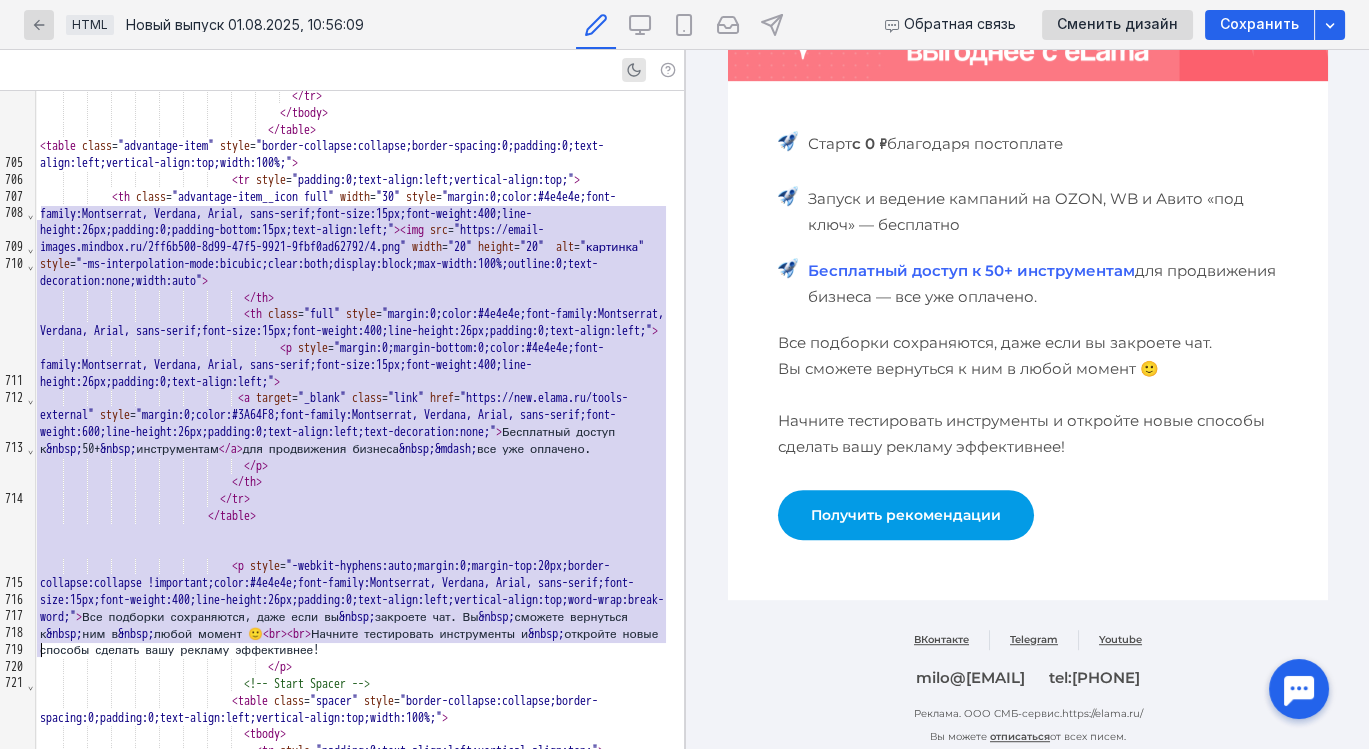 drag, startPoint x: 40, startPoint y: 211, endPoint x: 286, endPoint y: 651, distance: 504.09918 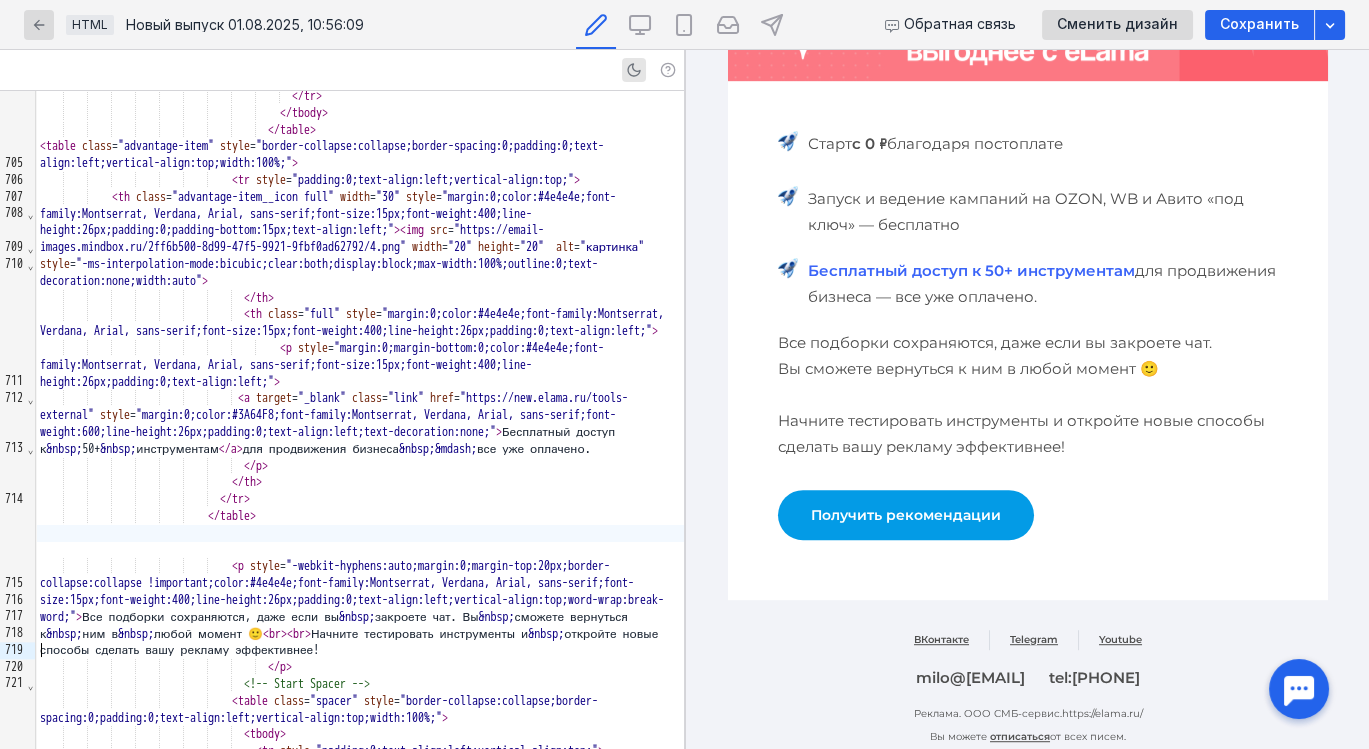 click at bounding box center [360, 533] 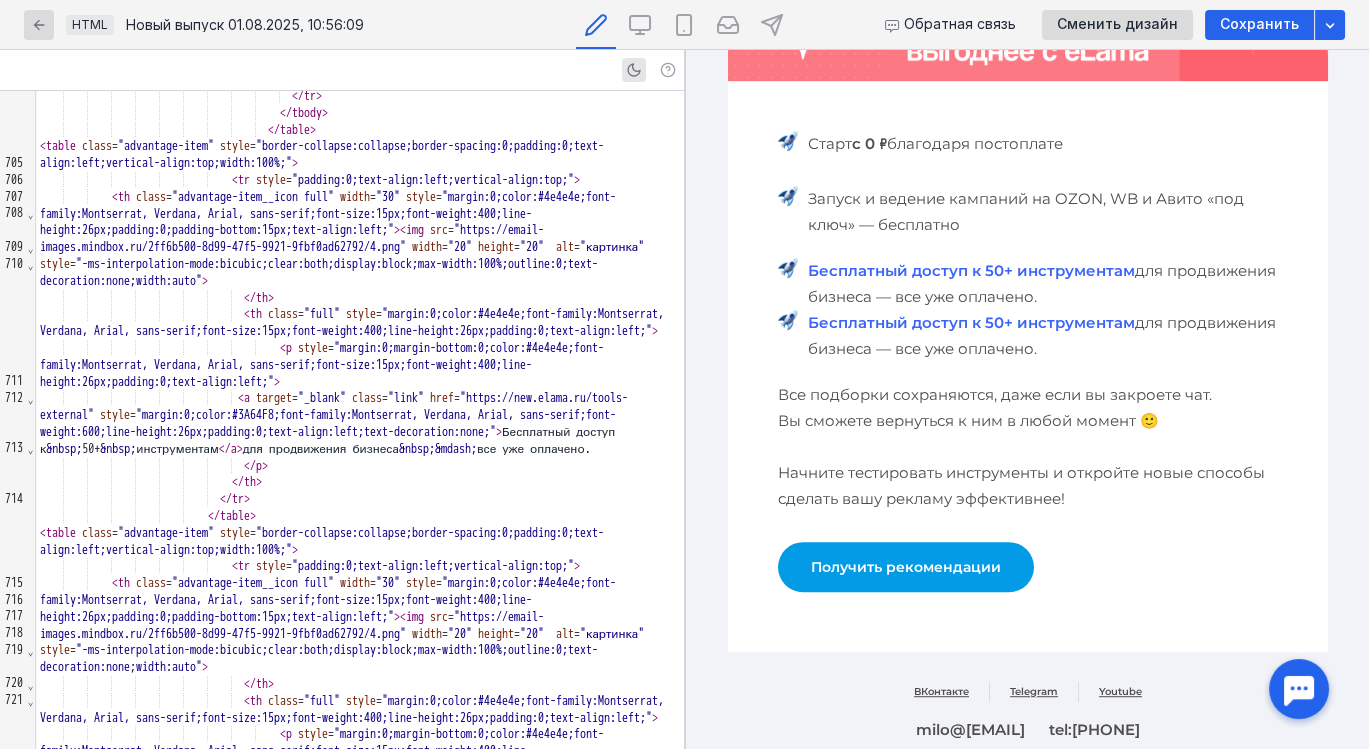 scroll, scrollTop: 17234, scrollLeft: 0, axis: vertical 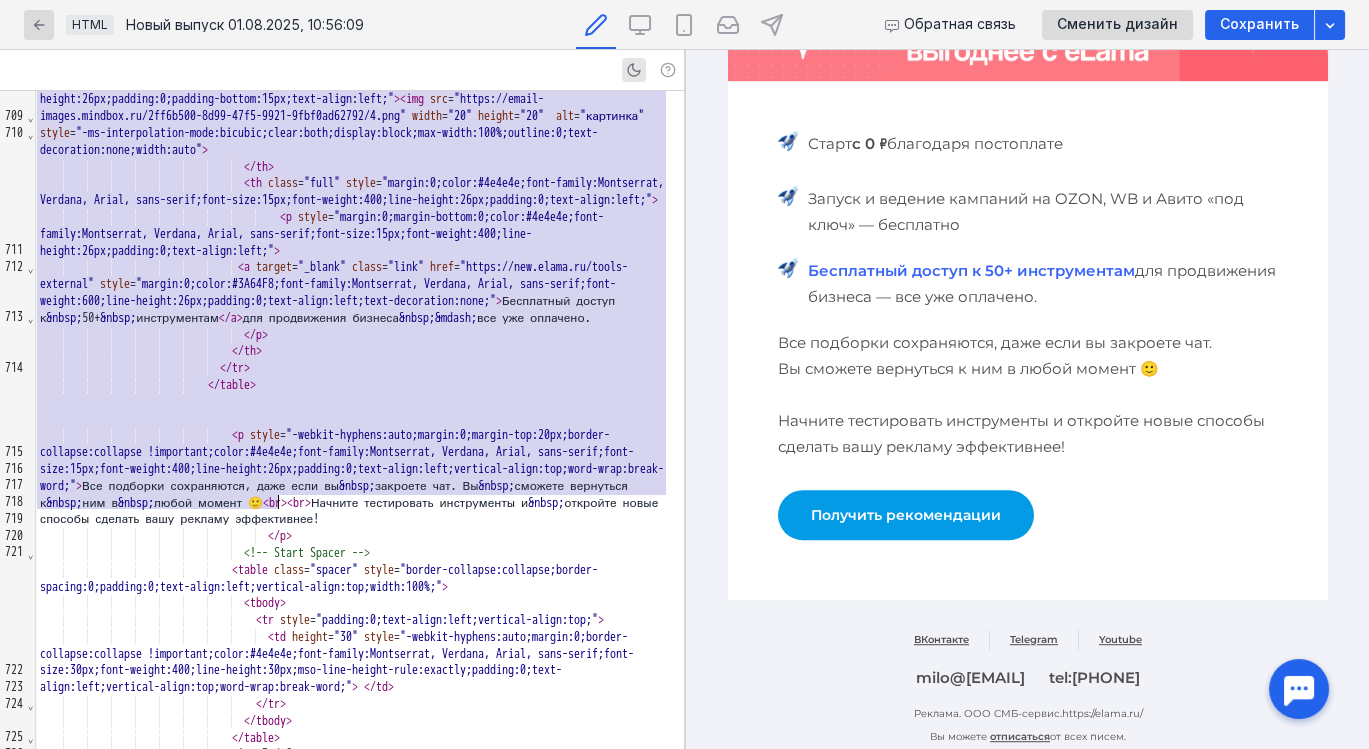 drag, startPoint x: 40, startPoint y: 145, endPoint x: 369, endPoint y: 494, distance: 479.62695 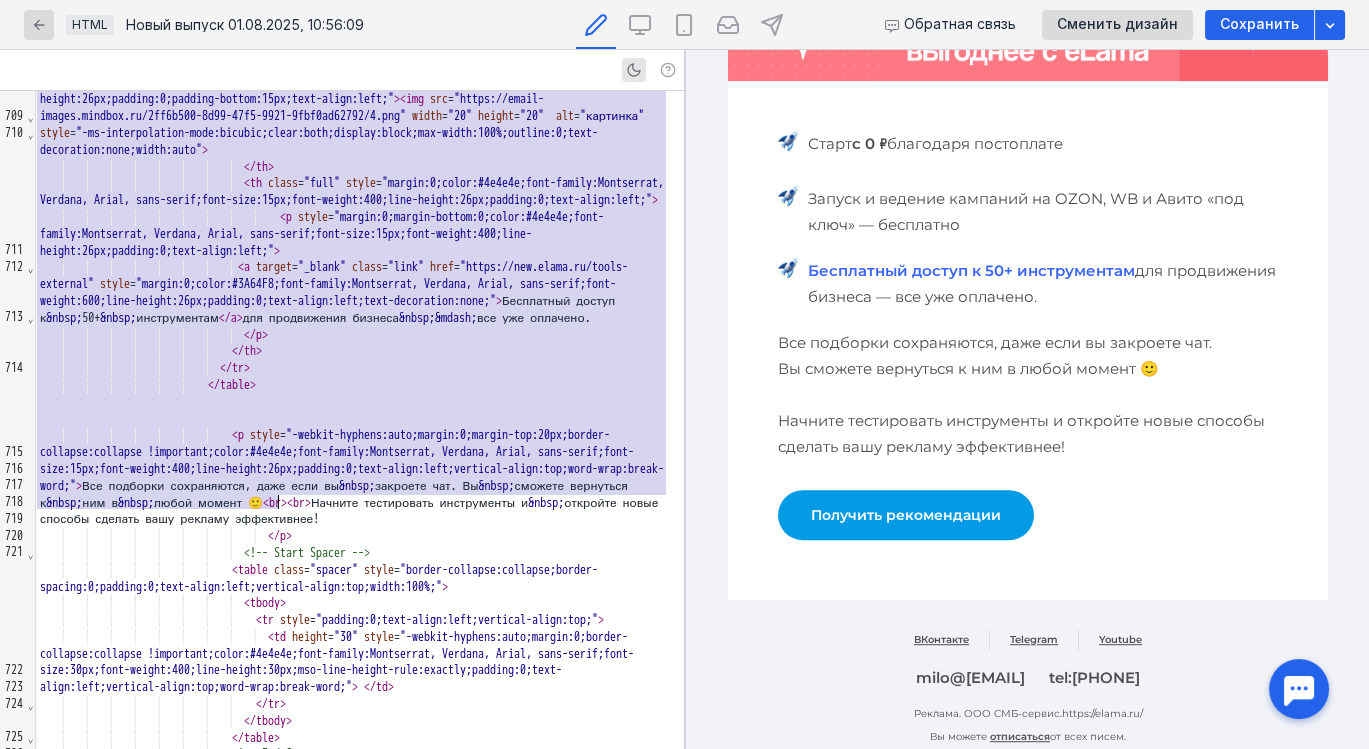 click on "< th   class = "advantage-item__icon full"   width = "30"   style = "margin:0;color:#4e4e4e;font-family:Montserrat, Verdana, Arial, sans-serif;font-size:15px;font-weight:400;line-height:26px;padding:0;padding-bottom:15px;text-align:left;" > < img   src = "https://email-images.mindbox.ru/2ff6b500-8d99-47f5-9921-9fbf0ad62792/4.png"   width = "20"   height = "20"    alt = "картинка"   style = "-ms-interpolation-mode:bicubic;clear:both;display:block;max-width:100%;outline:0;text-decoration:none;width:auto" >                                                   </ th >                                                   < th   class = "full"   style = "margin:0;color:#4e4e4e;font-family:Montserrat, Verdana, Arial, sans-serif;font-size:15px;font-weight:400;line-height:26px;padding:0;text-align:left;" > 	                                                     < p   style = > 	 	 	 	 	 	 	 	Запуск и &nbsp; ведение кампаний на &nbsp; OZON, WB &nbsp; и &nbsp; Авито  &laquo;" at bounding box center [360, -6450] 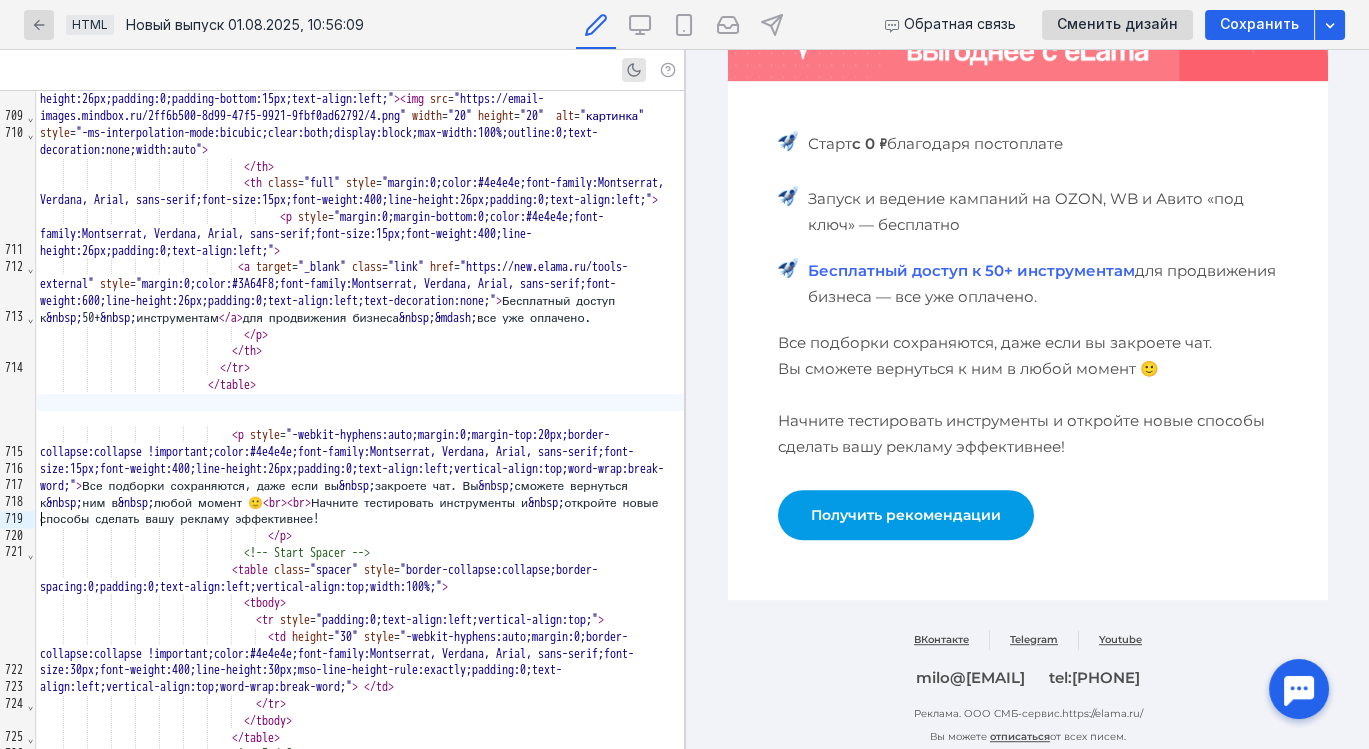 click at bounding box center [360, 402] 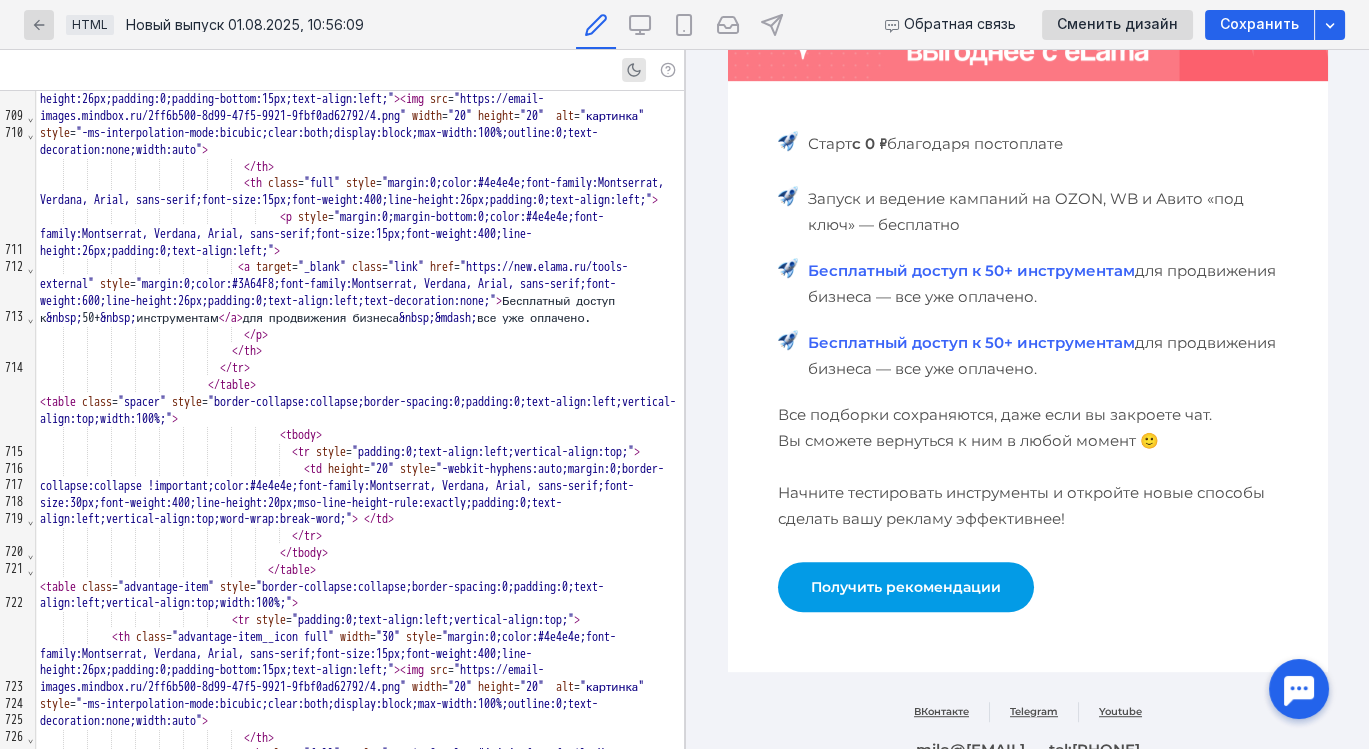scroll, scrollTop: 17436, scrollLeft: 0, axis: vertical 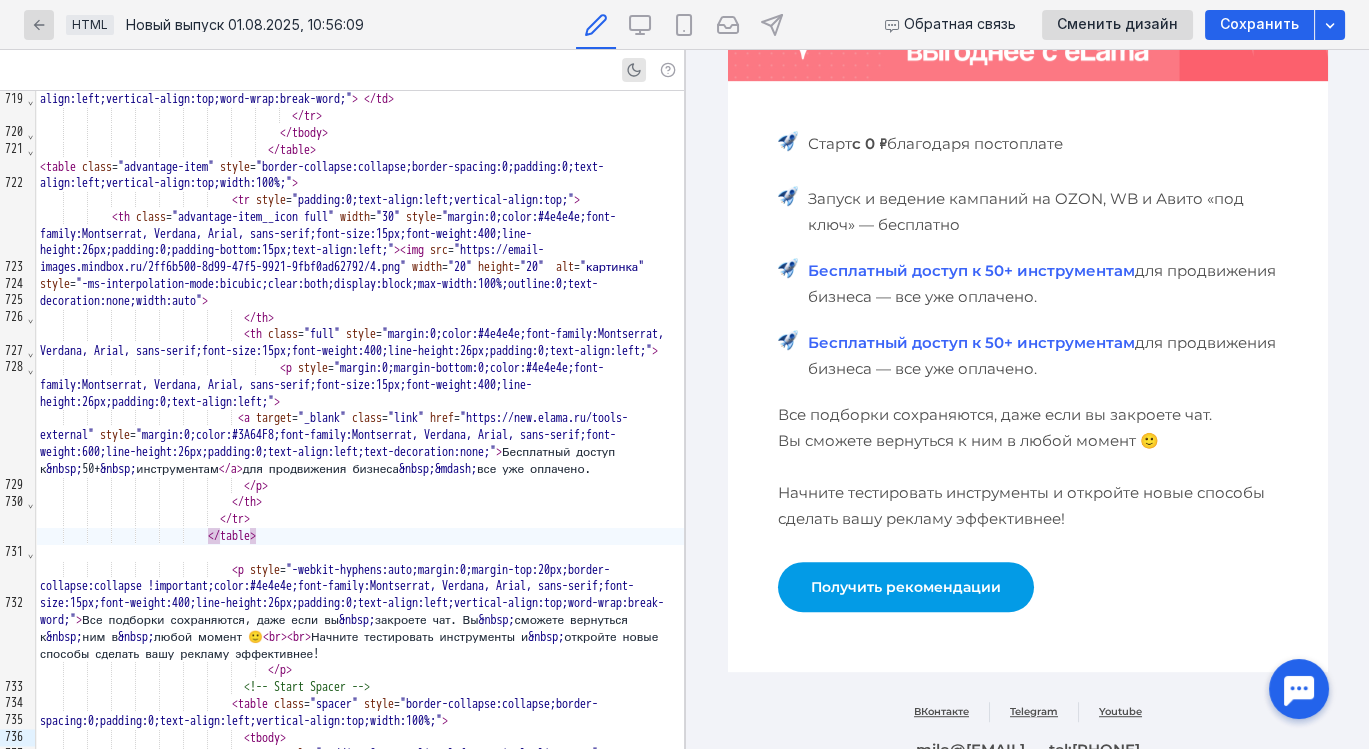 click on "Бесплатный доступ к 50+ инструментам" at bounding box center [970, 342] 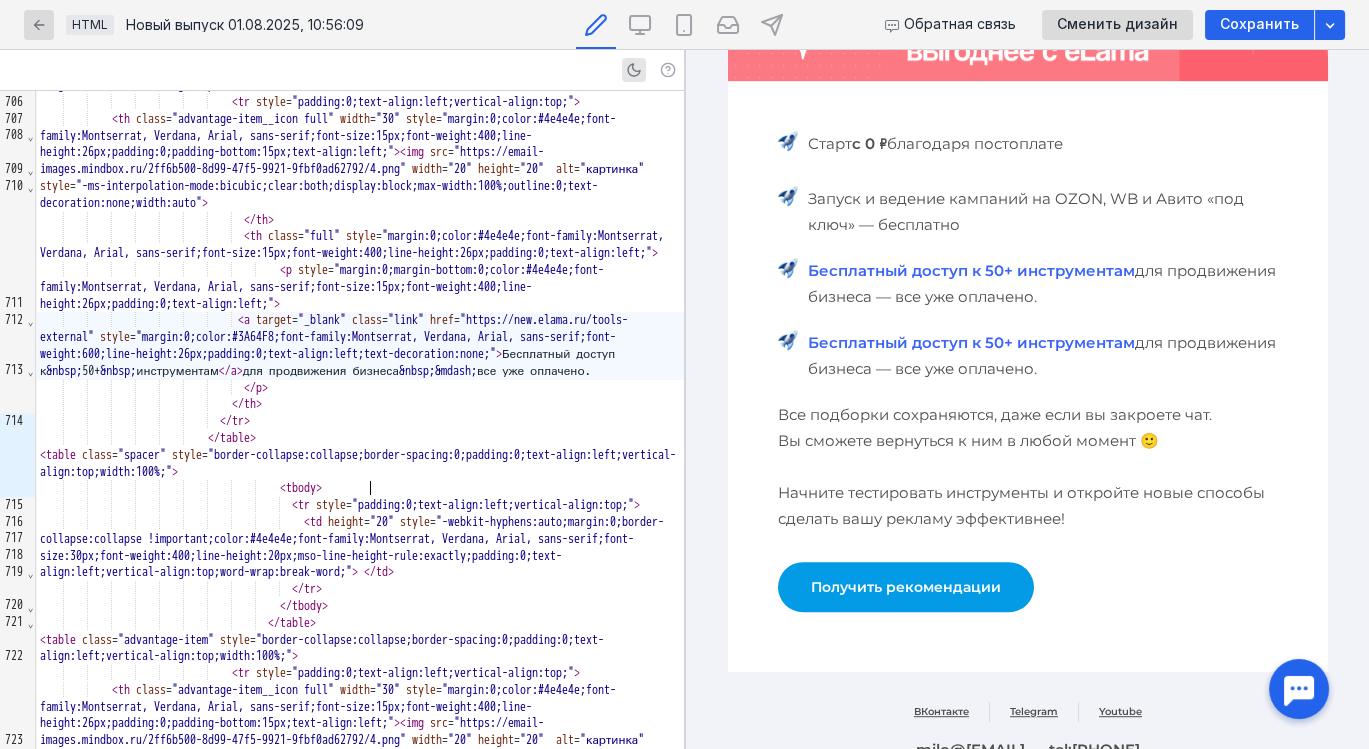 click on "Бесплатный доступ к &nbsp; 50+ &nbsp; инструментам &nbsp; &mdash;  все уже оплачено." at bounding box center (360, 345) 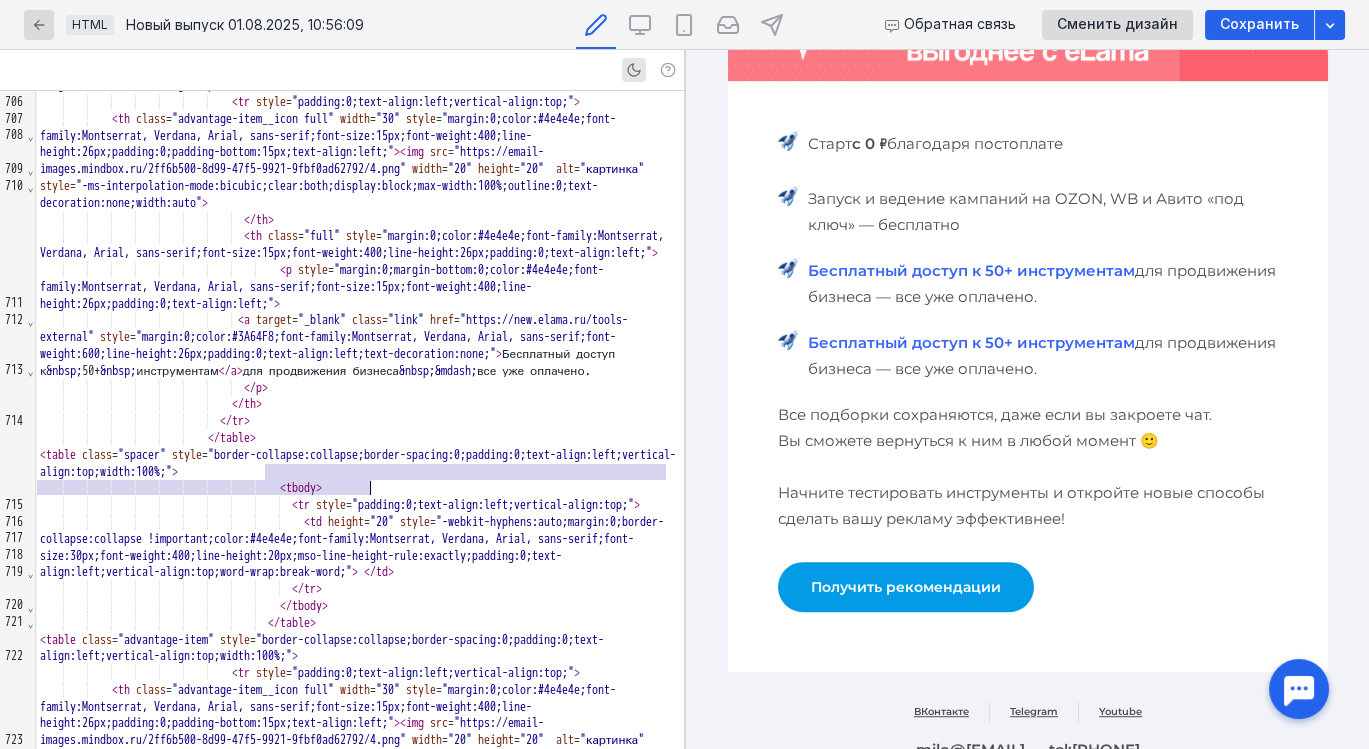 drag, startPoint x: 264, startPoint y: 471, endPoint x: 385, endPoint y: 491, distance: 122.641754 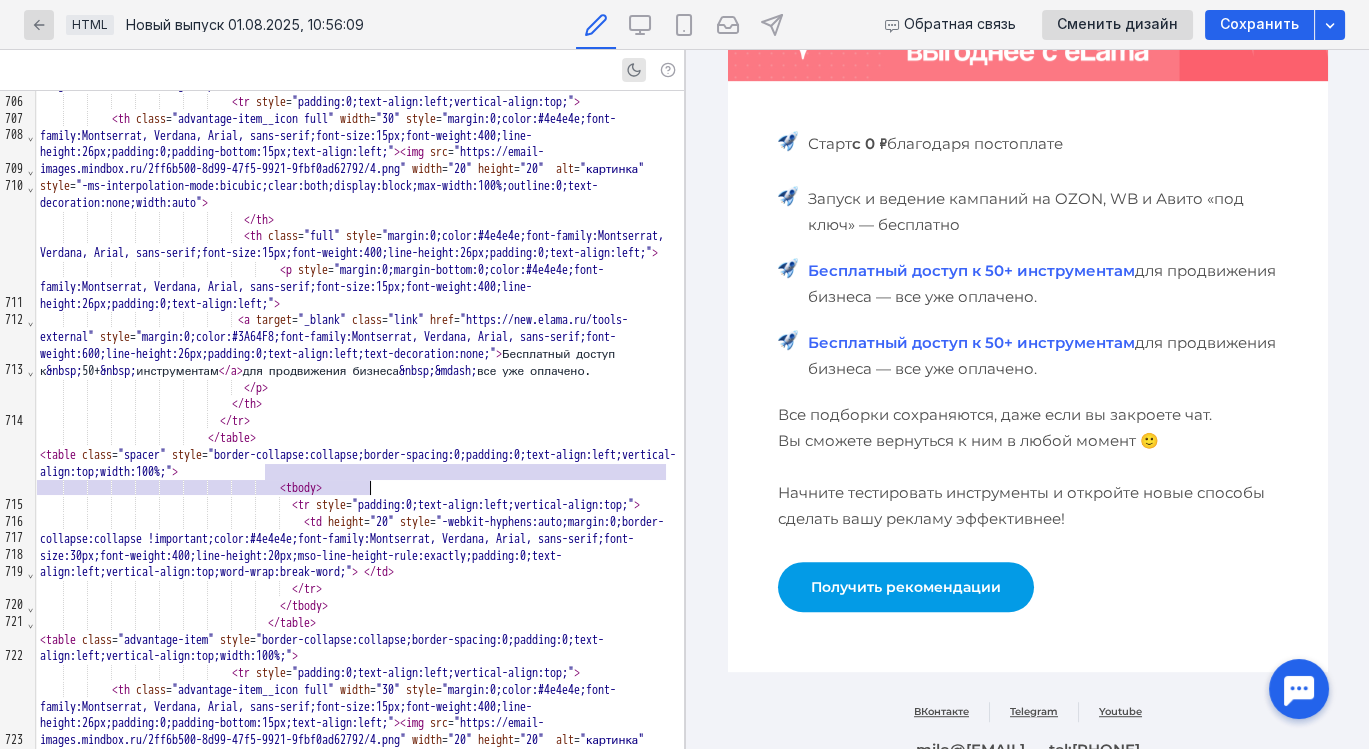 click on "Бесплатный доступ к &nbsp; 50+ &nbsp; инструментам &nbsp; &mdash;  все уже оплачено." at bounding box center (360, 345) 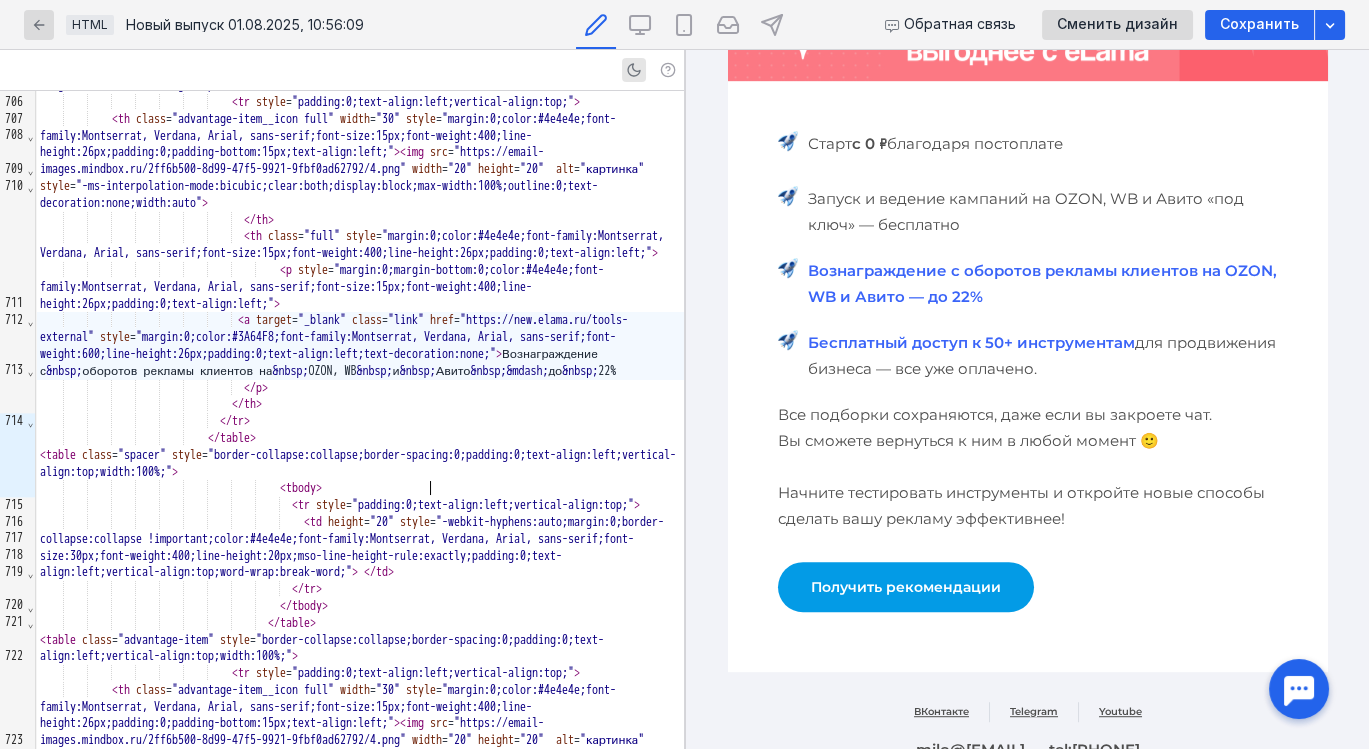 scroll, scrollTop: 1968, scrollLeft: 0, axis: vertical 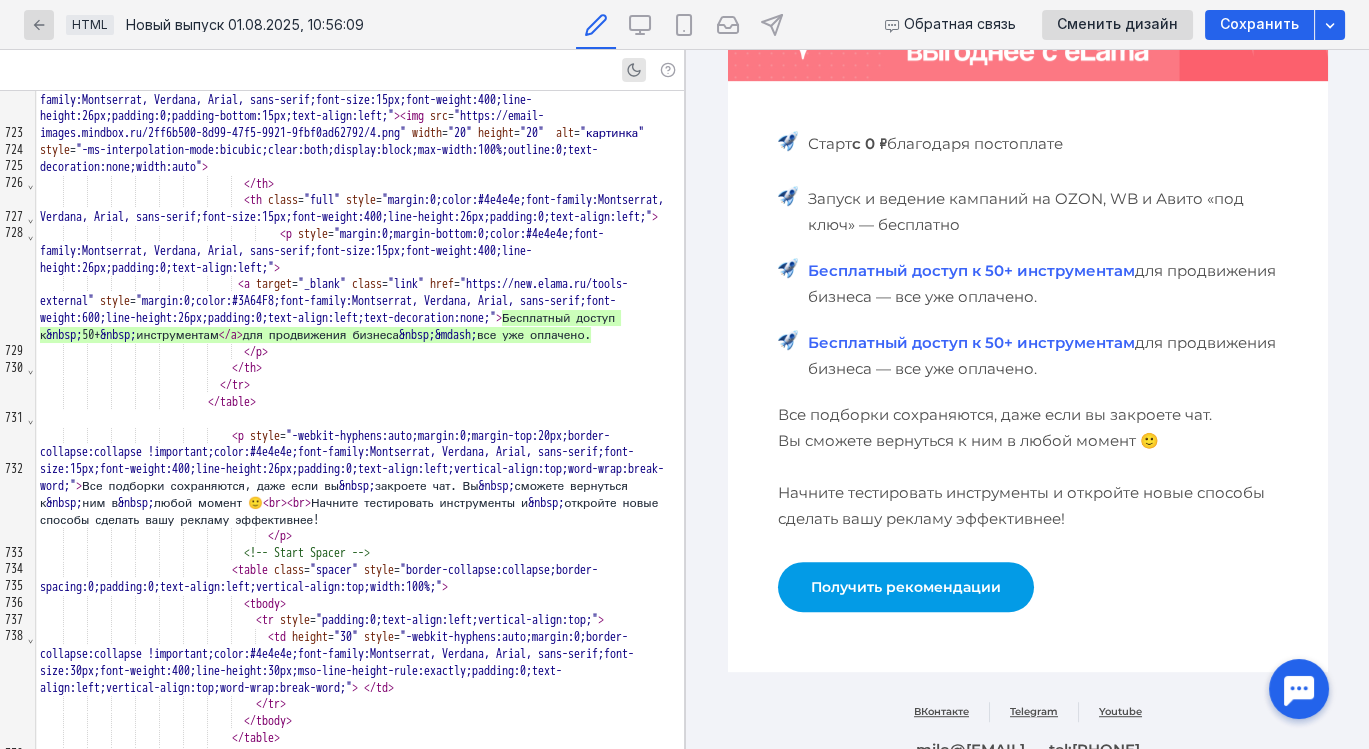 click on "</ p >" at bounding box center (360, 352) 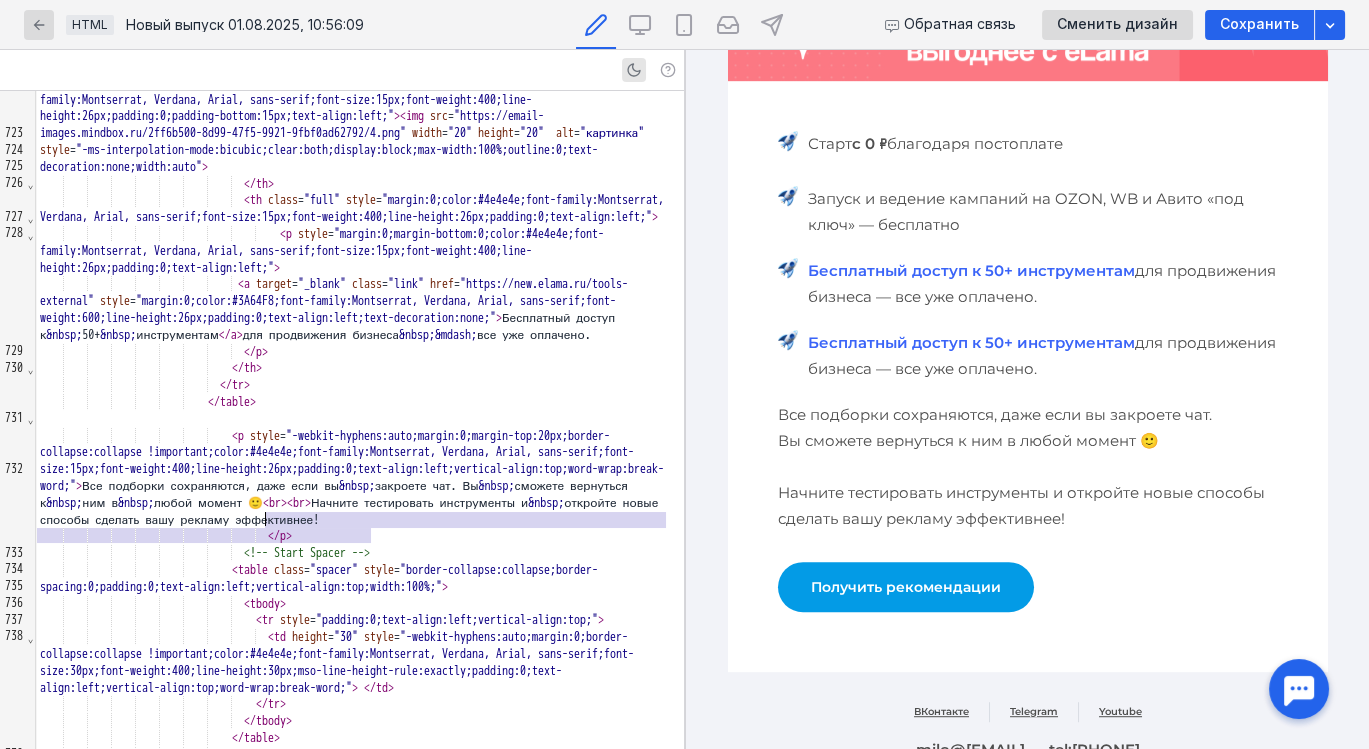 drag, startPoint x: 383, startPoint y: 542, endPoint x: 266, endPoint y: 517, distance: 119.64113 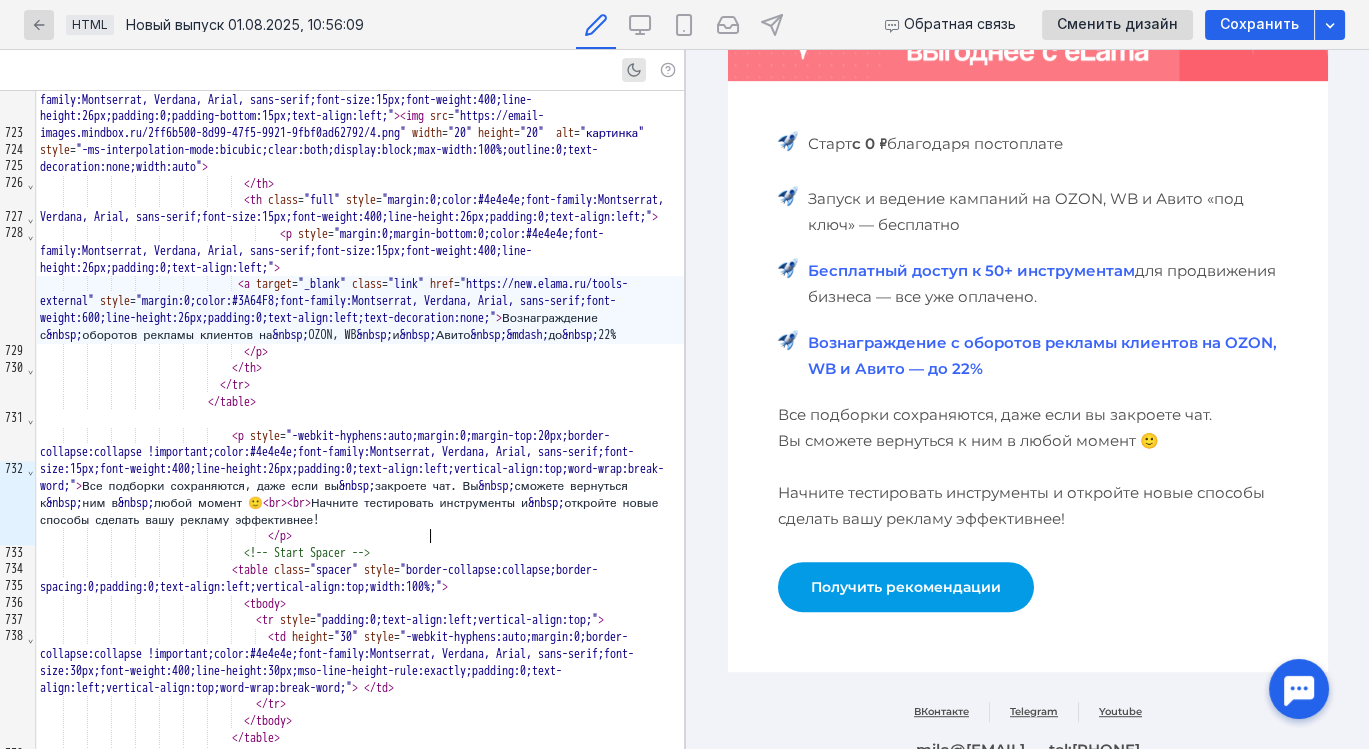 scroll, scrollTop: 1968, scrollLeft: 0, axis: vertical 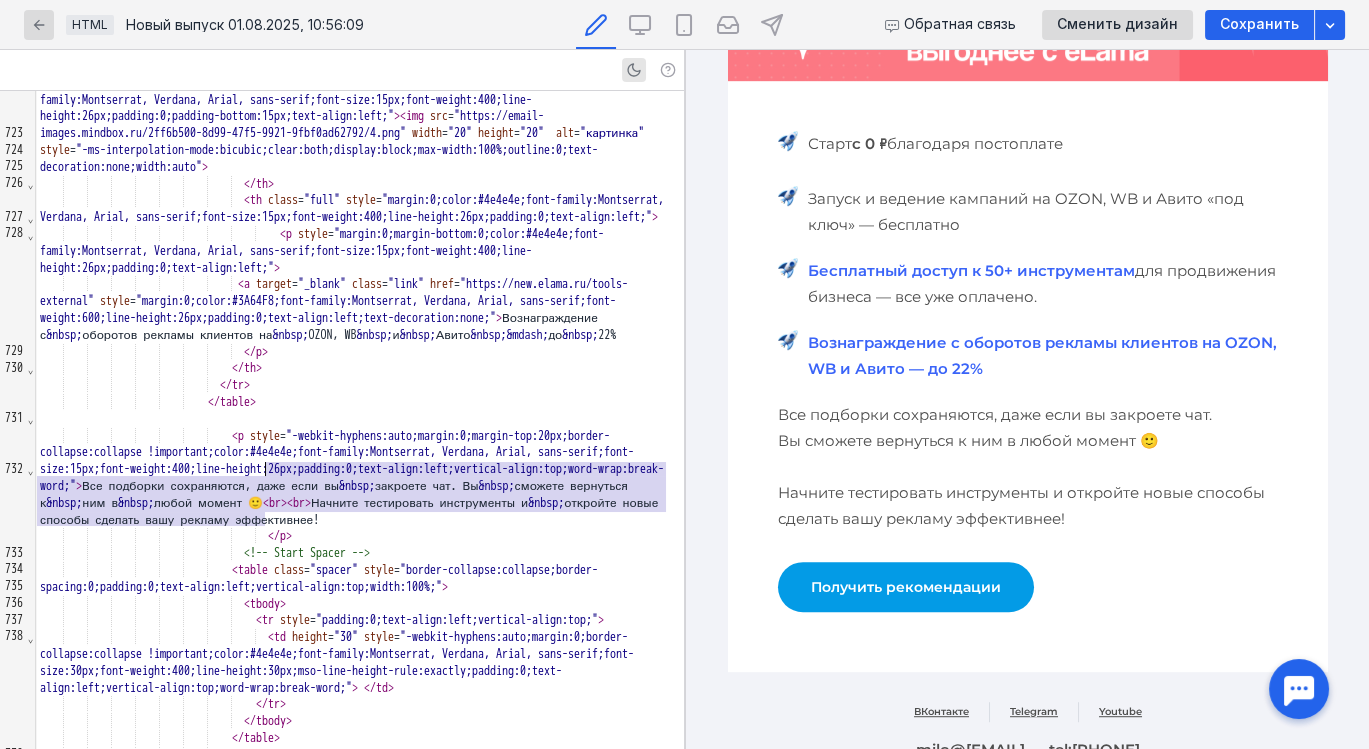 drag, startPoint x: 267, startPoint y: 524, endPoint x: 263, endPoint y: 465, distance: 59.135437 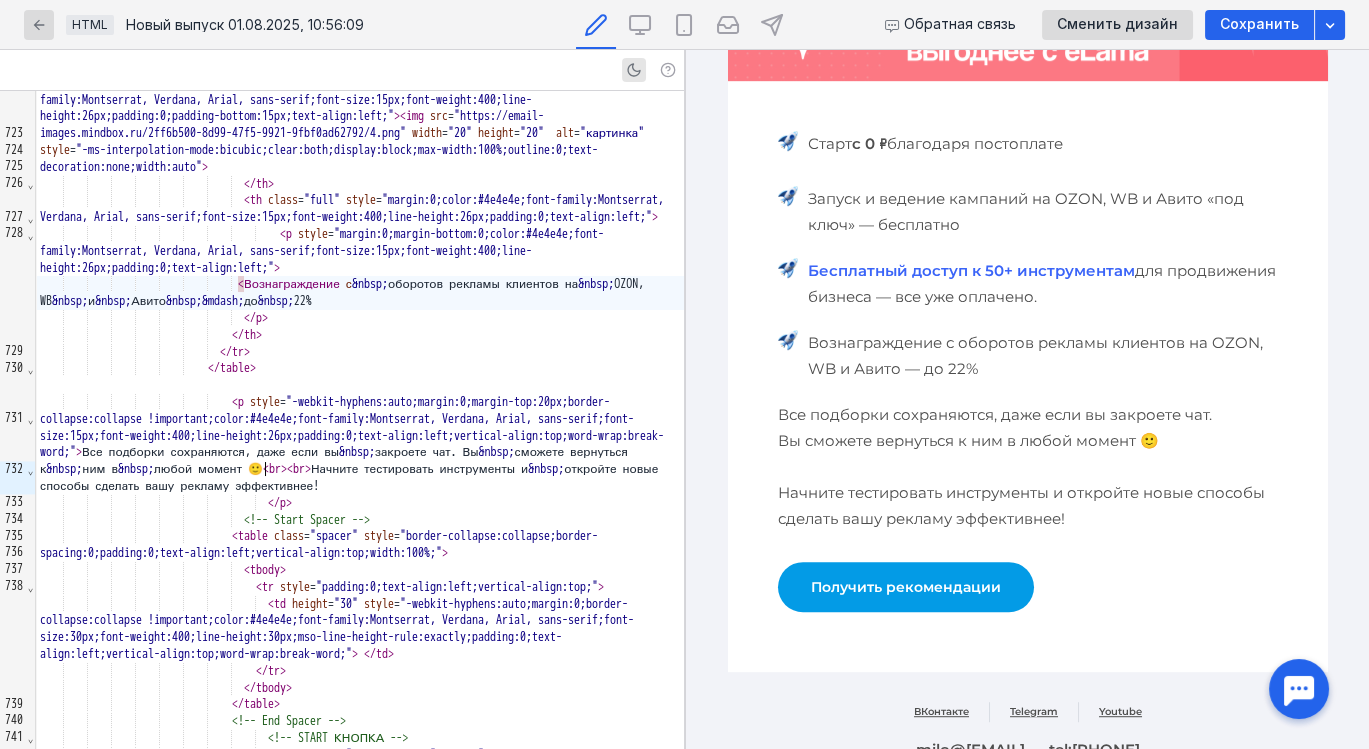 scroll, scrollTop: 0, scrollLeft: 0, axis: both 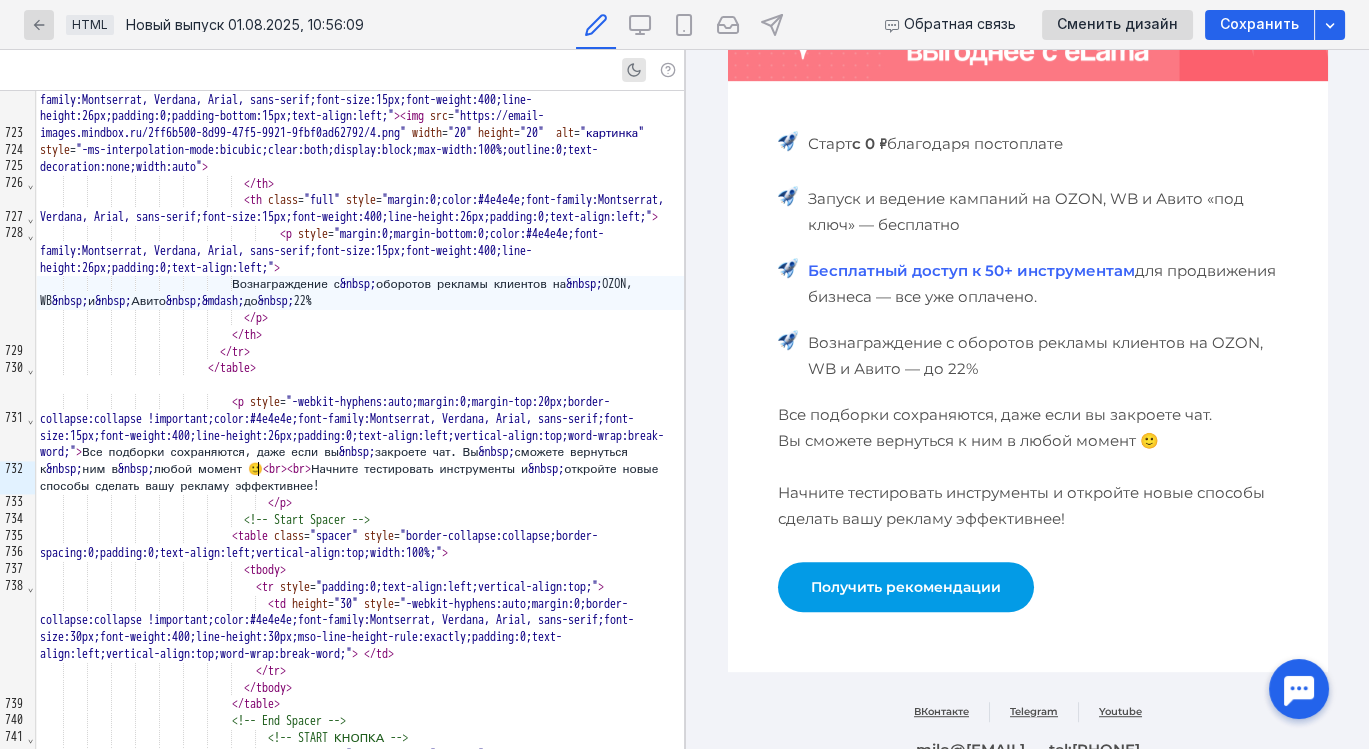 click on "Бесплатный доступ к 50+ инструментам" at bounding box center [970, 270] 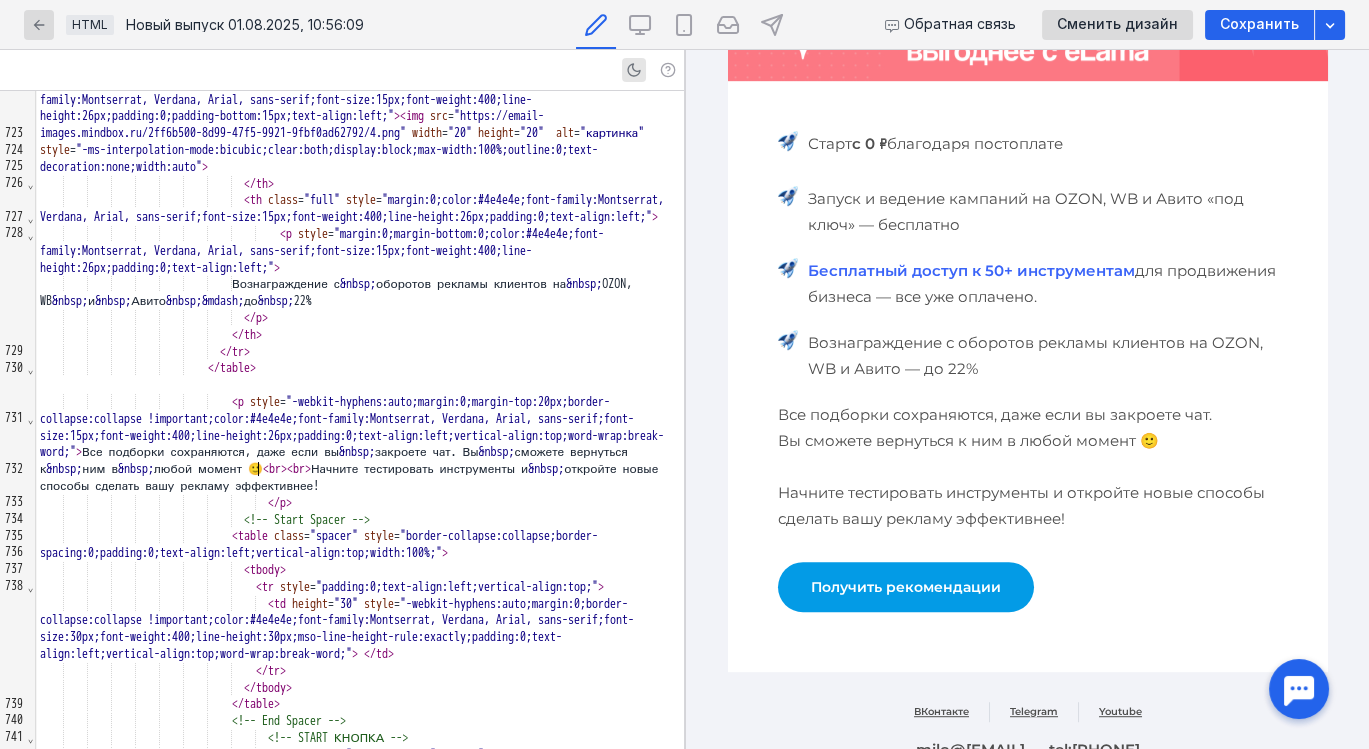 scroll, scrollTop: 16963, scrollLeft: 0, axis: vertical 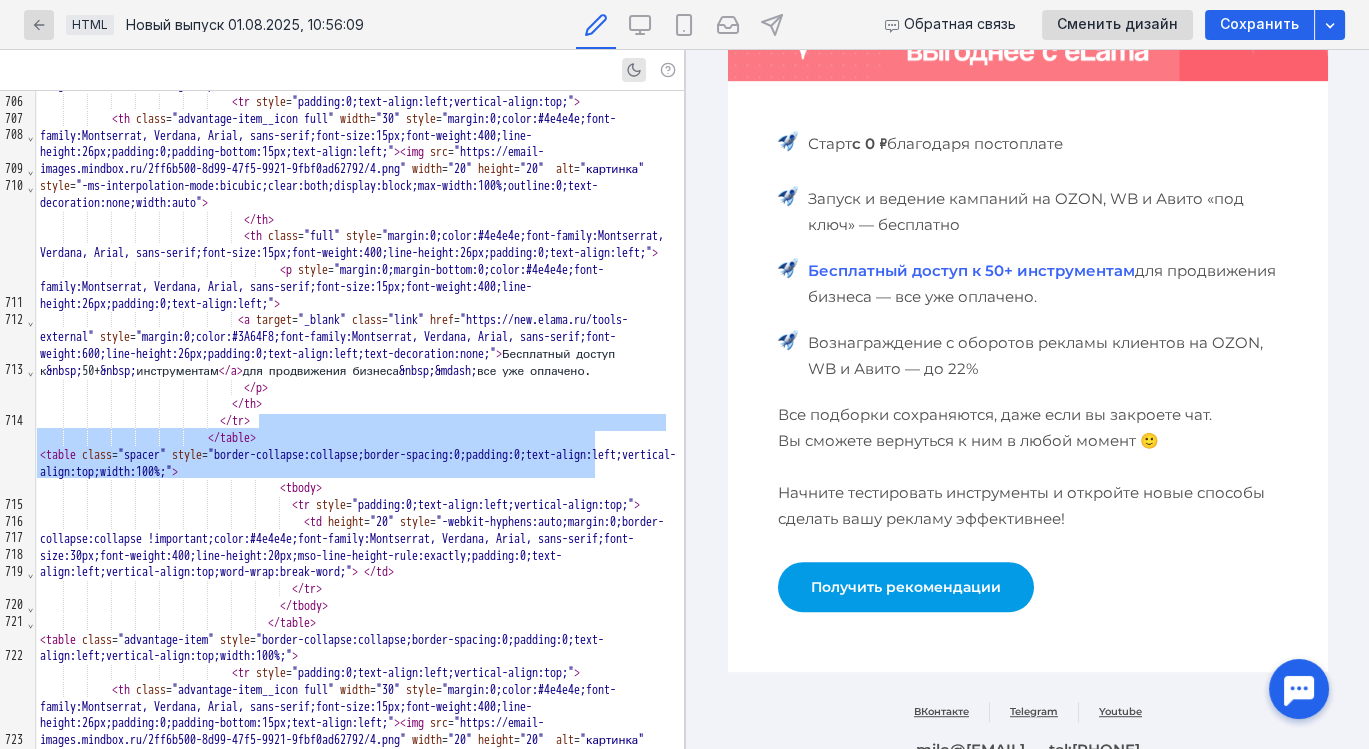 click on "Запуск и ведение кампаний на OZON, WB и Авито «под ключ» — бесплатно" at bounding box center [1042, 212] 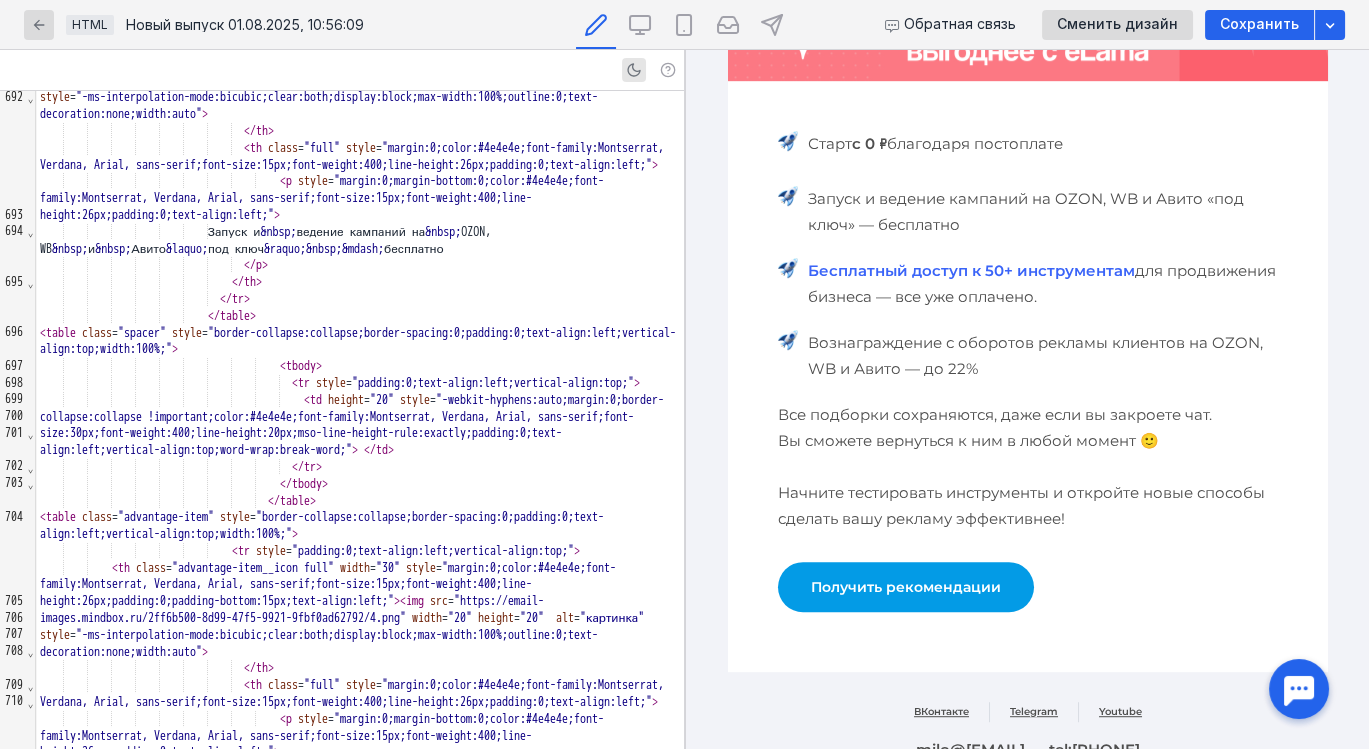 scroll, scrollTop: 16445, scrollLeft: 0, axis: vertical 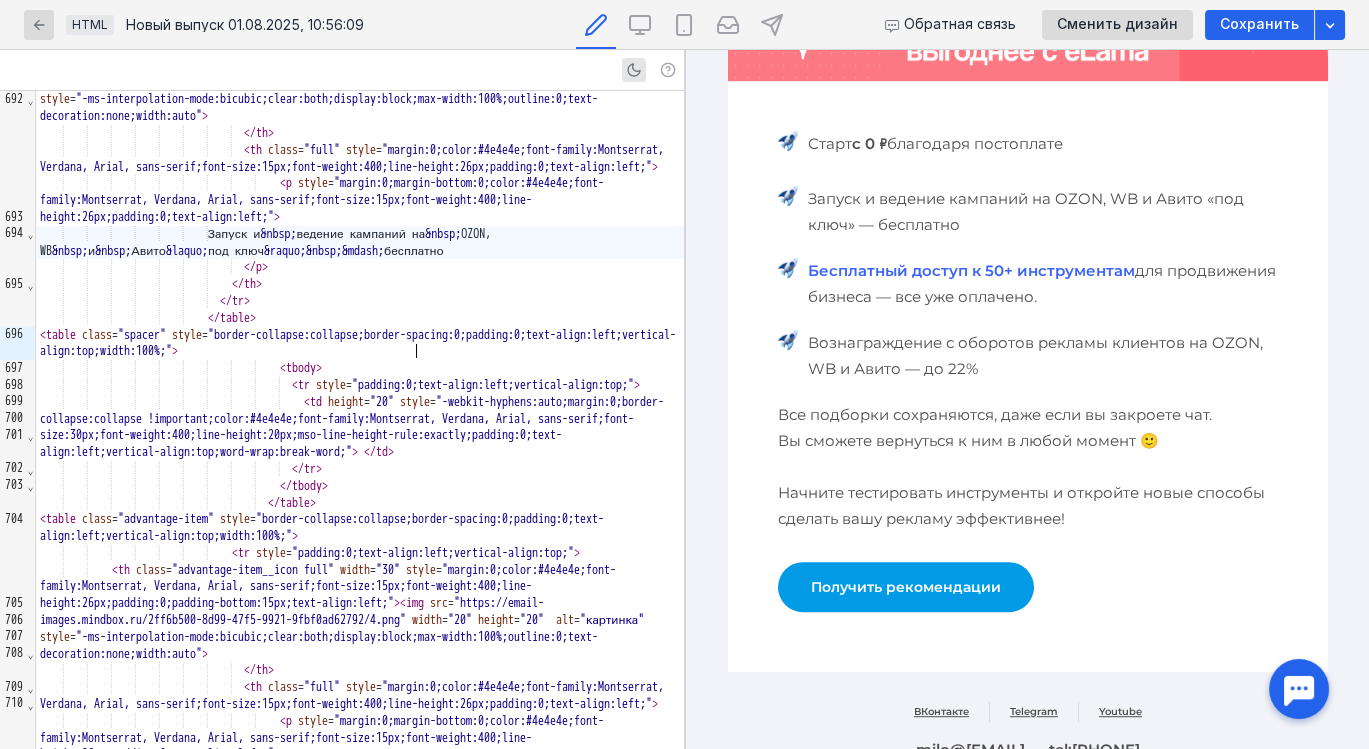 click on "Запуск и &nbsp; ведение кампаний на &nbsp; OZON, WB &nbsp; и &nbsp; Авито  &laquo; под ключ &raquo; &nbsp; &mdash;  бесплатно" at bounding box center (360, 243) 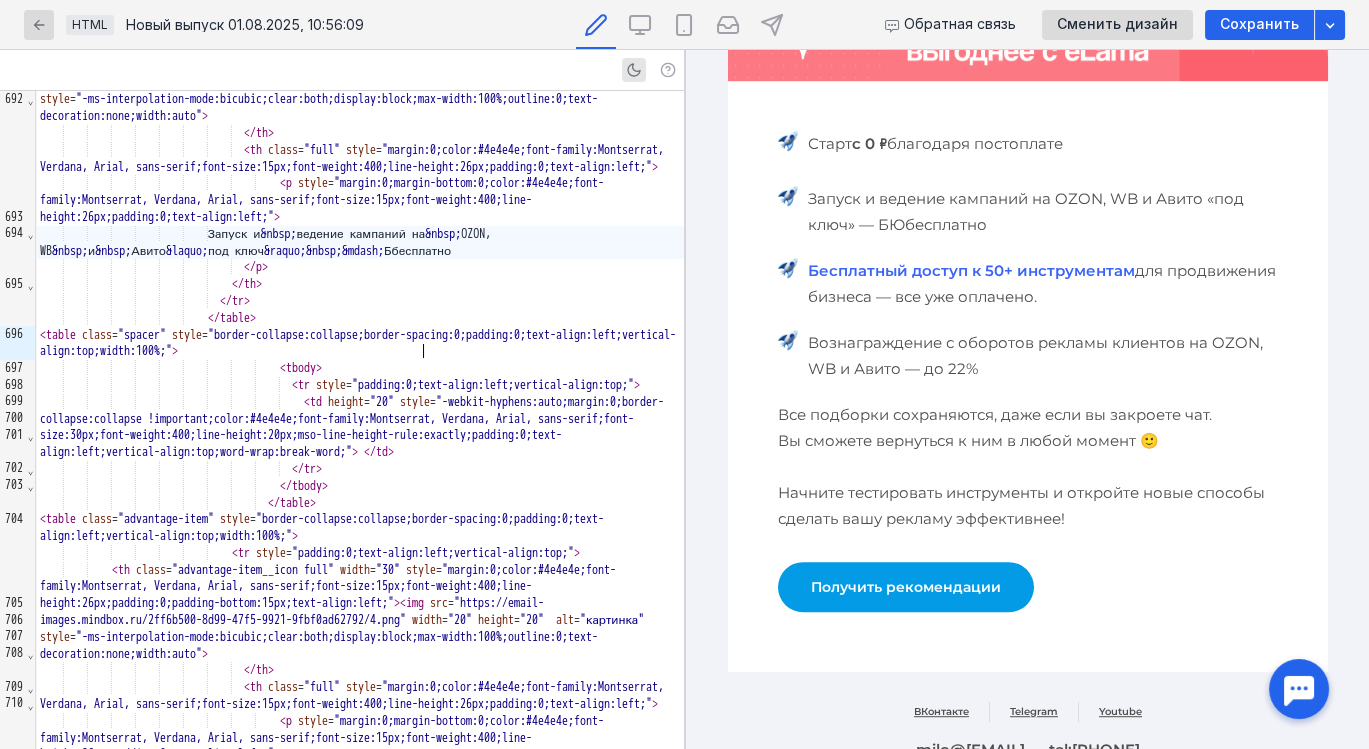 scroll, scrollTop: 1968, scrollLeft: 0, axis: vertical 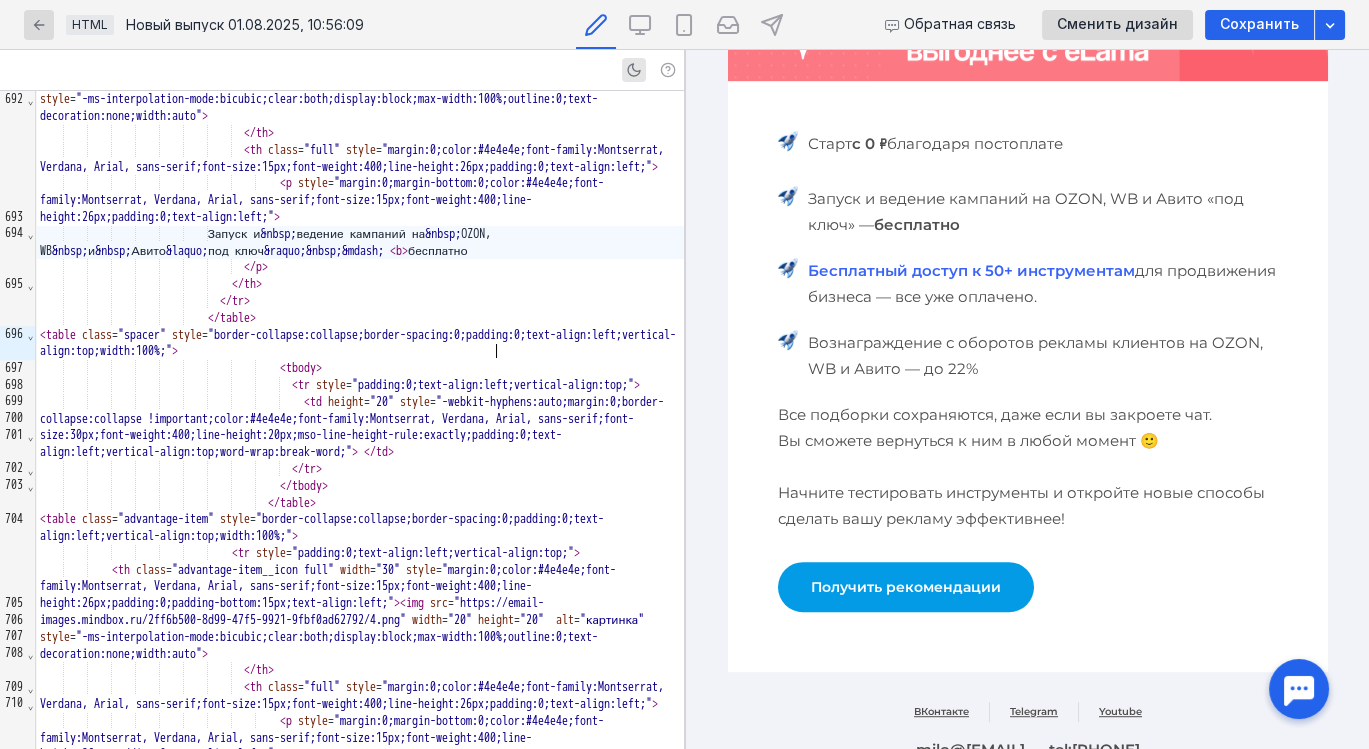 click on "Запуск и &nbsp; ведение кампаний на &nbsp; OZON, WB &nbsp; и &nbsp; Авито  &laquo; под ключ &raquo; &nbsp; &mdash;   <b> бесплатно" at bounding box center (360, 243) 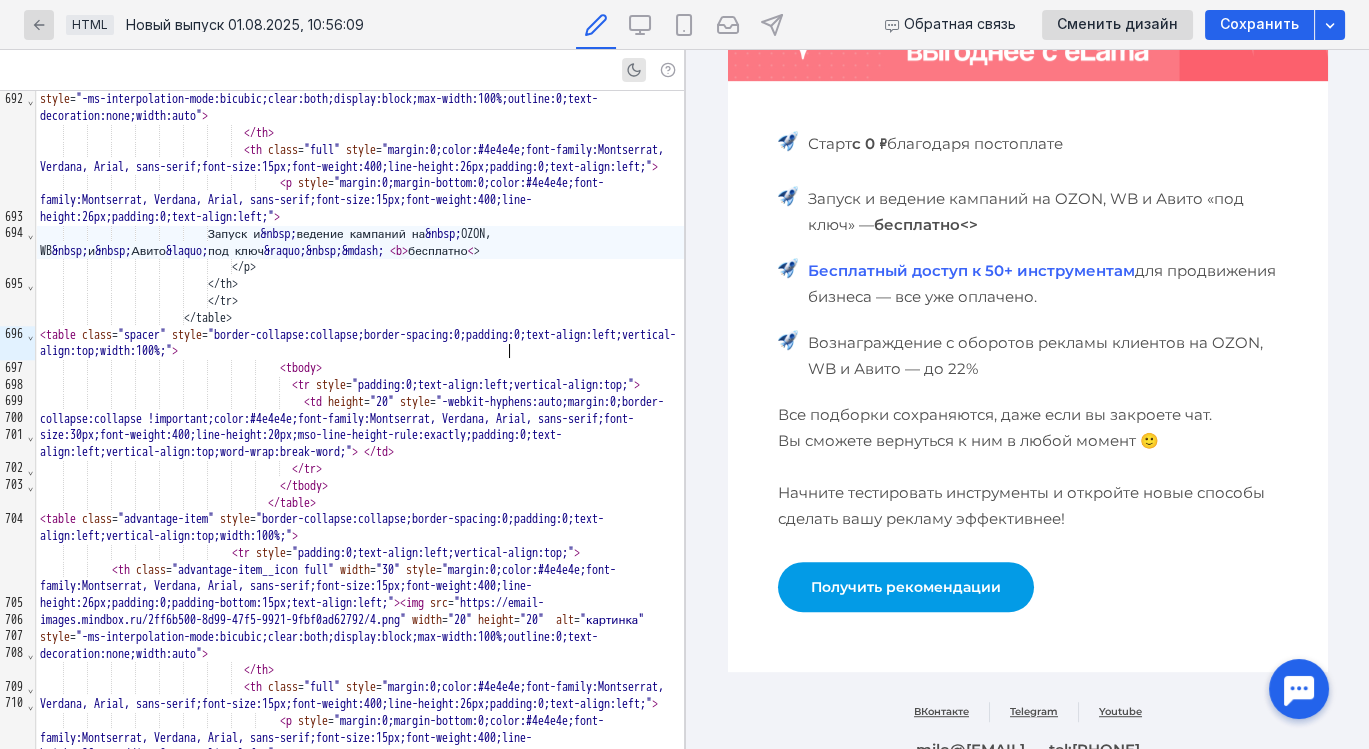 scroll, scrollTop: 1968, scrollLeft: 0, axis: vertical 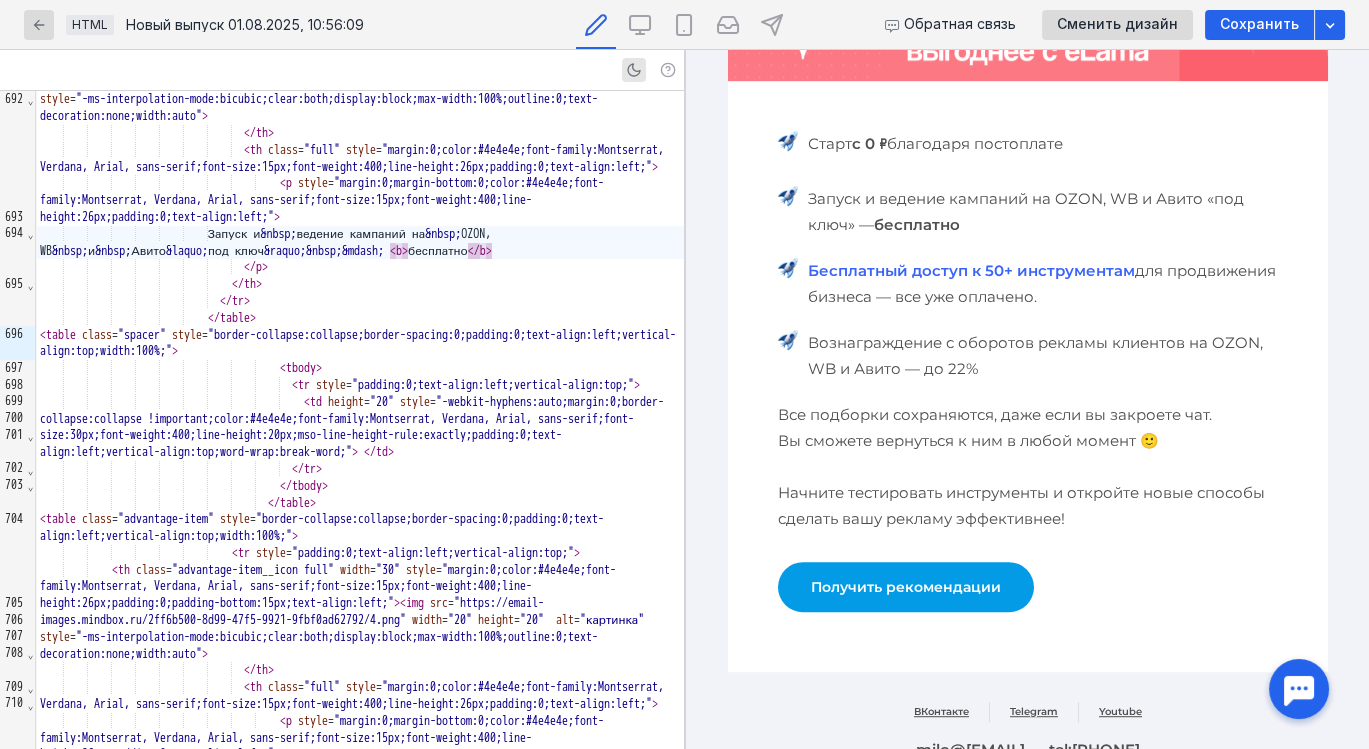 click on "Вознаграждение с оборотов рекламы клиентов на OZON, WB и Авито — до 22%" at bounding box center [1042, 356] 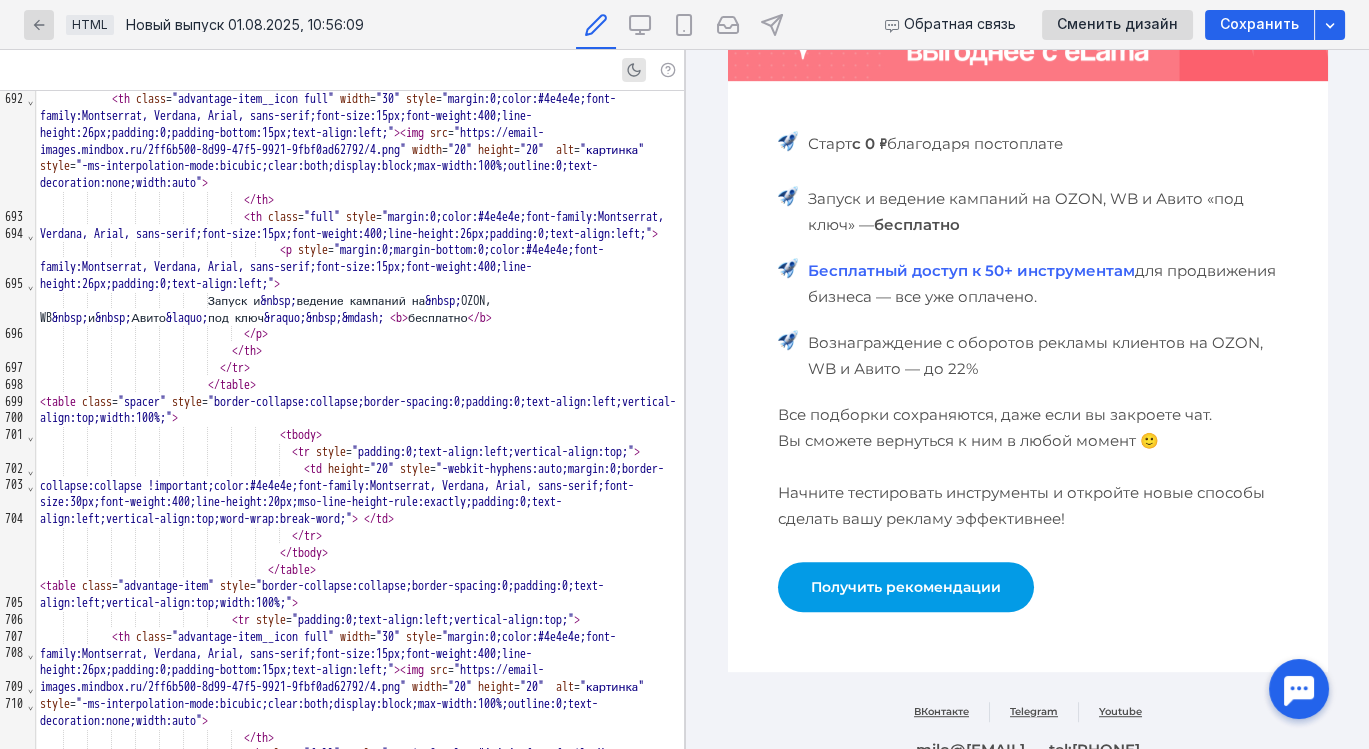 scroll, scrollTop: 16963, scrollLeft: 0, axis: vertical 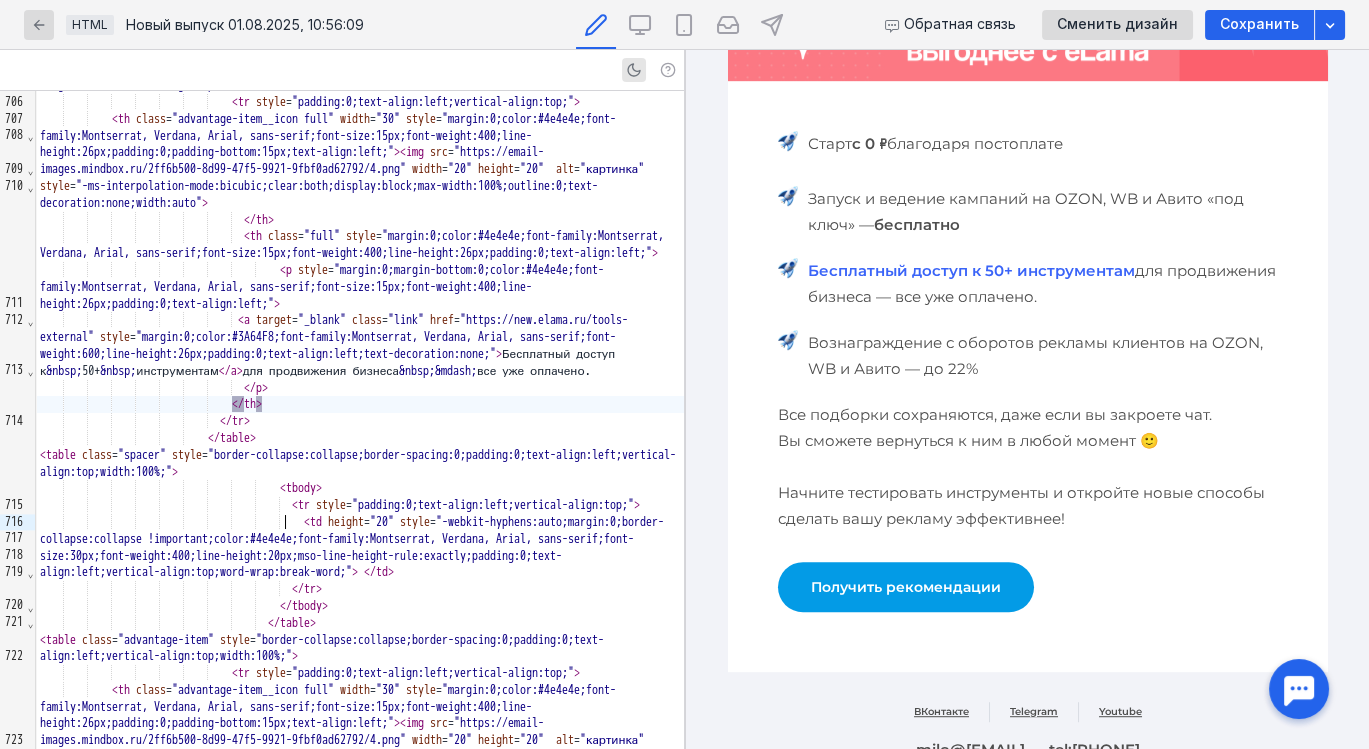 click on "</ th >" at bounding box center [360, 404] 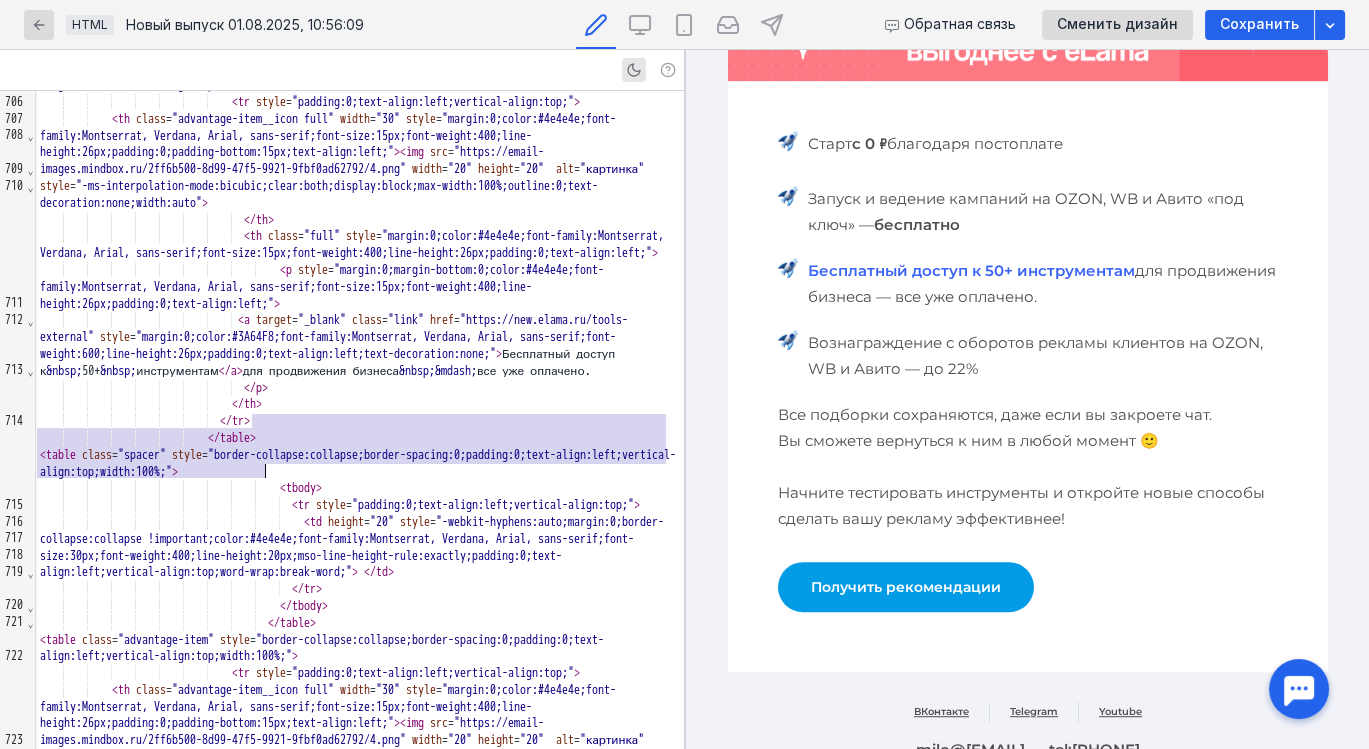 drag, startPoint x: 252, startPoint y: 420, endPoint x: 265, endPoint y: 472, distance: 53.600372 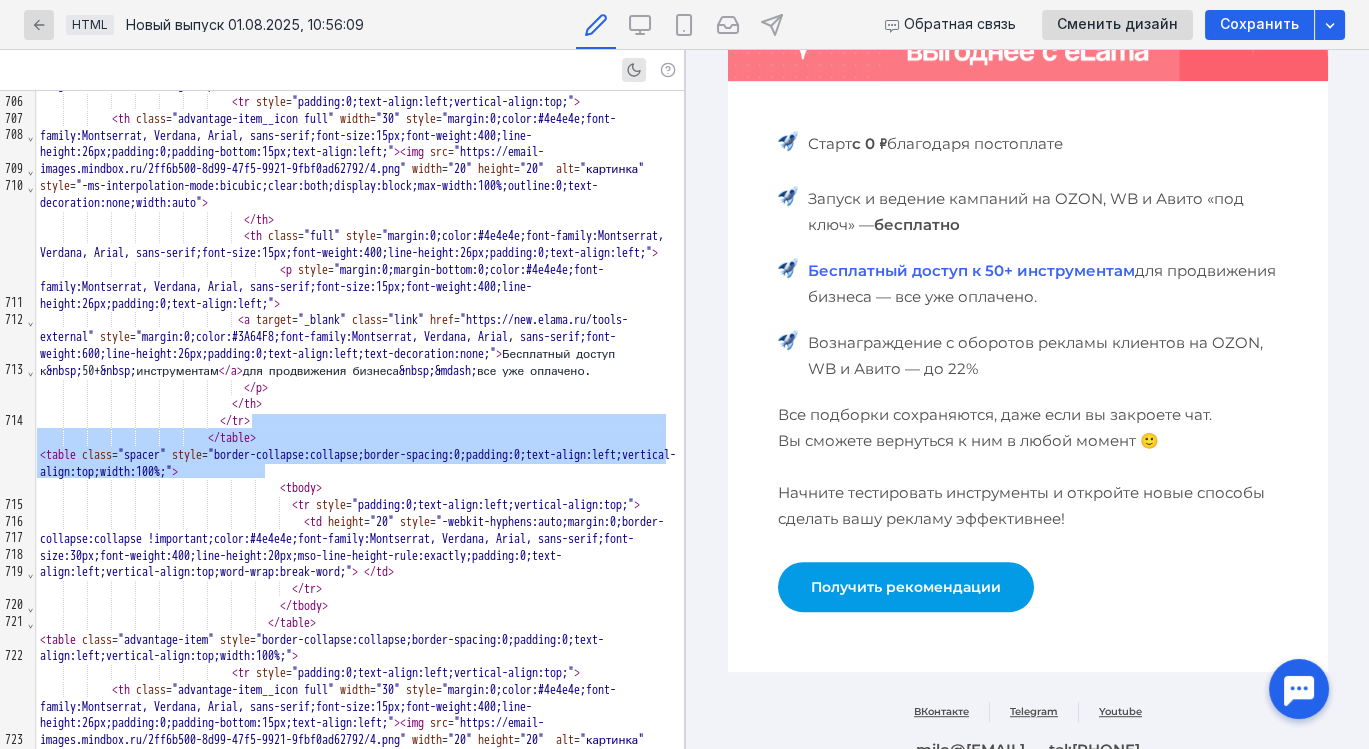 click at bounding box center [1027, 642] 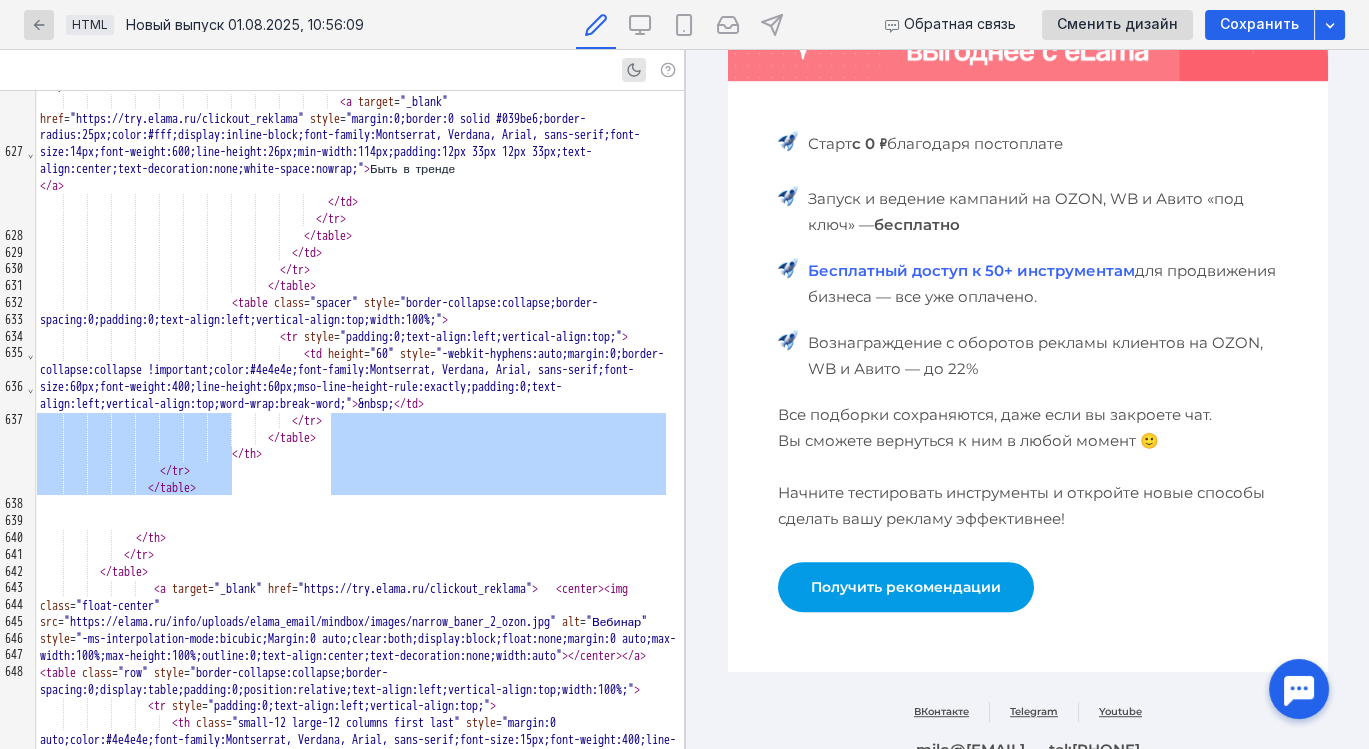 click on "Бесплатный доступ к 50+ инструментам" at bounding box center [970, 270] 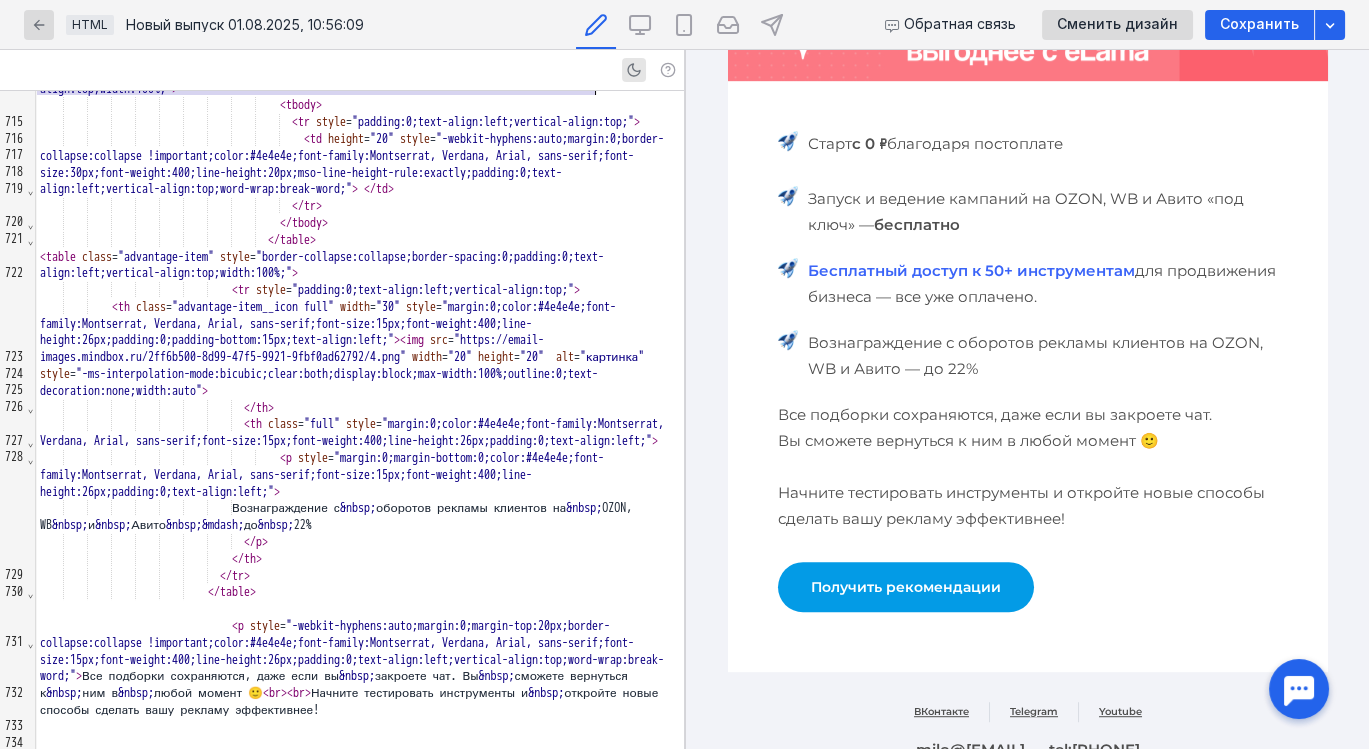 scroll, scrollTop: 17348, scrollLeft: 0, axis: vertical 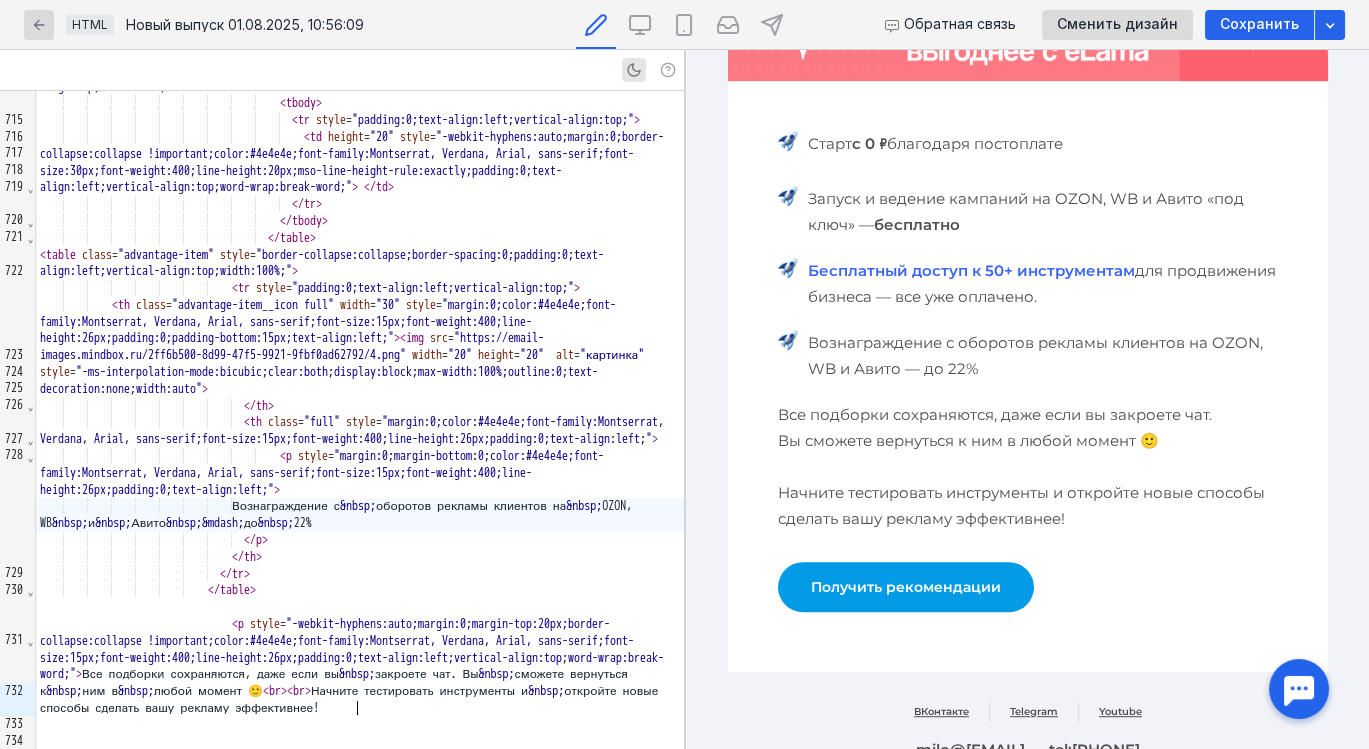 click on "Вознаграждение с 26nbsp; оборотов рекламы клиентов на 26nbsp; OZON, WB 26nbsp; и 26nbsp; Авито 26nbsp; — до 26nbsp; 22%" at bounding box center [360, 515] 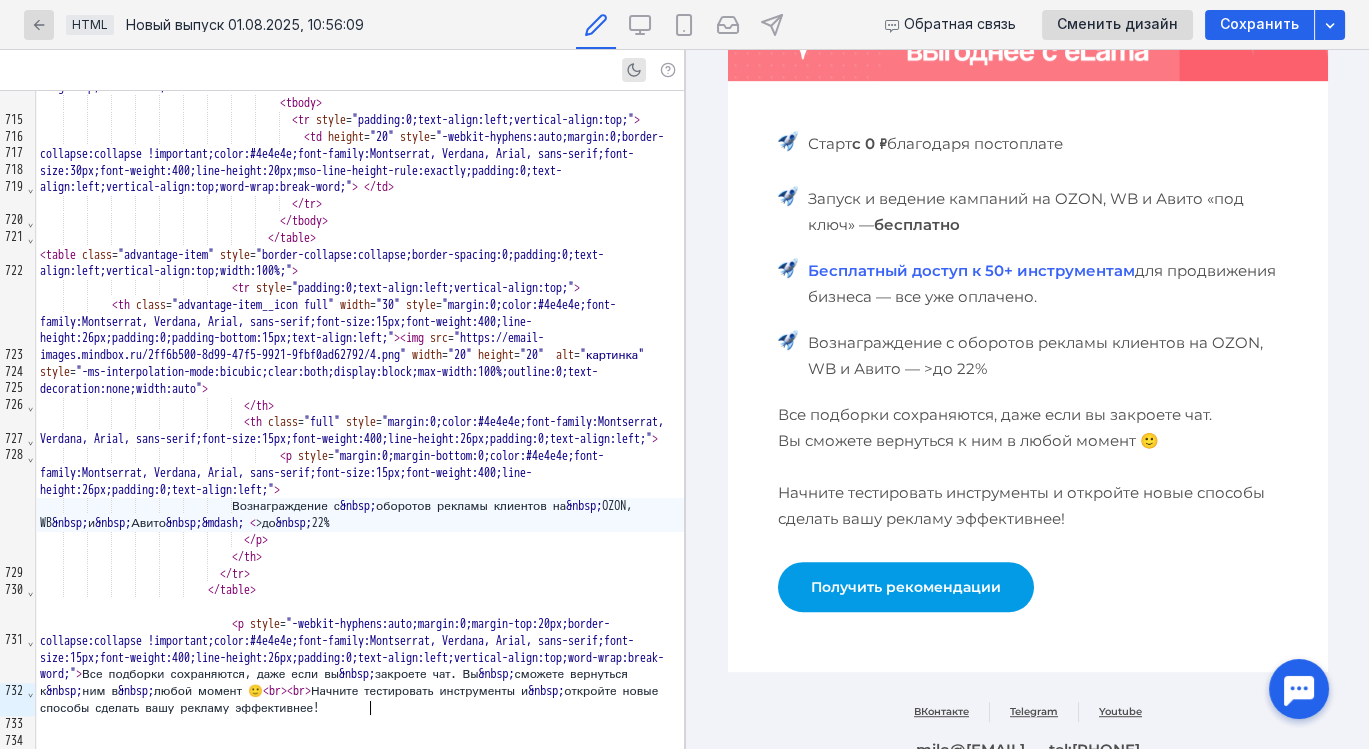 scroll, scrollTop: 1968, scrollLeft: 0, axis: vertical 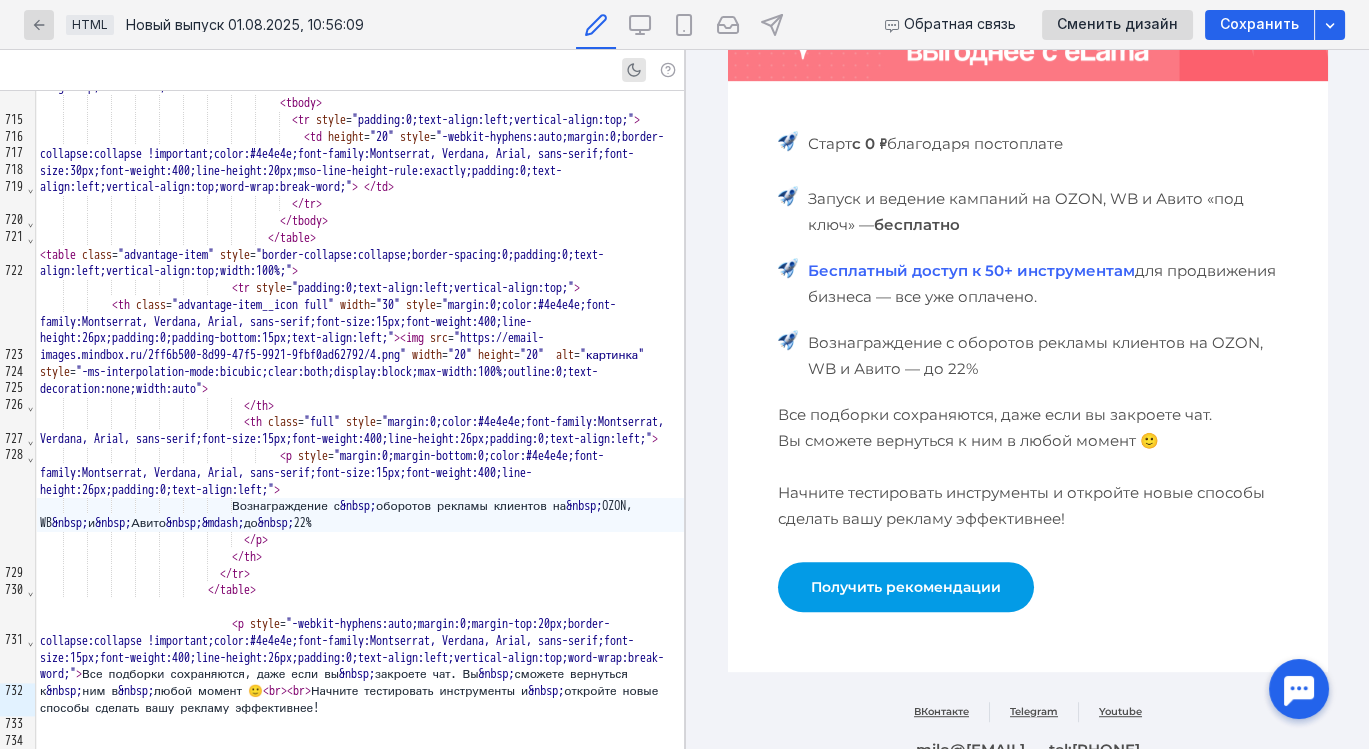 click on "Бесплатный доступ к 50+ инструментам" at bounding box center [970, 270] 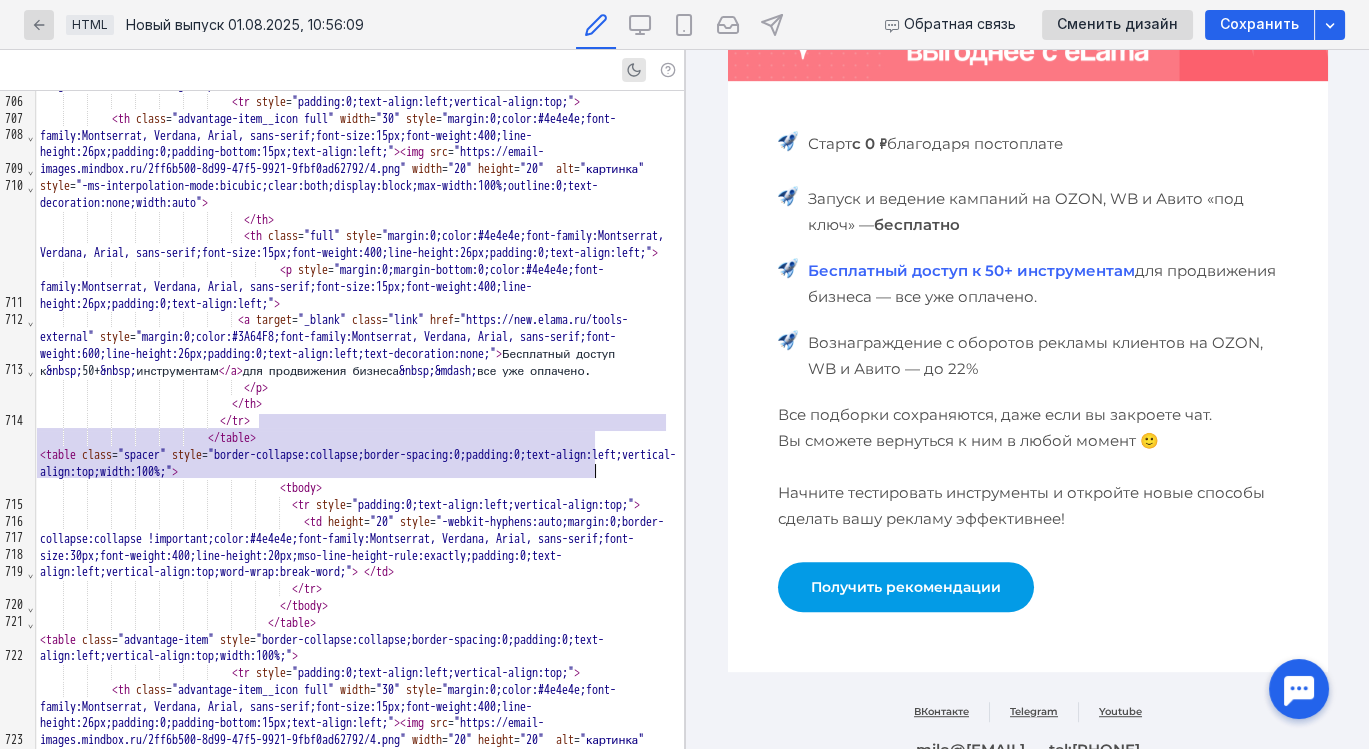 click on "</ table >" at bounding box center (360, 438) 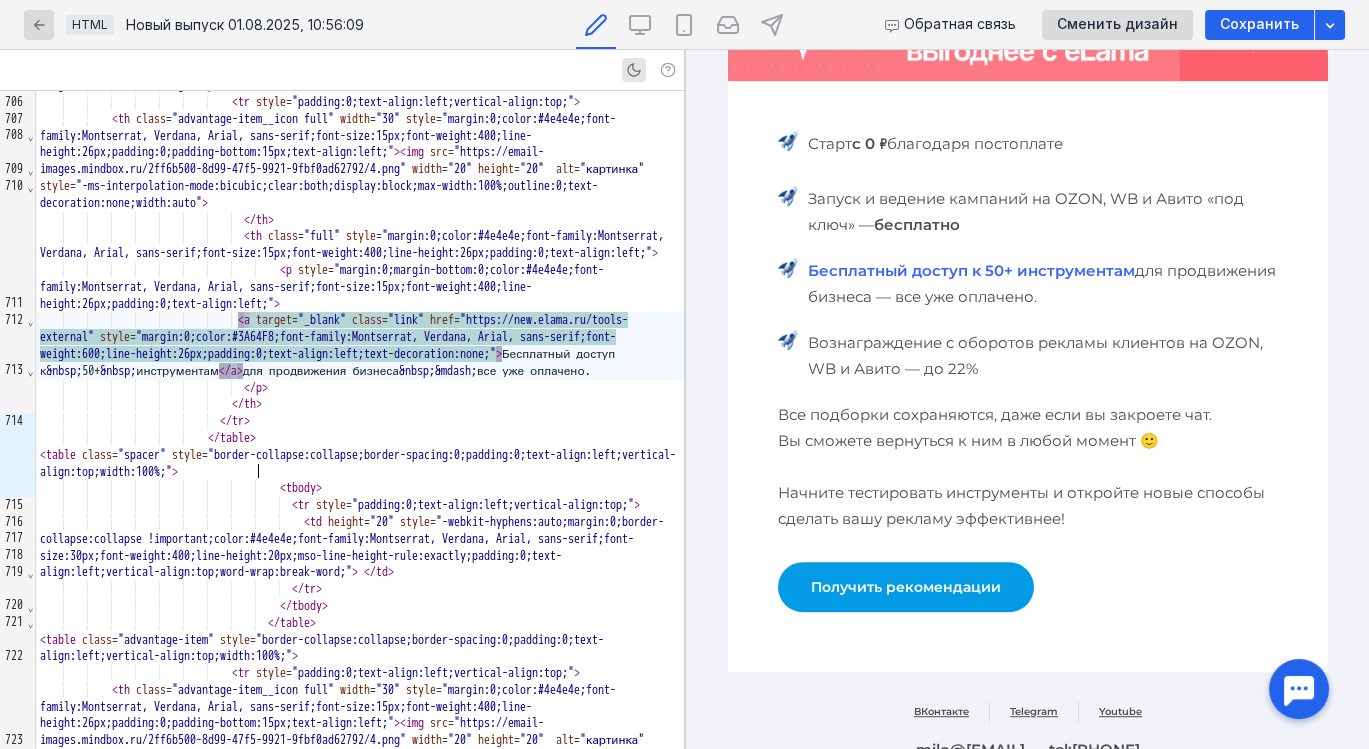 click on ""https://new.elama.ru/tools-external"" at bounding box center [334, 328] 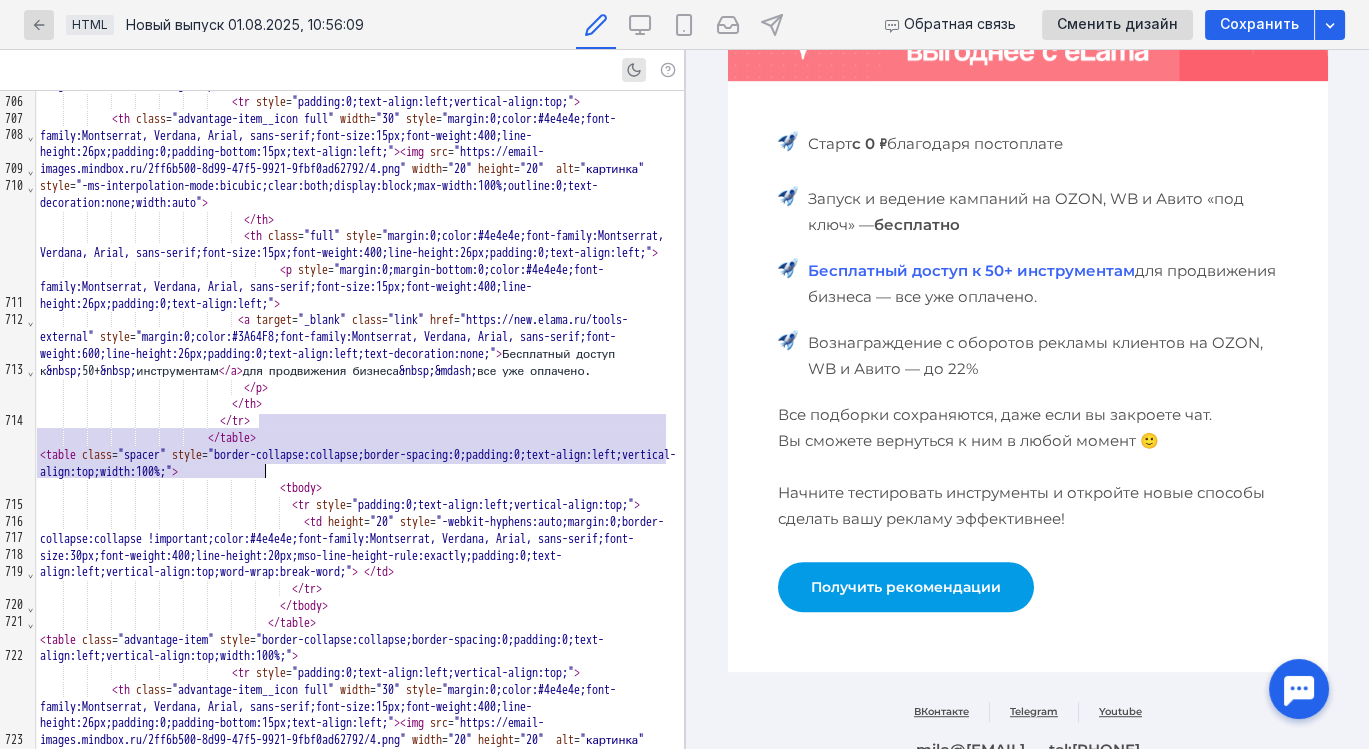 drag, startPoint x: 259, startPoint y: 425, endPoint x: 264, endPoint y: 471, distance: 46.270943 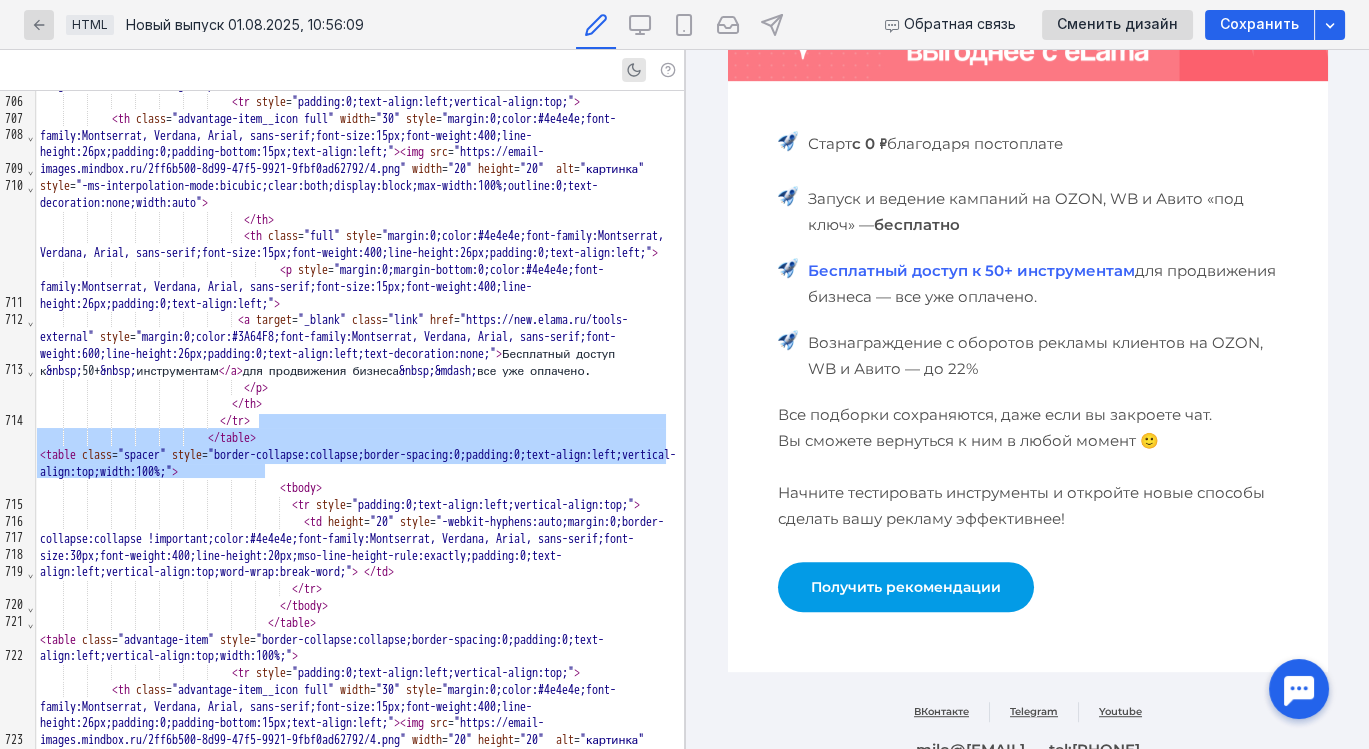 click at bounding box center [787, 340] 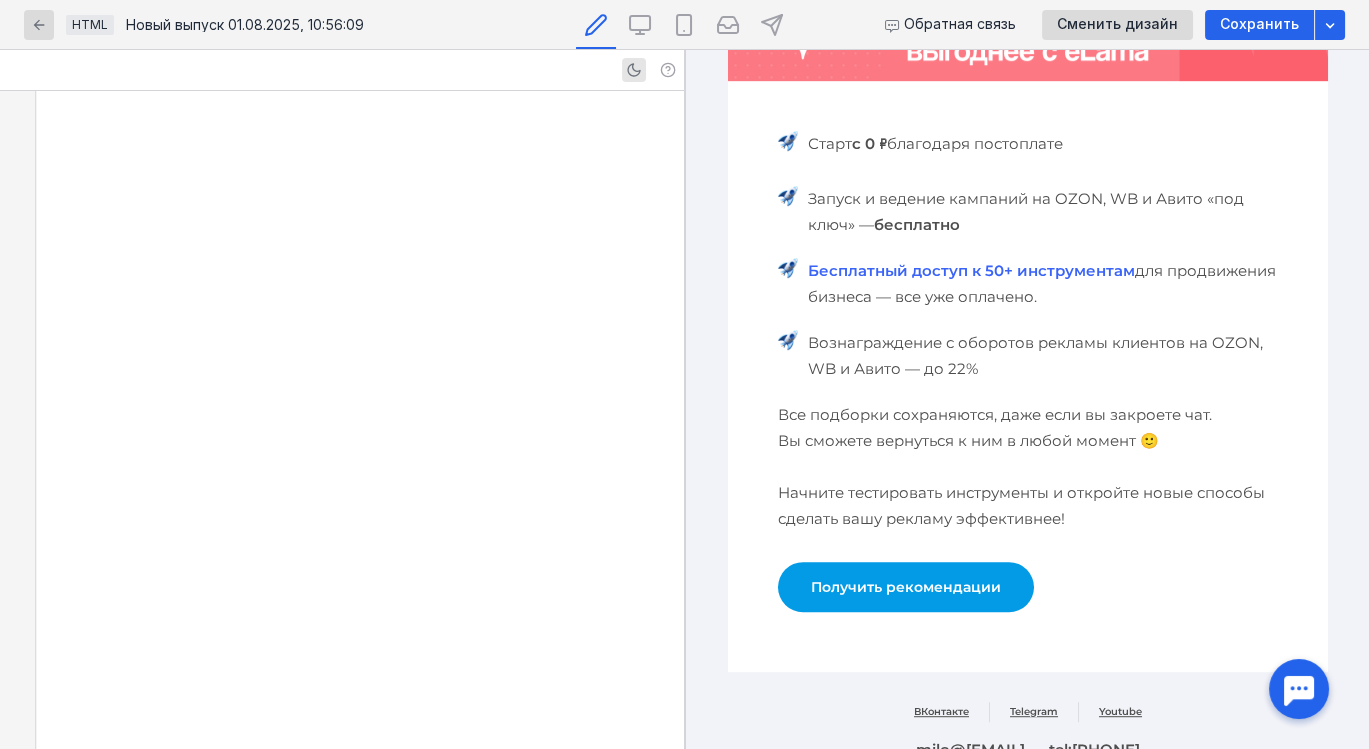 scroll, scrollTop: 15553, scrollLeft: 0, axis: vertical 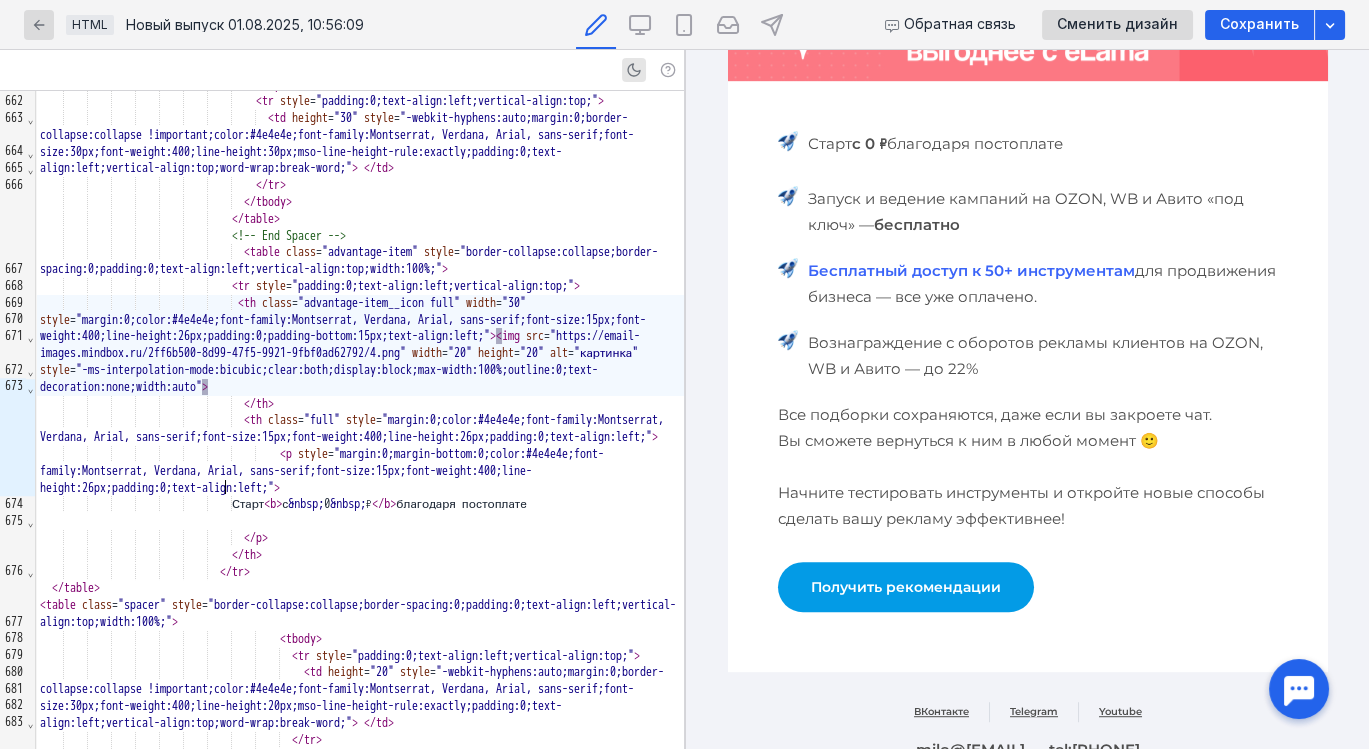 click on "< th   class = "advantage-item__icon full"   width = "30"   style = "margin:0;color:#4e4e4e;font-family:Montserrat, Verdana, Arial, sans-serif;font-size:15px;font-weight:400;line-height:26px;padding:0;padding-bottom:15px;text-align:left;" > < img   src = "https://email-images.mindbox.ru/2ff6b500-8d99-47f5-9921-9fbf0ad62792/4.png"   width = "20"   height = "20"   alt = "картинка"   style = "-ms-interpolation-mode:bicubic;clear:both;display:block;max-width:100%;outline:0;text-decoration:none;width:auto" >" at bounding box center [360, 345] 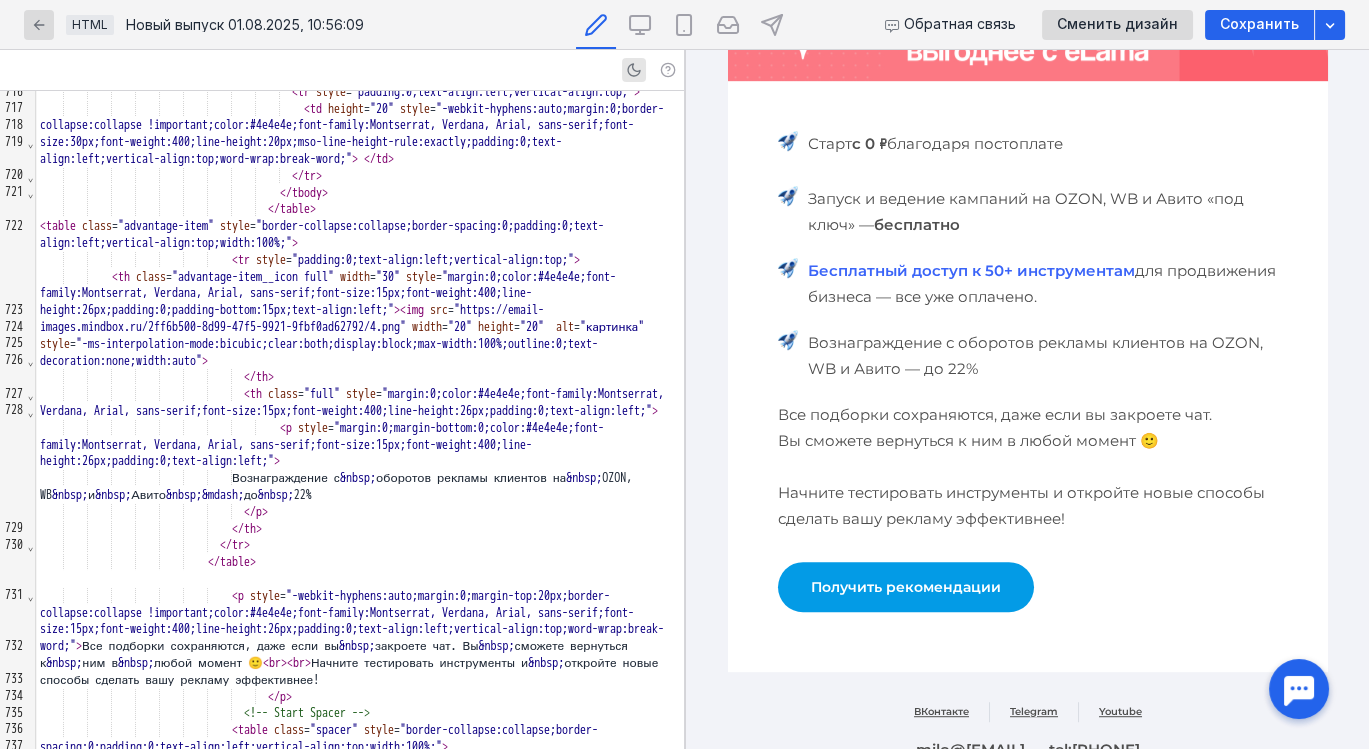 scroll, scrollTop: 17366, scrollLeft: 0, axis: vertical 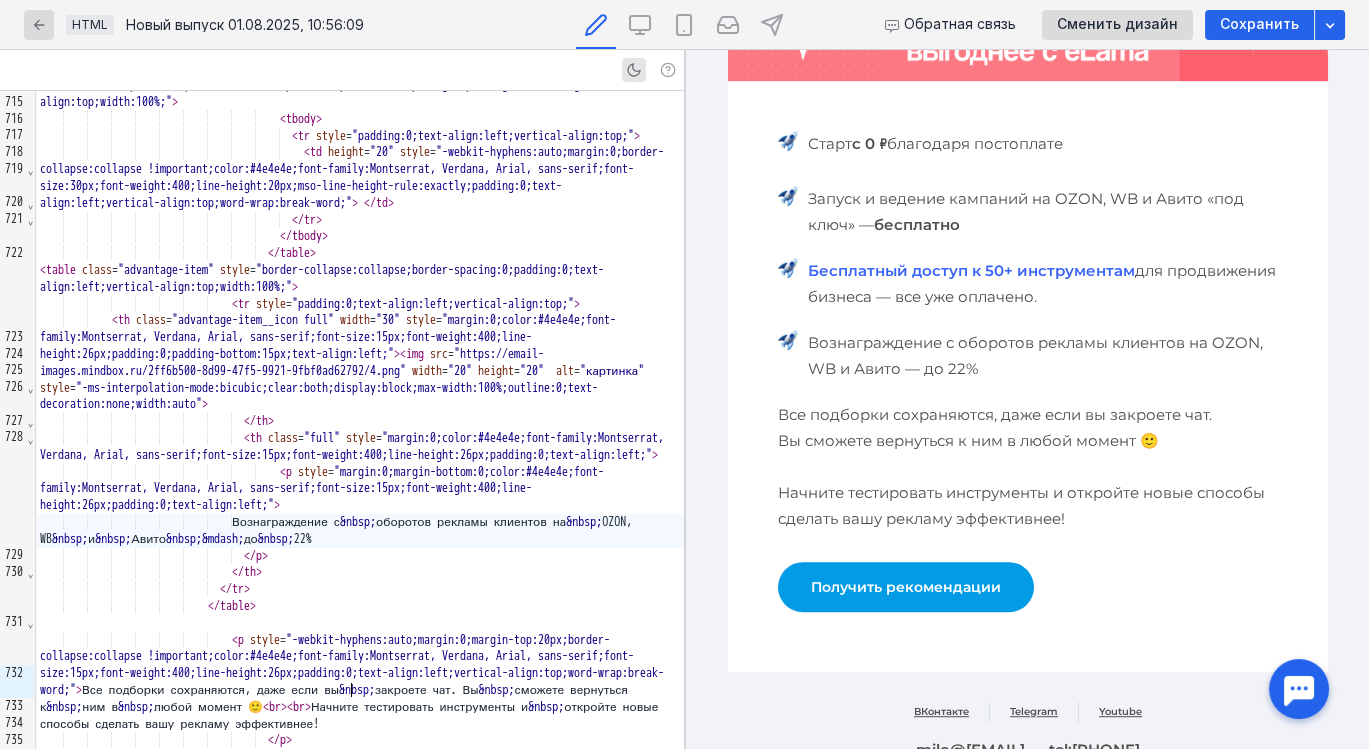 click on "Вознаграждение с 26nbsp; оборотов рекламы клиентов на 26nbsp; OZON, WB 26nbsp; и 26nbsp; Авито 26nbsp; — до 26nbsp; 22%" at bounding box center [360, 531] 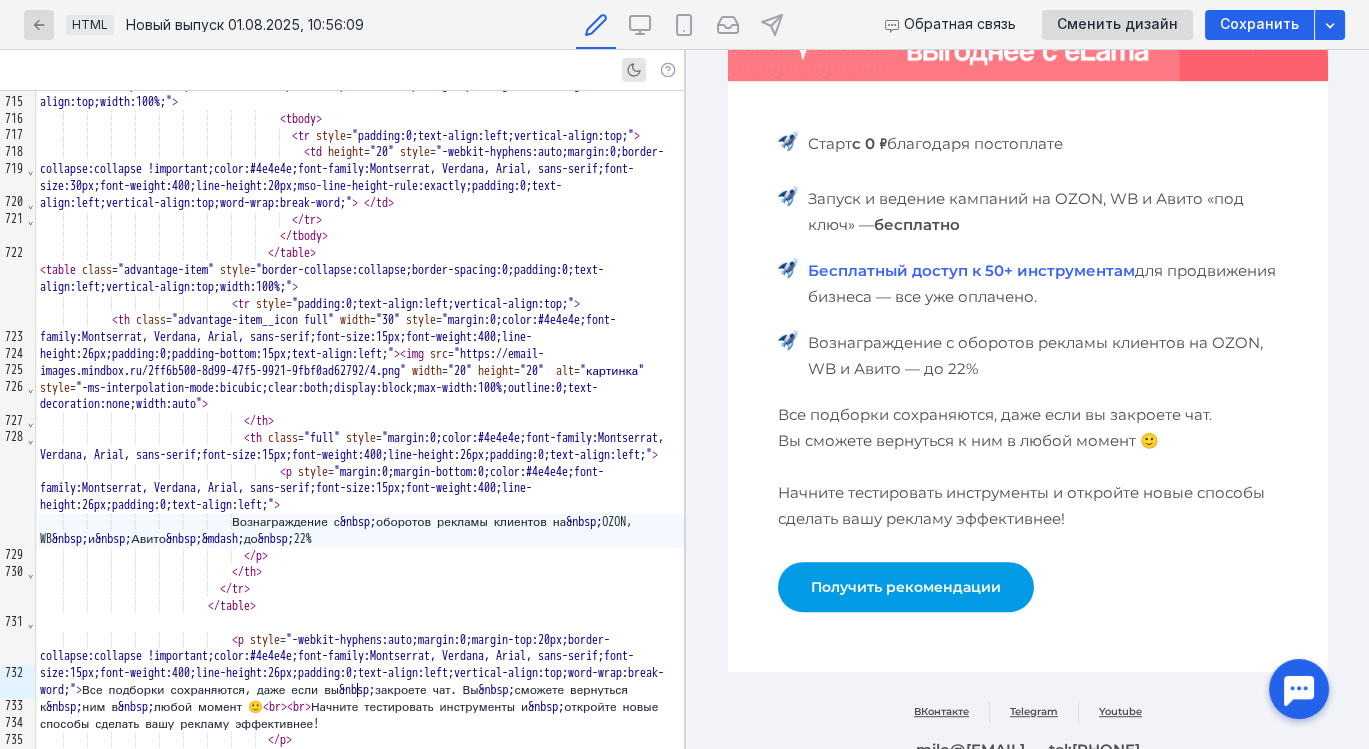 click on "Вознаграждение с 26nbsp; оборотов рекламы клиентов на 26nbsp; OZON, WB 26nbsp; и 26nbsp; Авито 26nbsp; — до 26nbsp; 22%" at bounding box center (360, 531) 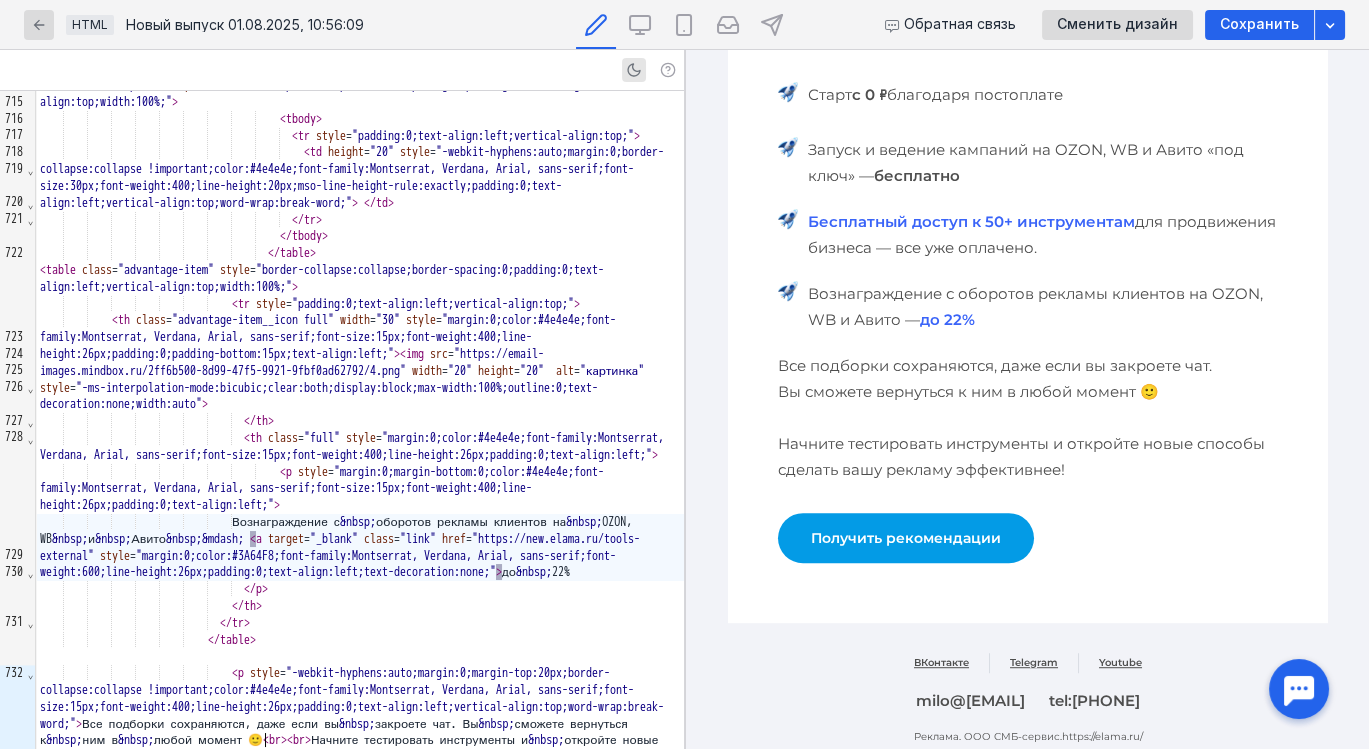 scroll, scrollTop: 1968, scrollLeft: 0, axis: vertical 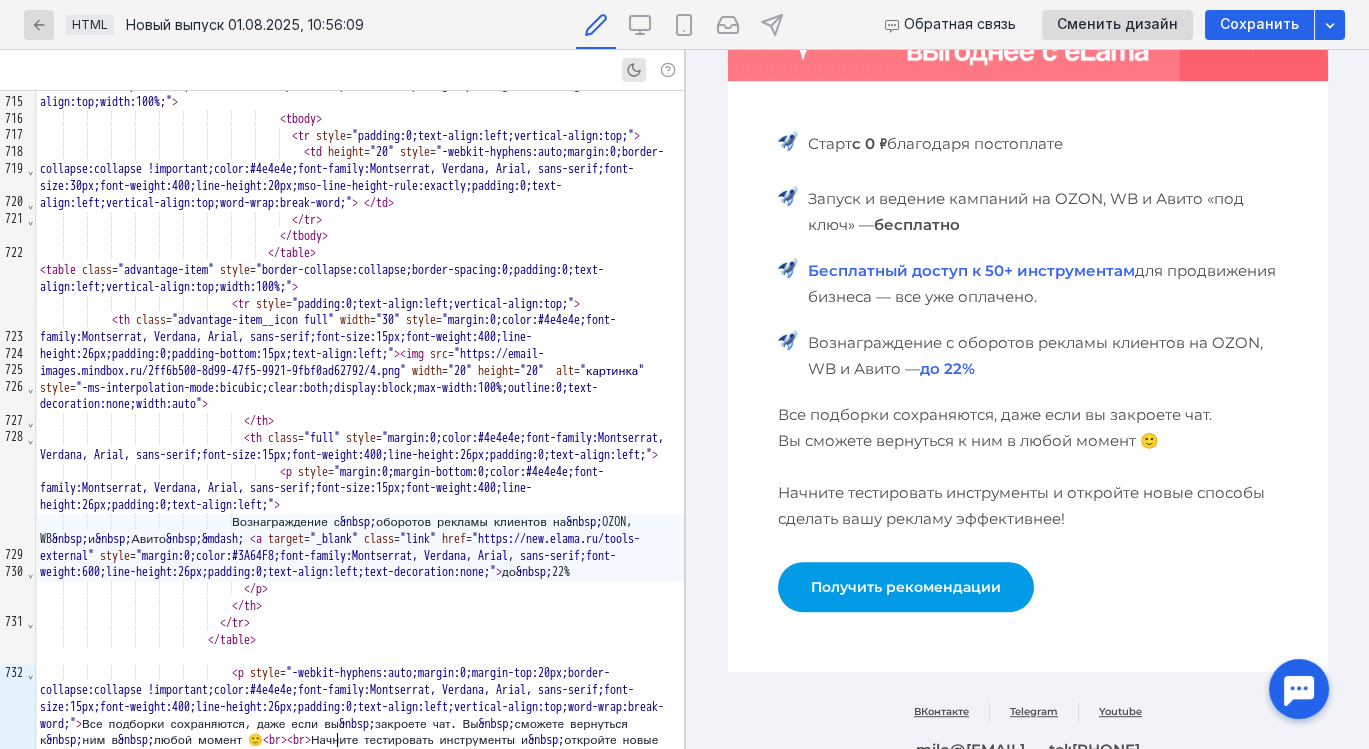 click on "до 22%" at bounding box center (360, 547) 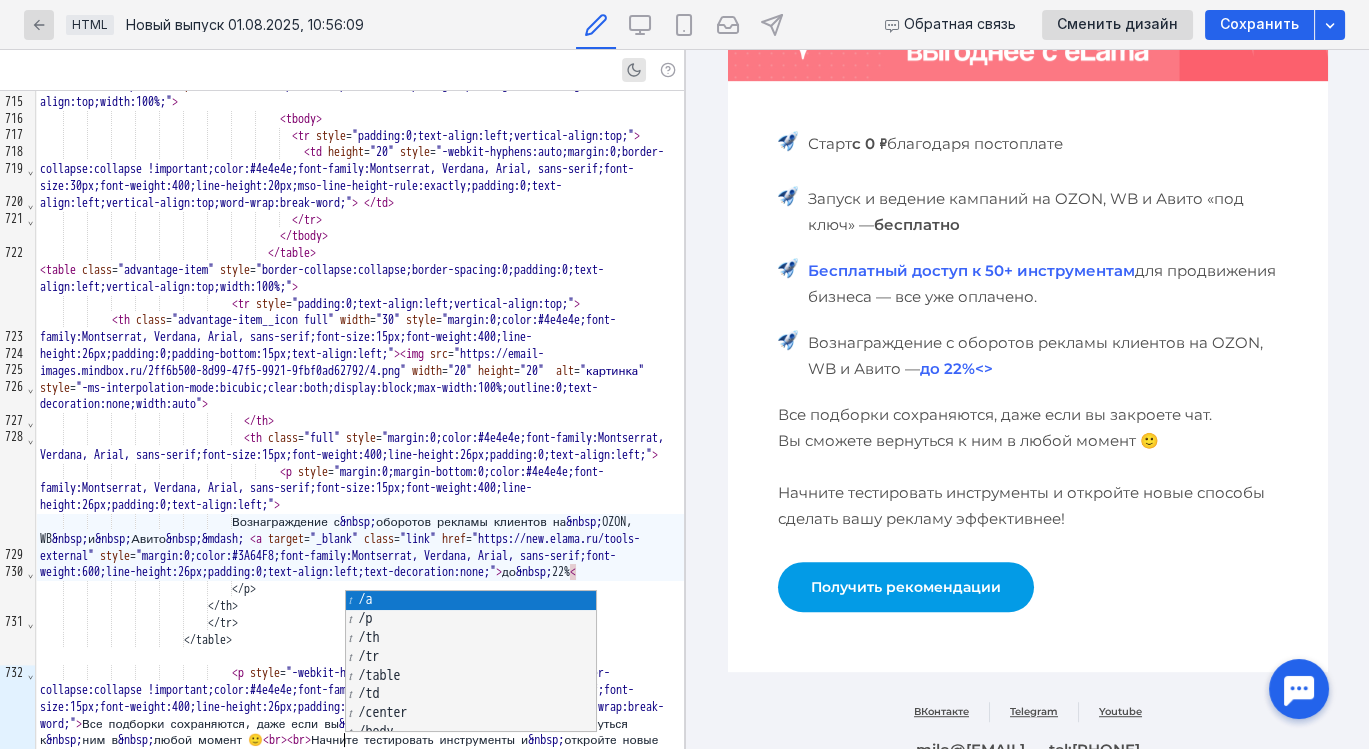 scroll, scrollTop: 1968, scrollLeft: 0, axis: vertical 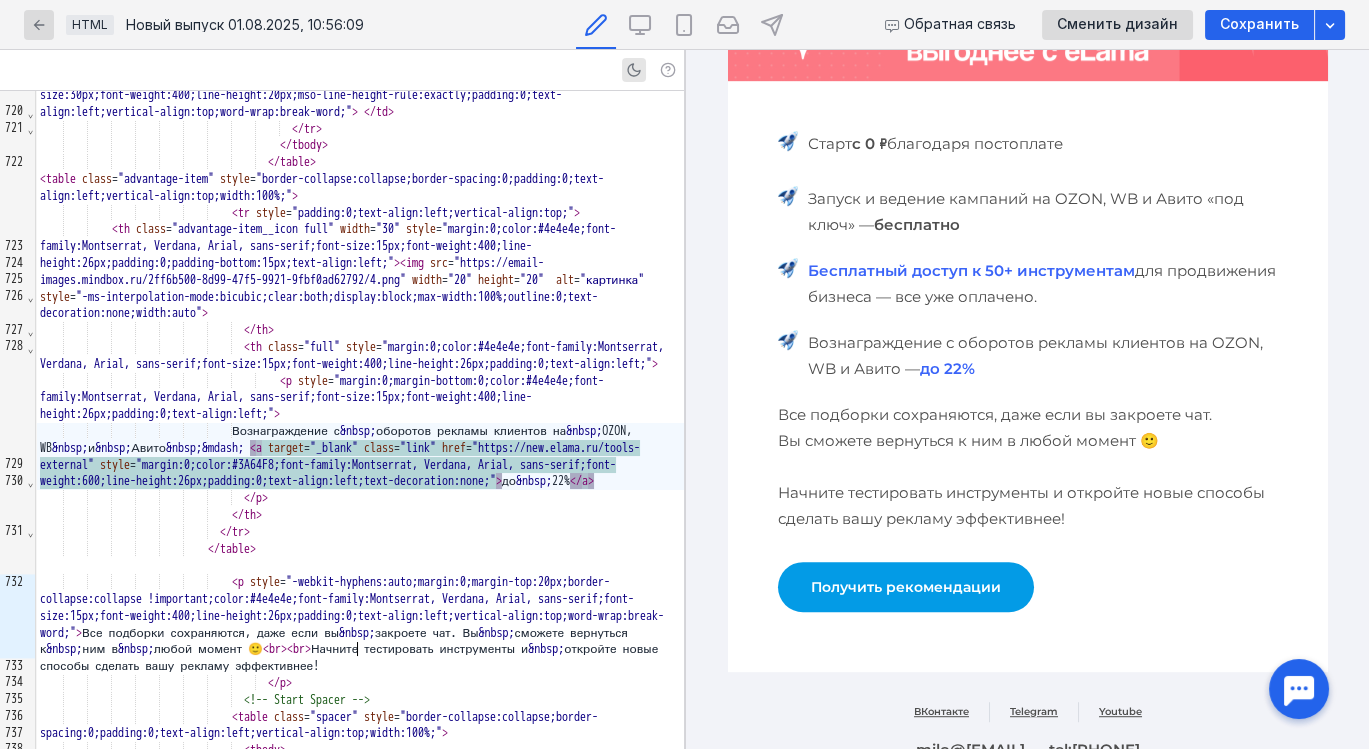 click on ""margin:0;color:#3A64F8;font-family:Montserrat, Verdana, Arial, sans-serif;font-weight:600;line-height:26px;padding:0;text-align:left;text-decoration:none;"" at bounding box center [328, 473] 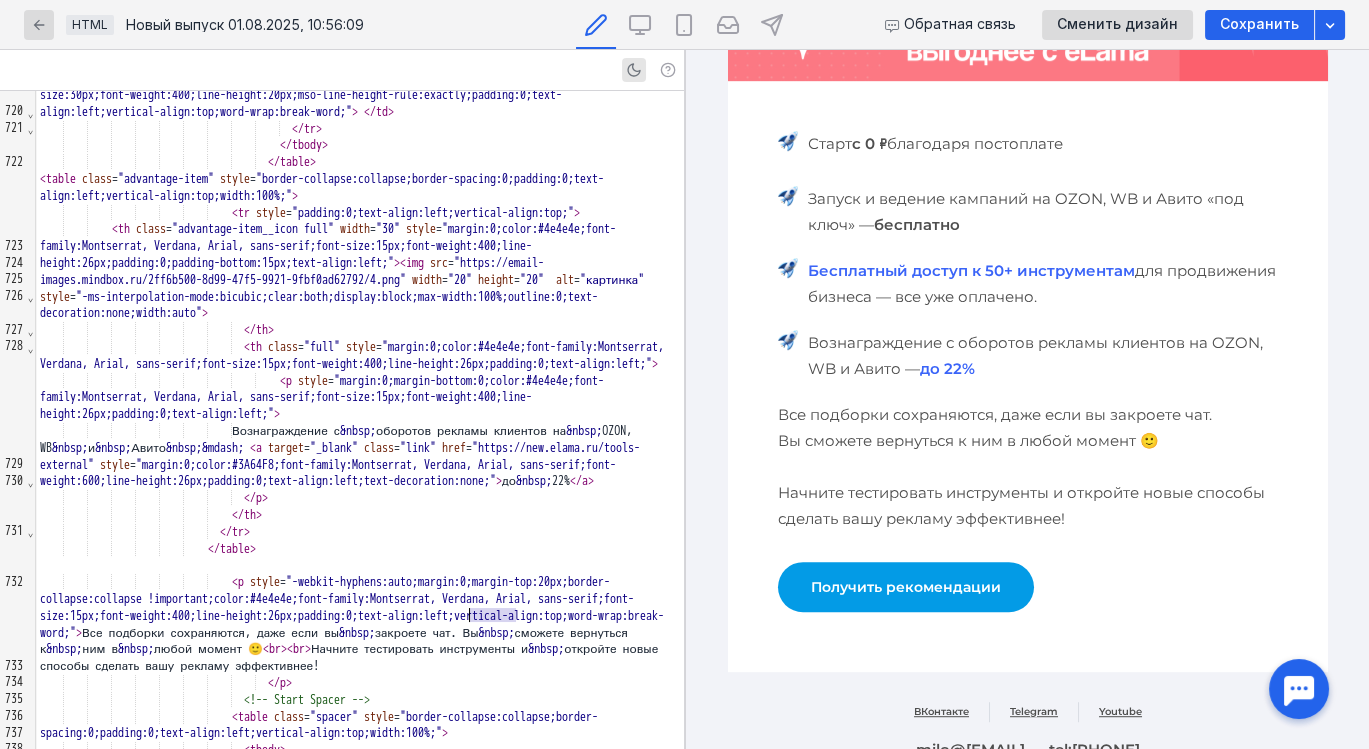 drag, startPoint x: 515, startPoint y: 614, endPoint x: 468, endPoint y: 615, distance: 47.010635 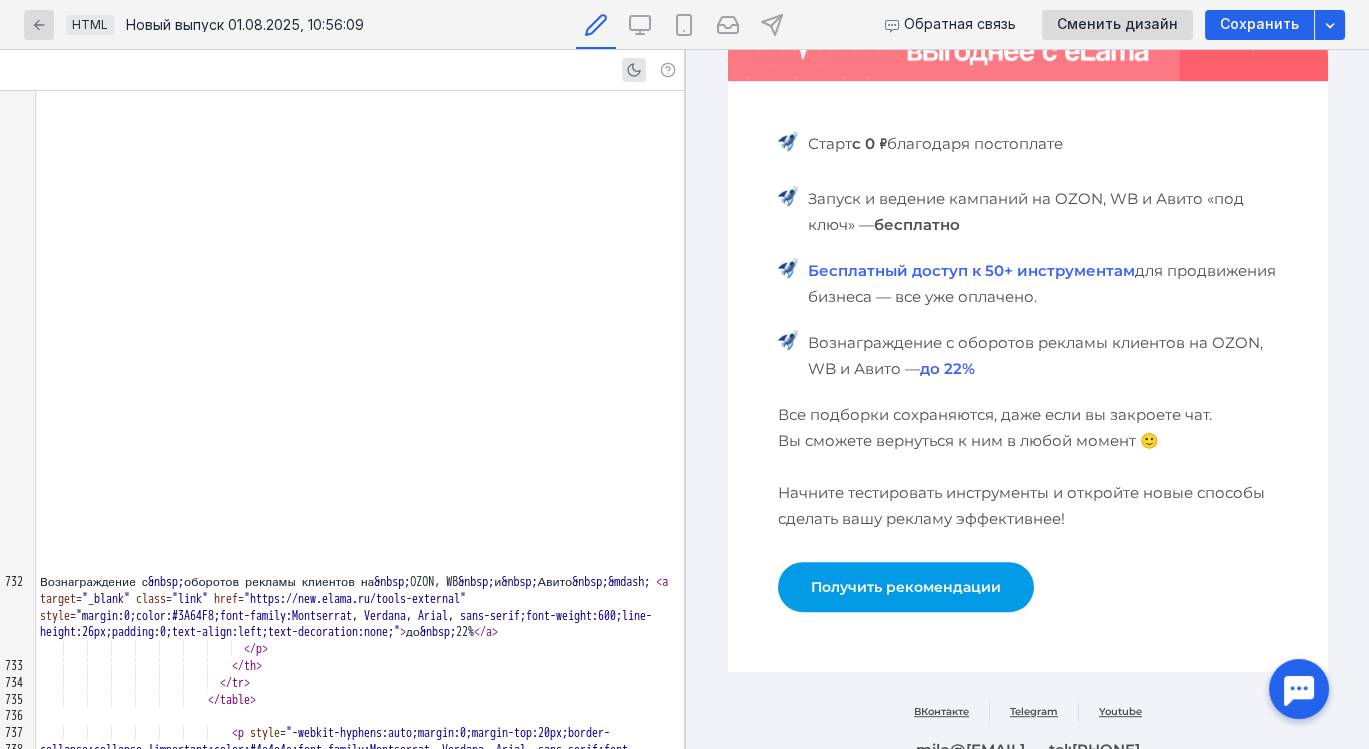 scroll, scrollTop: 18458, scrollLeft: 0, axis: vertical 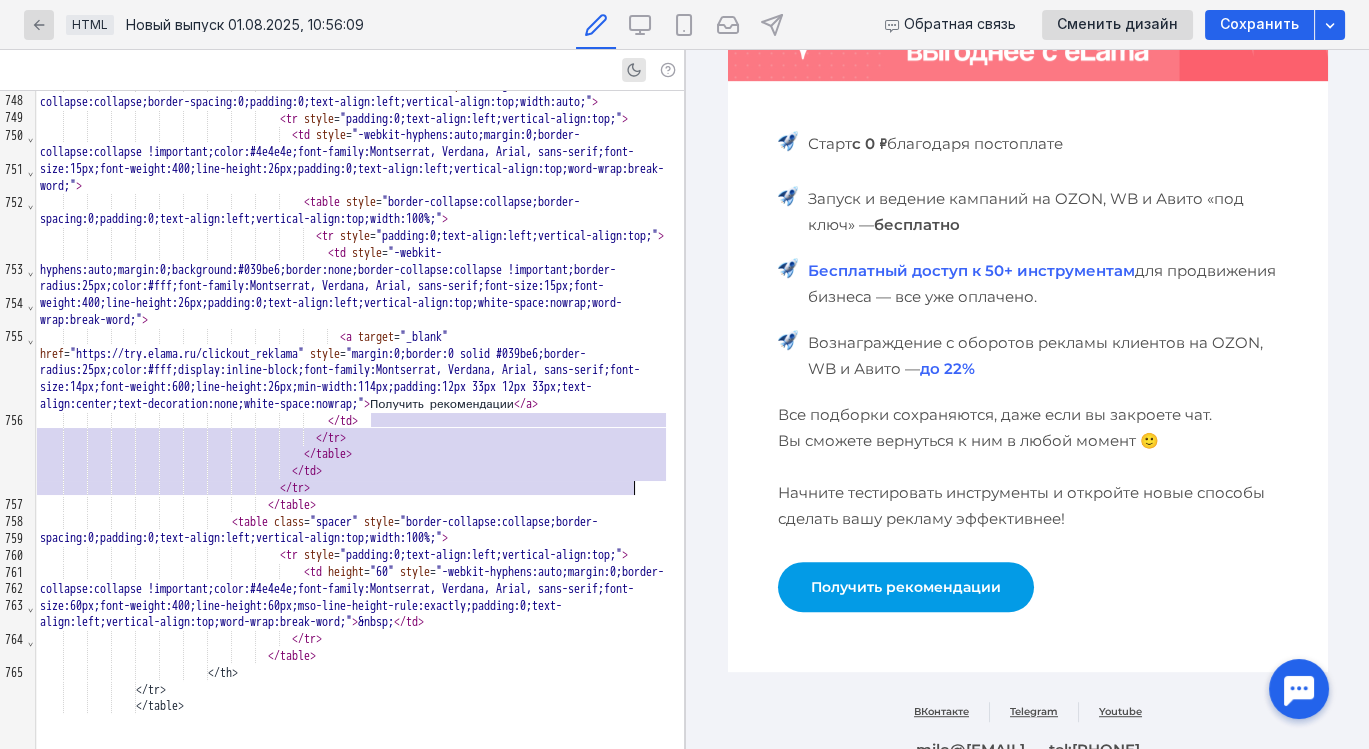 click on "</ td >" at bounding box center [360, 421] 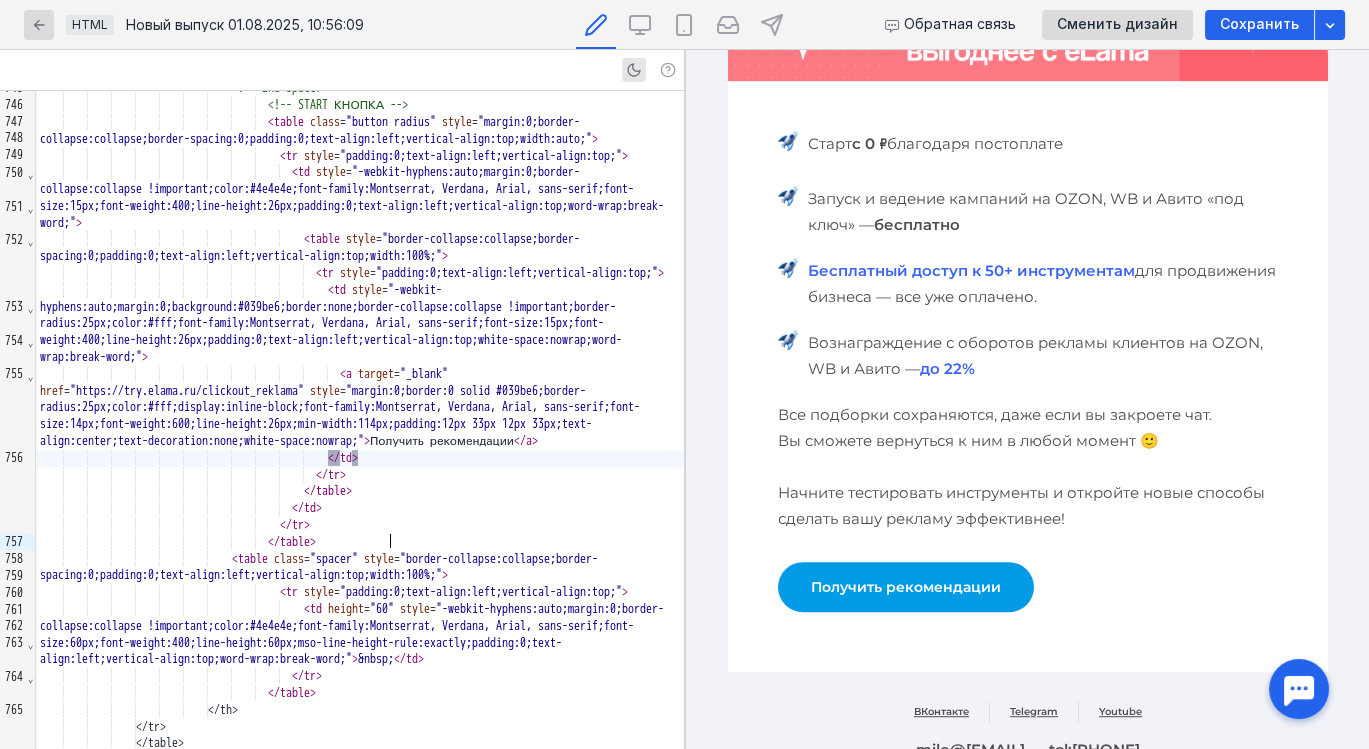 scroll, scrollTop: 18419, scrollLeft: 0, axis: vertical 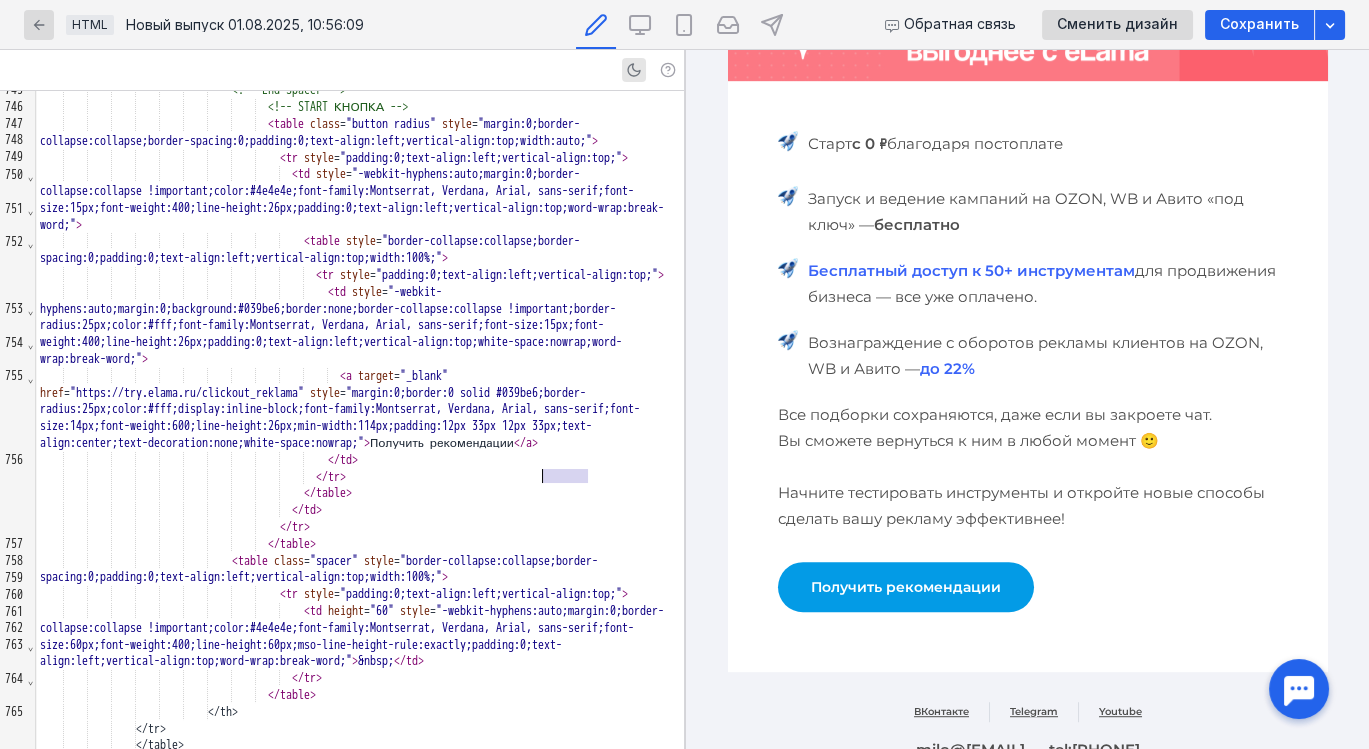 drag, startPoint x: 588, startPoint y: 474, endPoint x: 545, endPoint y: 478, distance: 43.185646 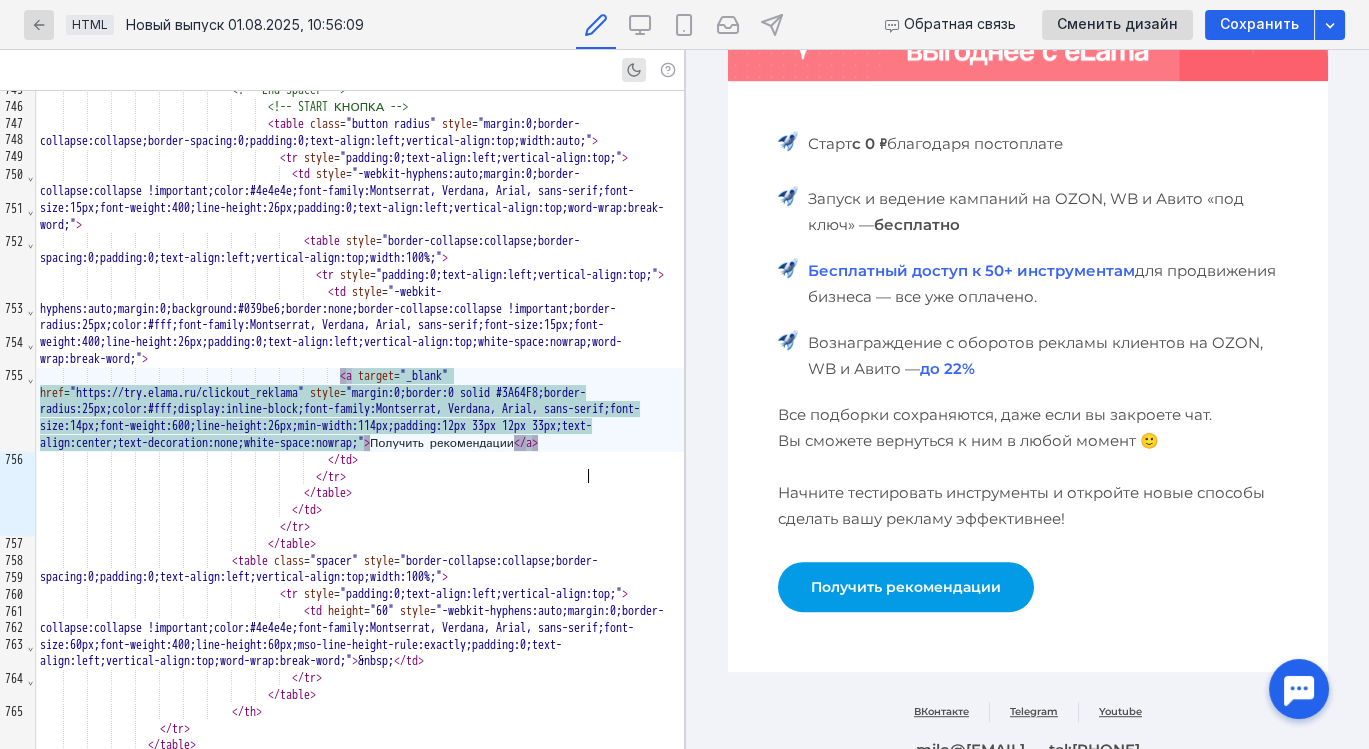 scroll, scrollTop: 1968, scrollLeft: 0, axis: vertical 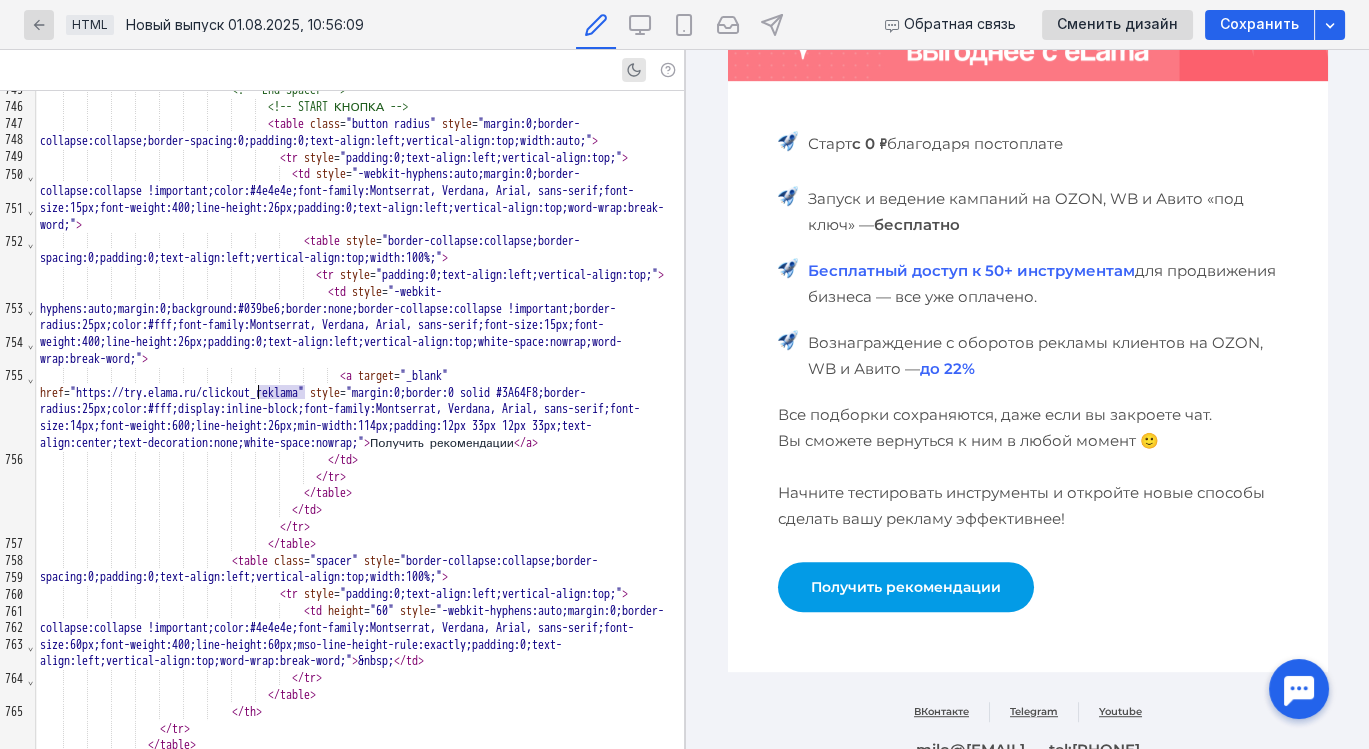 drag, startPoint x: 302, startPoint y: 391, endPoint x: 262, endPoint y: 391, distance: 40 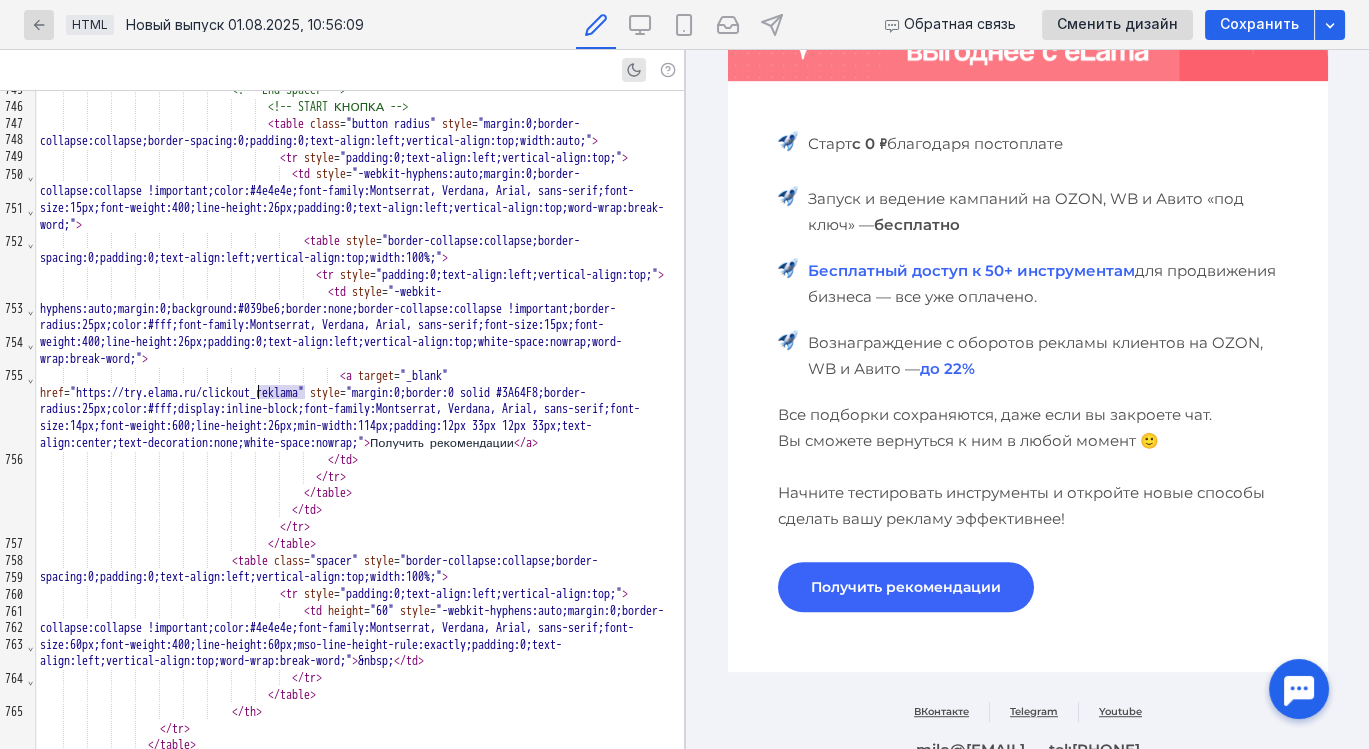 scroll, scrollTop: 1968, scrollLeft: 0, axis: vertical 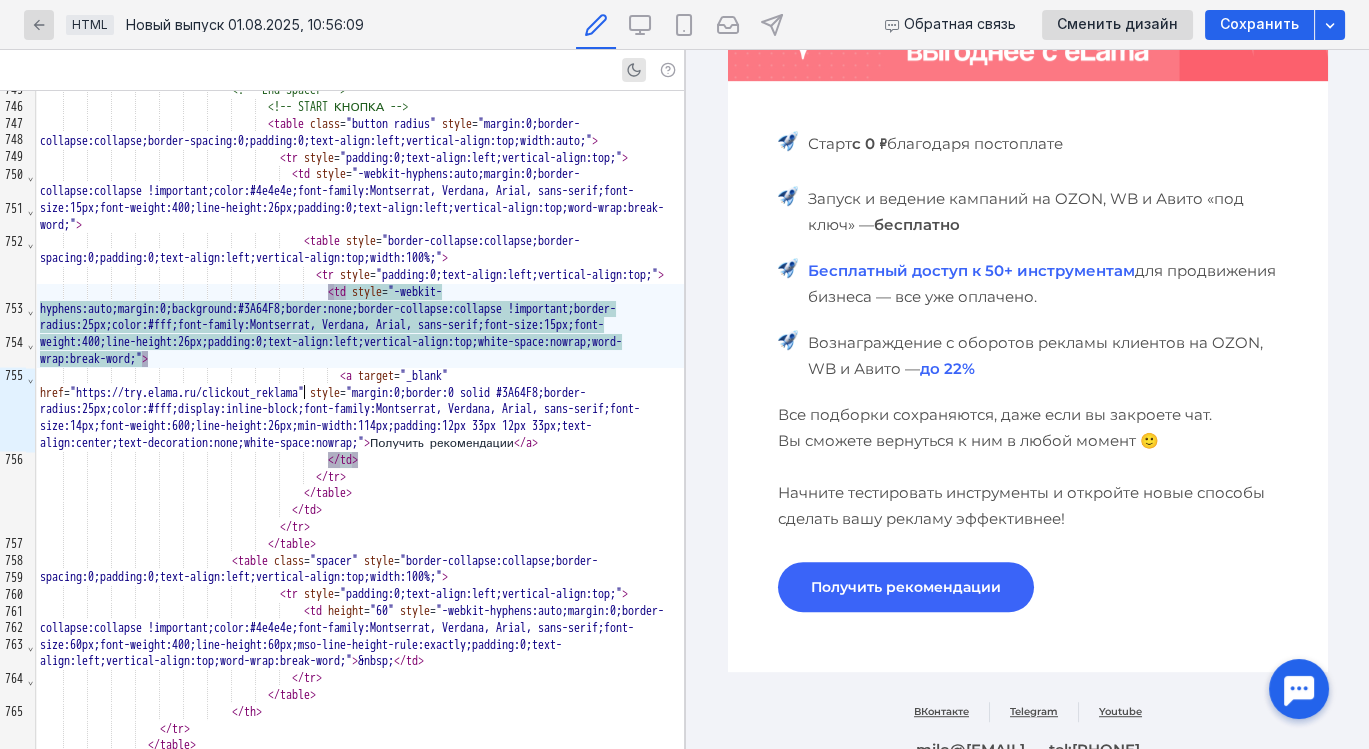 click on "Все подборки сохраняются, даже если вы закроете чат. Вы сможете вернуться к ним в любой момент 🙂  Начните тестировать инструменты и откройте новые способы сделать вашу рекламу эффективнее!" at bounding box center [1027, 467] 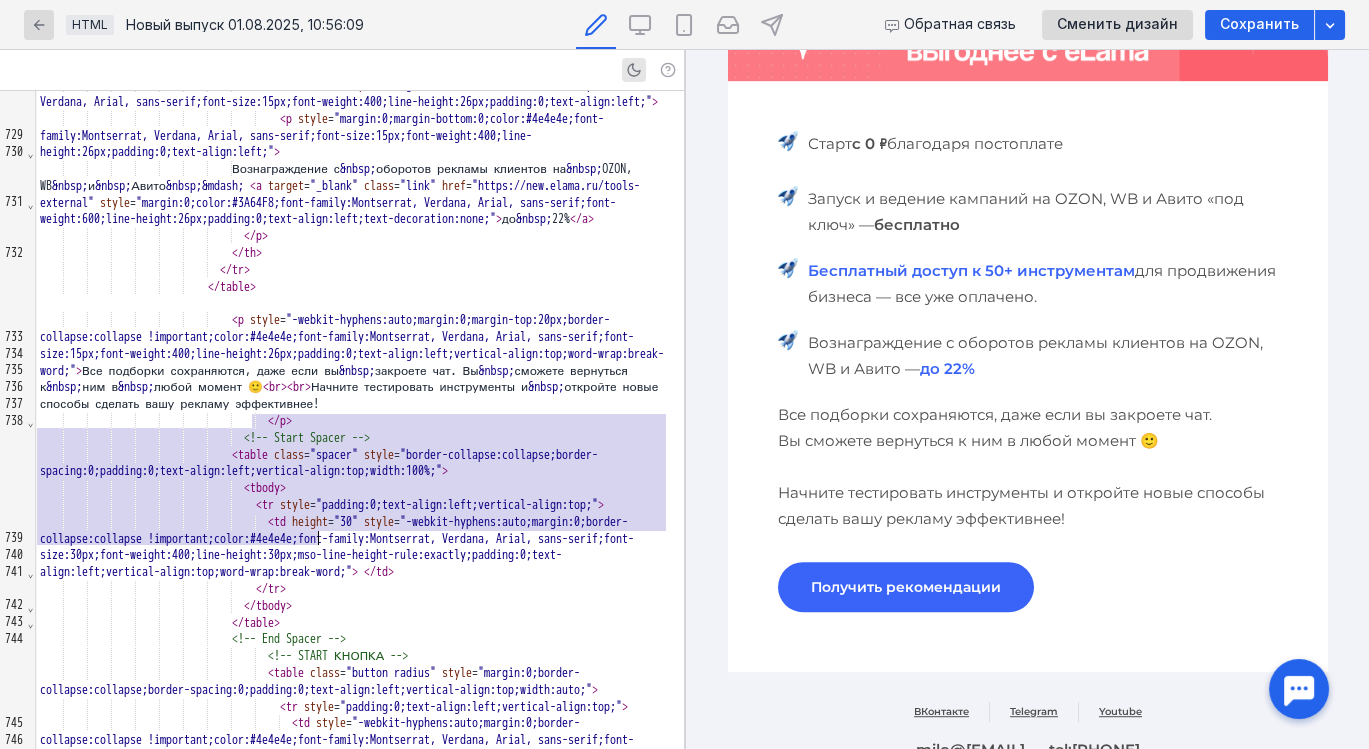 scroll, scrollTop: 17808, scrollLeft: 0, axis: vertical 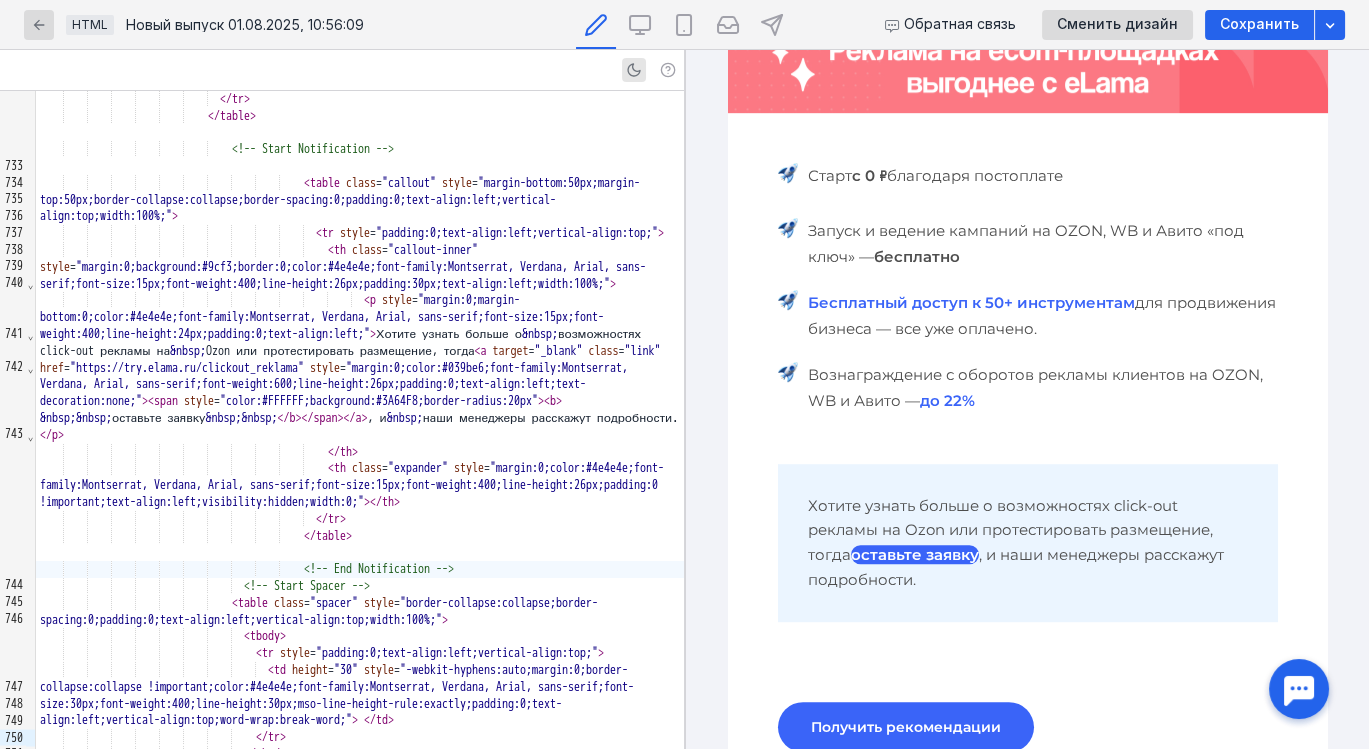 click on "оставьте заявку" at bounding box center [914, 554] 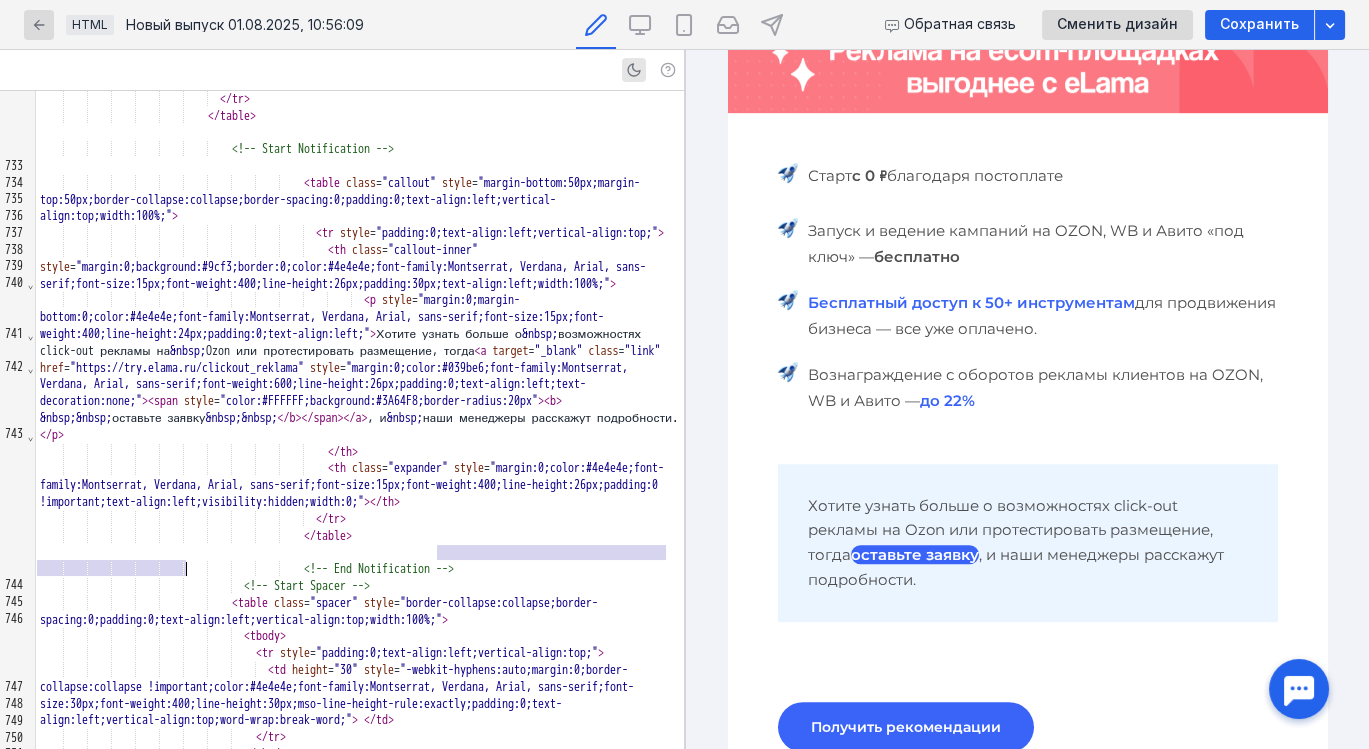 scroll, scrollTop: 18088, scrollLeft: 0, axis: vertical 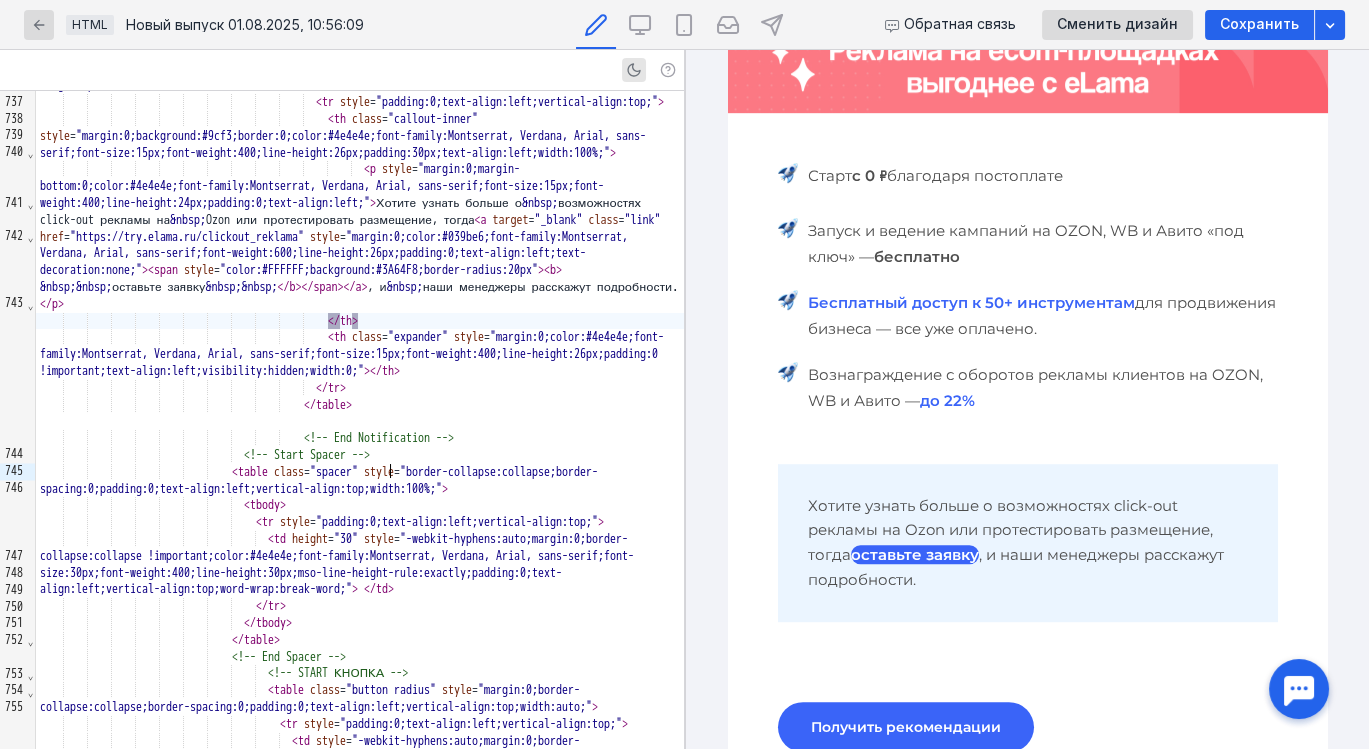 click on "</ th >" at bounding box center (360, 321) 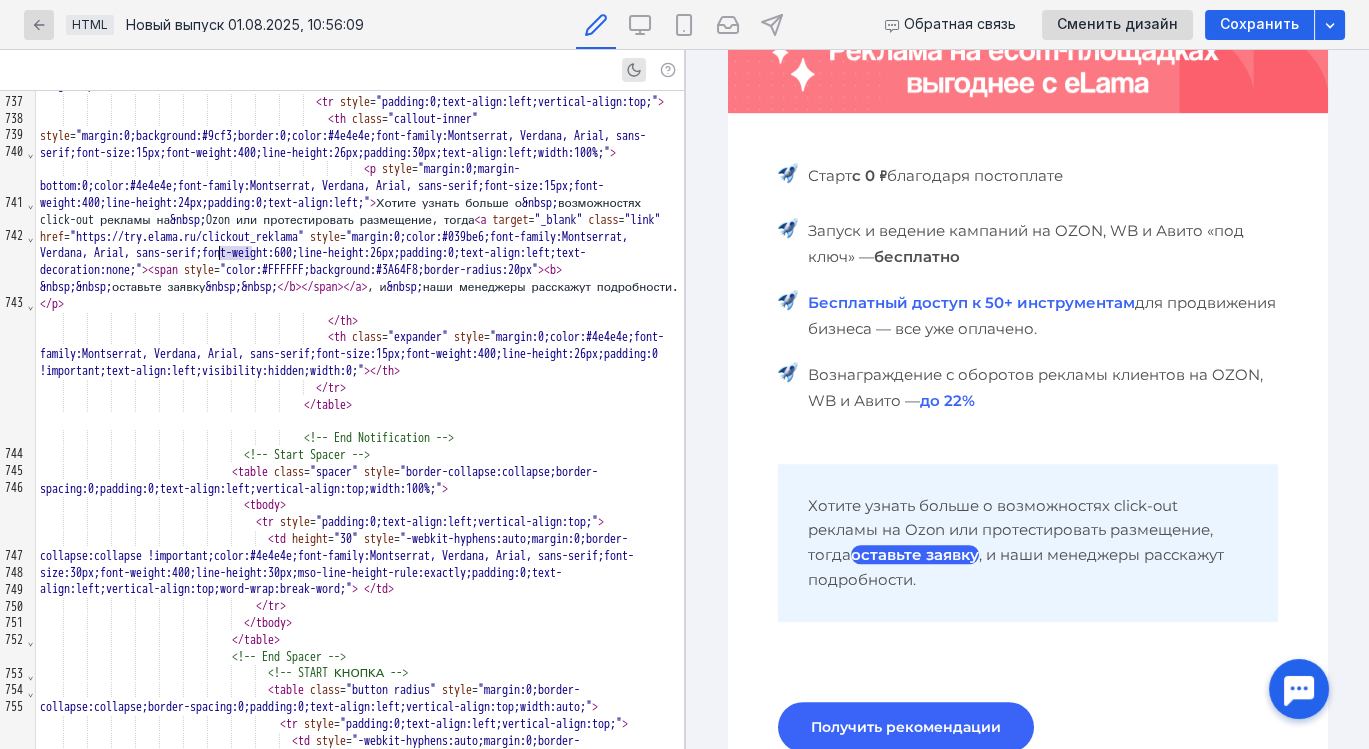 drag, startPoint x: 249, startPoint y: 252, endPoint x: 221, endPoint y: 254, distance: 28.071337 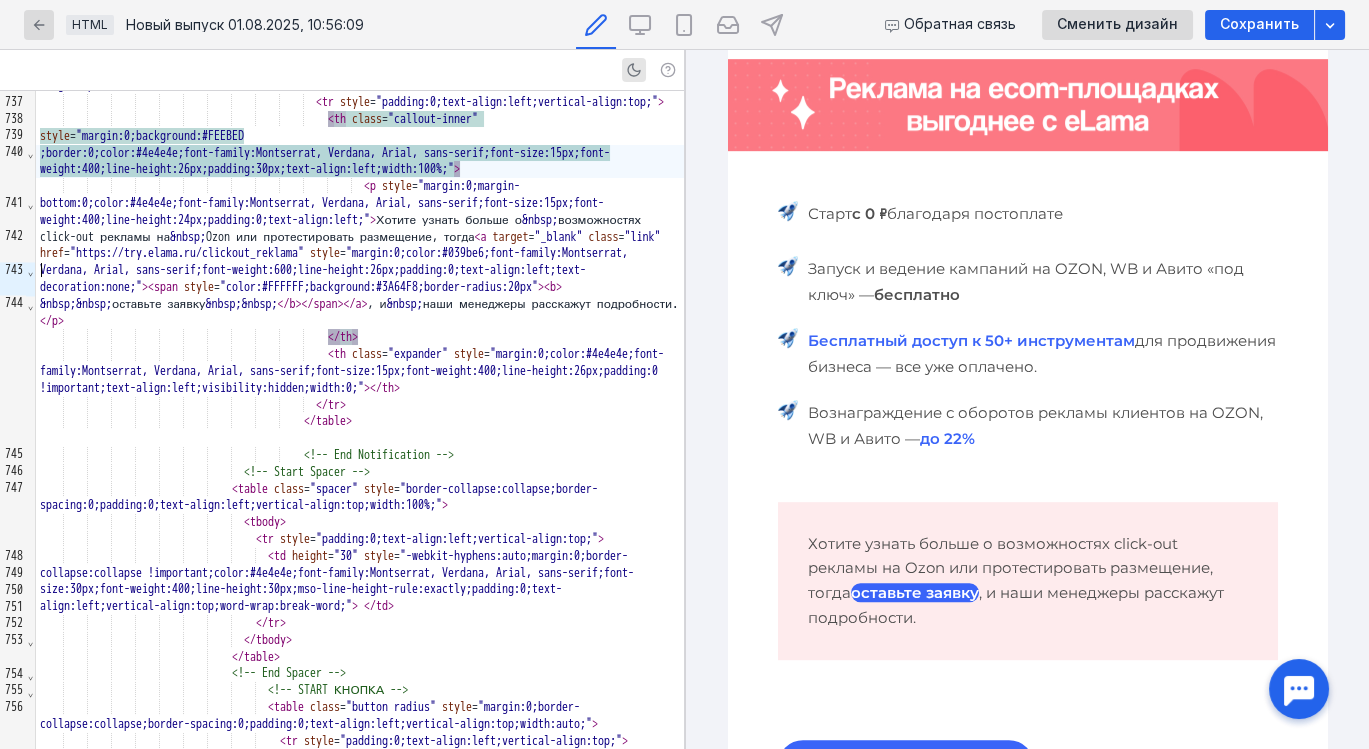 scroll, scrollTop: 1896, scrollLeft: 0, axis: vertical 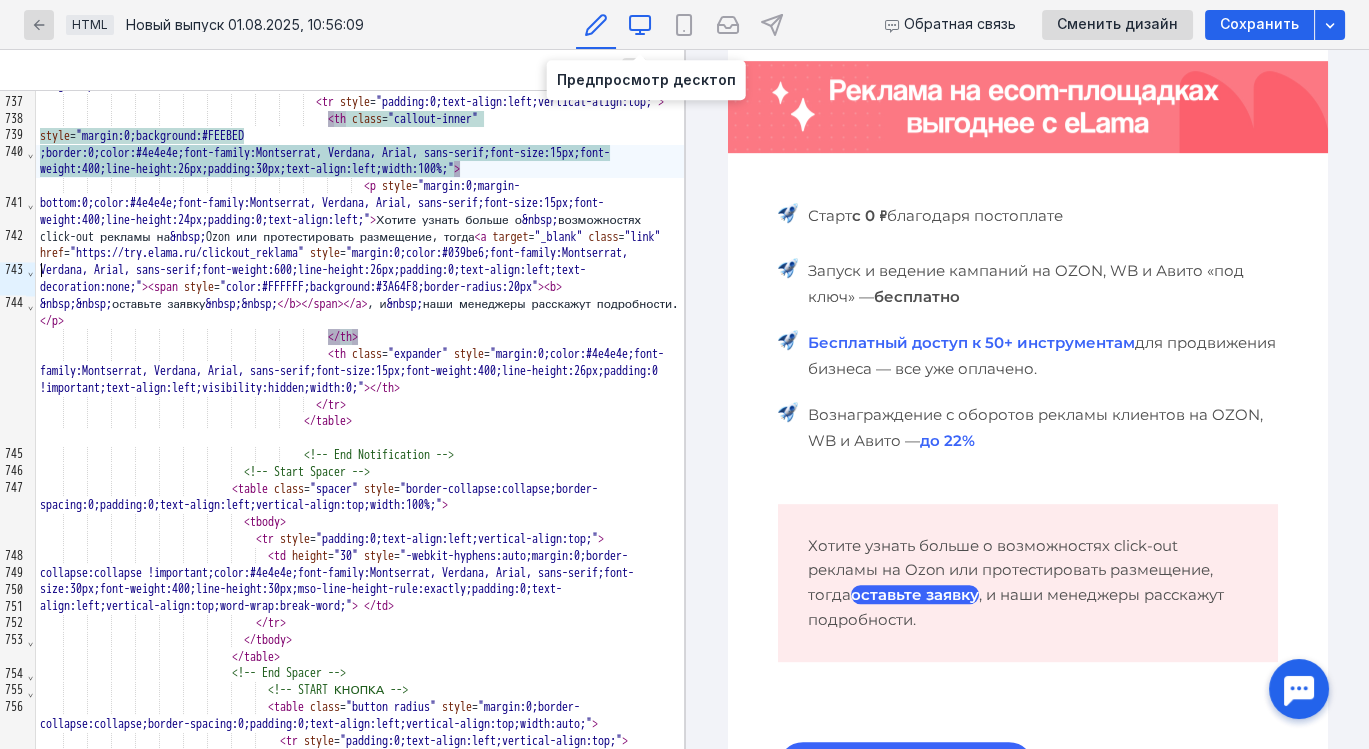 click 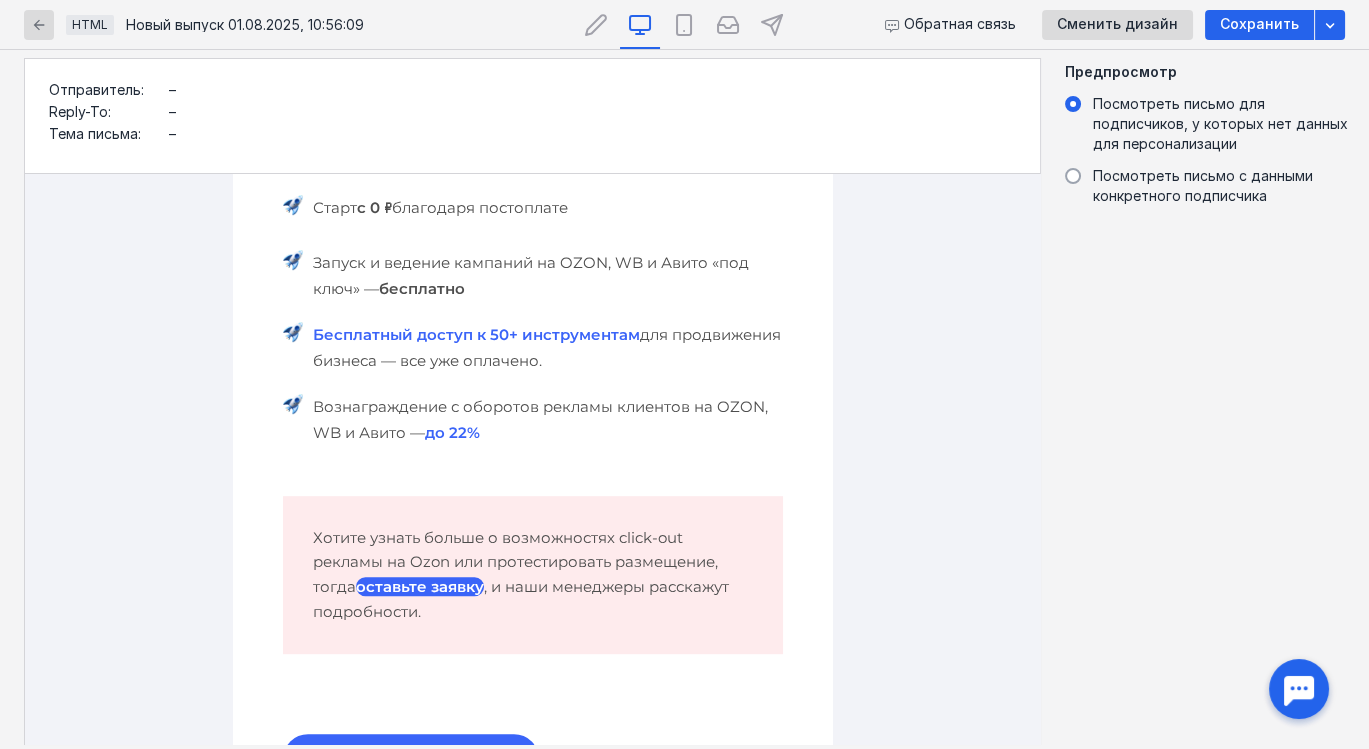 scroll, scrollTop: 2031, scrollLeft: 0, axis: vertical 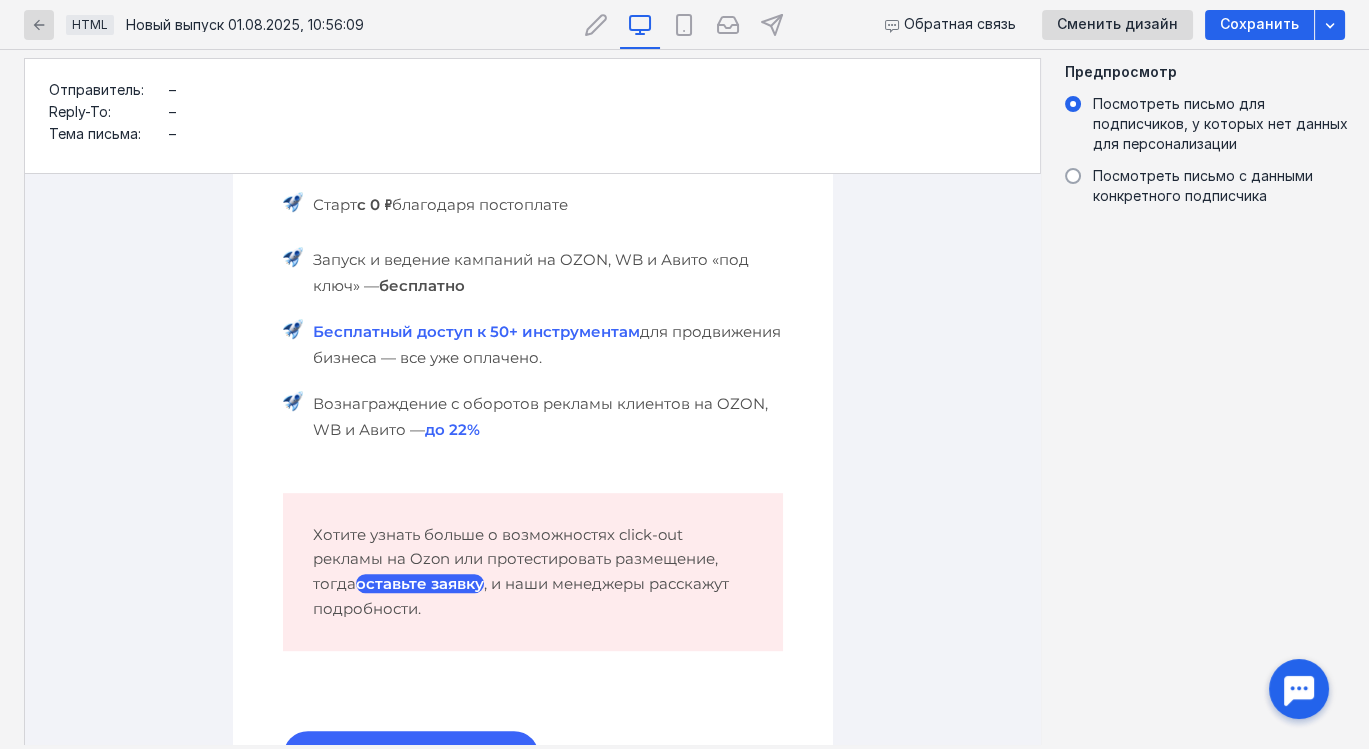 click on "оставьте заявку" at bounding box center (420, 583) 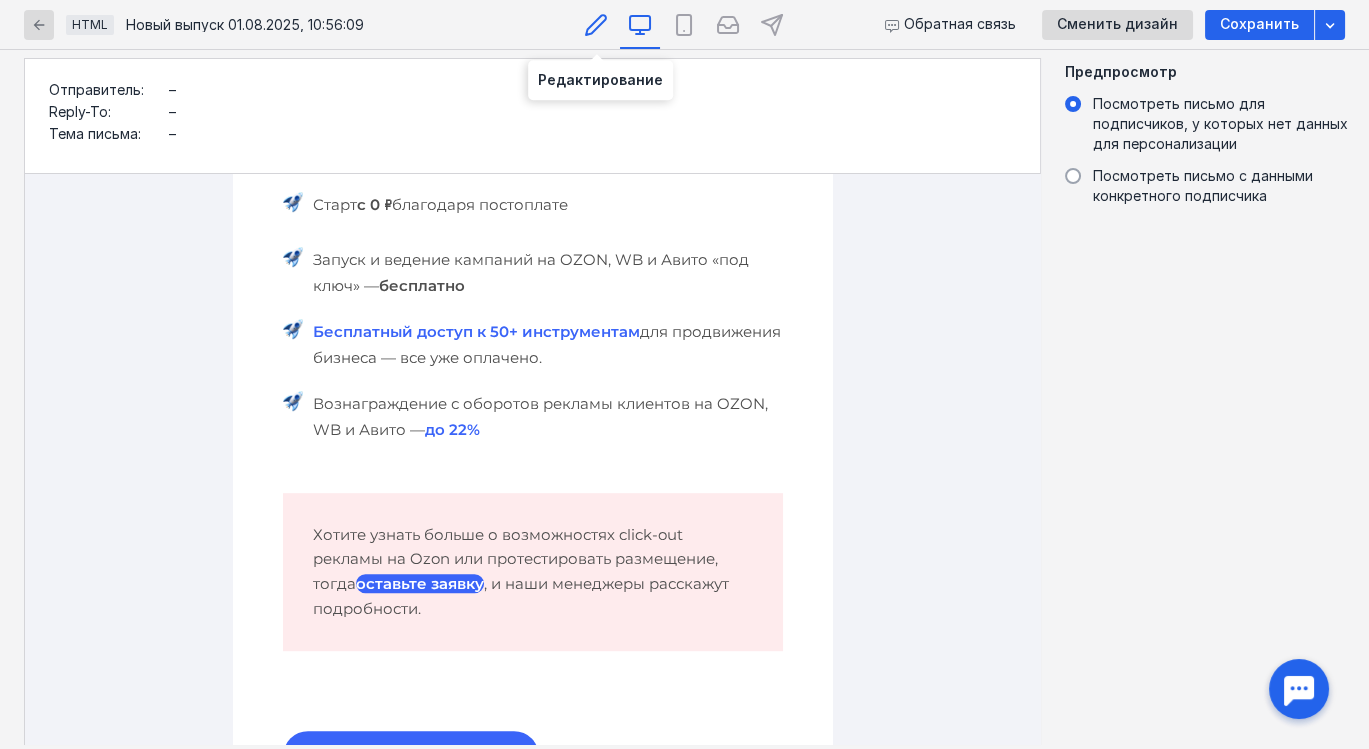 click 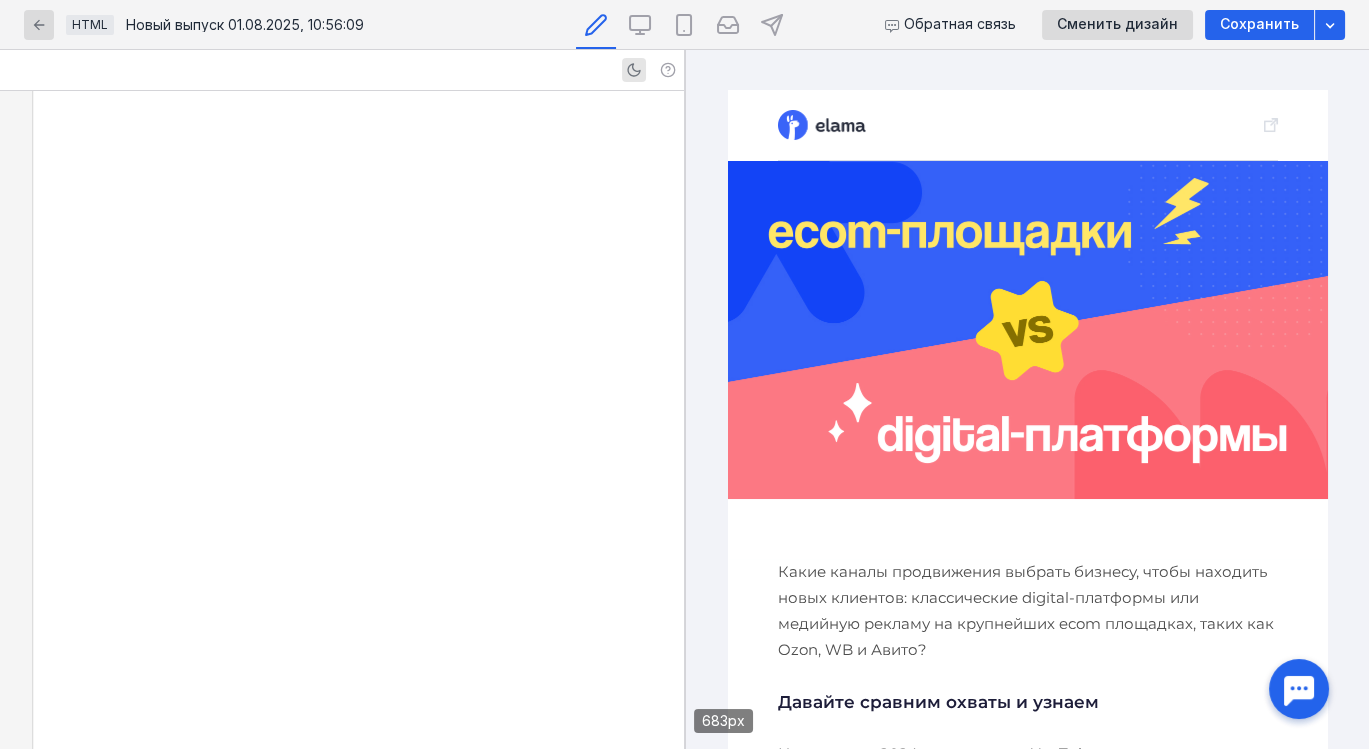 scroll, scrollTop: 0, scrollLeft: 0, axis: both 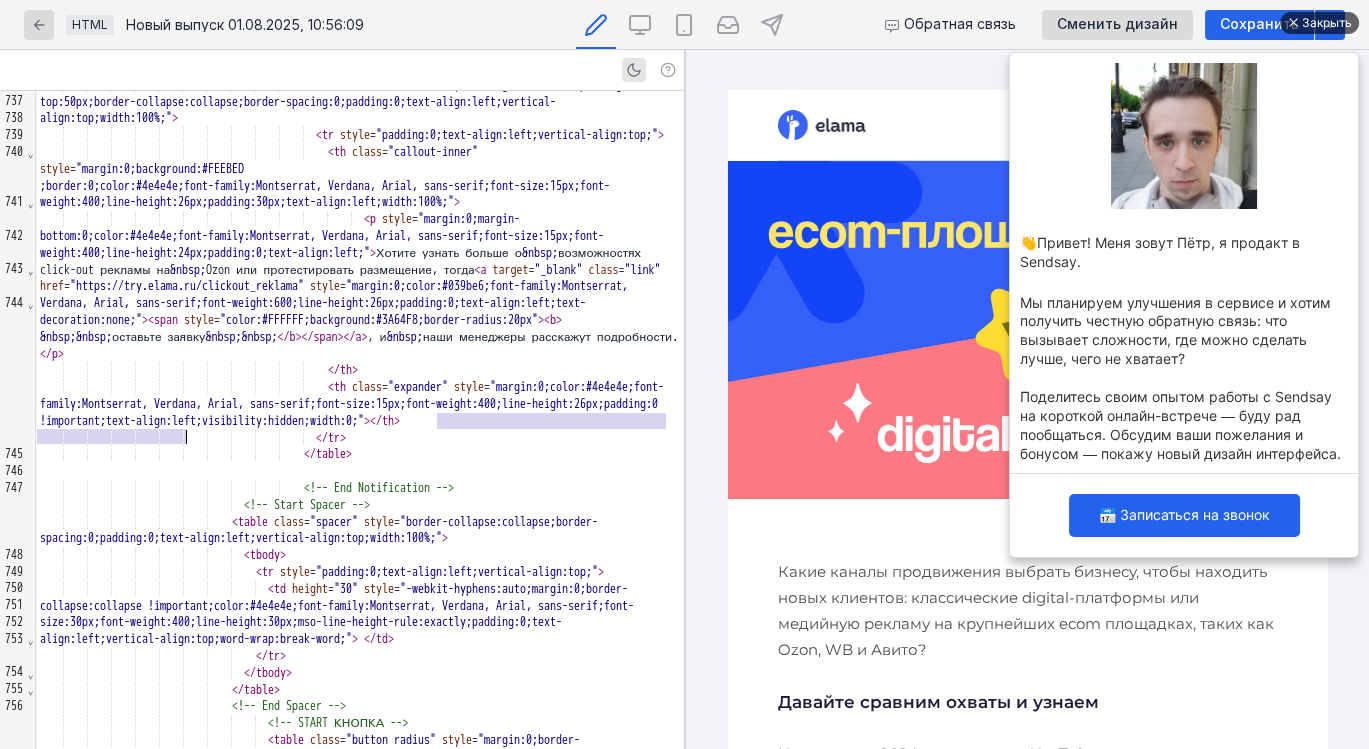 click on "Закрыть" at bounding box center [1327, 23] 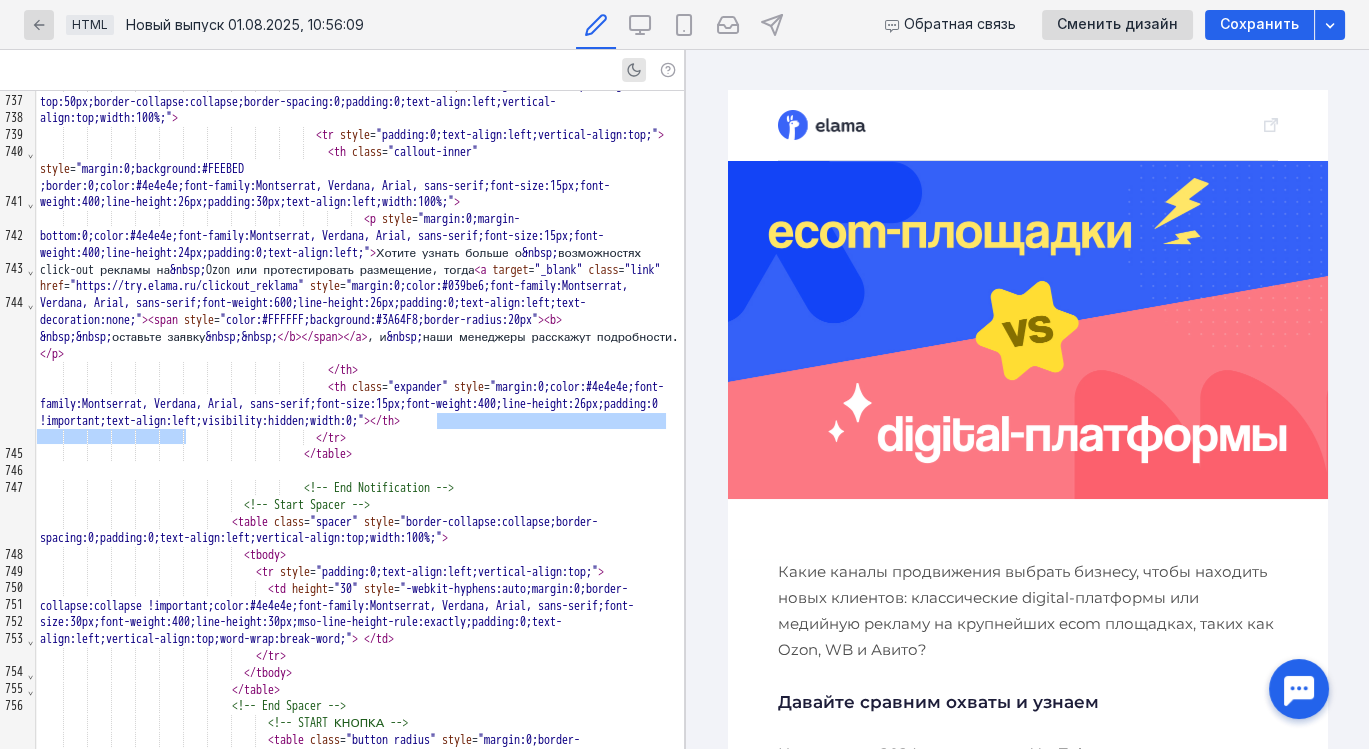 scroll, scrollTop: 0, scrollLeft: 0, axis: both 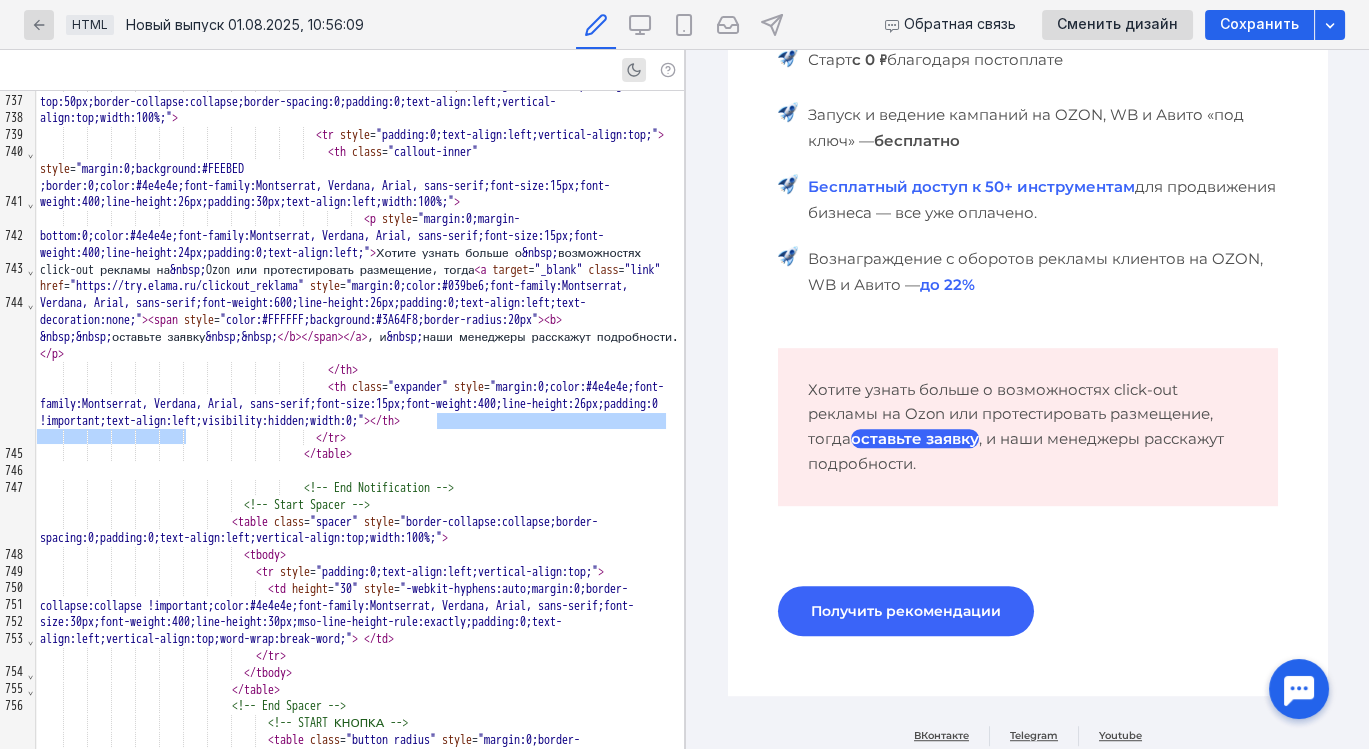 click on "оставьте заявку" at bounding box center [914, 438] 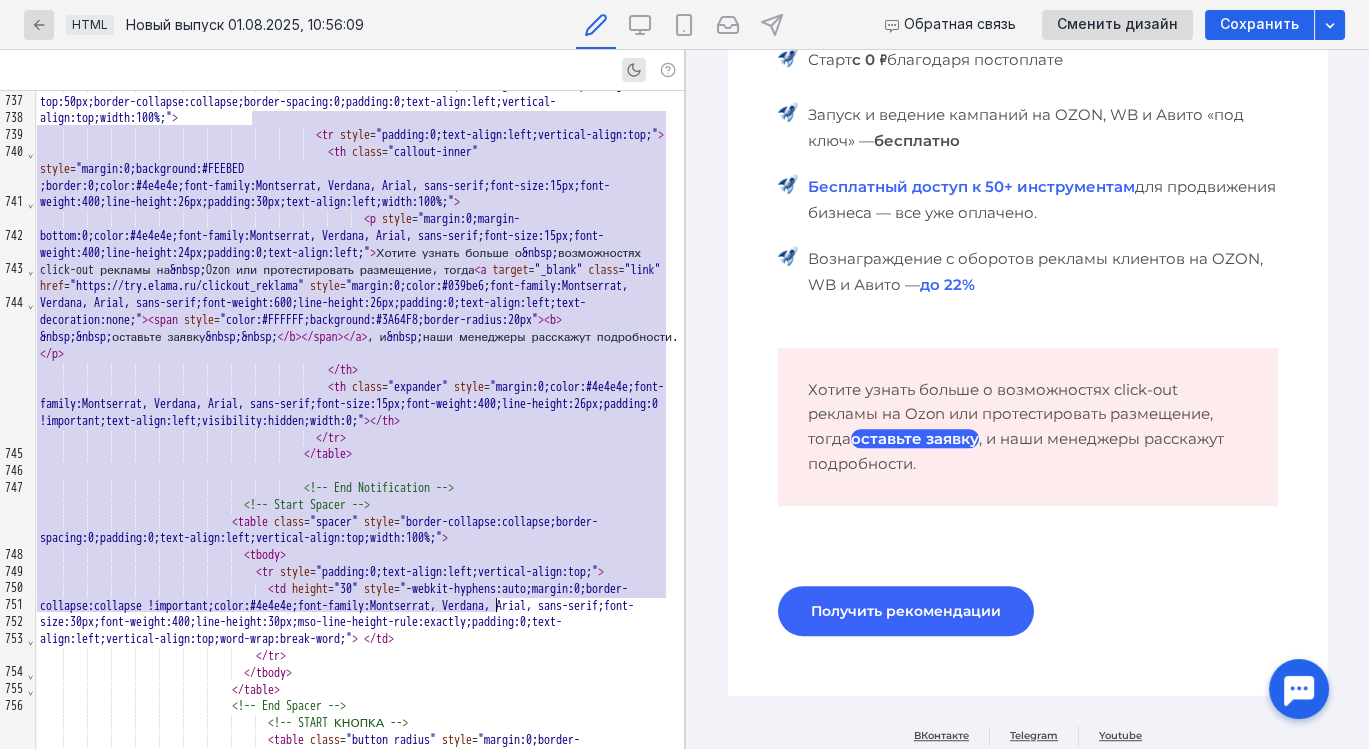 drag, startPoint x: 248, startPoint y: 119, endPoint x: 536, endPoint y: 604, distance: 564.0647 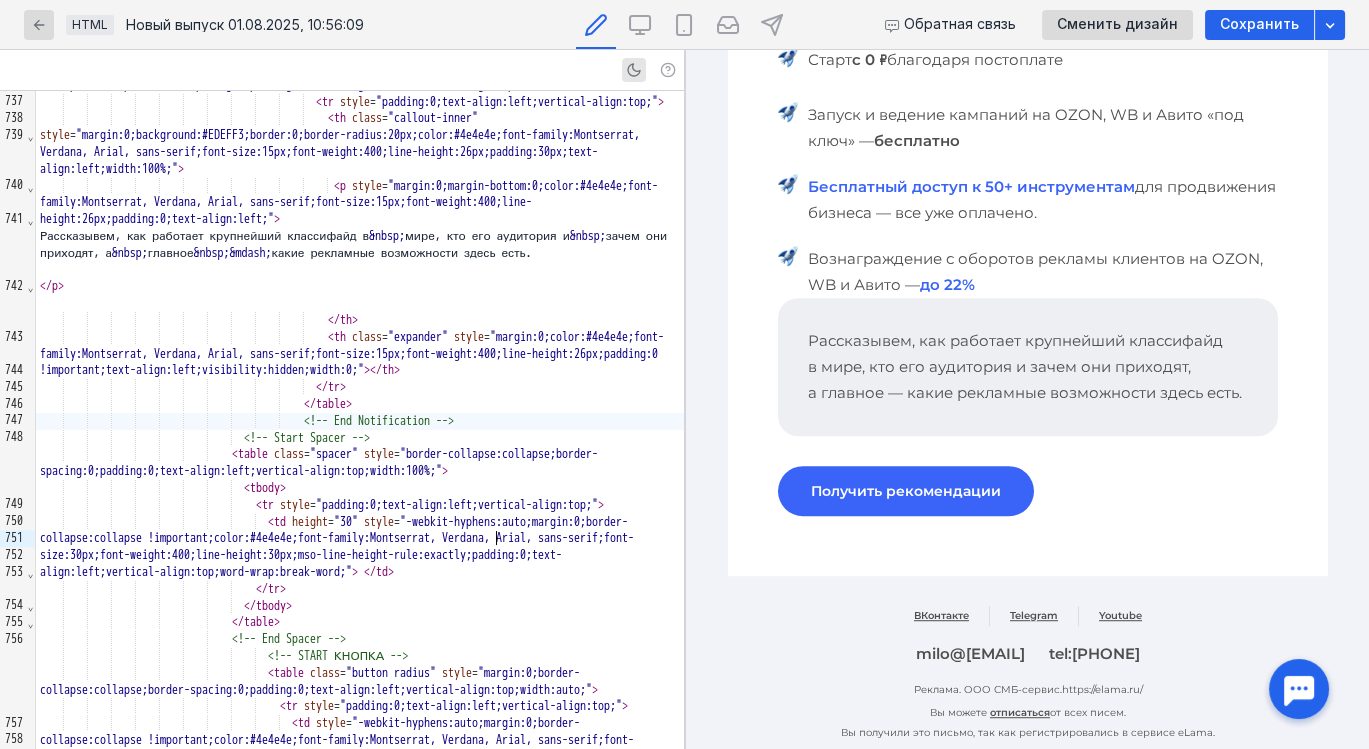 scroll, scrollTop: 2052, scrollLeft: 0, axis: vertical 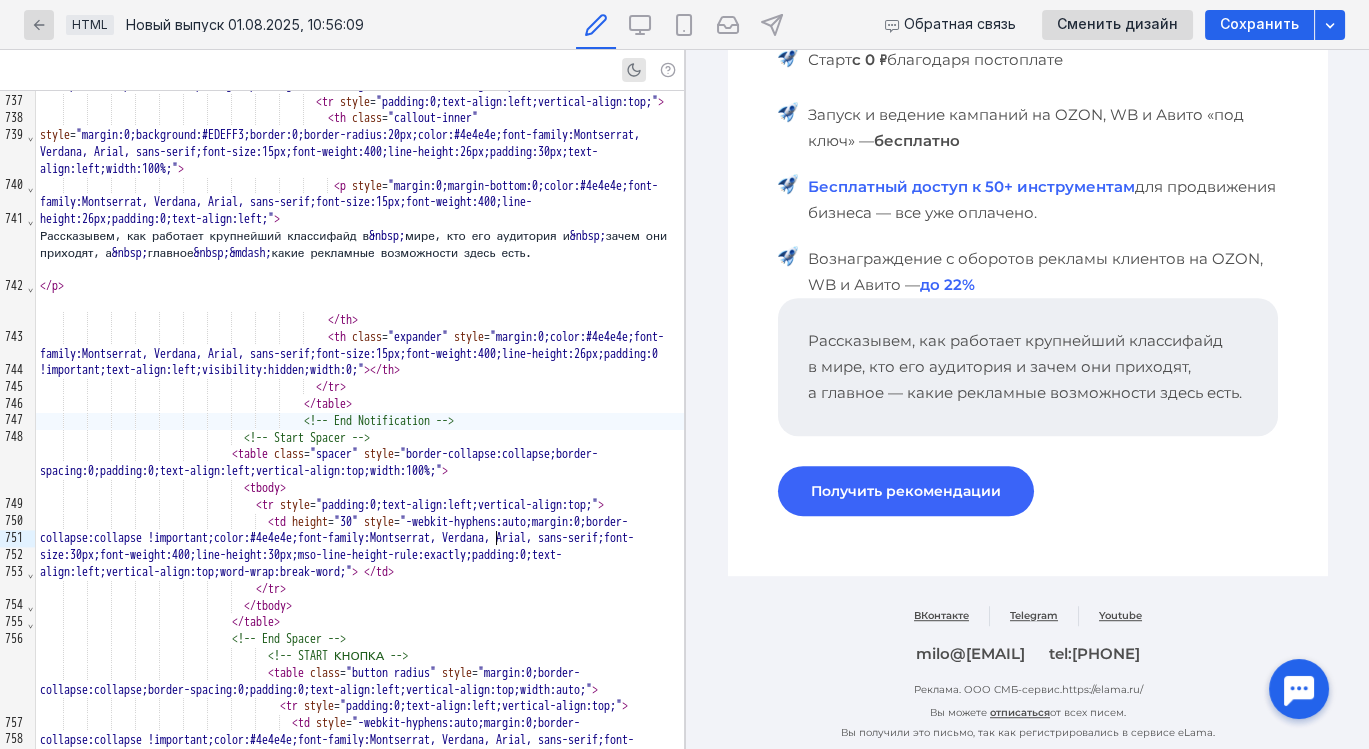 type 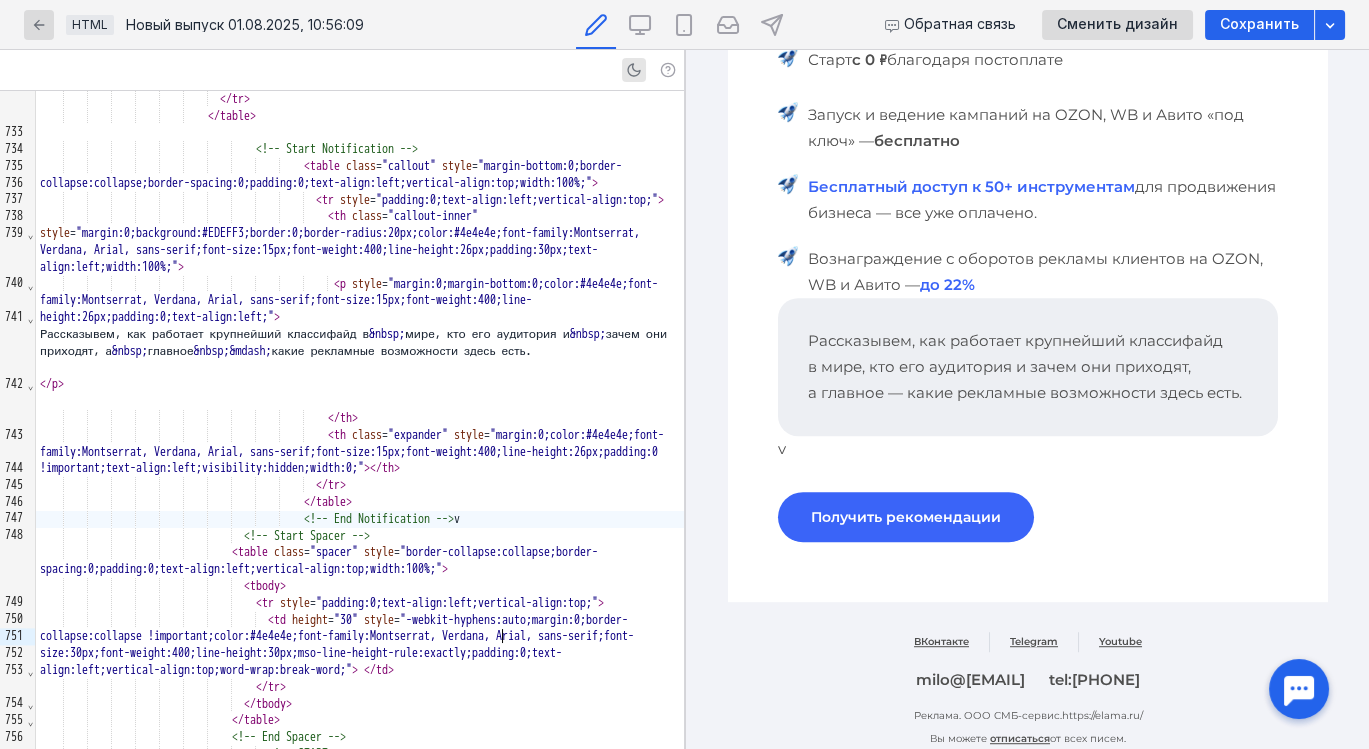 scroll, scrollTop: 2052, scrollLeft: 0, axis: vertical 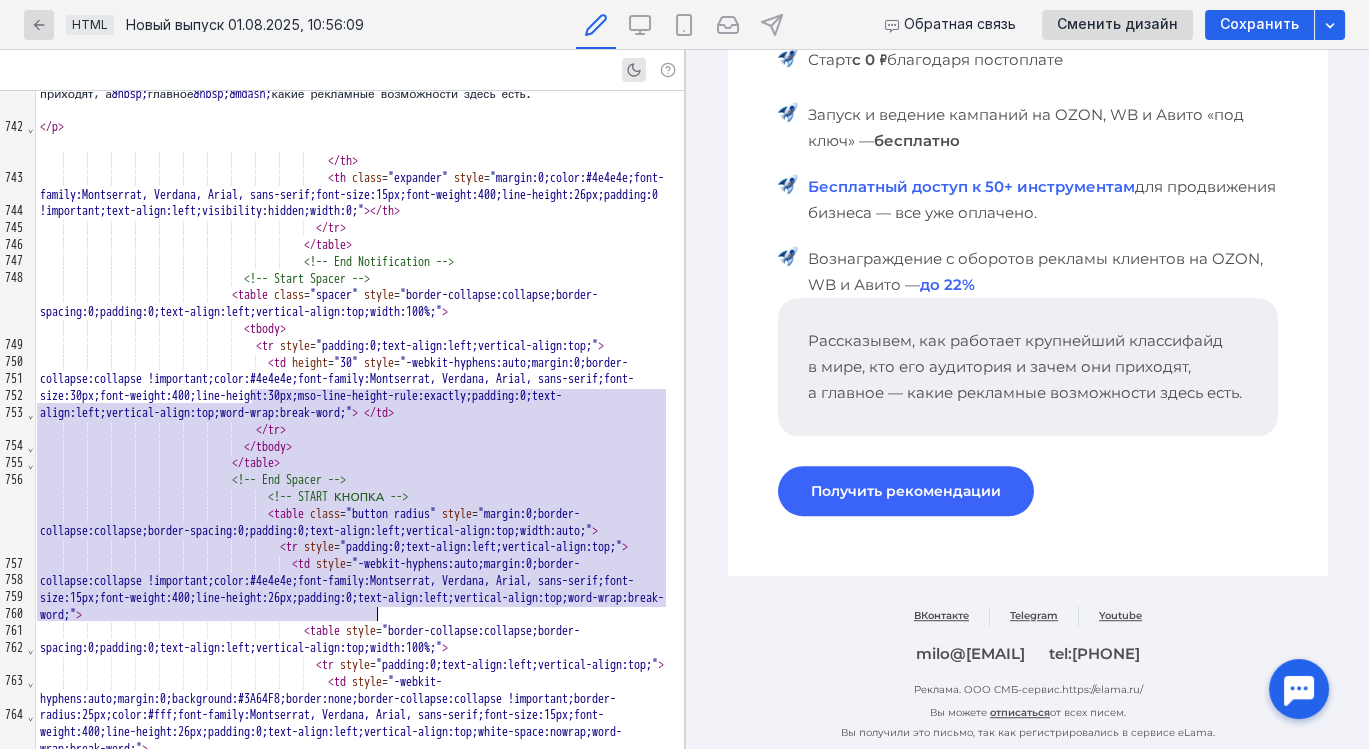 drag, startPoint x: 254, startPoint y: 395, endPoint x: 518, endPoint y: 617, distance: 344.93478 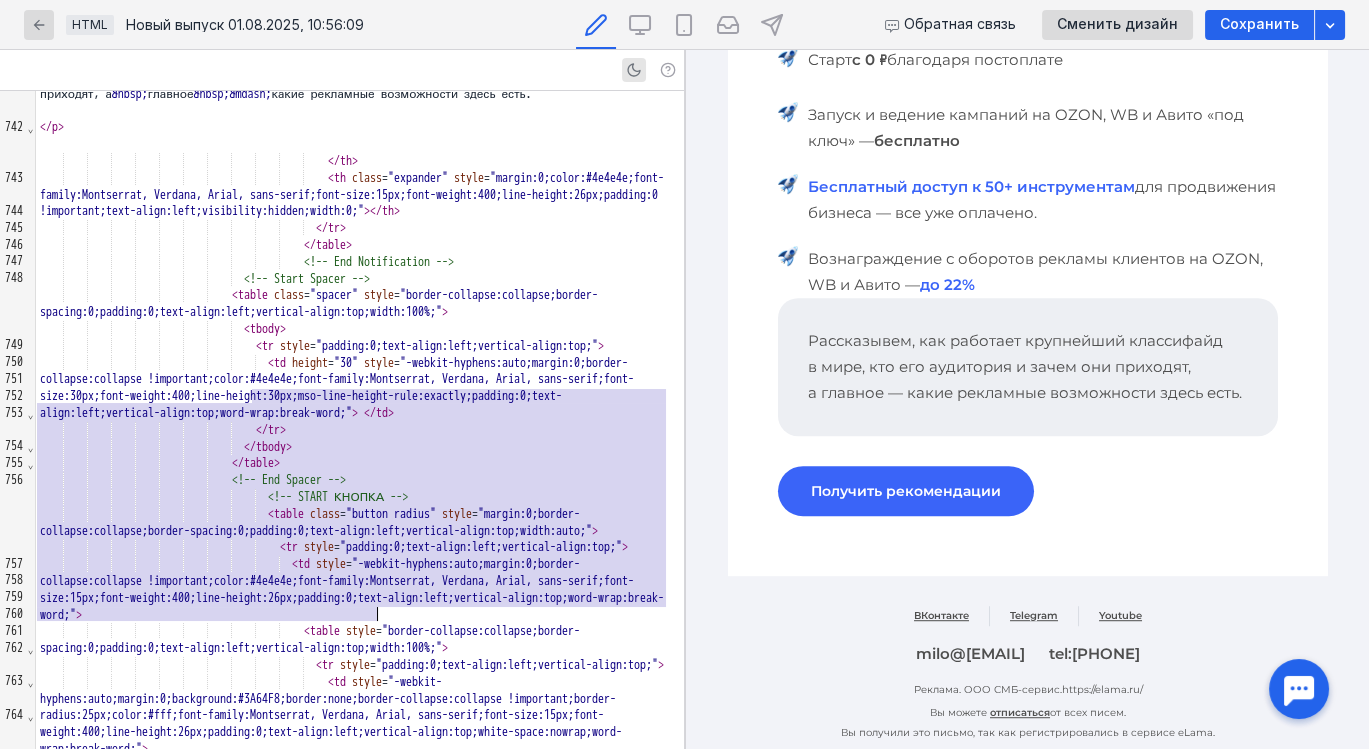 click on "< td   height = "20"   style = "-webkit-hyphens:auto;margin:0;border-collapse:collapse !important;color:#4e4e4e;font-family:Montserrat, Verdana, Arial, sans-serif;font-size:30px;font-weight:400;line-height:20px;mso-line-height-rule:exactly;padding:0;text-align:left;vertical-align:top;word-wrap:break-word;" >   </ td >                                                               </ tr >                                                           </ tbody >                                                         </ table > < table   class = "advantage-item"   style = "border-collapse:collapse;border-spacing:0;padding:0;text-align:left;vertical-align:top;width:100%;" >                                               < tr   style = "padding:0;text-align:left;vertical-align:top;" >                 < th   class = "advantage-item__icon full"   width = "30"   style = > < img   src = "https://email-images.mindbox.ru/2ff6b500-8d99-47f5-9921-9fbf0ad62792/4.png"   width = "20"" at bounding box center [360, -6758] 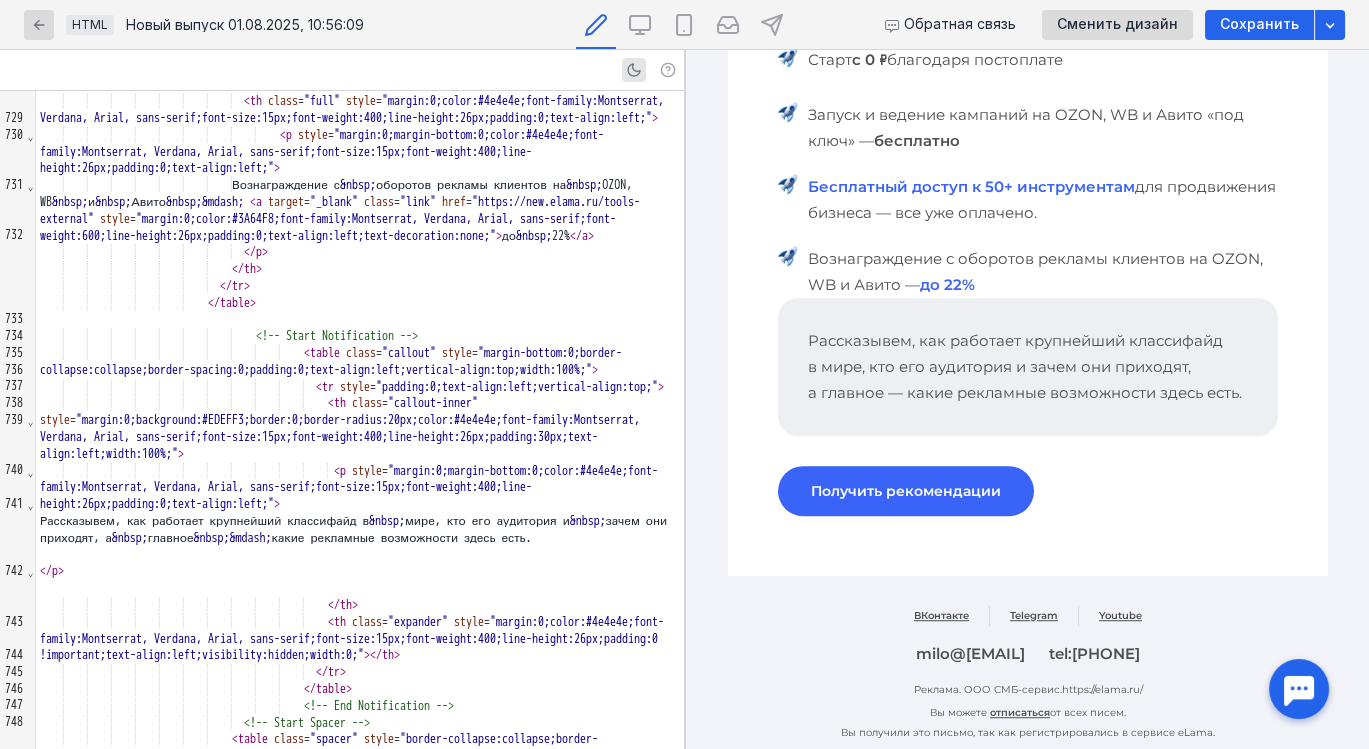 scroll, scrollTop: 16945, scrollLeft: 0, axis: vertical 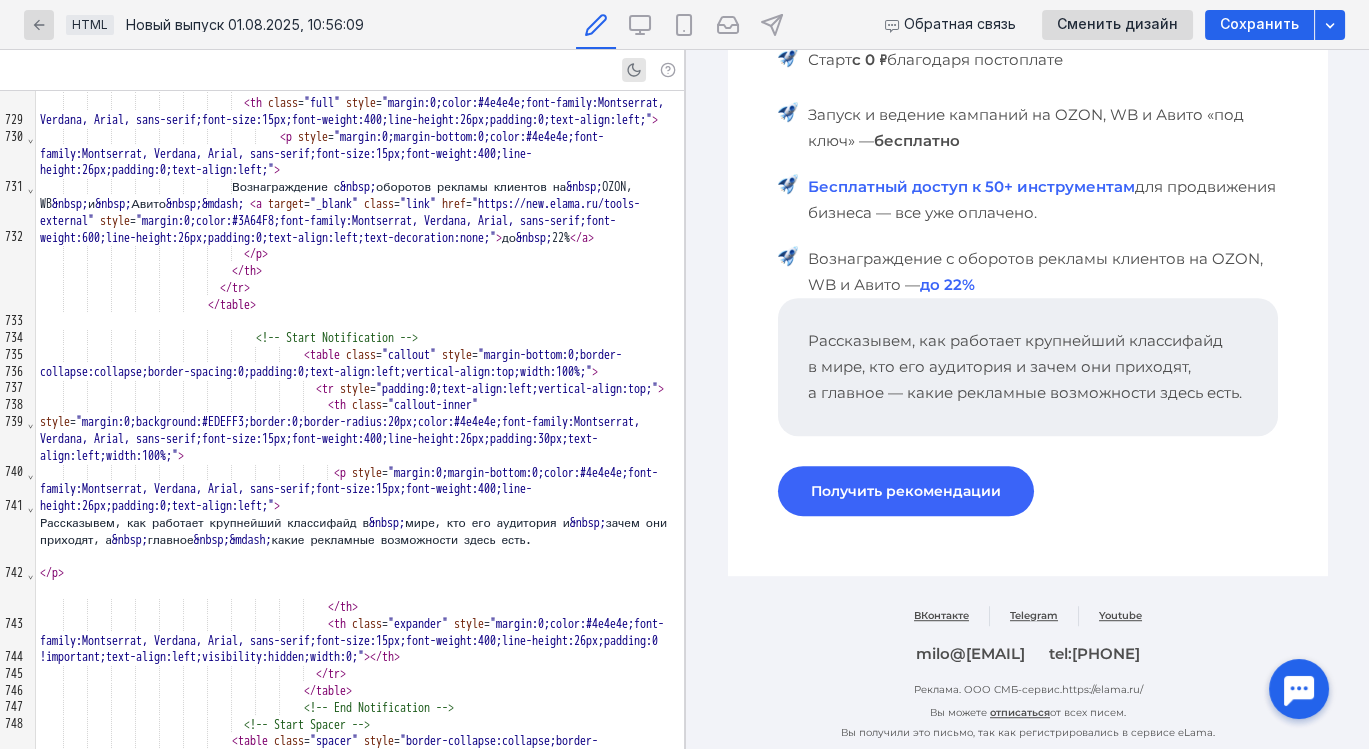 click at bounding box center (360, 322) 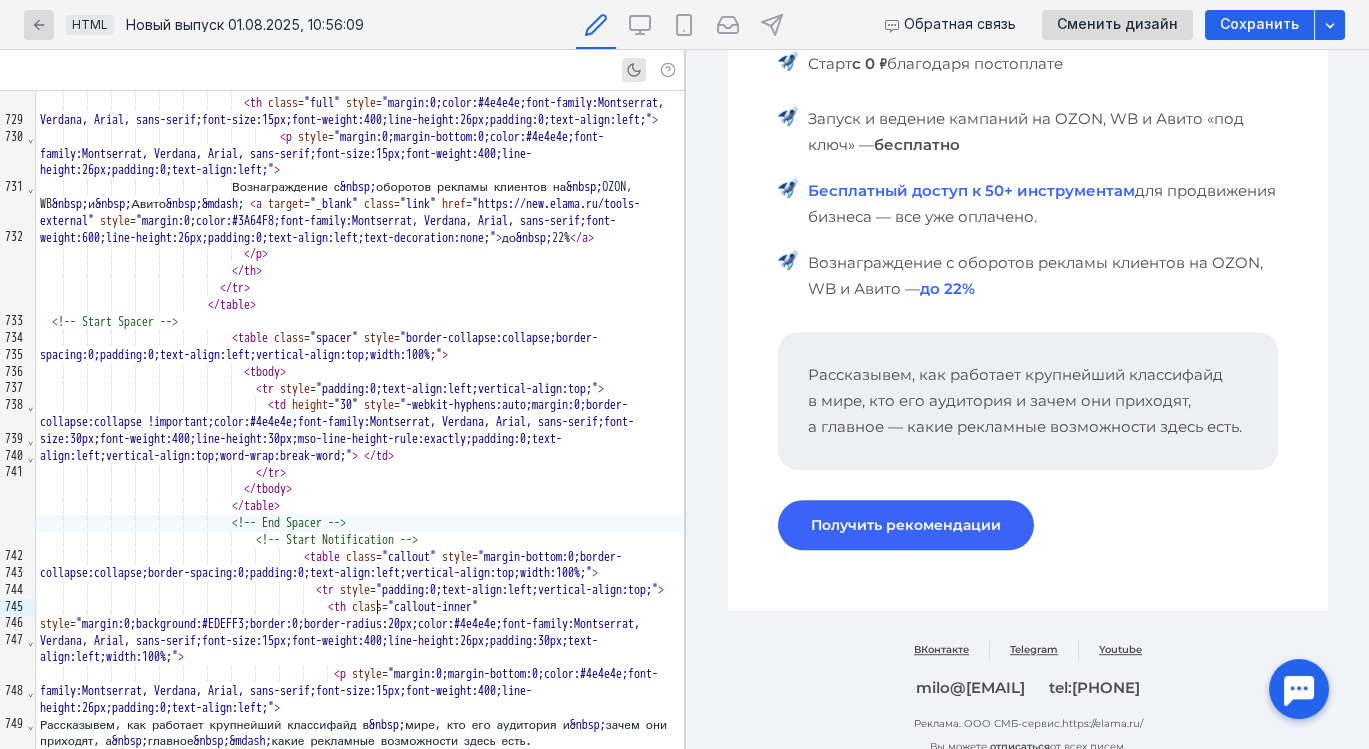 scroll, scrollTop: 2045, scrollLeft: 0, axis: vertical 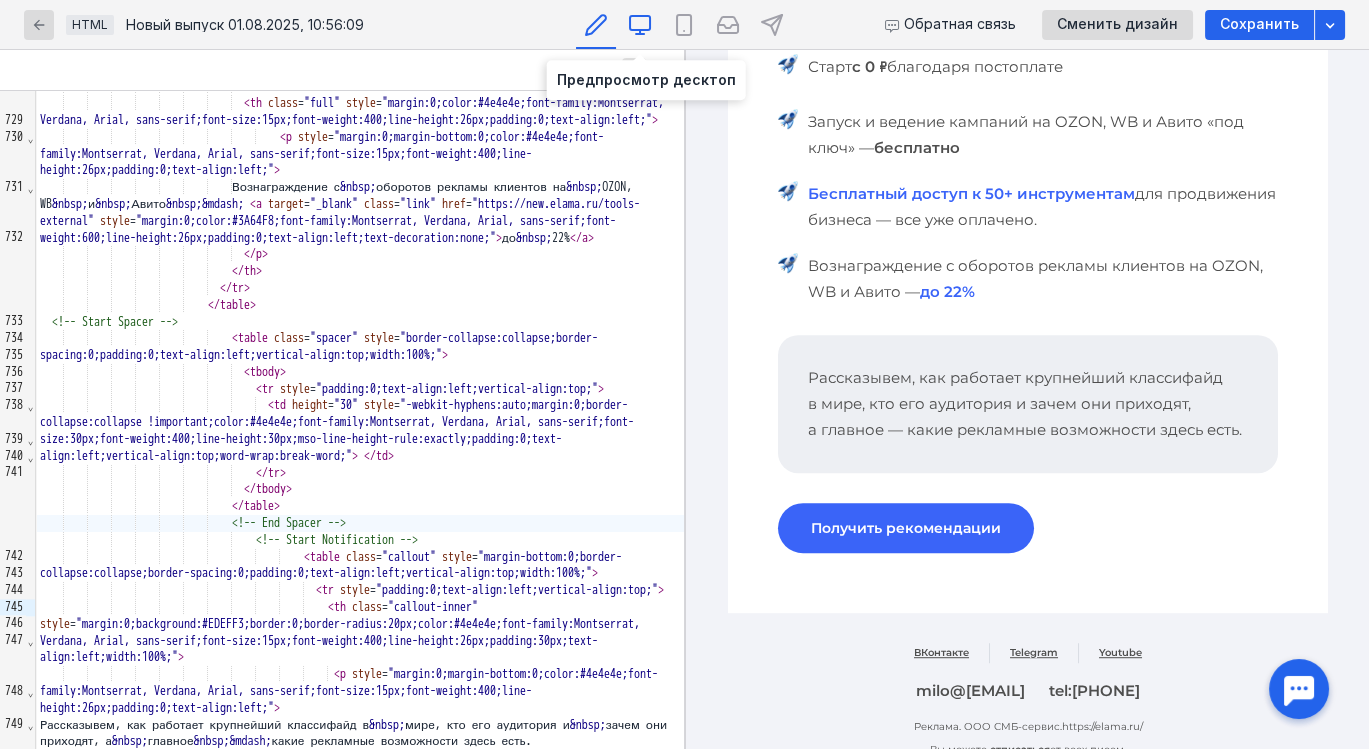 click 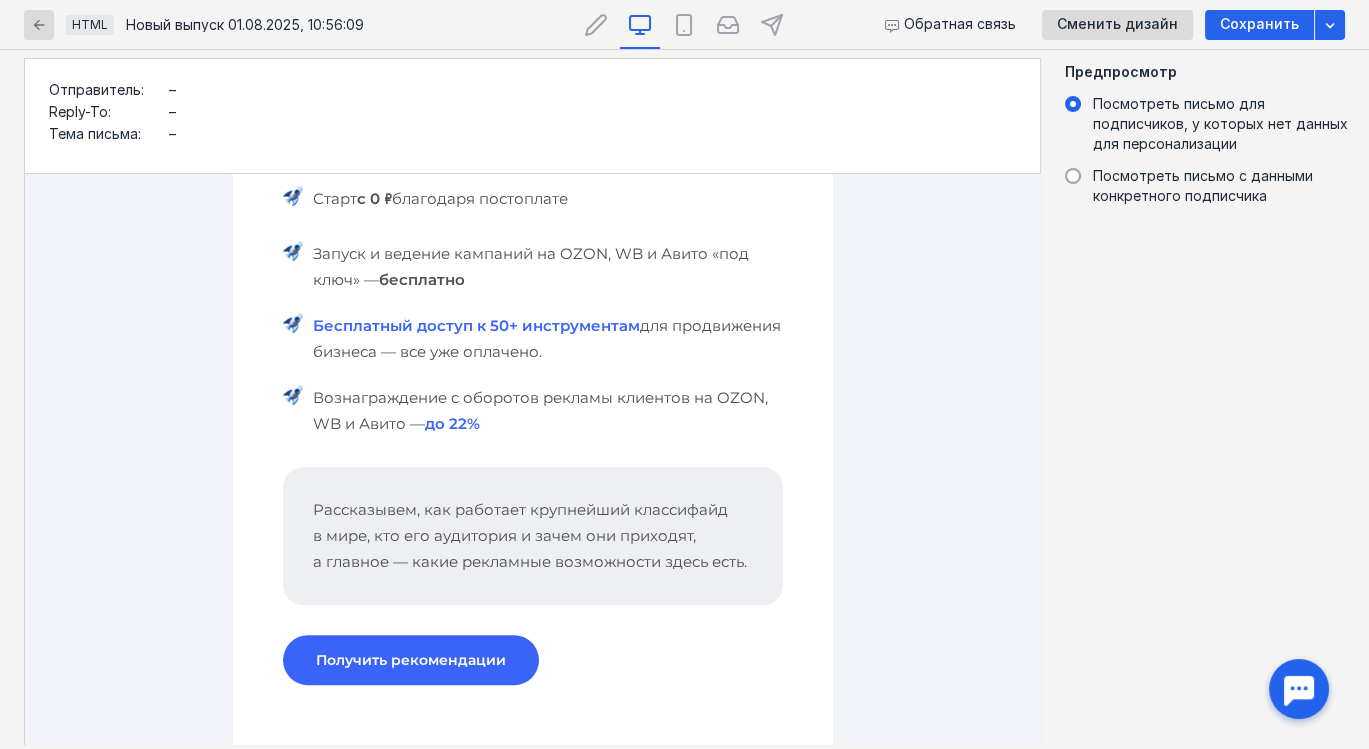 scroll, scrollTop: 2039, scrollLeft: 0, axis: vertical 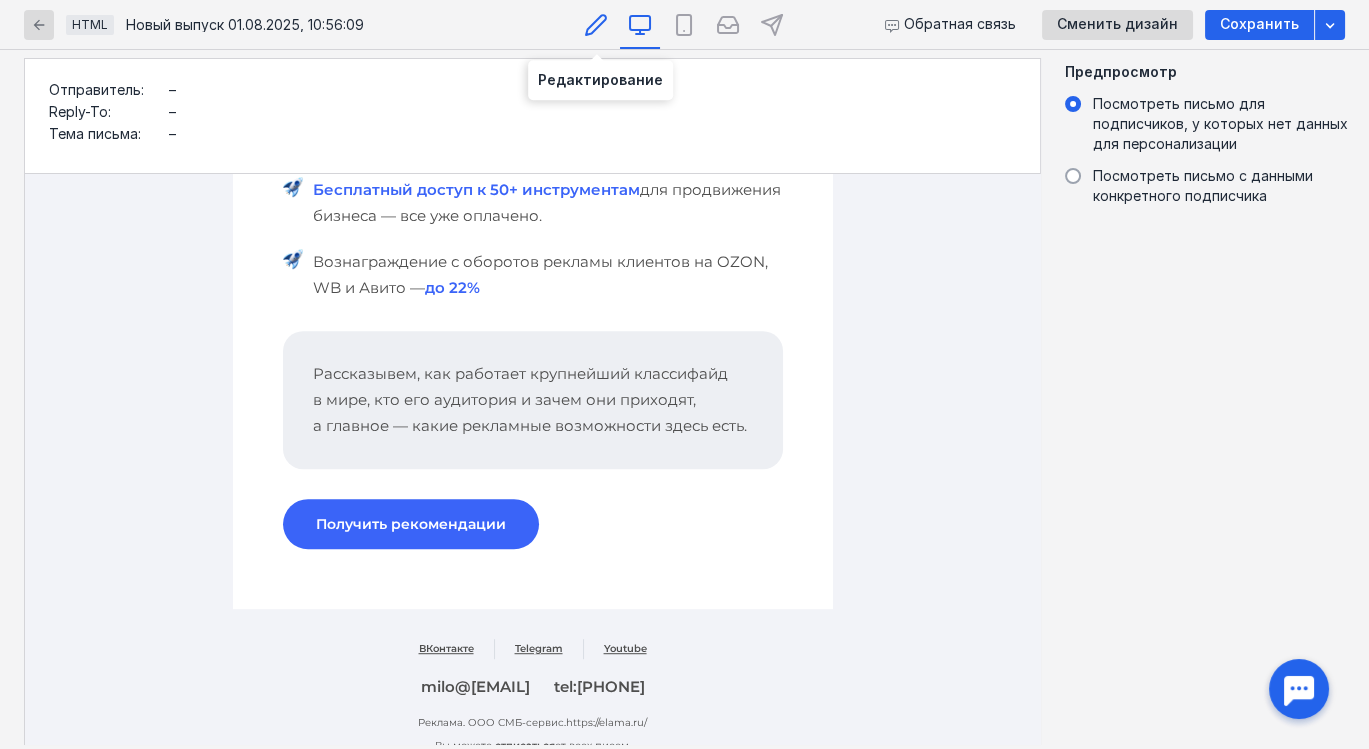 click at bounding box center [596, 24] 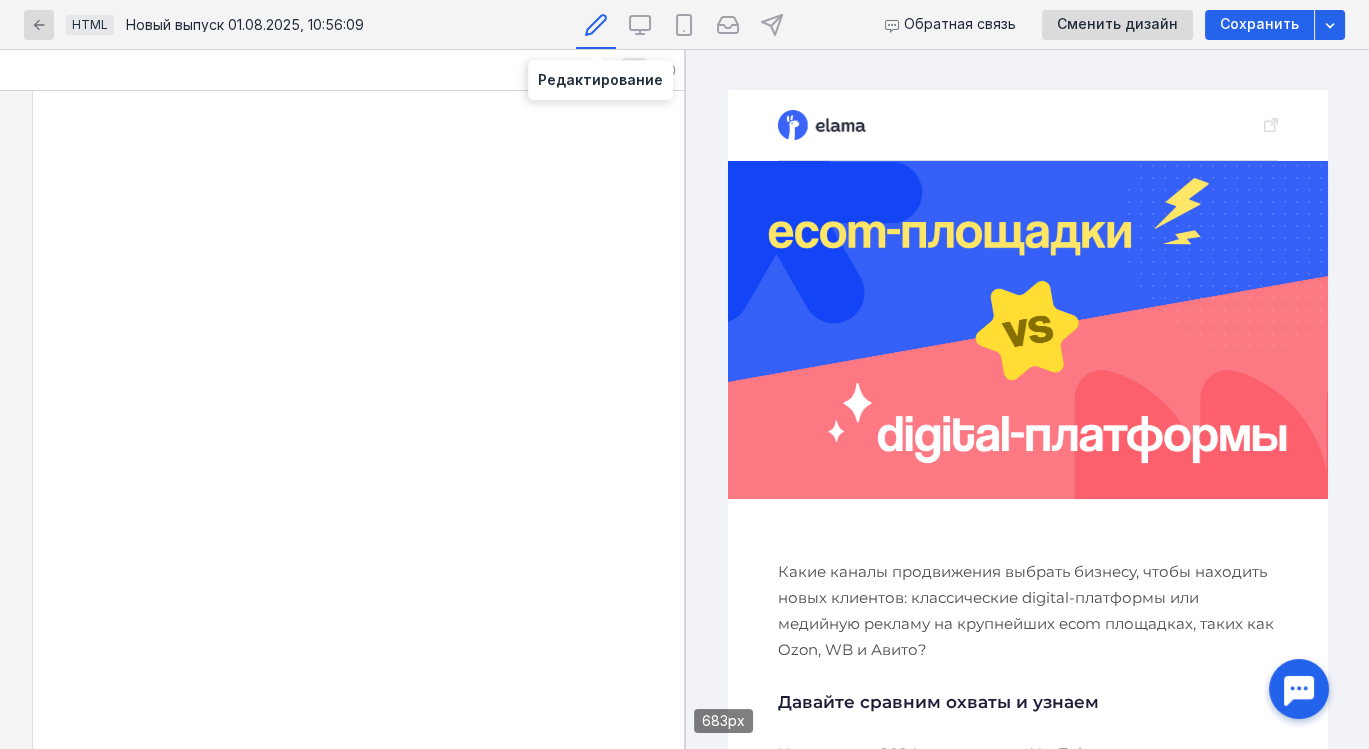 scroll, scrollTop: 17232, scrollLeft: 0, axis: vertical 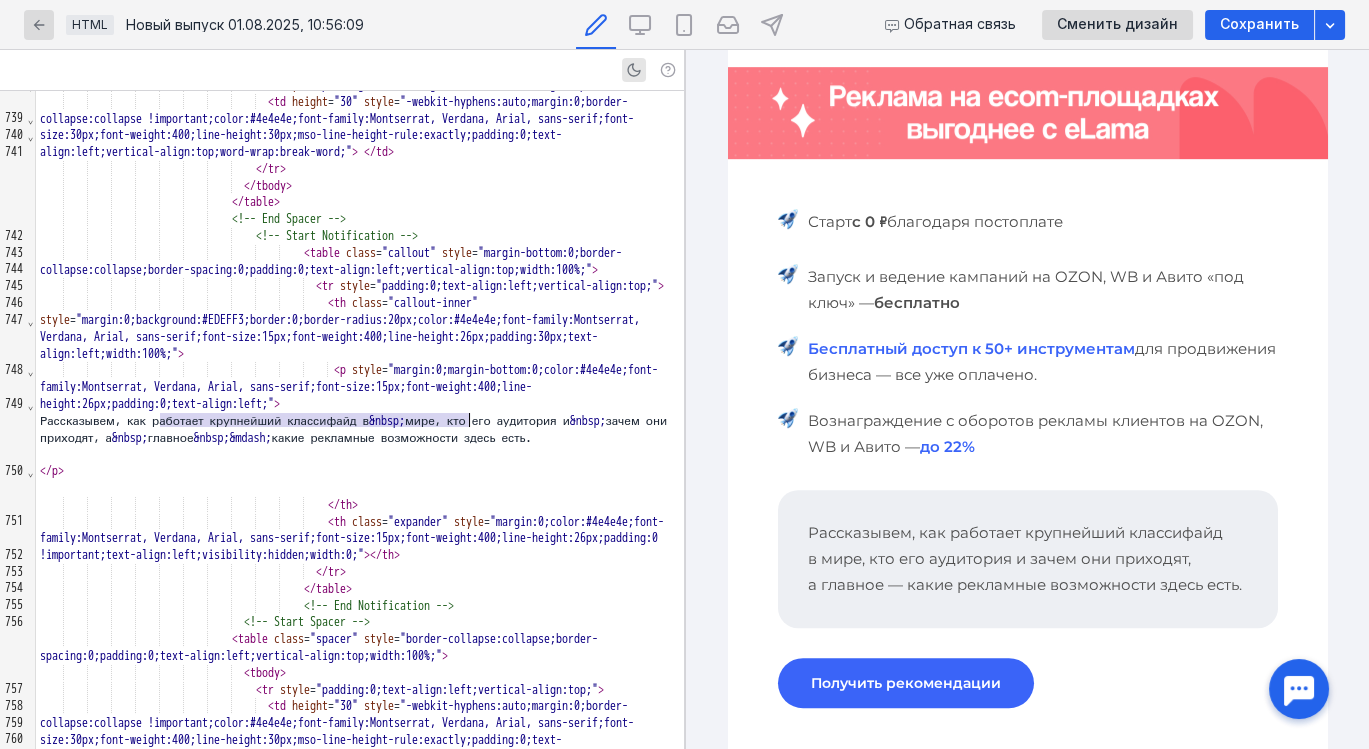 click on "Рассказывем, как работает крупнейший классифайд в мире, кто его аудитория и зачем они приходят, а главное — какие рекламные возможности здесь есть." at bounding box center [1027, 559] 